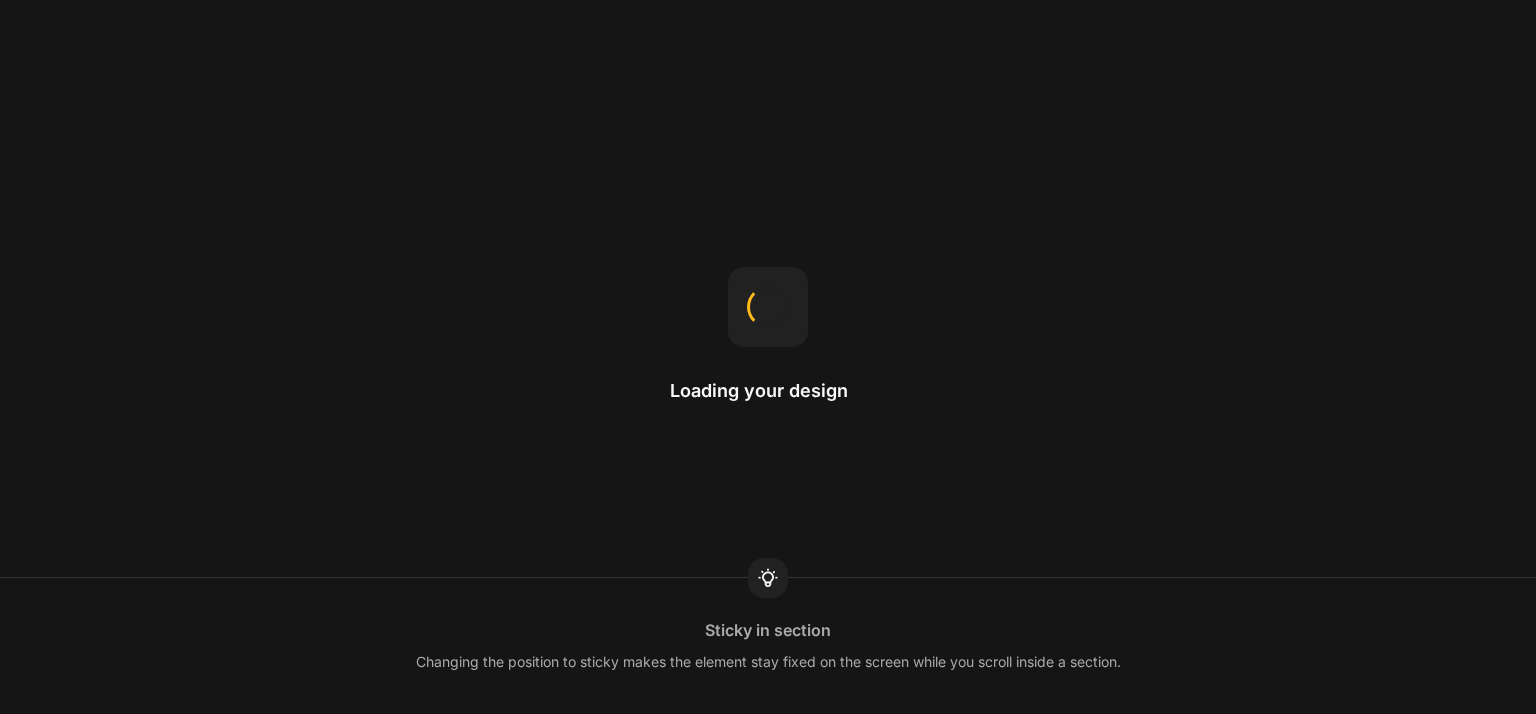 scroll, scrollTop: 0, scrollLeft: 0, axis: both 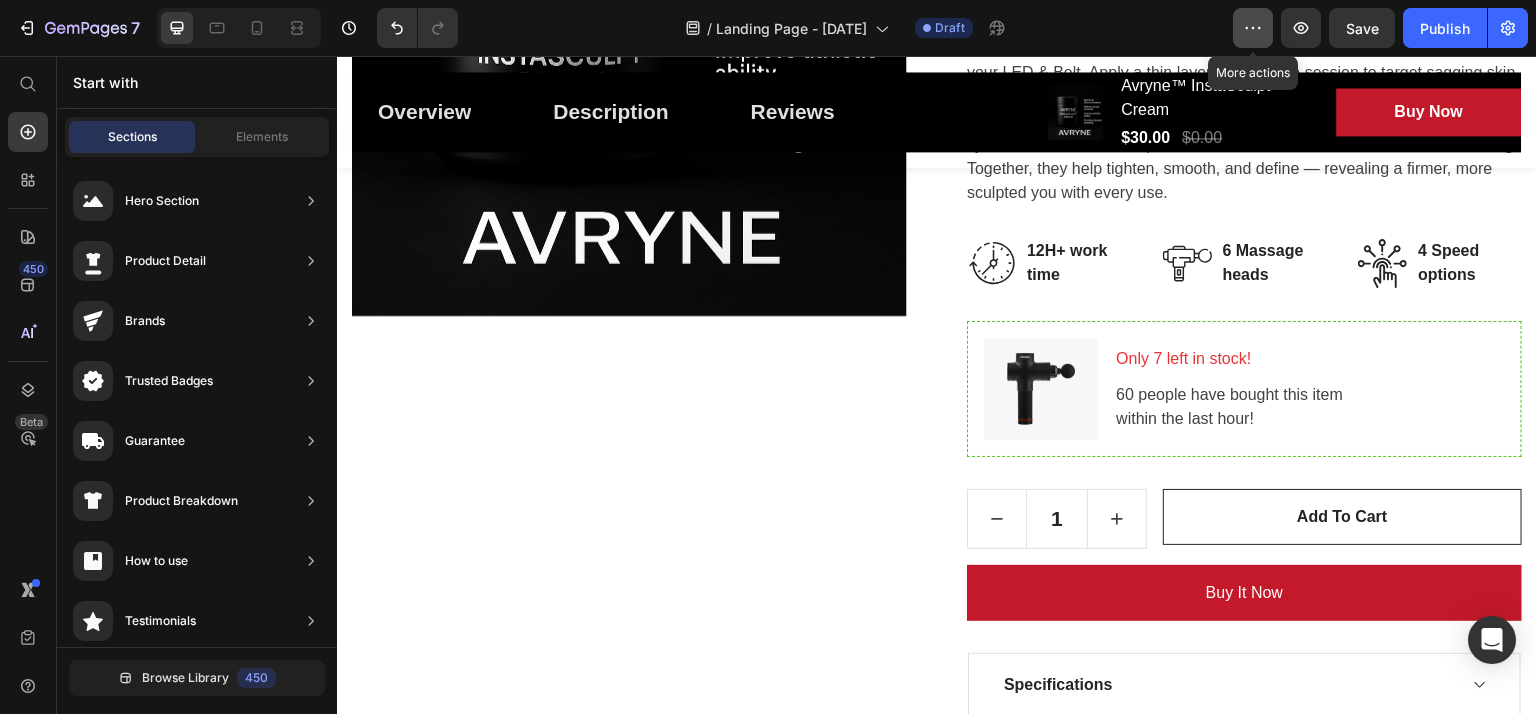 click 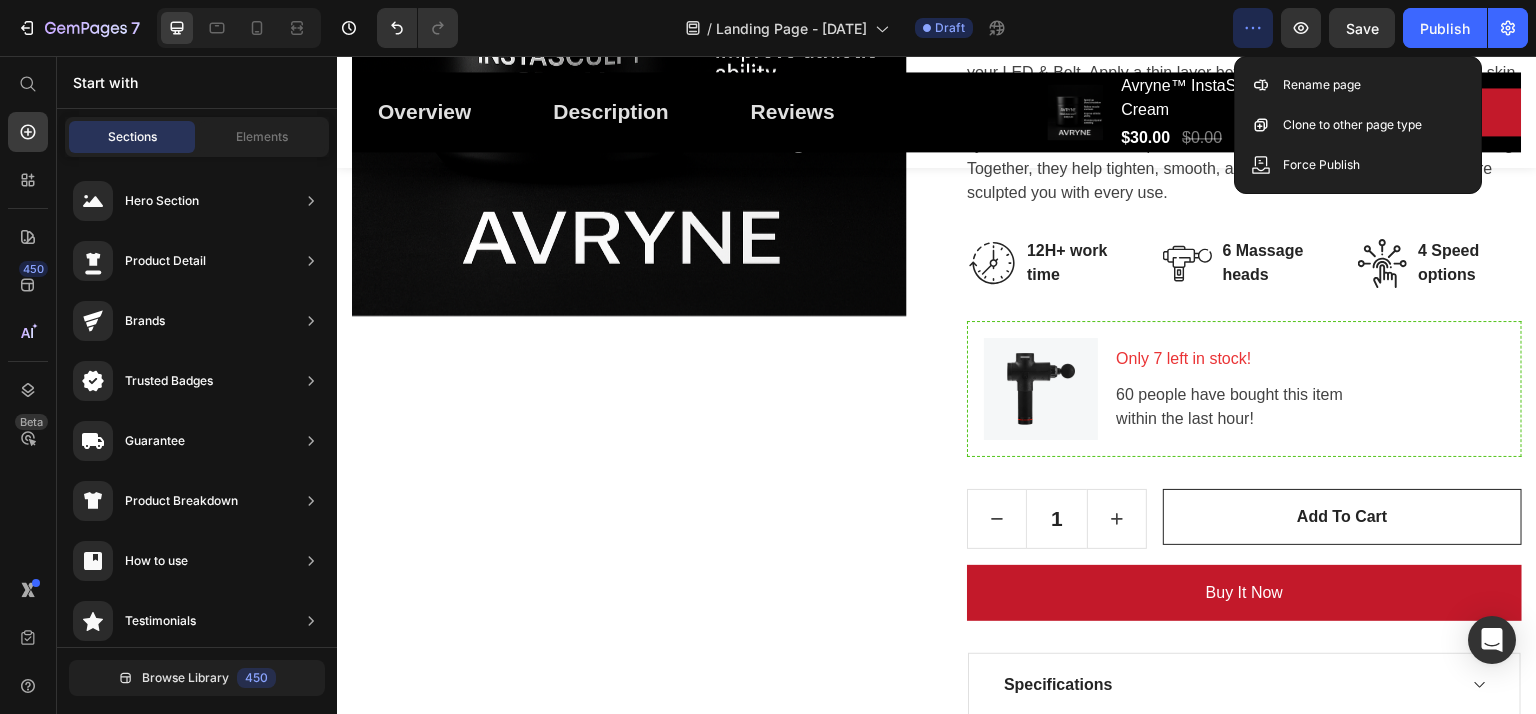 click 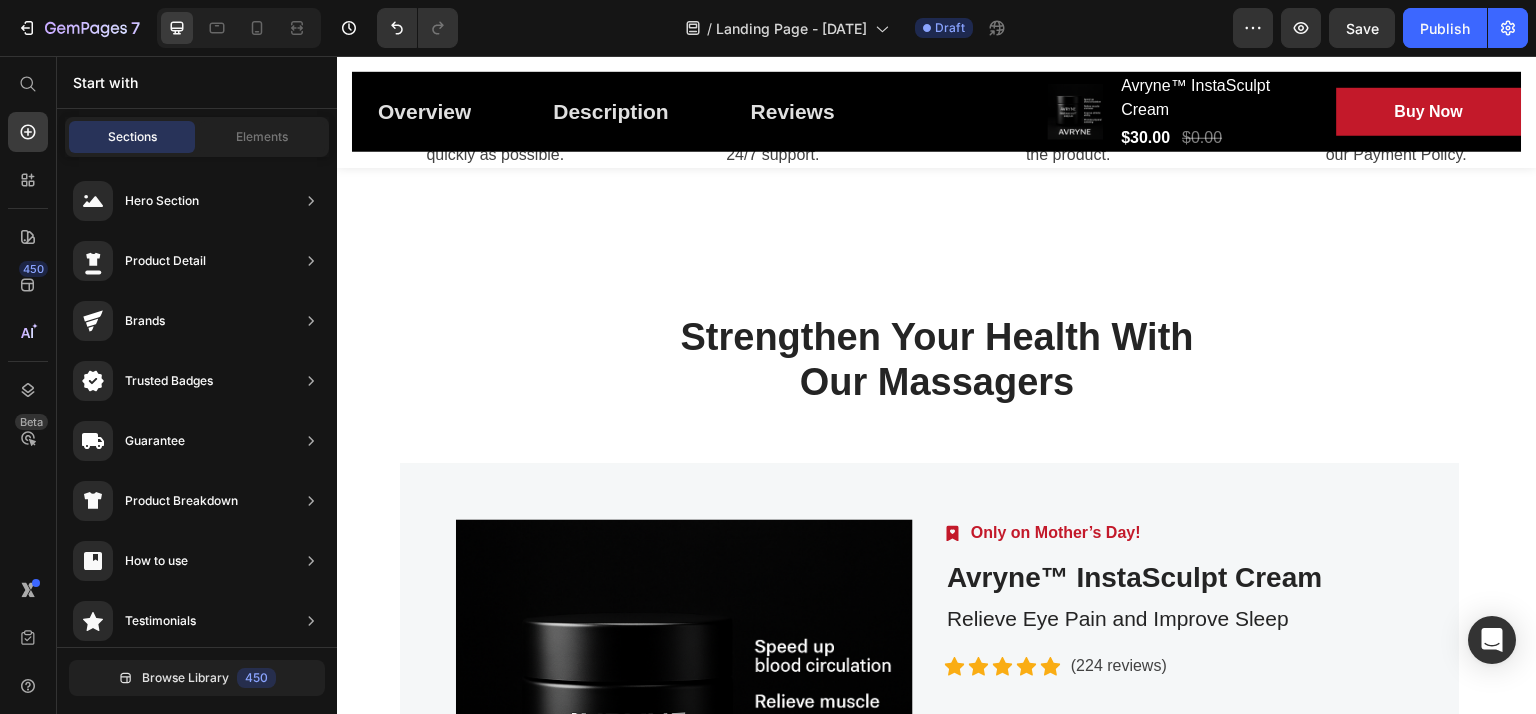 scroll, scrollTop: 4998, scrollLeft: 0, axis: vertical 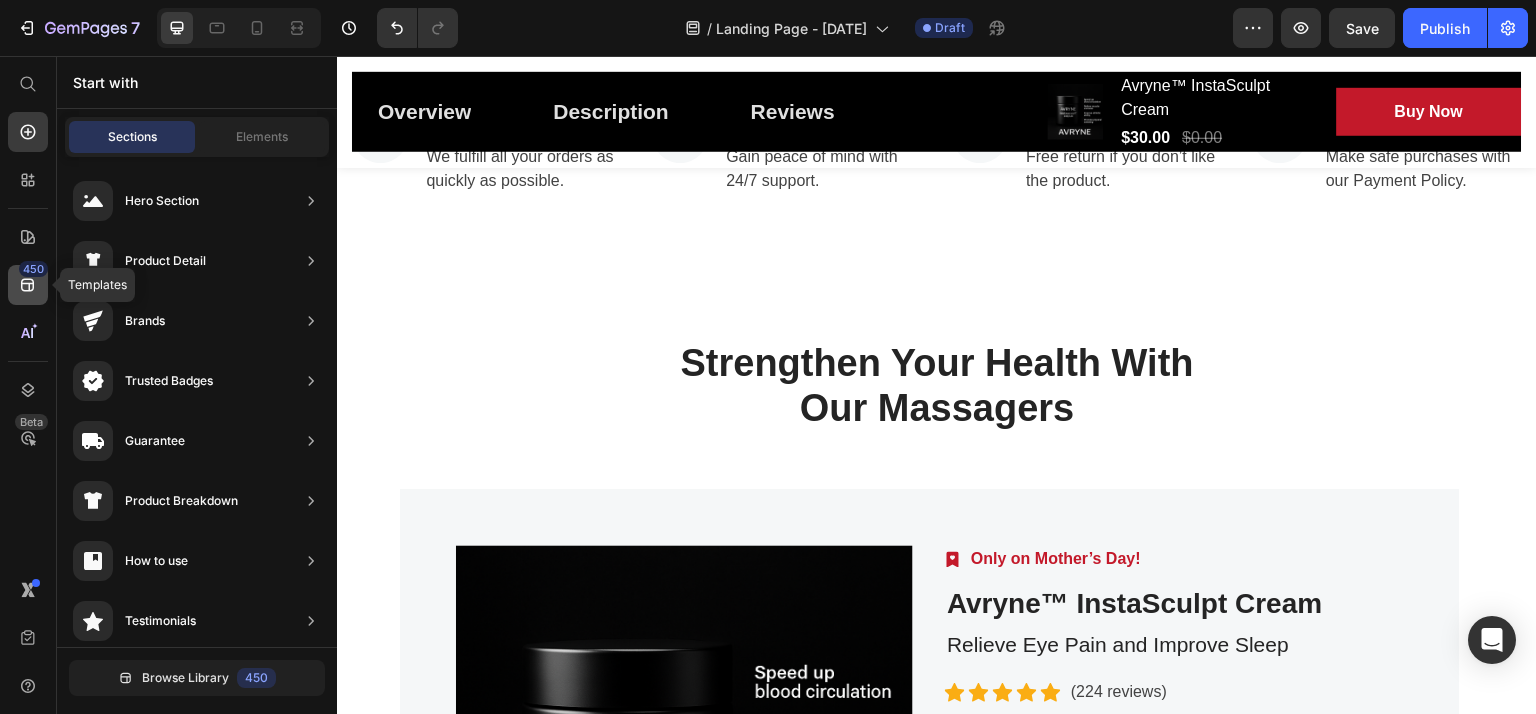 click on "450" at bounding box center (33, 269) 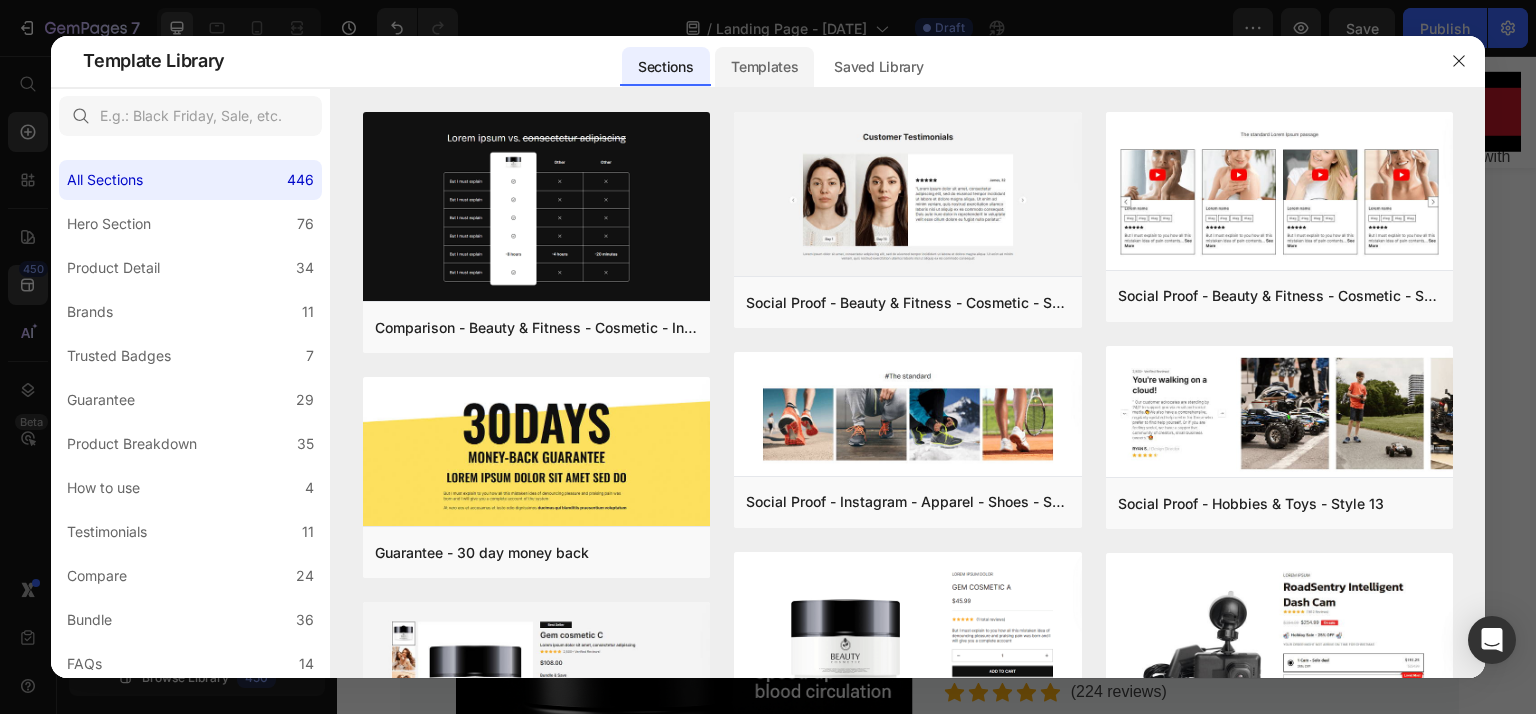 click on "Templates" 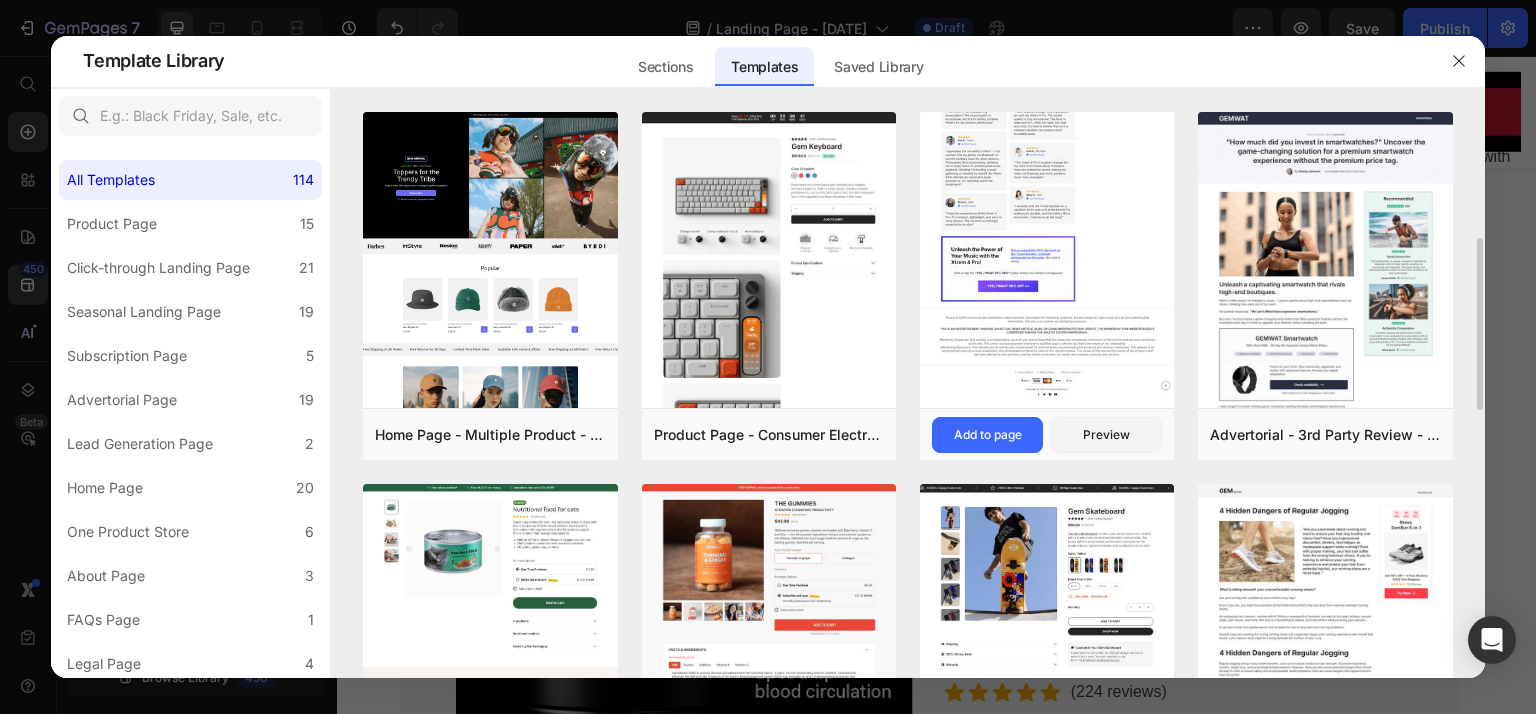 scroll, scrollTop: 231, scrollLeft: 0, axis: vertical 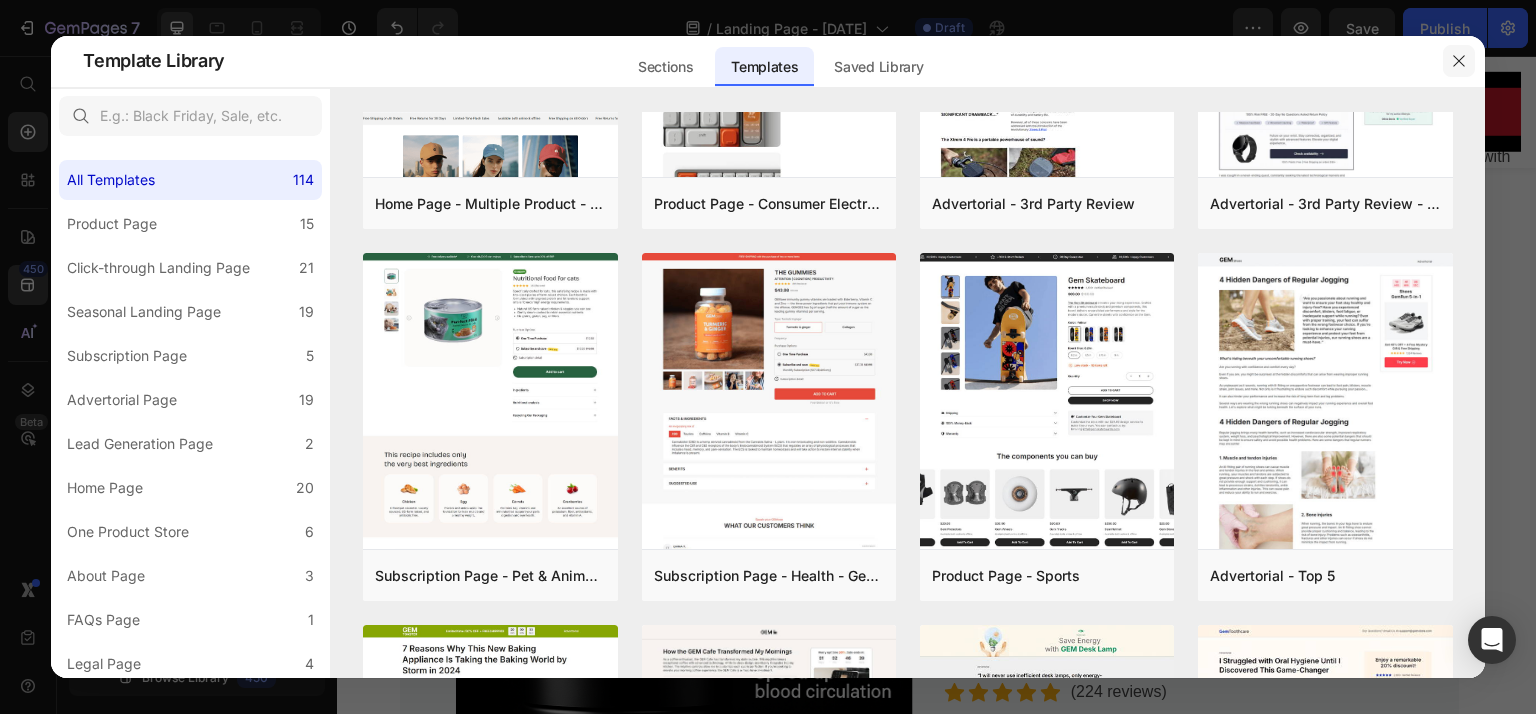 click 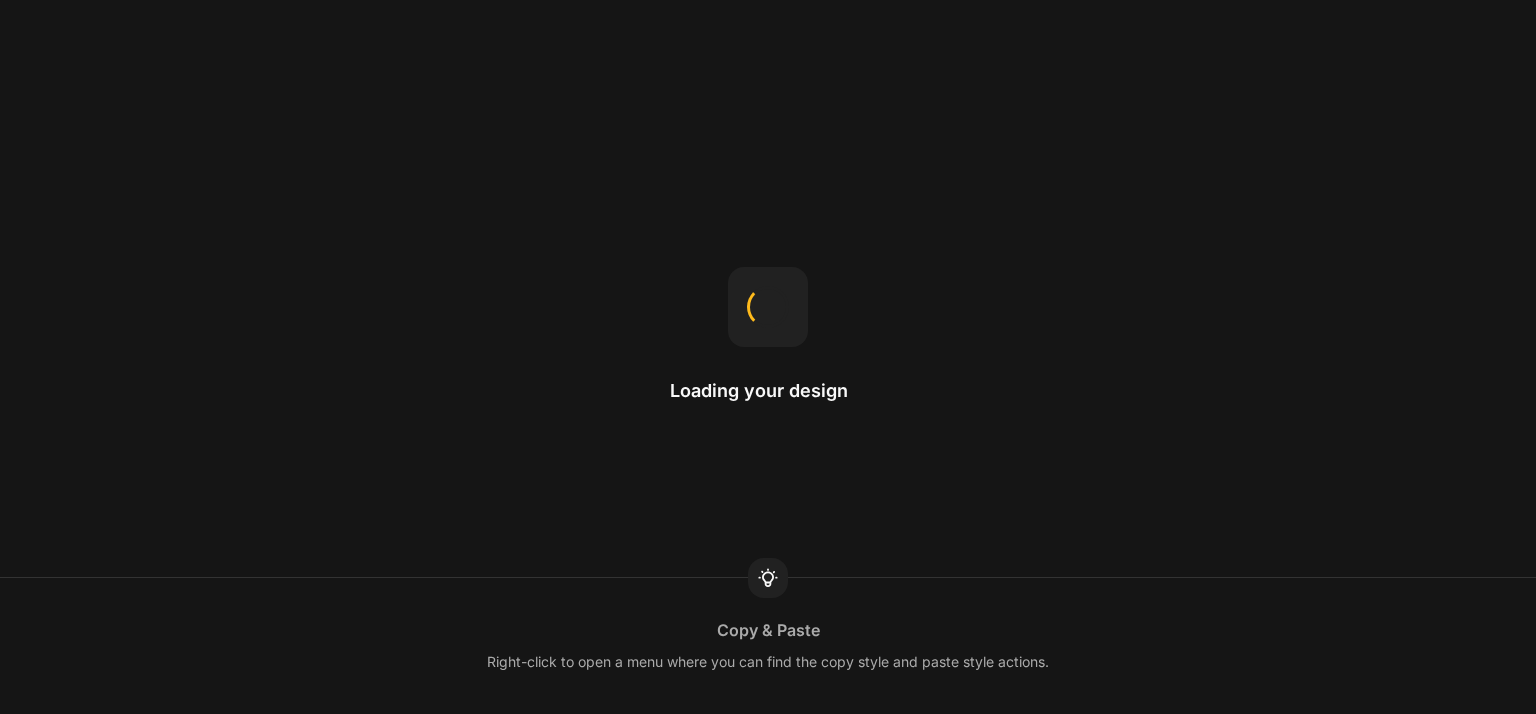 scroll, scrollTop: 0, scrollLeft: 0, axis: both 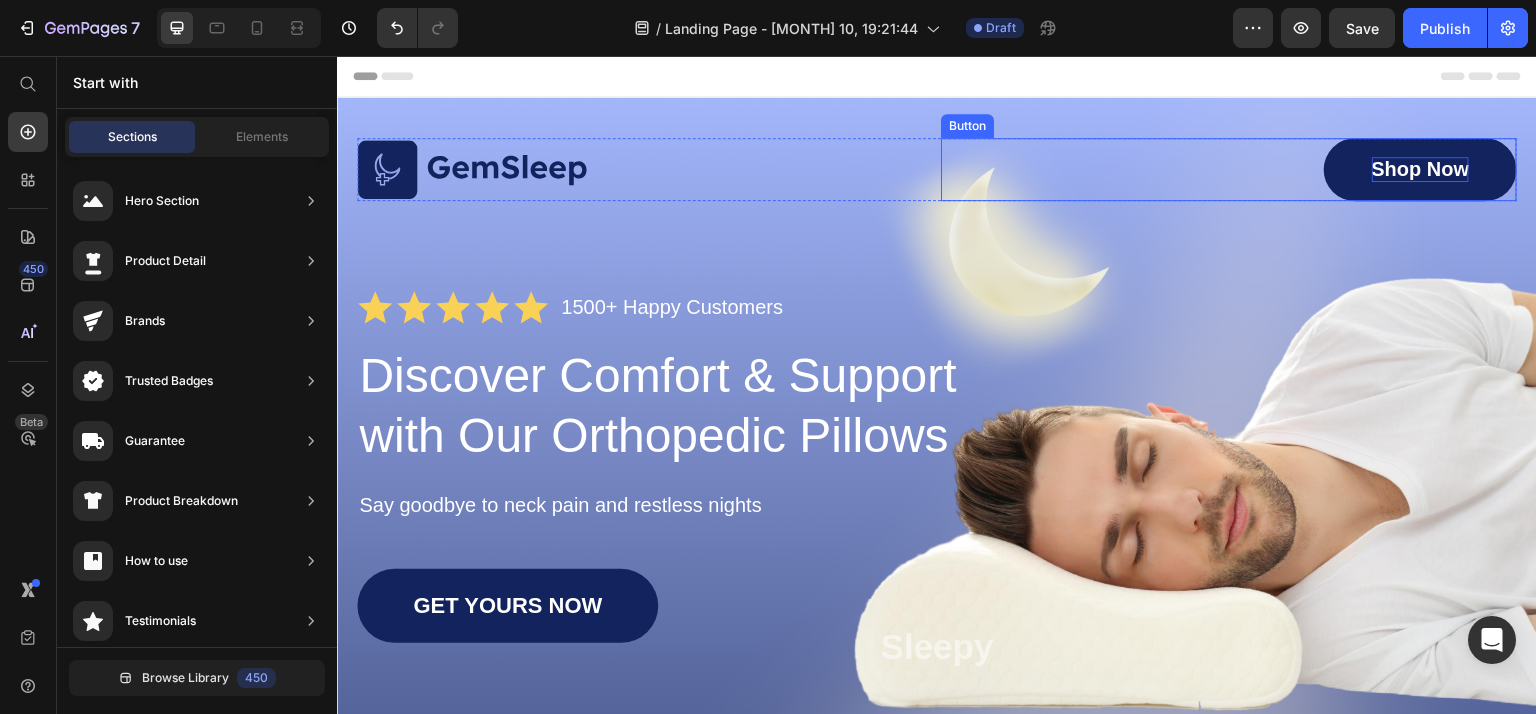 click on "Shop Now" at bounding box center [1421, 169] 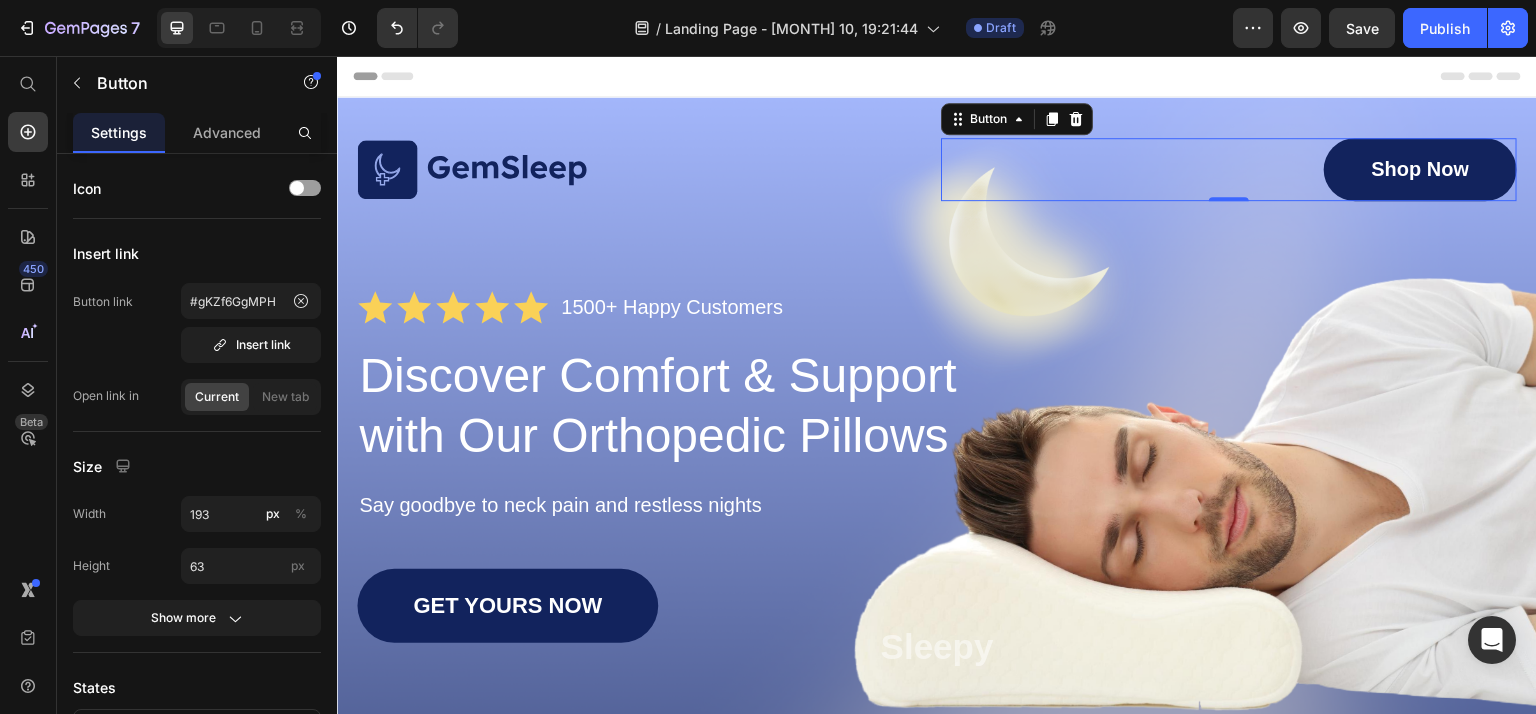 click on "Shop Now" at bounding box center (1420, 169) 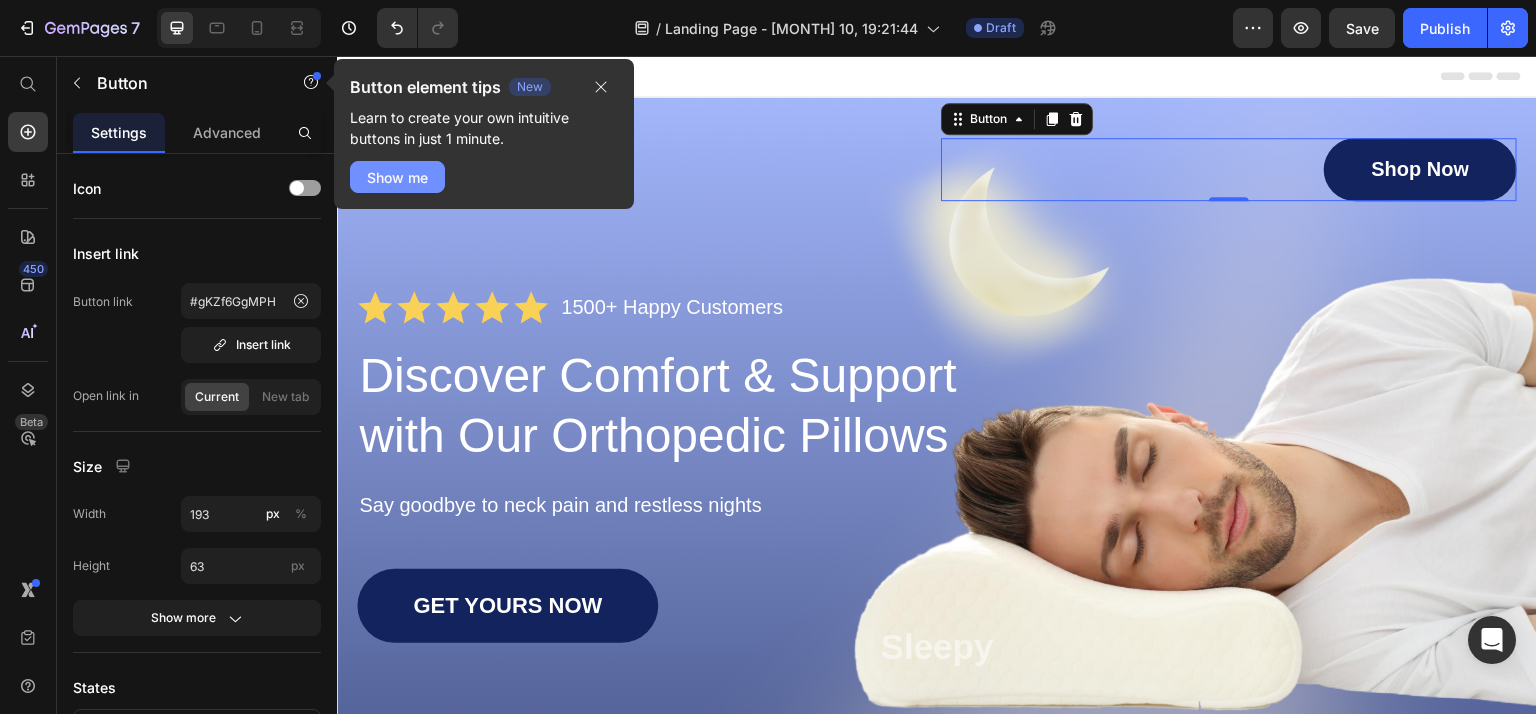 click on "Show me" at bounding box center (397, 177) 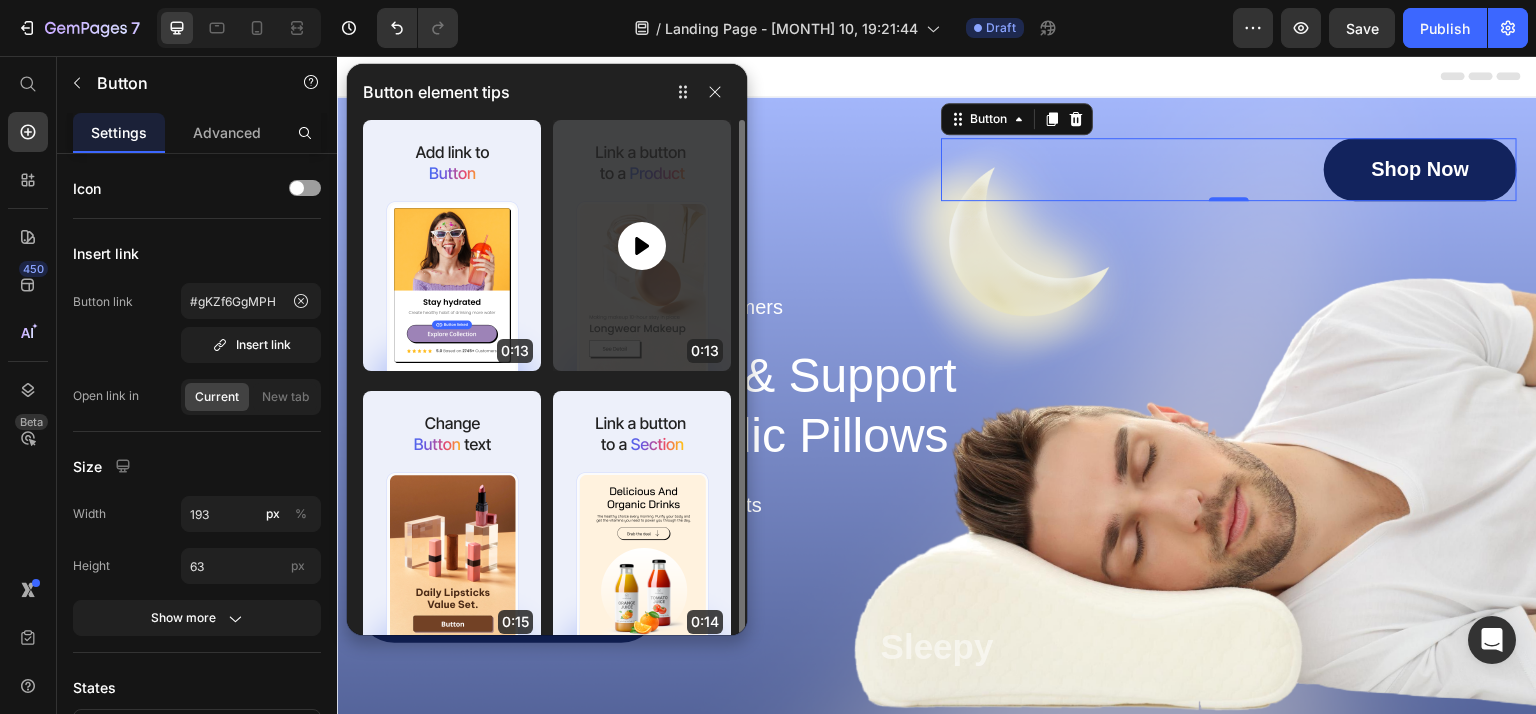 click 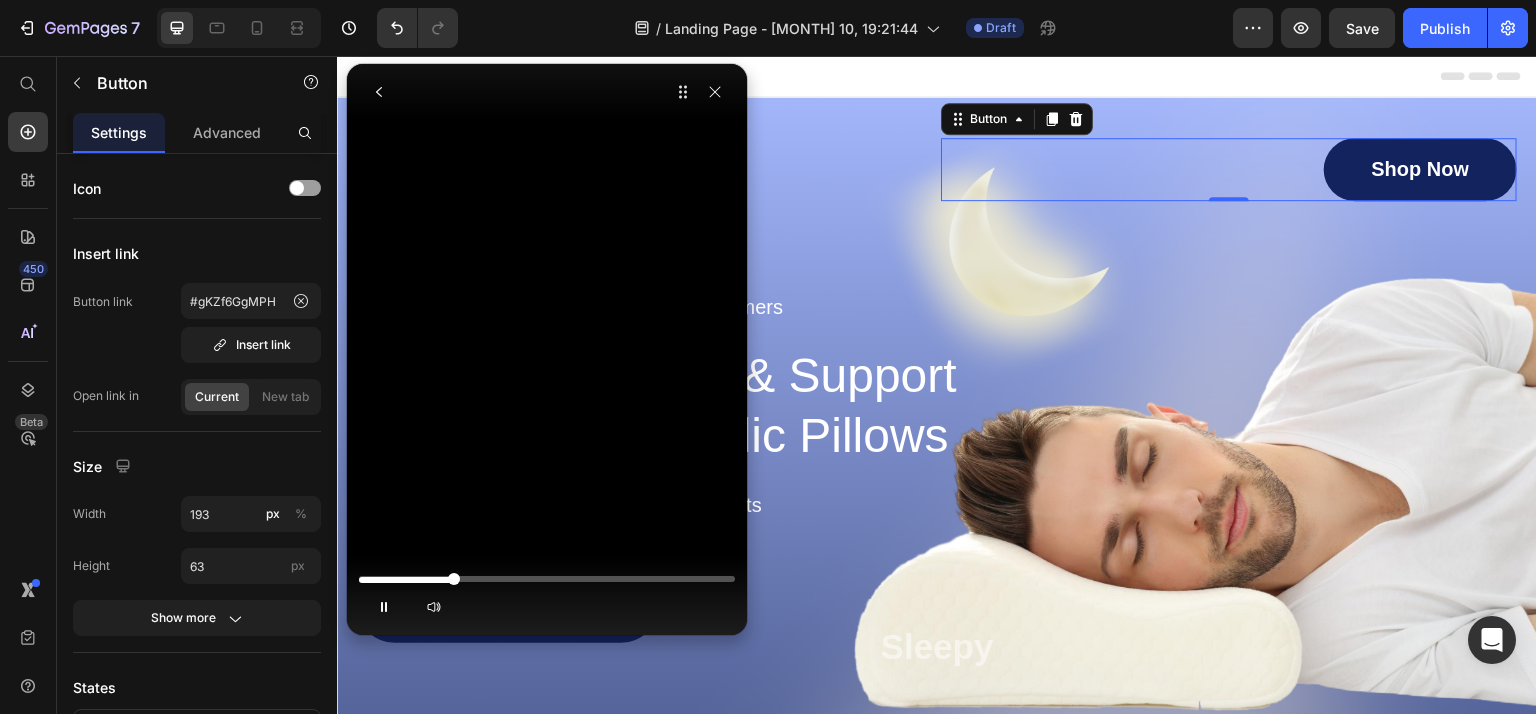 click at bounding box center [547, 579] 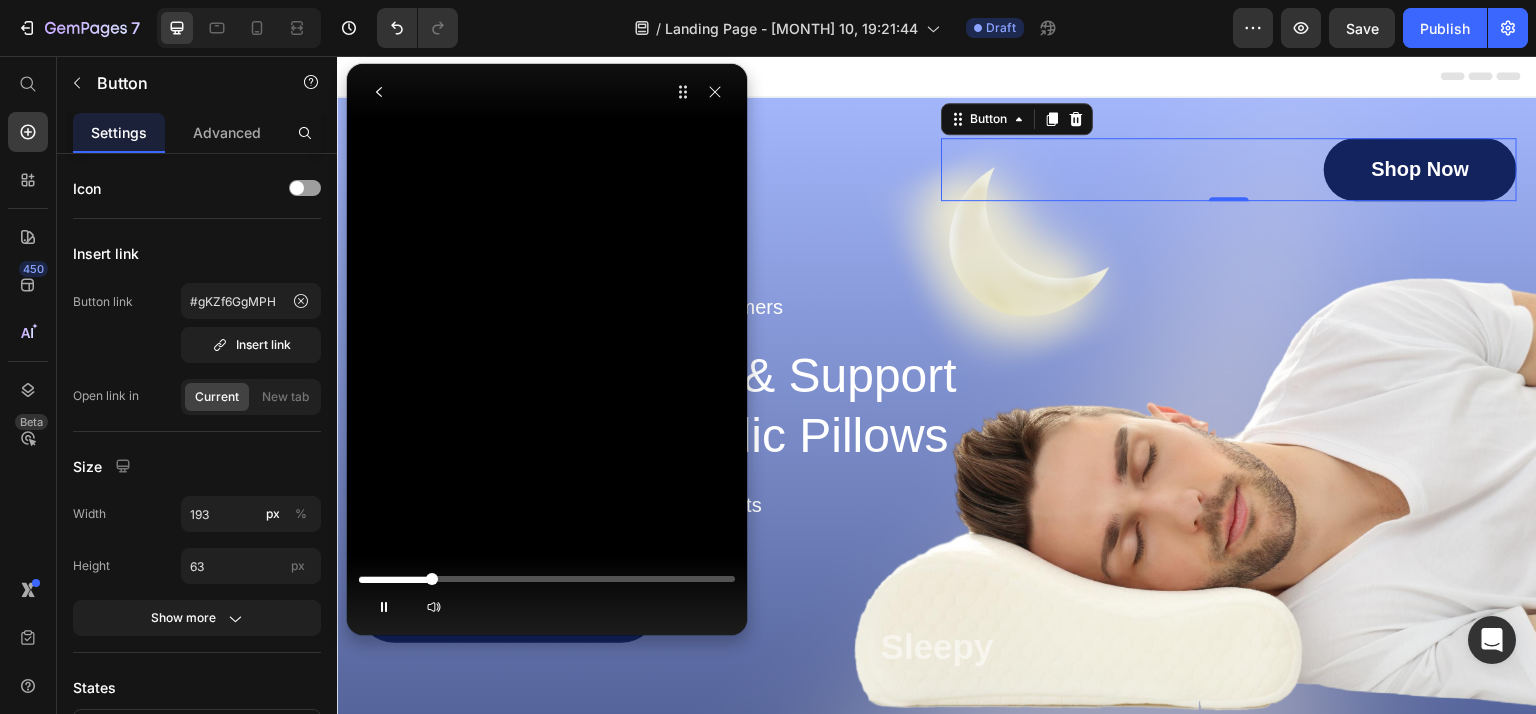 click at bounding box center [547, 579] 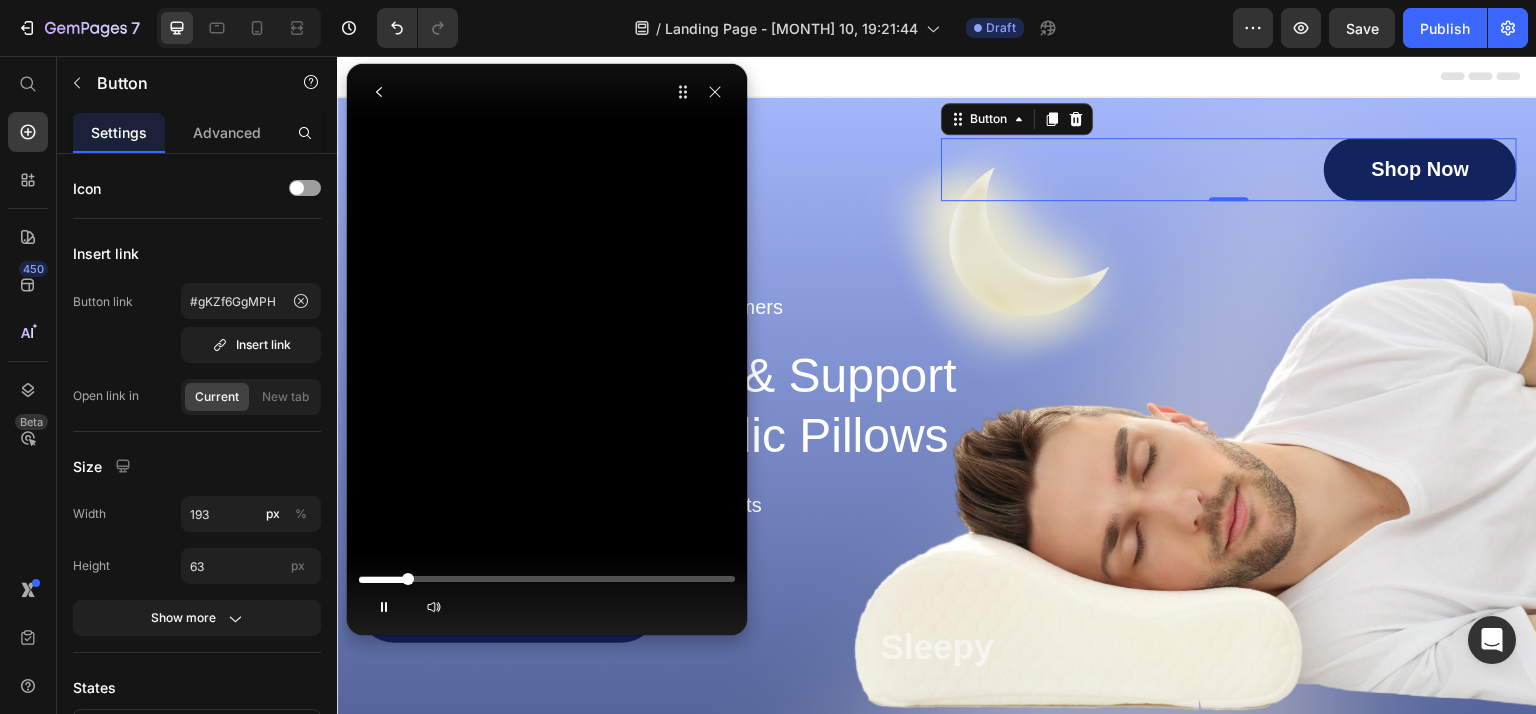 click at bounding box center [547, 579] 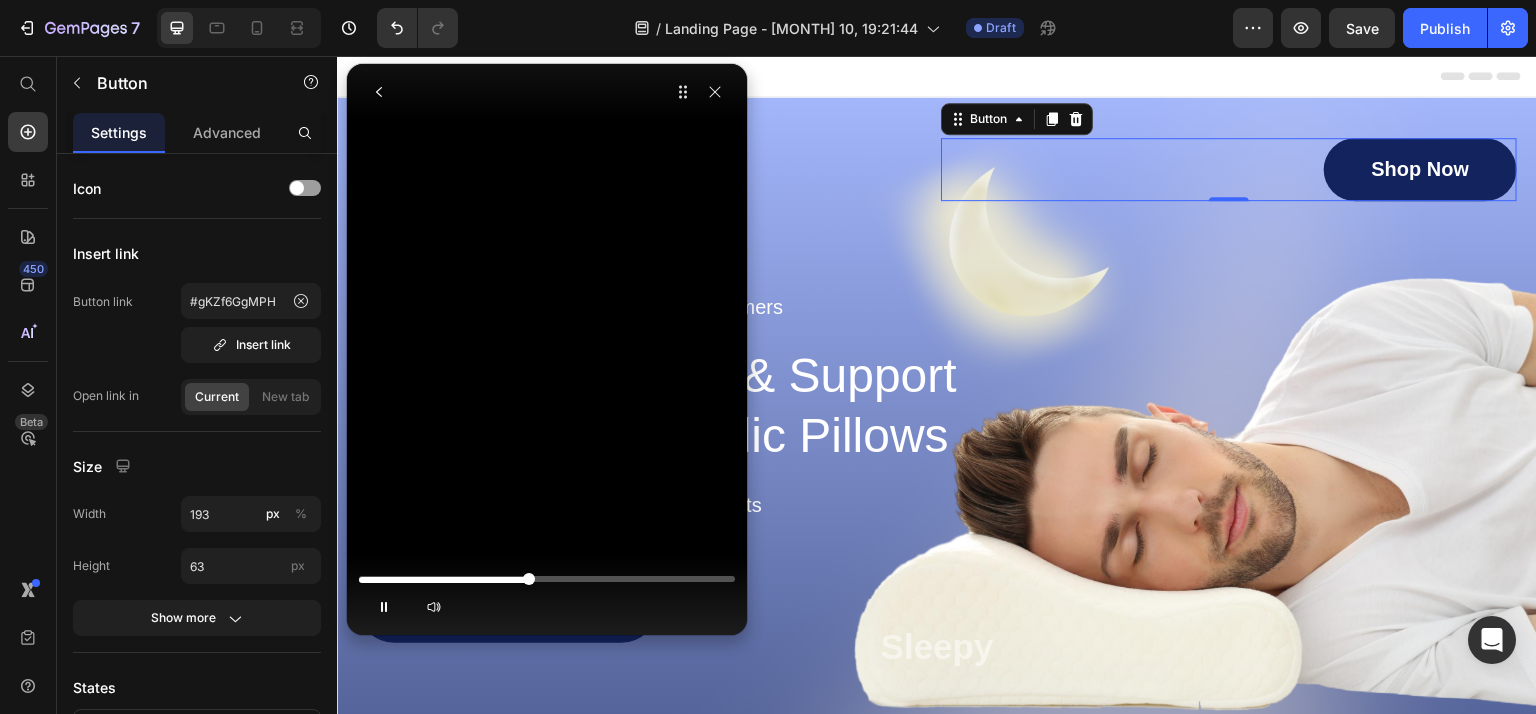 click at bounding box center [547, 579] 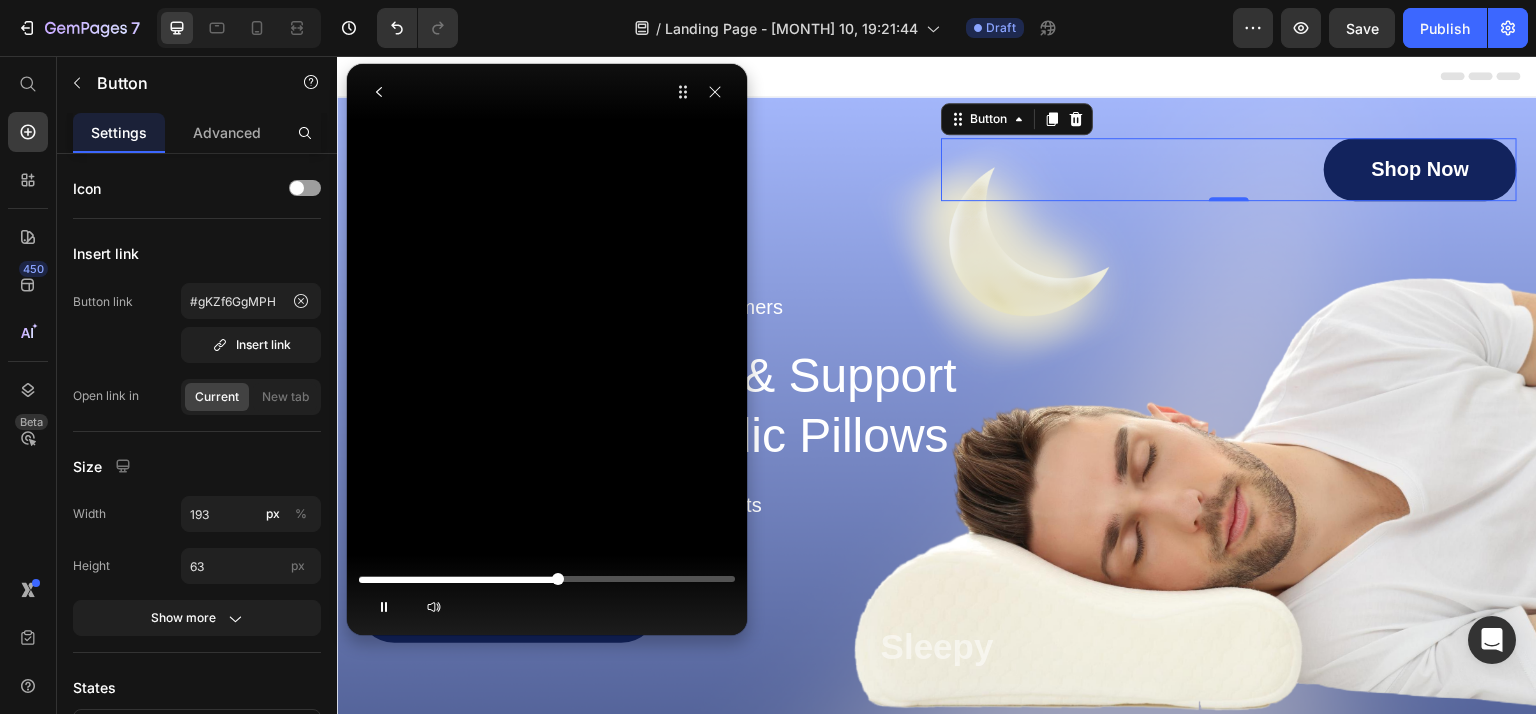 click at bounding box center (547, 579) 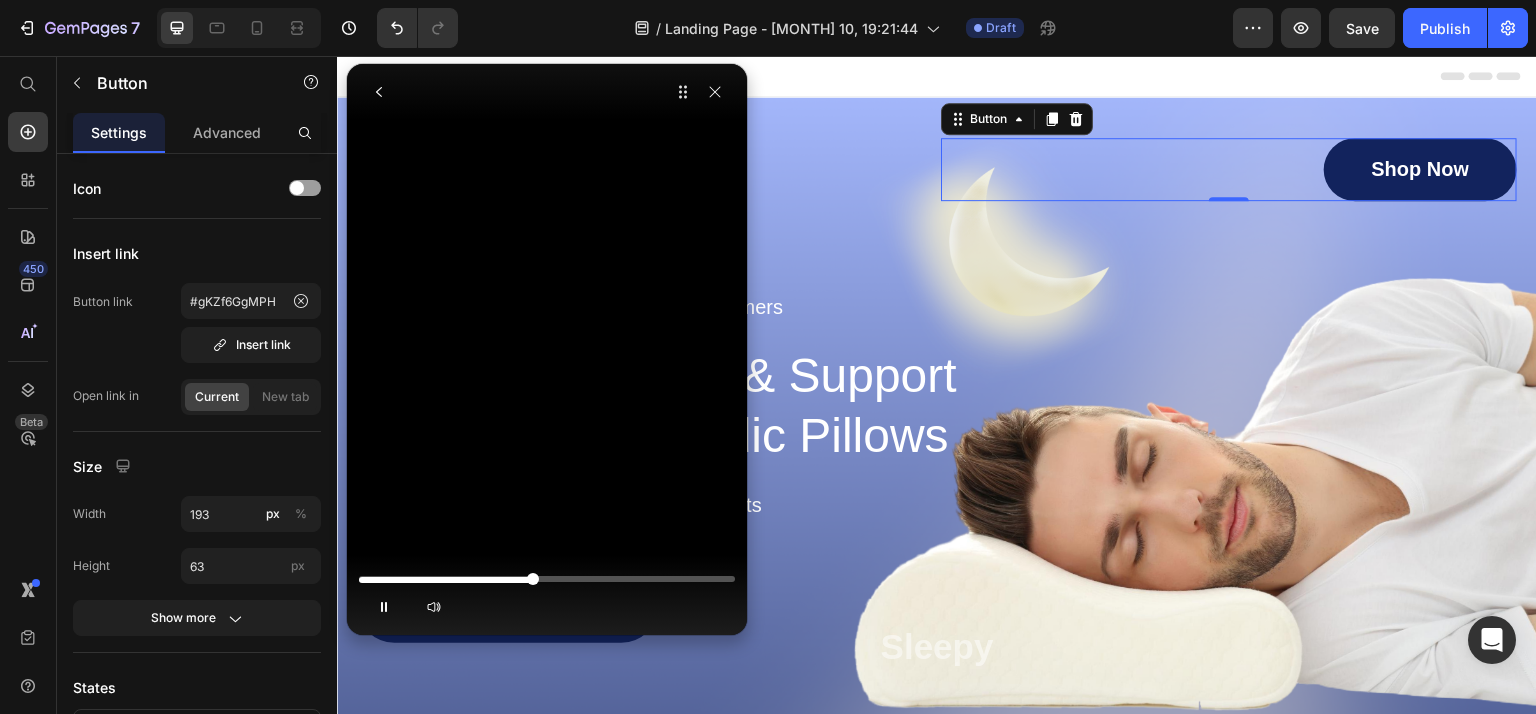 click at bounding box center [547, 579] 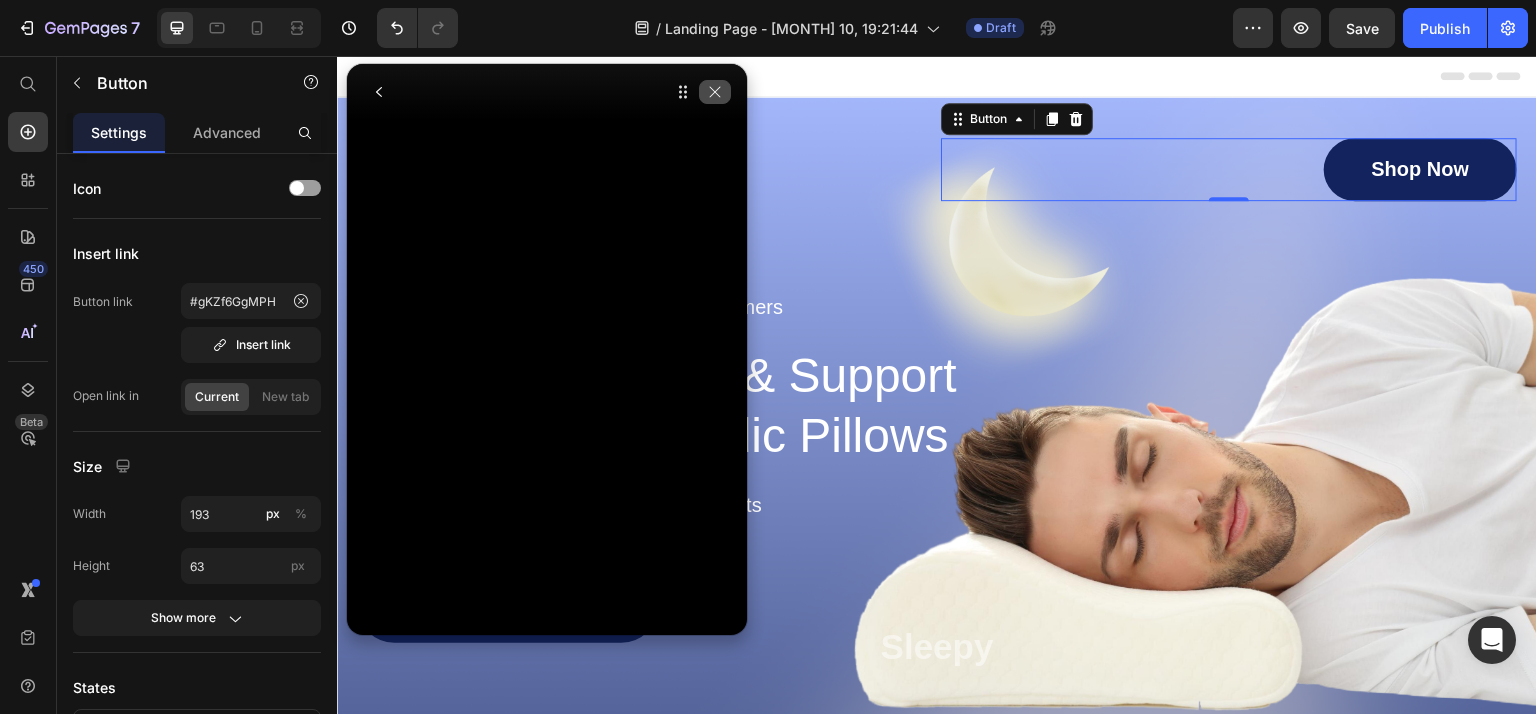 click at bounding box center (715, 92) 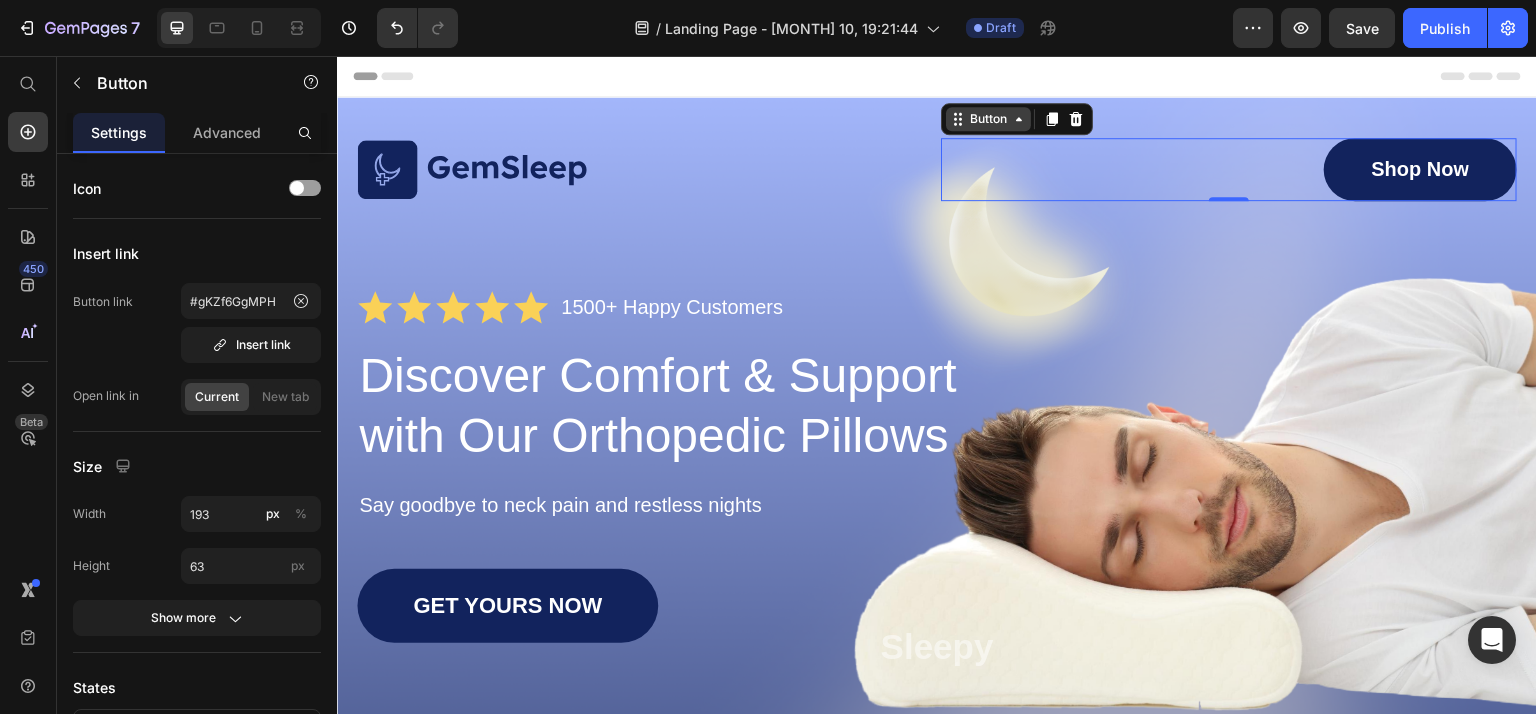 click 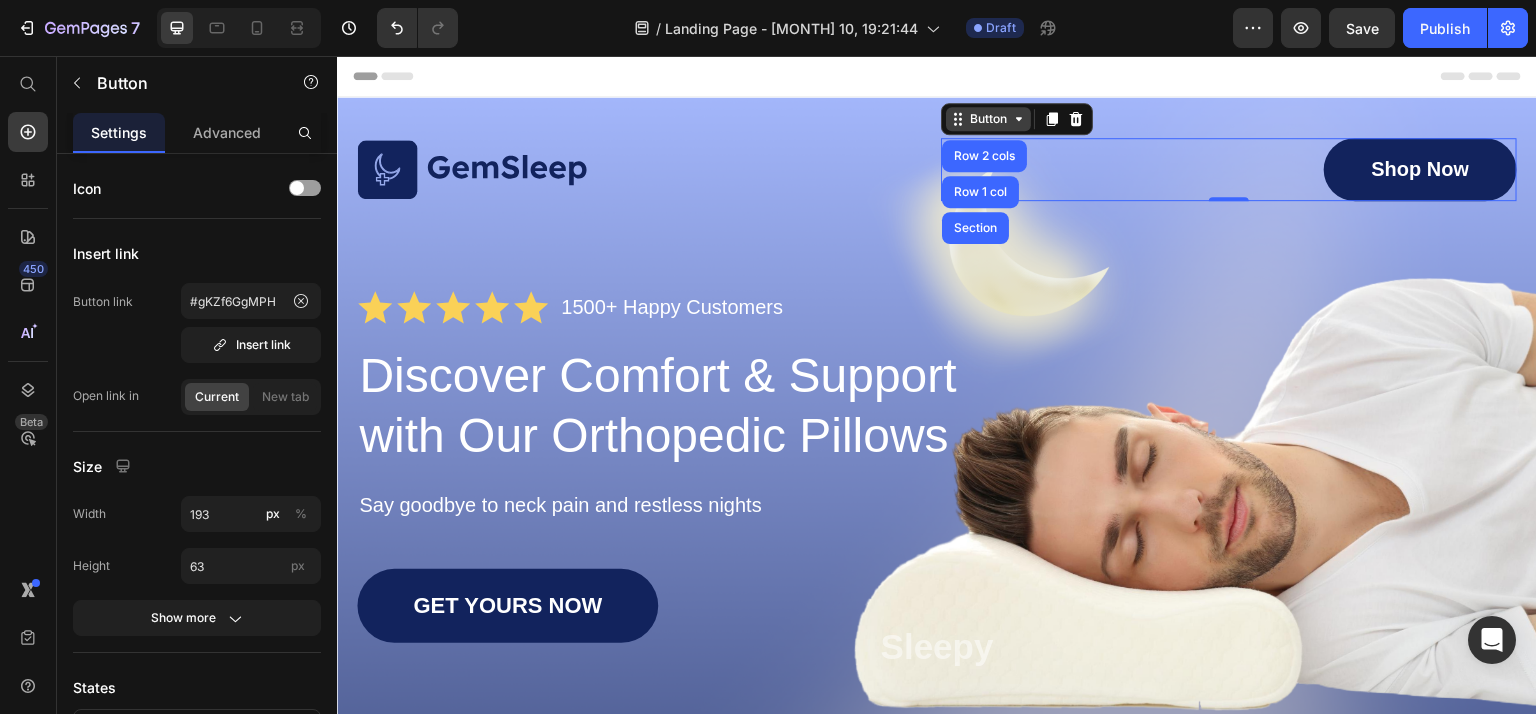 click 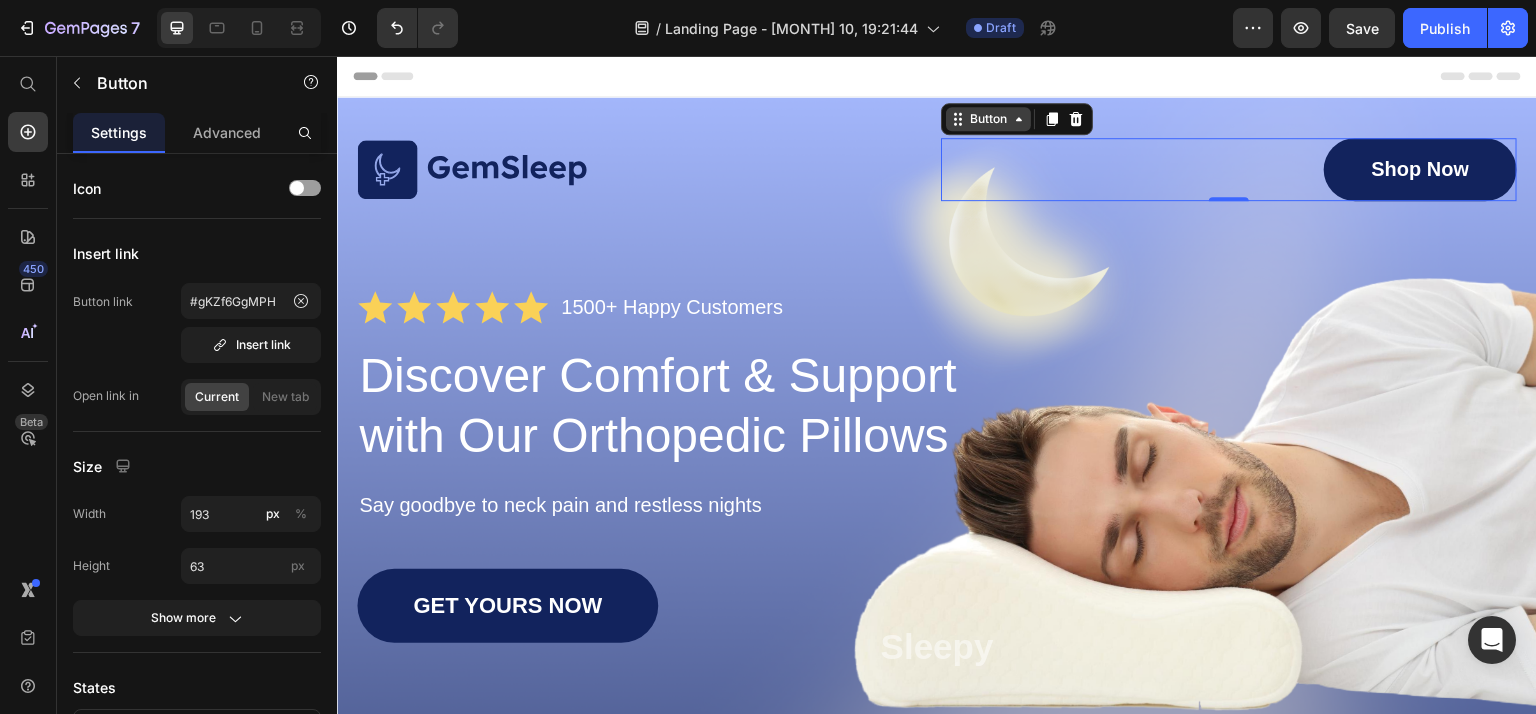 click 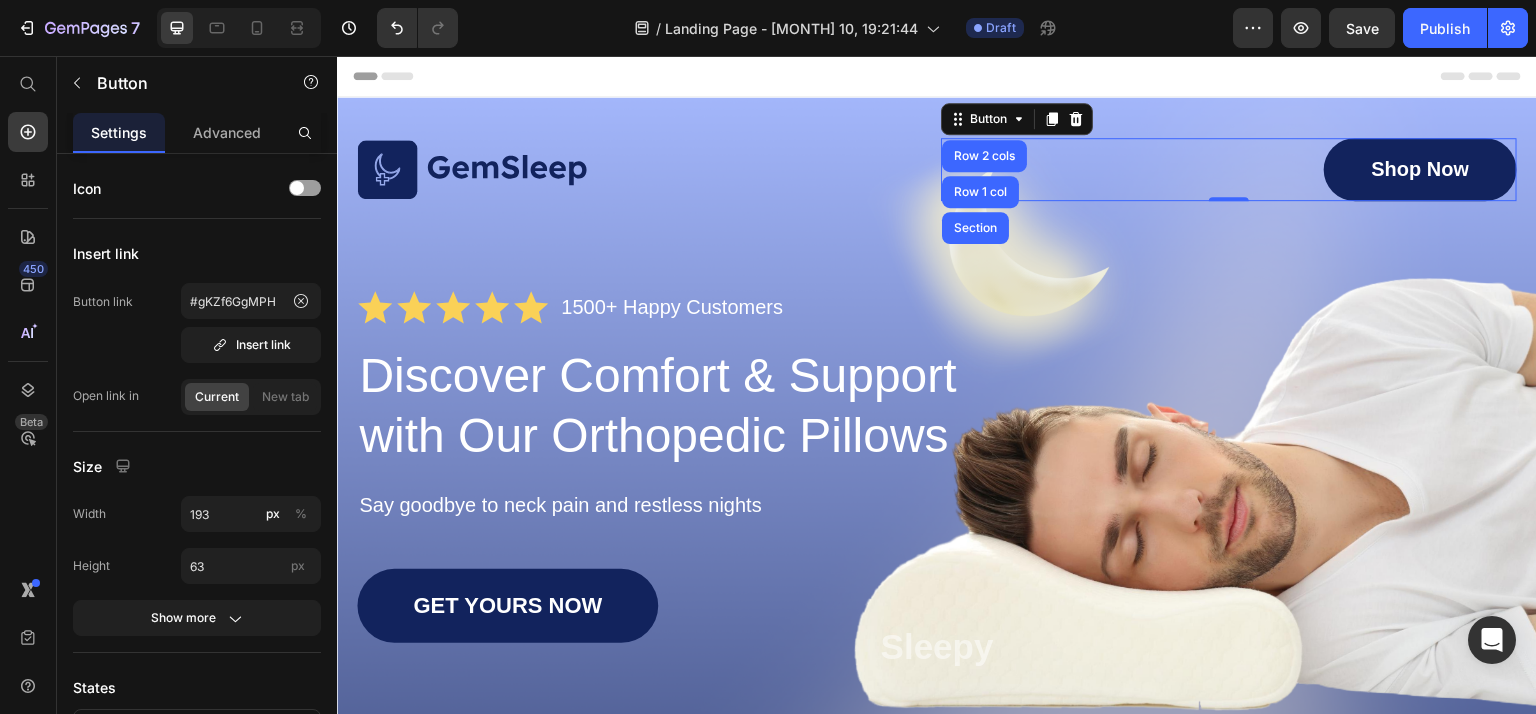click on "Shop Now" at bounding box center (1420, 169) 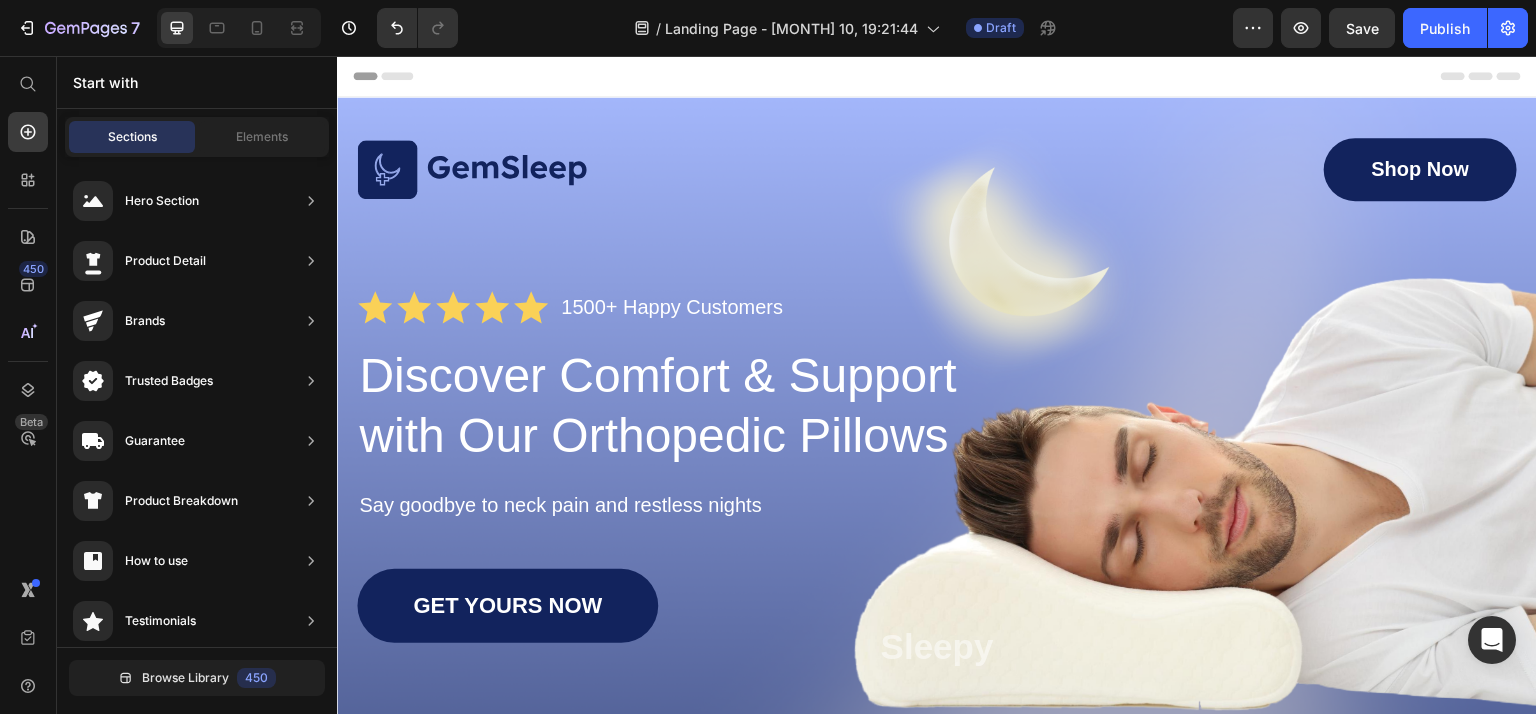 click on "Header" at bounding box center [937, 76] 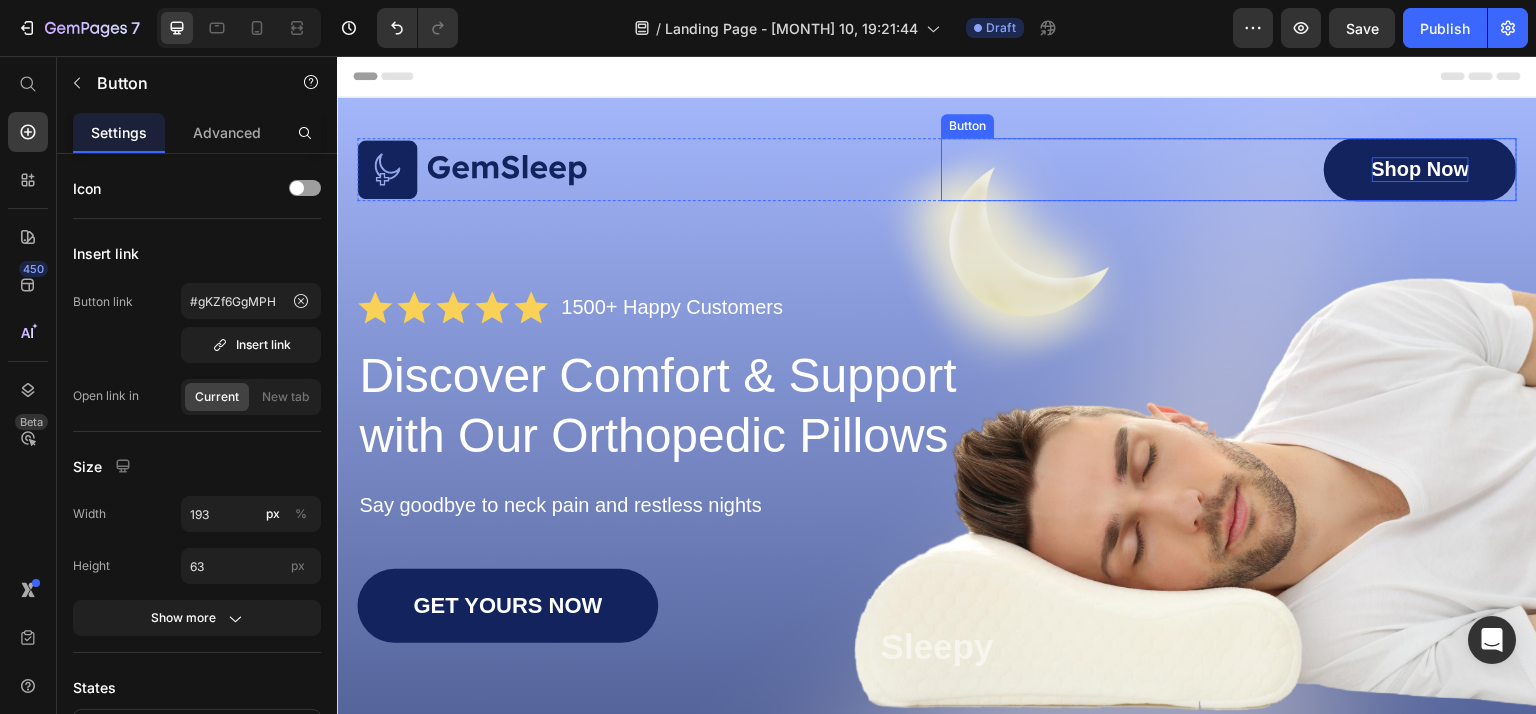click on "Shop Now" at bounding box center (1421, 169) 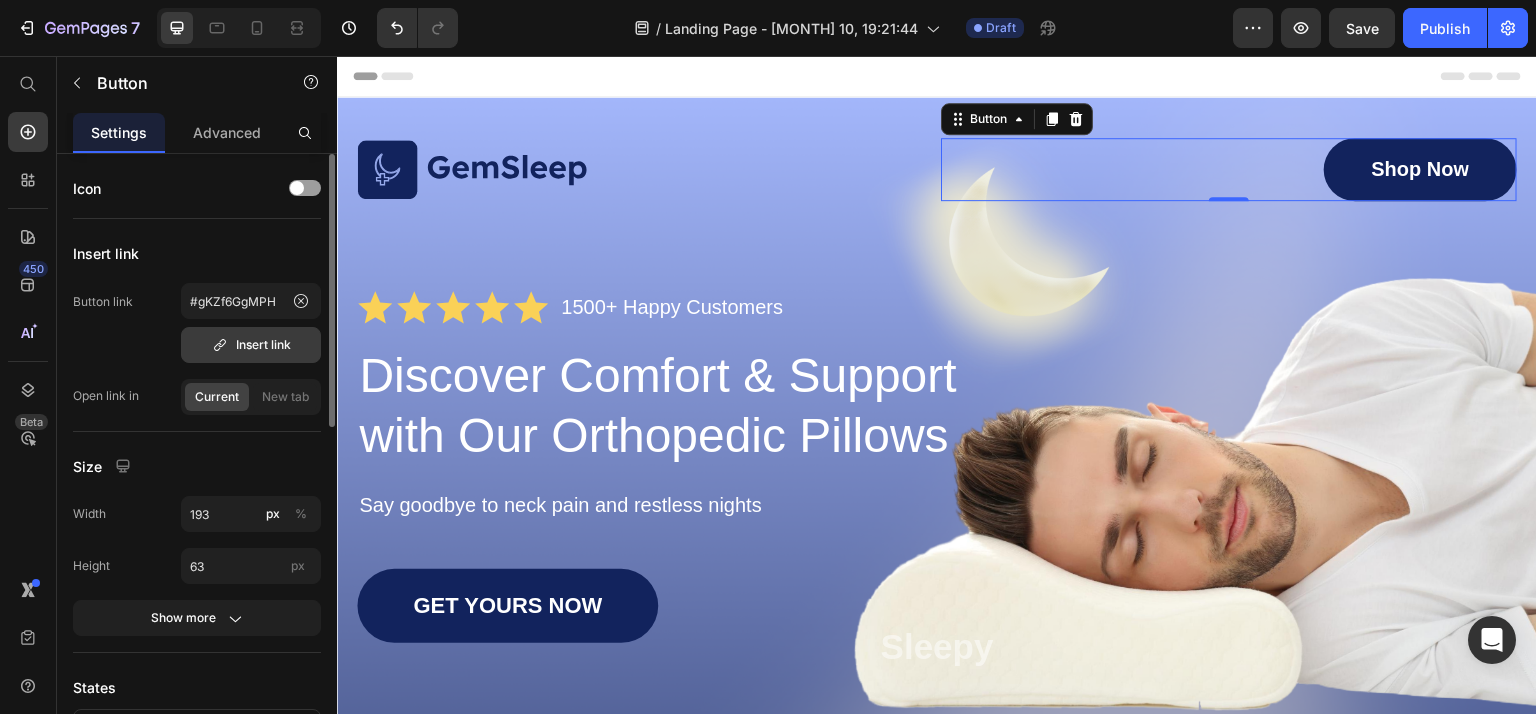 click on "Insert link" at bounding box center (251, 345) 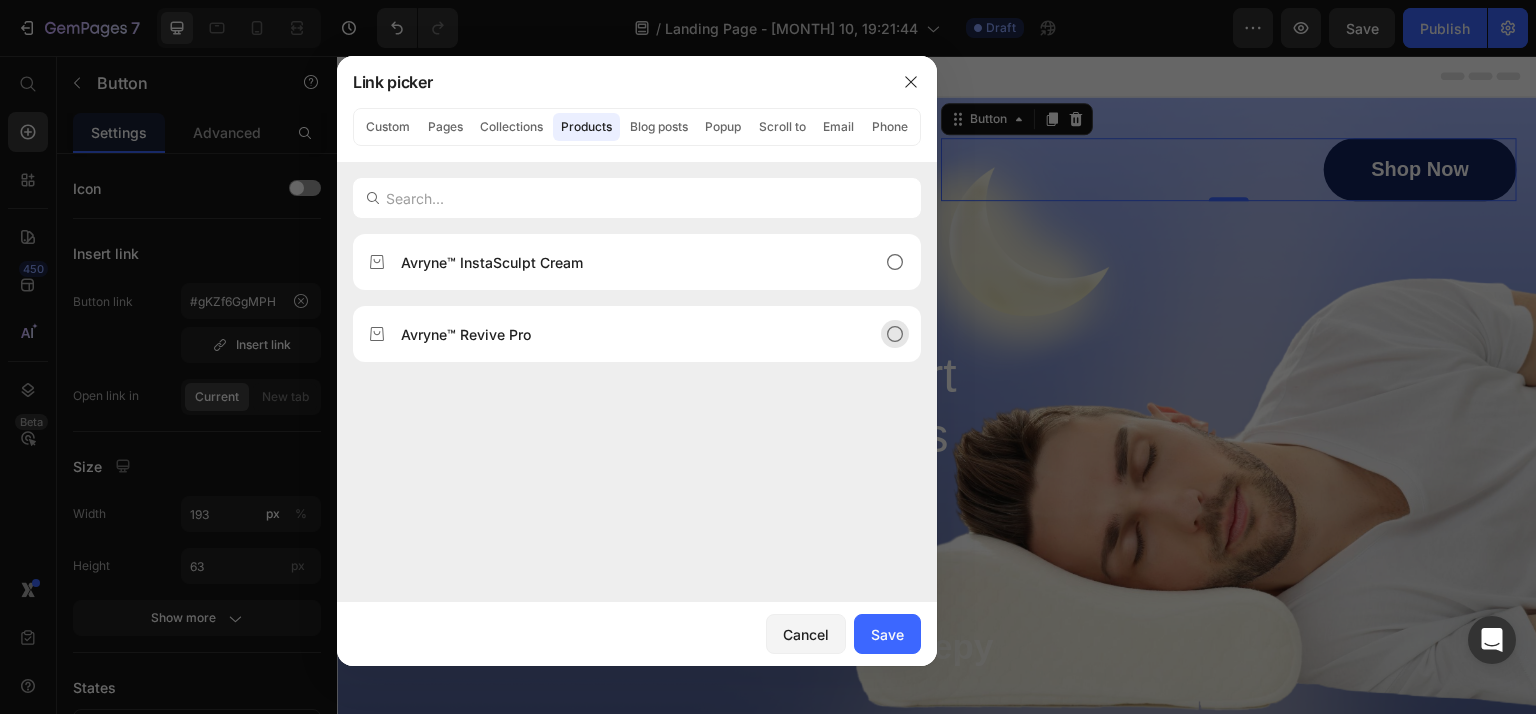 click on "Avryne™ Revive Pro" at bounding box center [621, 334] 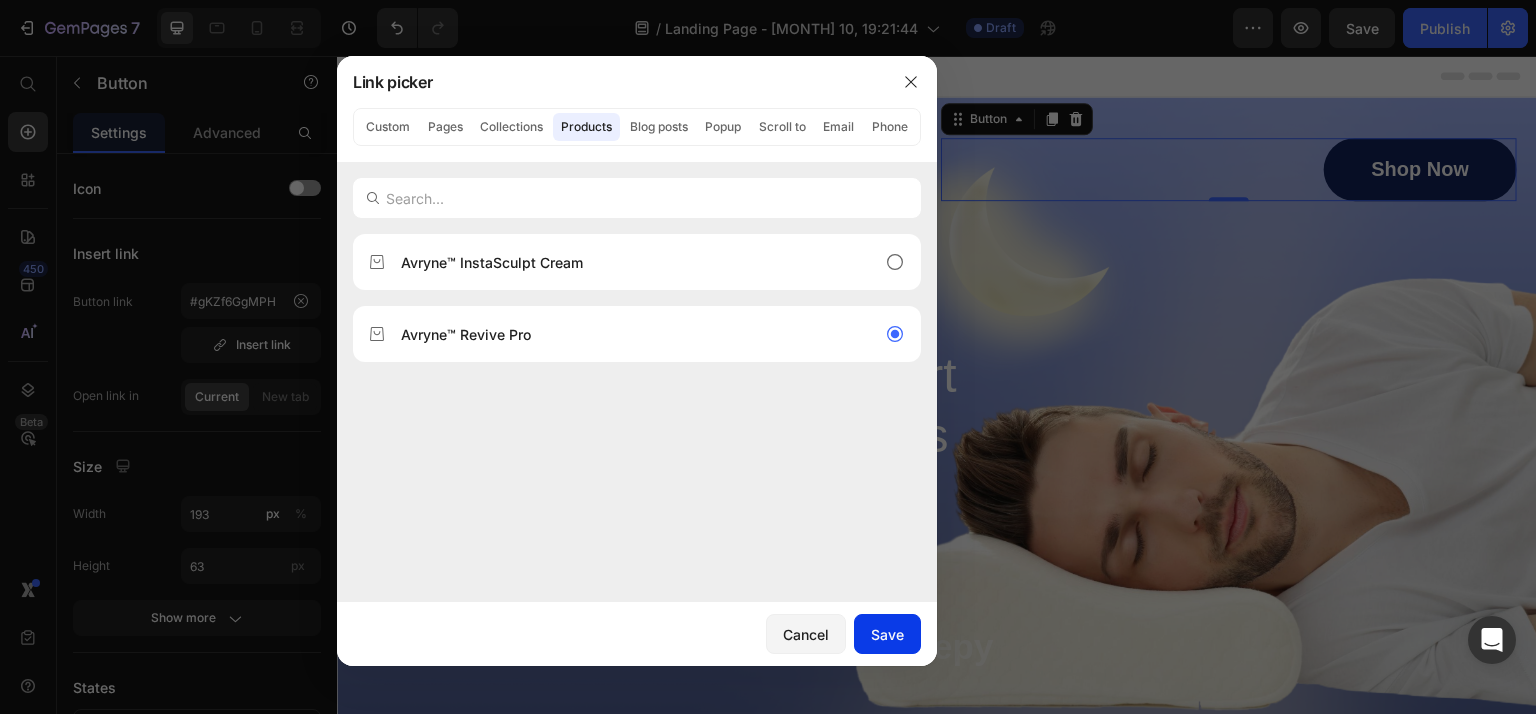 click on "Save" at bounding box center [887, 634] 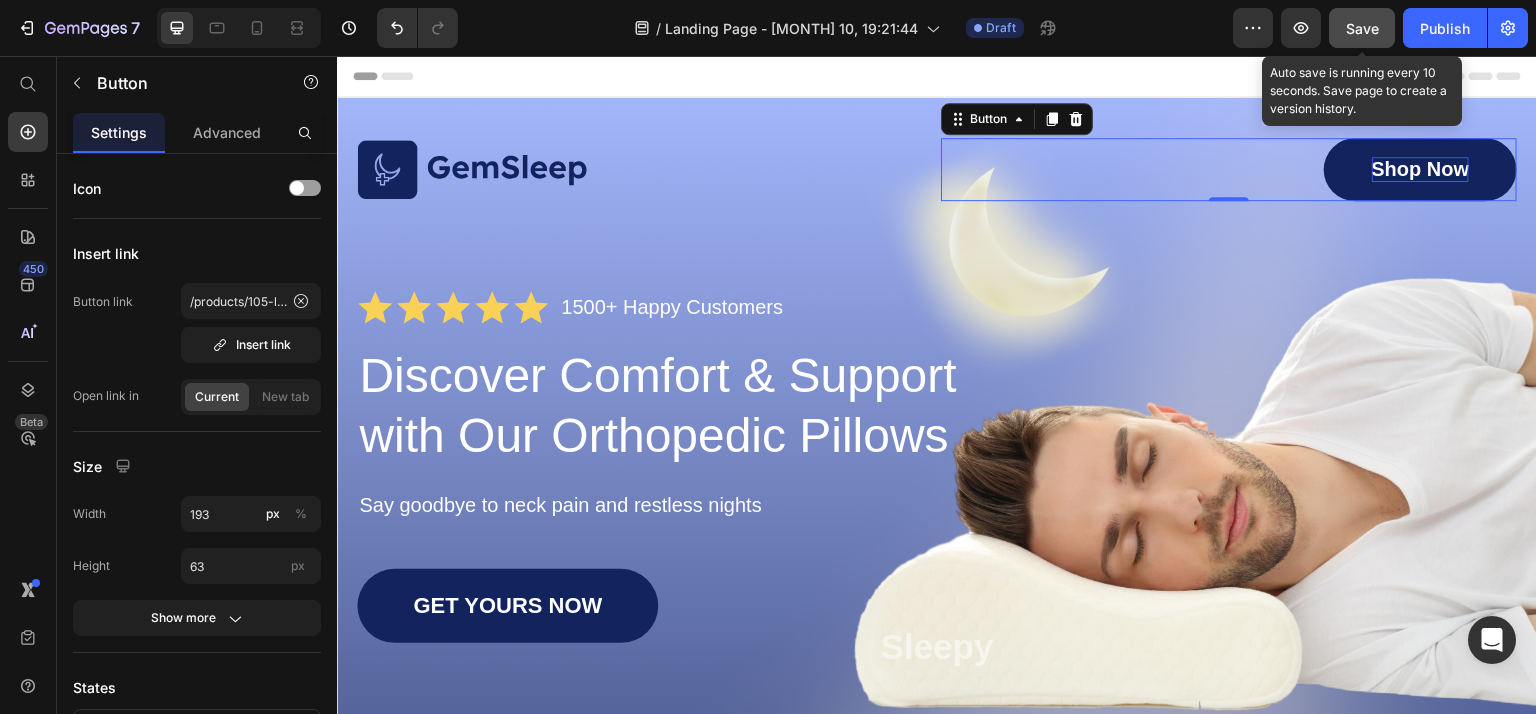 click on "Save" 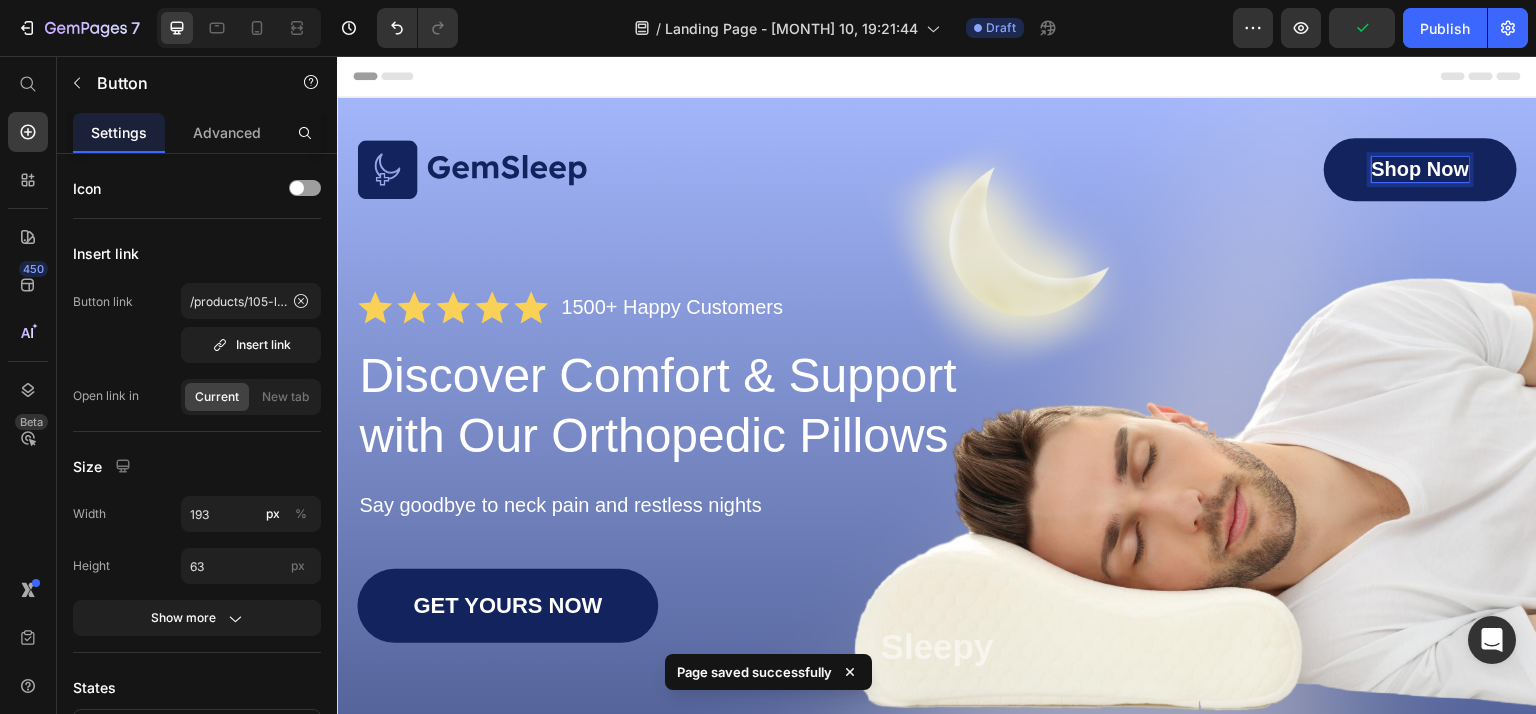 click on "Shop Now" at bounding box center (1421, 169) 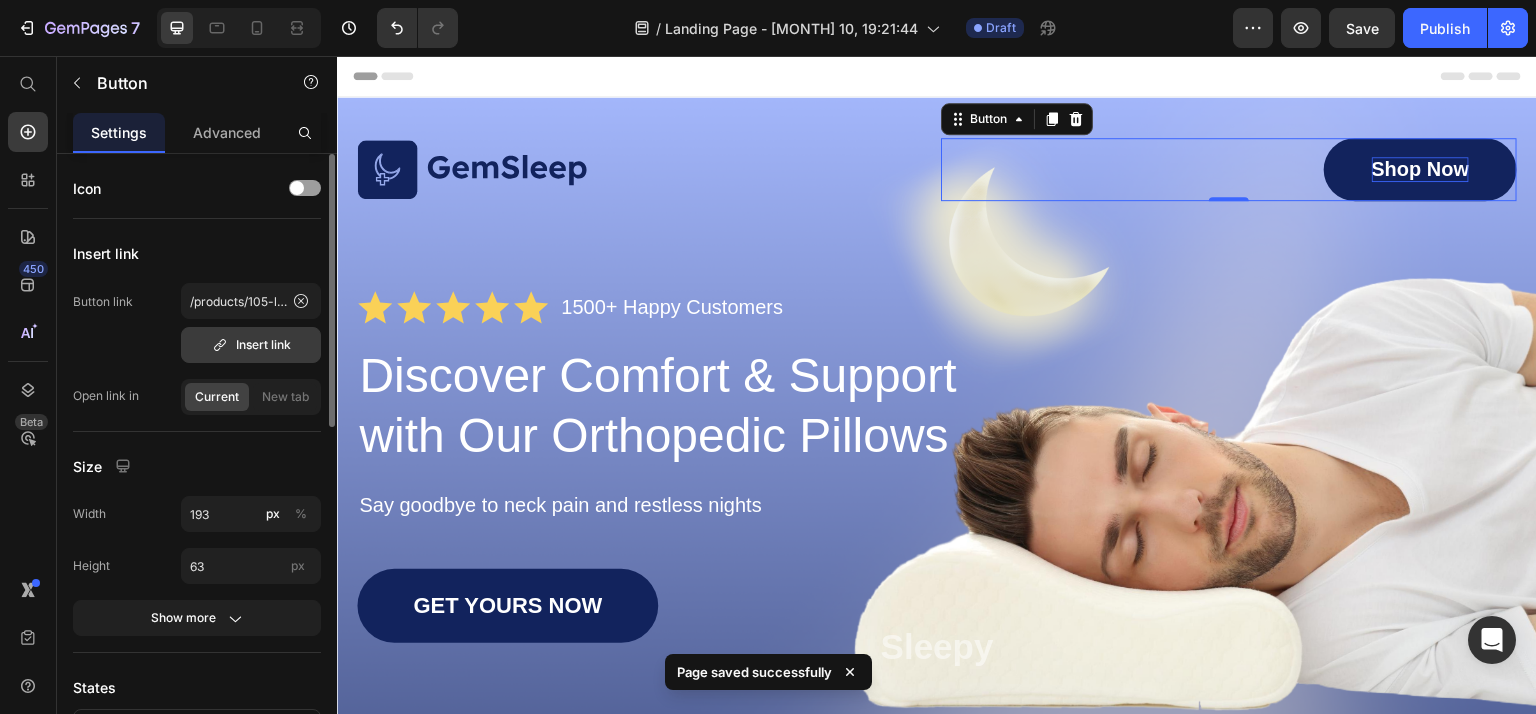 click on "Insert link" at bounding box center (251, 345) 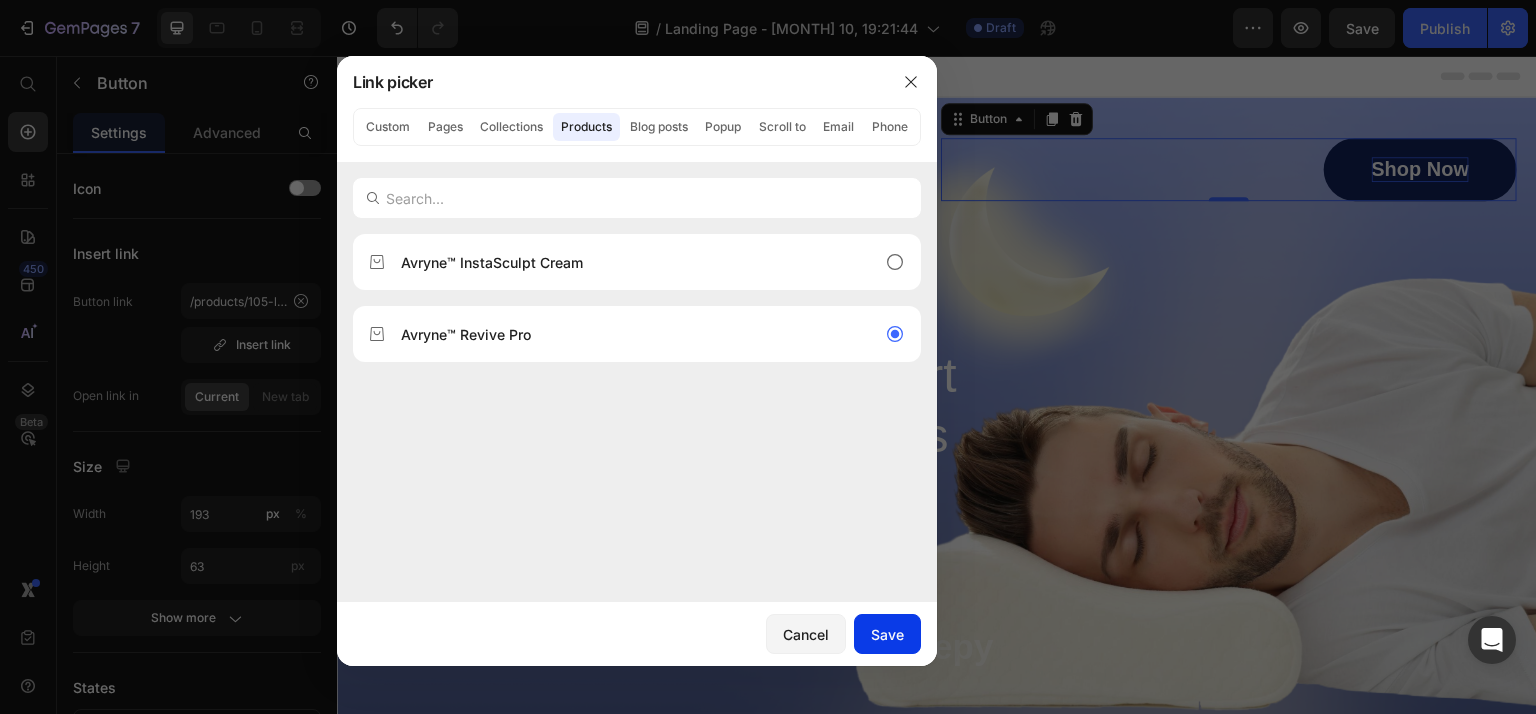 click on "Save" 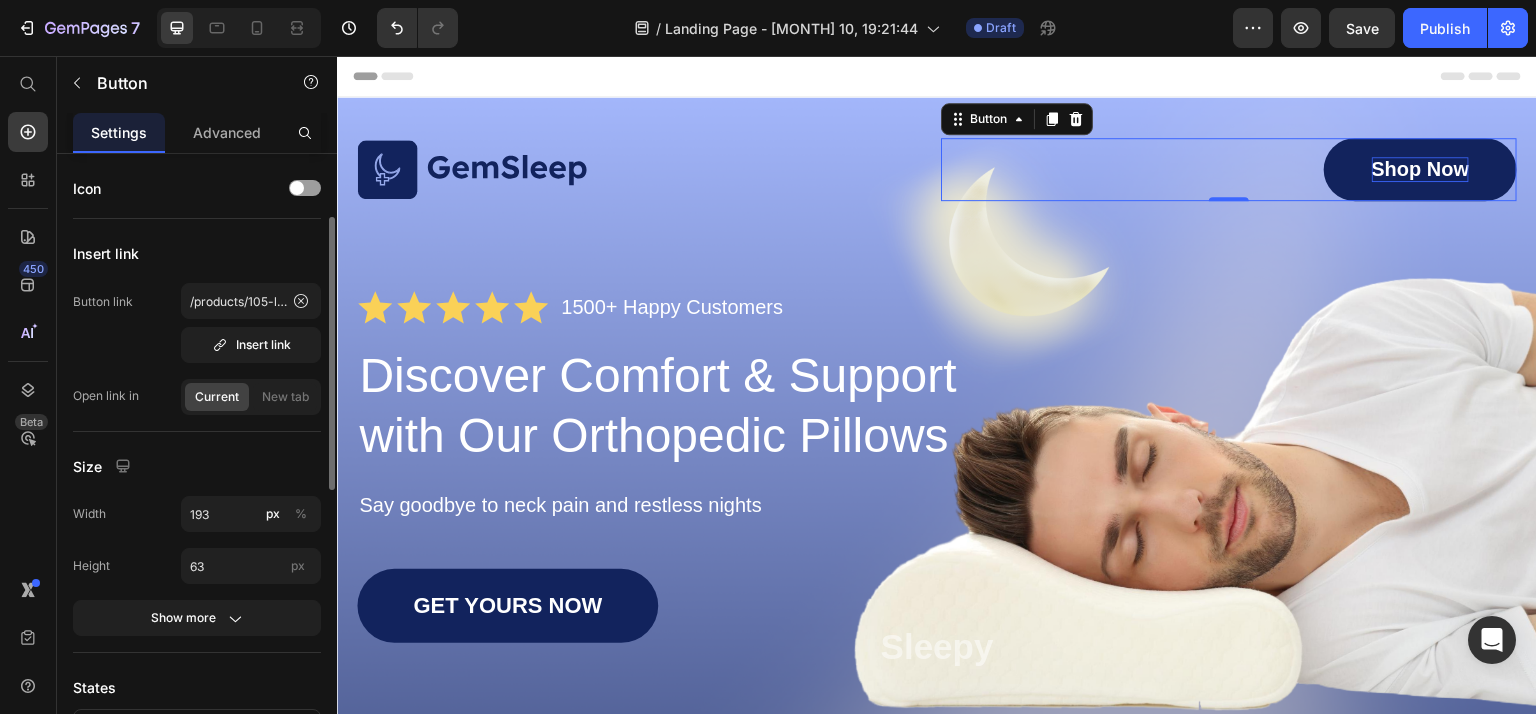 scroll, scrollTop: 204, scrollLeft: 0, axis: vertical 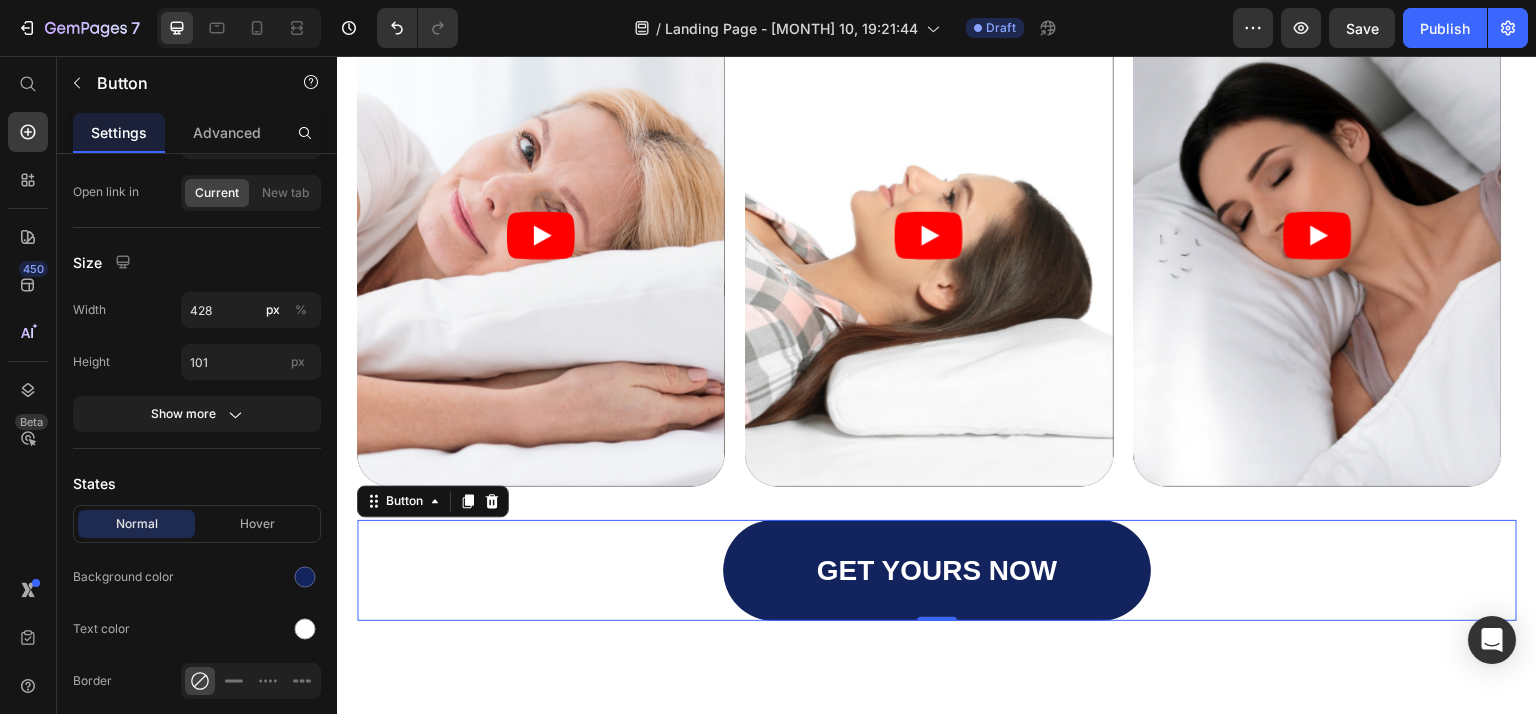 click on "GET YOURS NOW" at bounding box center (937, 570) 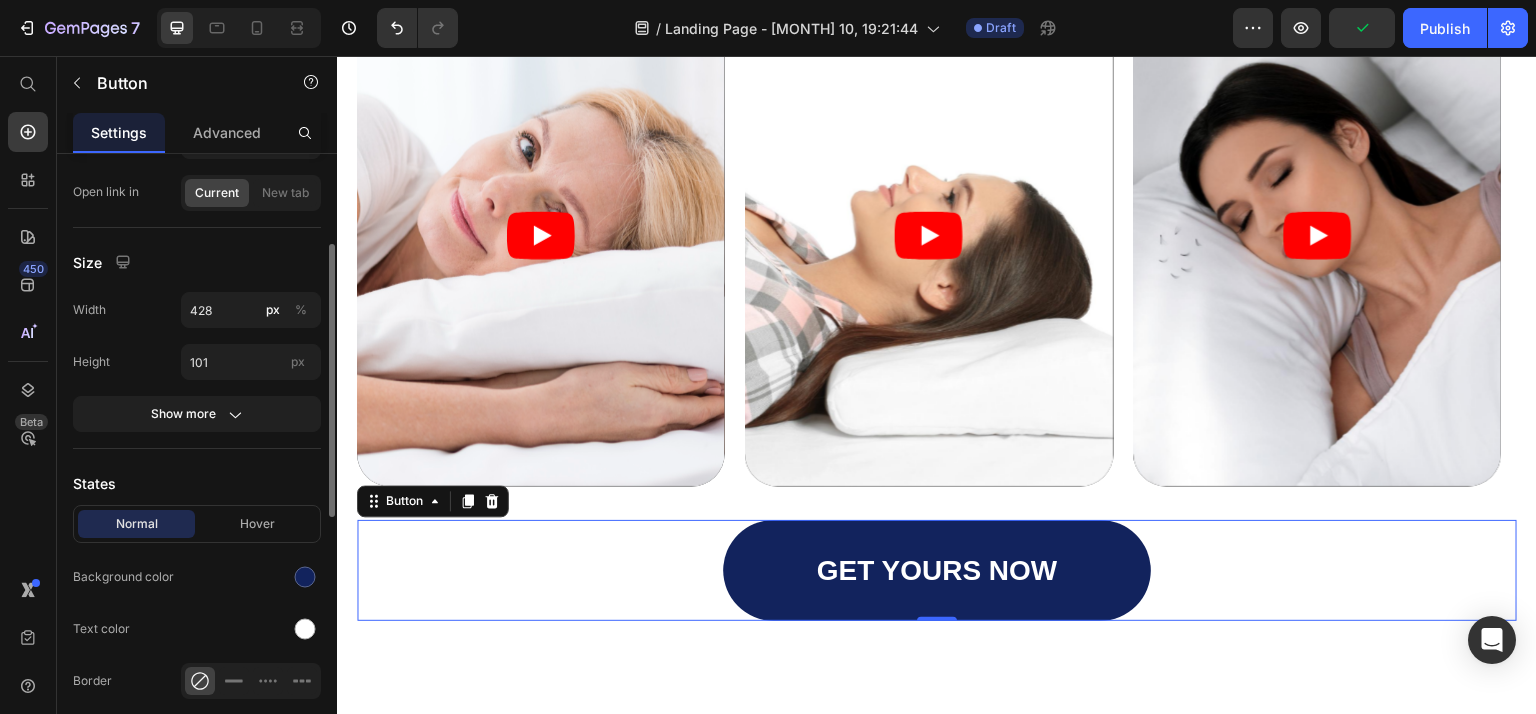 click on "Size" at bounding box center (197, 262) 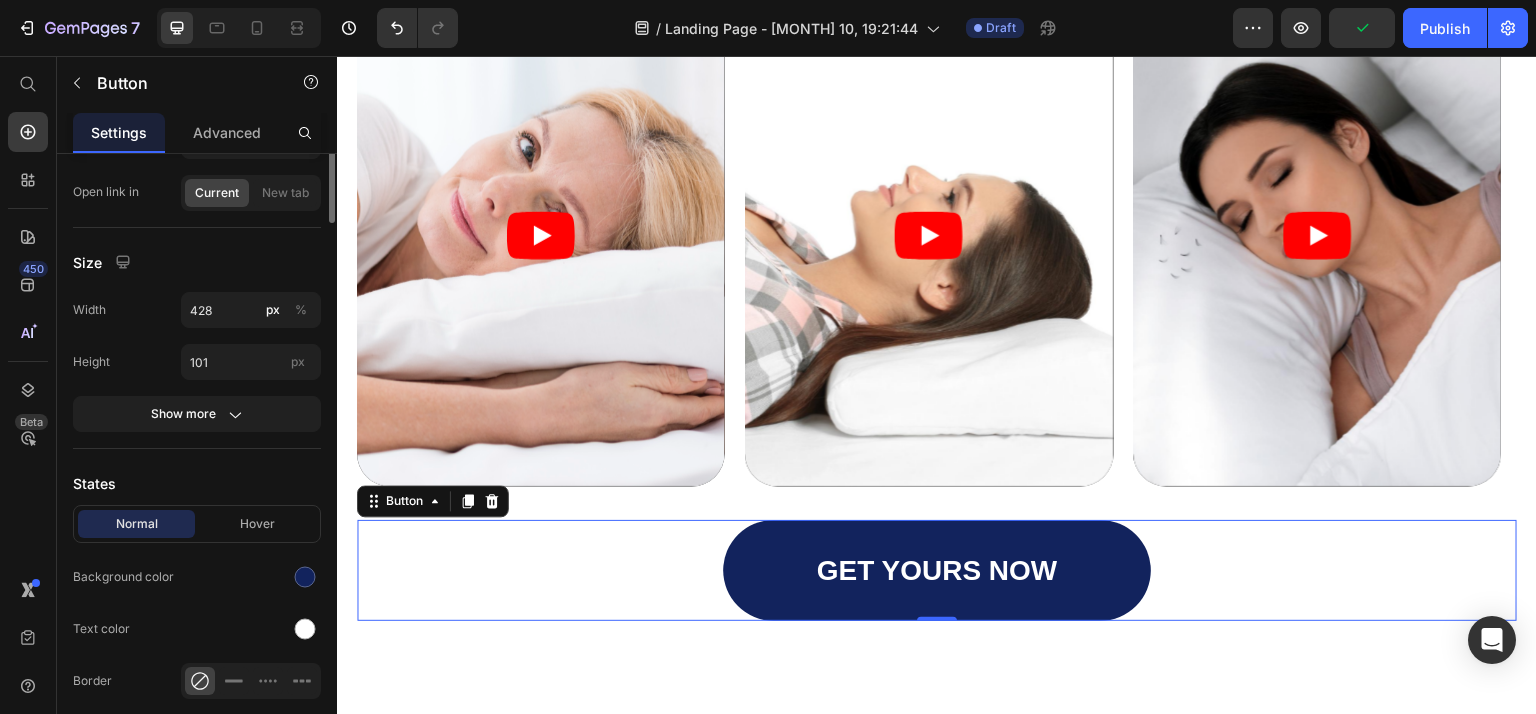scroll, scrollTop: 0, scrollLeft: 0, axis: both 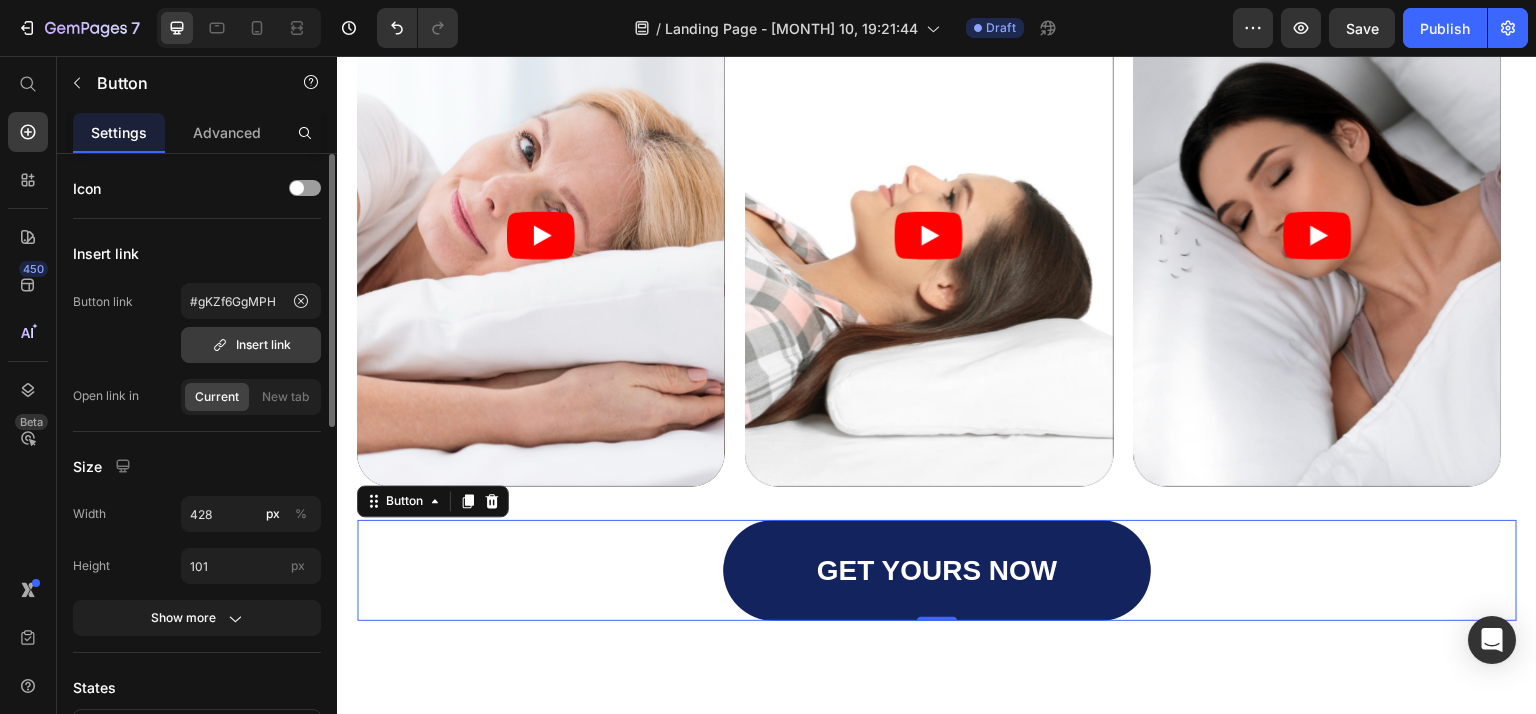 click on "Insert link" at bounding box center [251, 345] 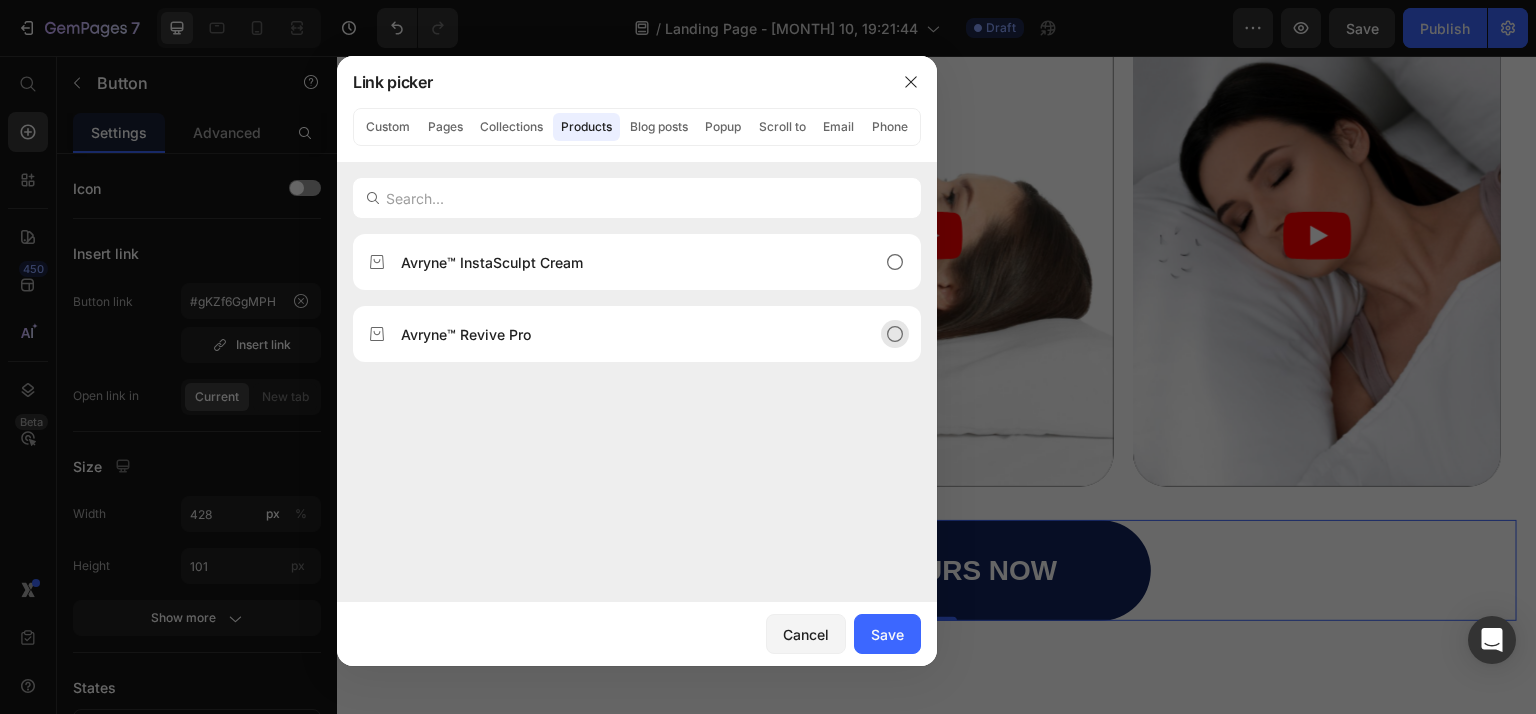 click on "Avryne™ Revive Pro" 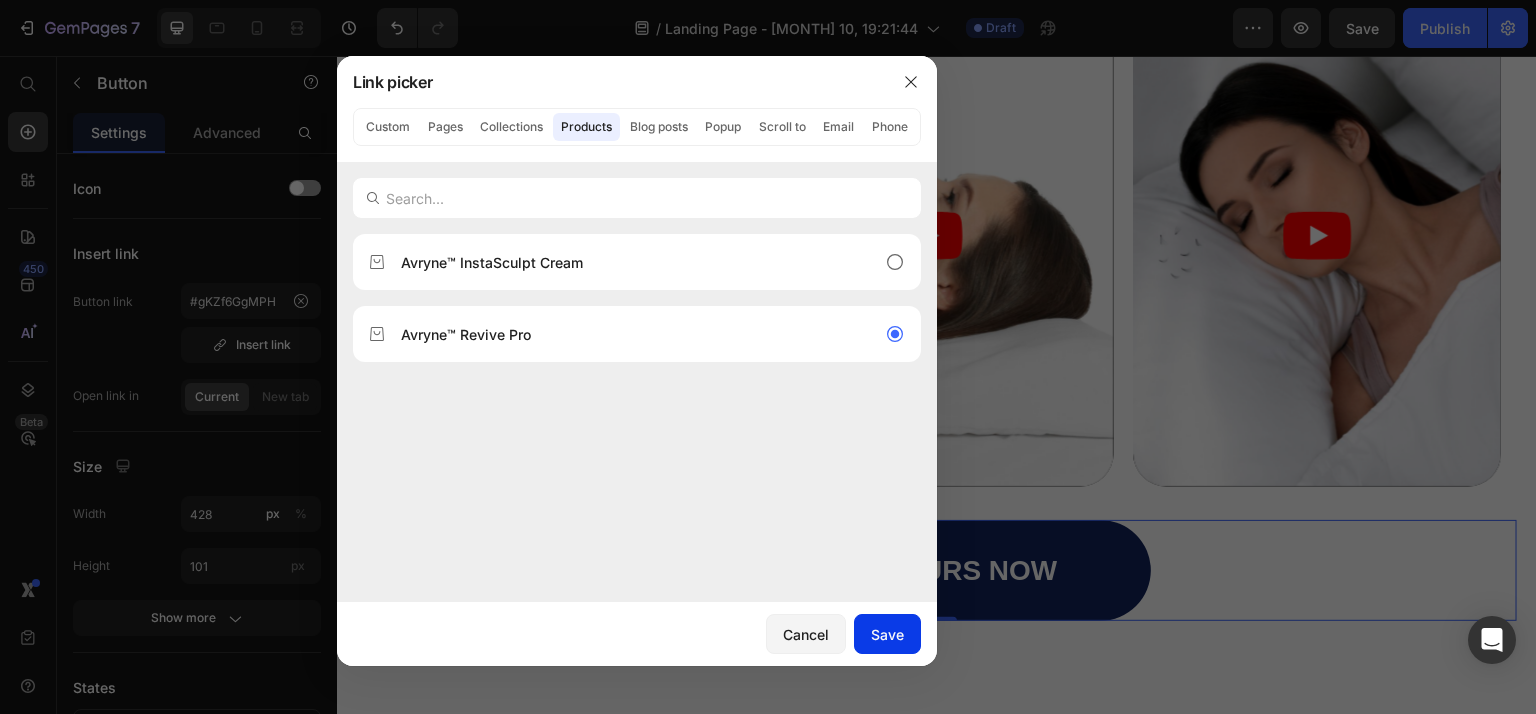 click on "Save" 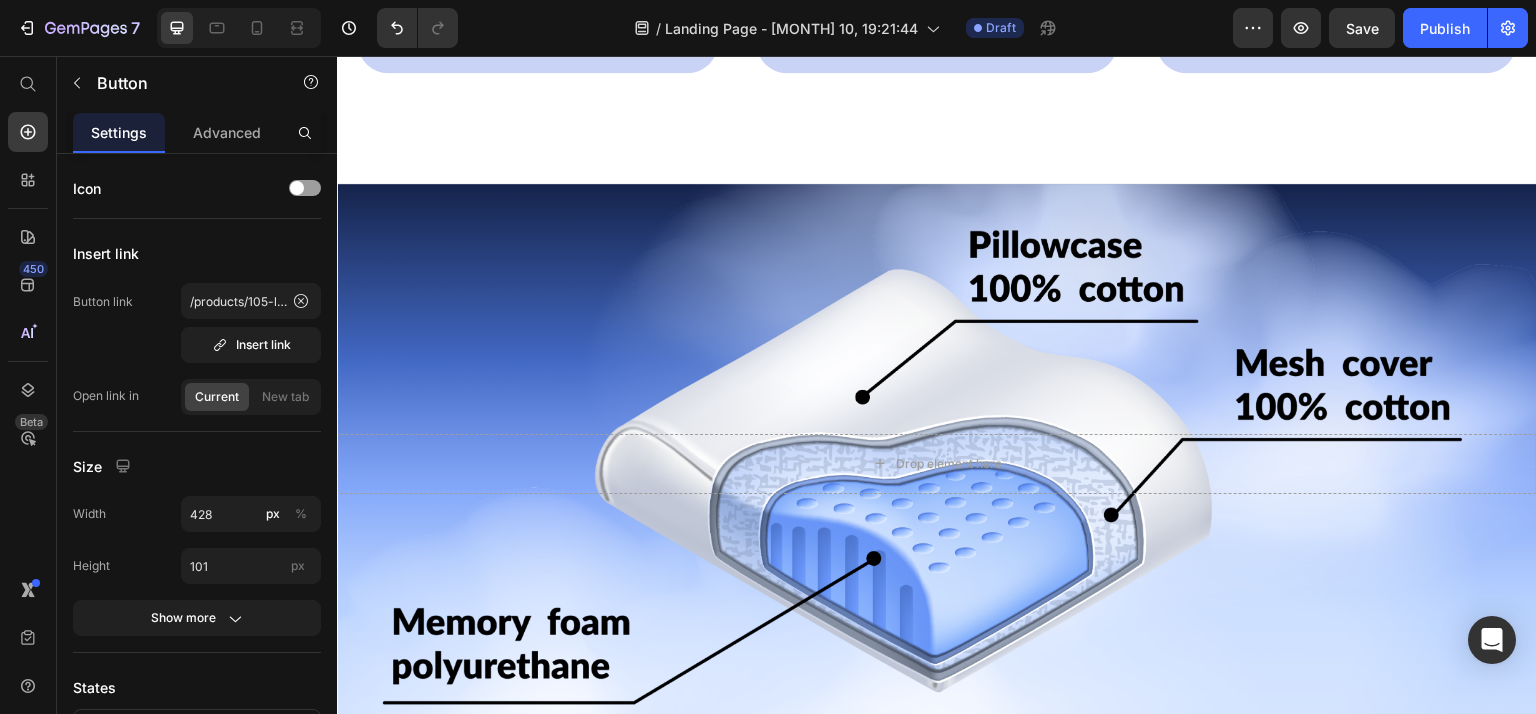 scroll, scrollTop: 1124, scrollLeft: 0, axis: vertical 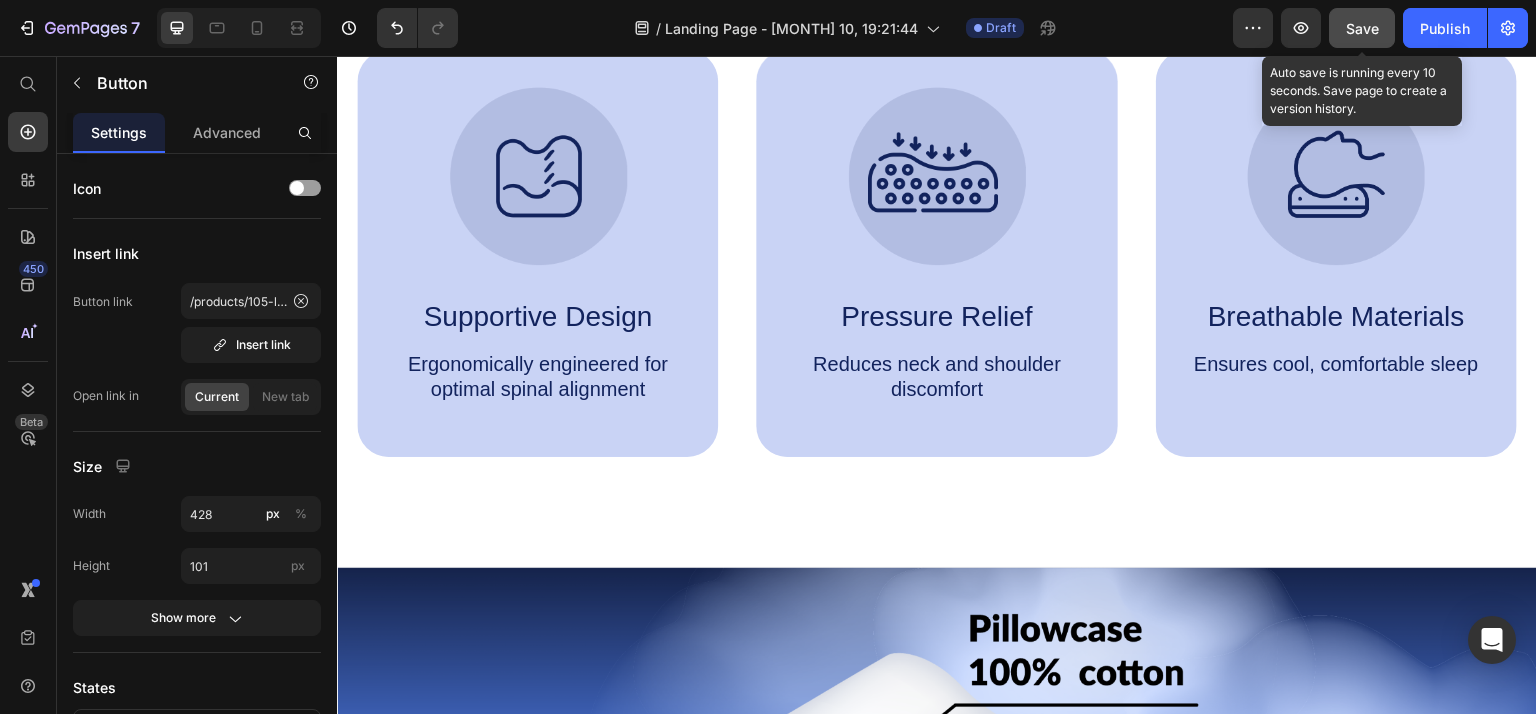 click on "Save" at bounding box center [1362, 28] 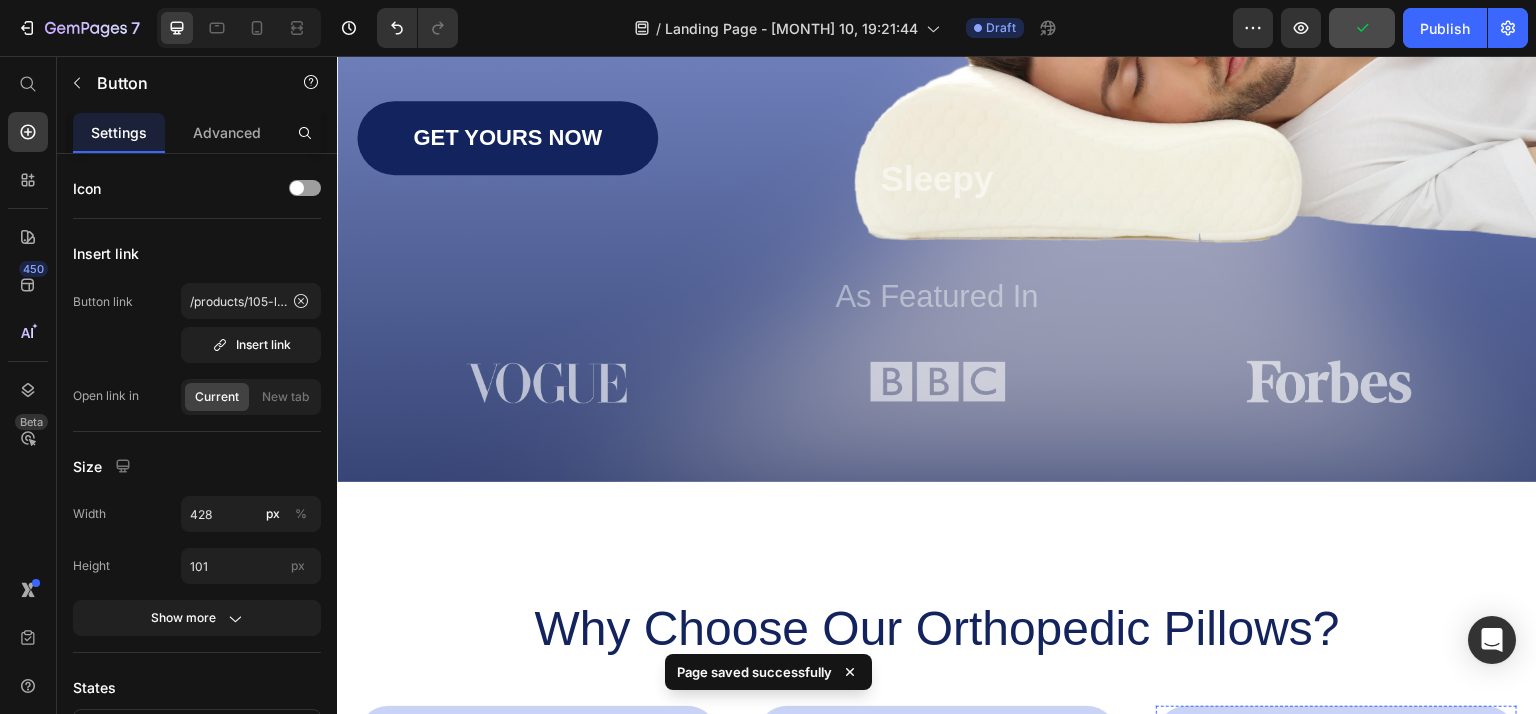 scroll, scrollTop: 0, scrollLeft: 0, axis: both 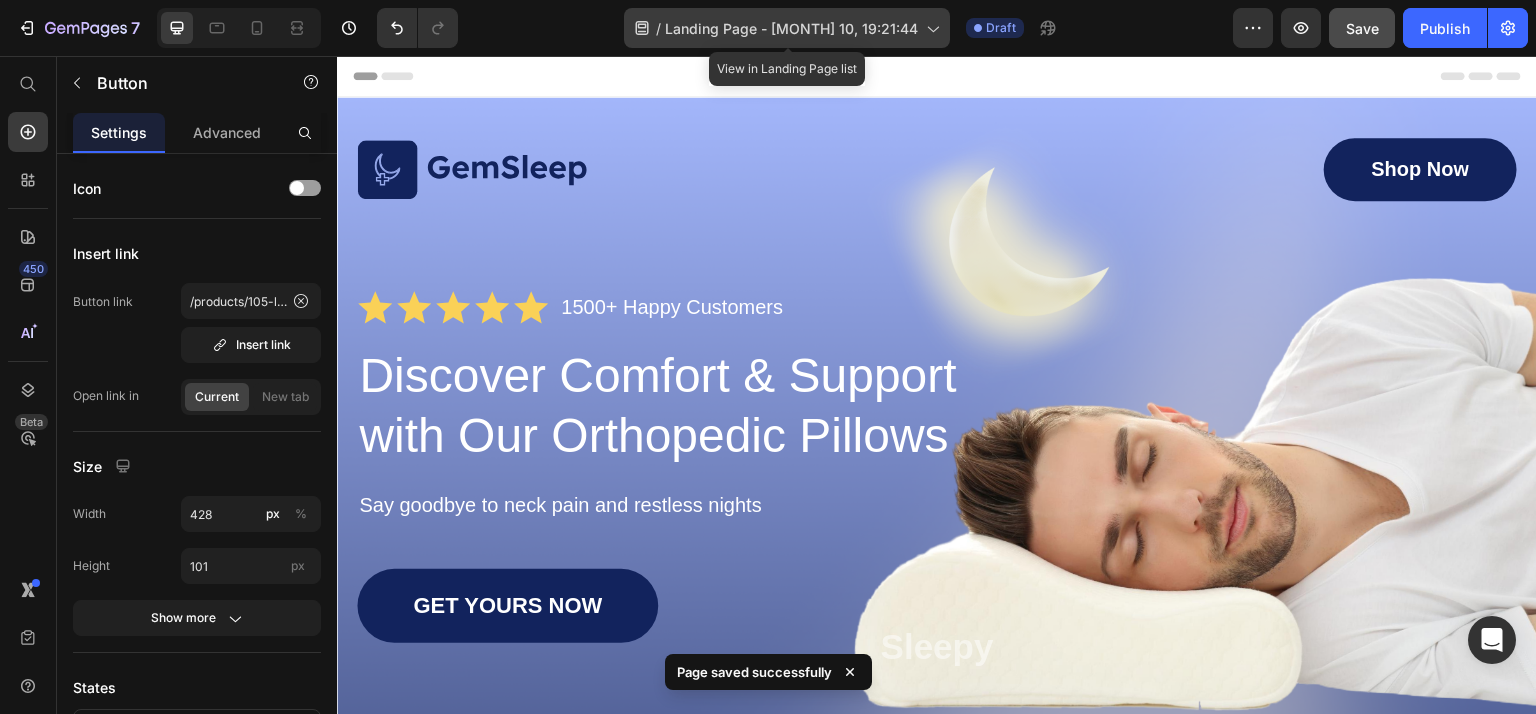 click on "Landing Page - Jul 10, 19:21:44" at bounding box center [791, 28] 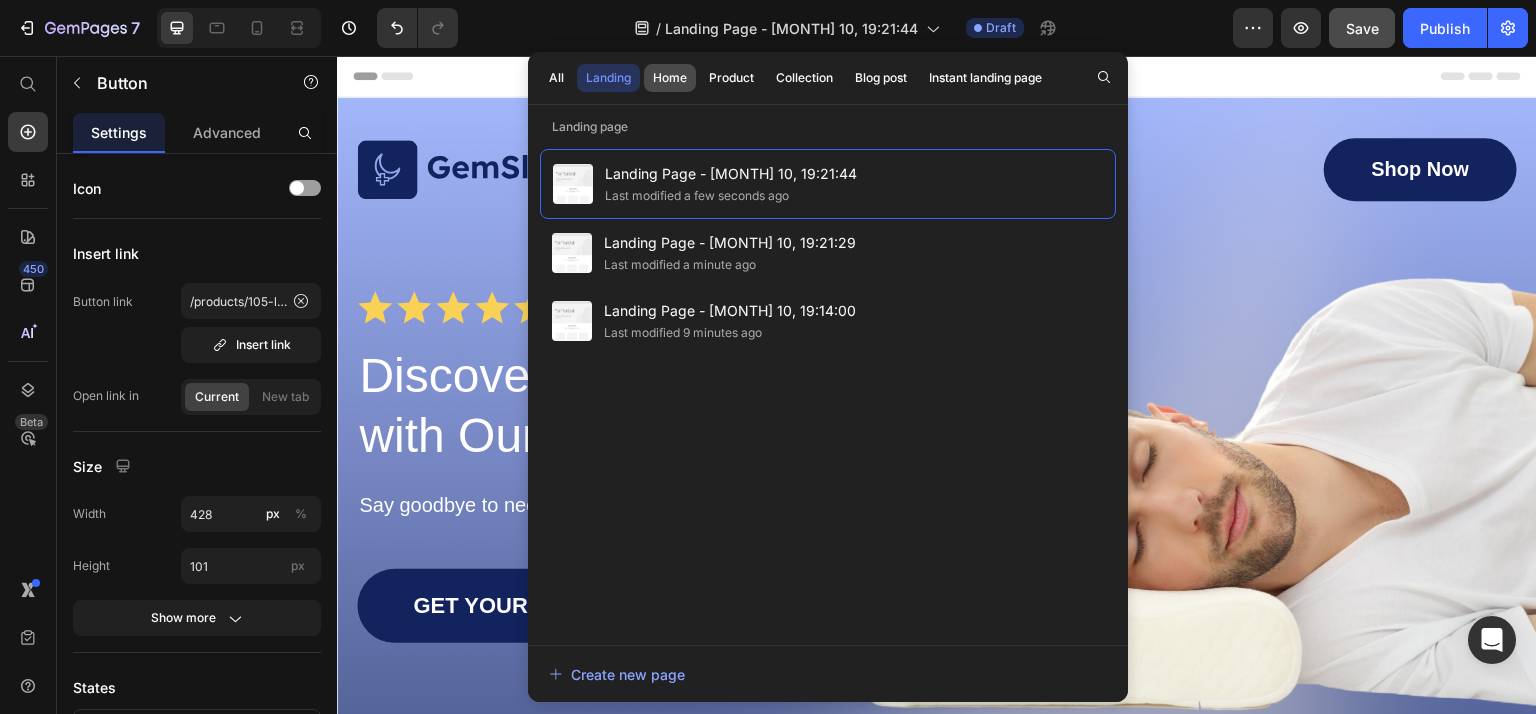 click on "Home" 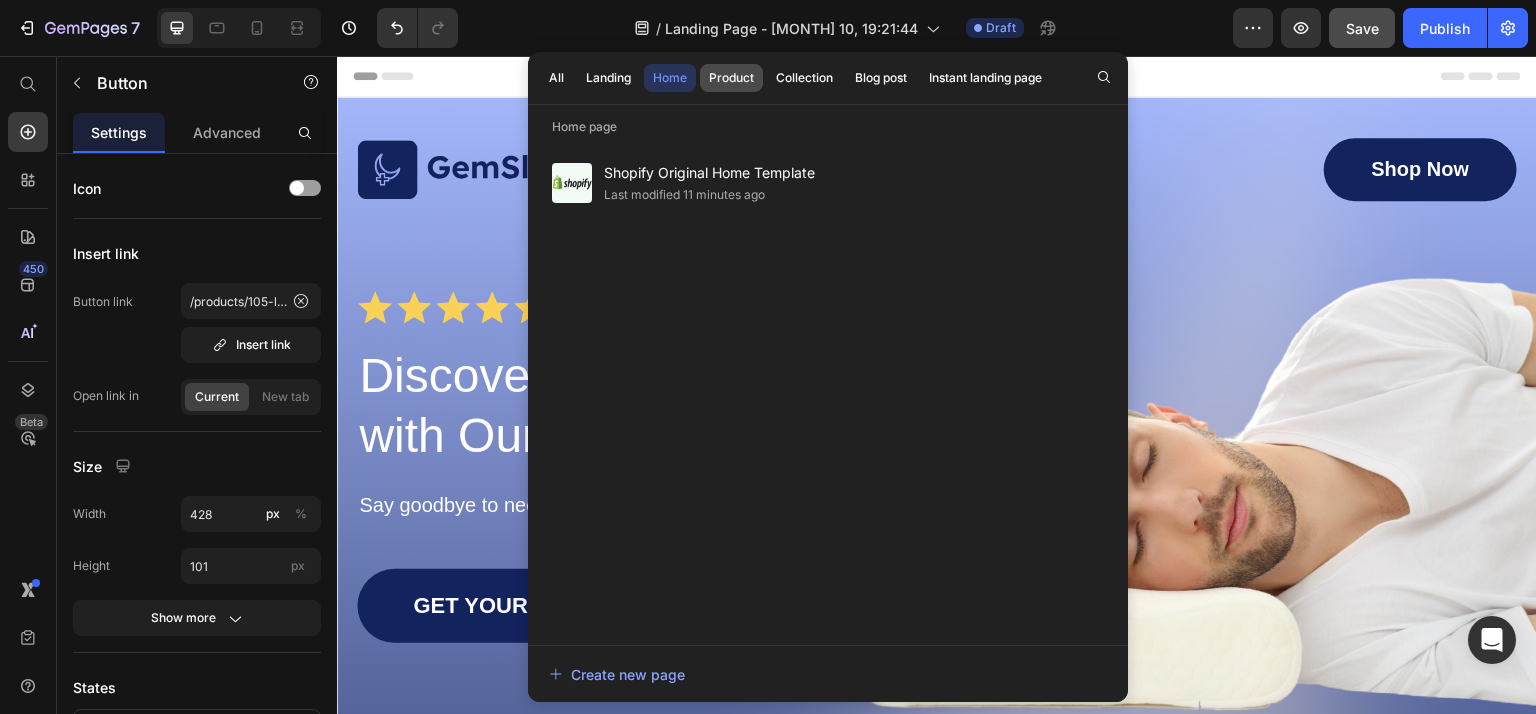click on "Product" at bounding box center [731, 78] 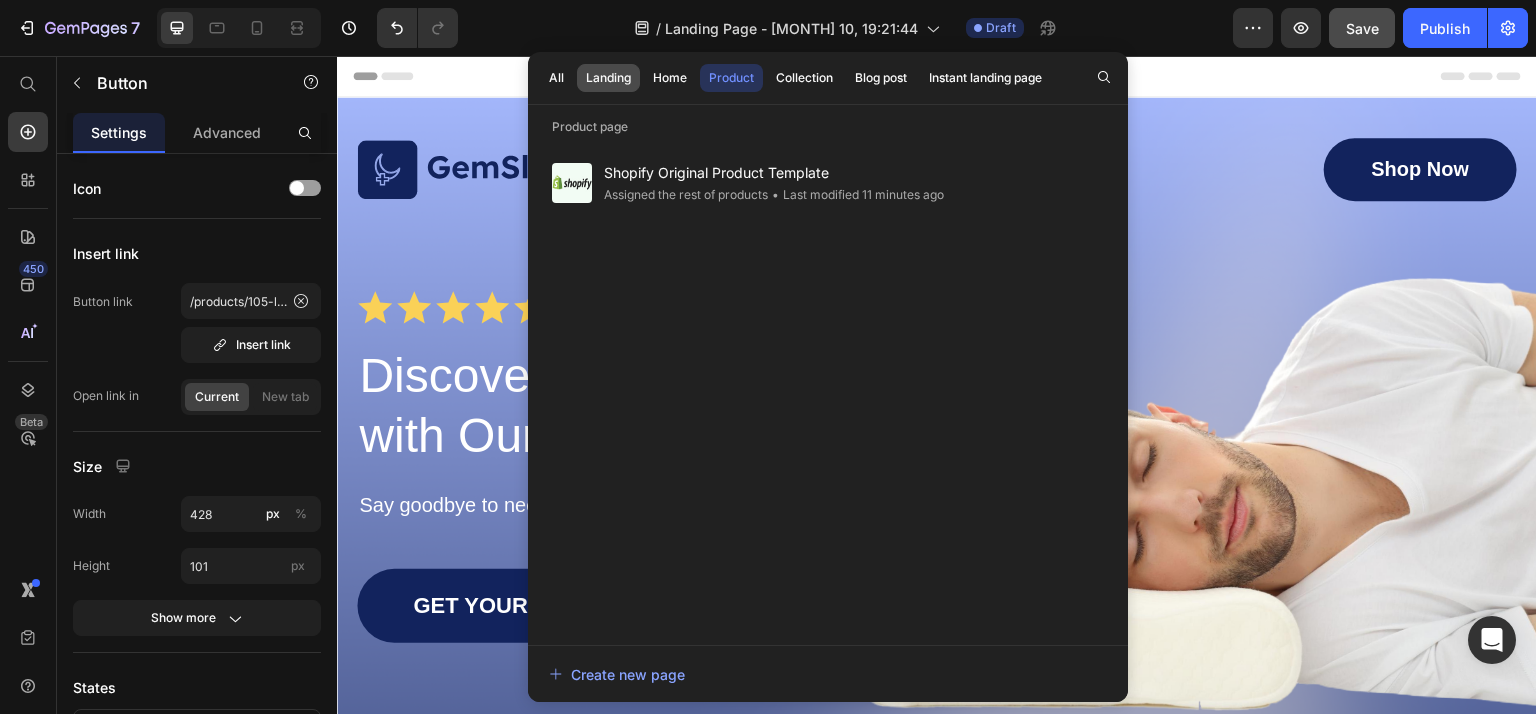 click on "Landing" at bounding box center (608, 78) 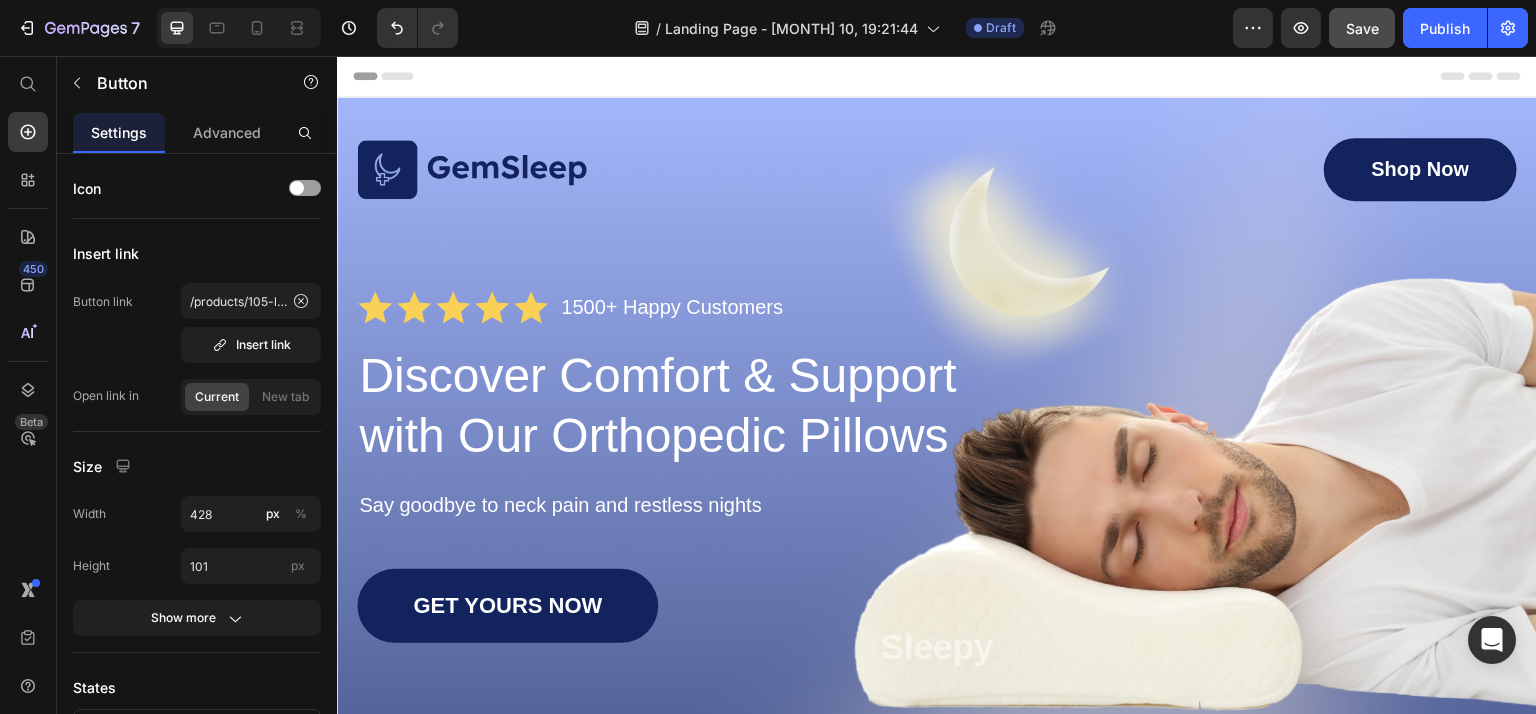 click on "/  Landing Page - Jul 10, 19:21:44 Draft" 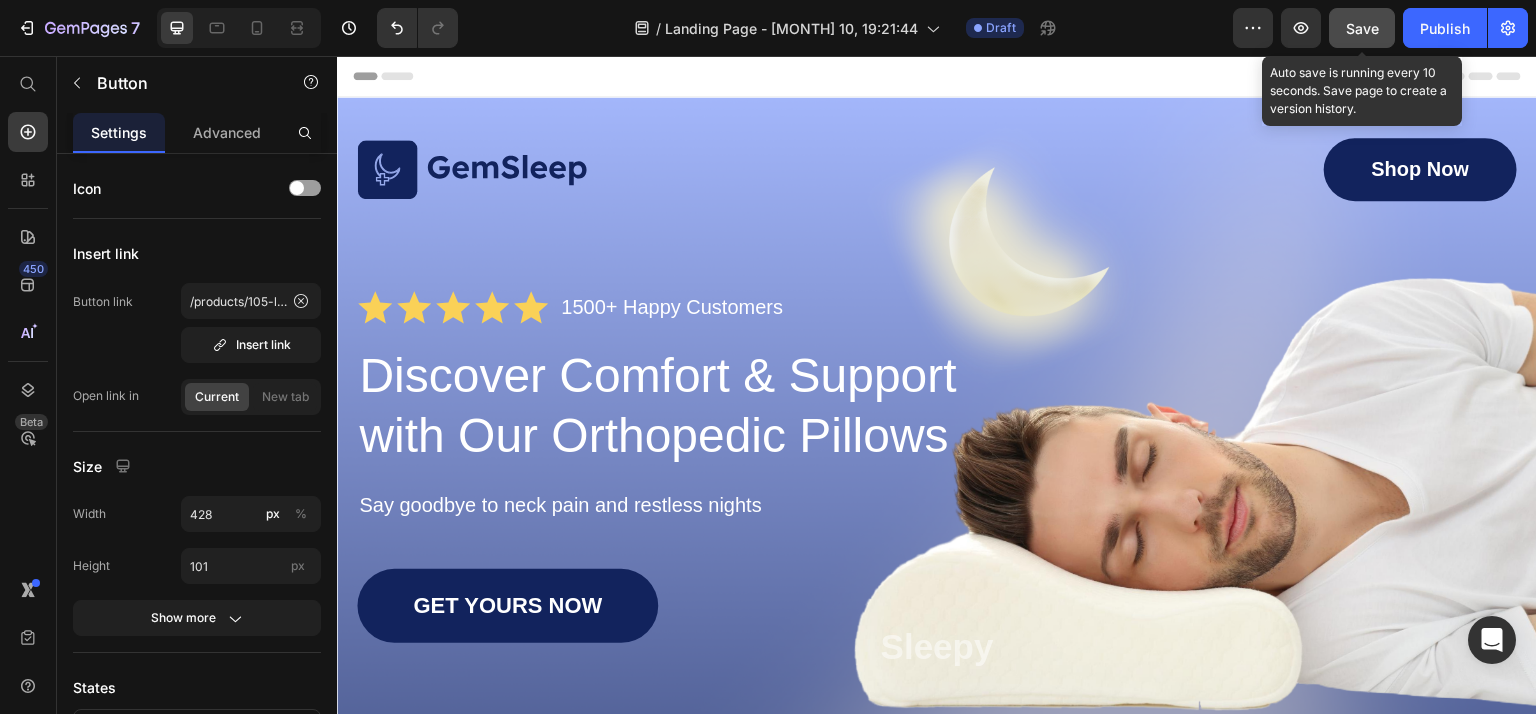 click on "Save" 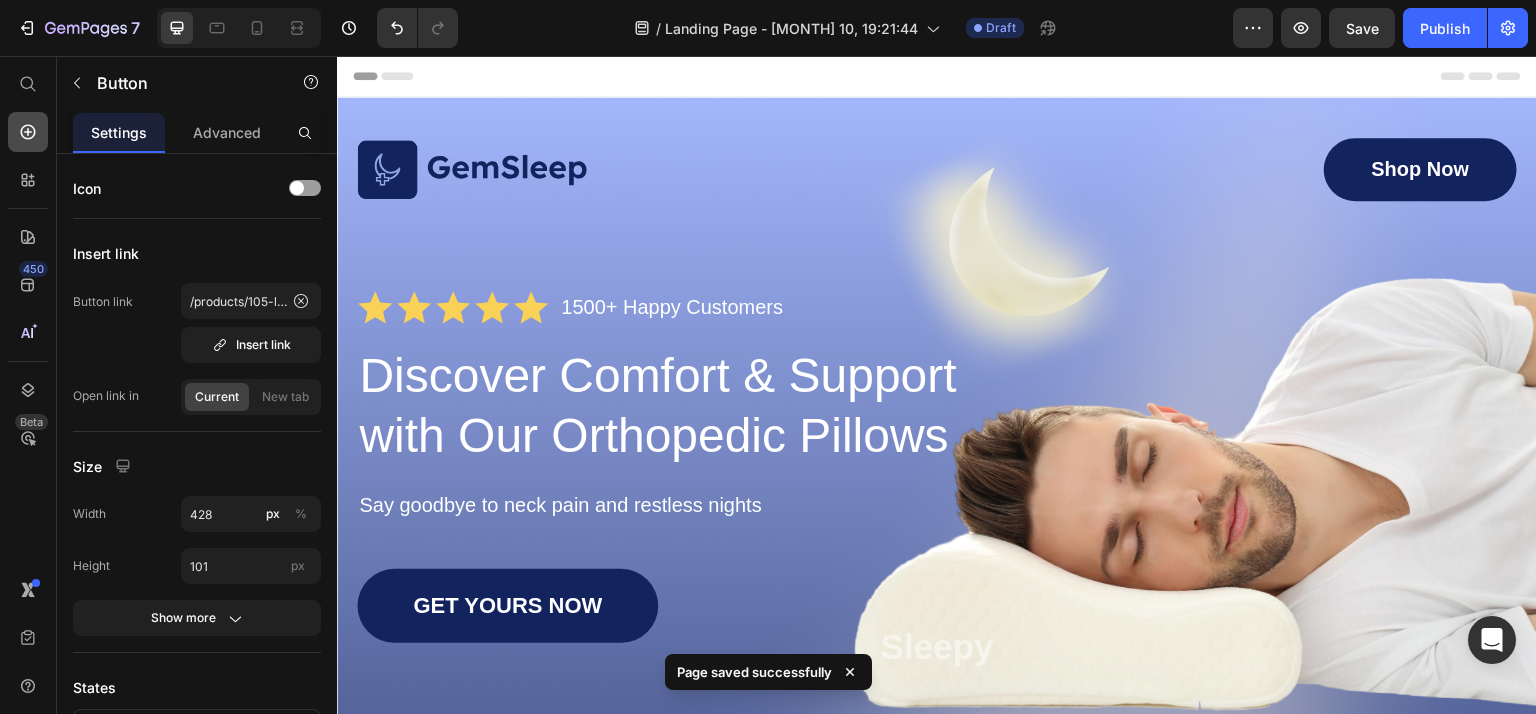 click 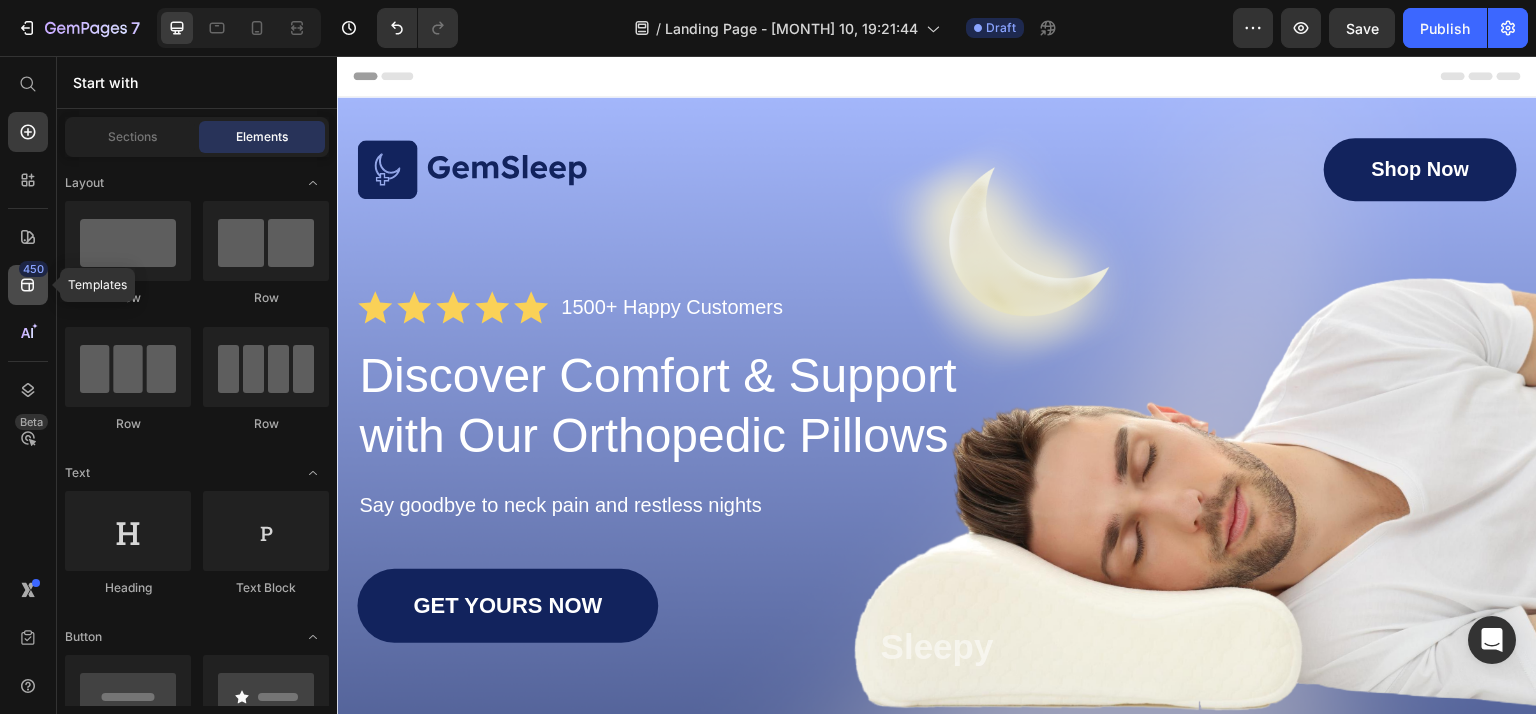 click on "450" 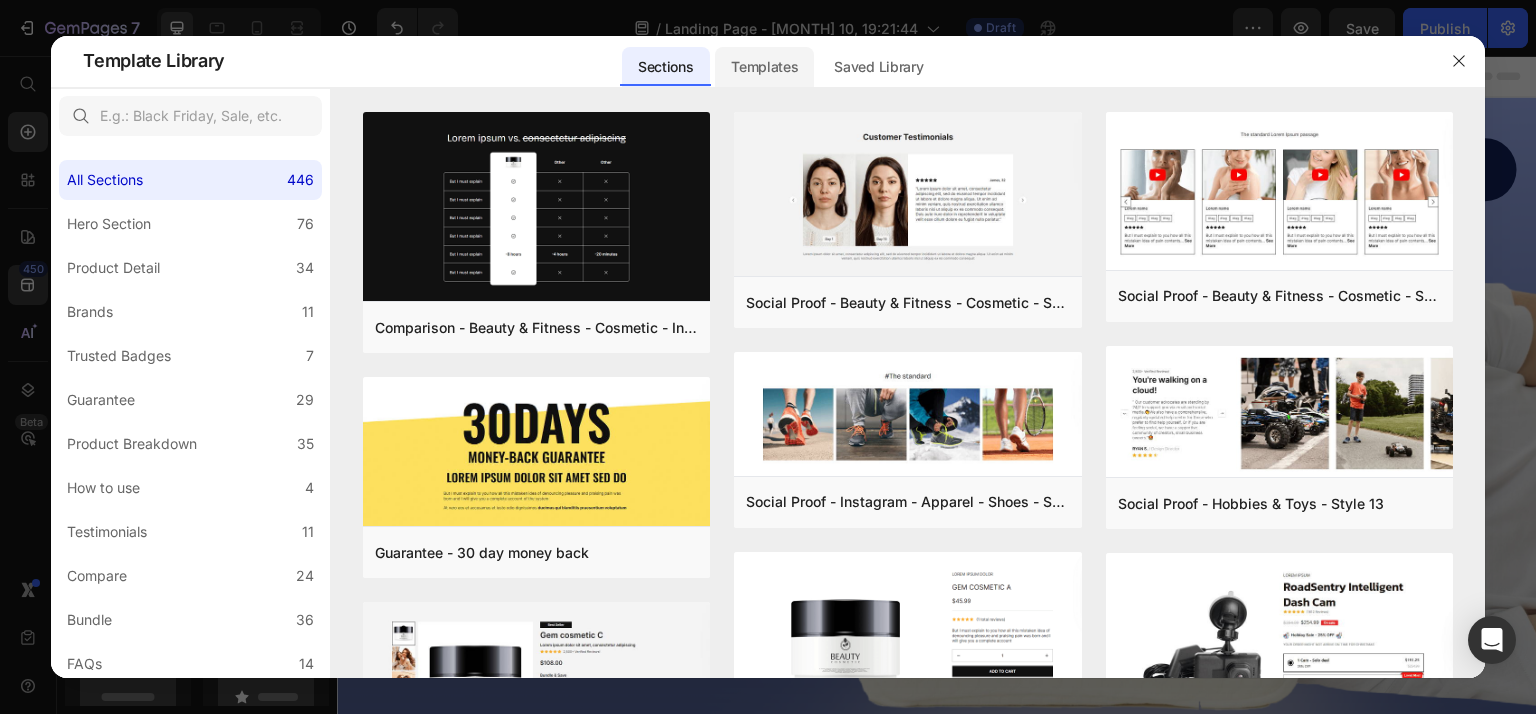click on "Templates" 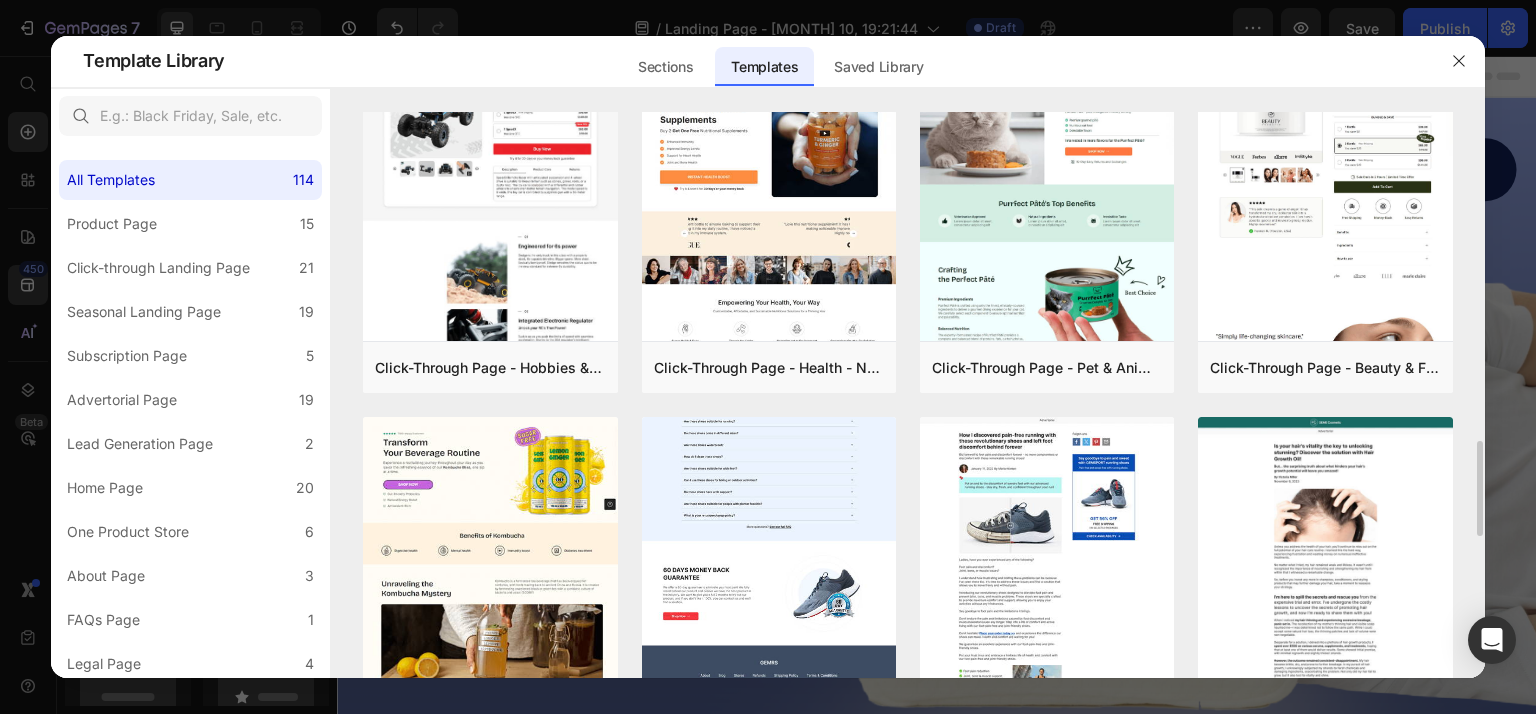 scroll, scrollTop: 1932, scrollLeft: 0, axis: vertical 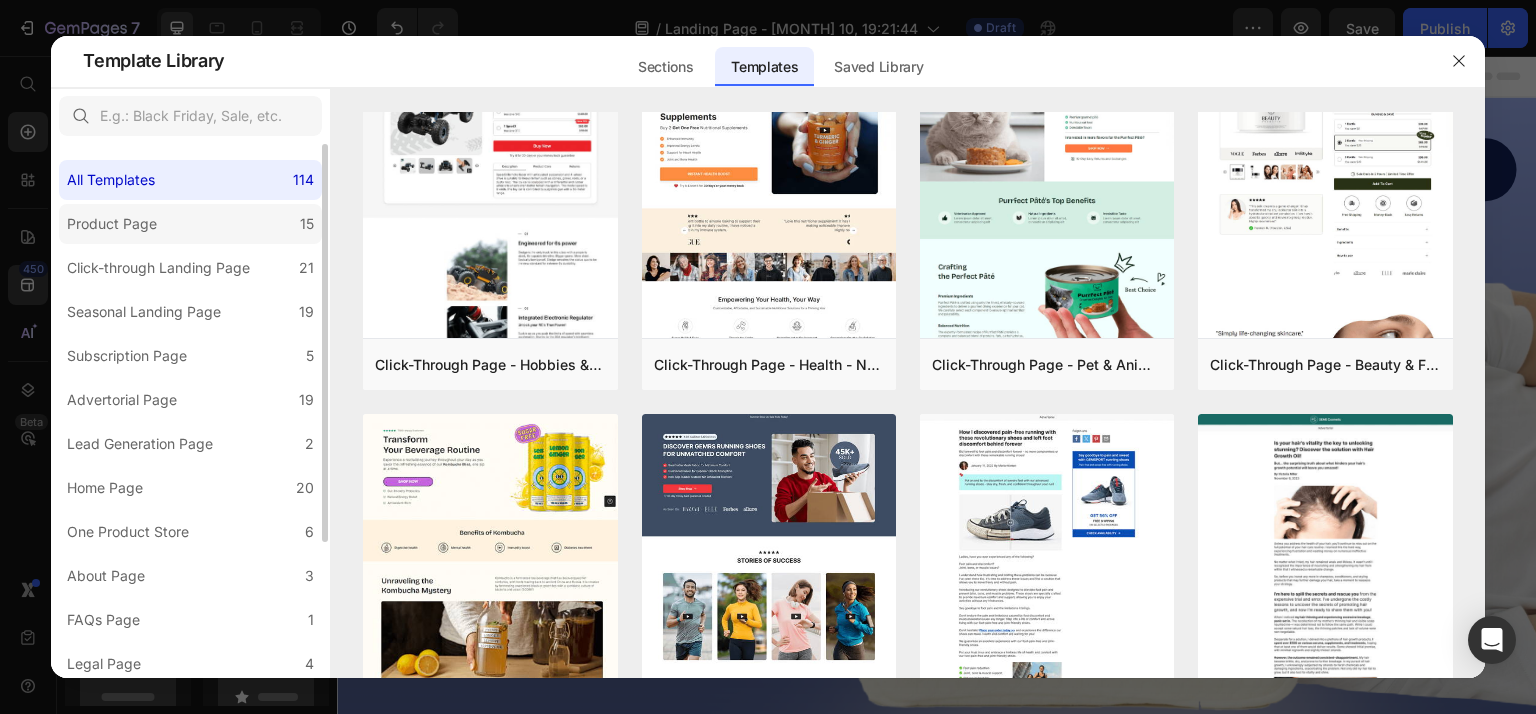 click on "Product Page 15" 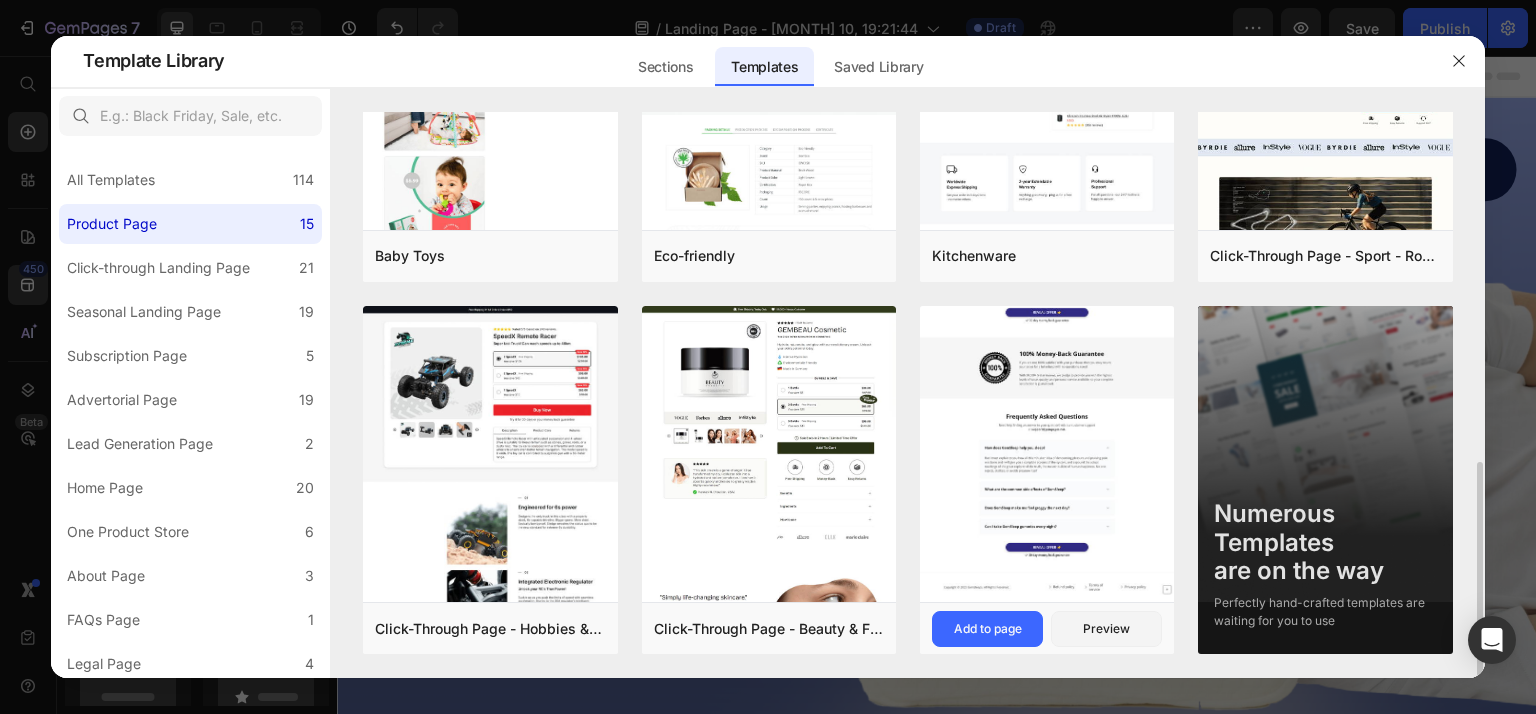 scroll, scrollTop: 918, scrollLeft: 0, axis: vertical 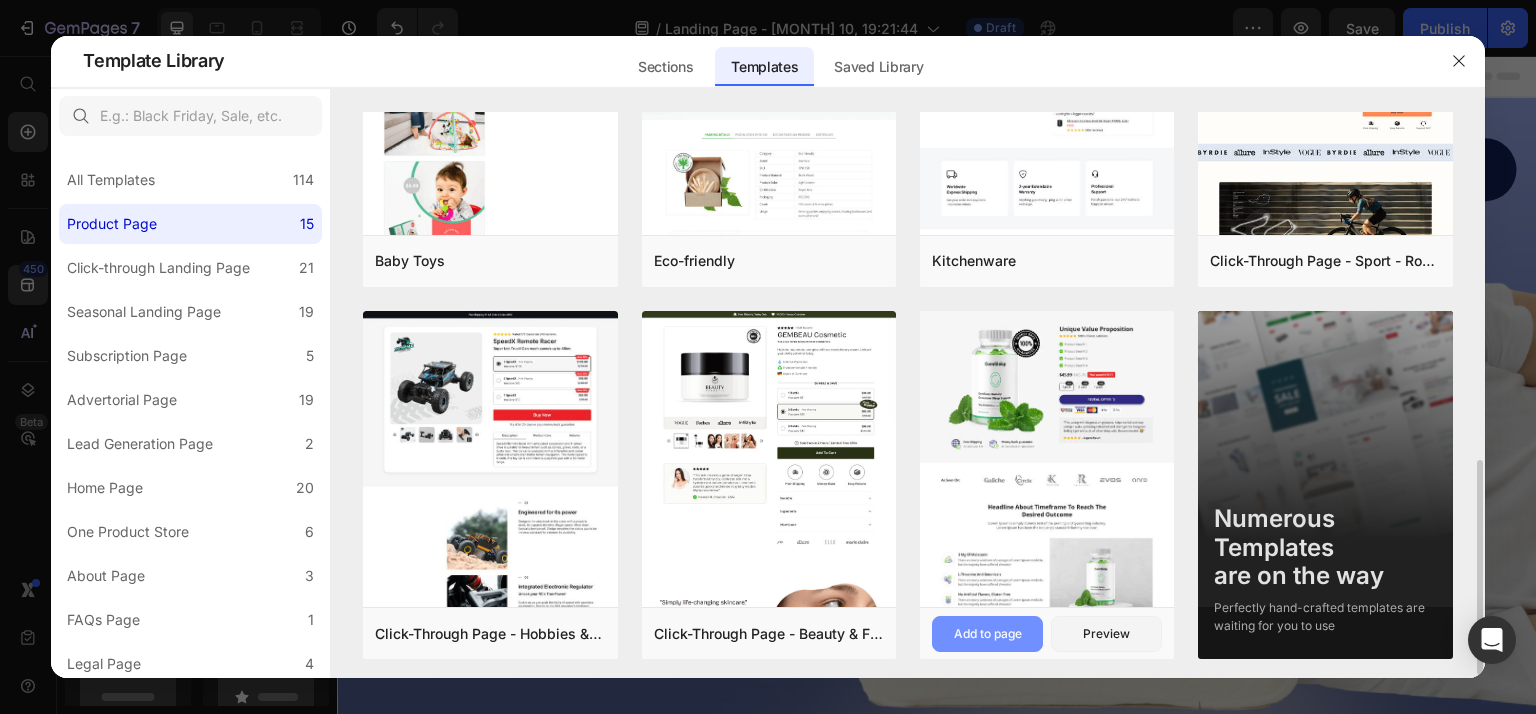 click on "Add to page" at bounding box center [988, 634] 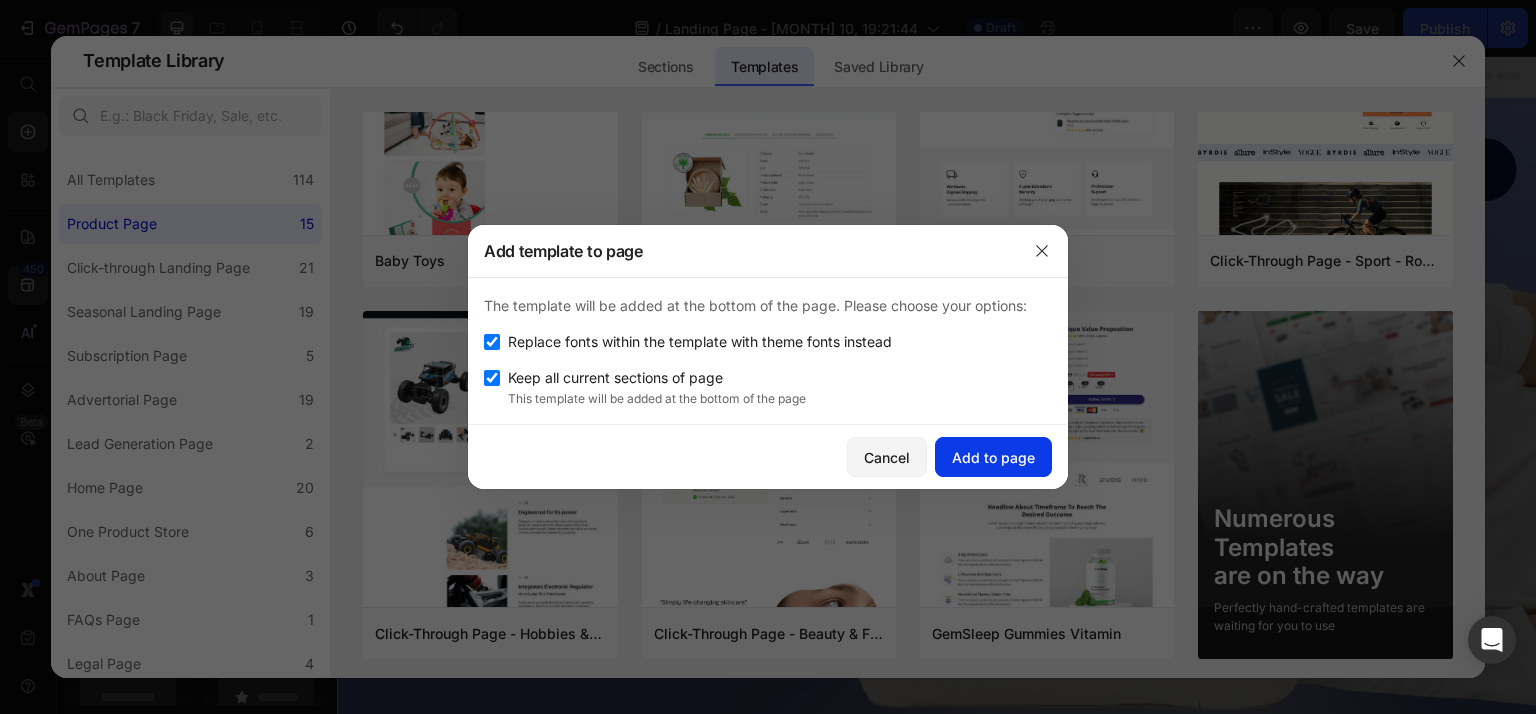 click on "Add to page" at bounding box center (993, 457) 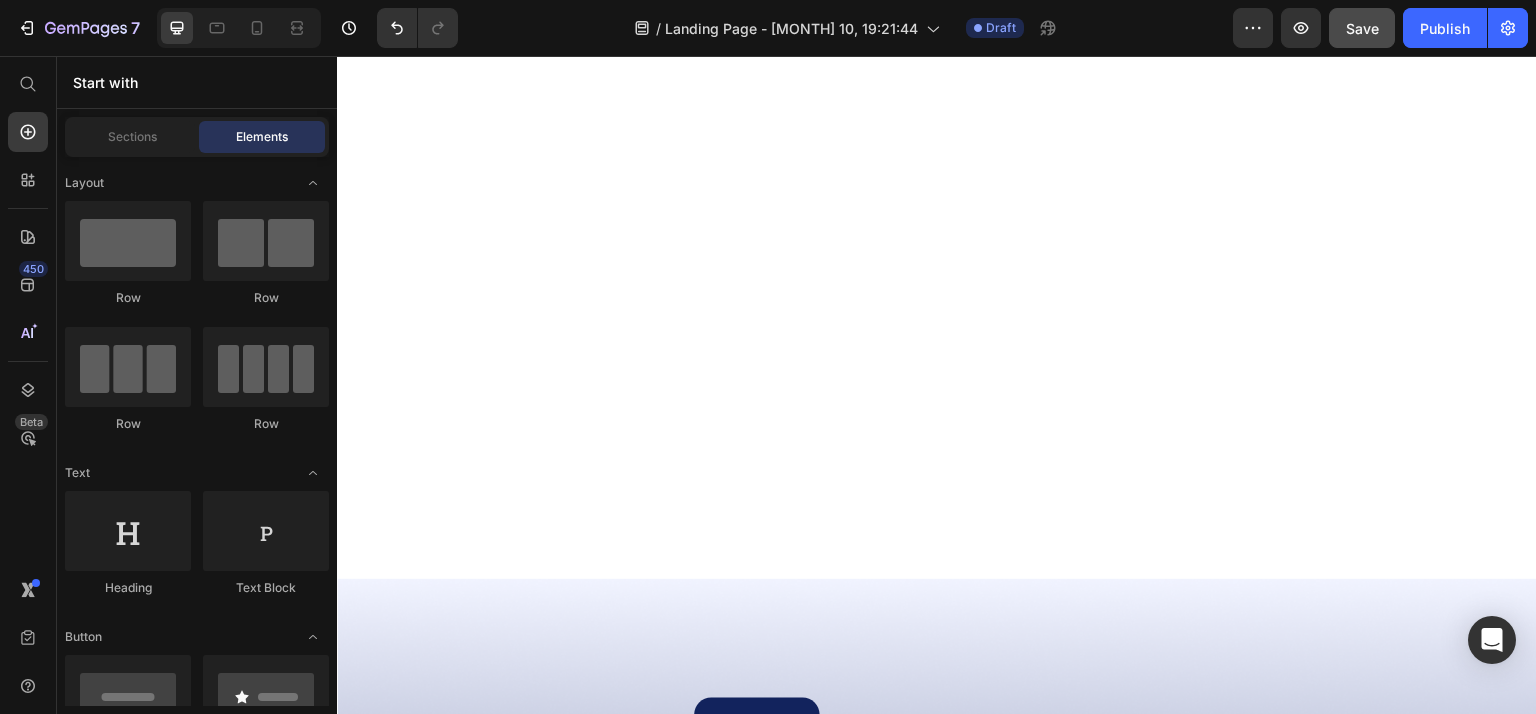 scroll, scrollTop: 7523, scrollLeft: 0, axis: vertical 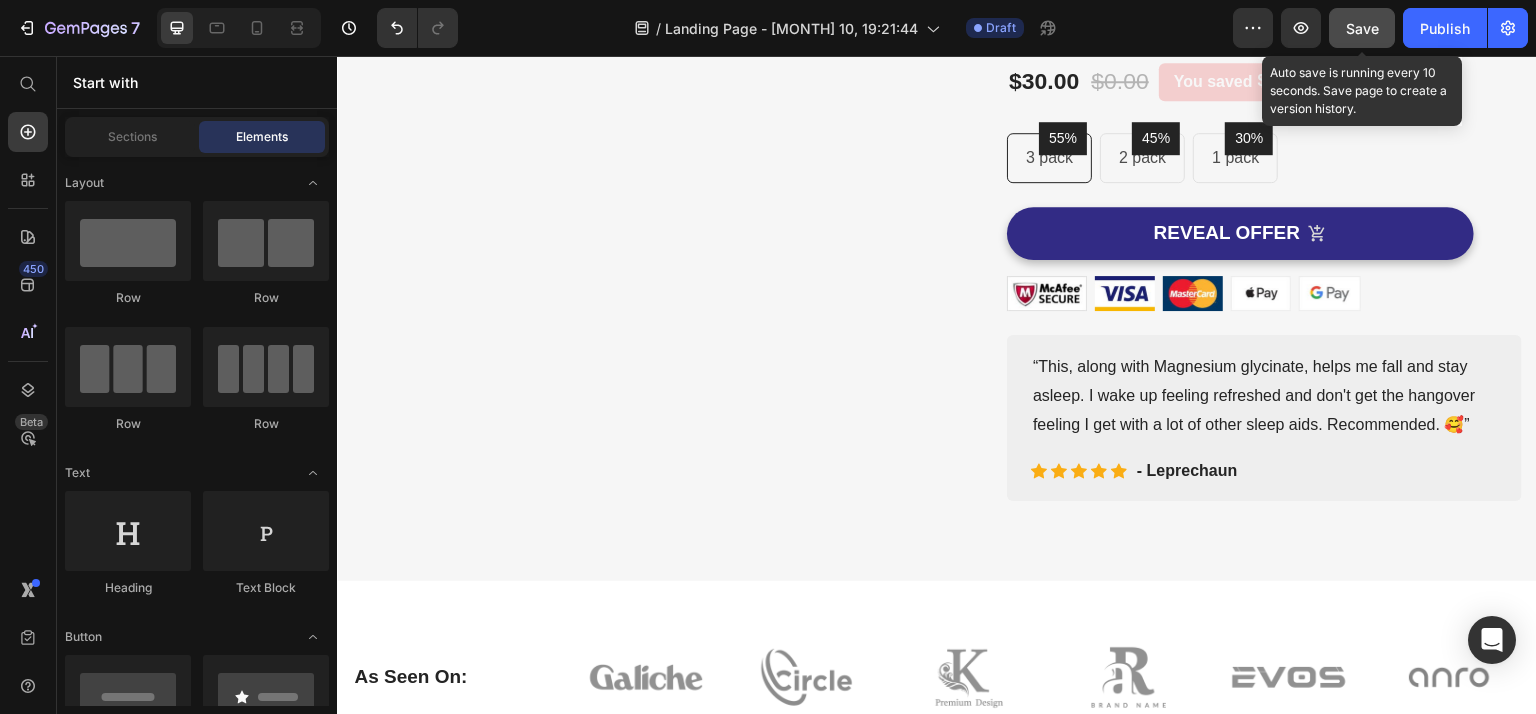 click on "Save" 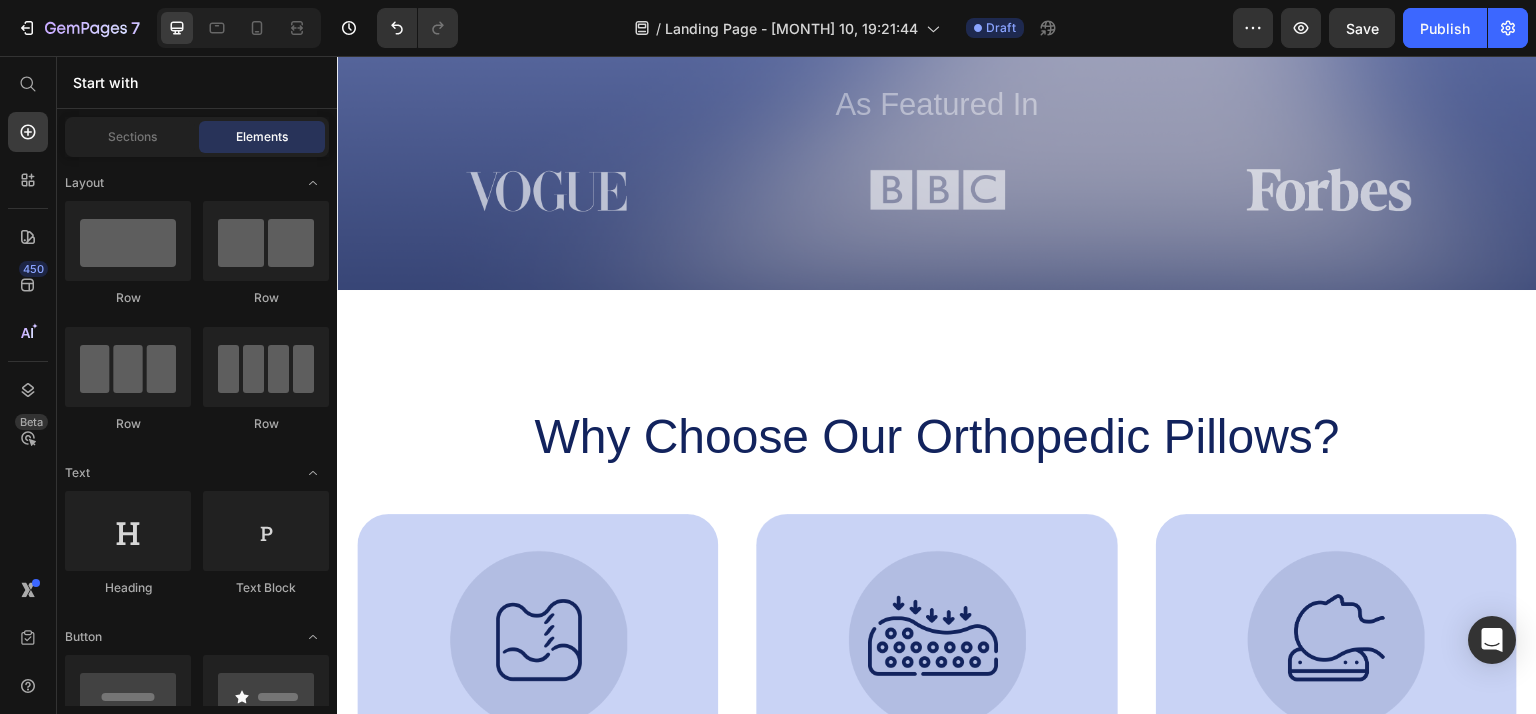 scroll, scrollTop: 654, scrollLeft: 0, axis: vertical 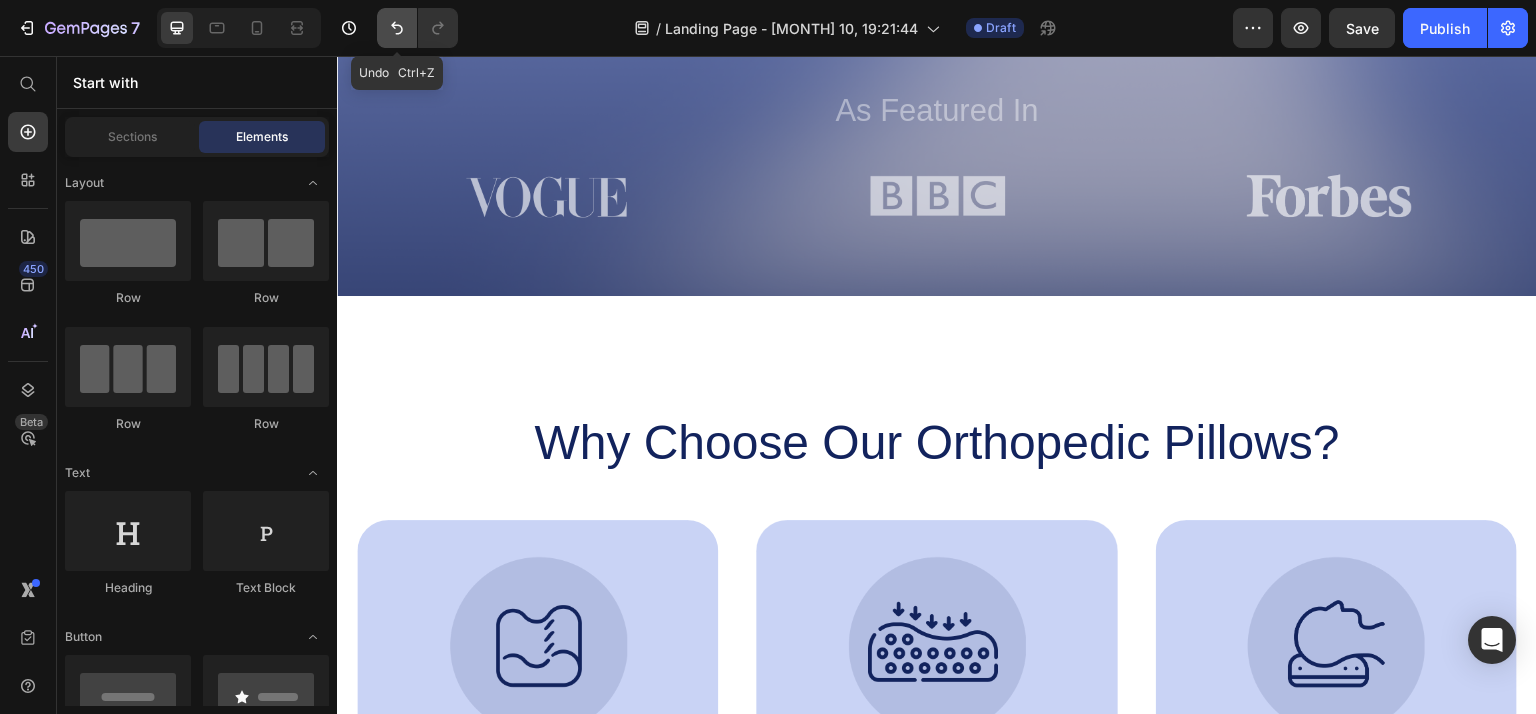 click 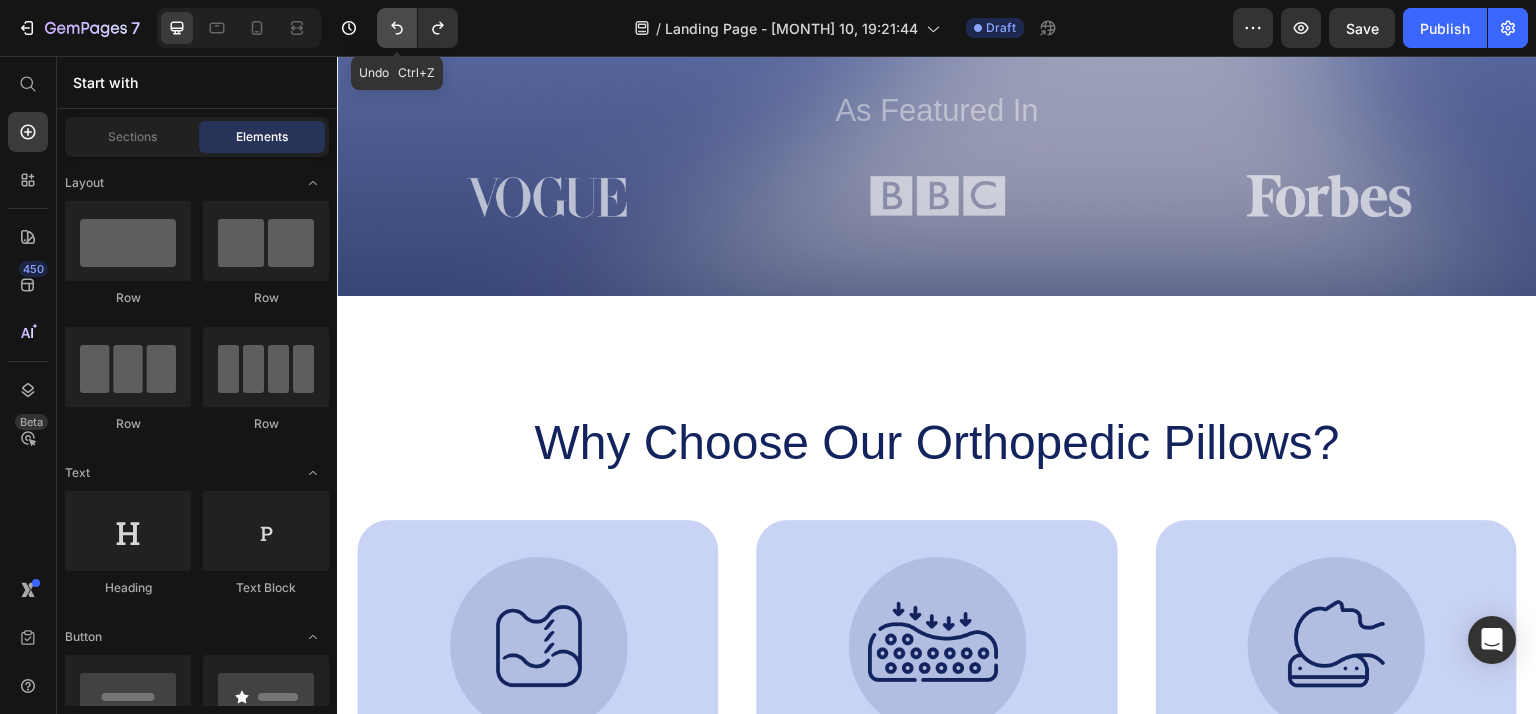 click 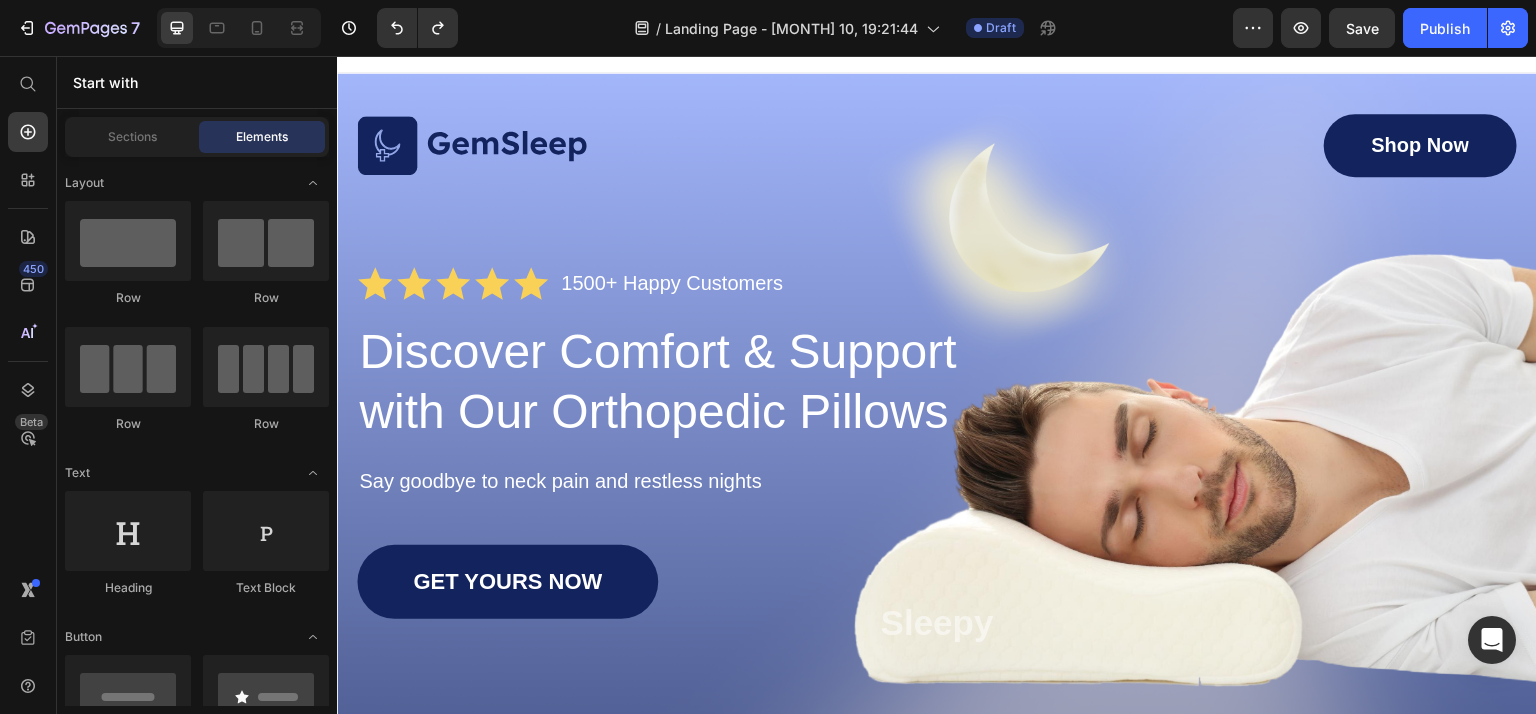 scroll, scrollTop: 0, scrollLeft: 0, axis: both 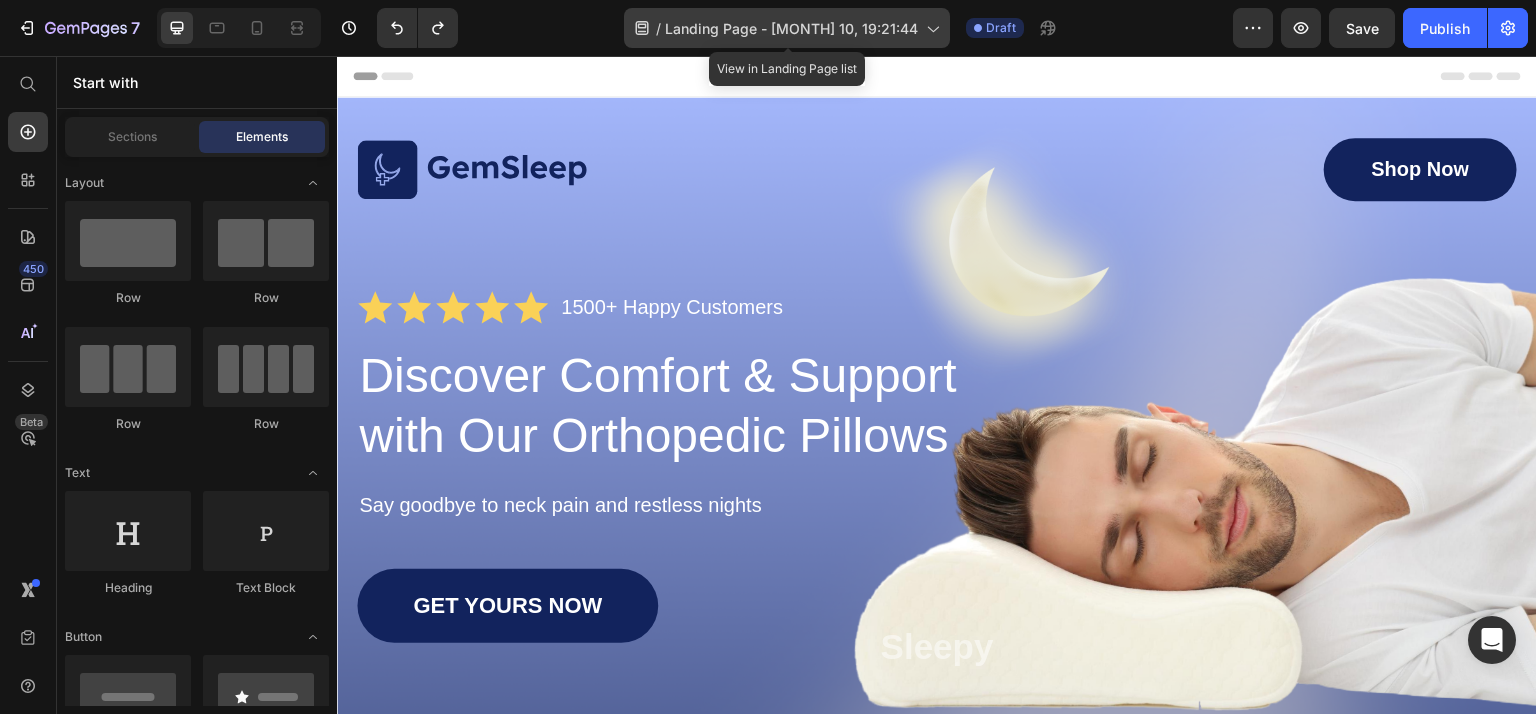click on "Landing Page - Jul 10, 19:21:44" at bounding box center (791, 28) 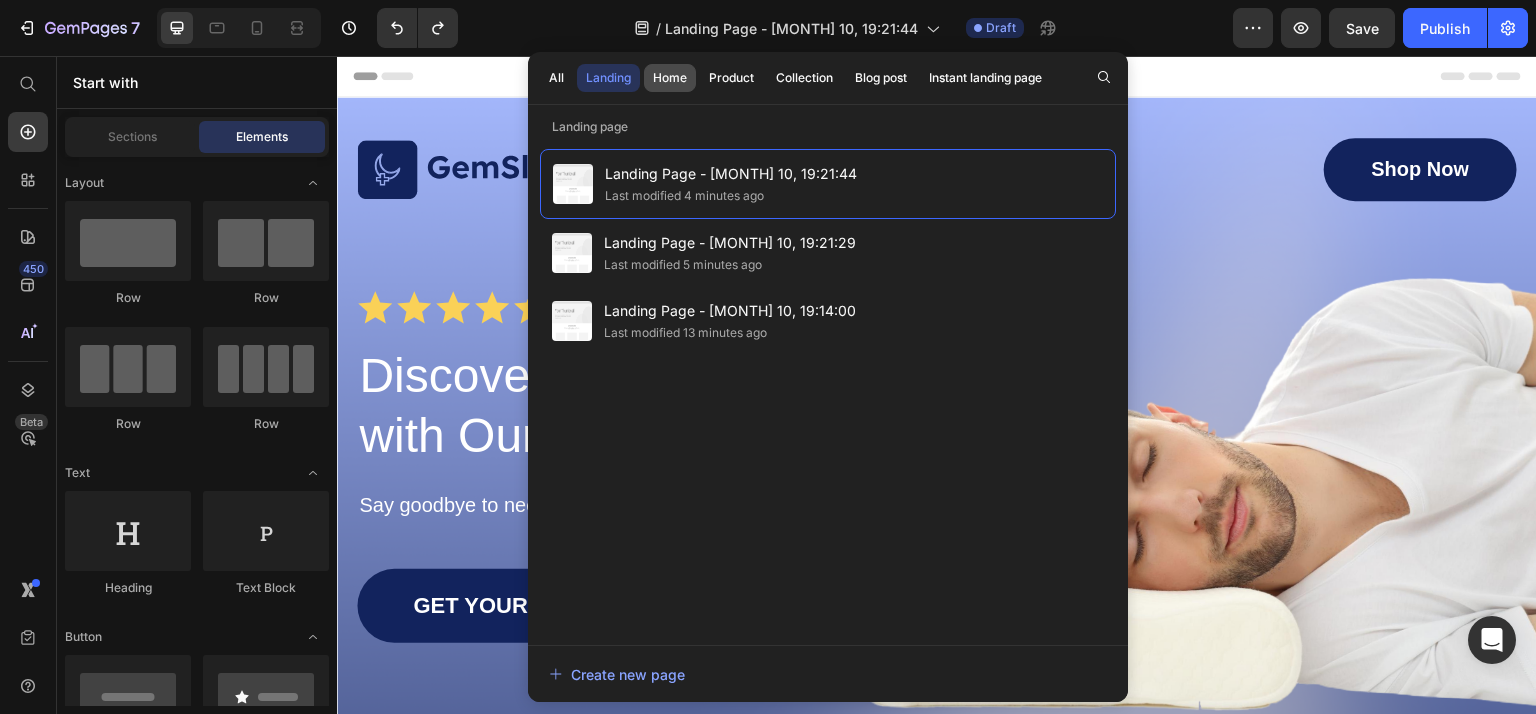click on "Home" at bounding box center [670, 78] 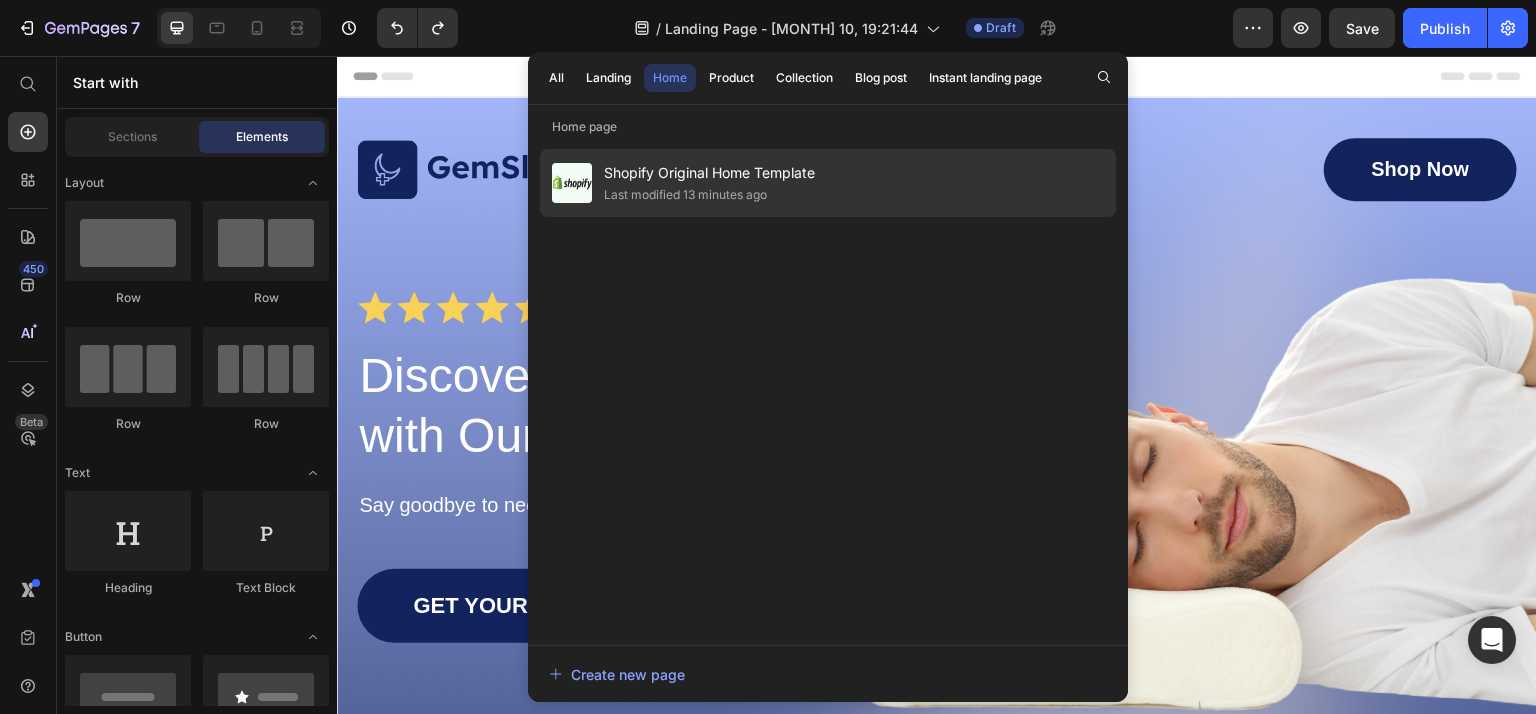 click on "Shopify Original Home Template" at bounding box center [709, 173] 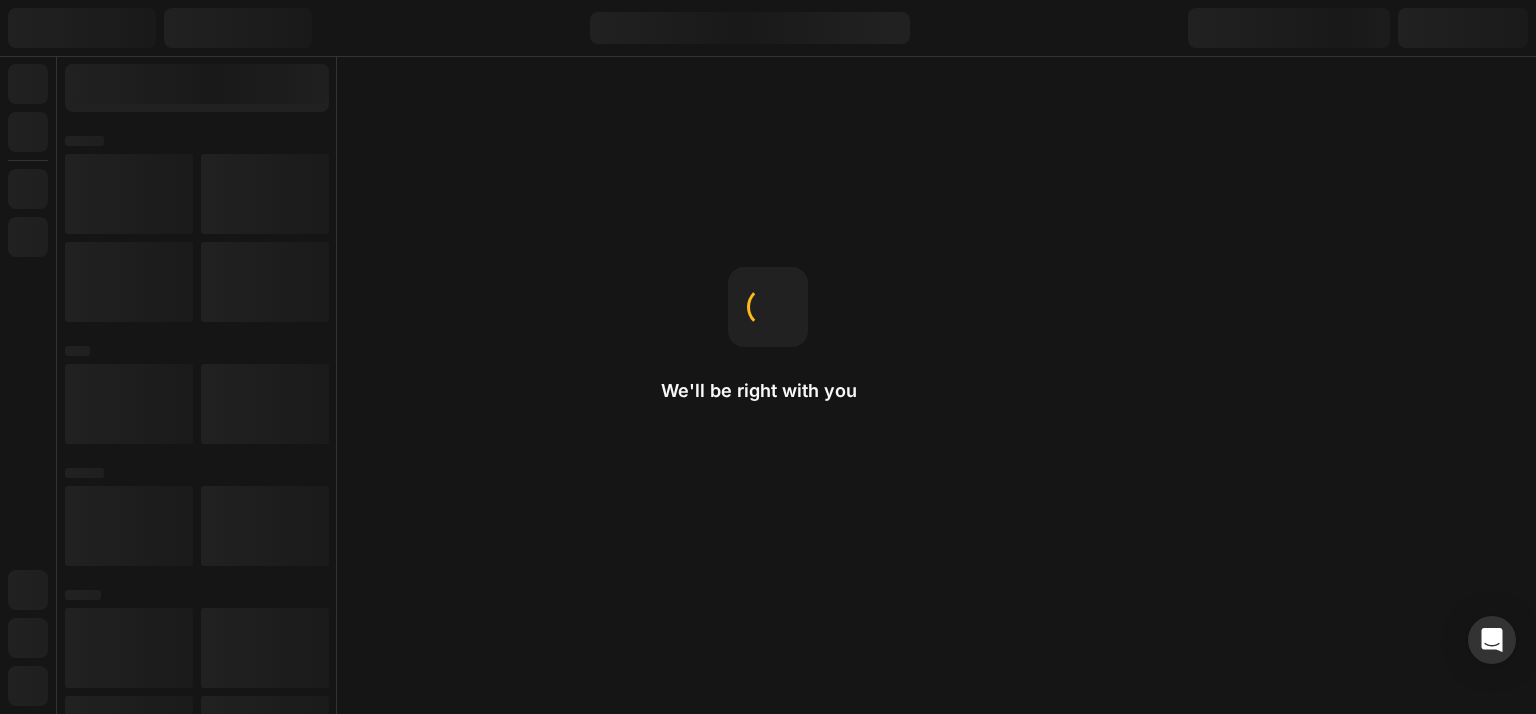 scroll, scrollTop: 0, scrollLeft: 0, axis: both 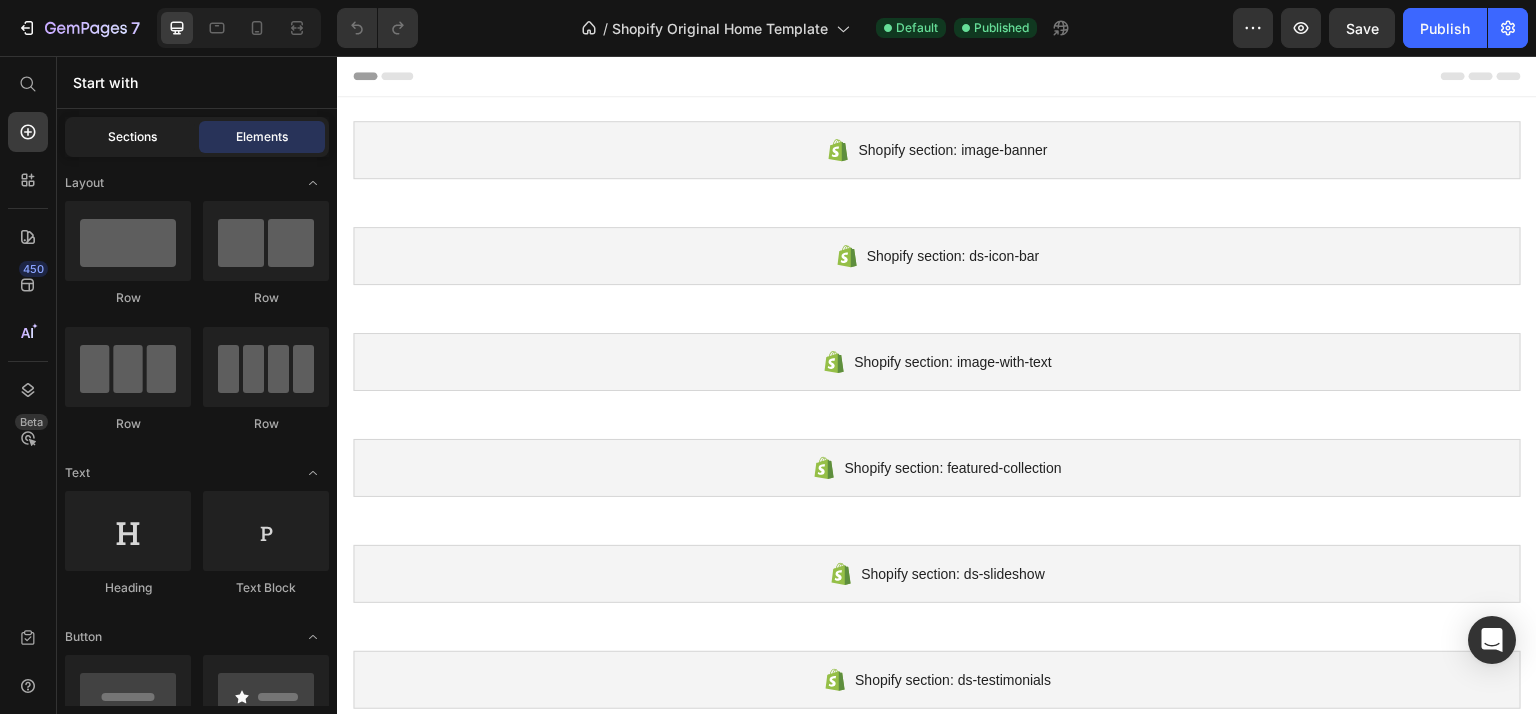click on "Sections" 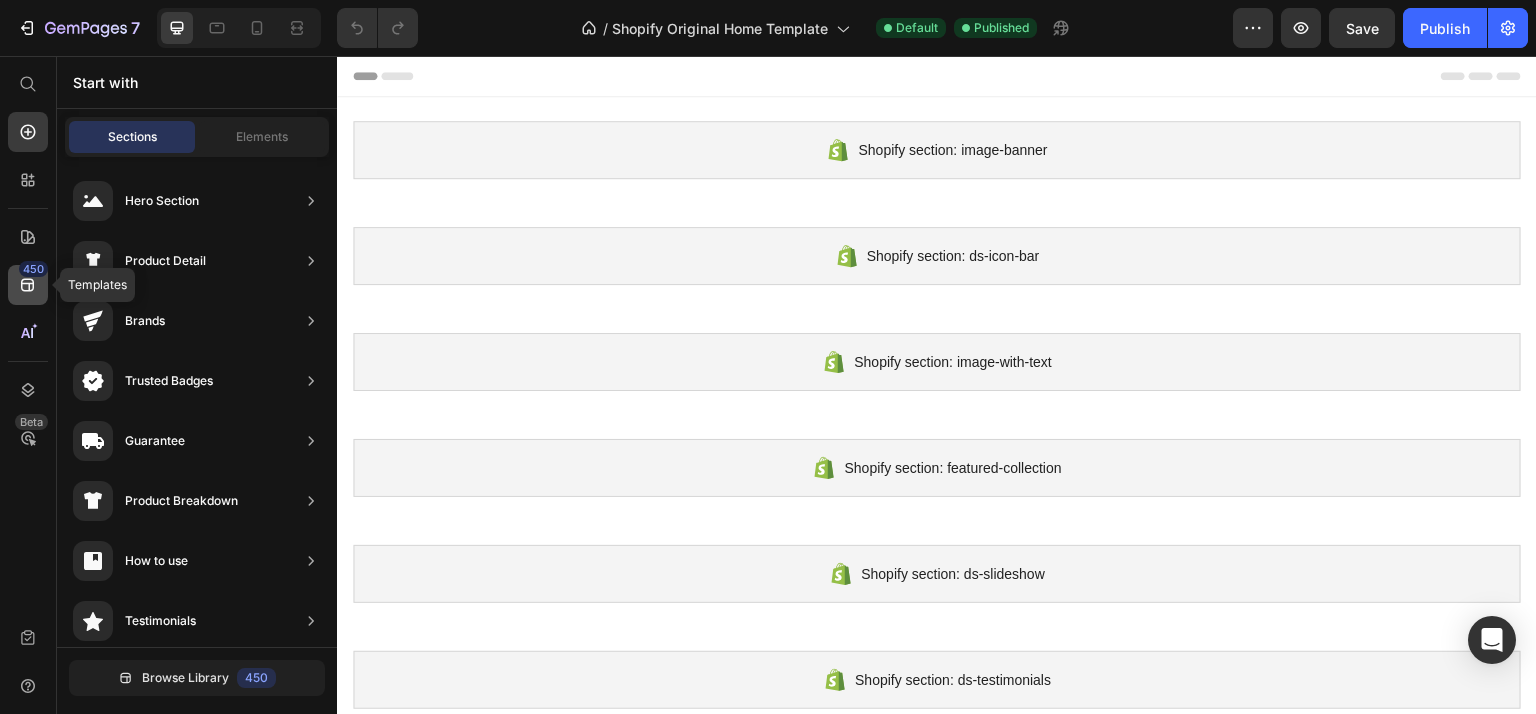 click 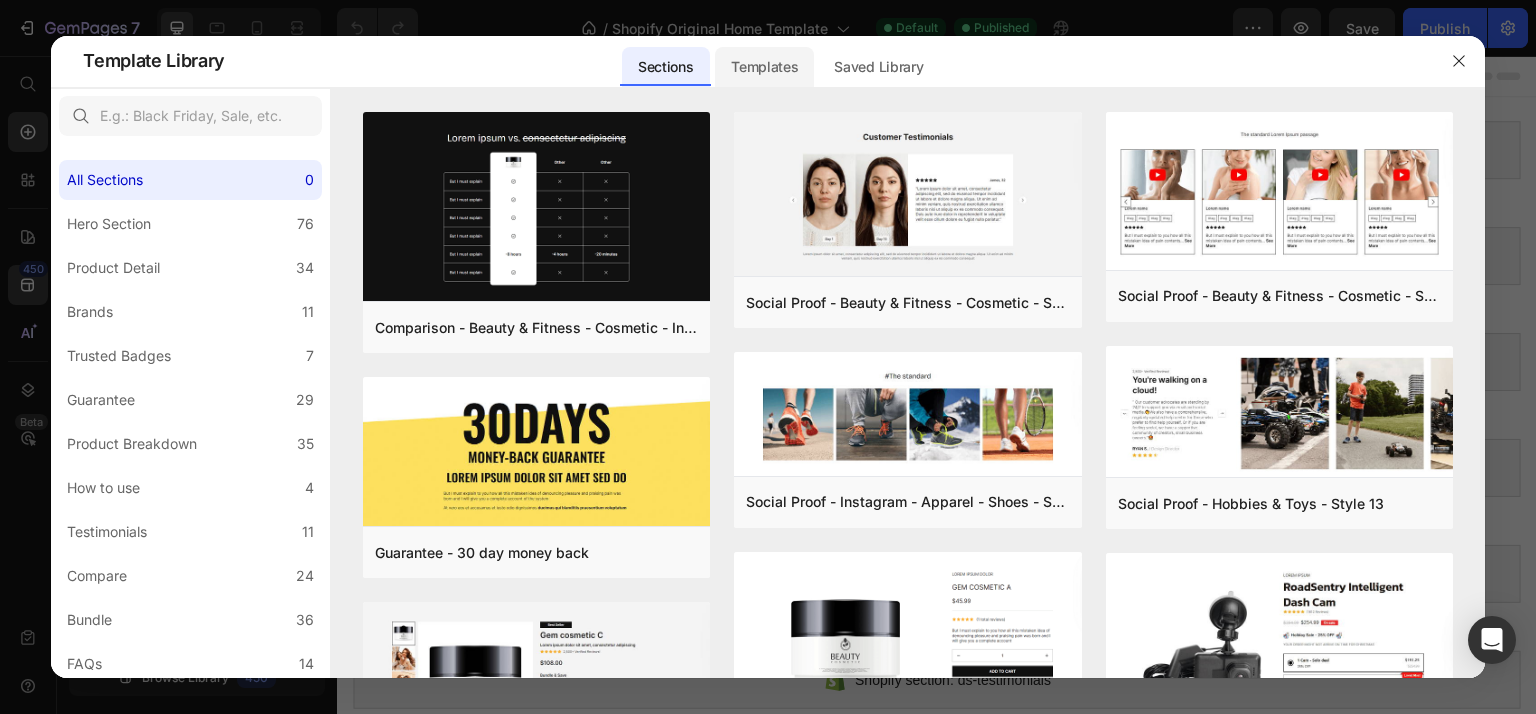 click on "Templates" 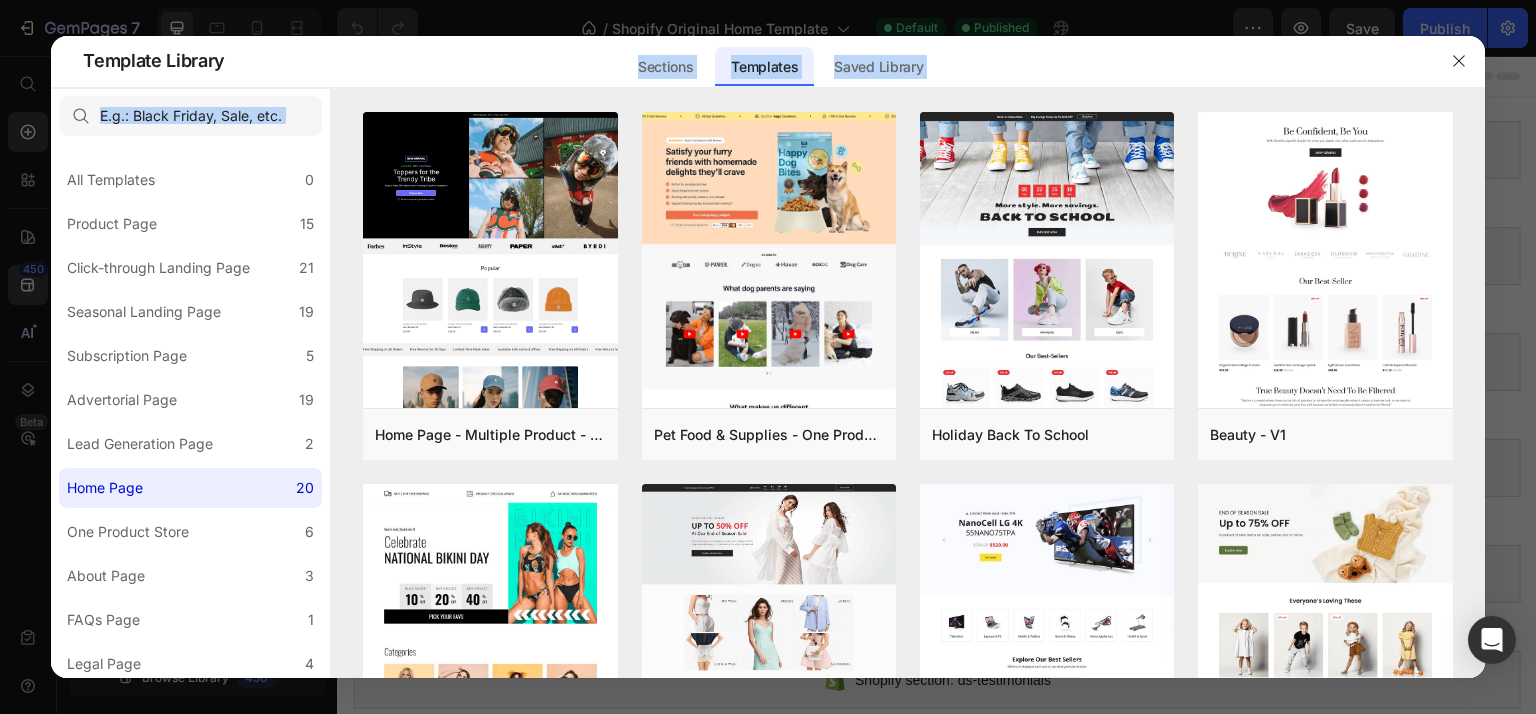 drag, startPoint x: 549, startPoint y: 52, endPoint x: 577, endPoint y: 103, distance: 58.18075 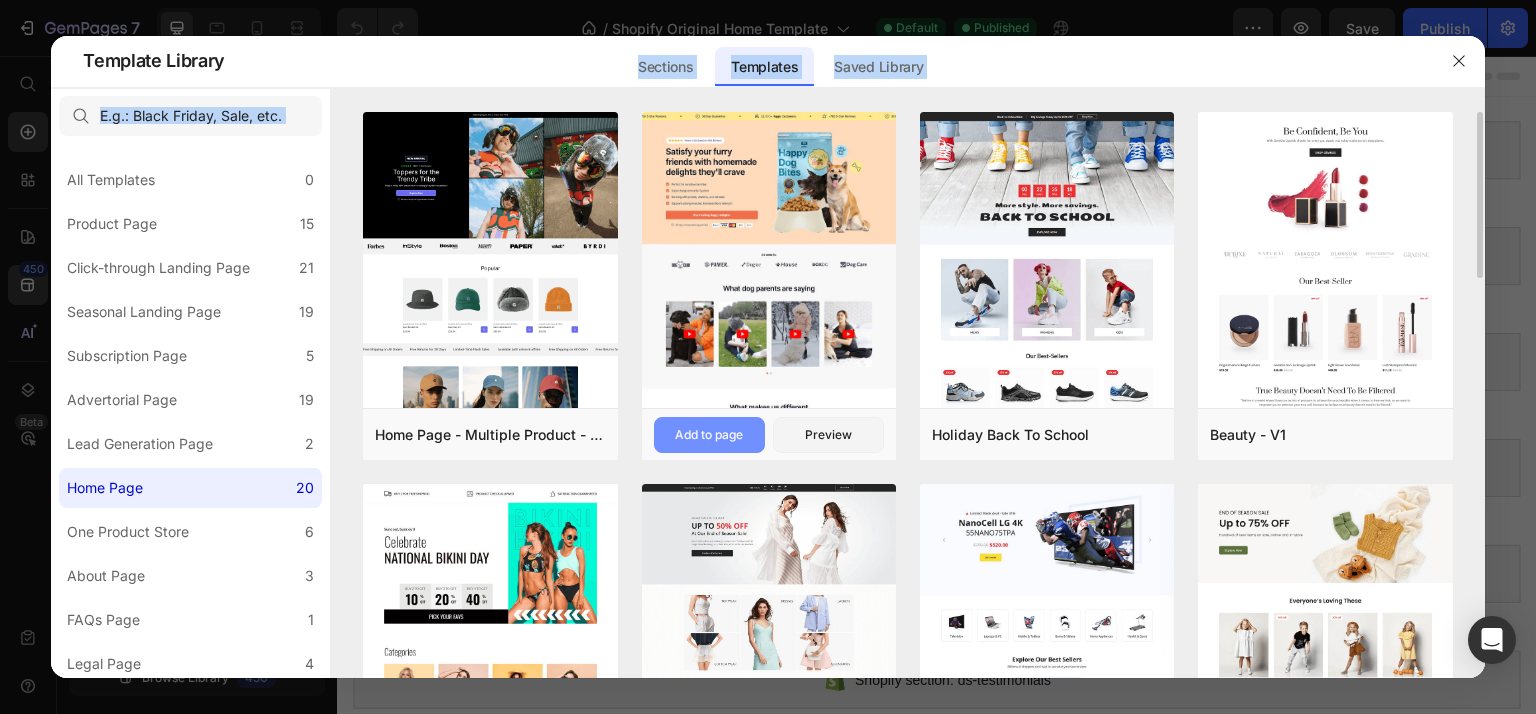 click on "Add to page" at bounding box center [709, 435] 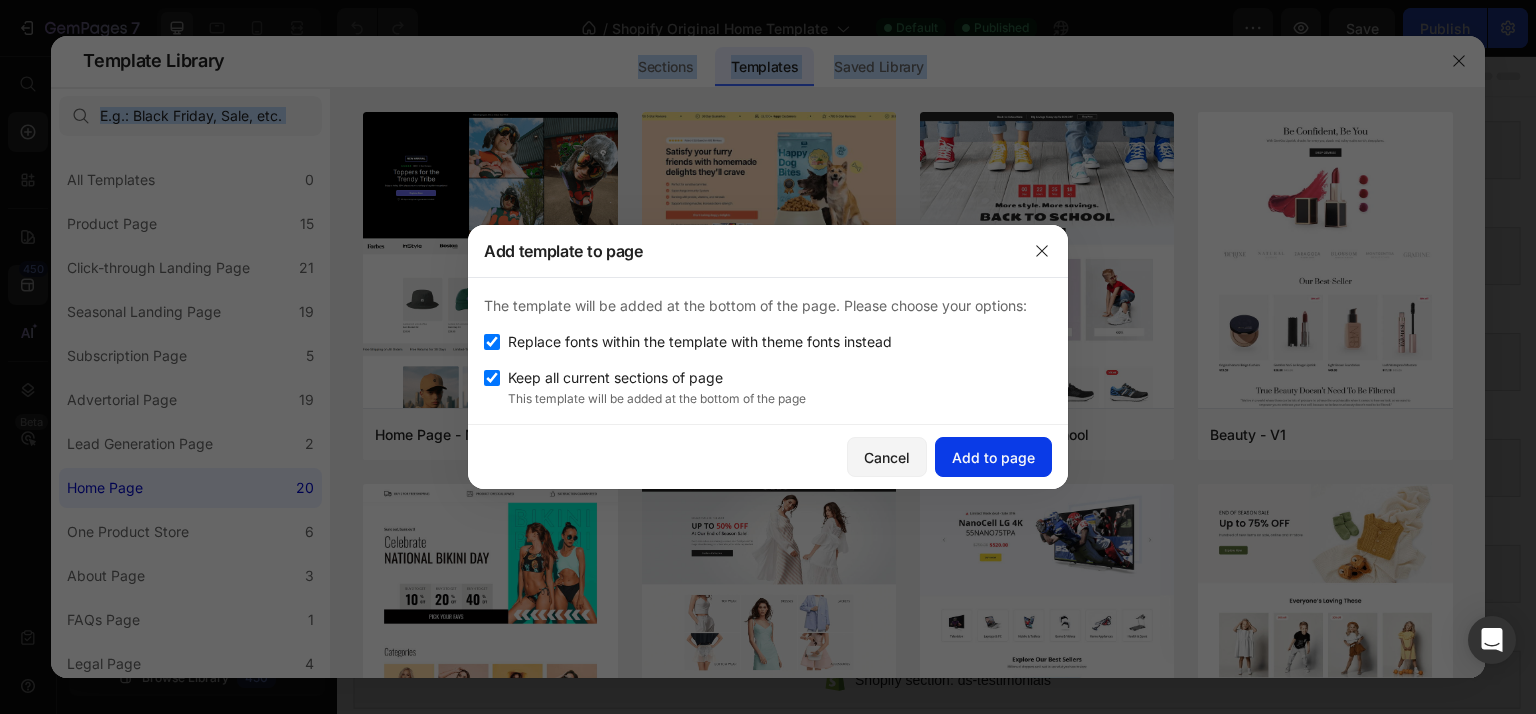 click on "Add to page" at bounding box center (993, 457) 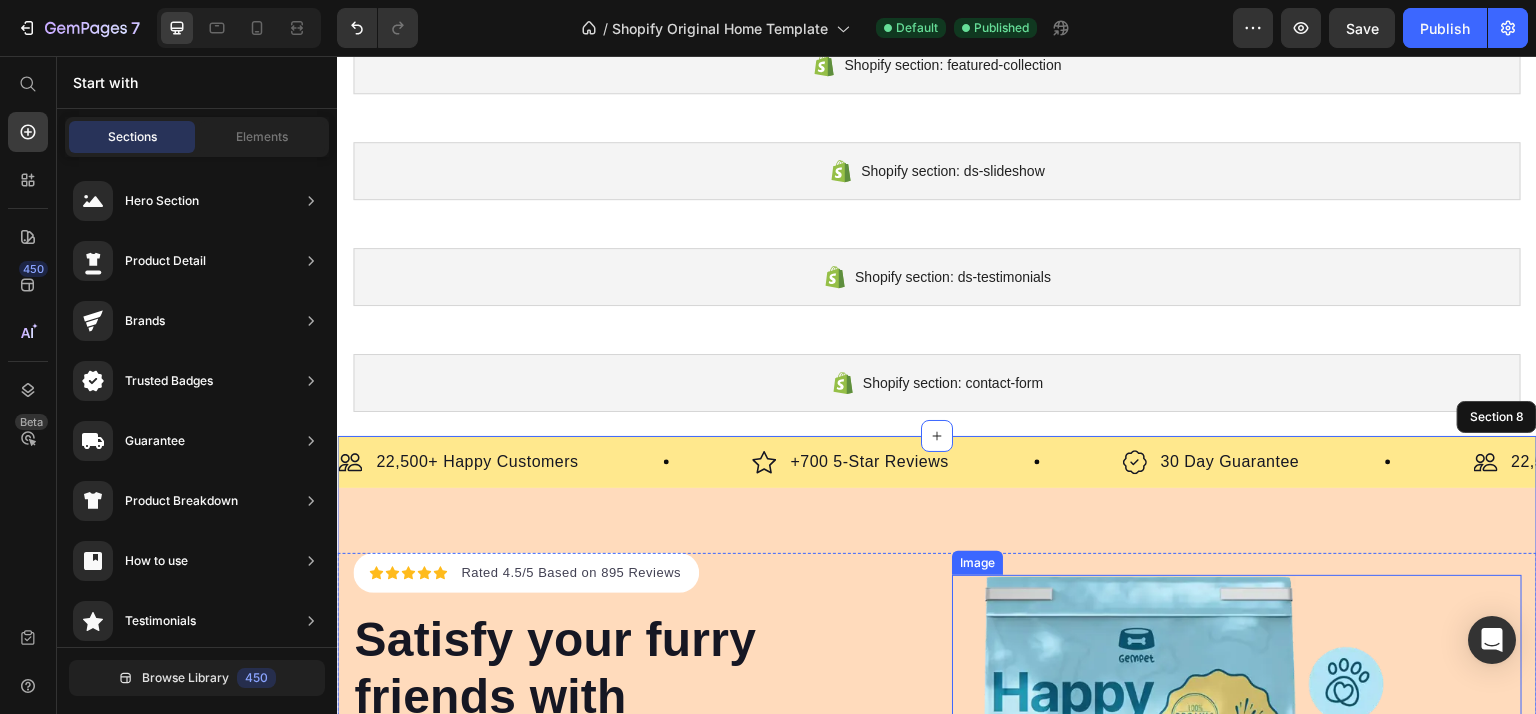 scroll, scrollTop: 523, scrollLeft: 0, axis: vertical 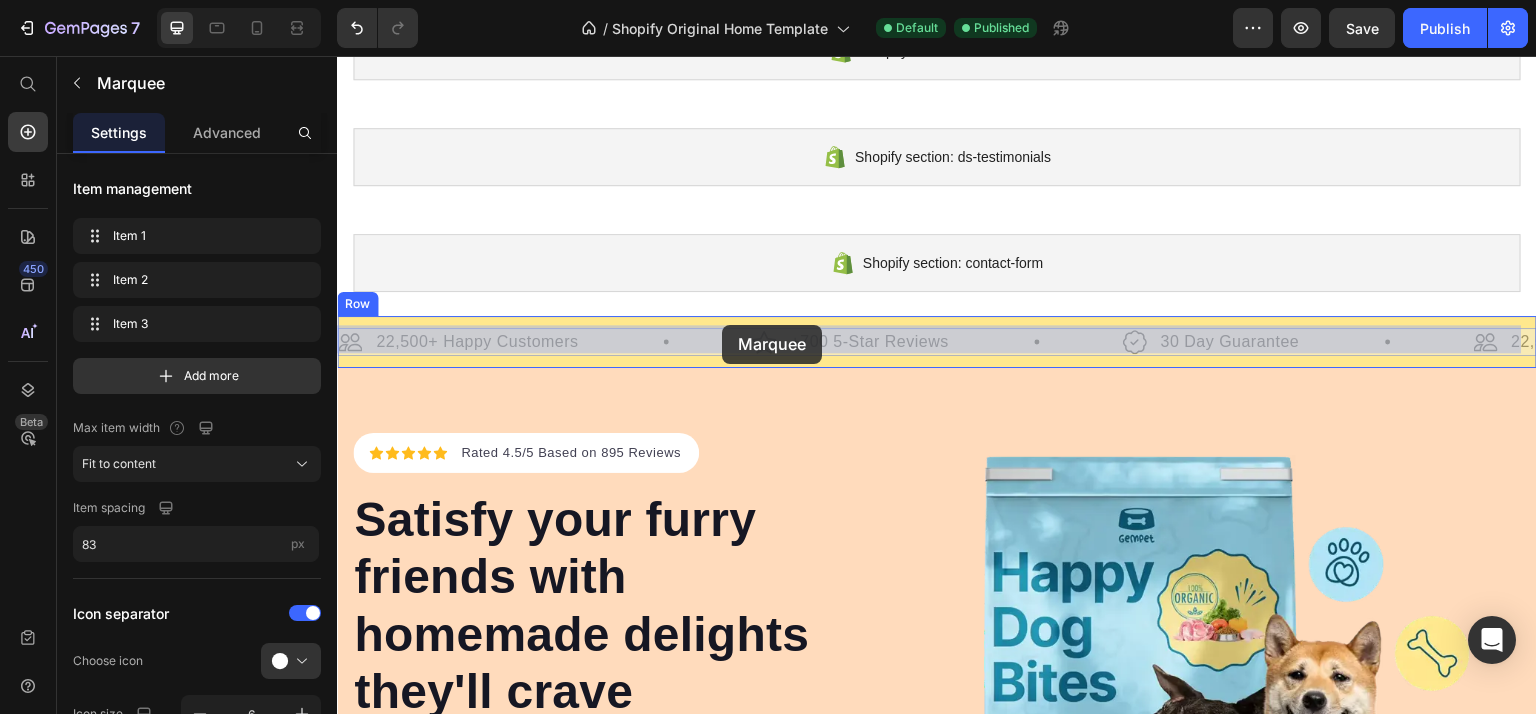 drag, startPoint x: 733, startPoint y: 326, endPoint x: 722, endPoint y: 325, distance: 11.045361 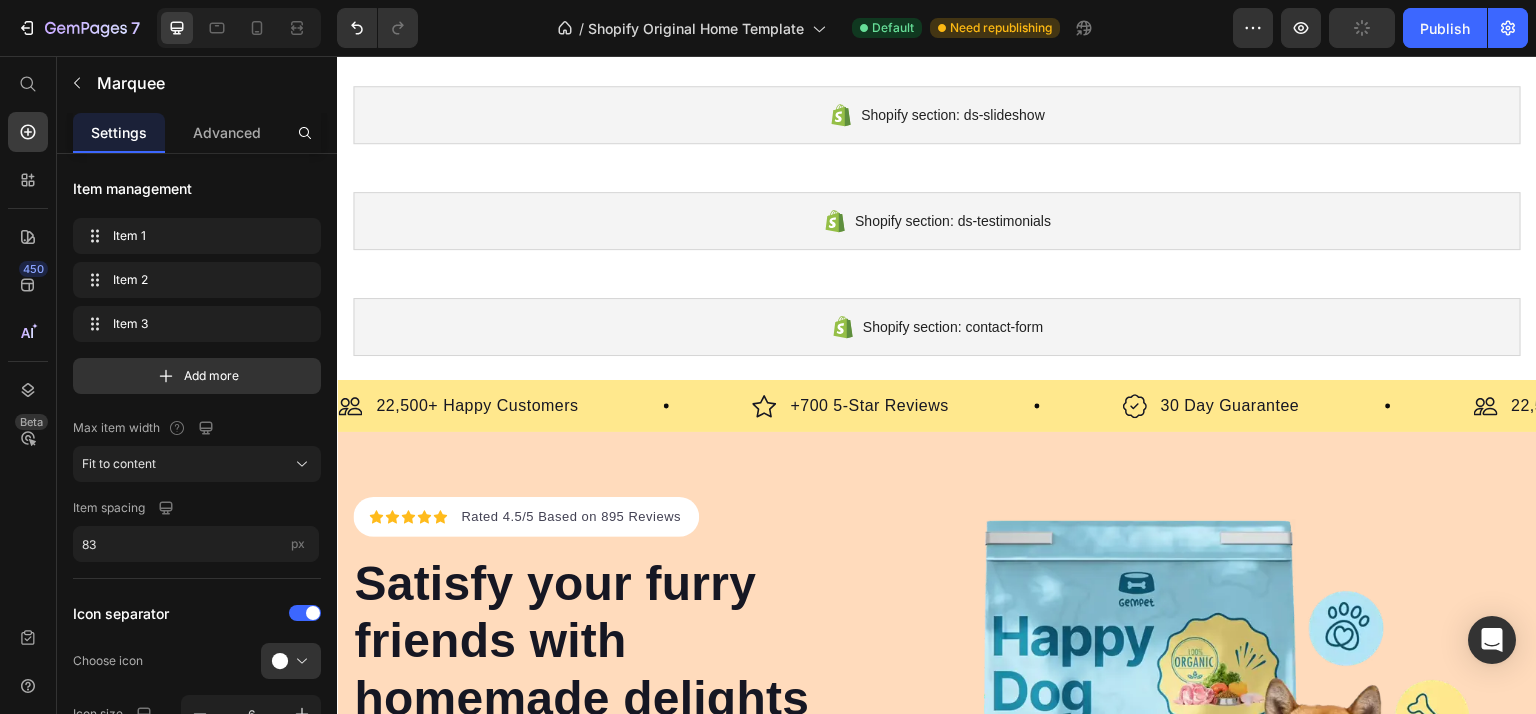 scroll, scrollTop: 464, scrollLeft: 0, axis: vertical 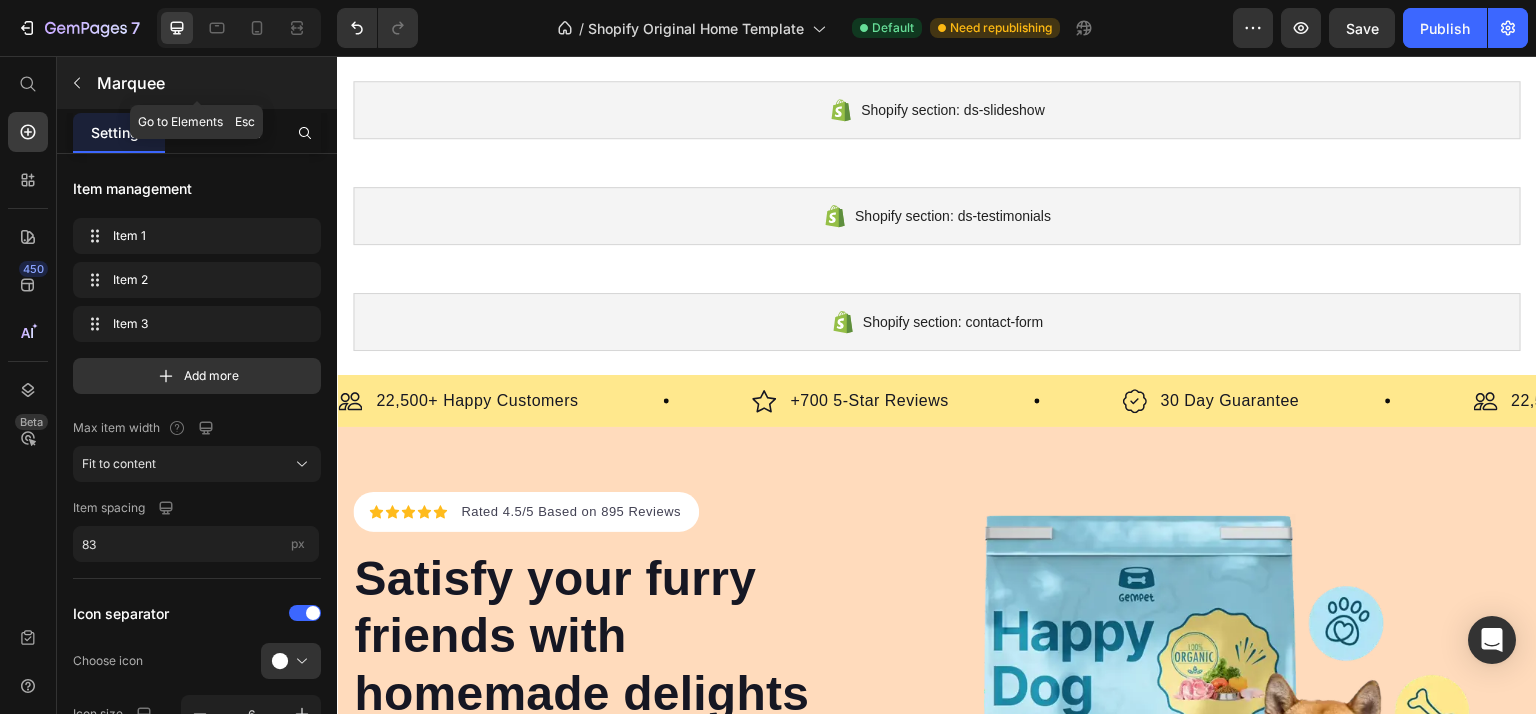 click at bounding box center [77, 83] 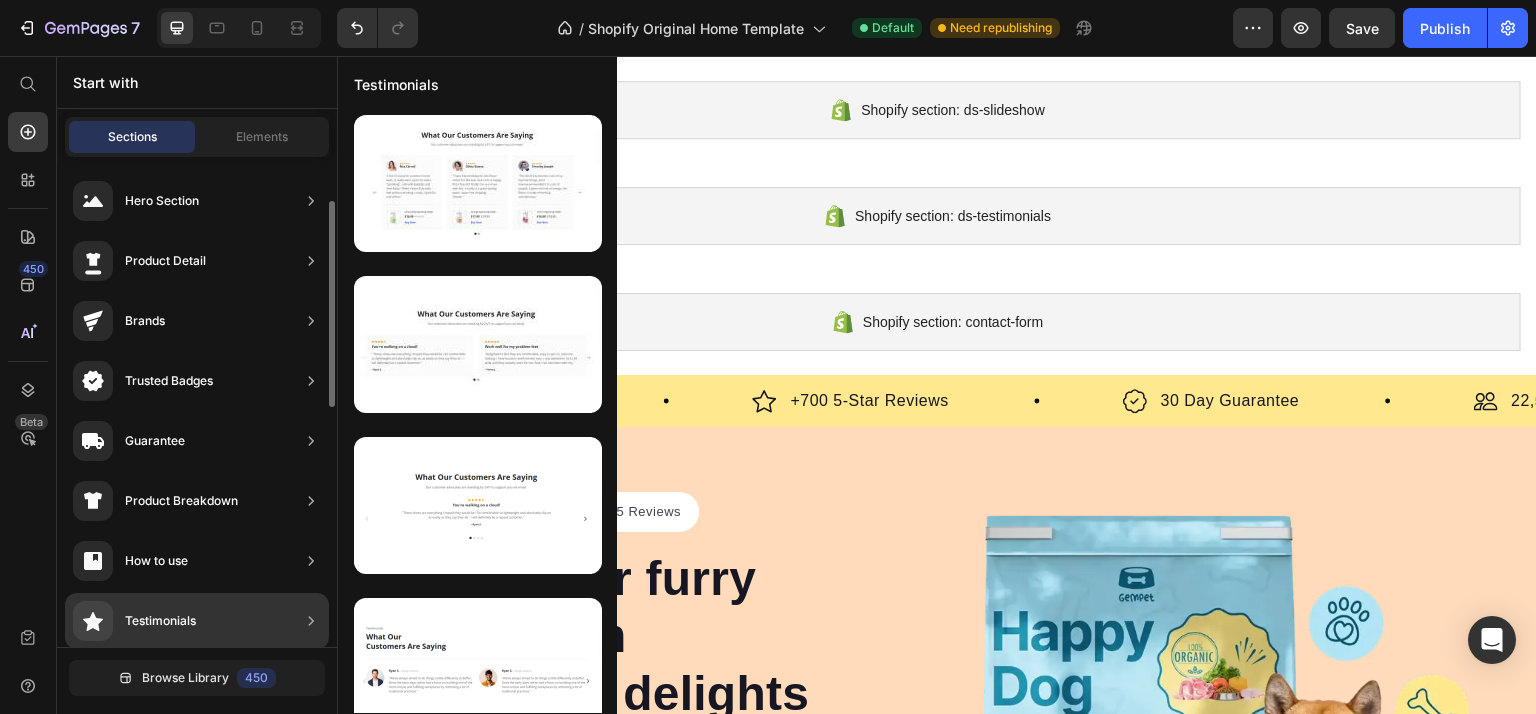 scroll, scrollTop: 127, scrollLeft: 0, axis: vertical 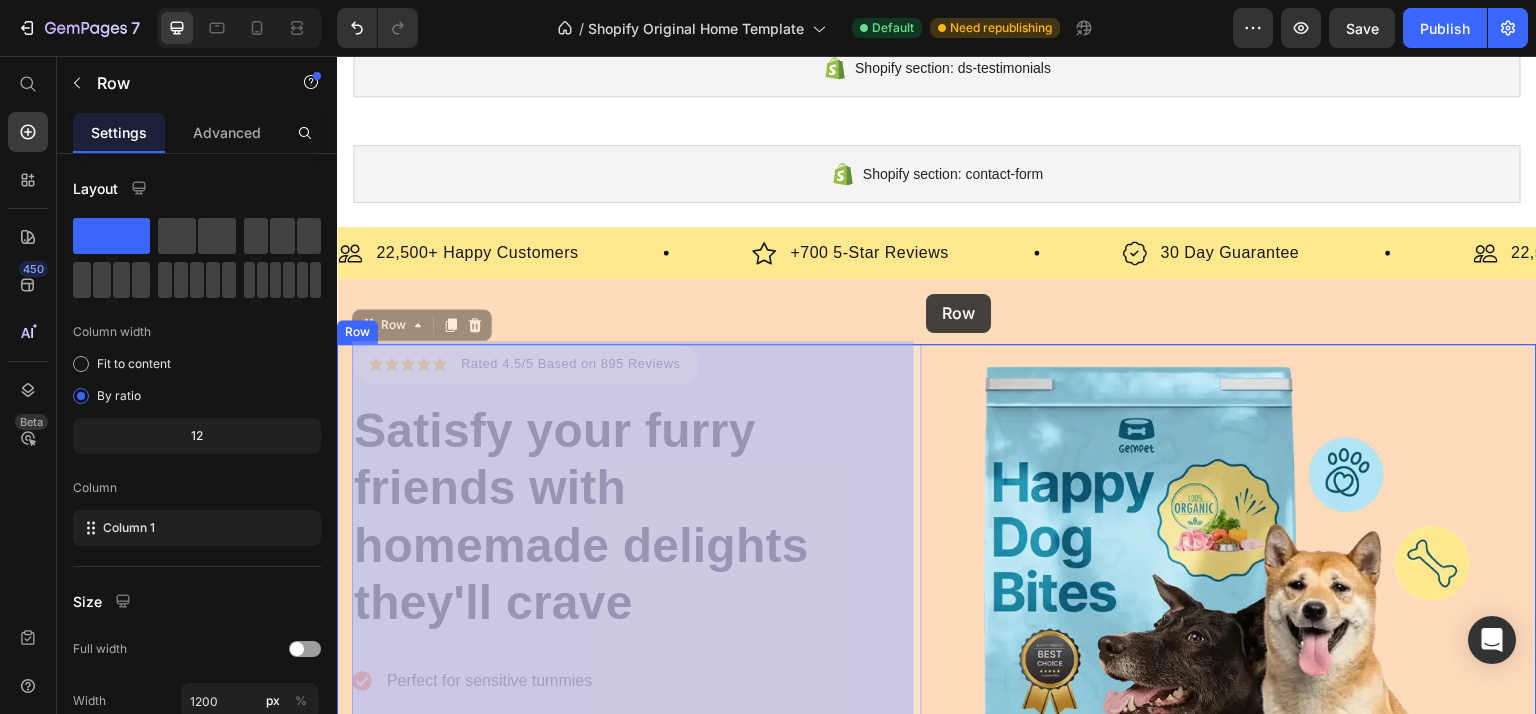drag, startPoint x: 893, startPoint y: 356, endPoint x: 849, endPoint y: 387, distance: 53.823788 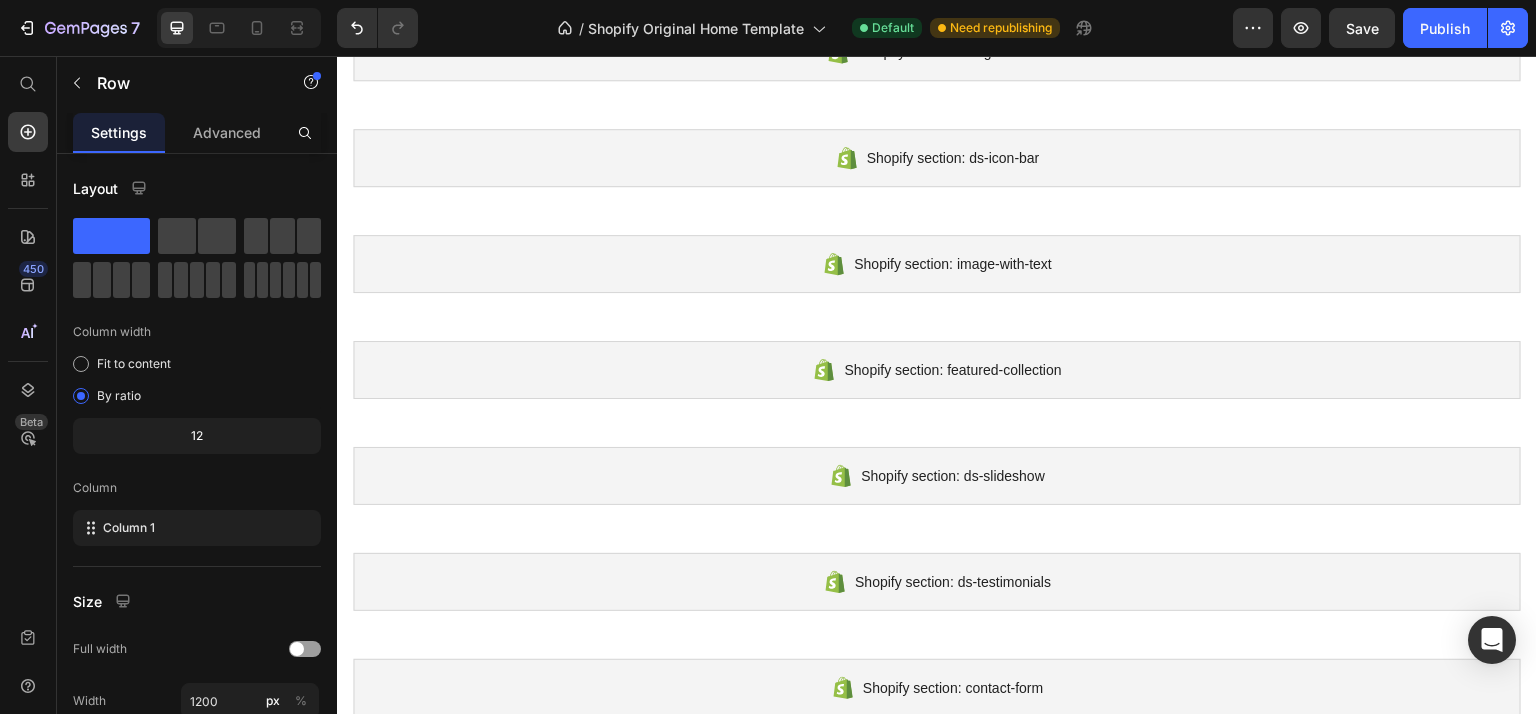scroll, scrollTop: 0, scrollLeft: 0, axis: both 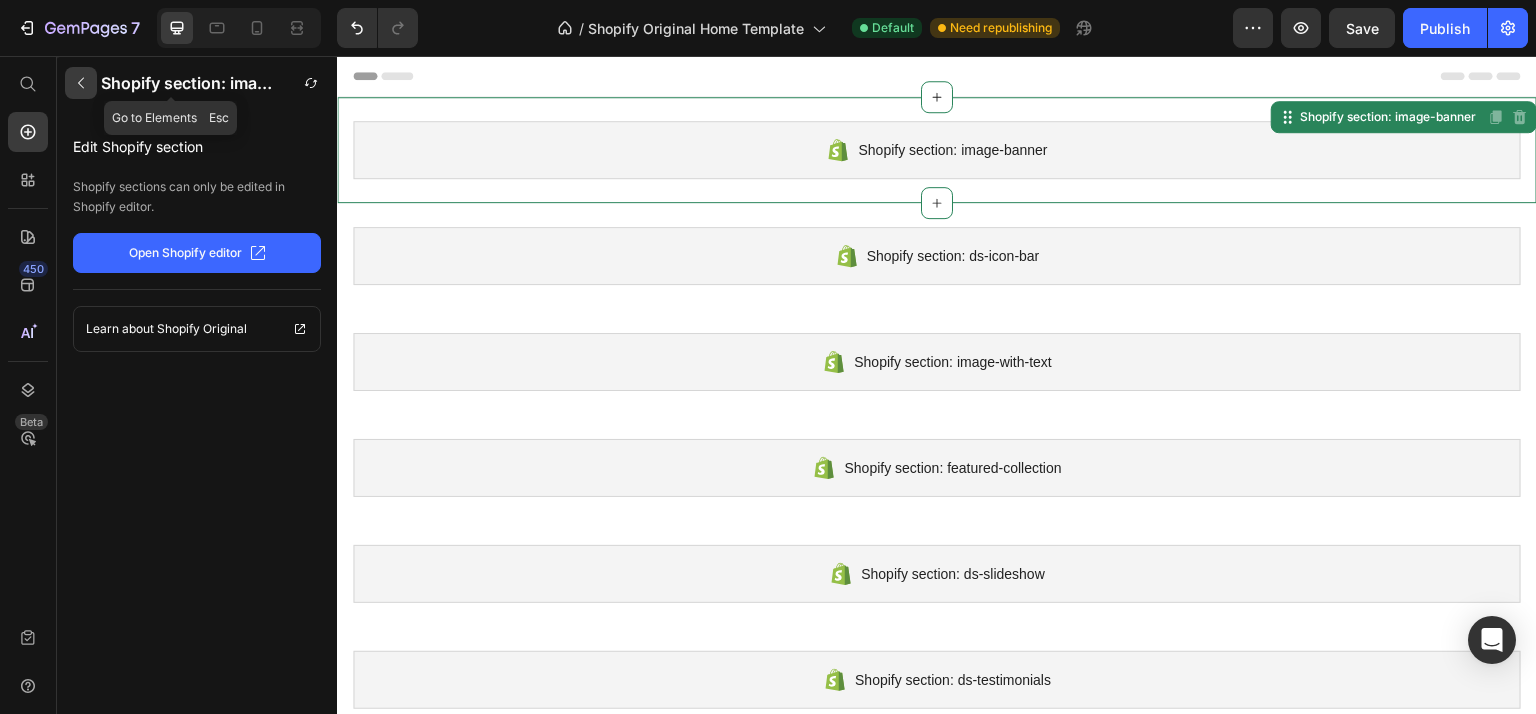 click 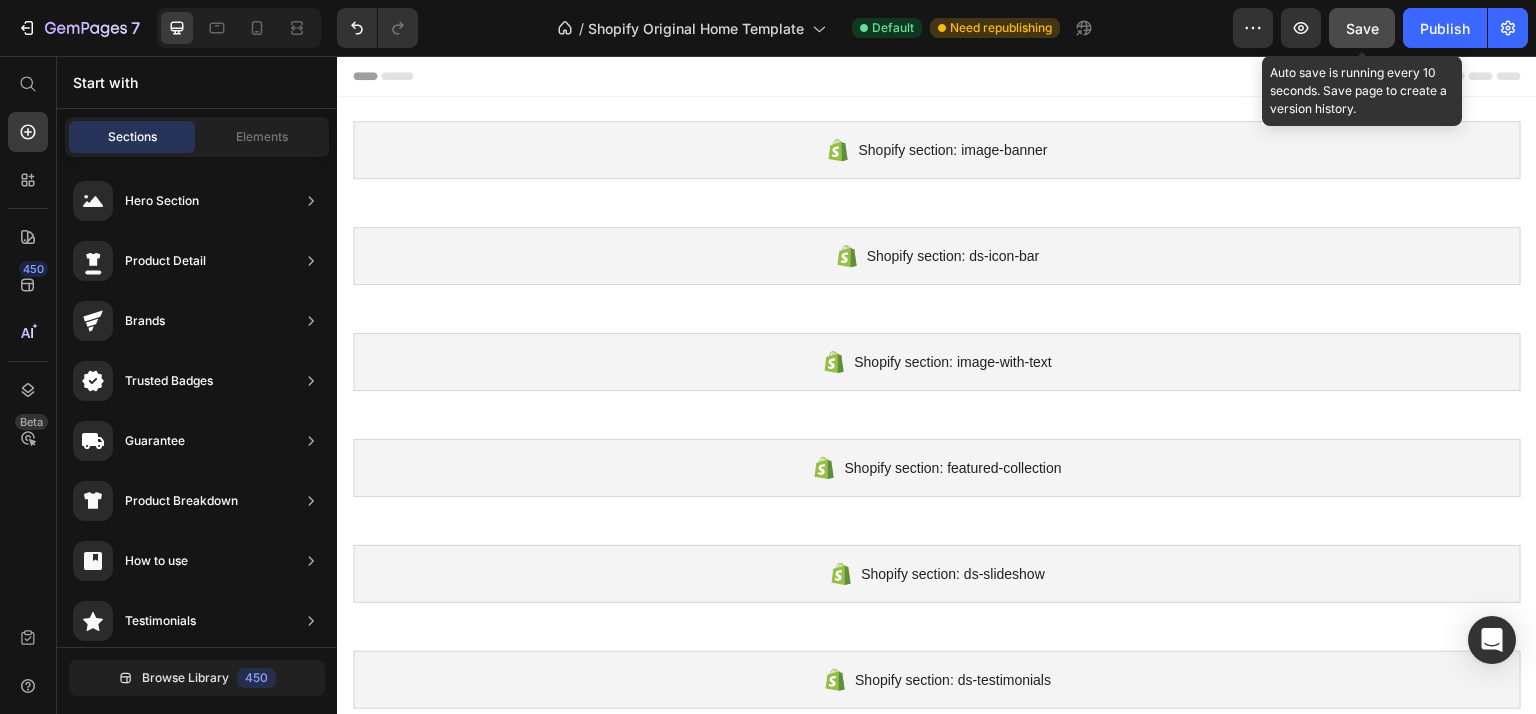 click on "Save" 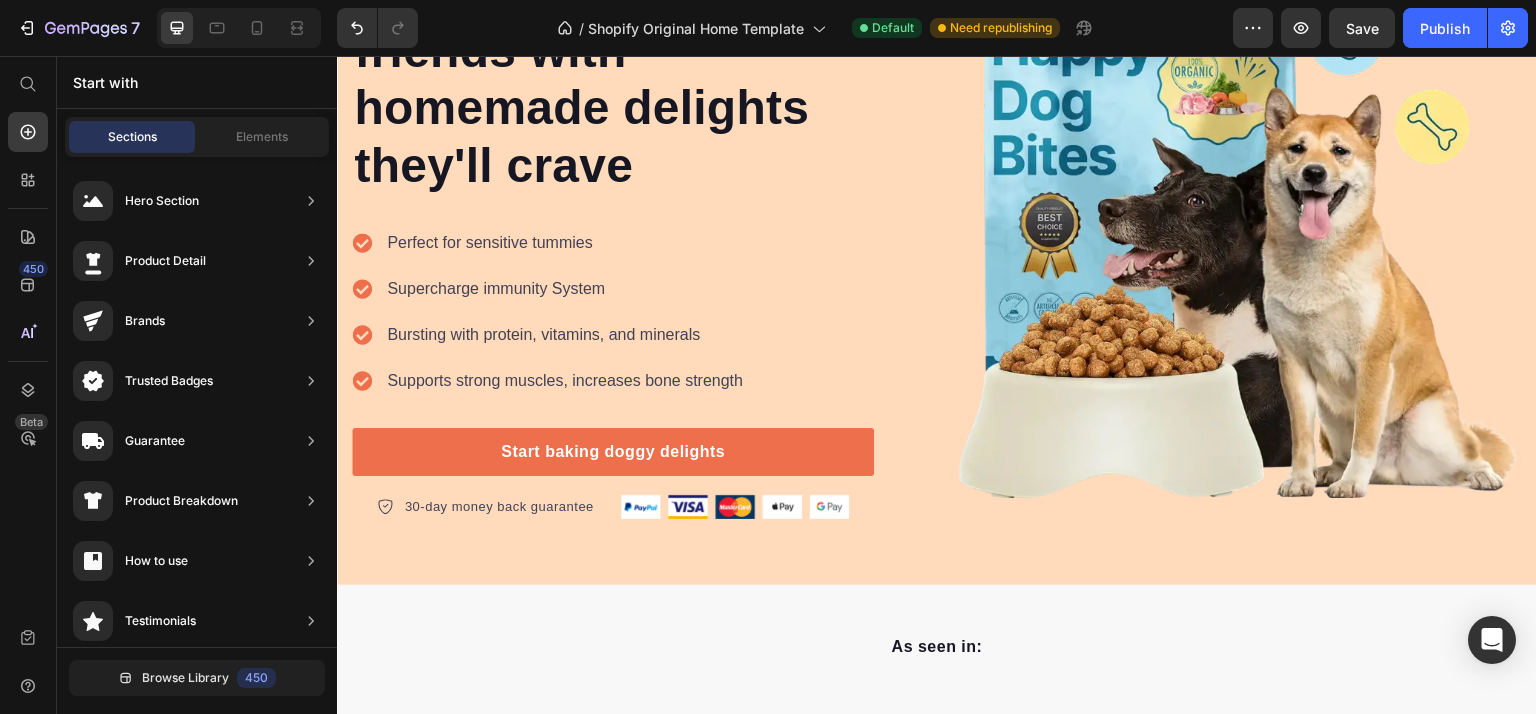 scroll, scrollTop: 0, scrollLeft: 0, axis: both 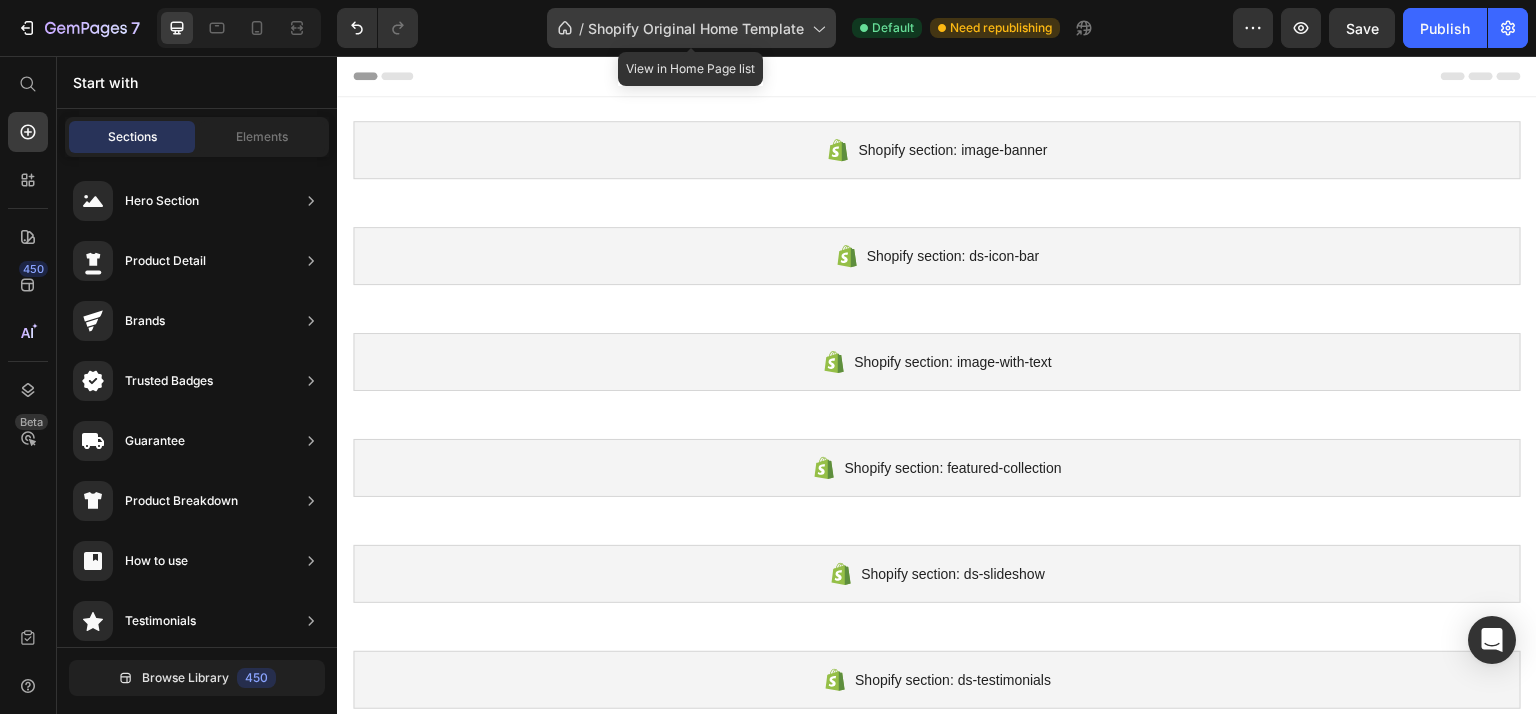 click on "Shopify Original Home Template" at bounding box center (696, 28) 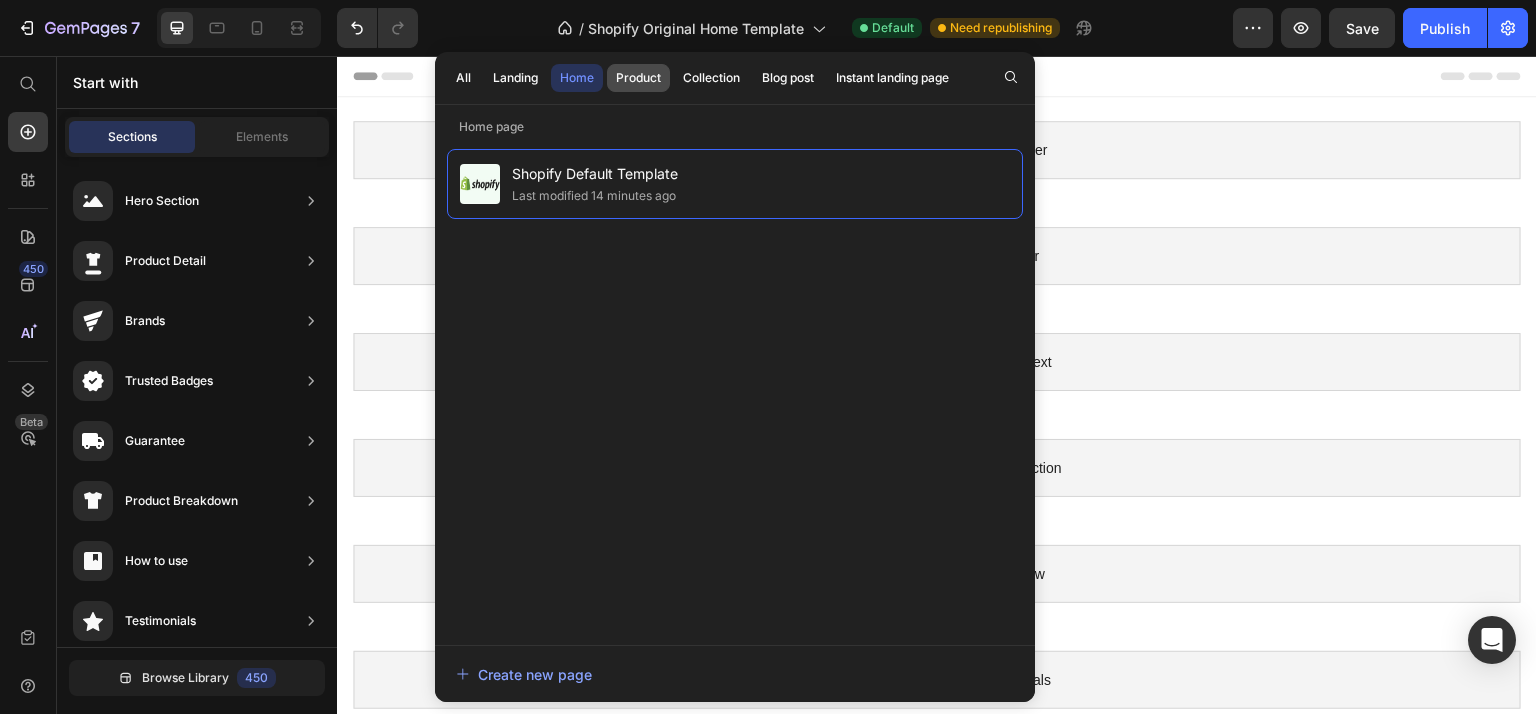 click on "Product" at bounding box center (638, 78) 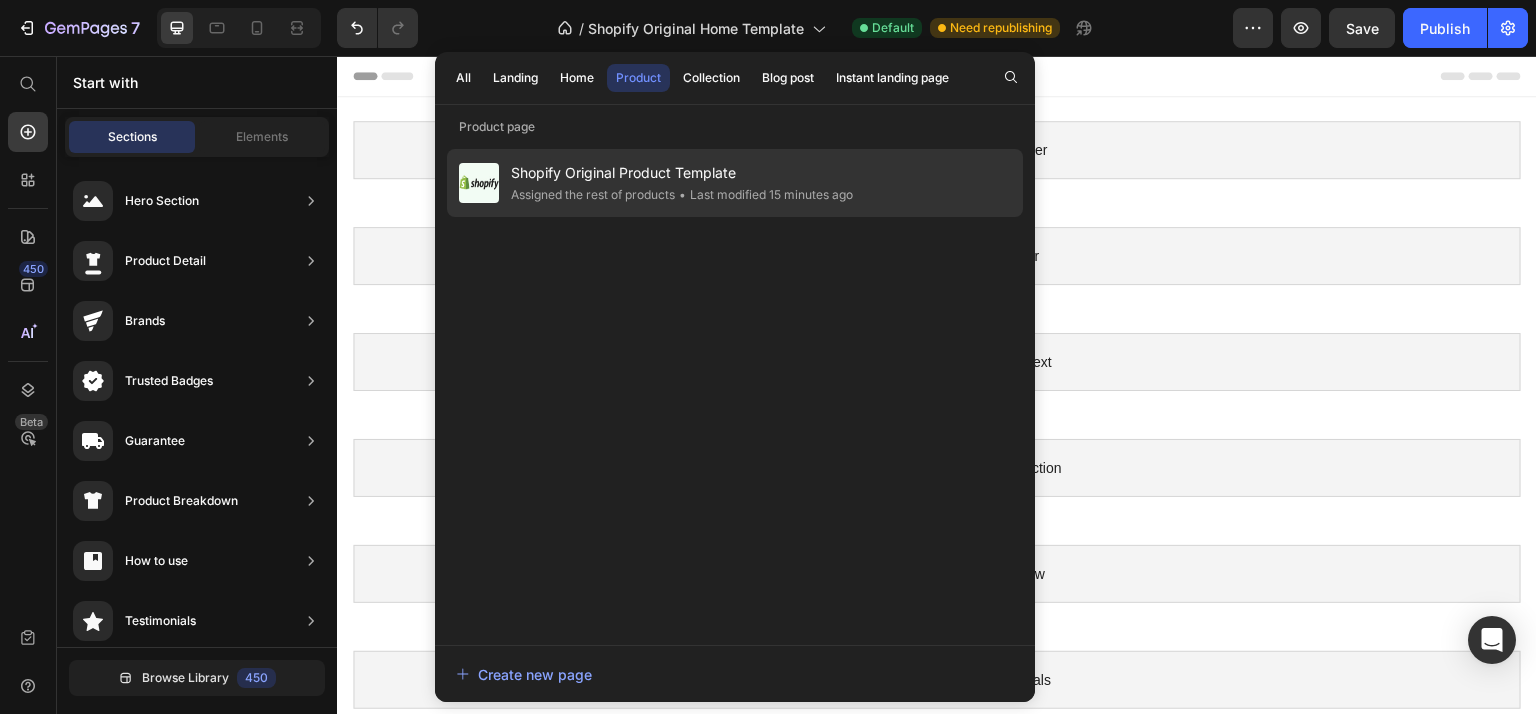 click on "Shopify Original Product Template" at bounding box center (682, 173) 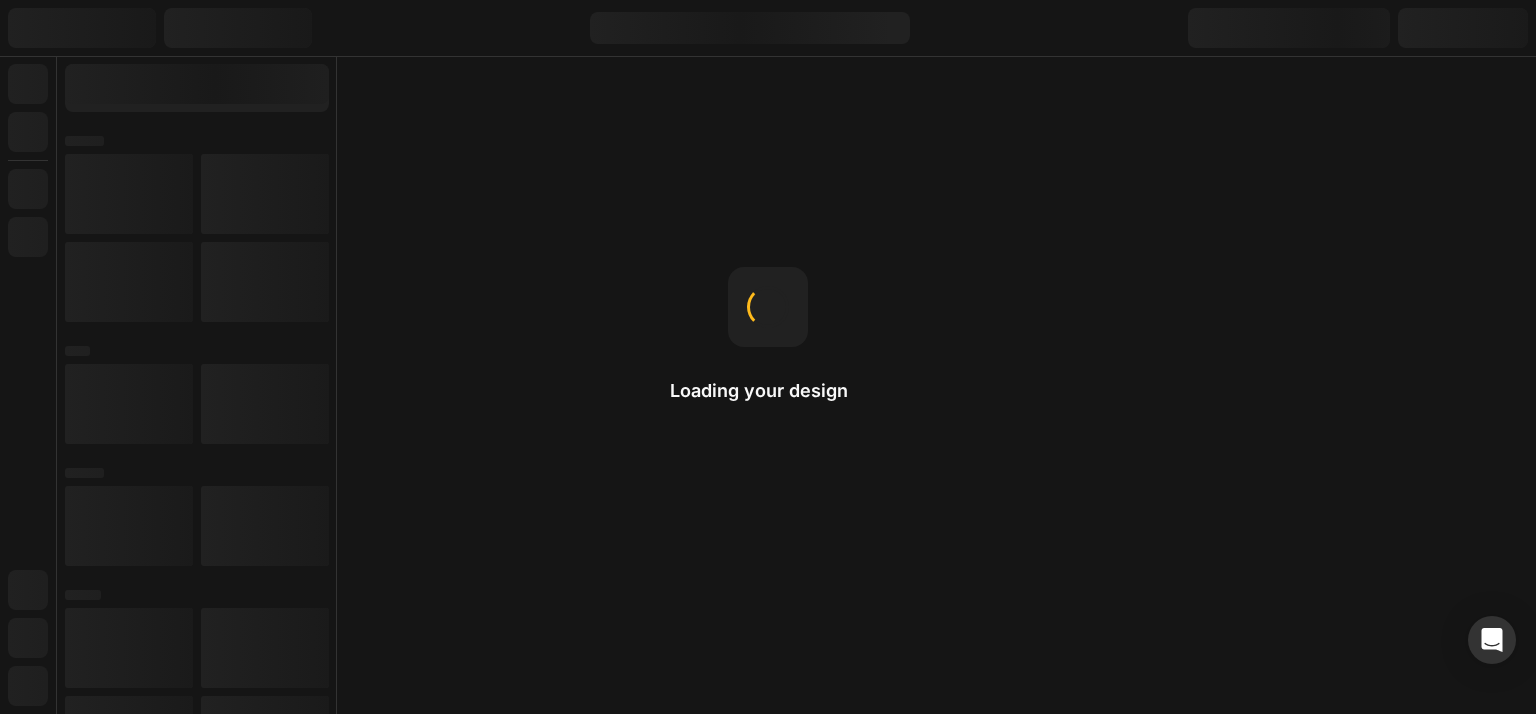 scroll, scrollTop: 0, scrollLeft: 0, axis: both 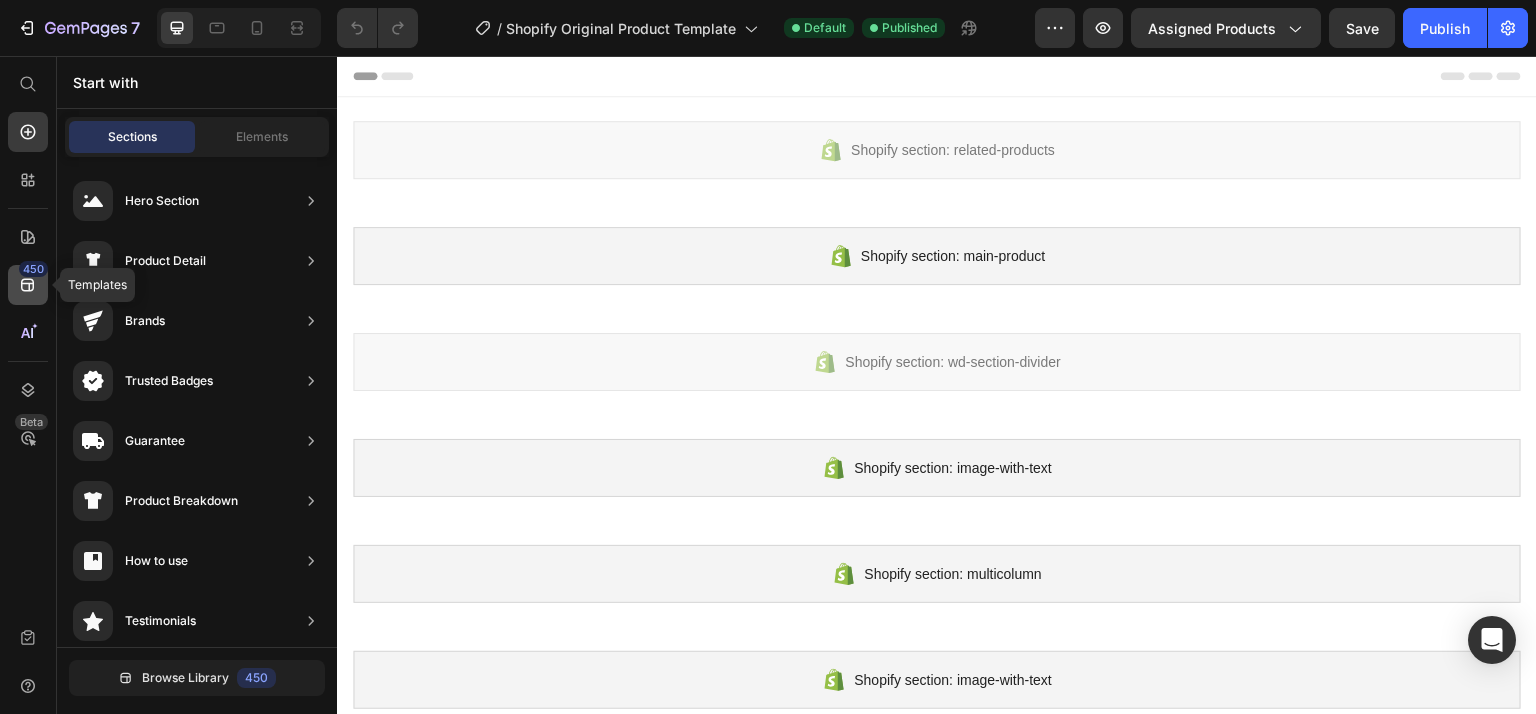 click on "450" 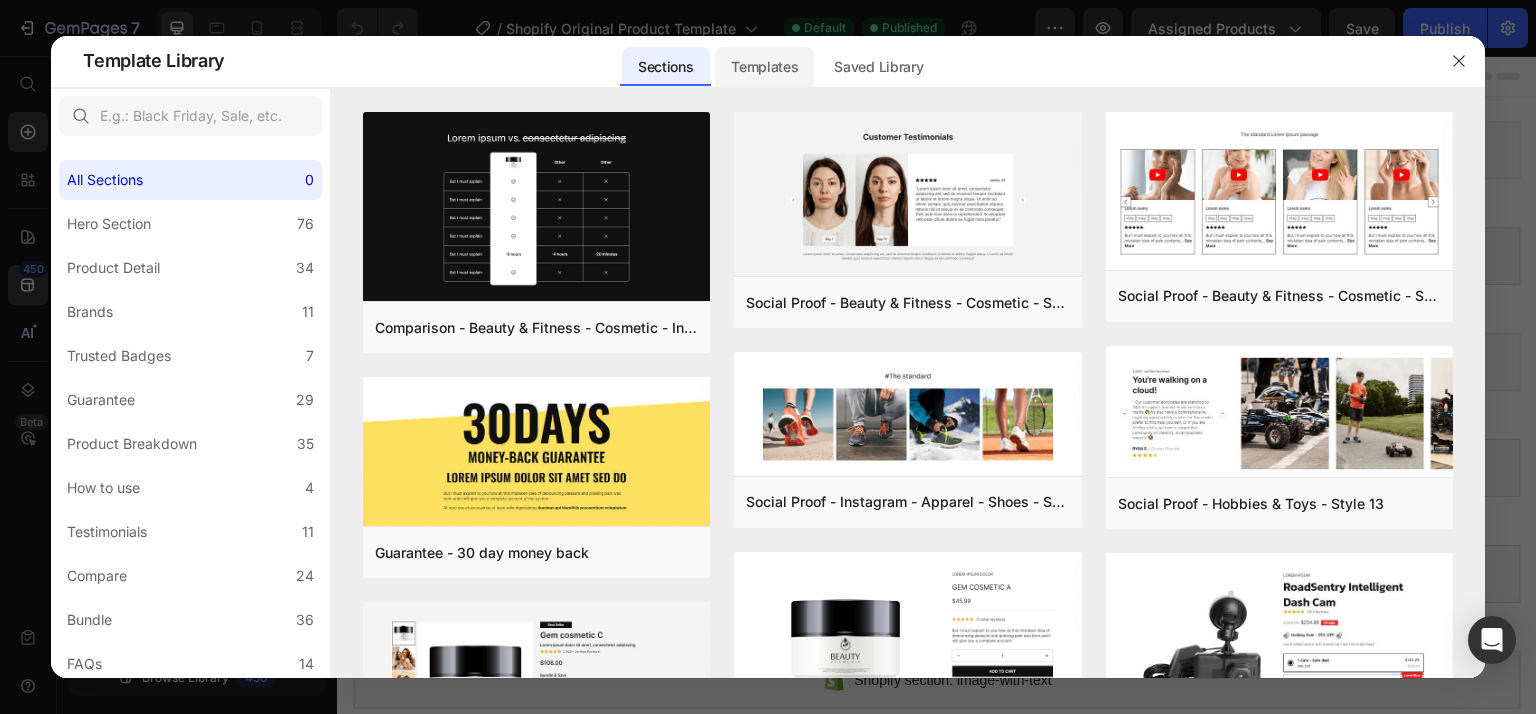 click on "Templates" 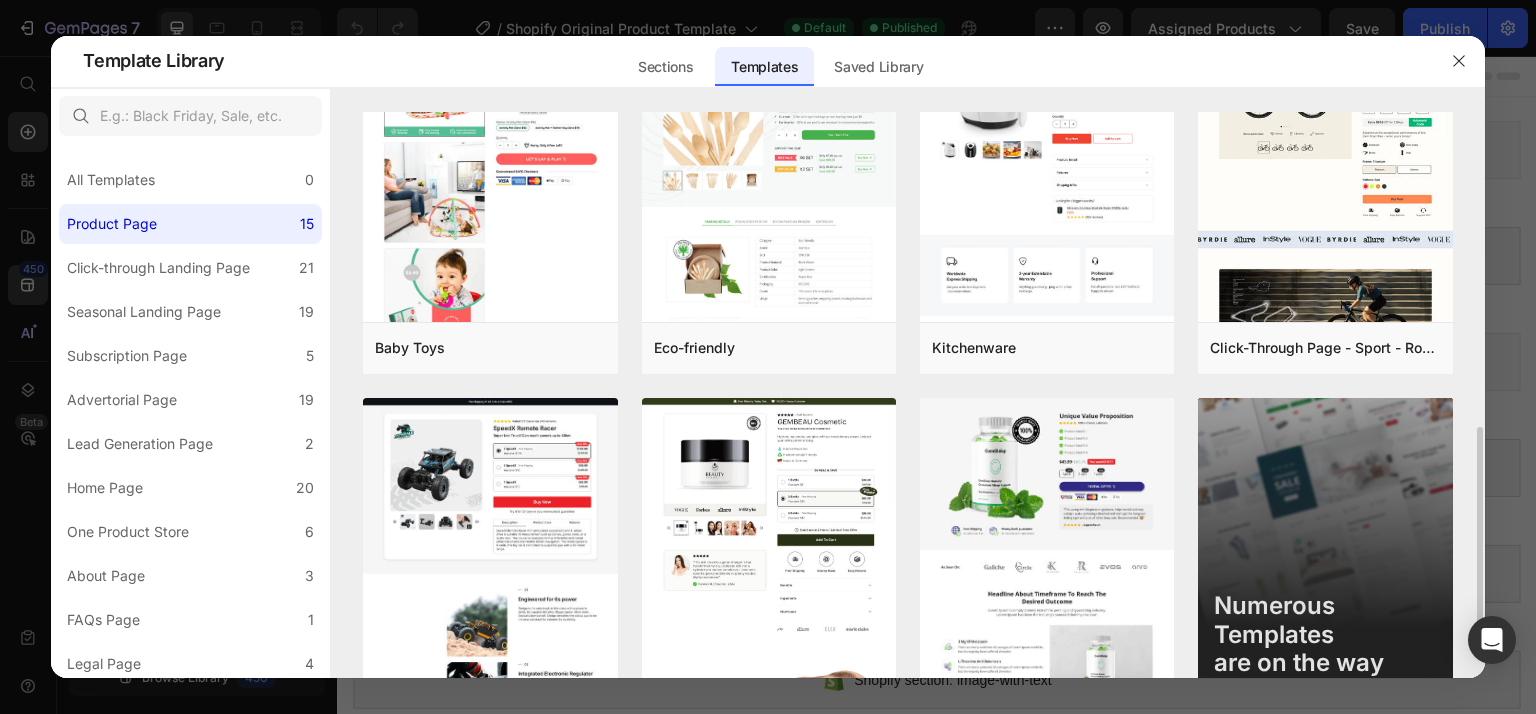 scroll, scrollTop: 923, scrollLeft: 0, axis: vertical 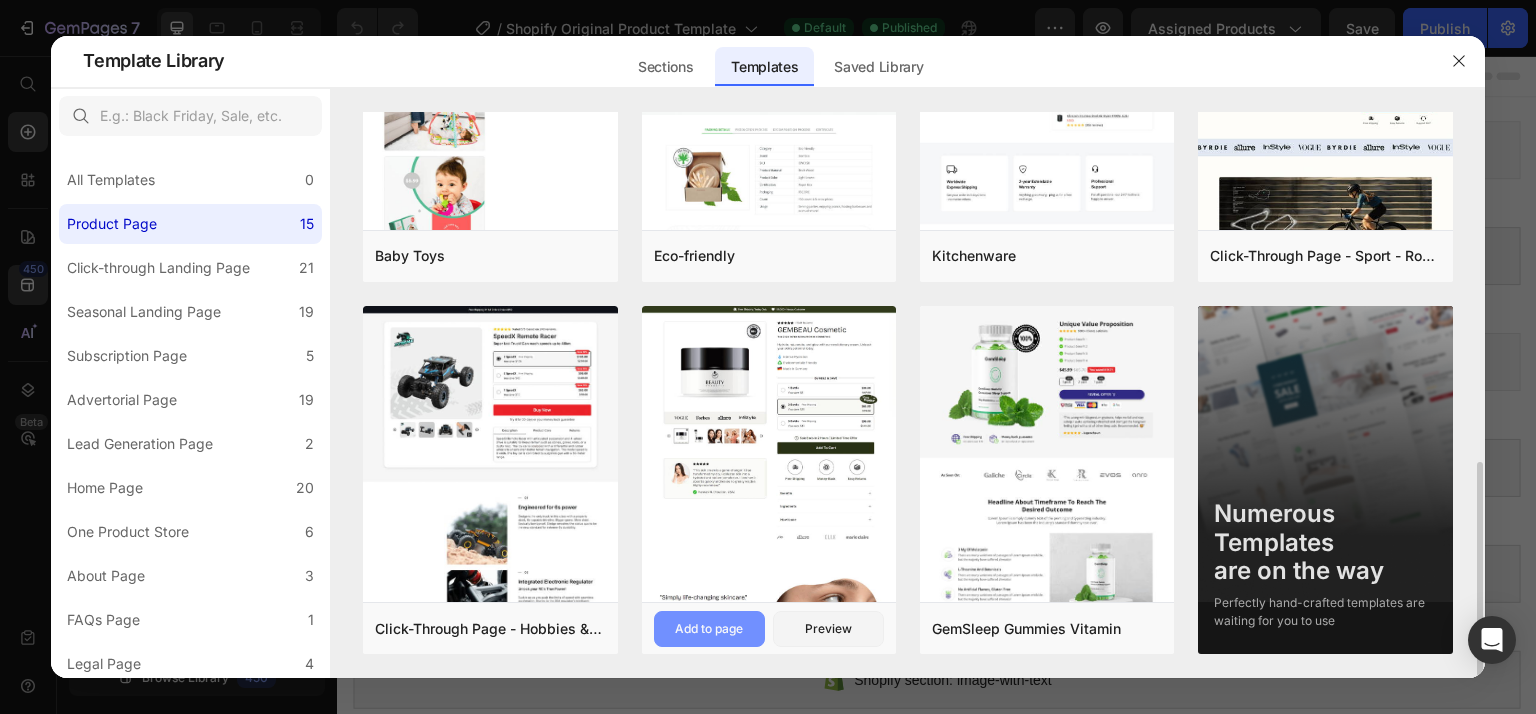 click on "Add to page" at bounding box center [709, 629] 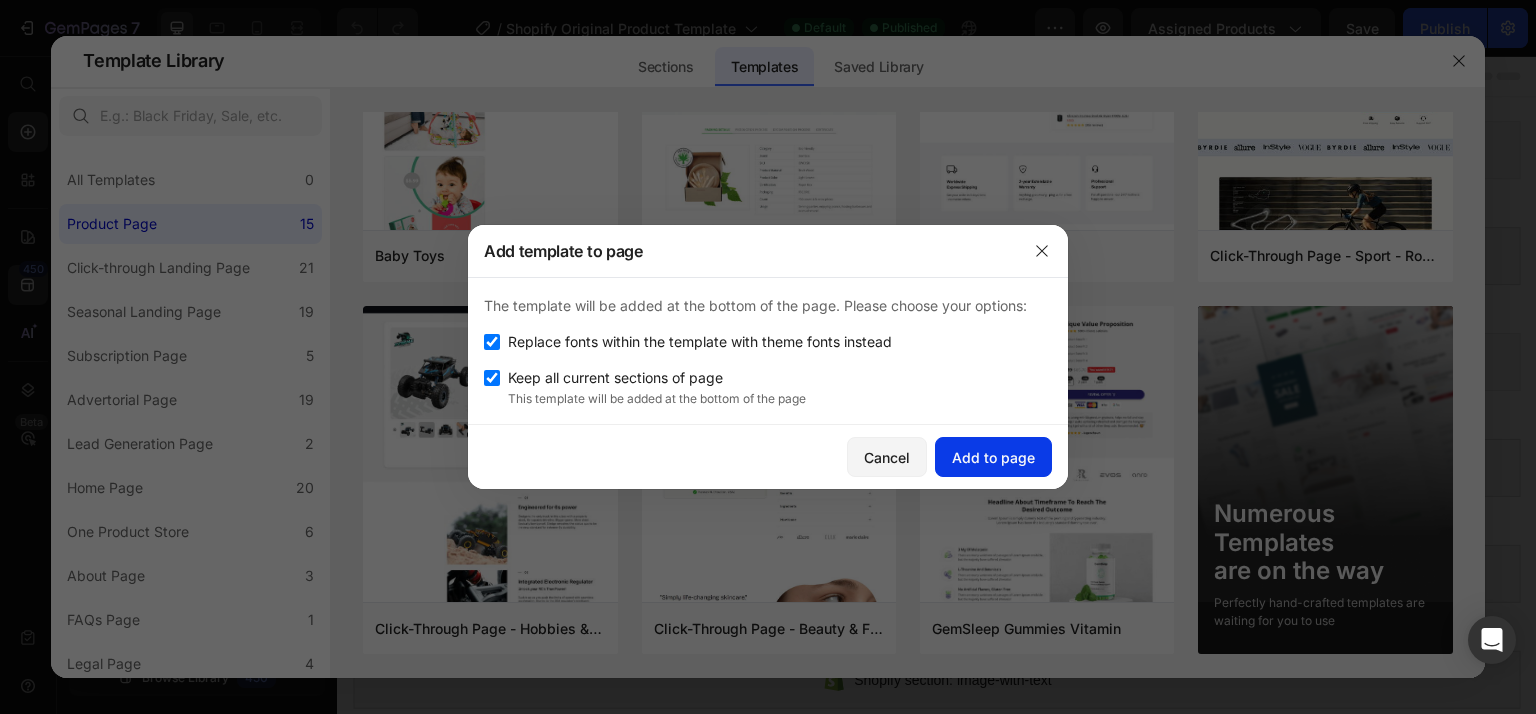 click on "Add to page" at bounding box center [993, 457] 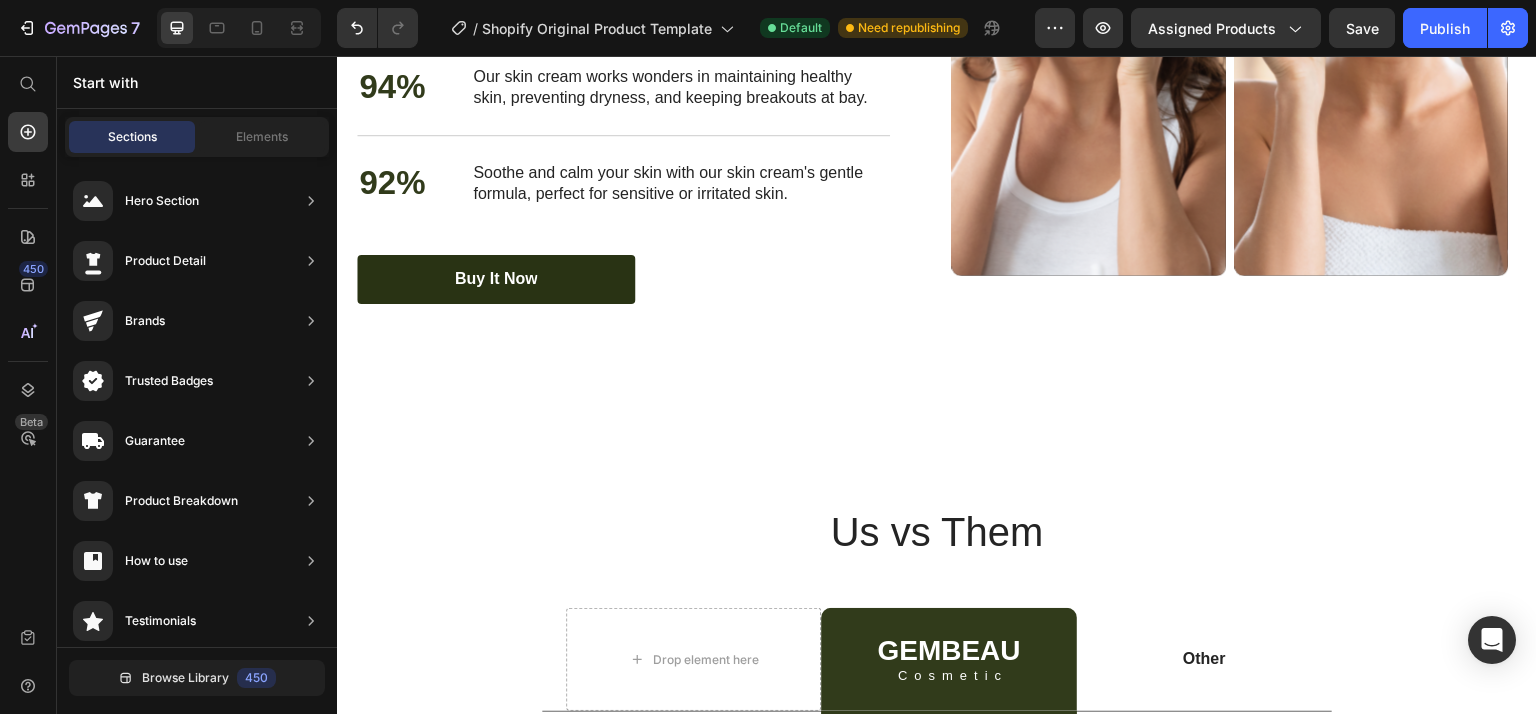 scroll, scrollTop: 4640, scrollLeft: 0, axis: vertical 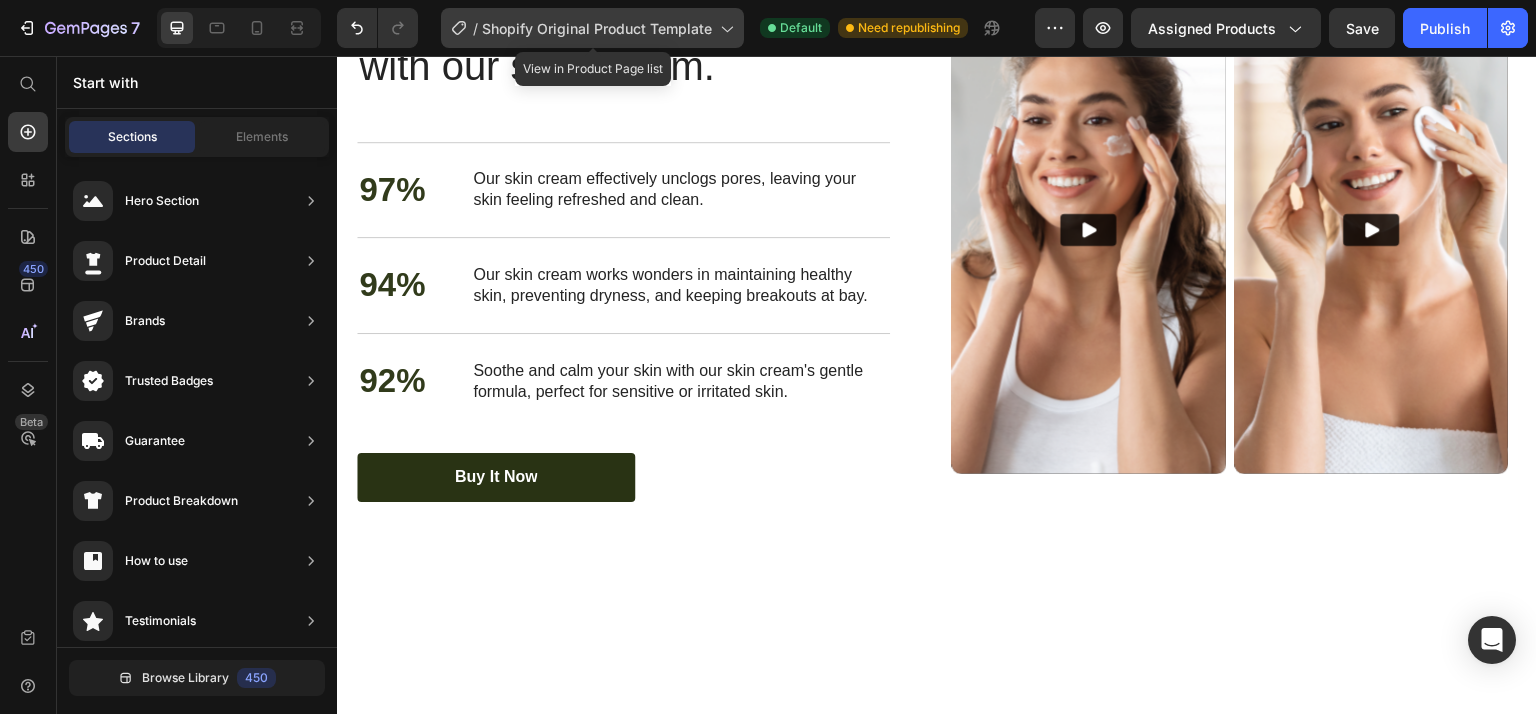 click on "/  Shopify Original Product Template" 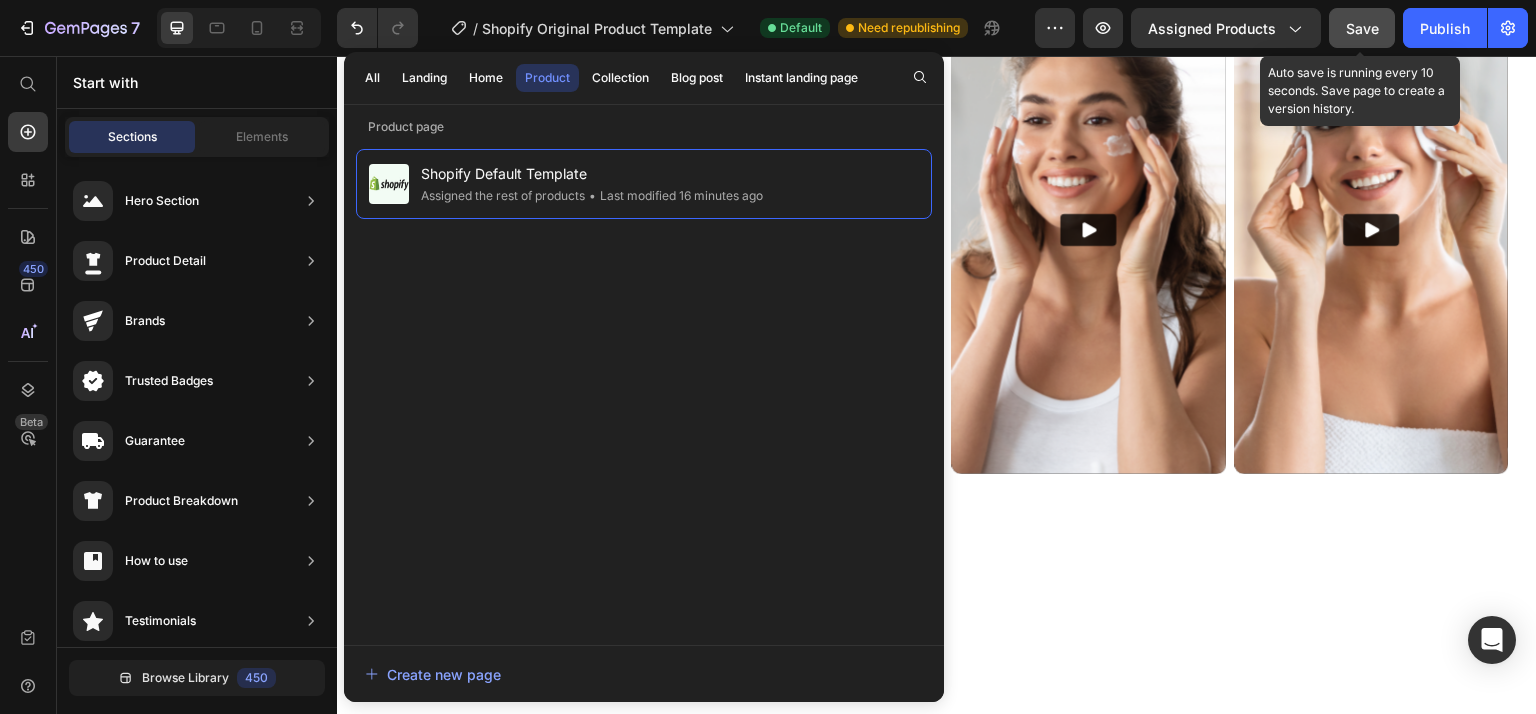 click on "Save" 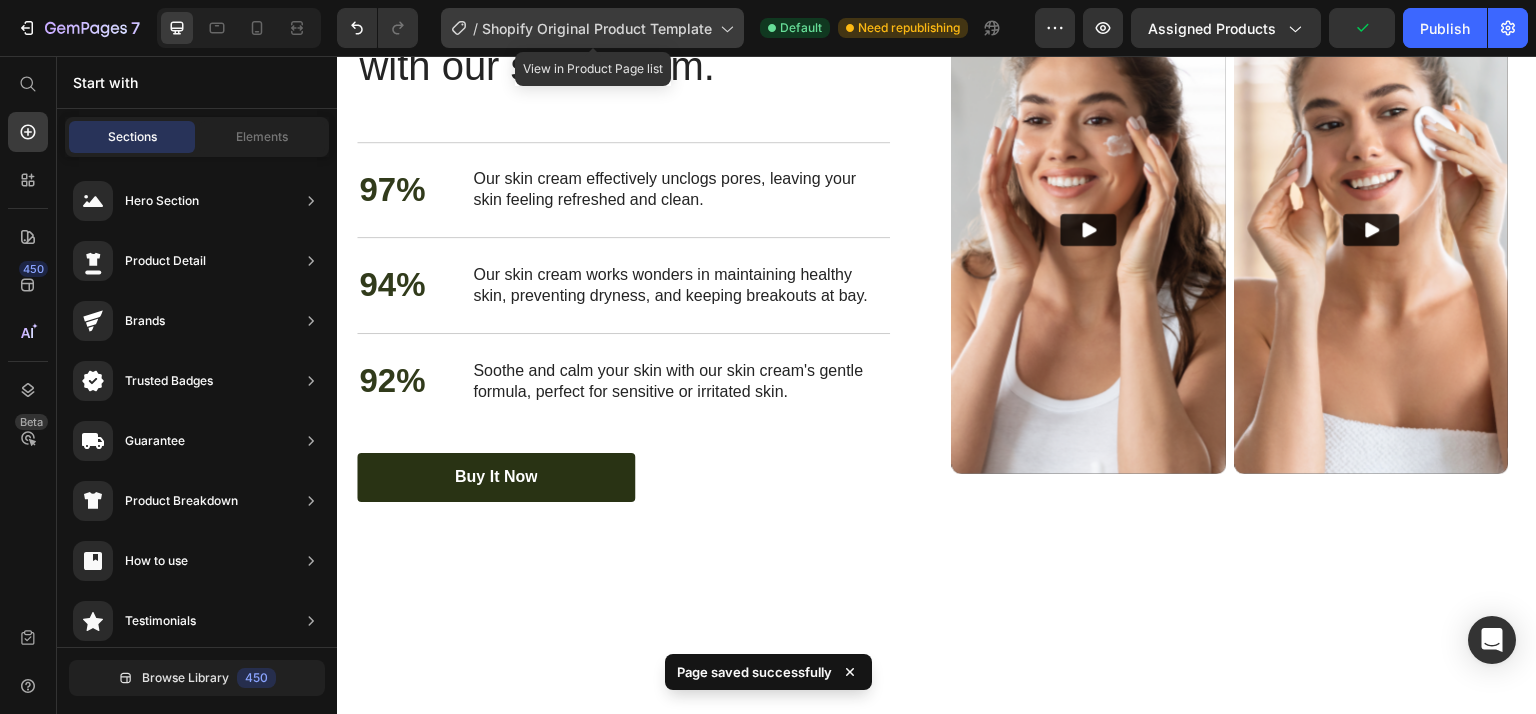 click on "Shopify Original Product Template" at bounding box center (597, 28) 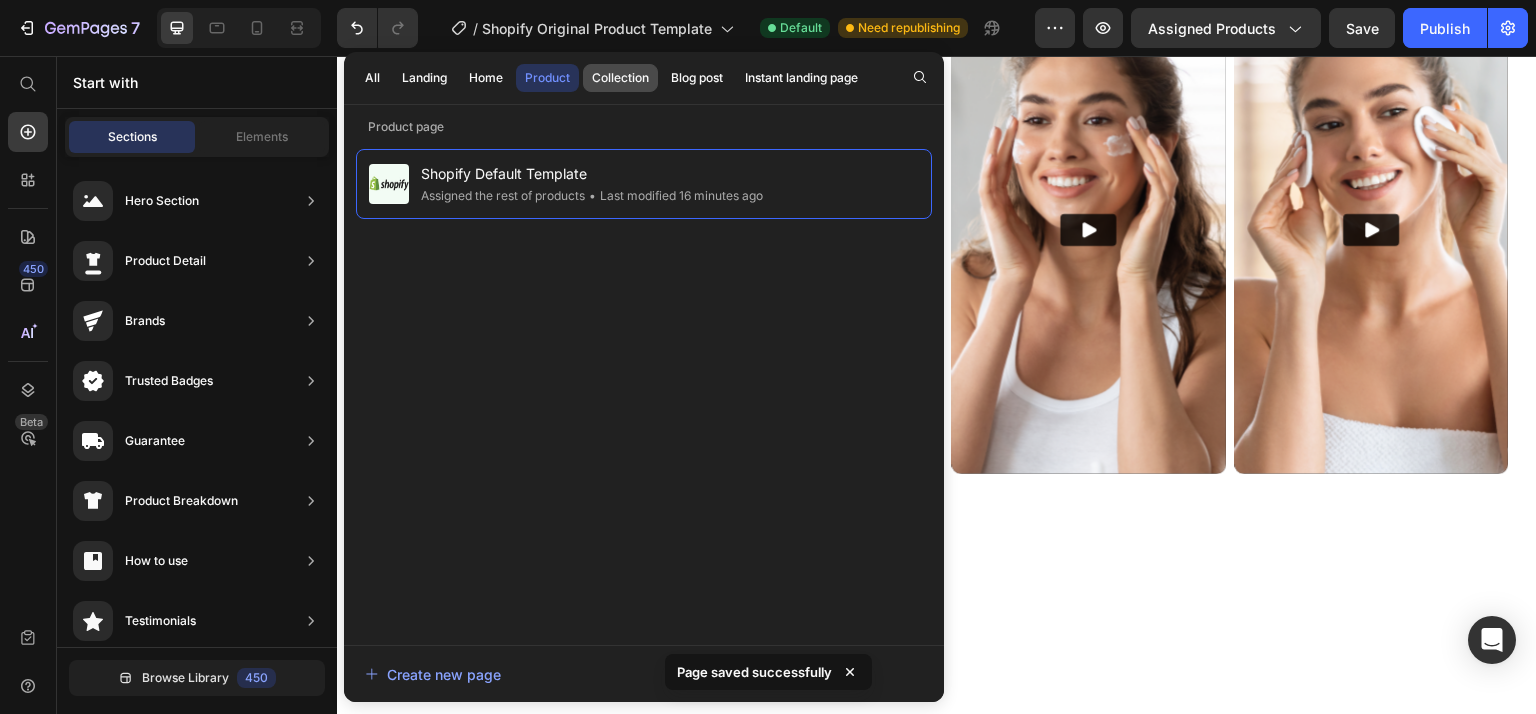 click on "Collection" 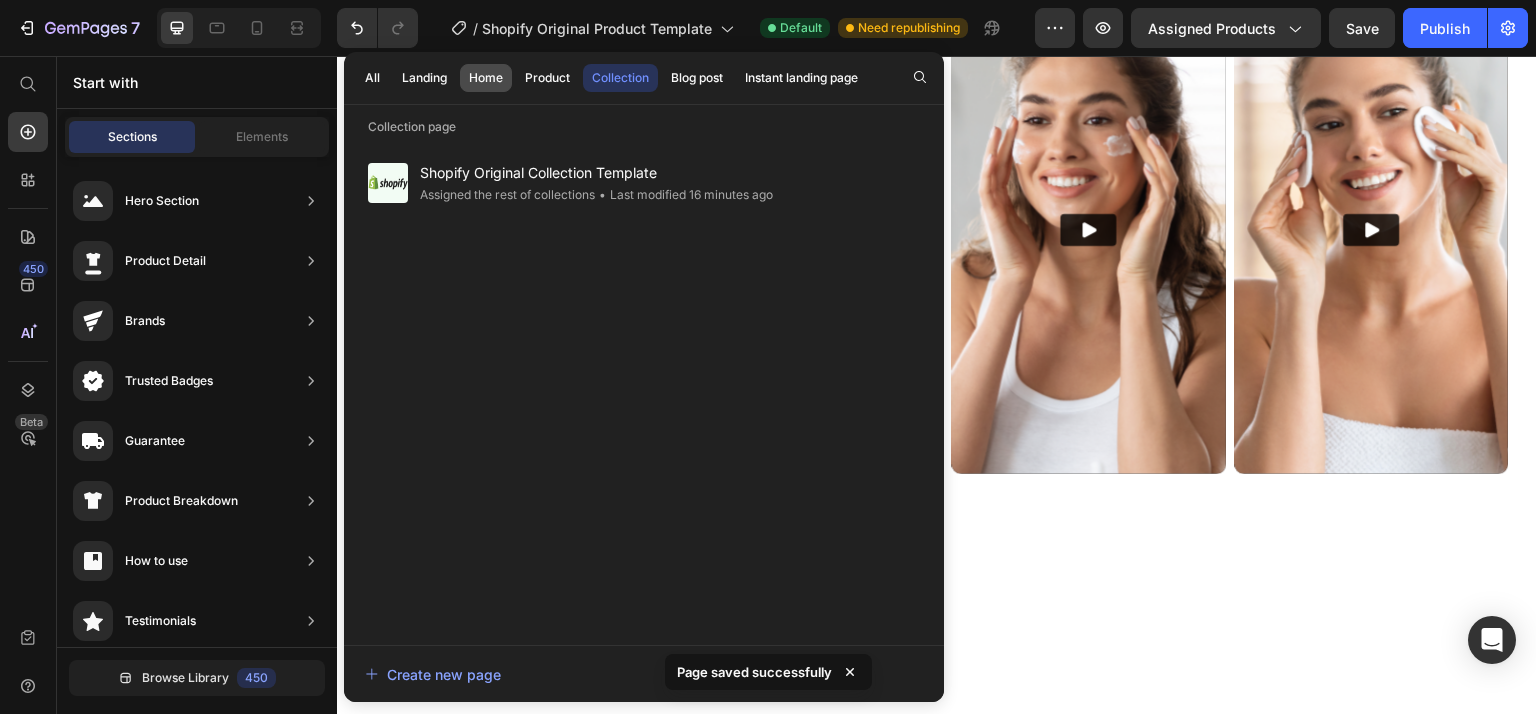 click on "Home" 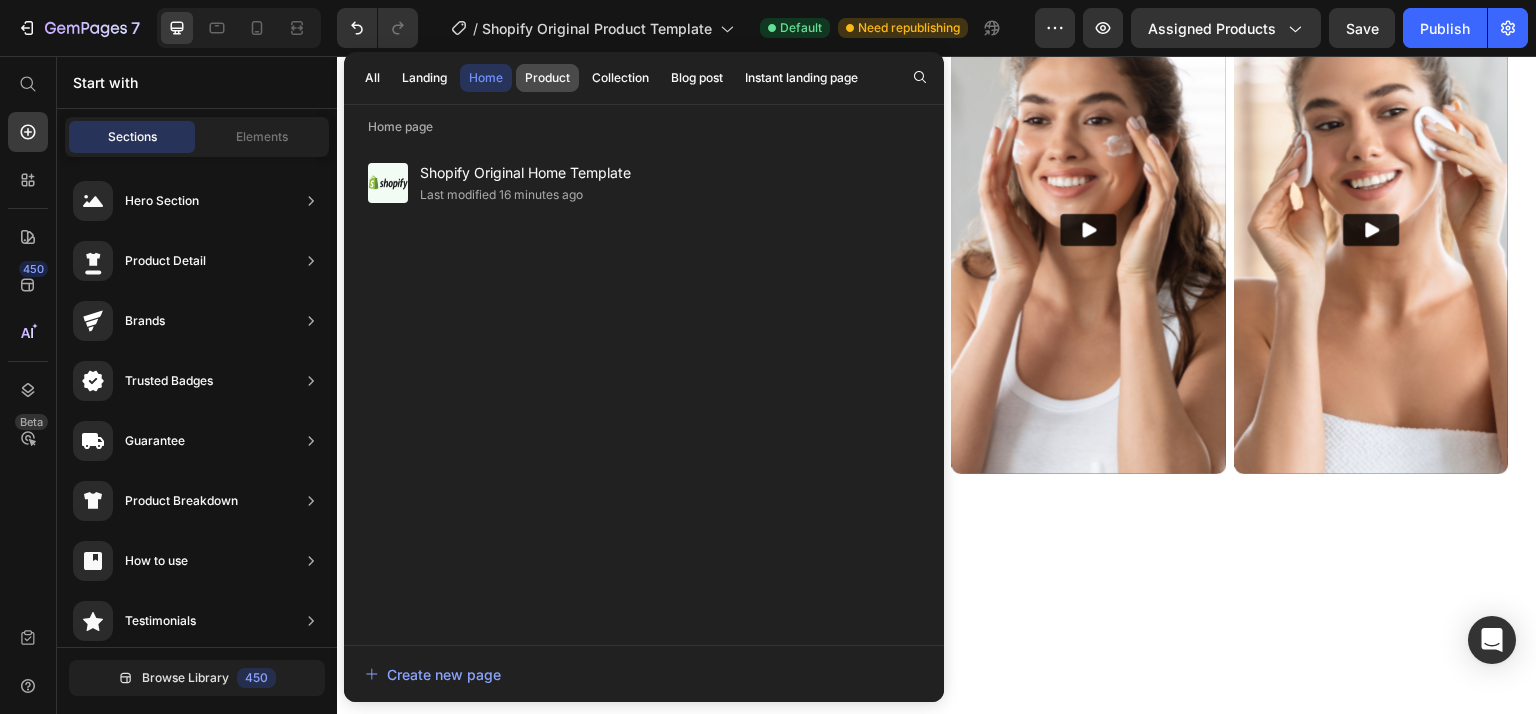click on "Product" at bounding box center (547, 78) 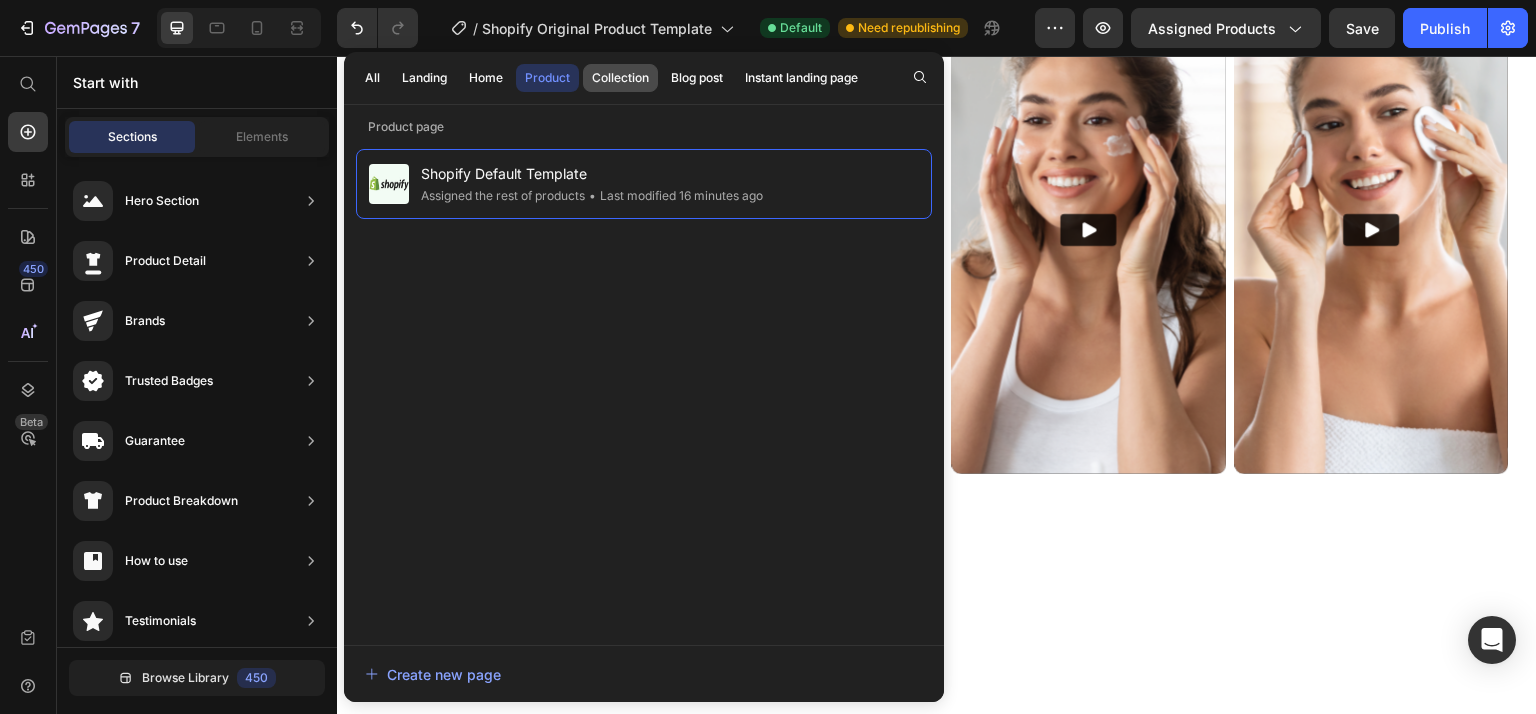 click on "Collection" at bounding box center (620, 78) 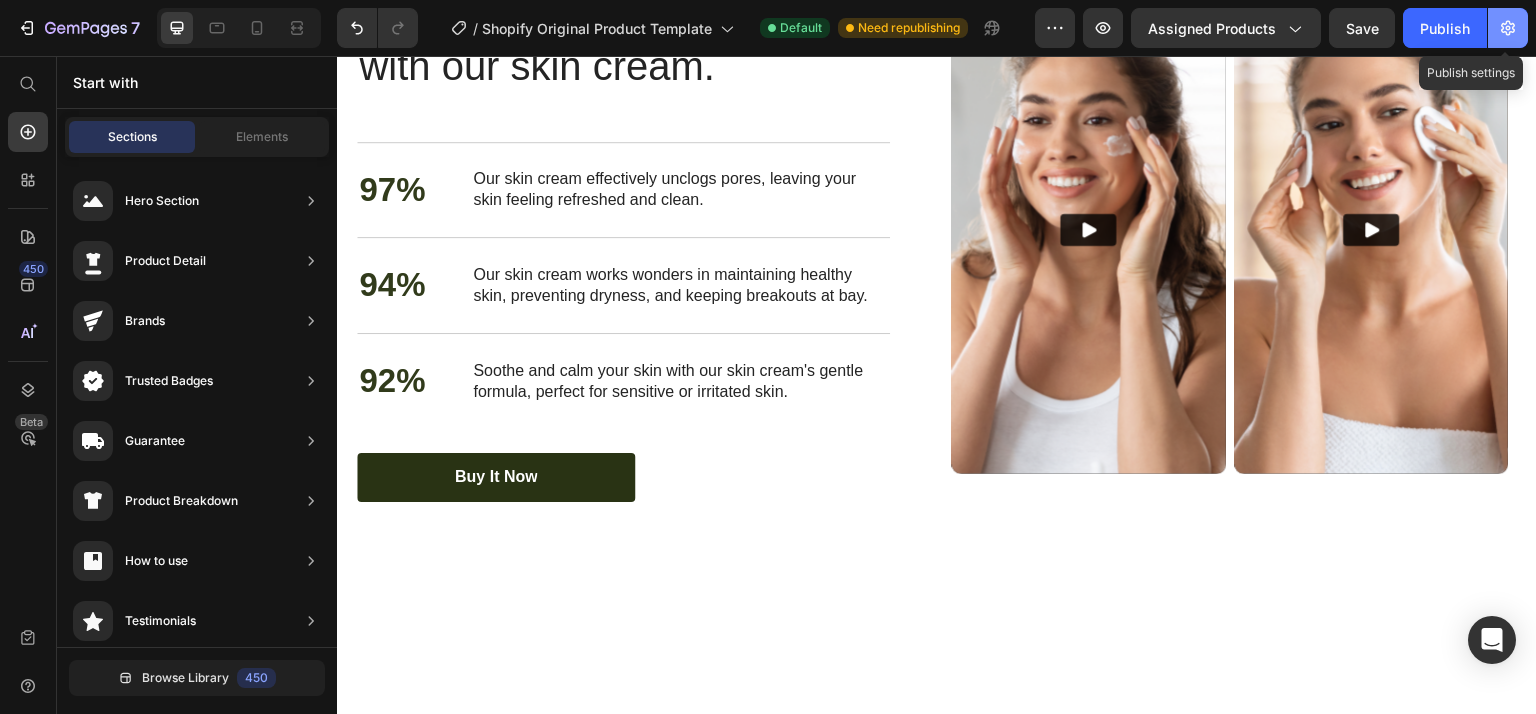 click 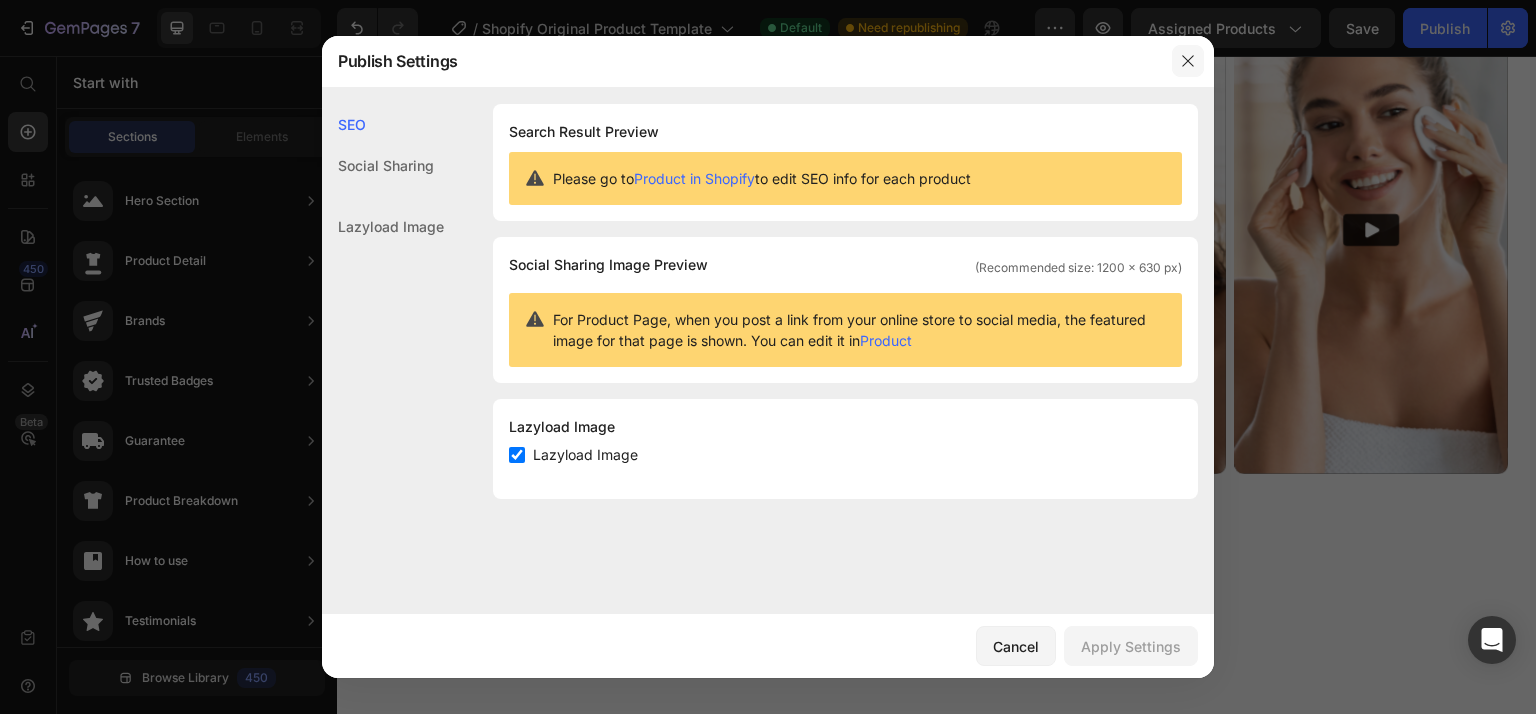 click at bounding box center [1188, 61] 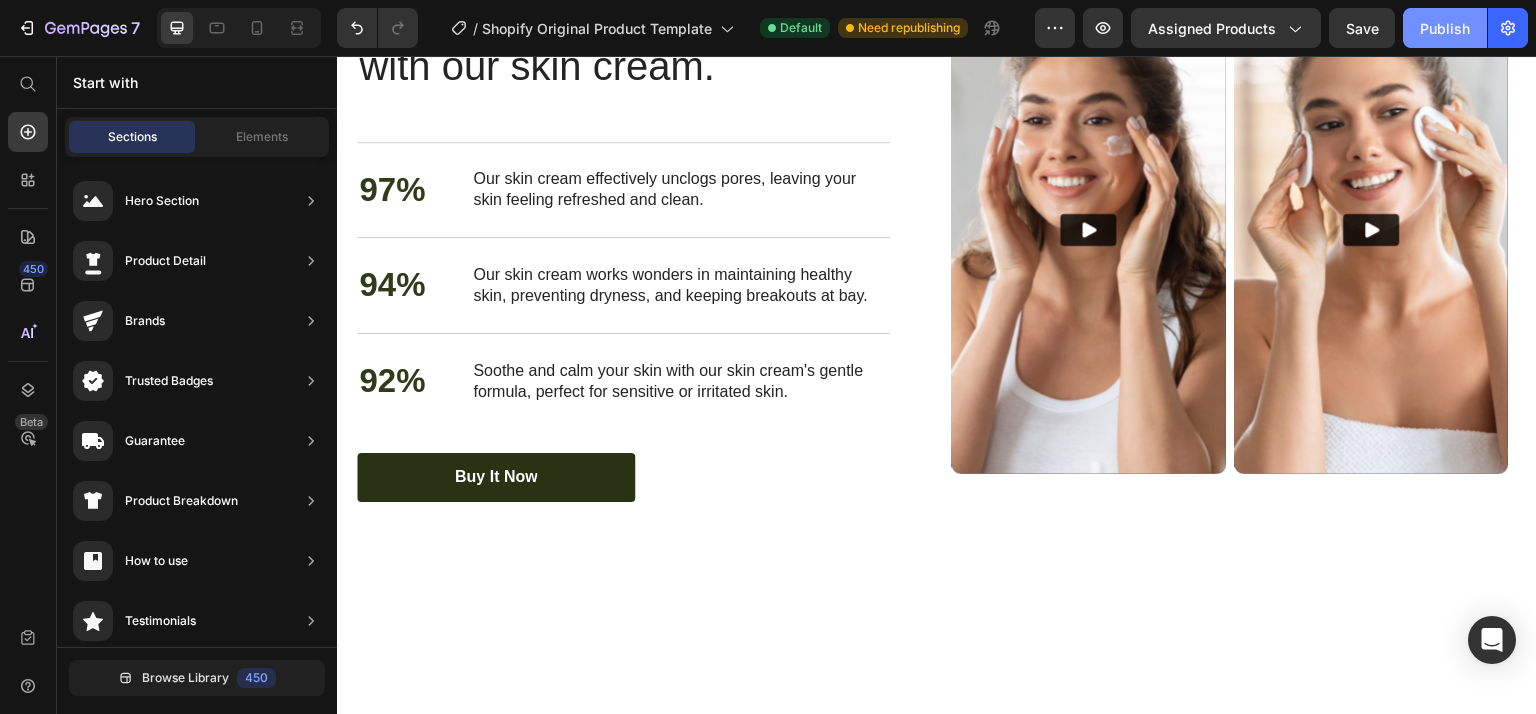 click on "Publish" at bounding box center (1445, 28) 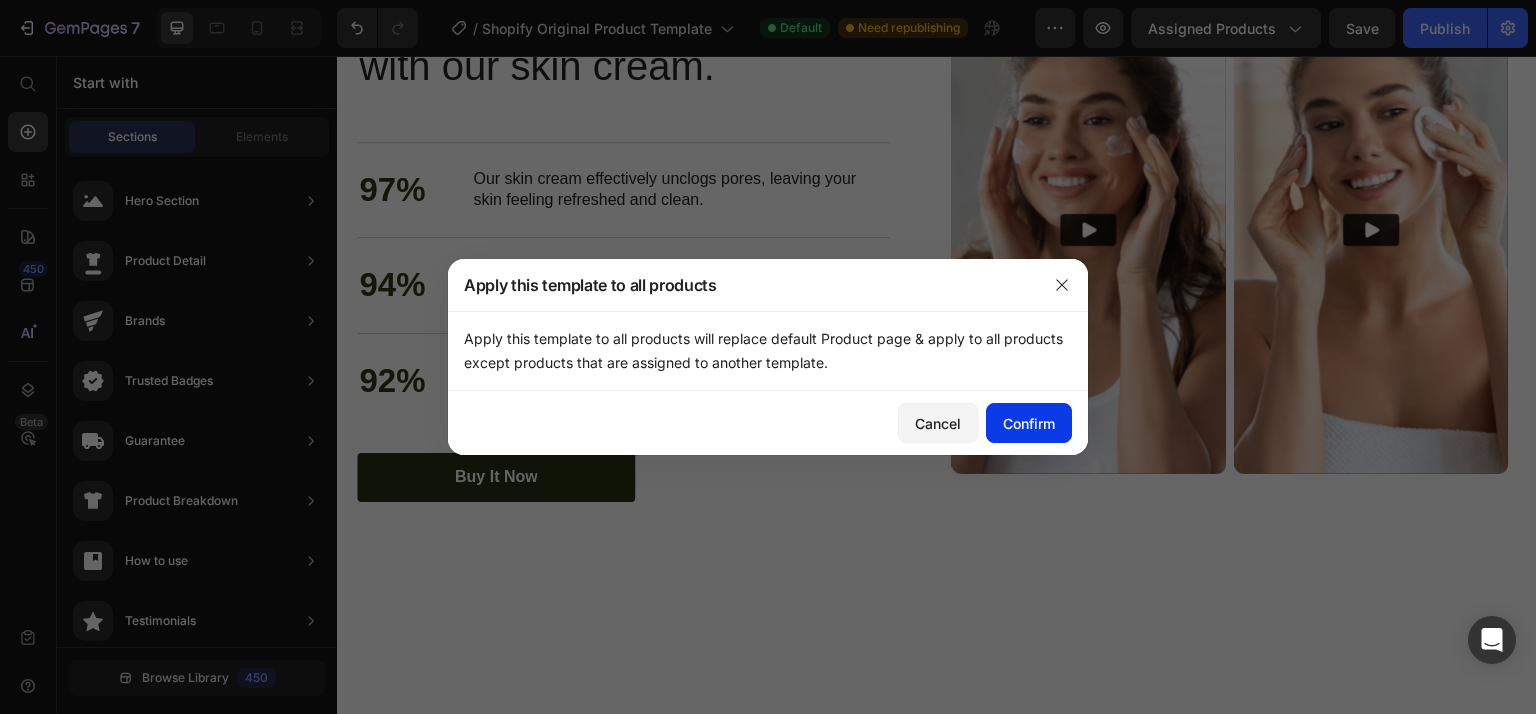 click on "Confirm" 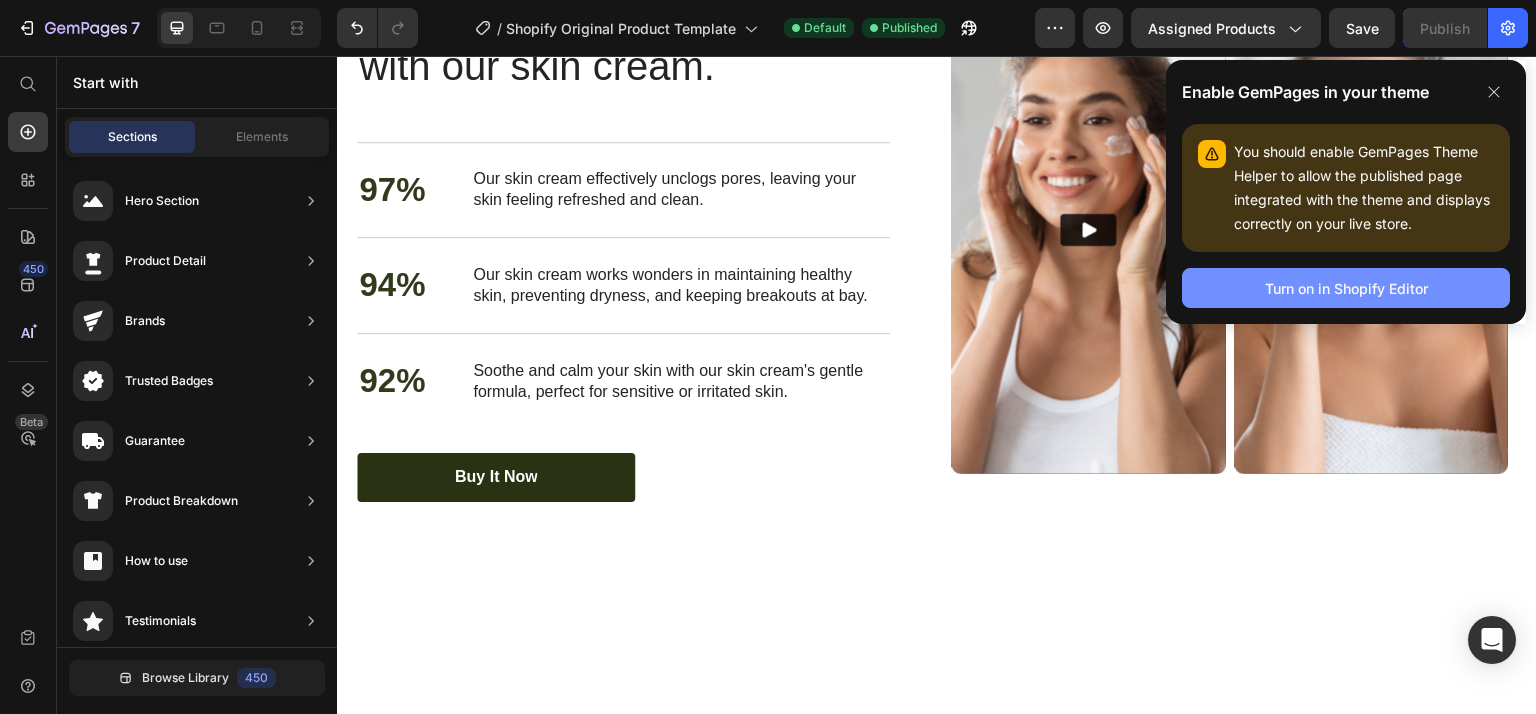 click on "Turn on in Shopify Editor" at bounding box center (1346, 288) 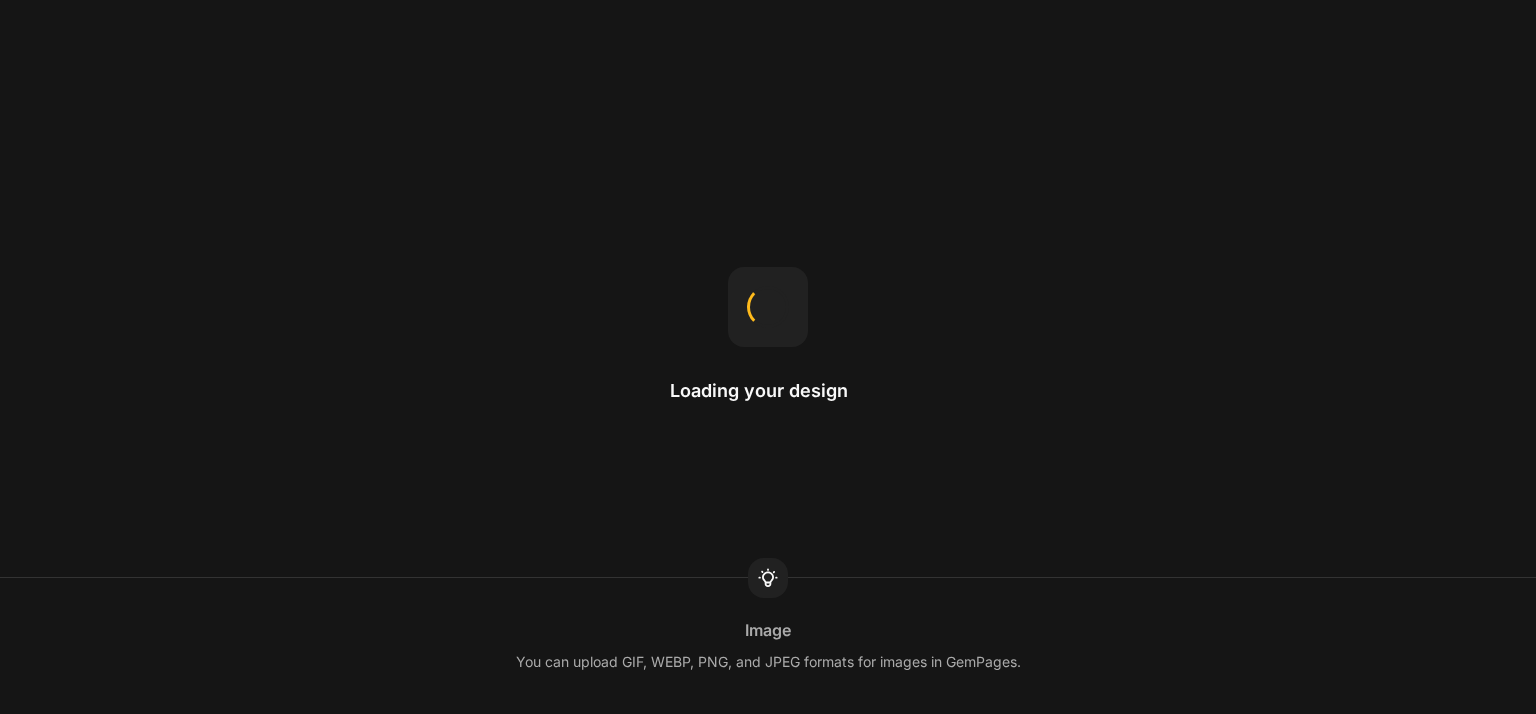 scroll, scrollTop: 0, scrollLeft: 0, axis: both 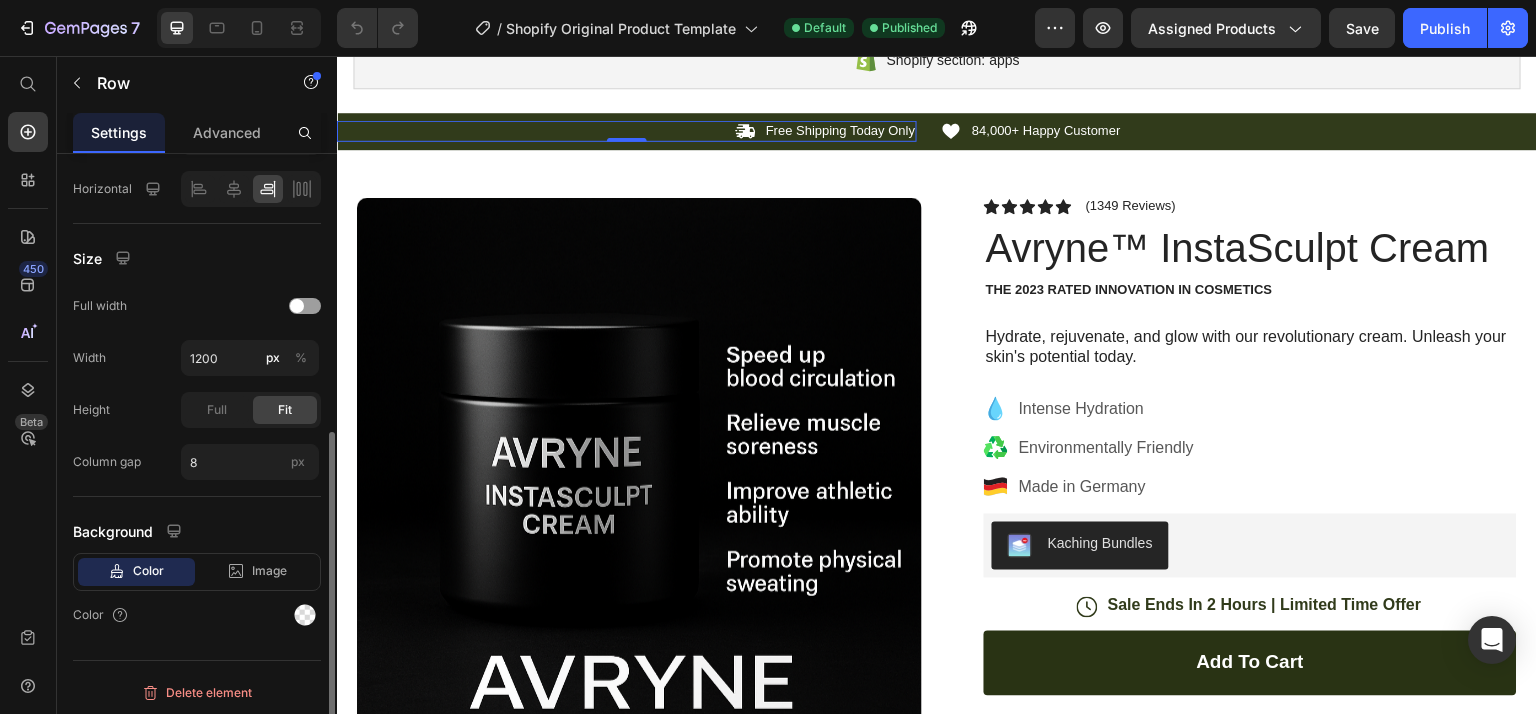 click on "Color" 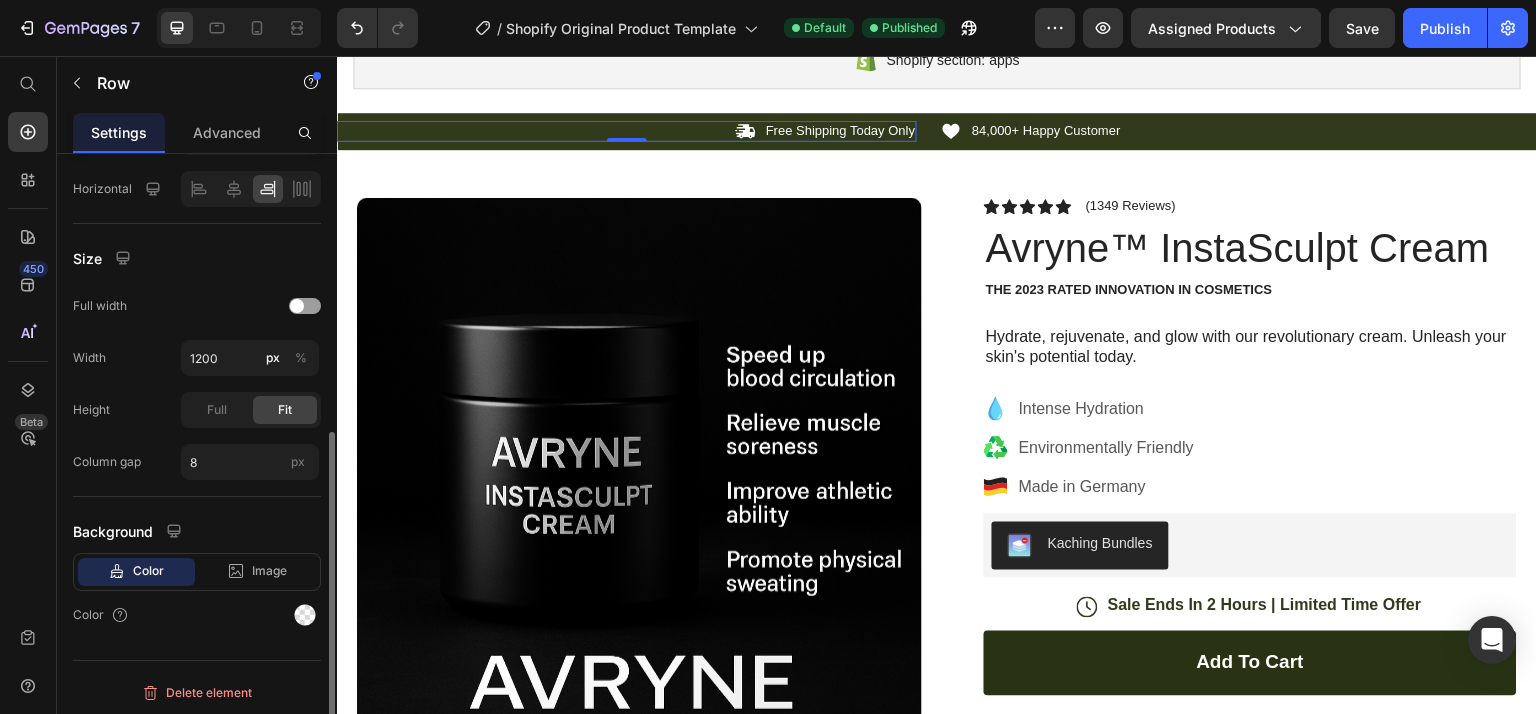 click 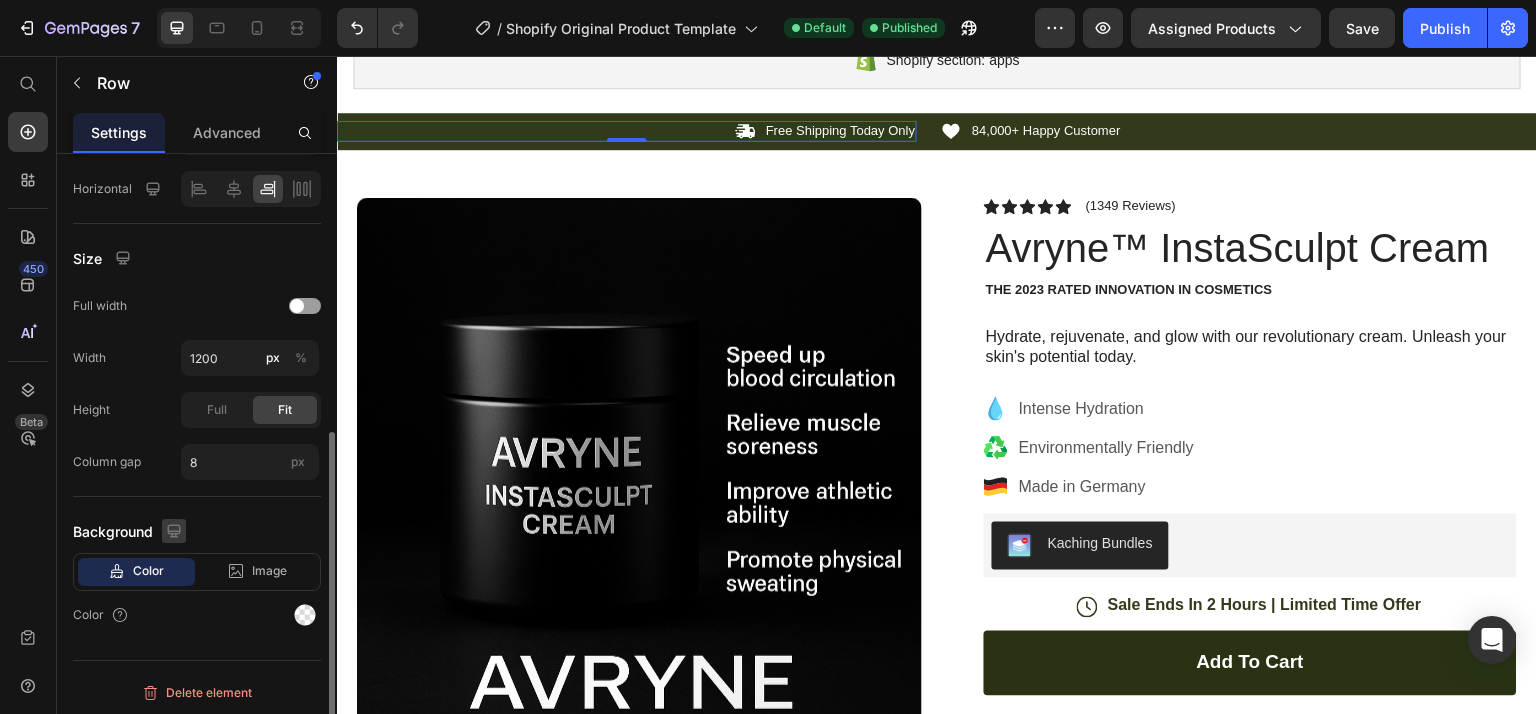 click 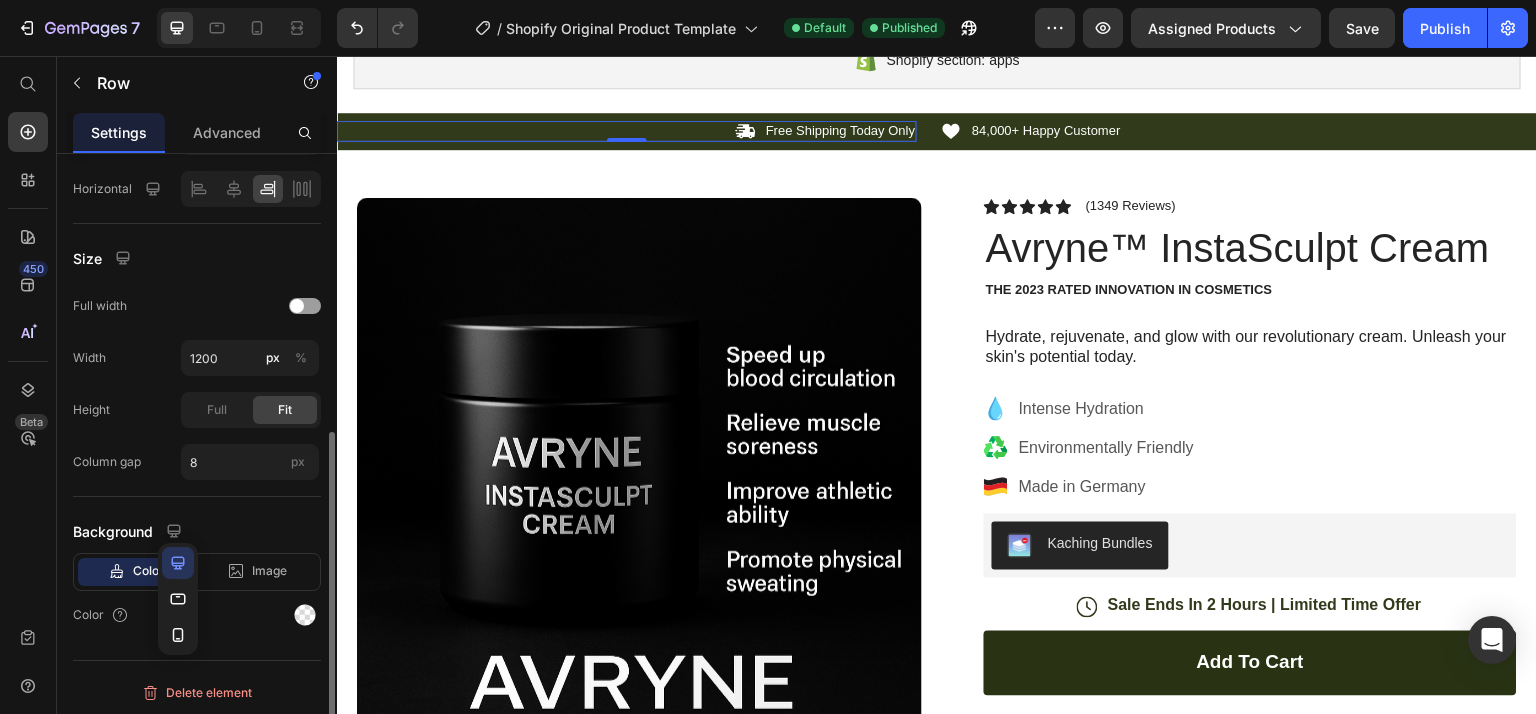 click 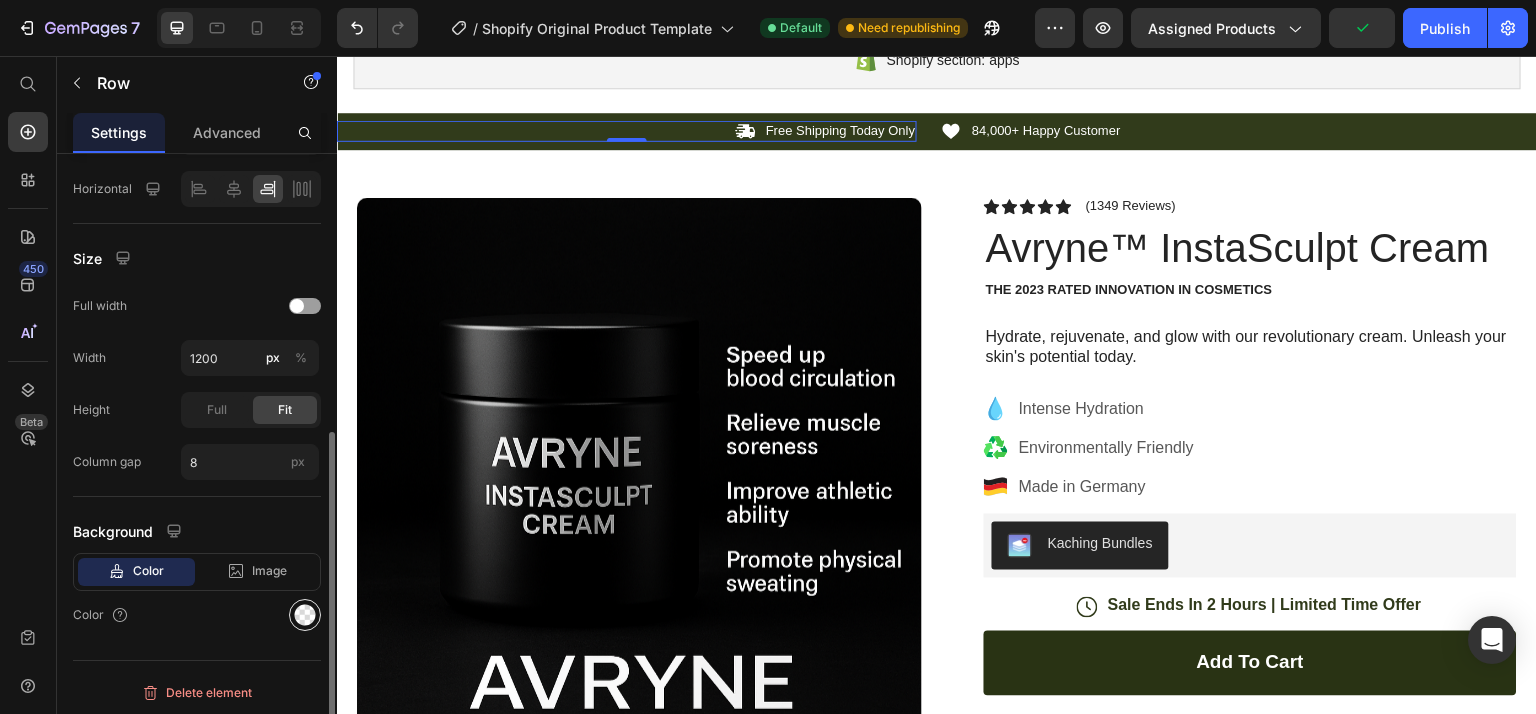 click at bounding box center [305, 615] 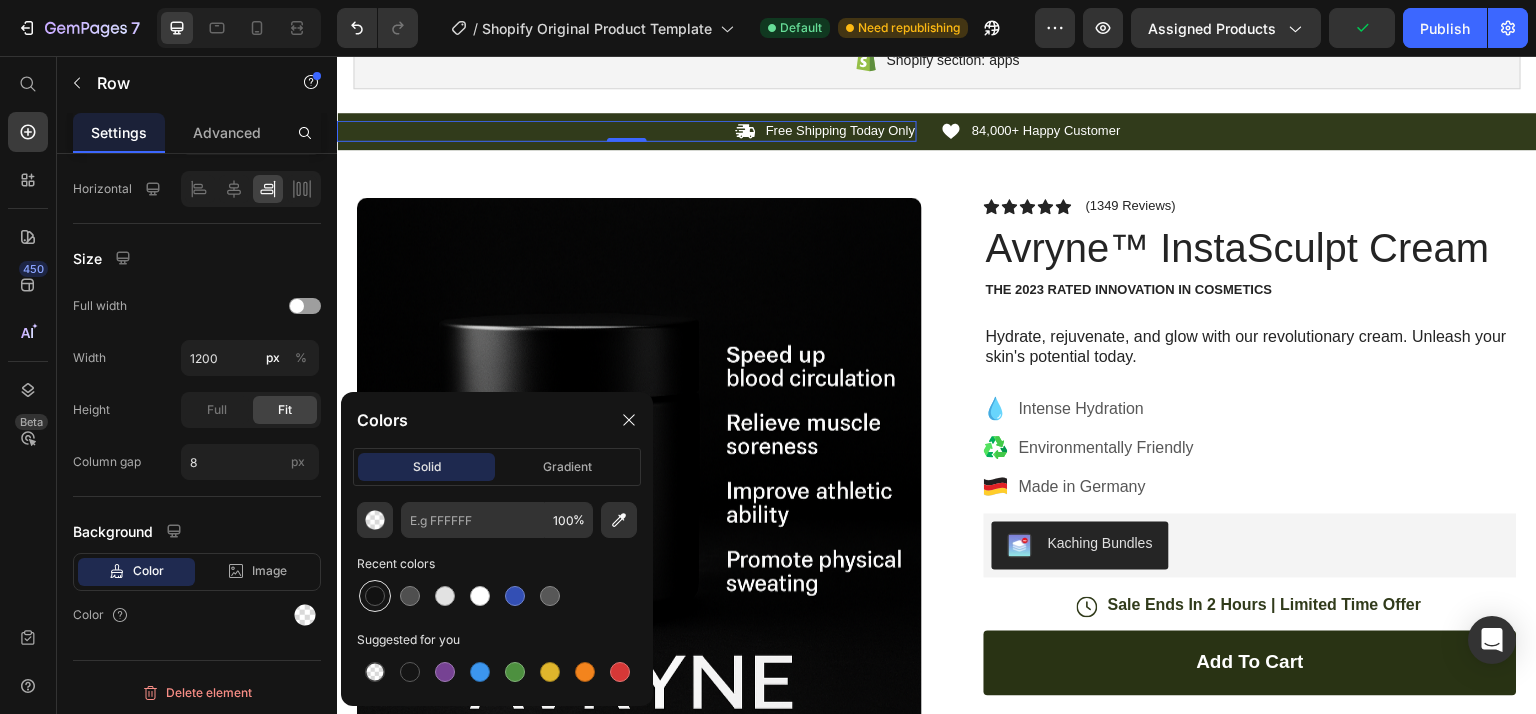 click at bounding box center (375, 596) 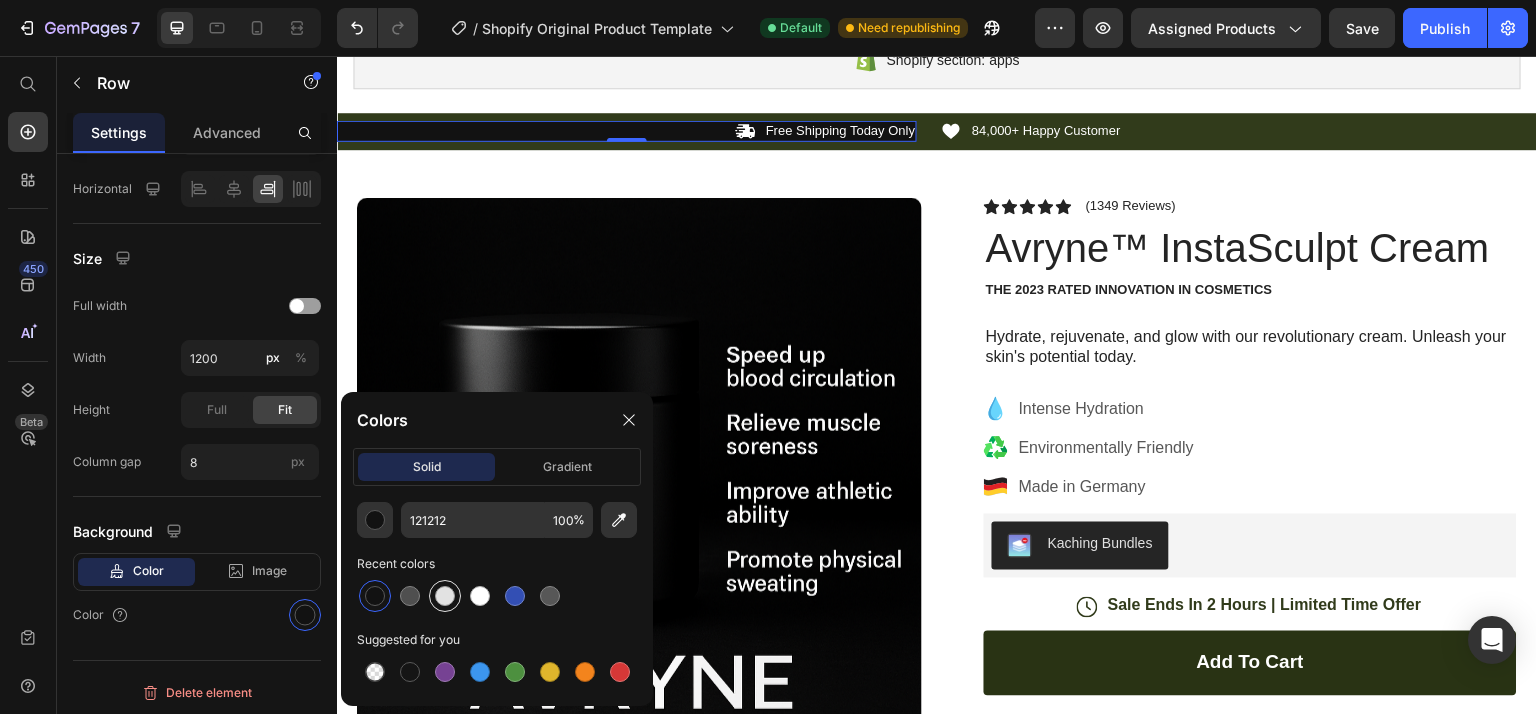 click at bounding box center (445, 596) 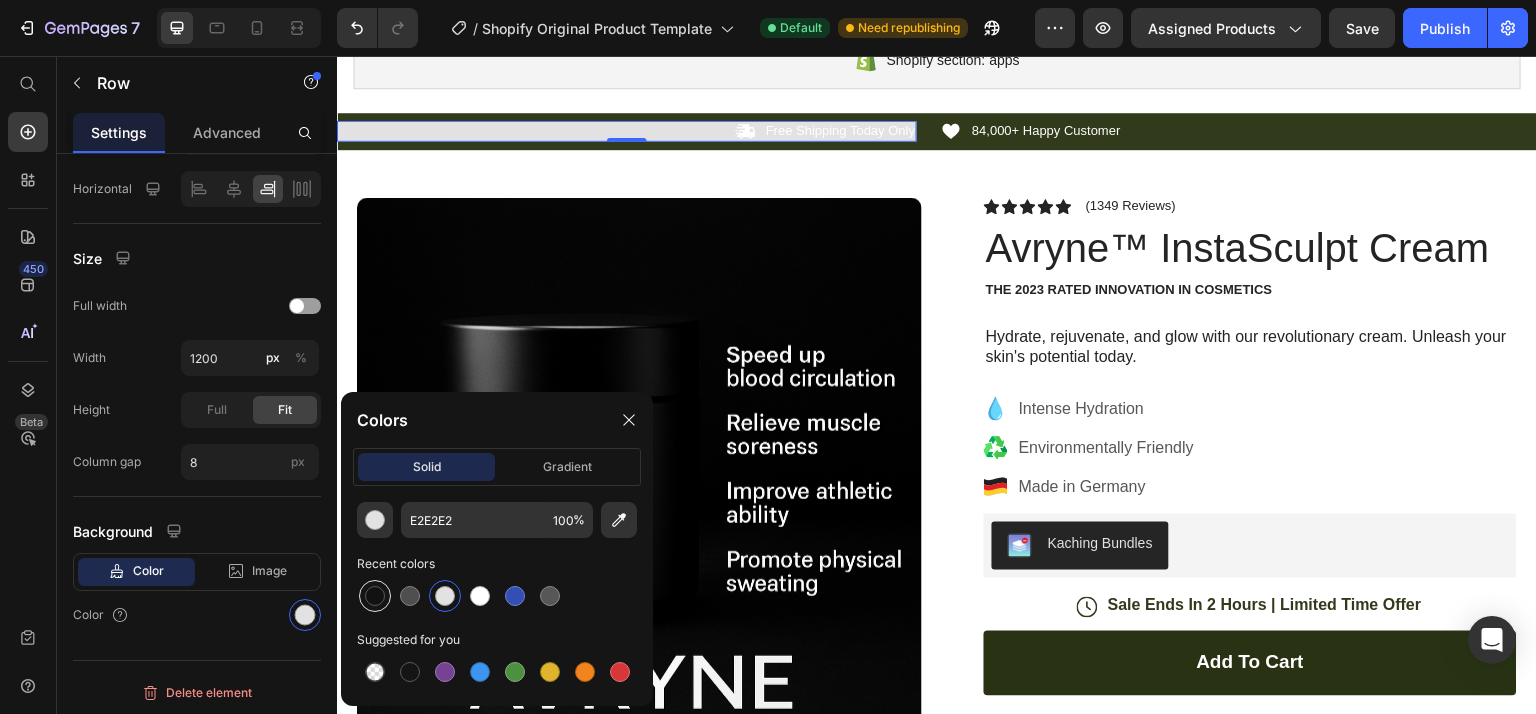 click at bounding box center (375, 596) 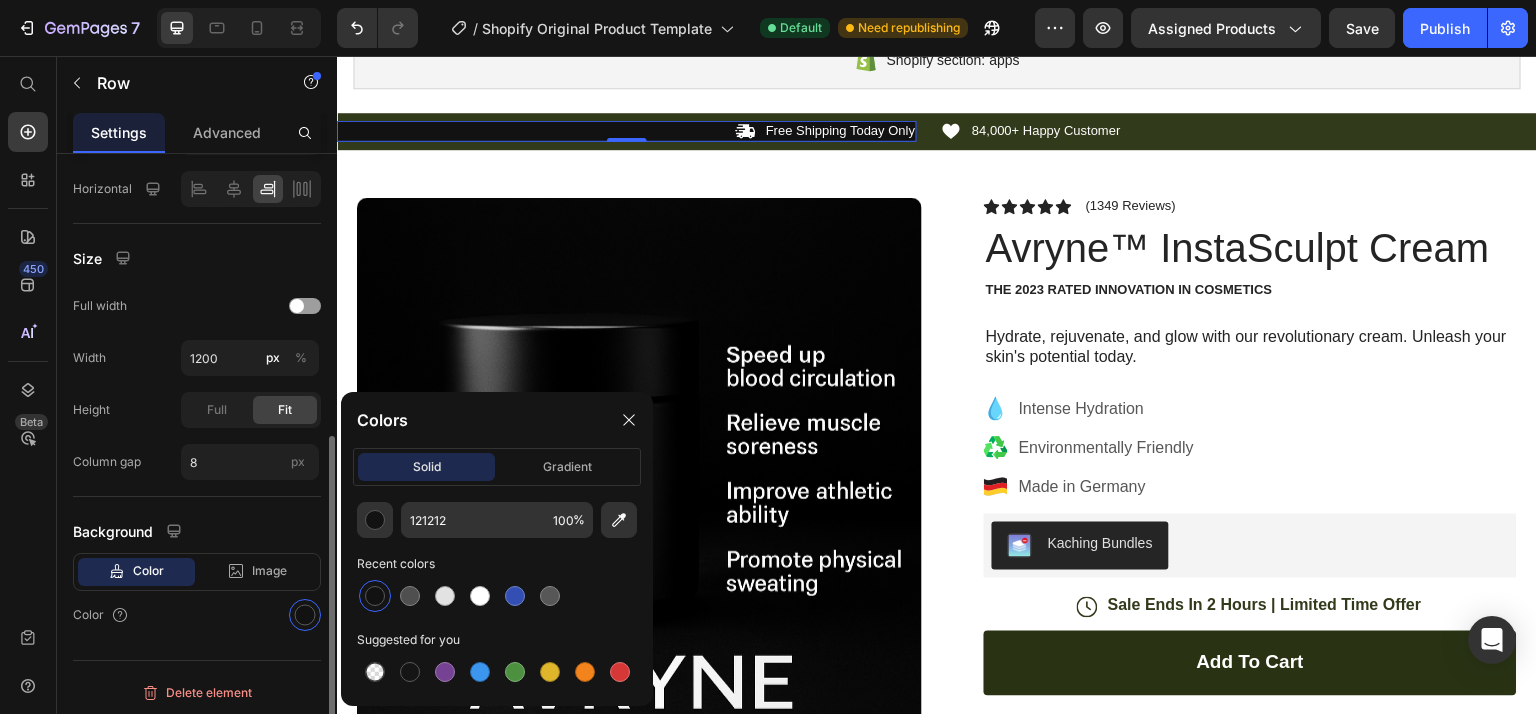 scroll, scrollTop: 510, scrollLeft: 0, axis: vertical 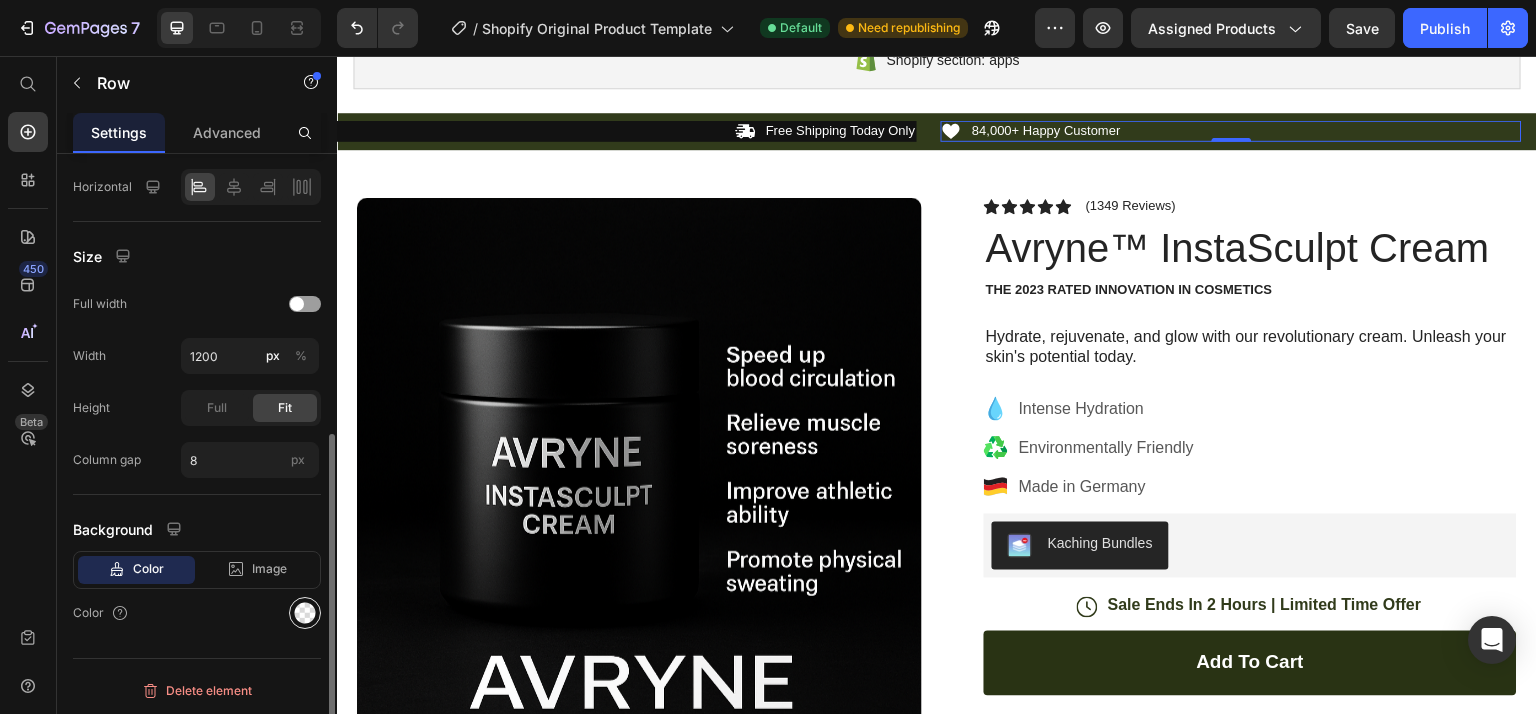 click at bounding box center (305, 613) 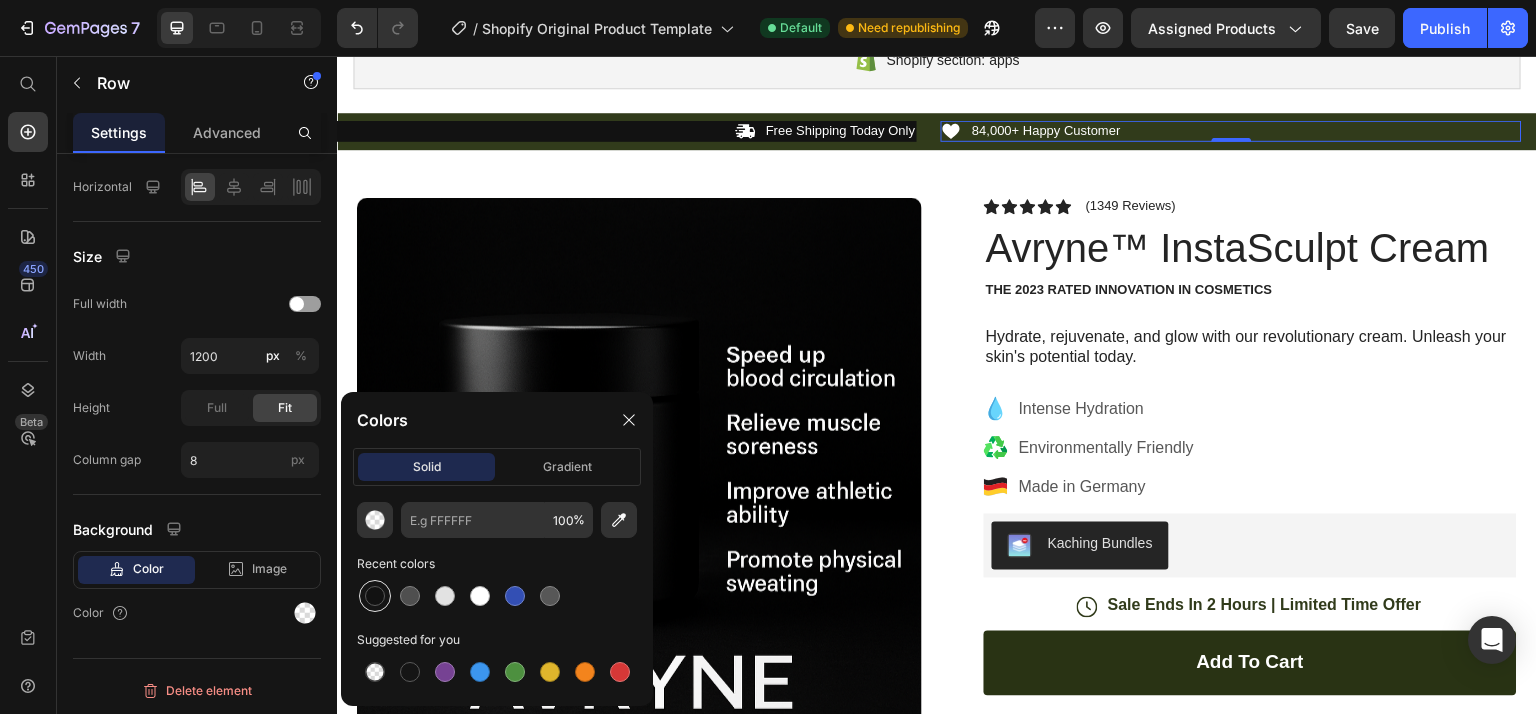 click at bounding box center [375, 596] 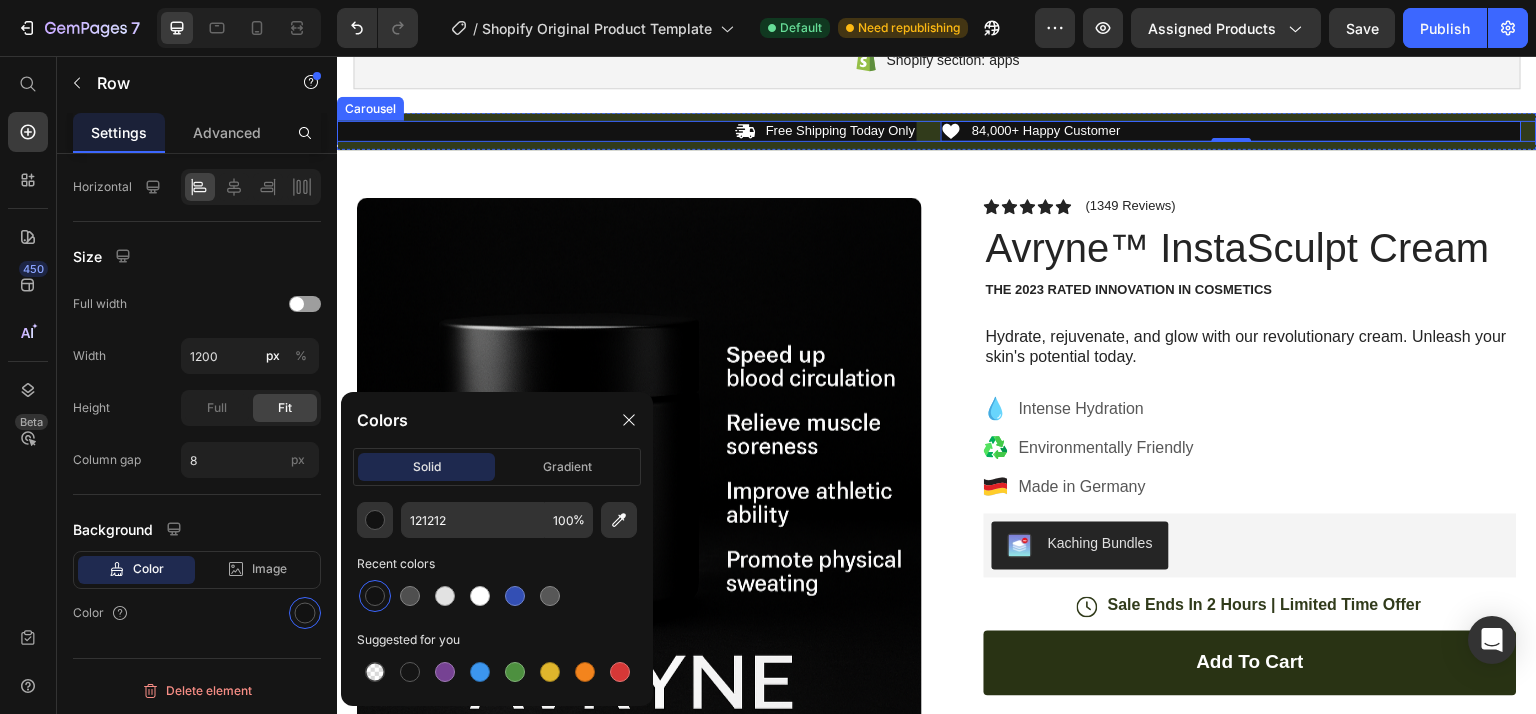 click on "Icon Free Shipping Today Only Text Block Row
Icon 84,000+ Happy Customer Text Block Row   0" at bounding box center (937, 131) 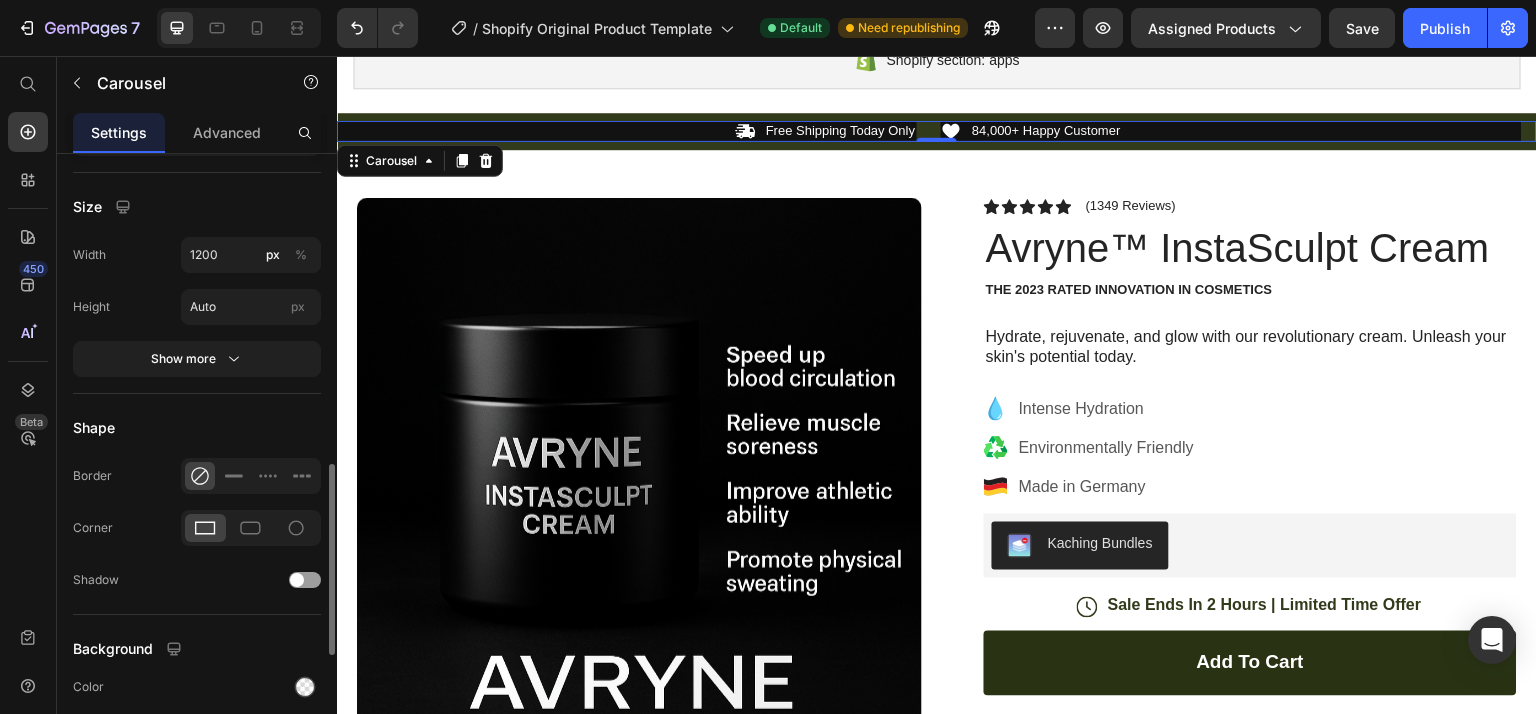 scroll, scrollTop: 1371, scrollLeft: 0, axis: vertical 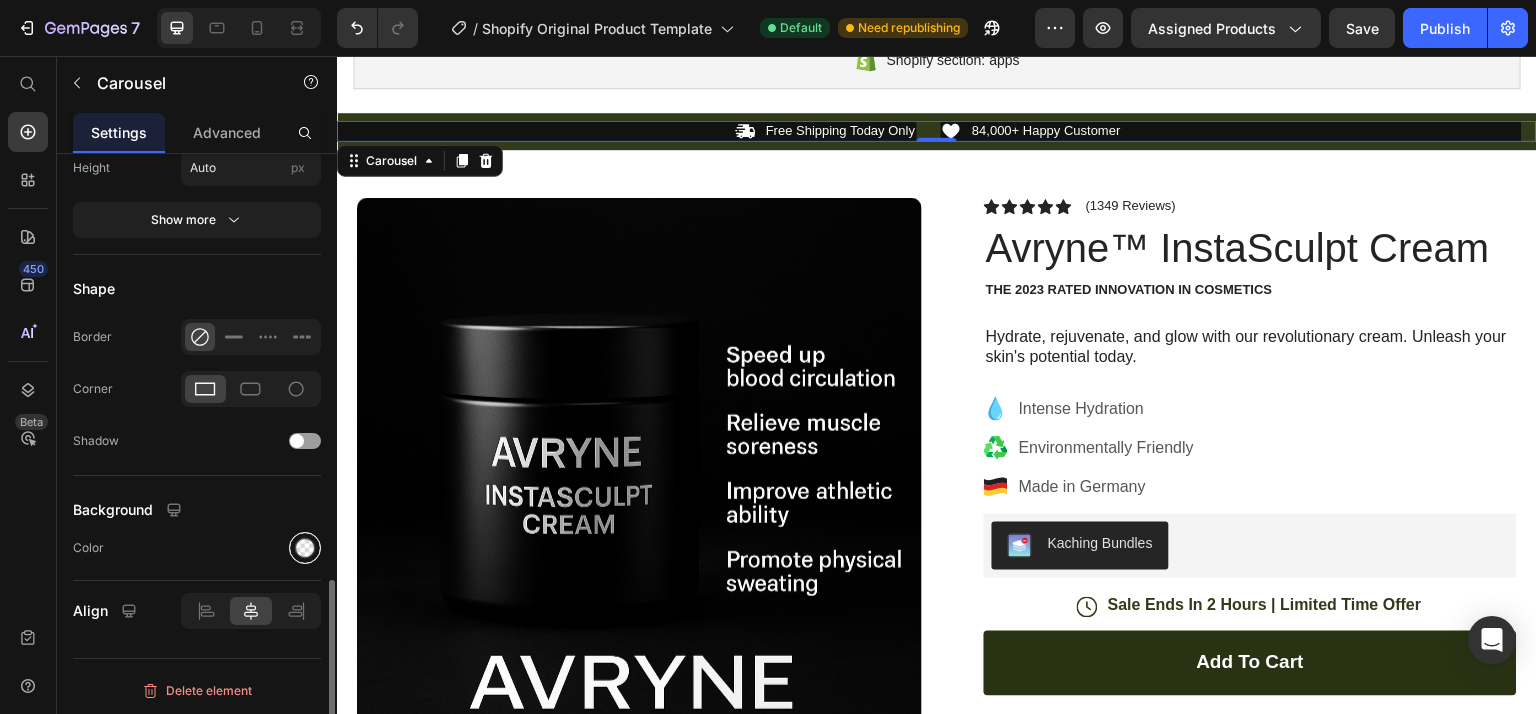click at bounding box center [305, 548] 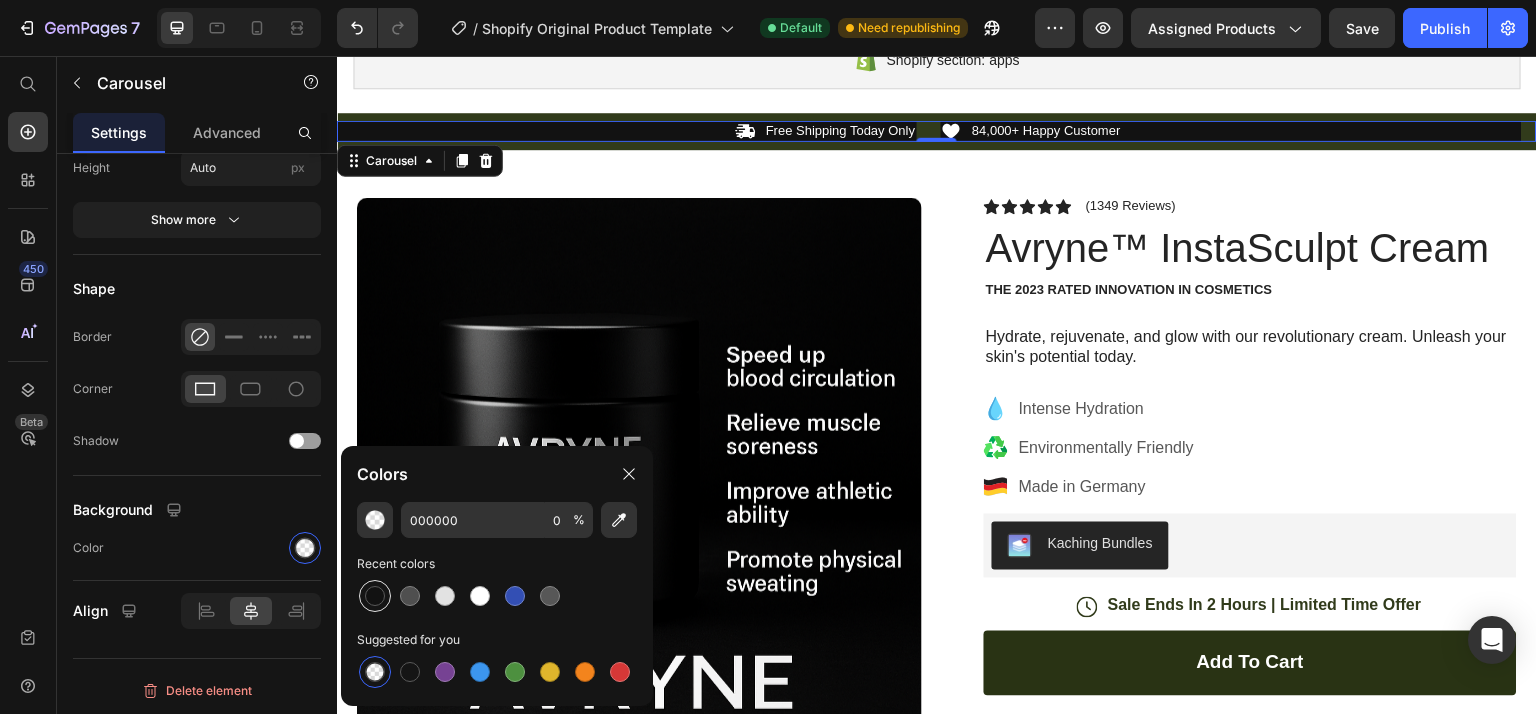 click at bounding box center [375, 596] 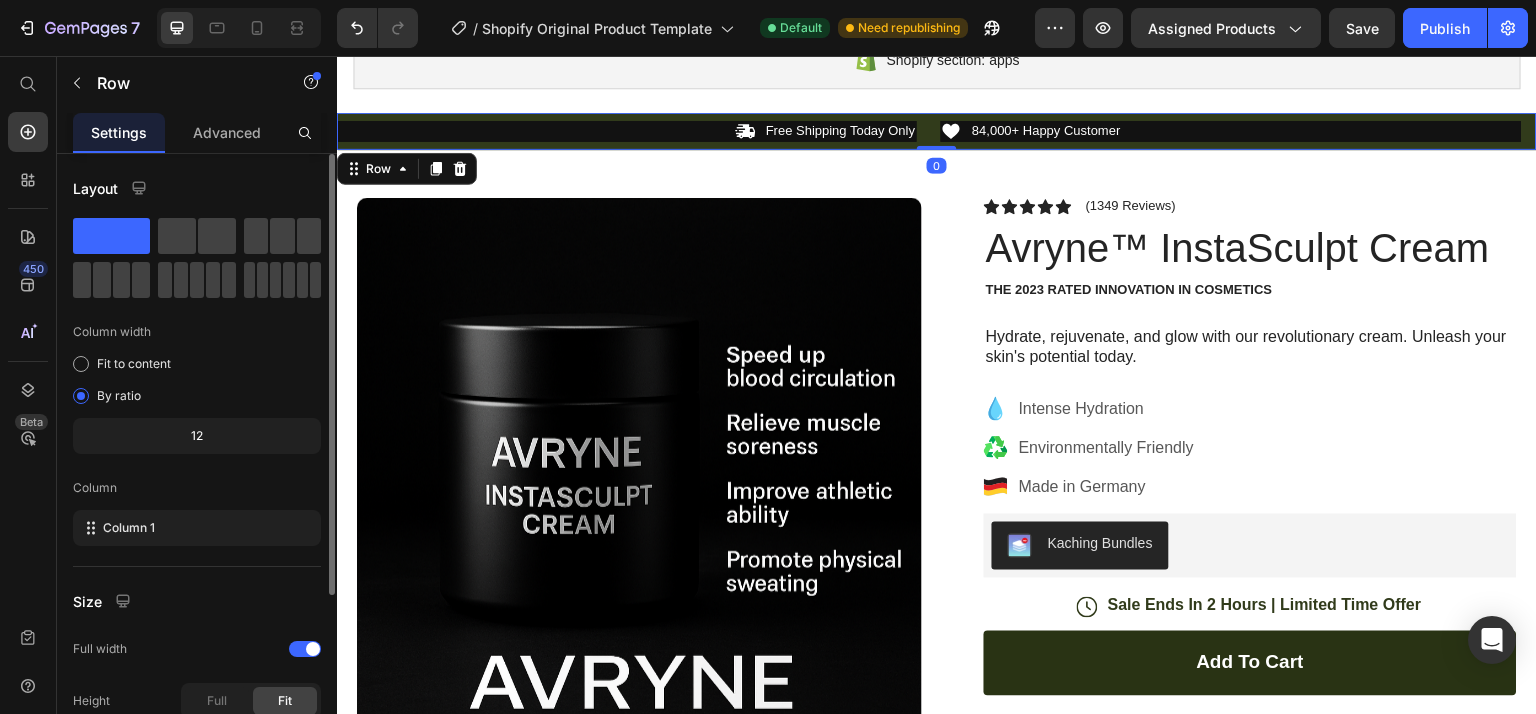 scroll, scrollTop: 241, scrollLeft: 0, axis: vertical 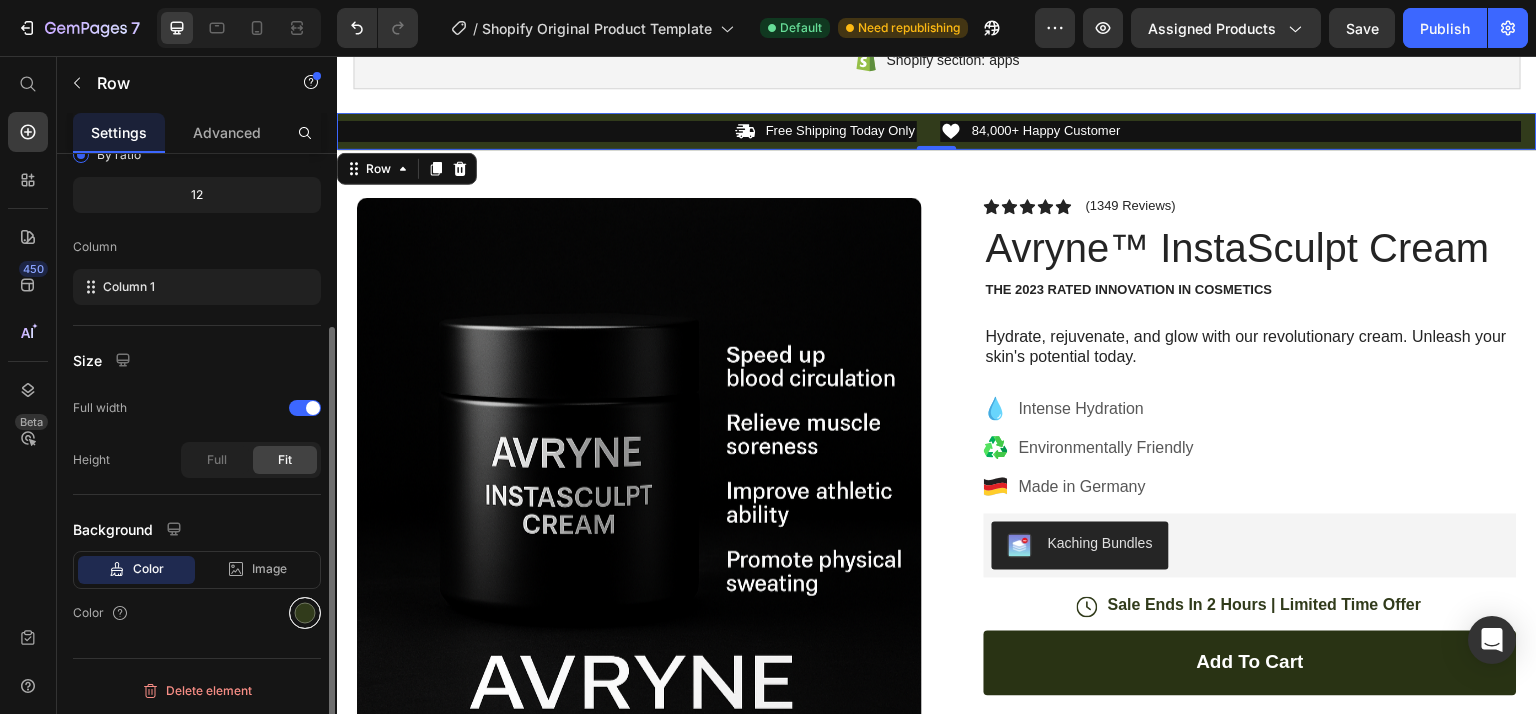 click at bounding box center [305, 613] 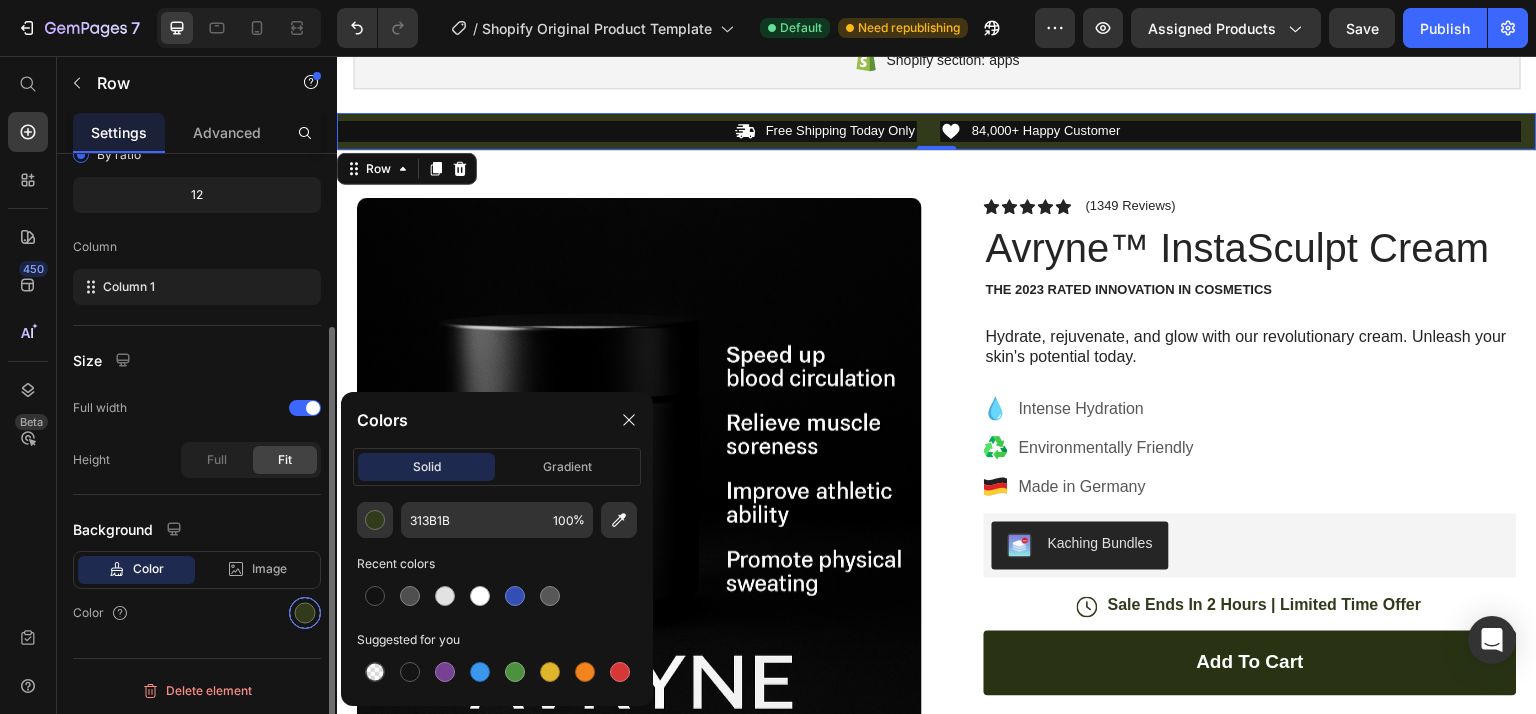 click at bounding box center (305, 613) 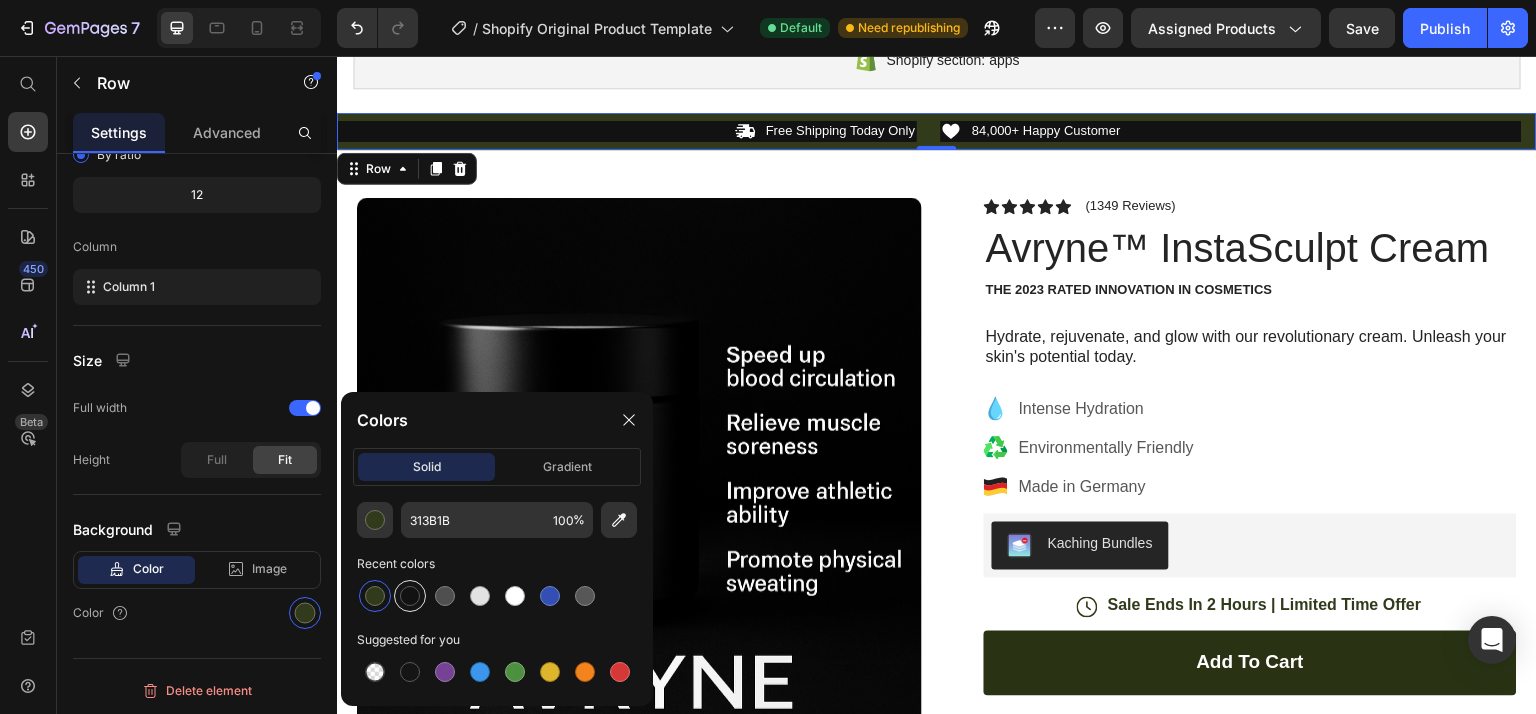 click at bounding box center (410, 596) 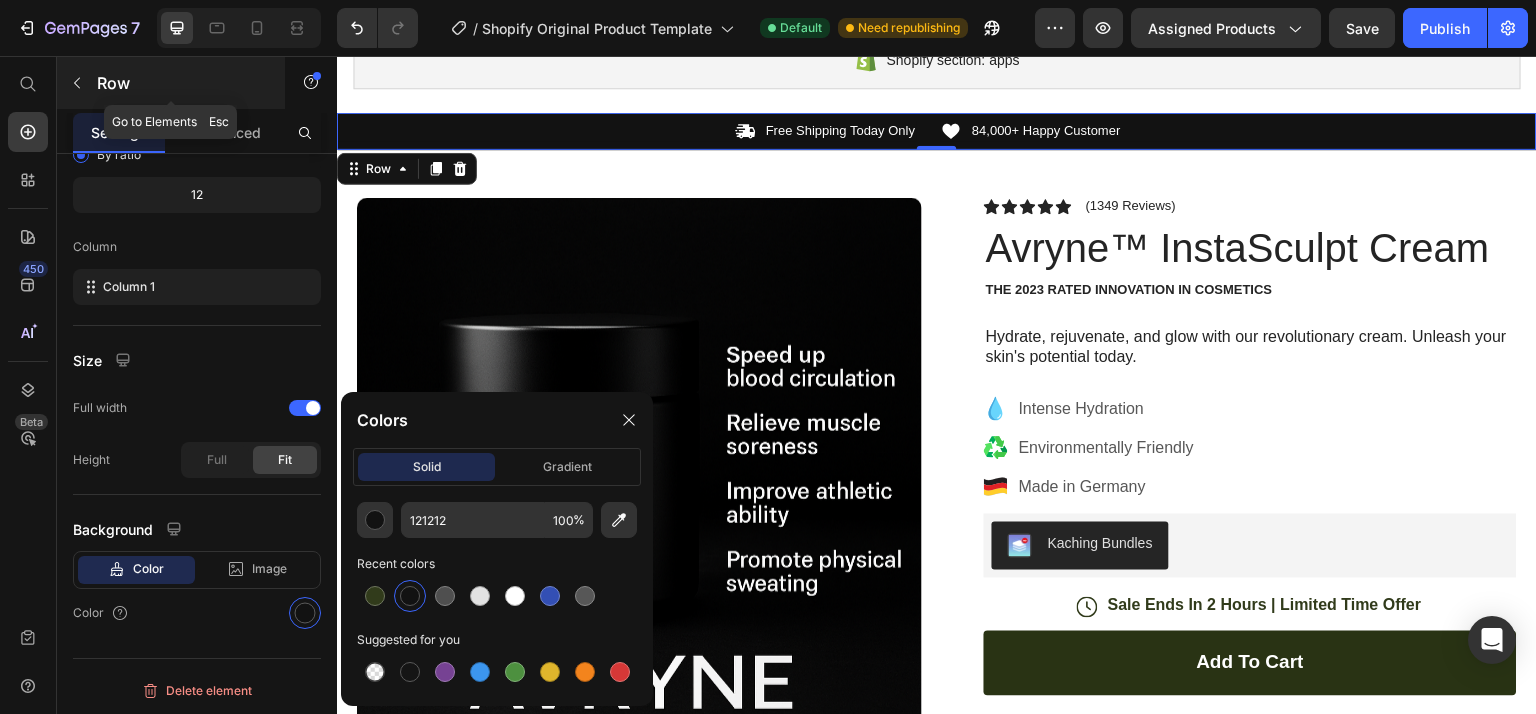 click 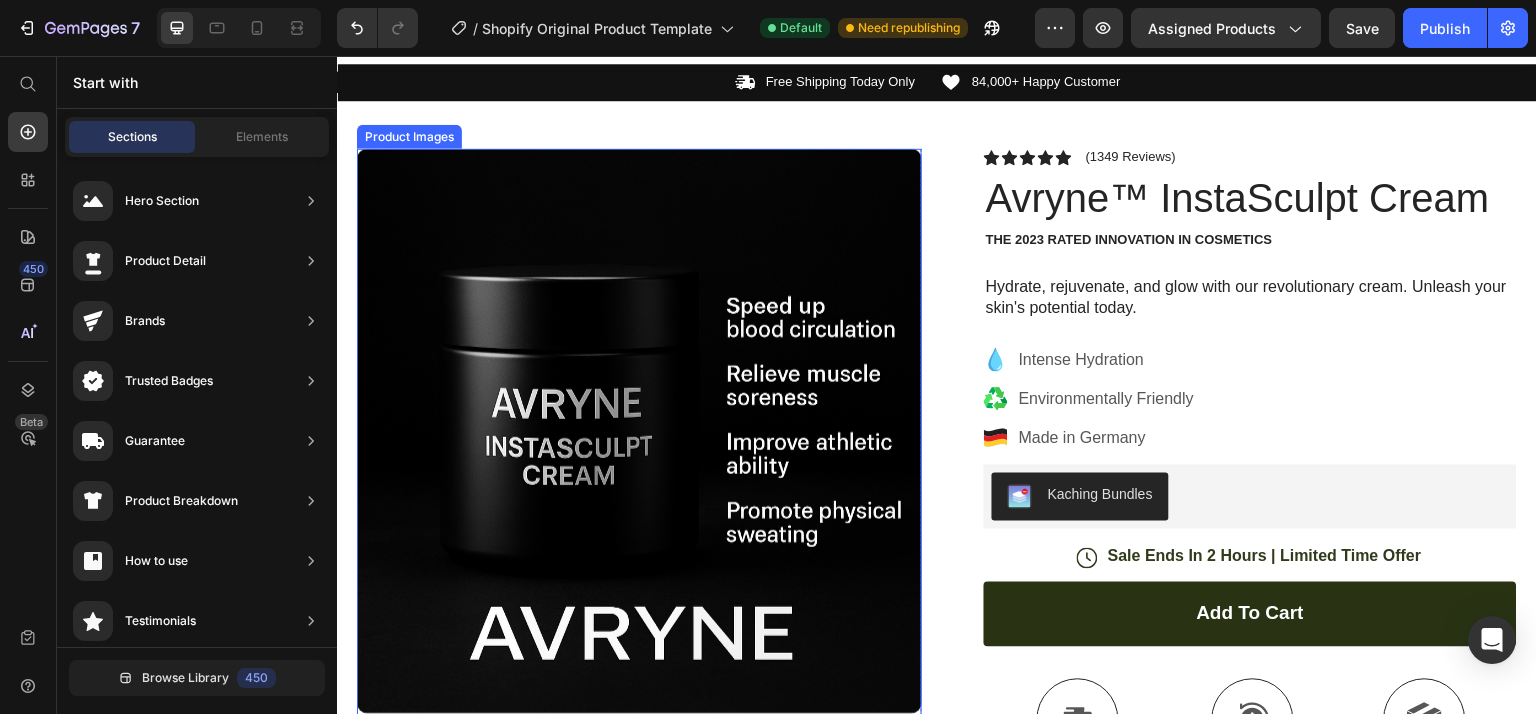 scroll, scrollTop: 1410, scrollLeft: 0, axis: vertical 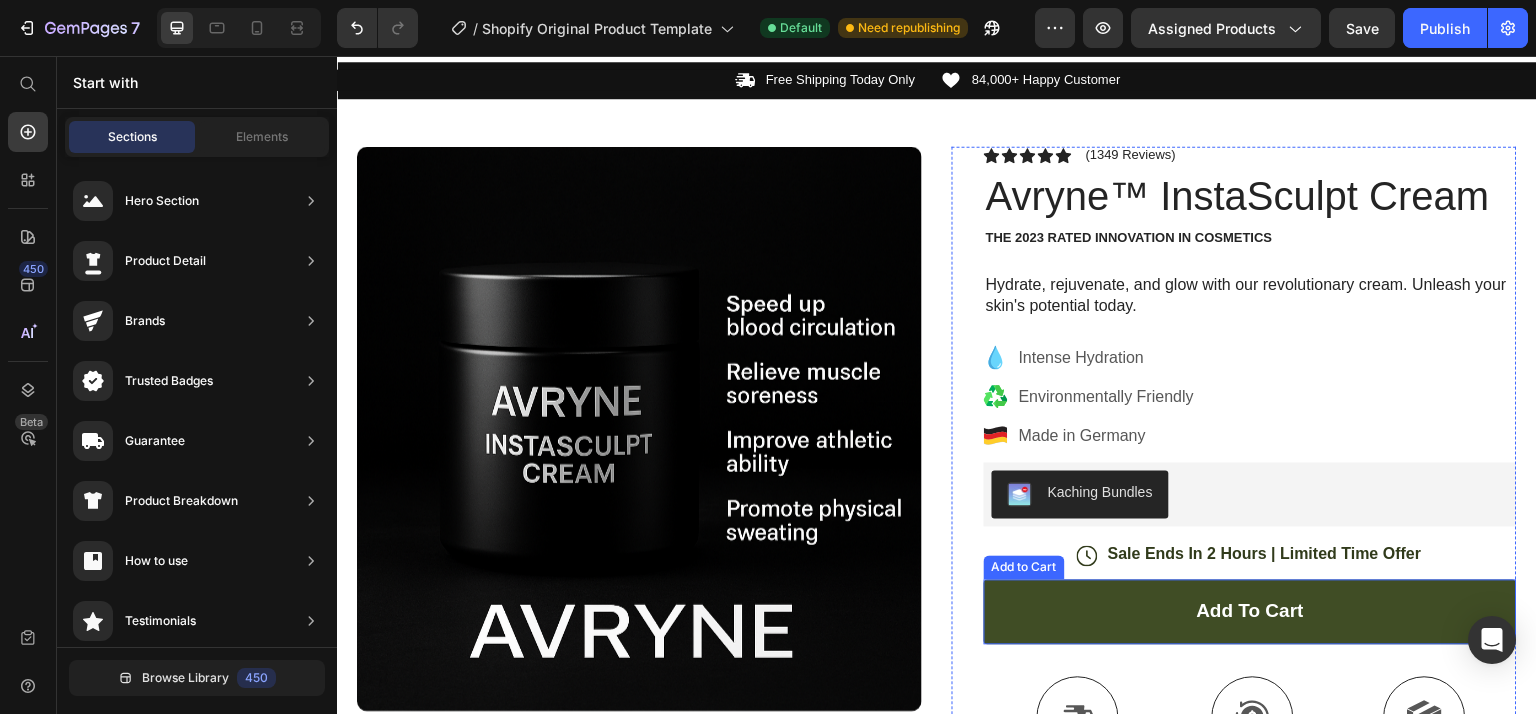 click on "add to cart" at bounding box center (1250, 612) 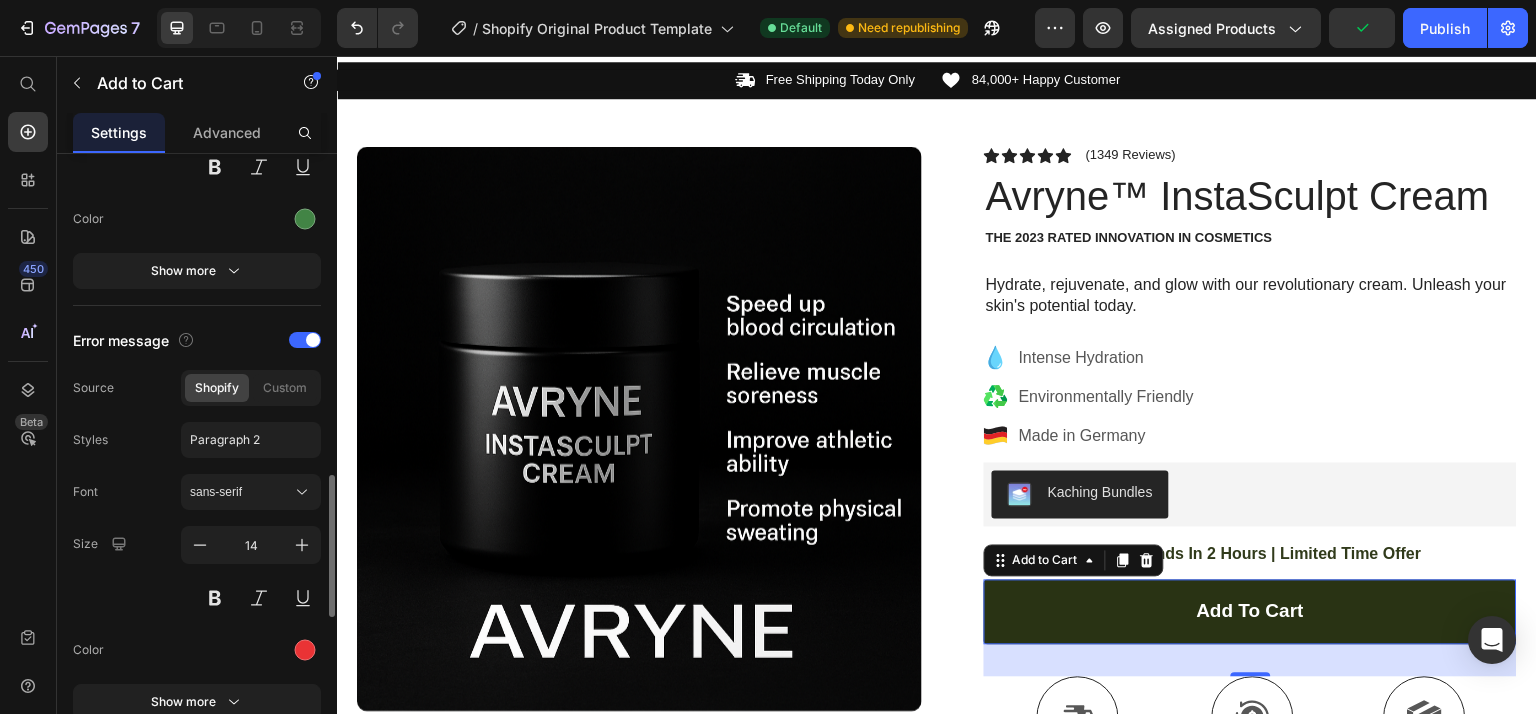 scroll, scrollTop: 1308, scrollLeft: 0, axis: vertical 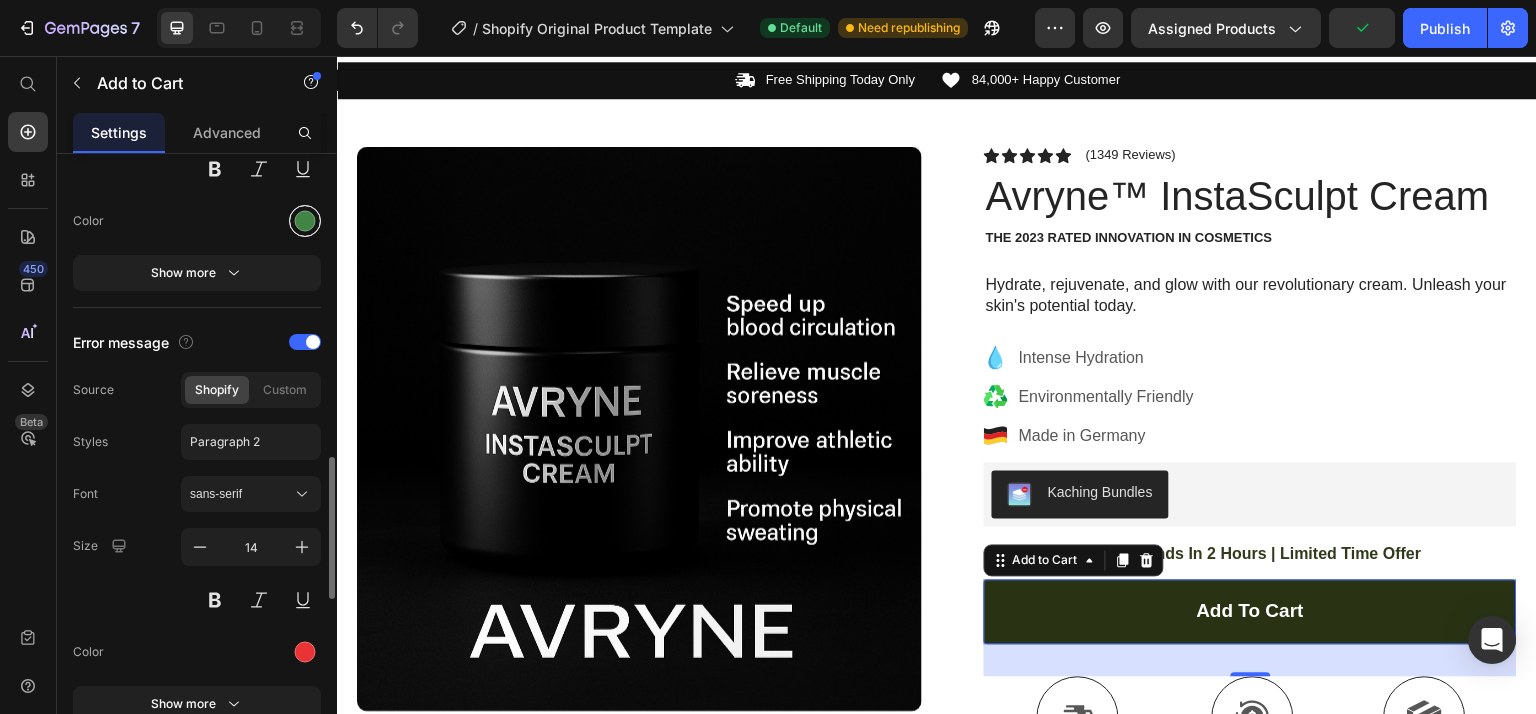click at bounding box center [305, 221] 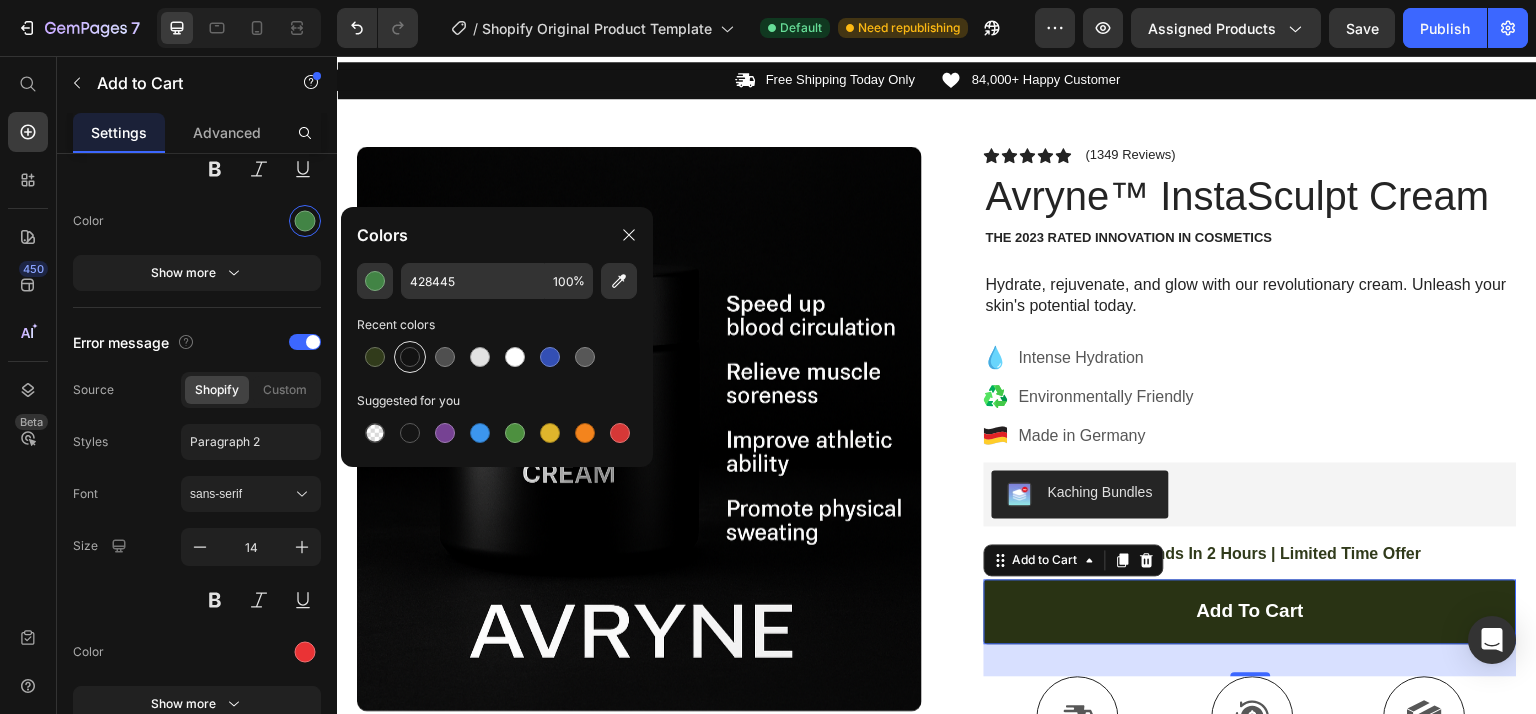 click at bounding box center [410, 357] 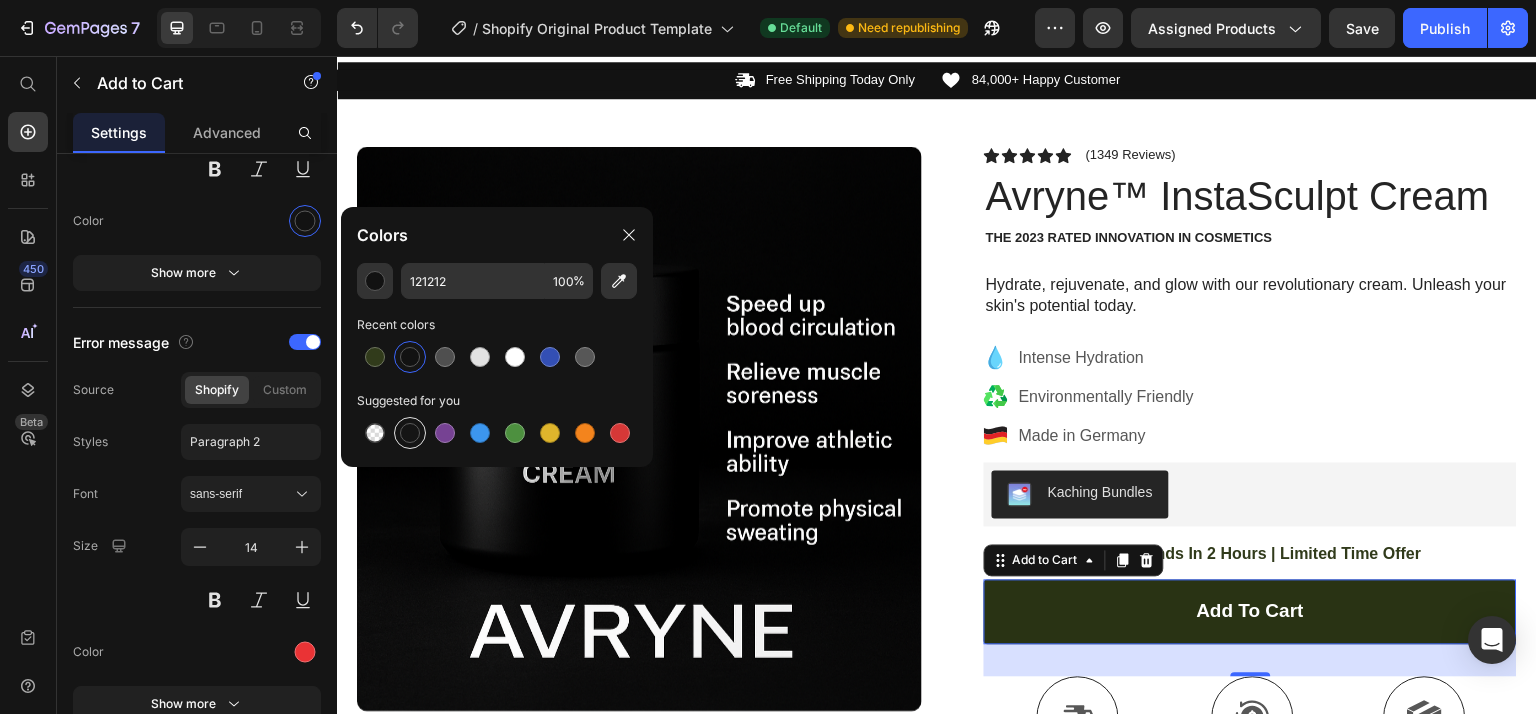 click at bounding box center (410, 433) 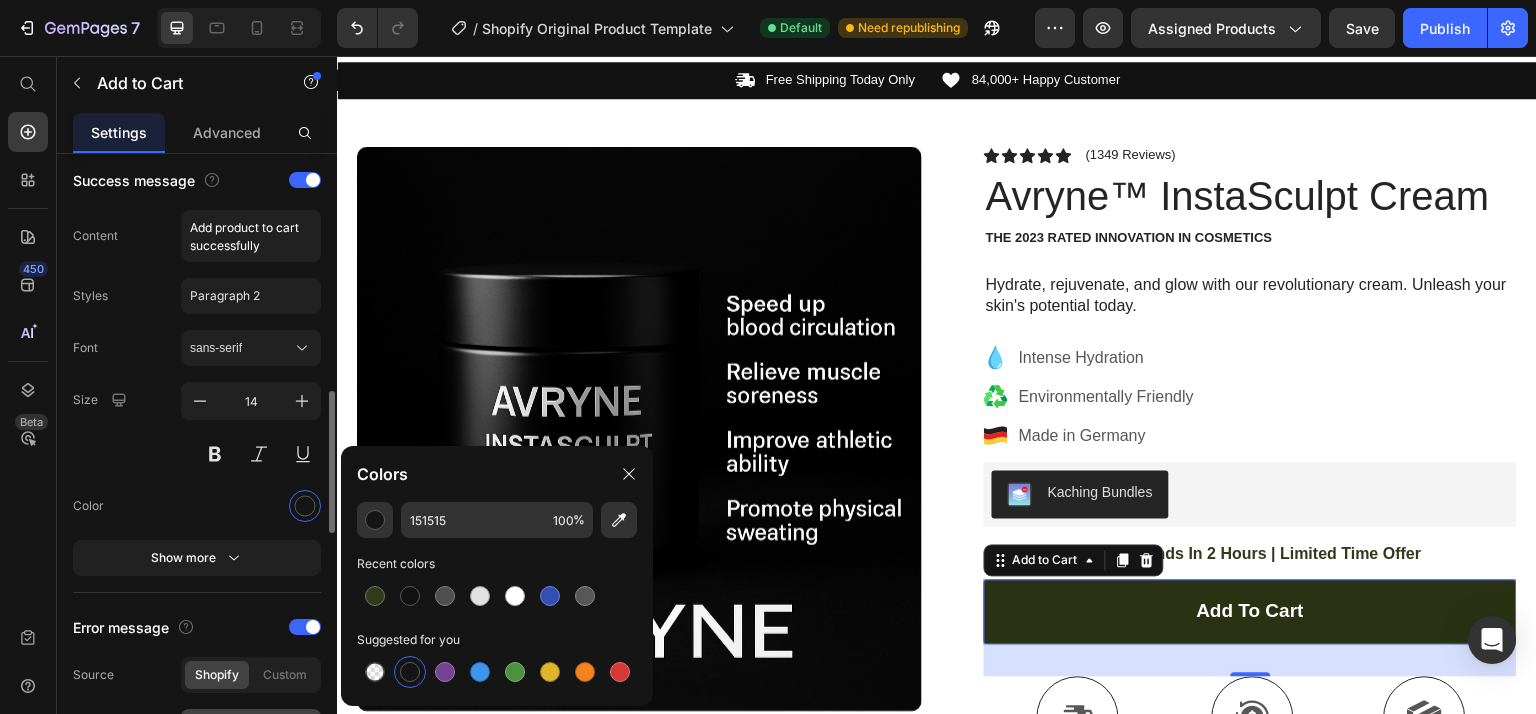 scroll, scrollTop: 1024, scrollLeft: 0, axis: vertical 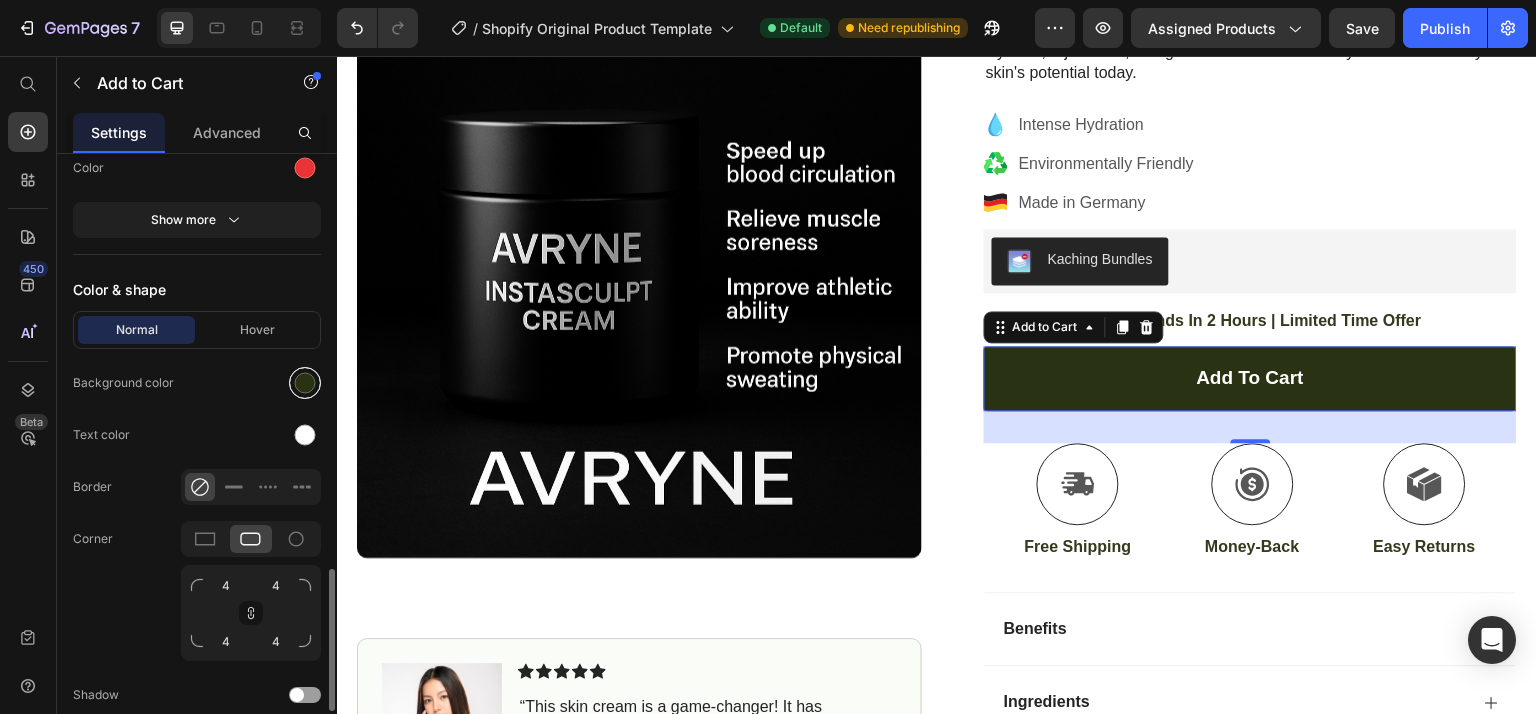 click at bounding box center (305, 383) 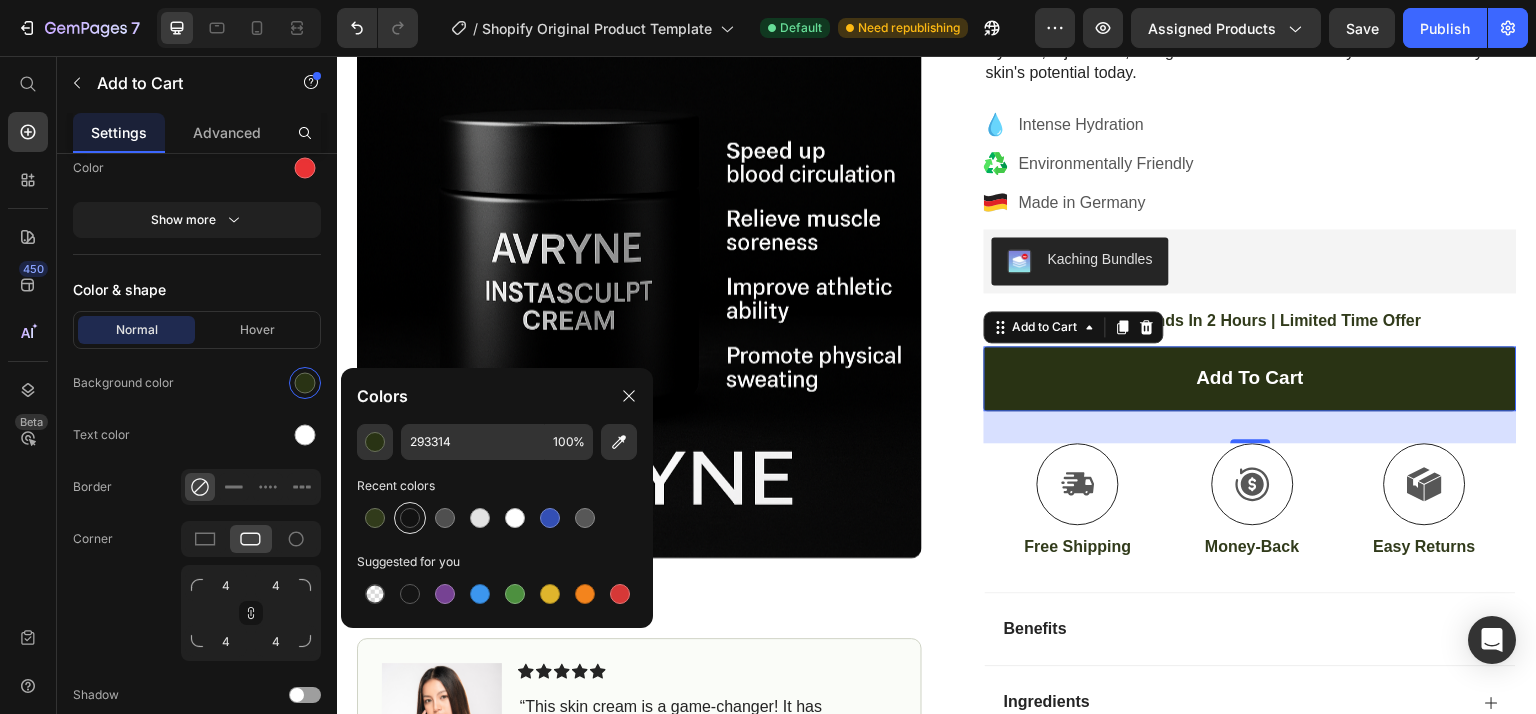 click at bounding box center [410, 518] 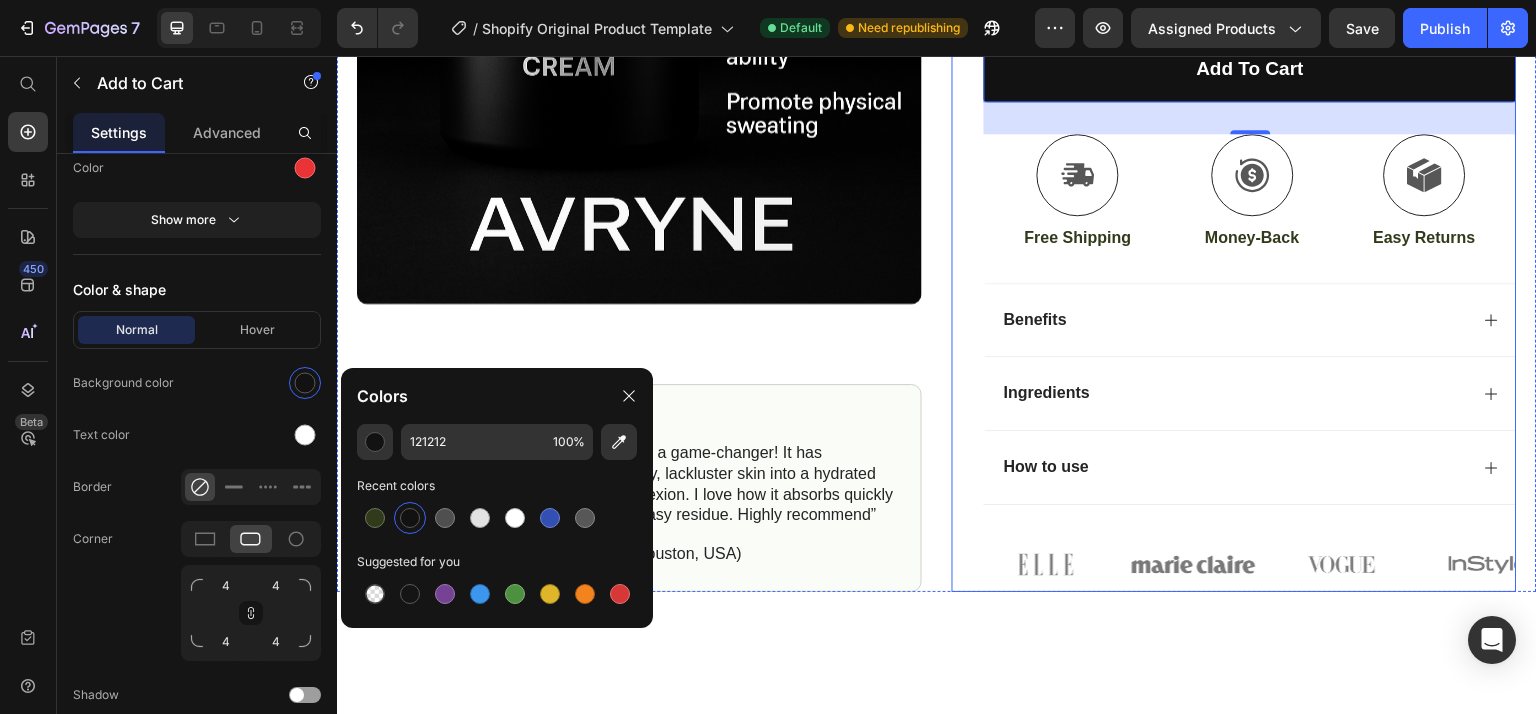 scroll, scrollTop: 1468, scrollLeft: 0, axis: vertical 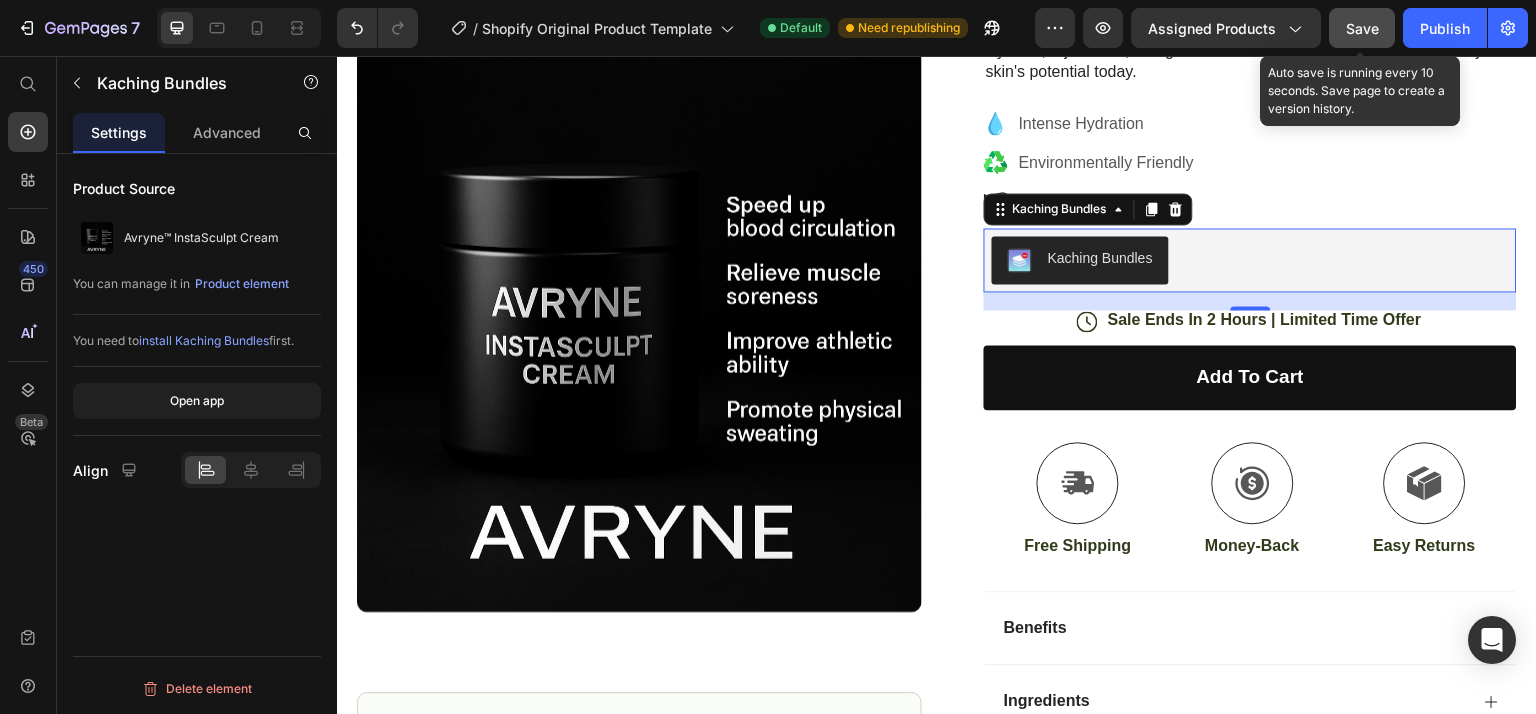 click on "Save" at bounding box center (1362, 28) 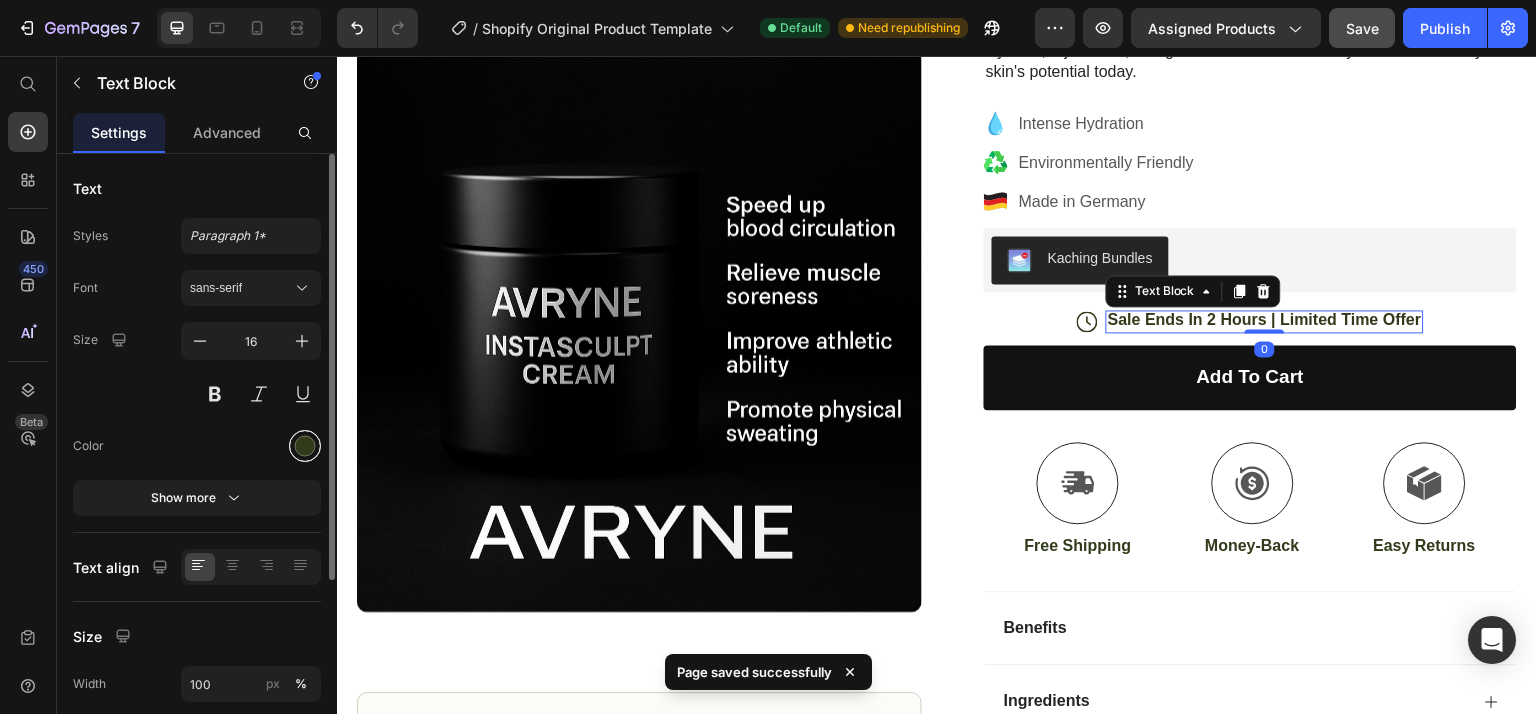 click at bounding box center [305, 446] 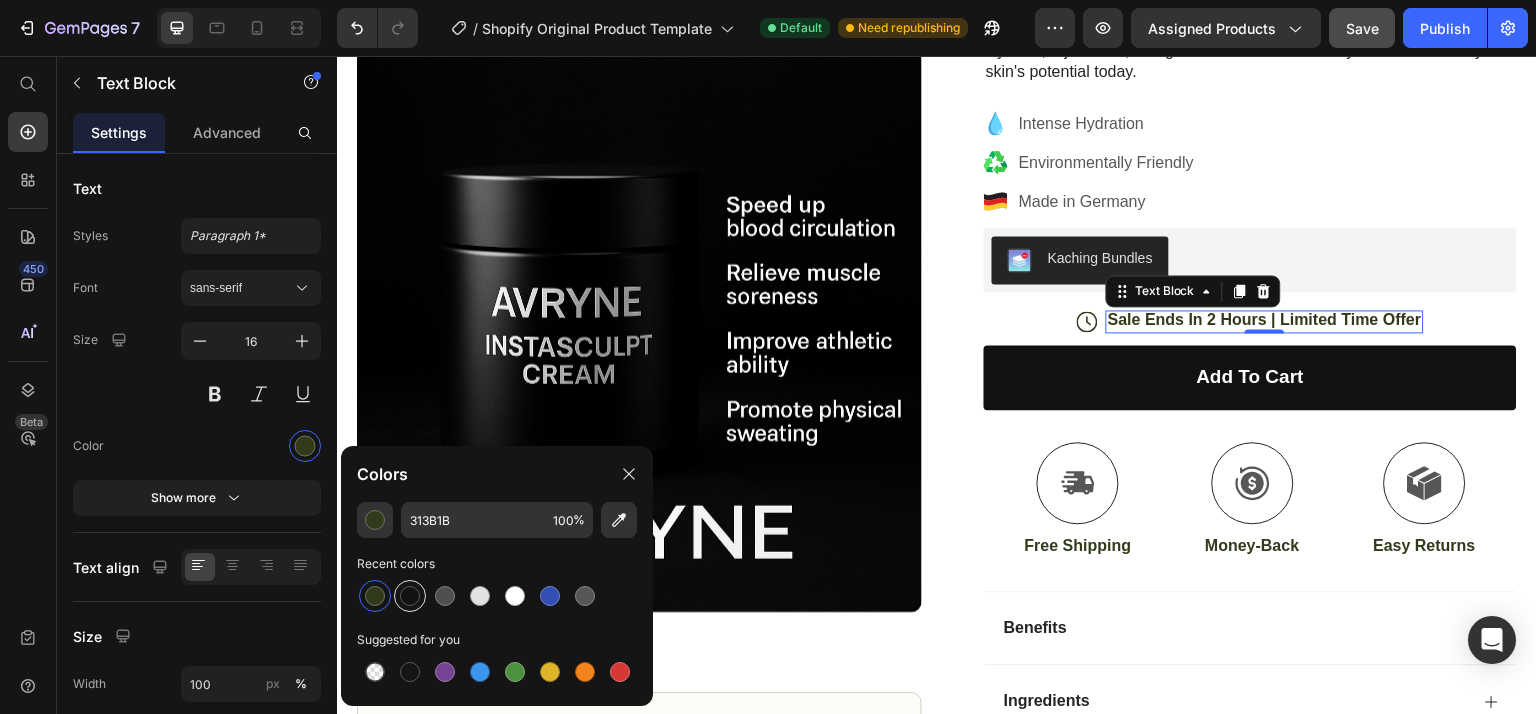 click at bounding box center [410, 596] 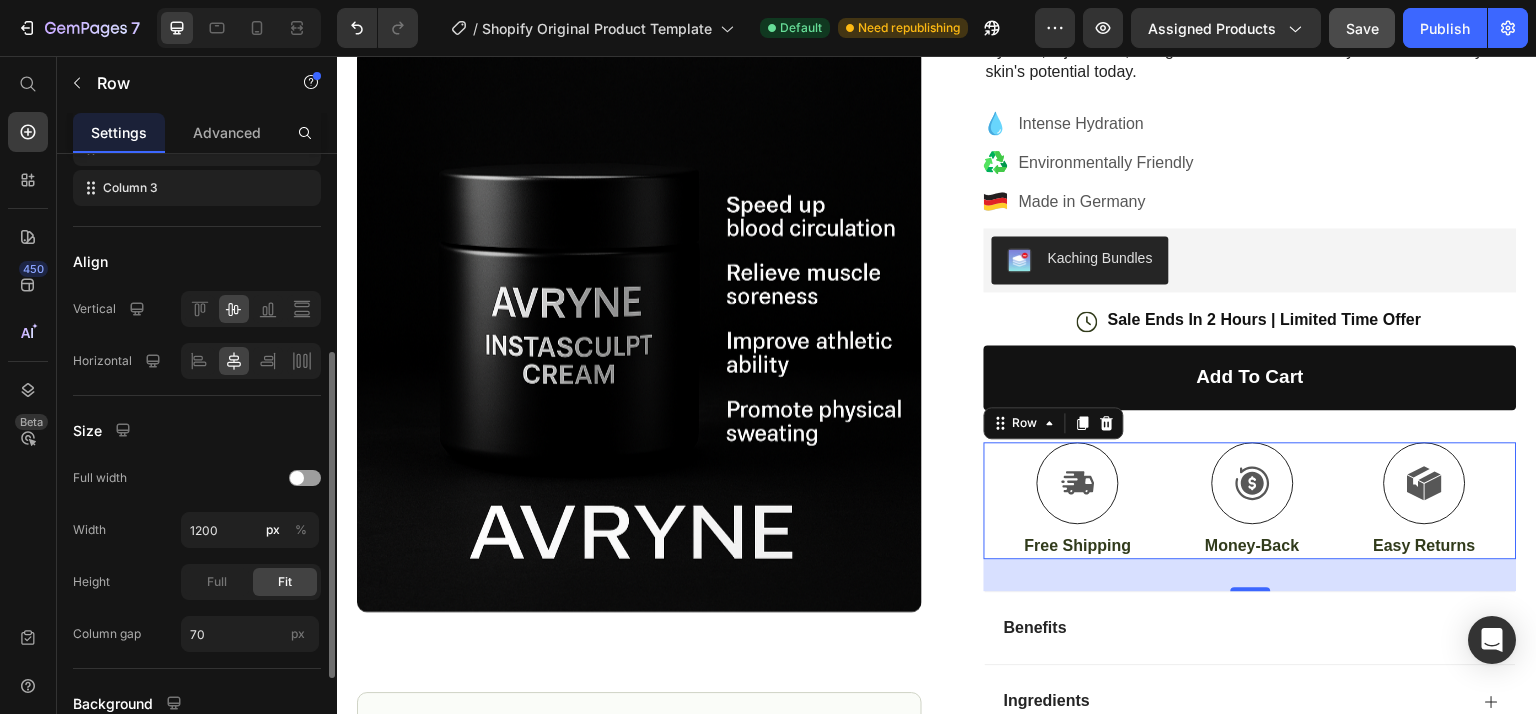 scroll, scrollTop: 550, scrollLeft: 0, axis: vertical 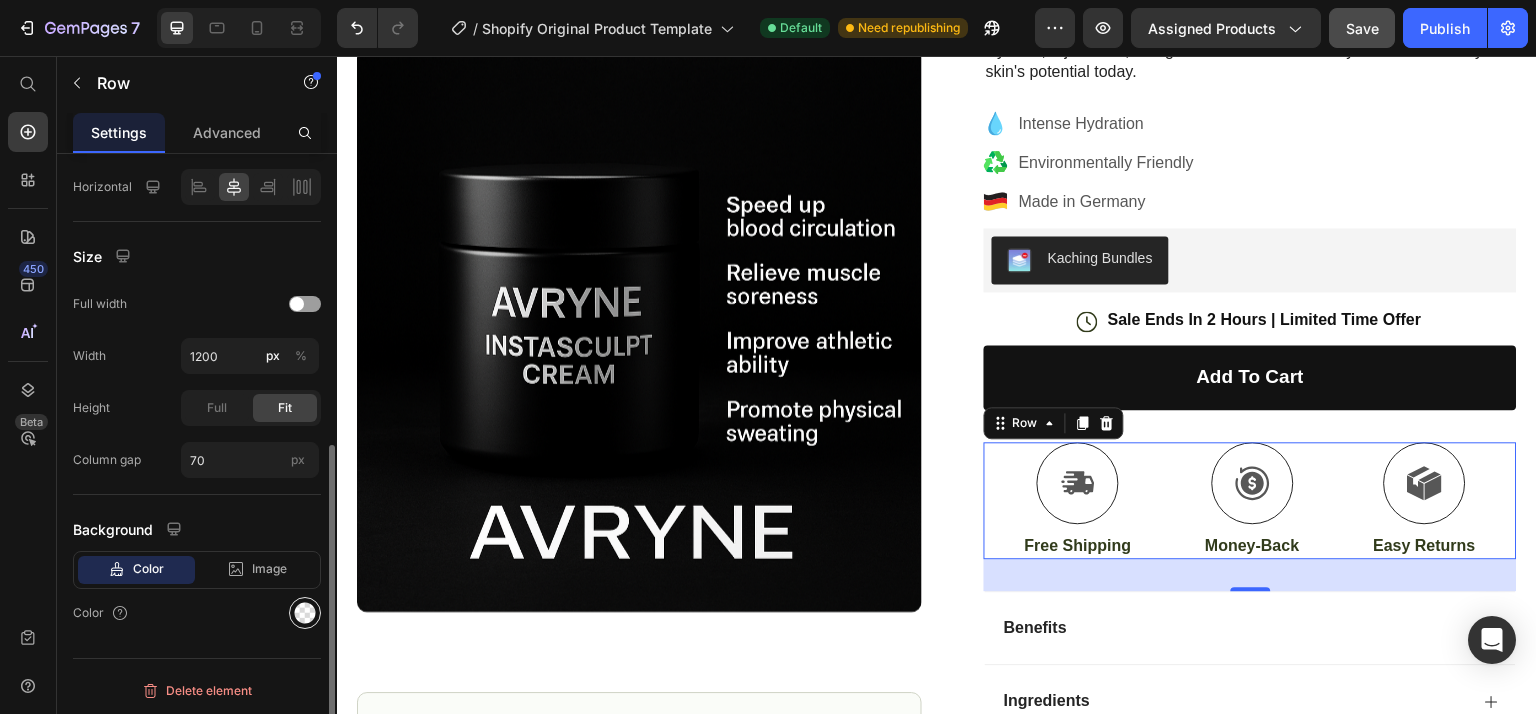 click at bounding box center [305, 613] 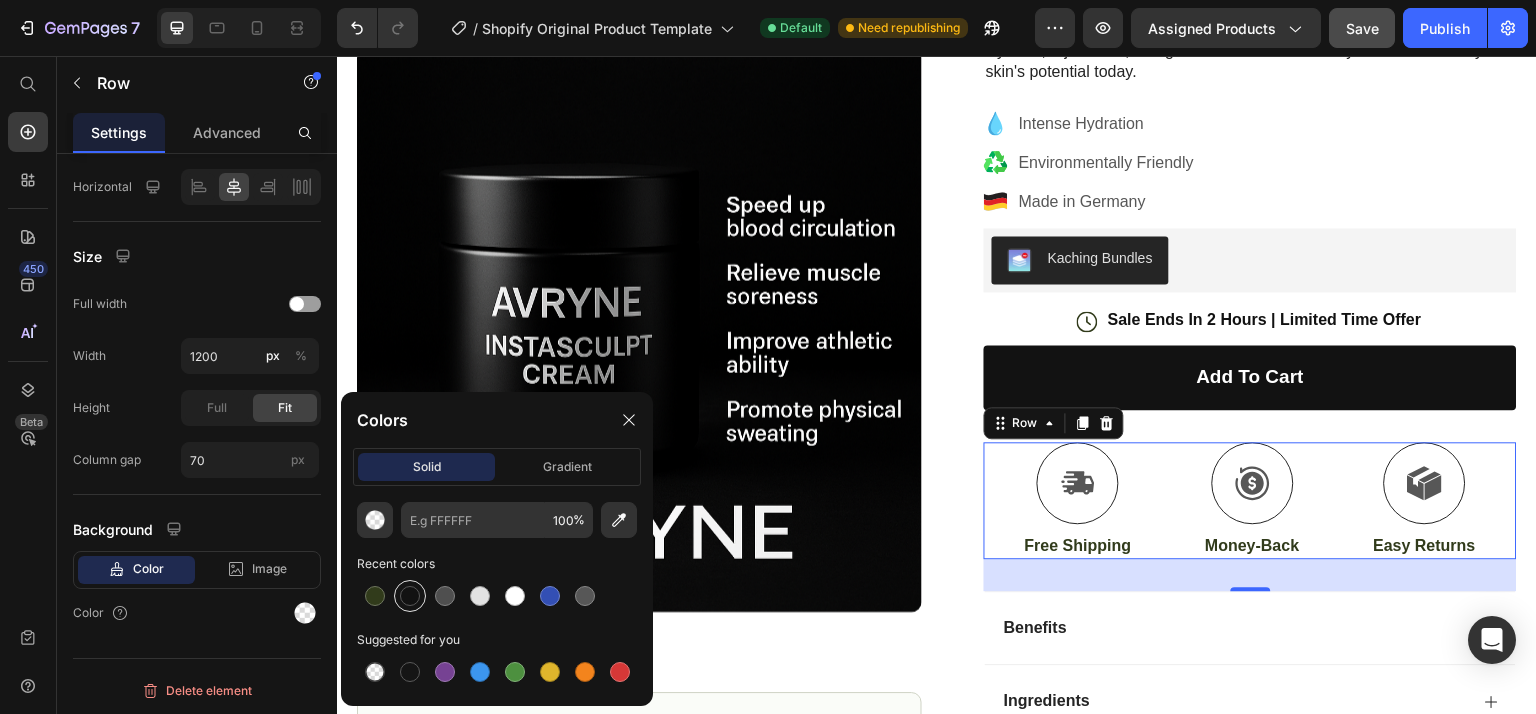 click at bounding box center [410, 596] 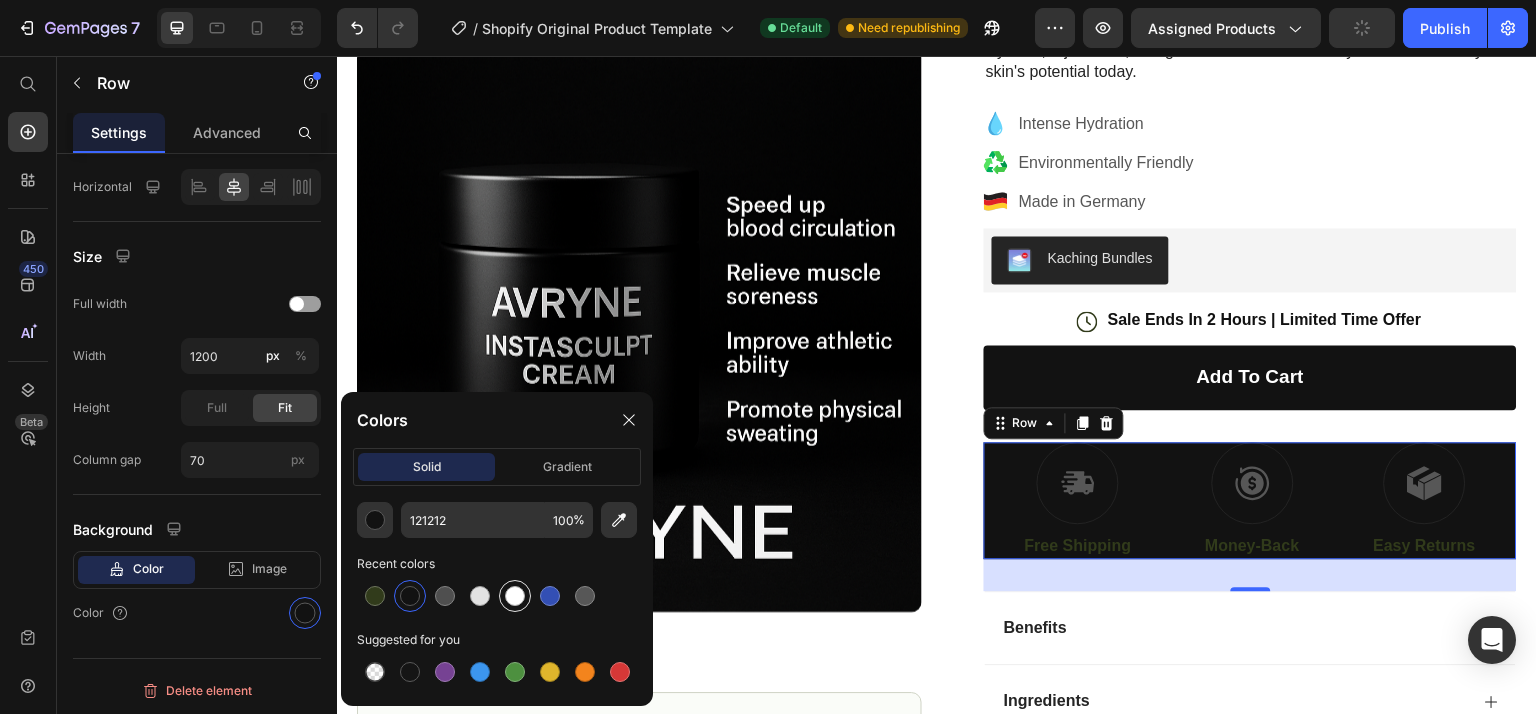 click at bounding box center (515, 596) 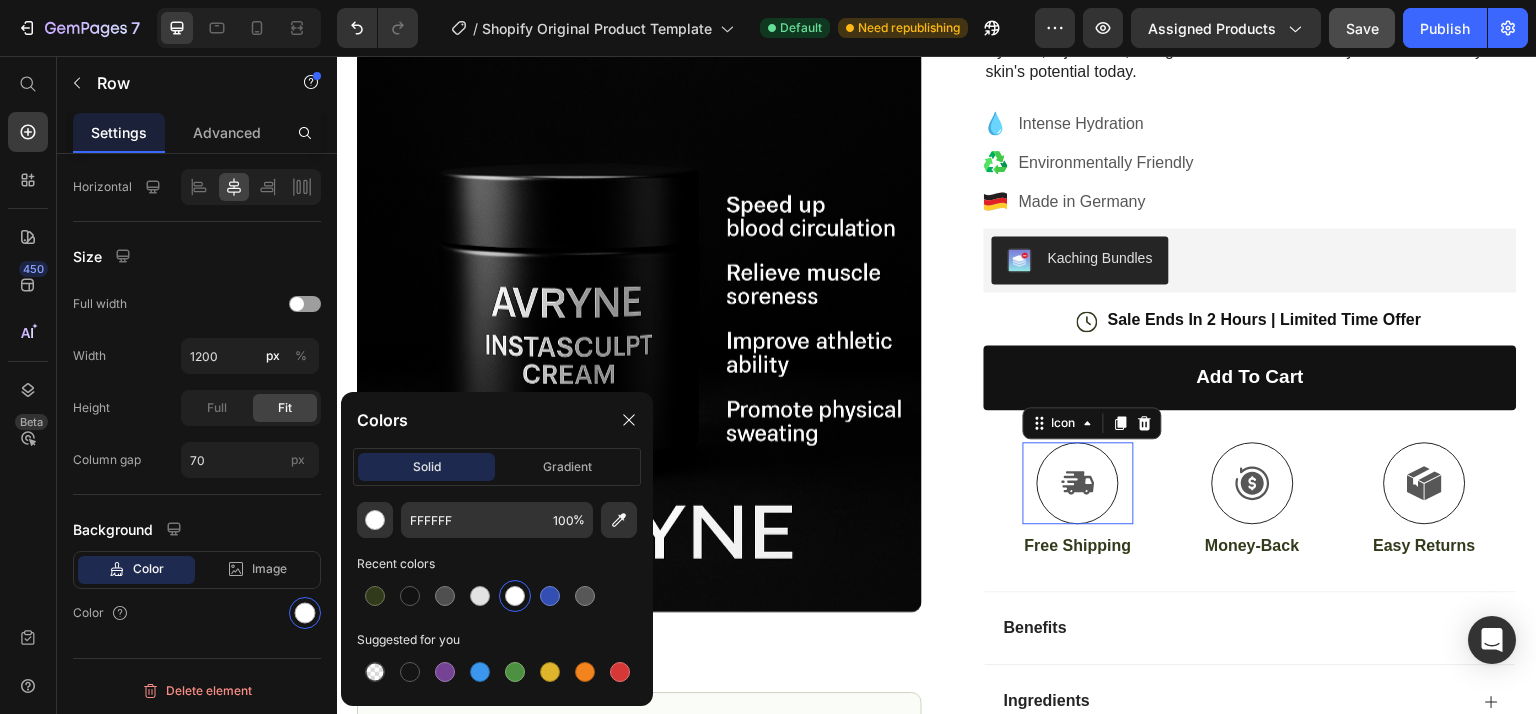 scroll, scrollTop: 0, scrollLeft: 0, axis: both 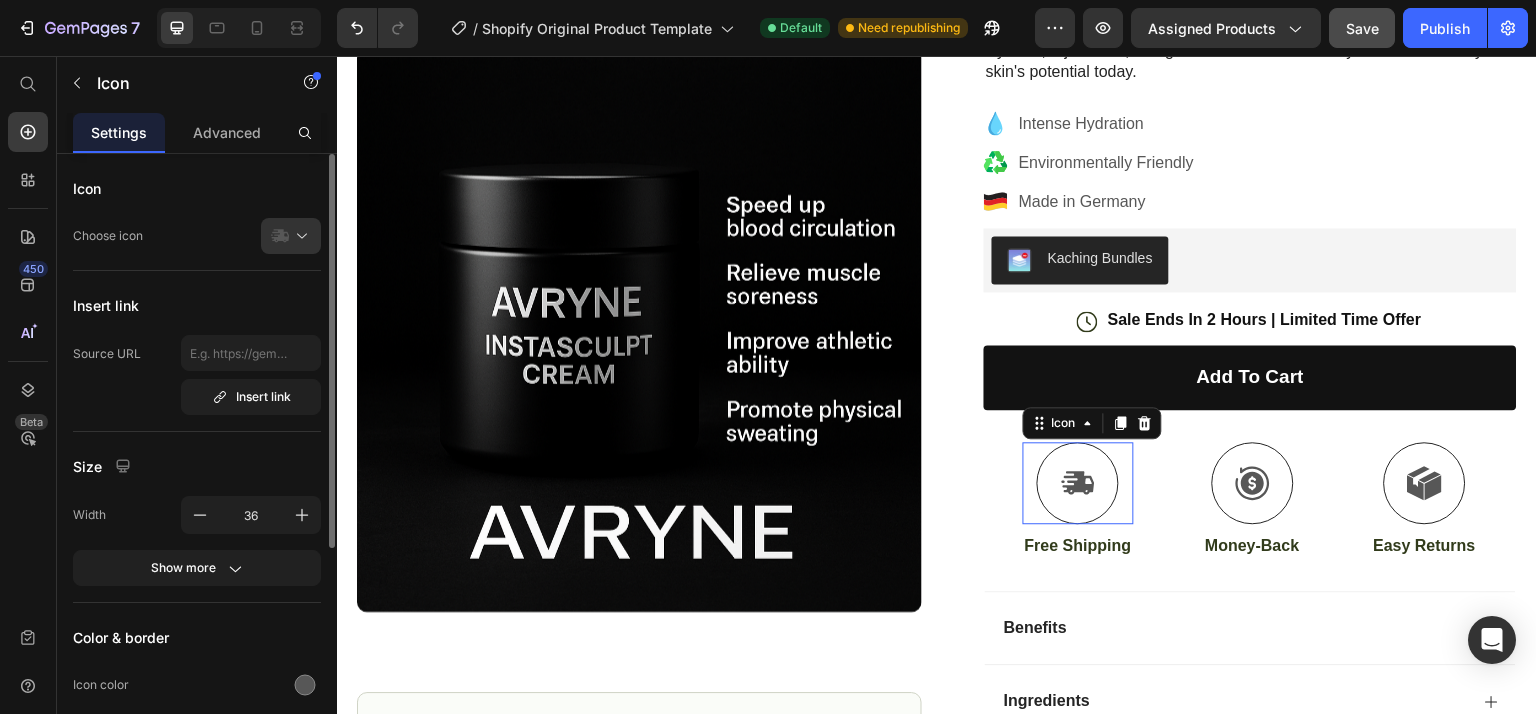 click 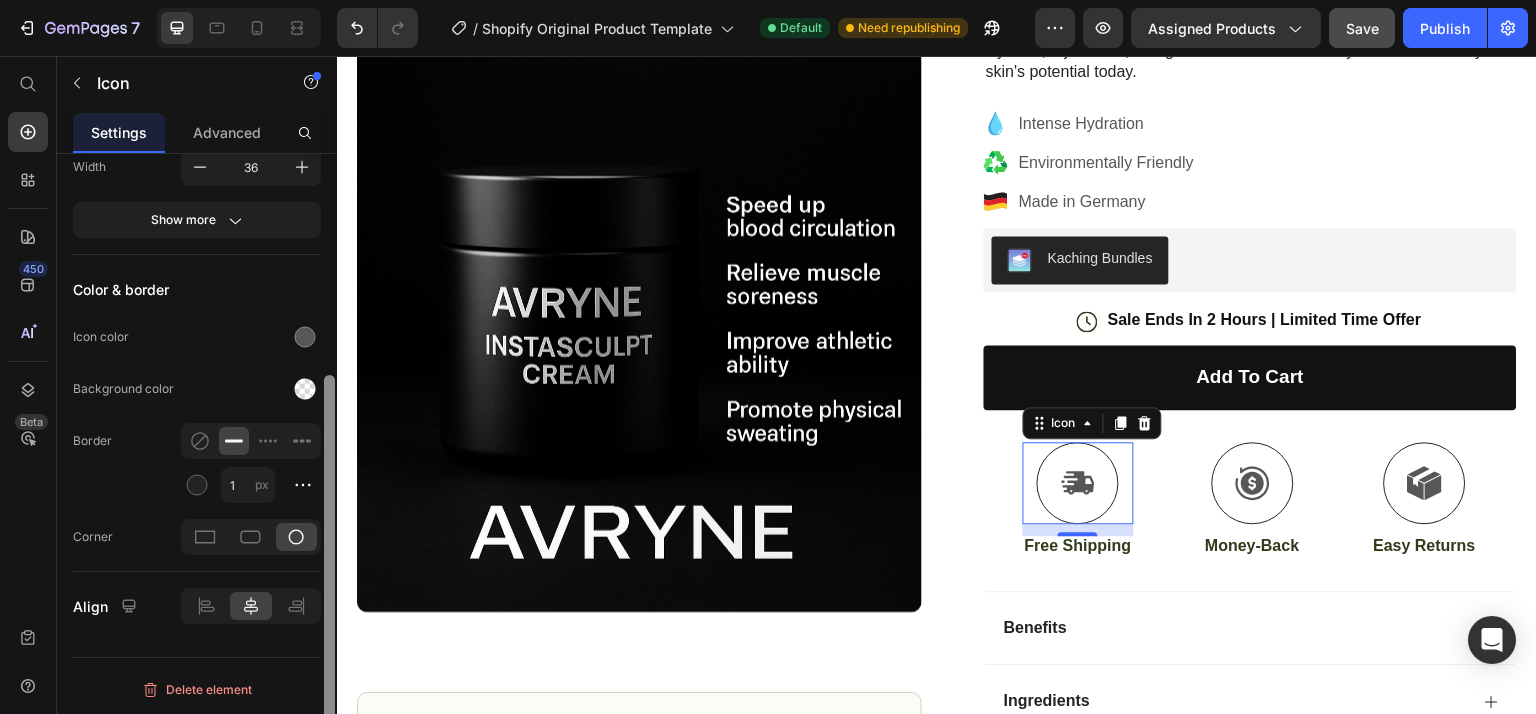 scroll, scrollTop: 347, scrollLeft: 0, axis: vertical 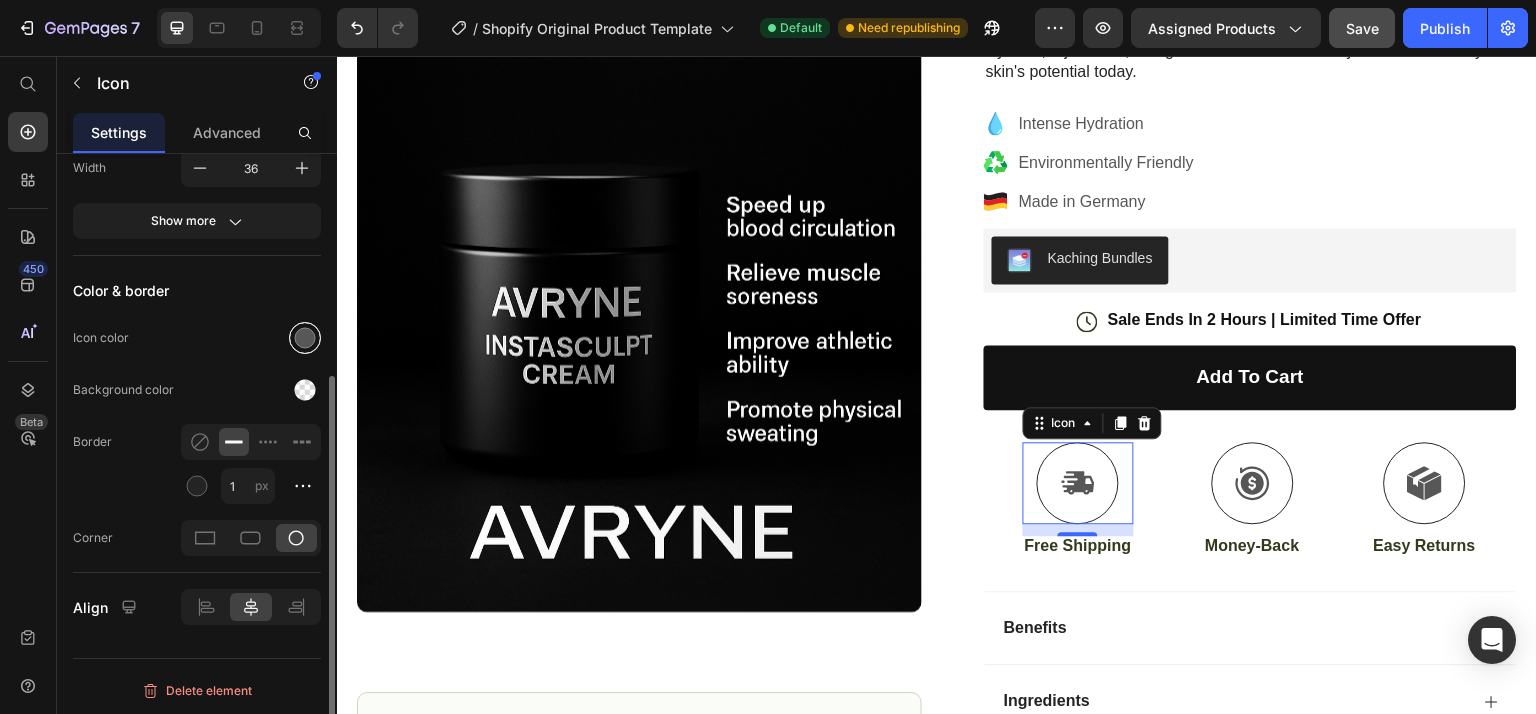 click at bounding box center (305, 338) 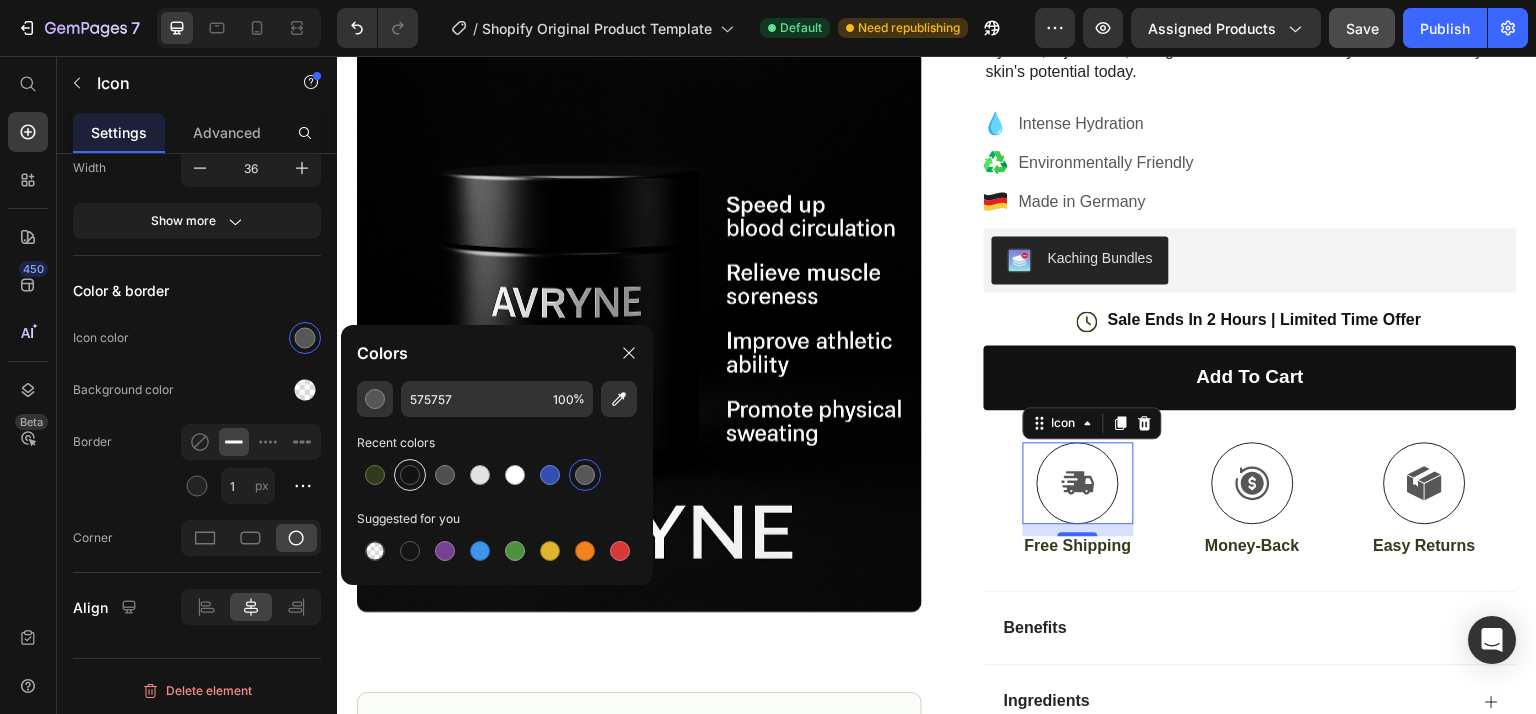 click at bounding box center [410, 475] 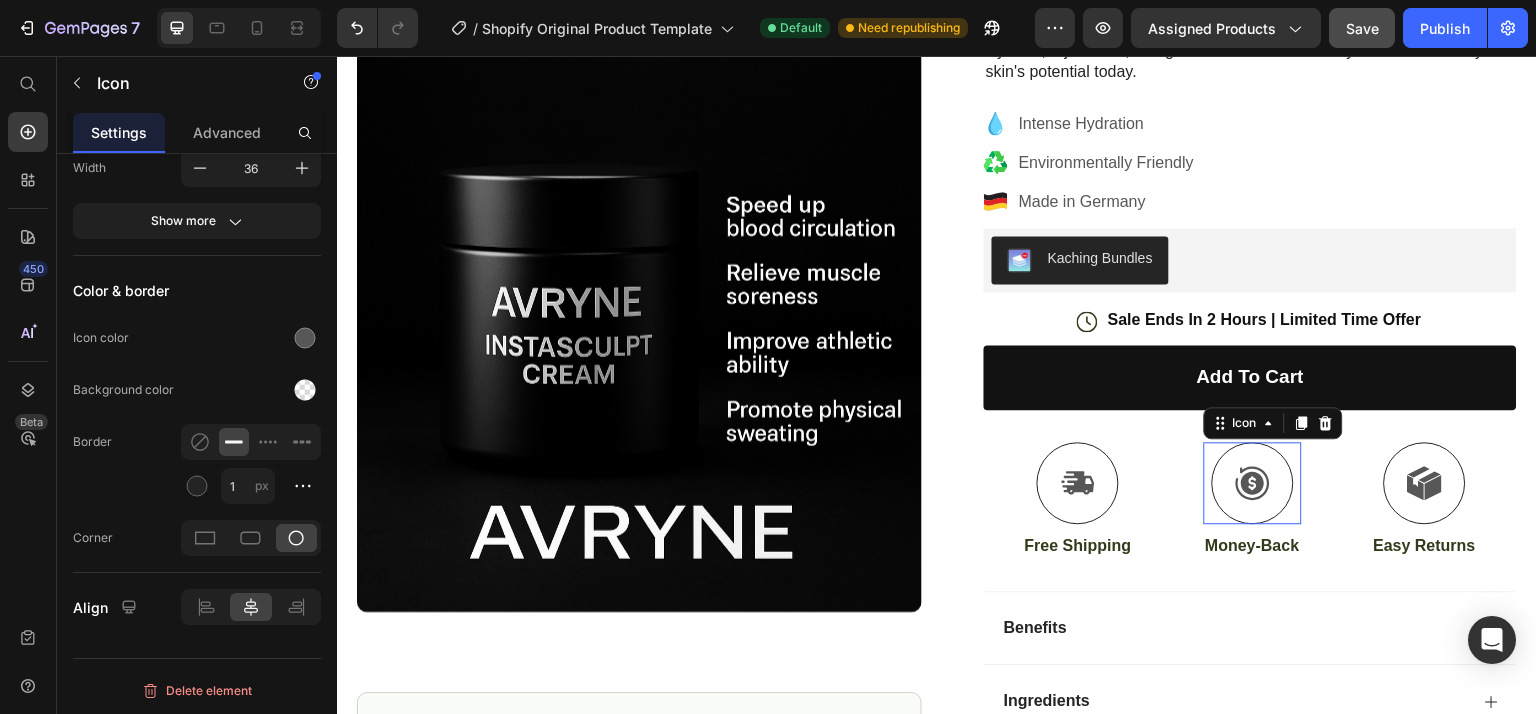 click at bounding box center [1253, 483] 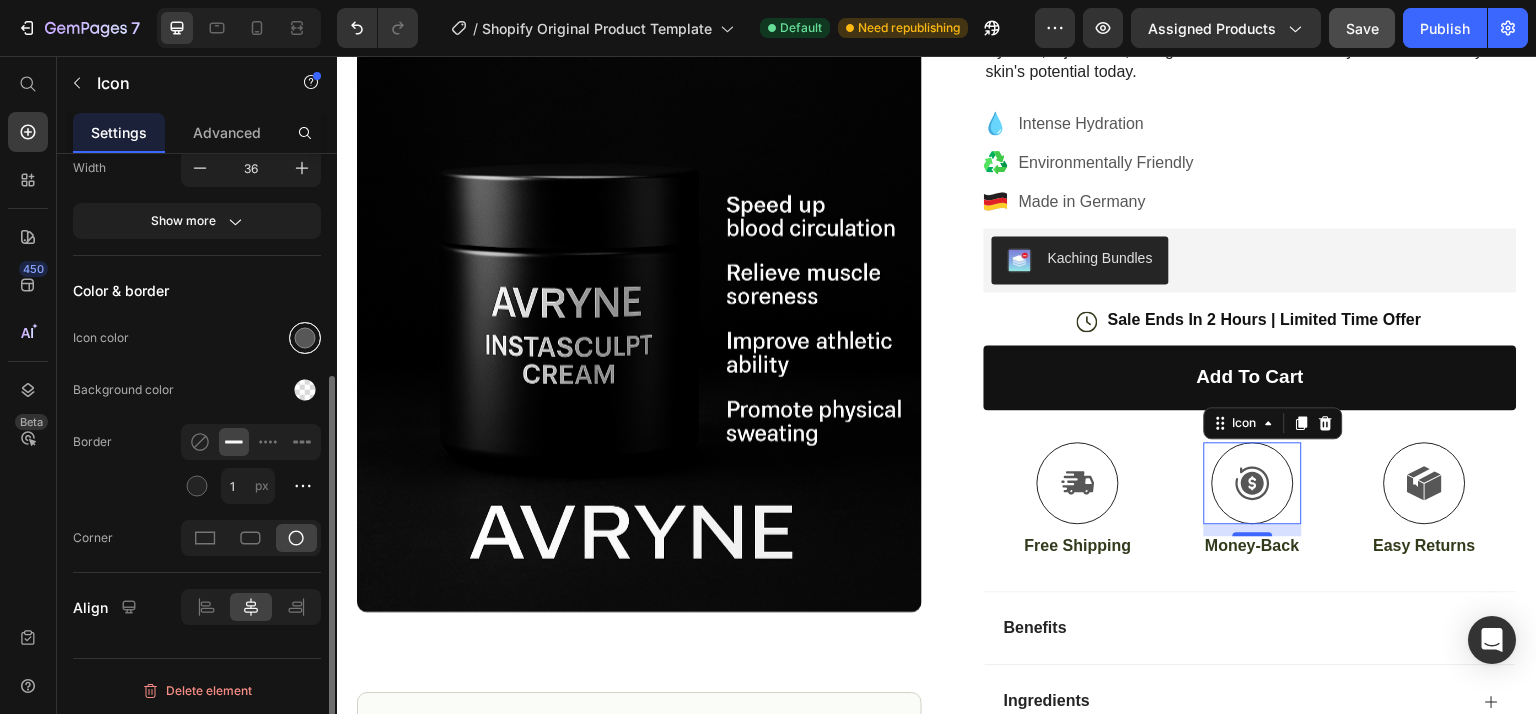 click at bounding box center [305, 338] 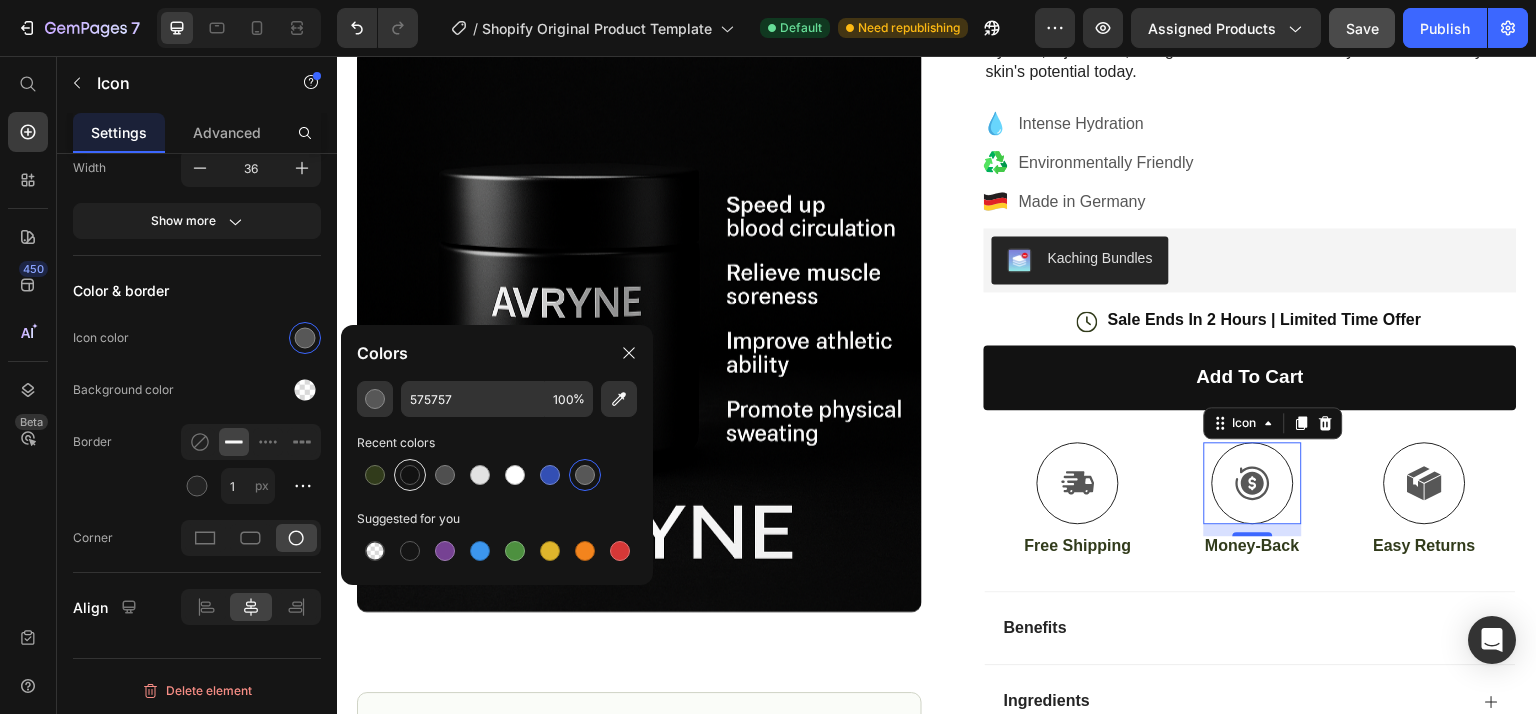 click at bounding box center [410, 475] 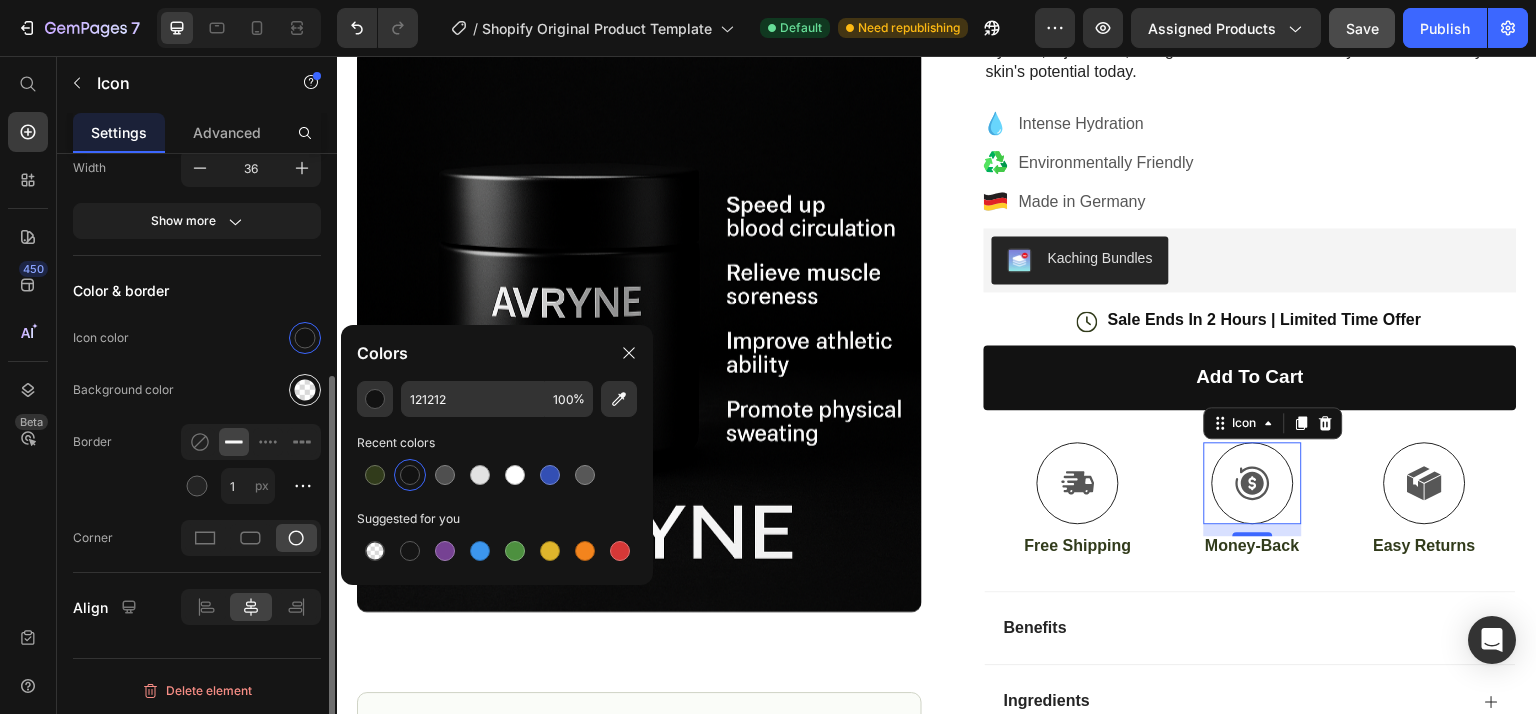 click at bounding box center (305, 390) 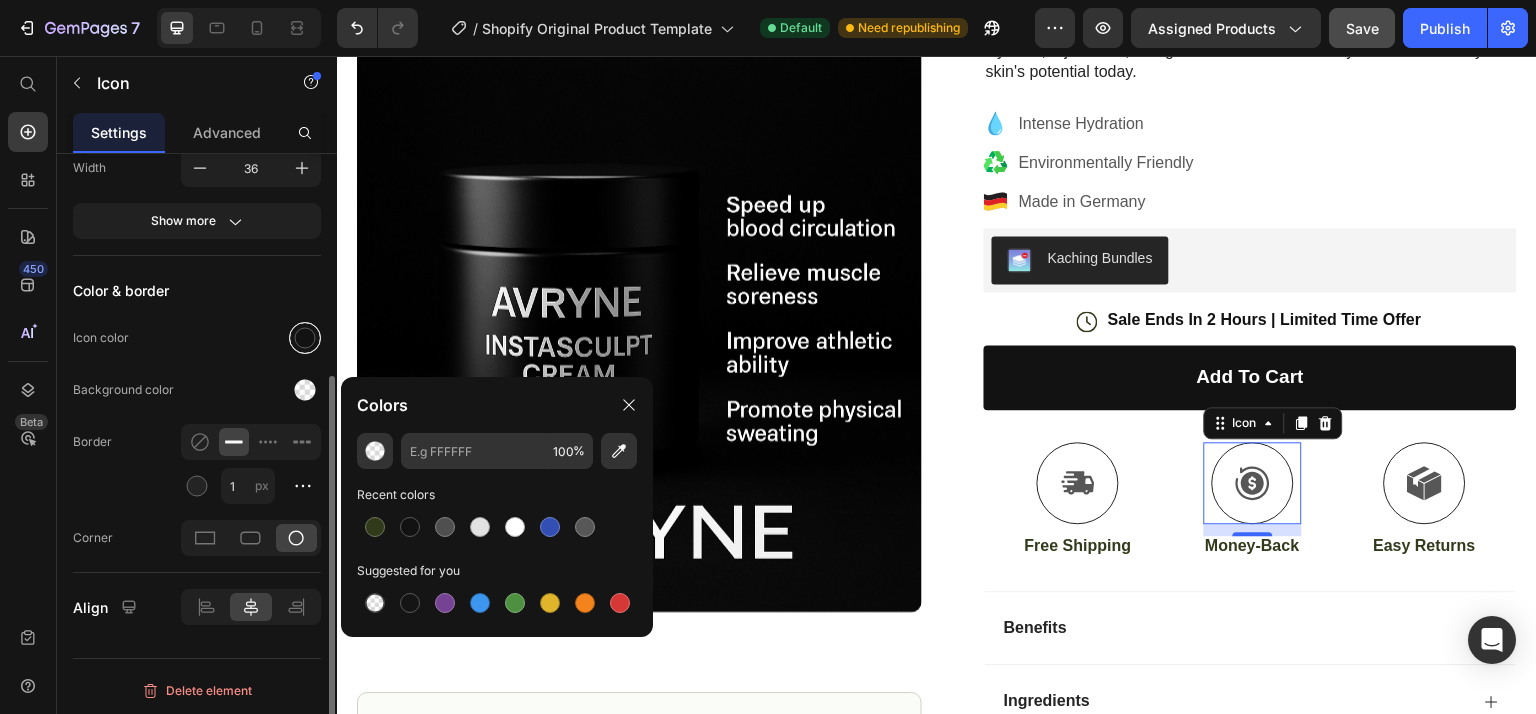 click at bounding box center [305, 338] 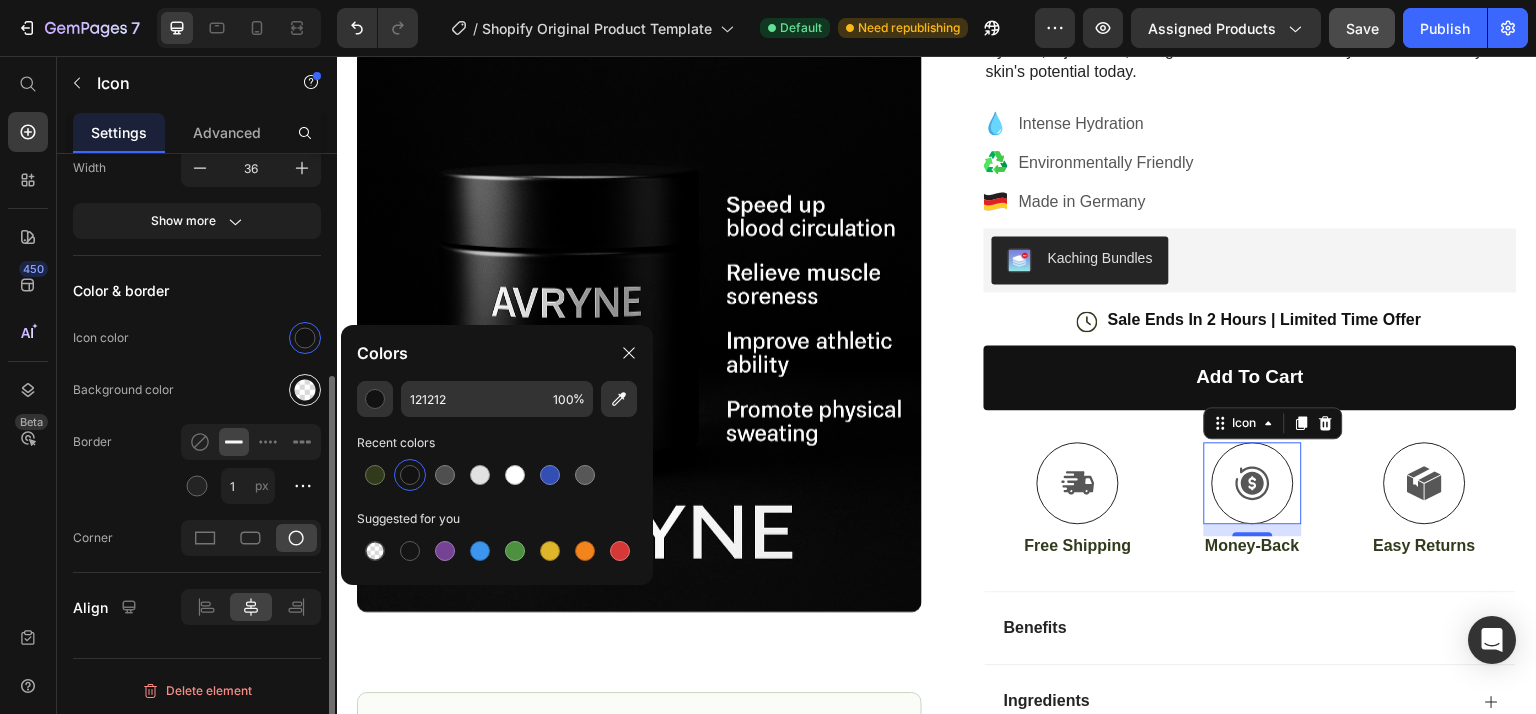 click at bounding box center (305, 390) 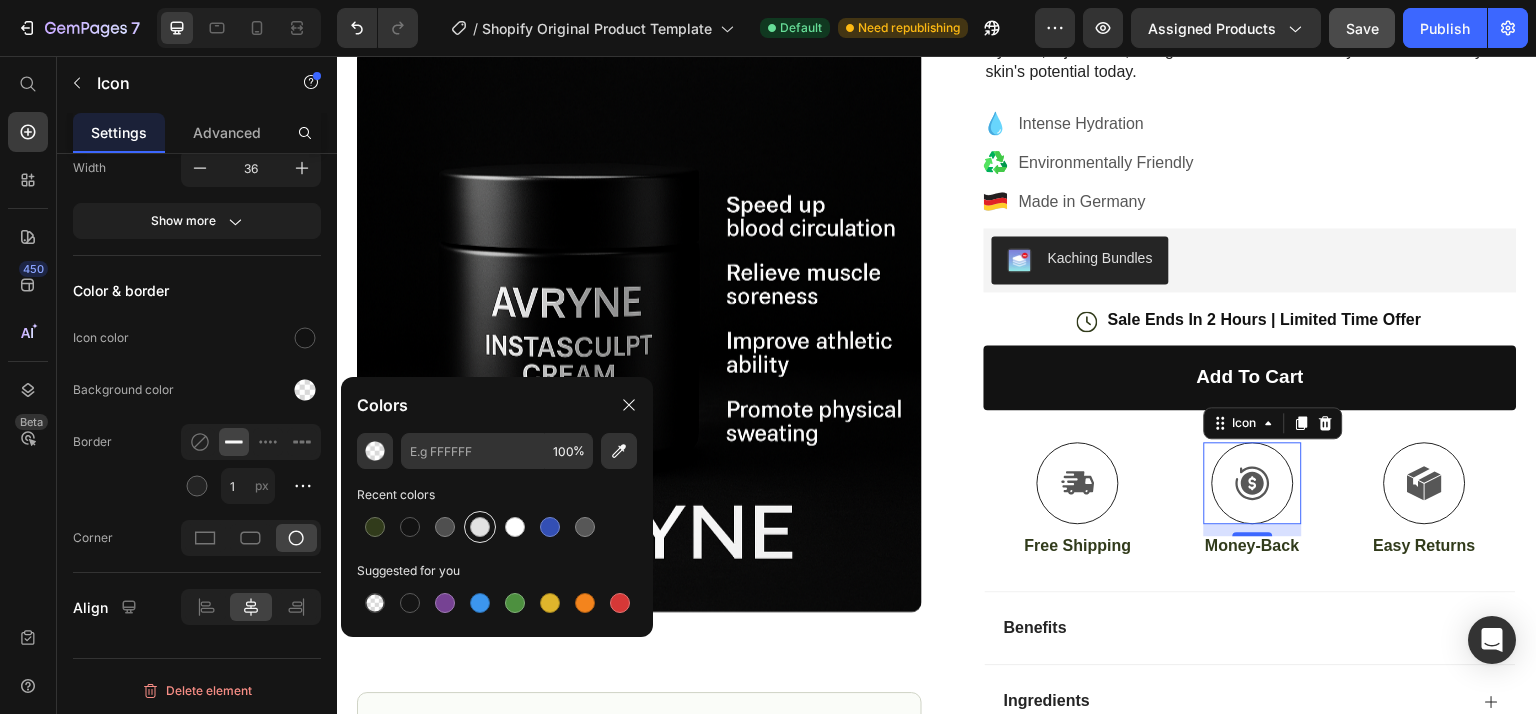 click at bounding box center [480, 527] 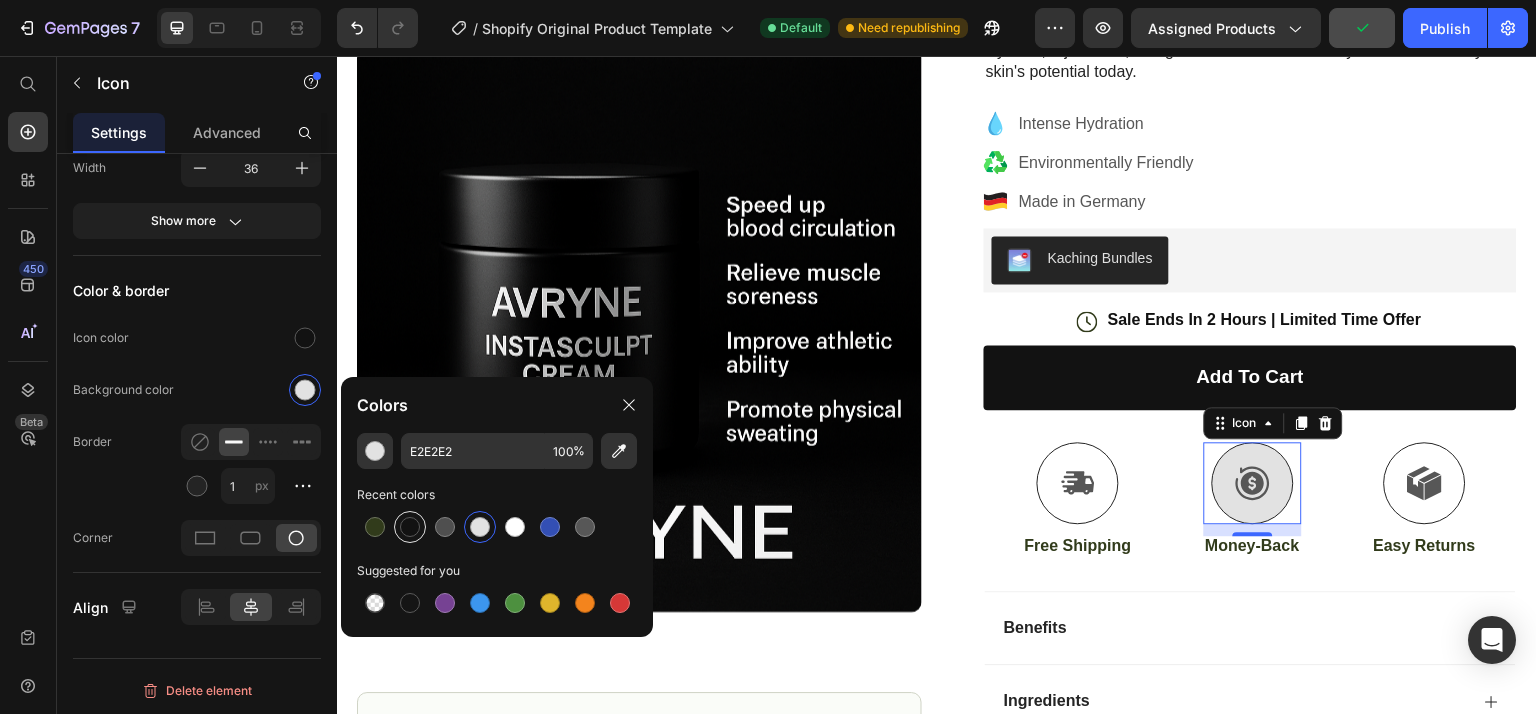 click at bounding box center (410, 527) 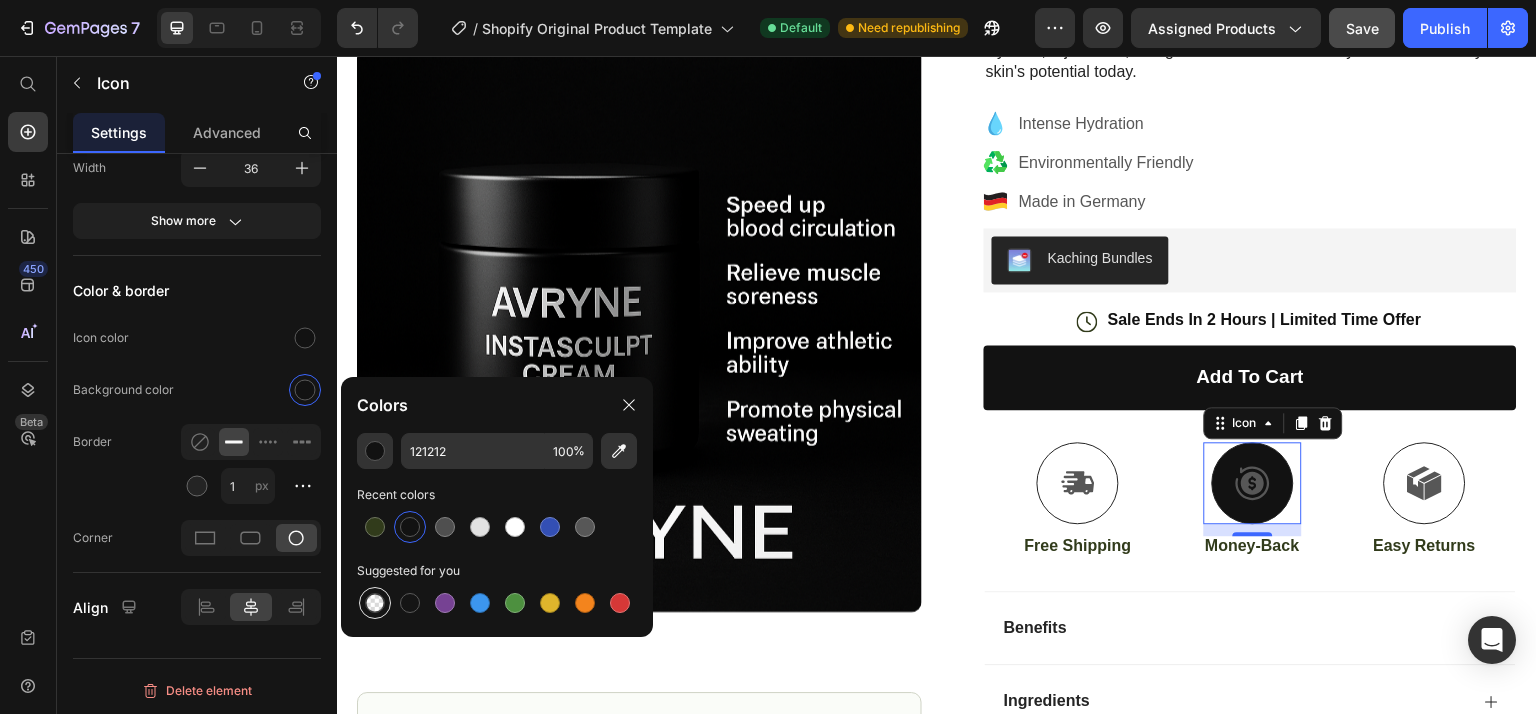 click at bounding box center (375, 603) 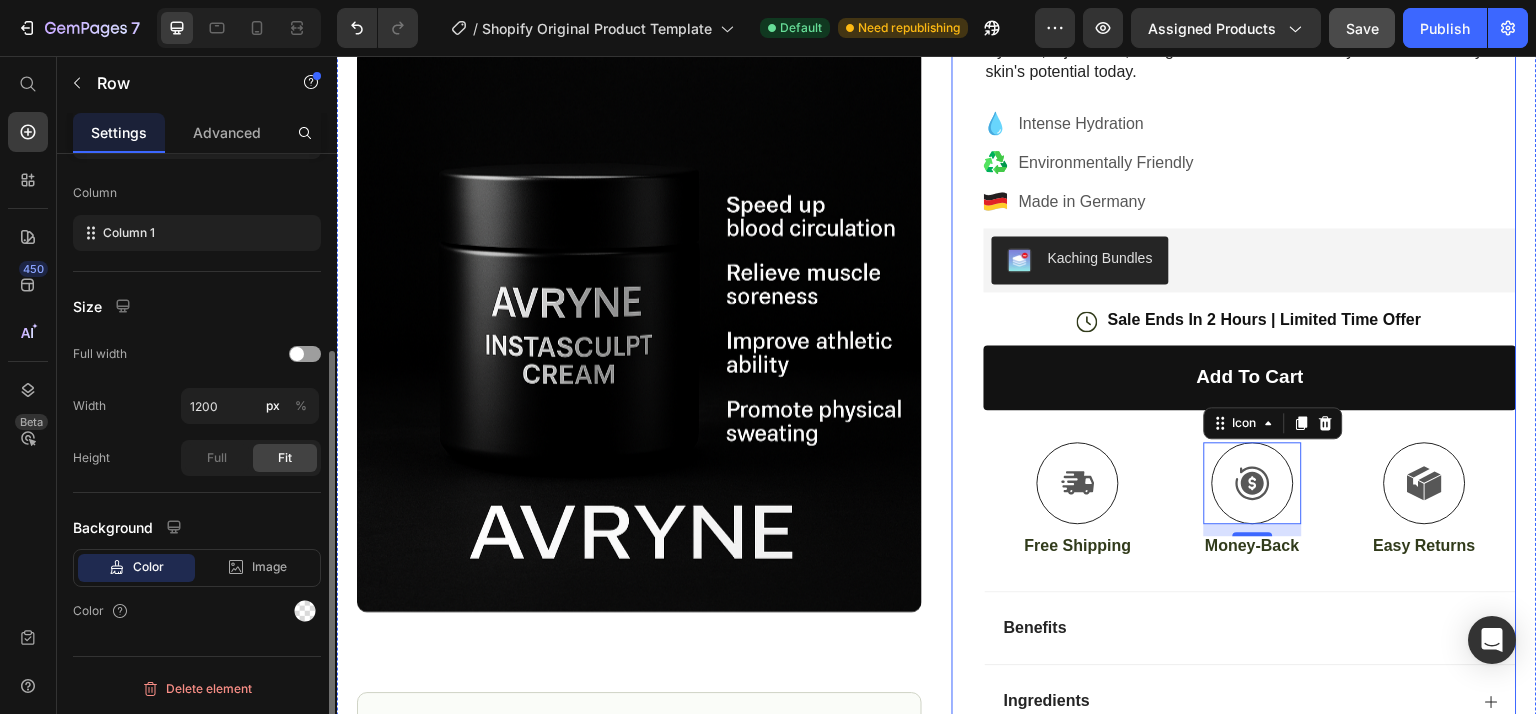 scroll, scrollTop: 0, scrollLeft: 0, axis: both 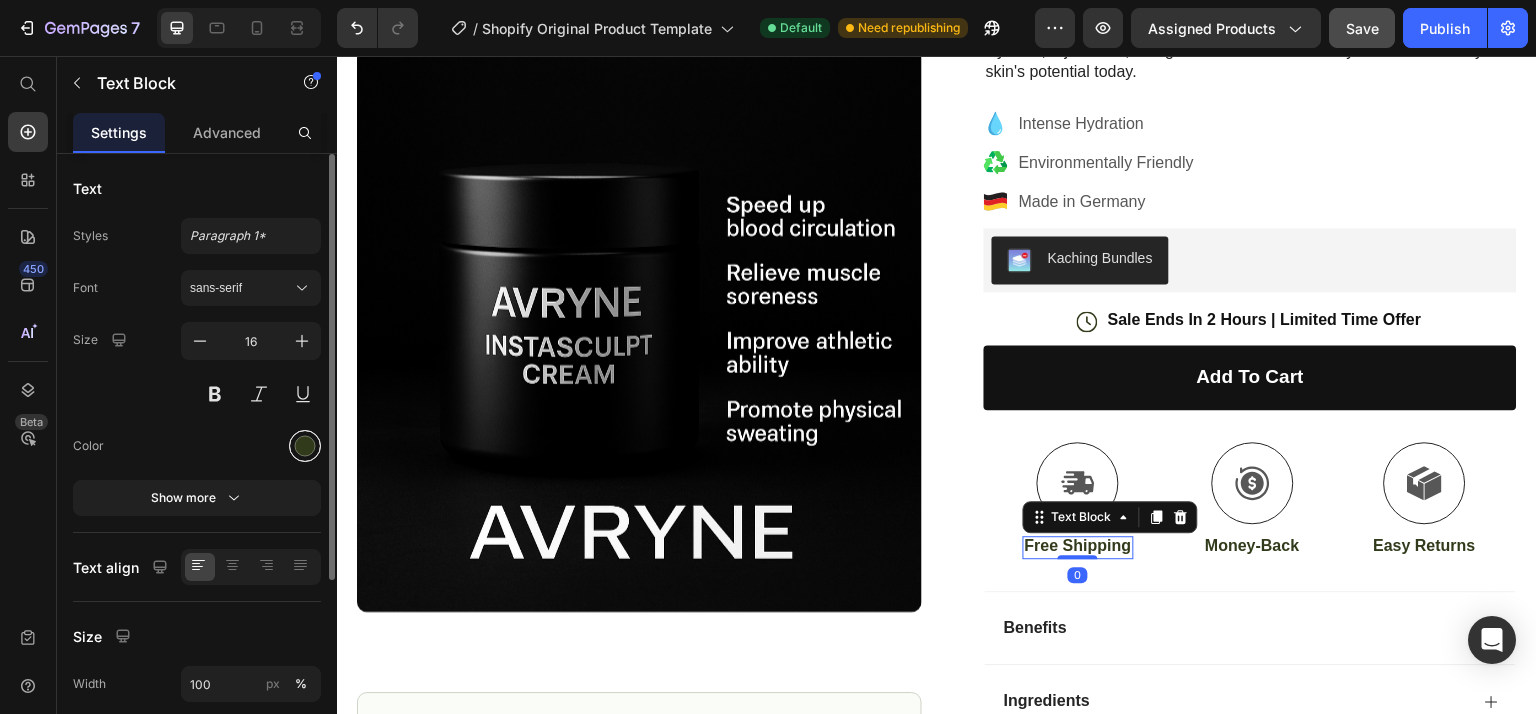 click at bounding box center (305, 446) 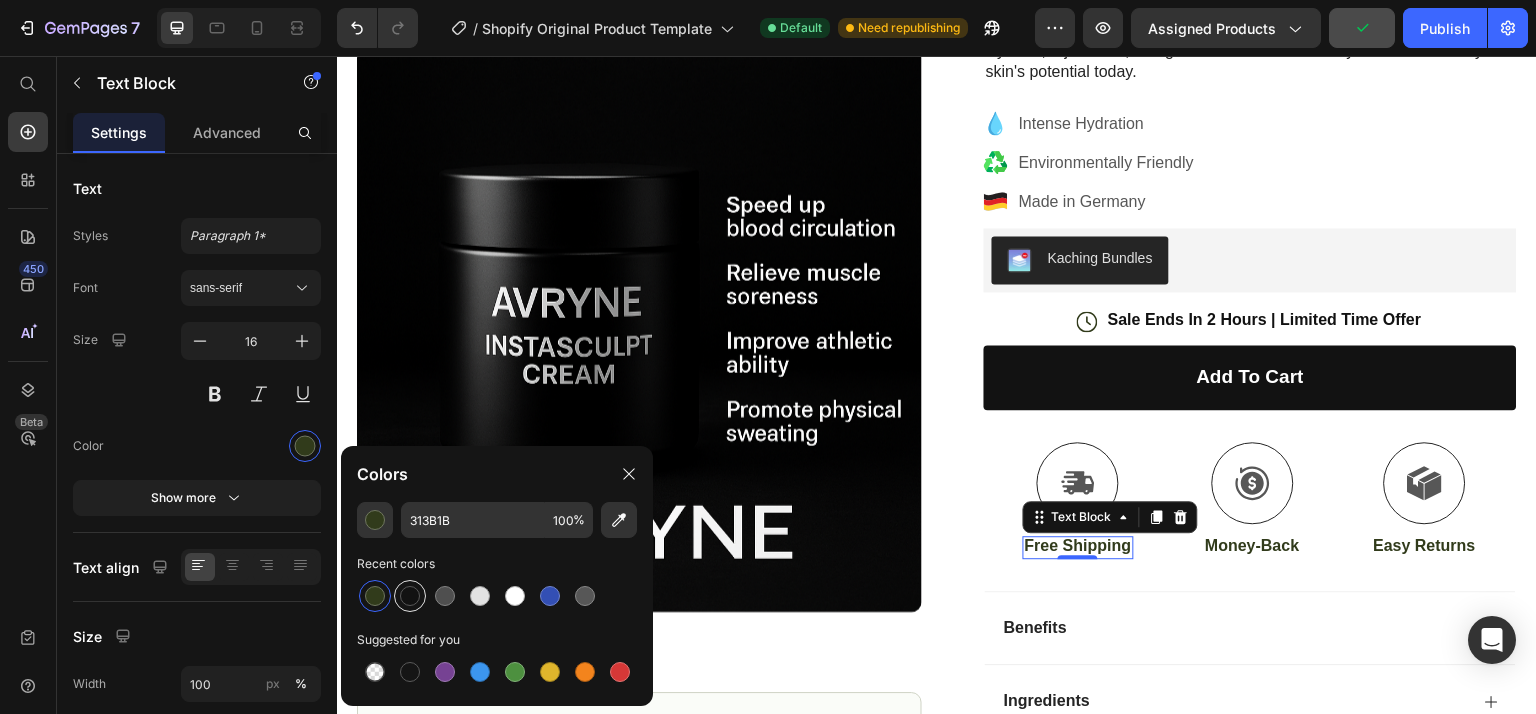 click at bounding box center [410, 596] 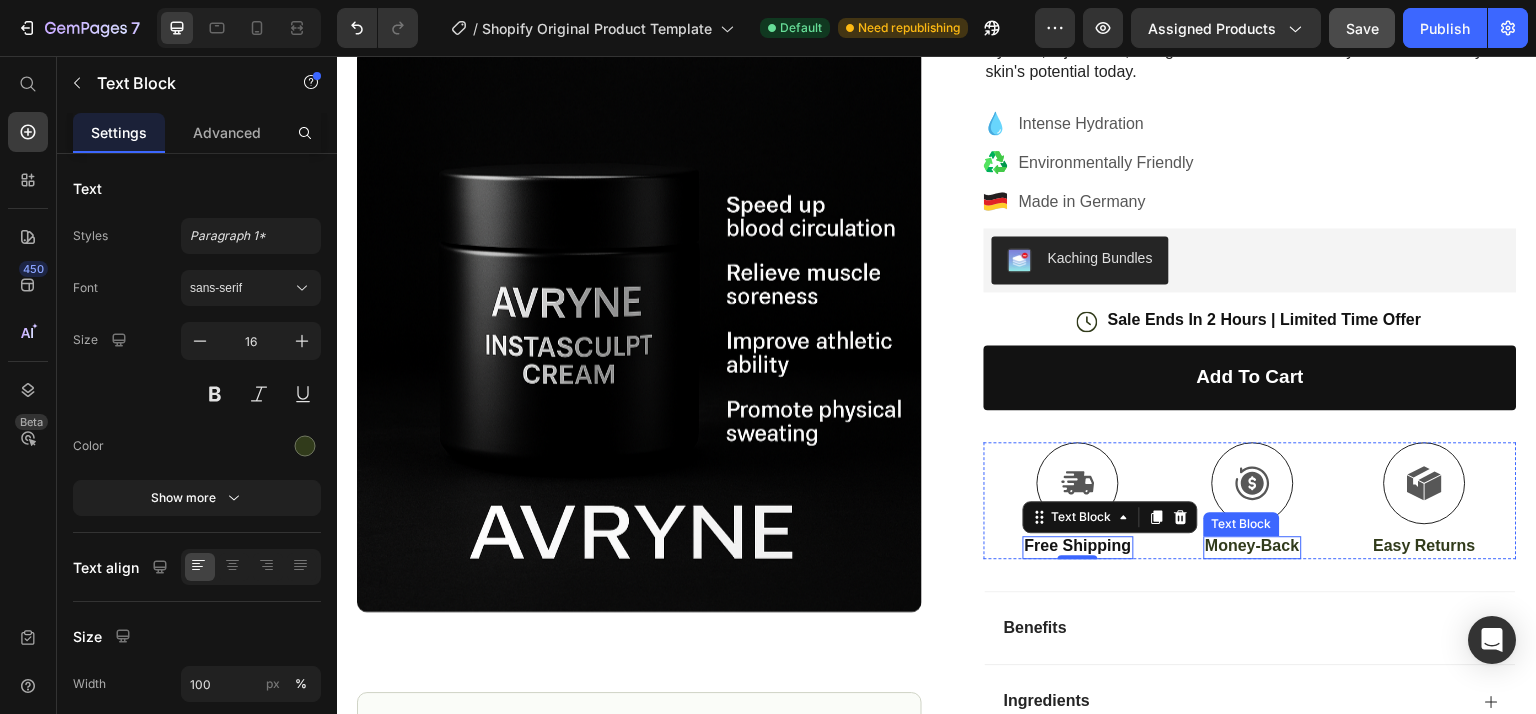 click on "Money-Back Text Block" at bounding box center [1253, 547] 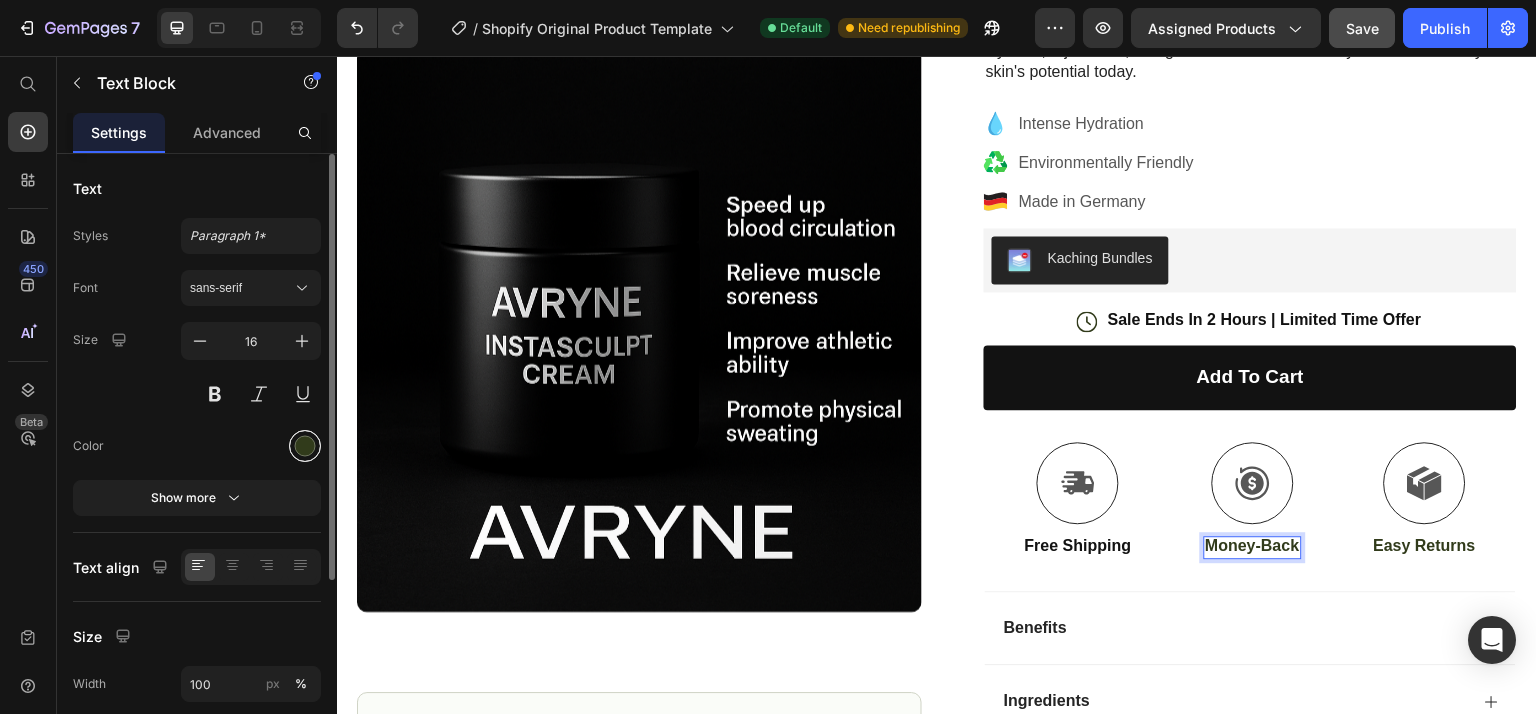 click at bounding box center [305, 446] 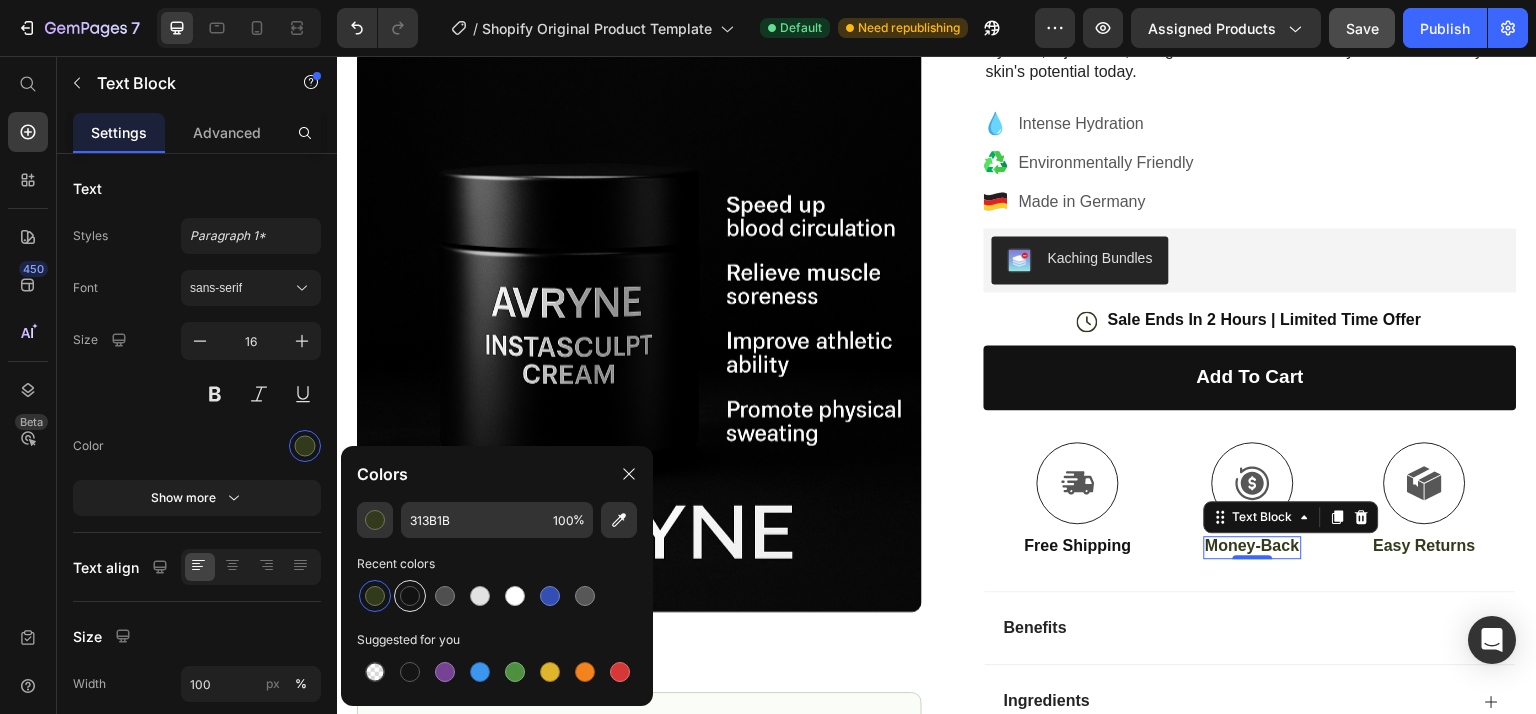 click at bounding box center (410, 596) 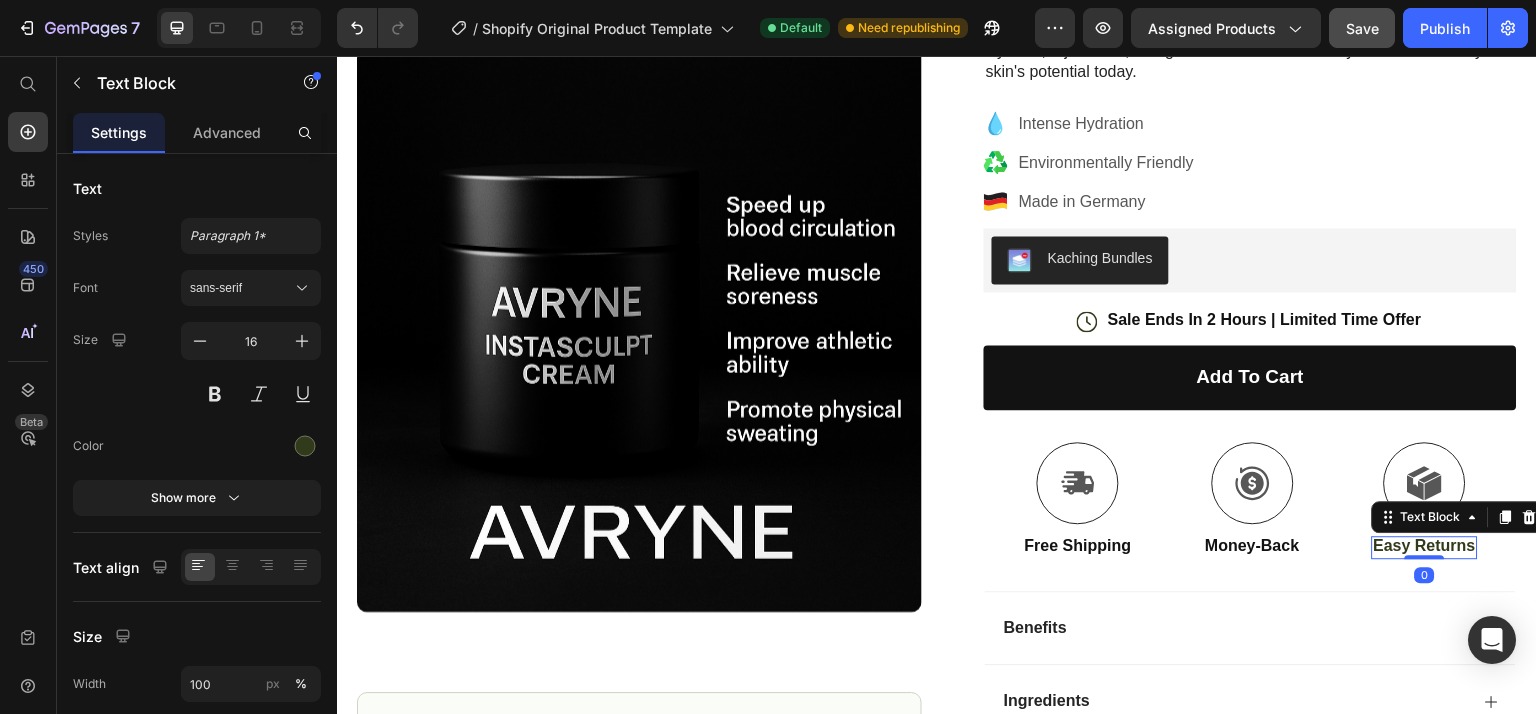 click on "Easy Returns" at bounding box center (1425, 546) 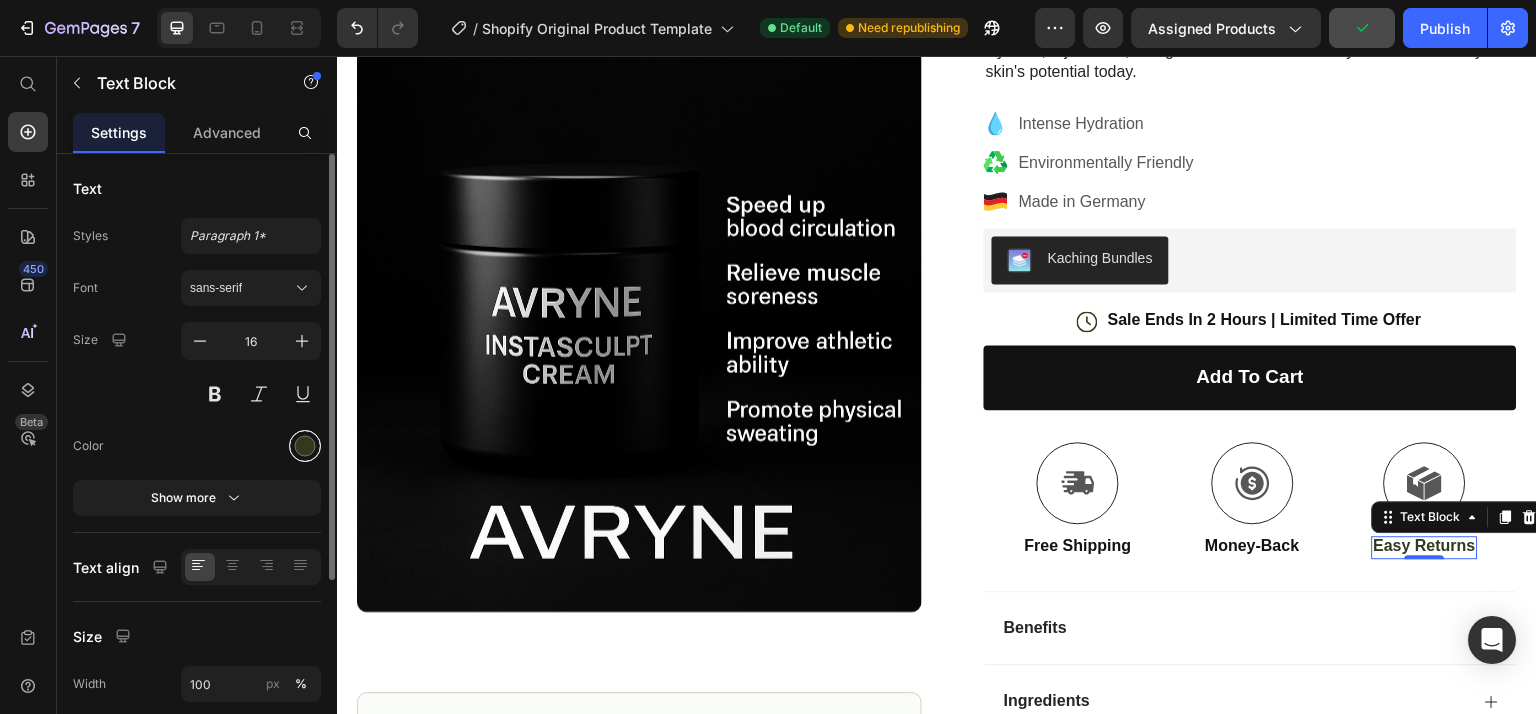 click at bounding box center [305, 446] 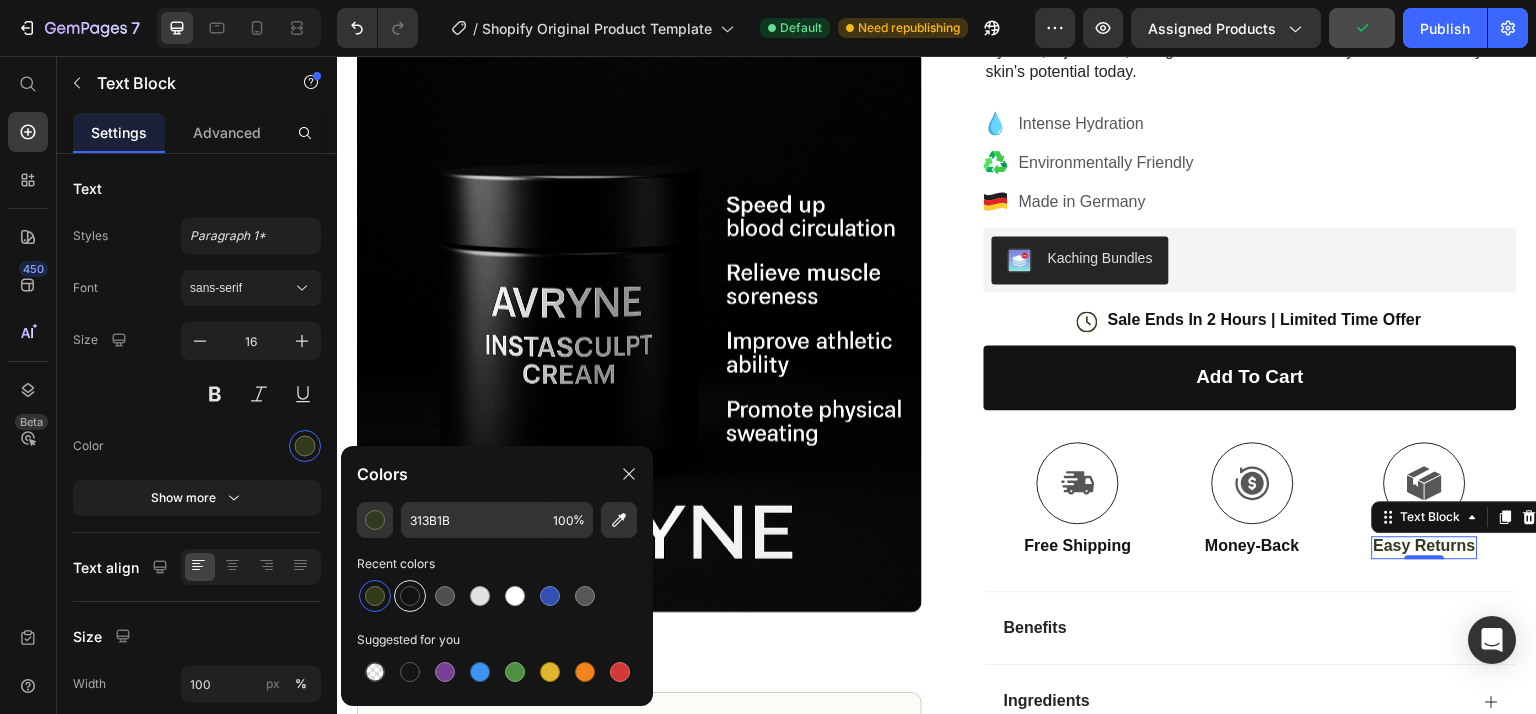 click at bounding box center [410, 596] 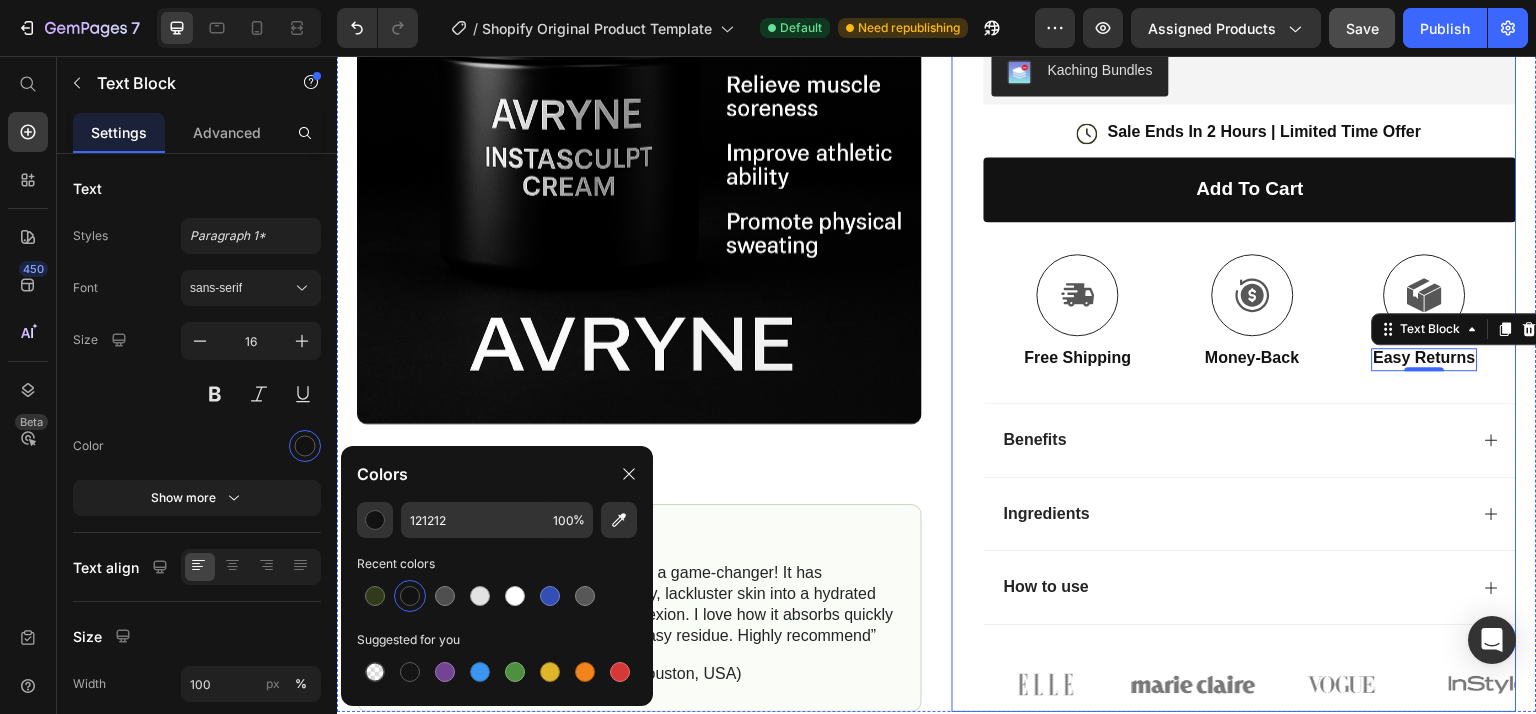 scroll, scrollTop: 1835, scrollLeft: 0, axis: vertical 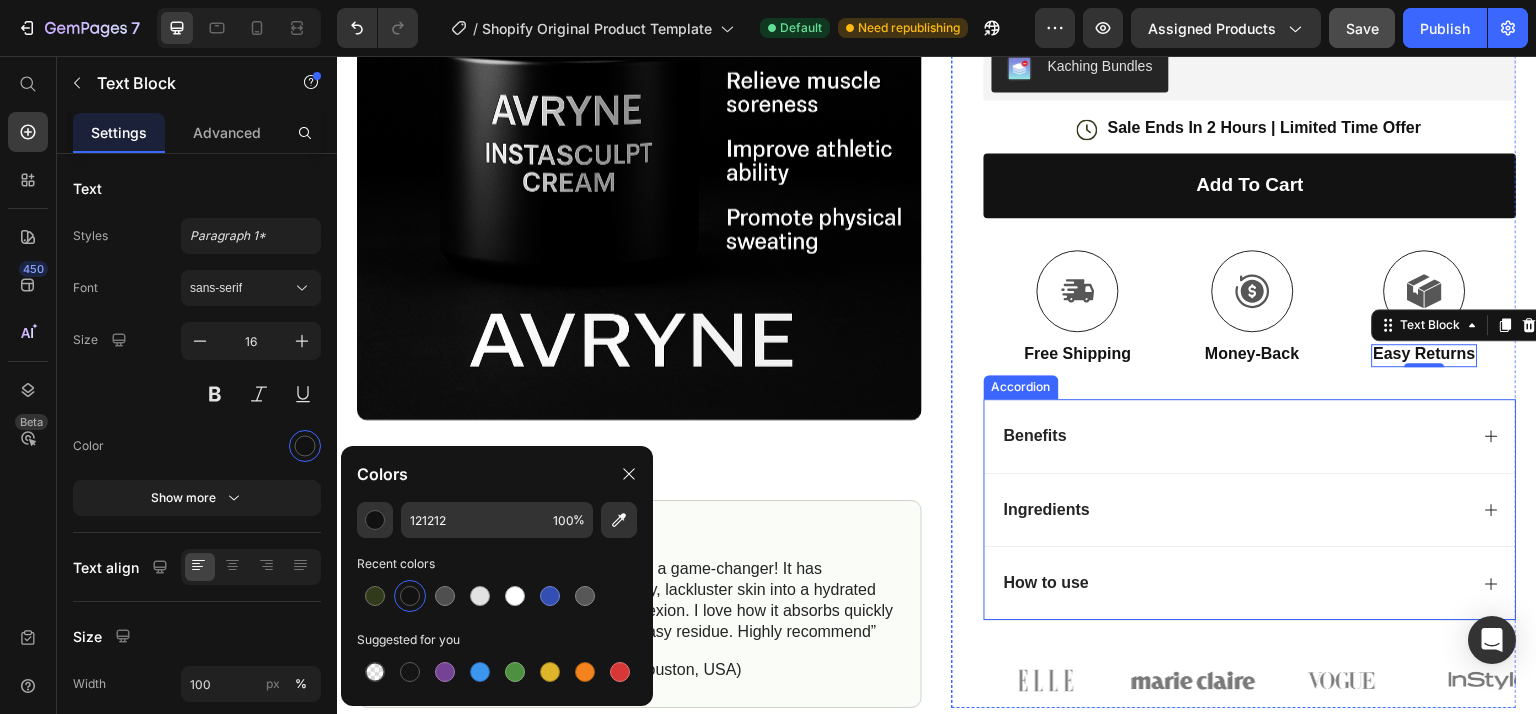 click on "Benefits" at bounding box center (1035, 436) 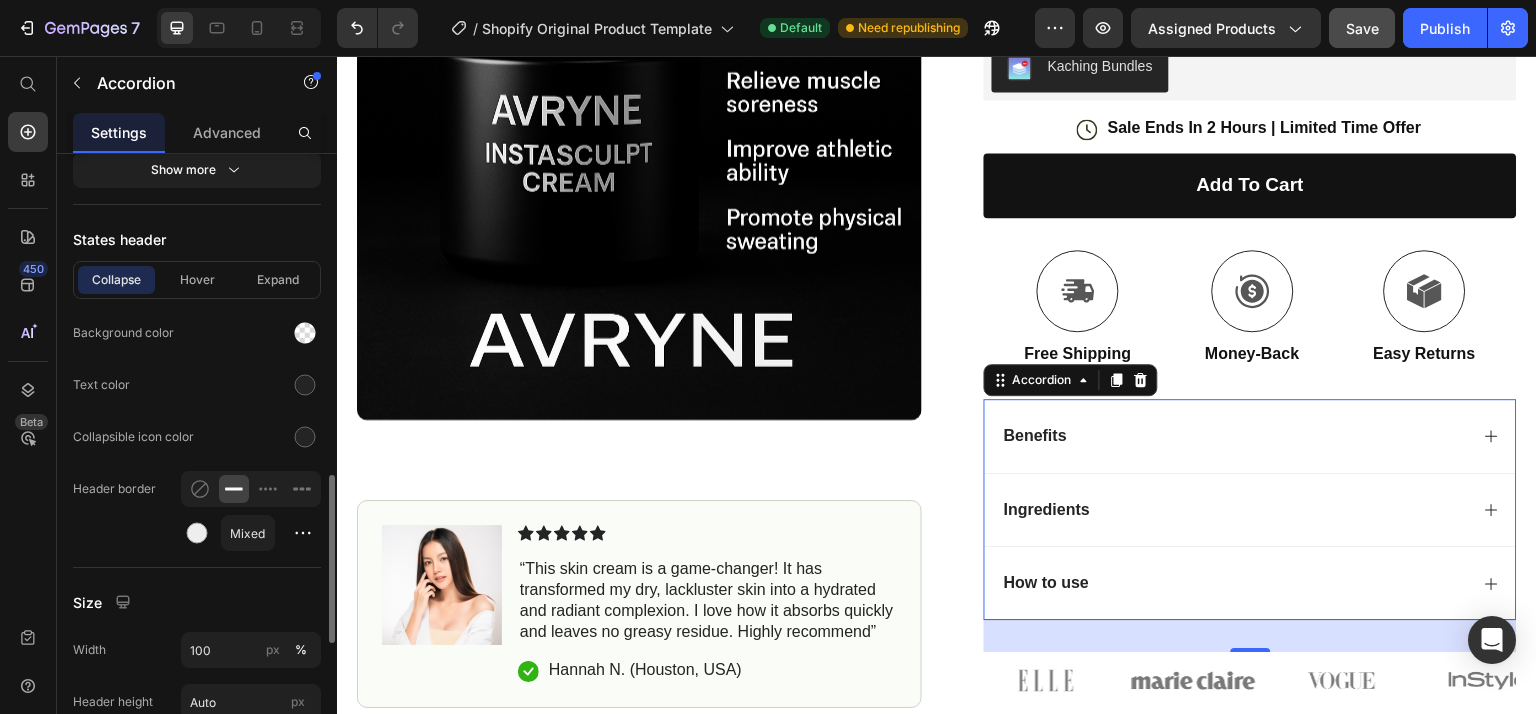 scroll, scrollTop: 1164, scrollLeft: 0, axis: vertical 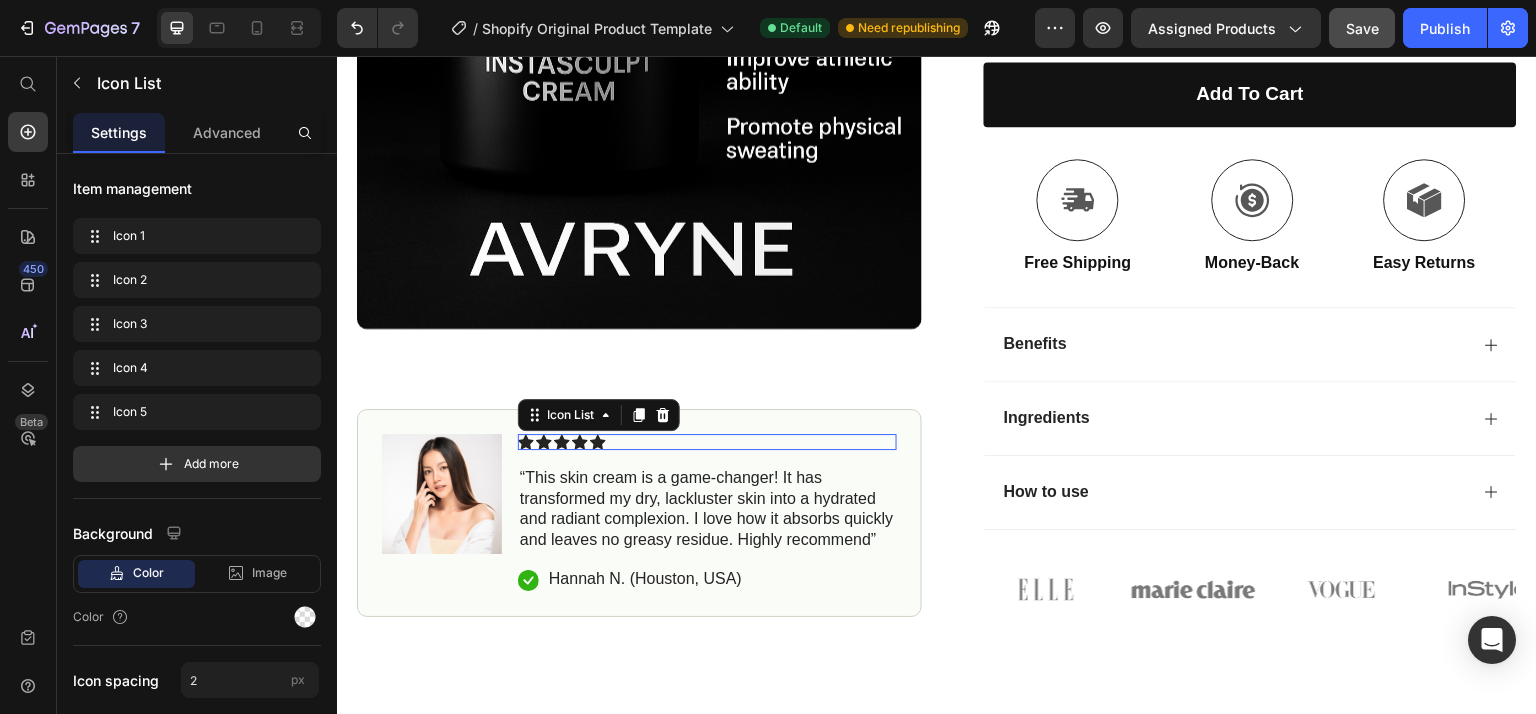 click on "Icon Icon Icon Icon Icon" at bounding box center (707, 442) 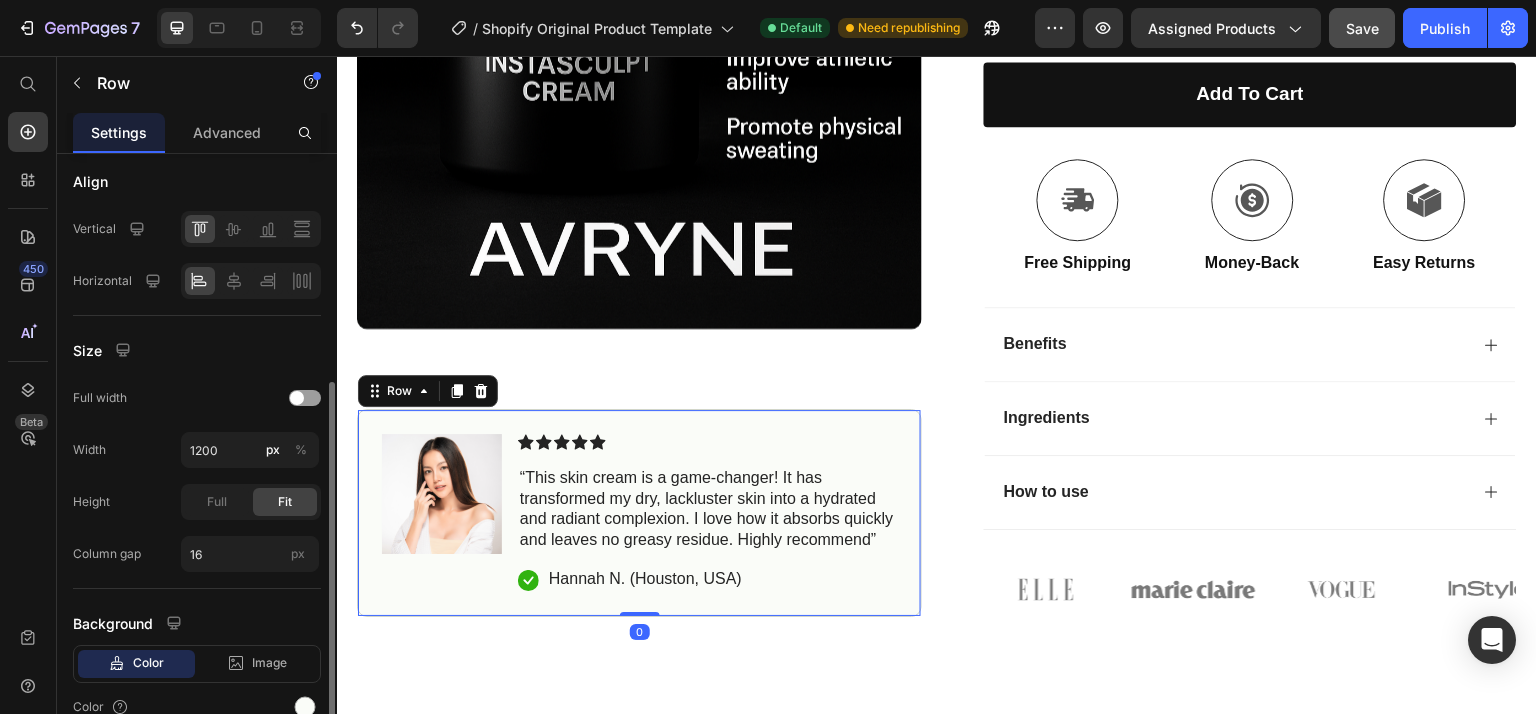 scroll, scrollTop: 510, scrollLeft: 0, axis: vertical 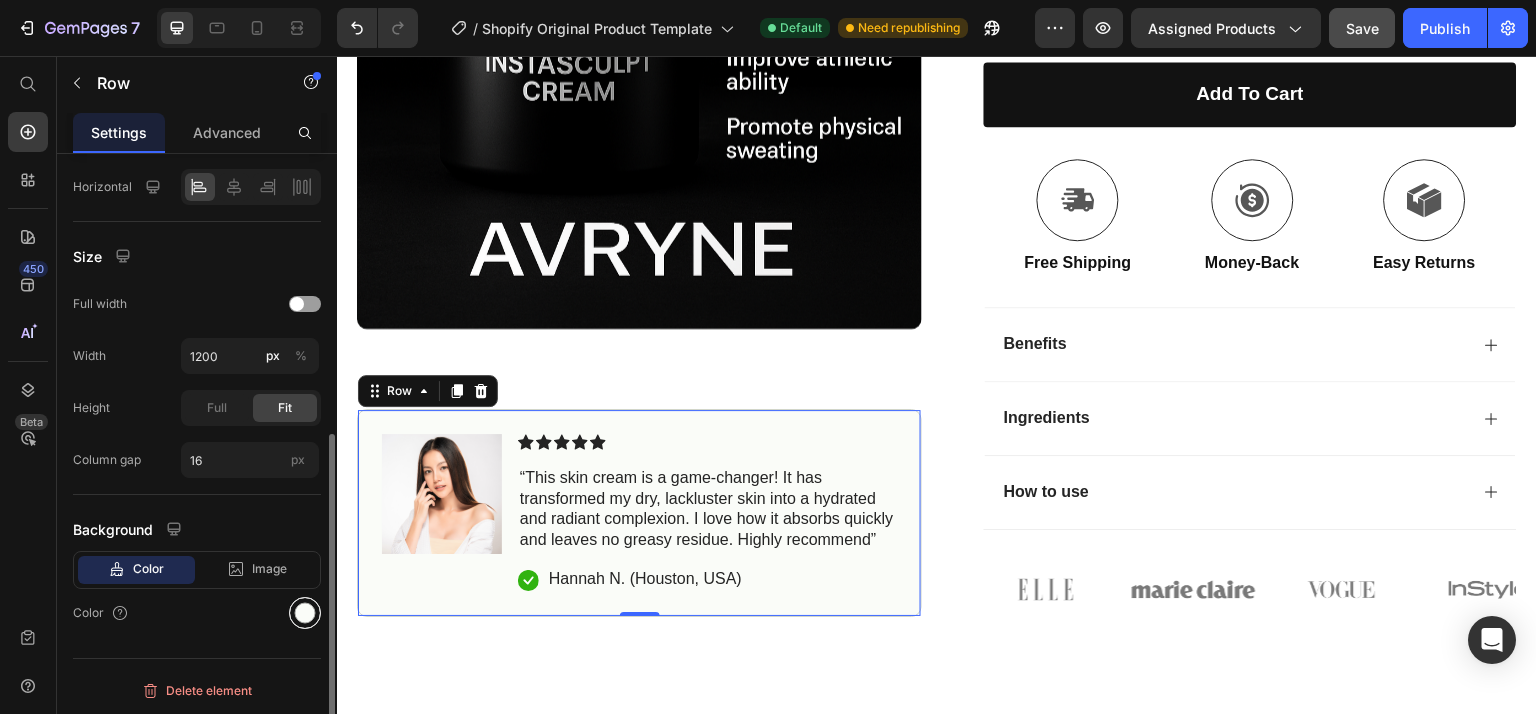 click at bounding box center (305, 613) 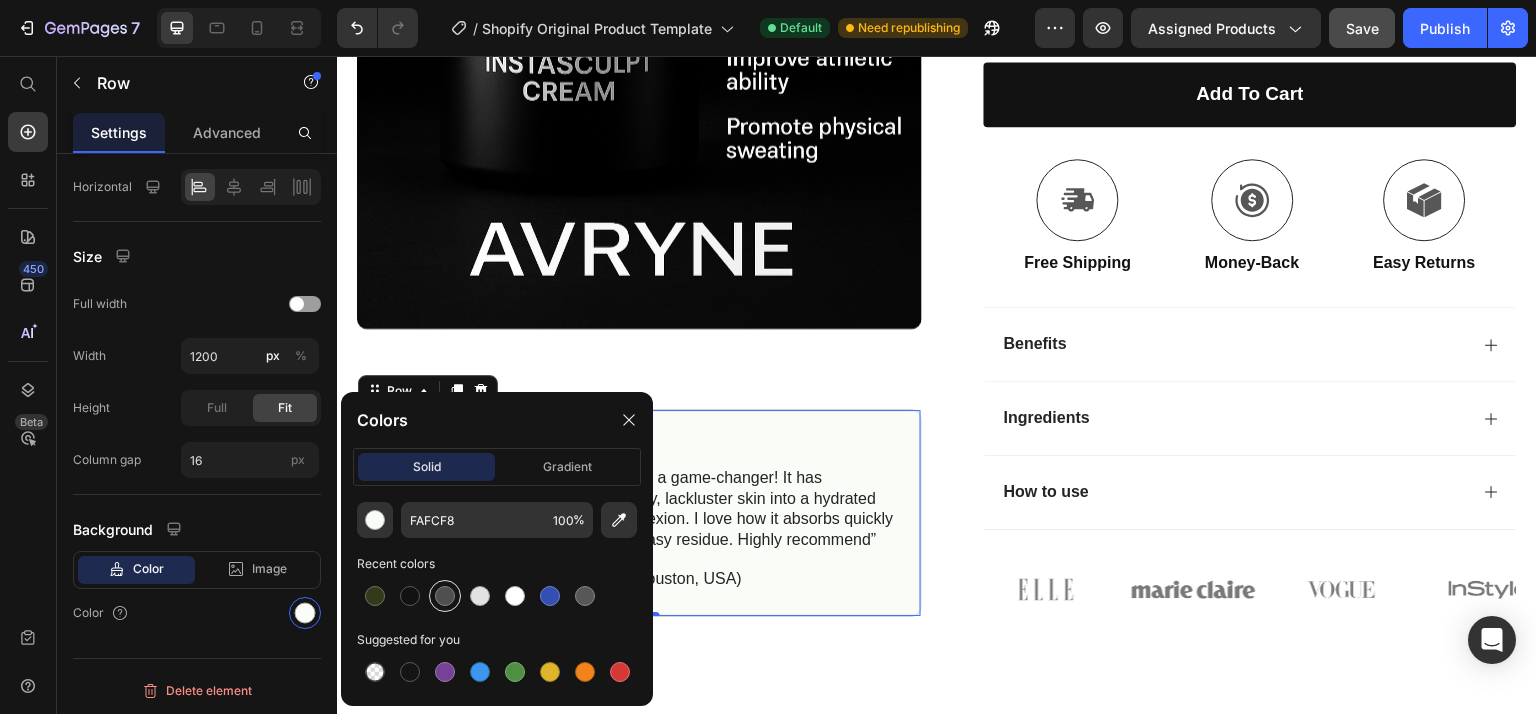 click at bounding box center [445, 596] 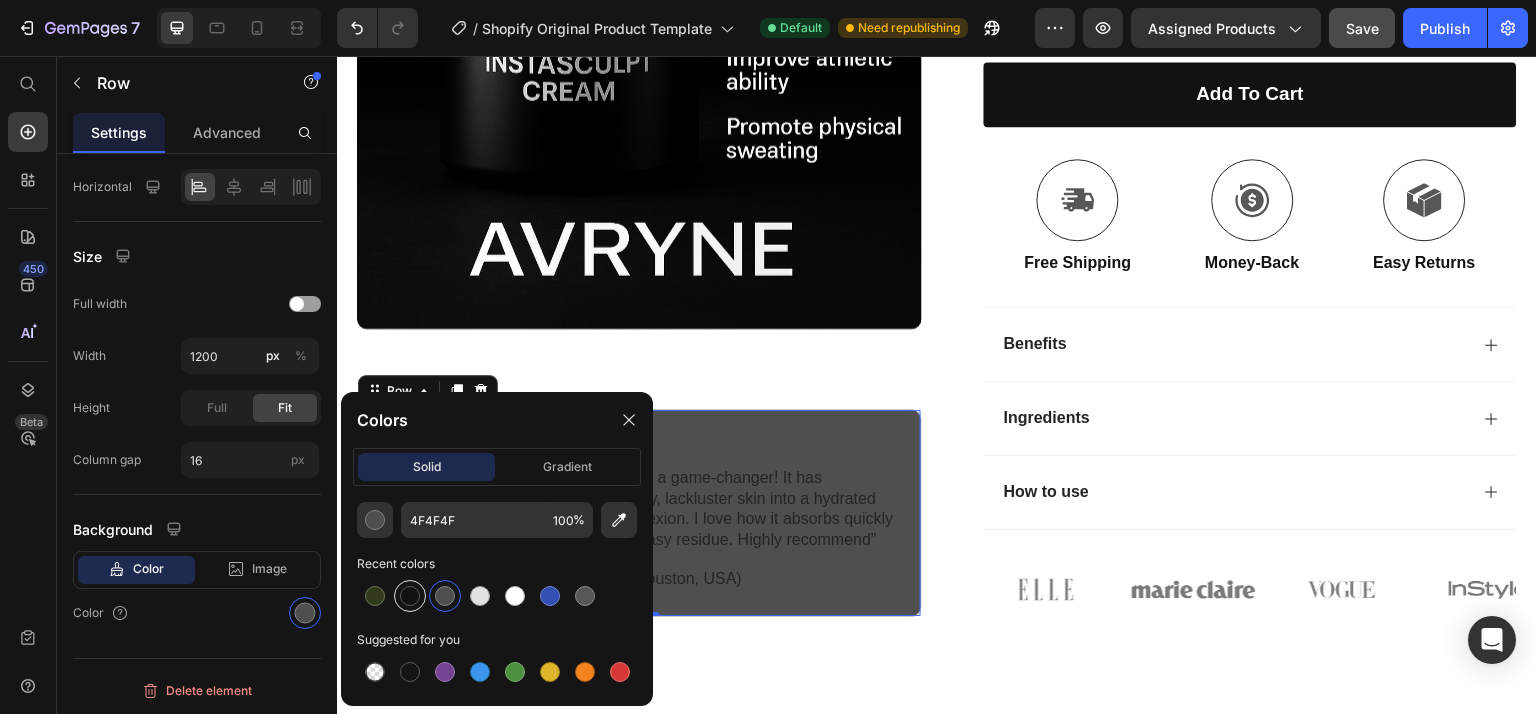 click at bounding box center [410, 596] 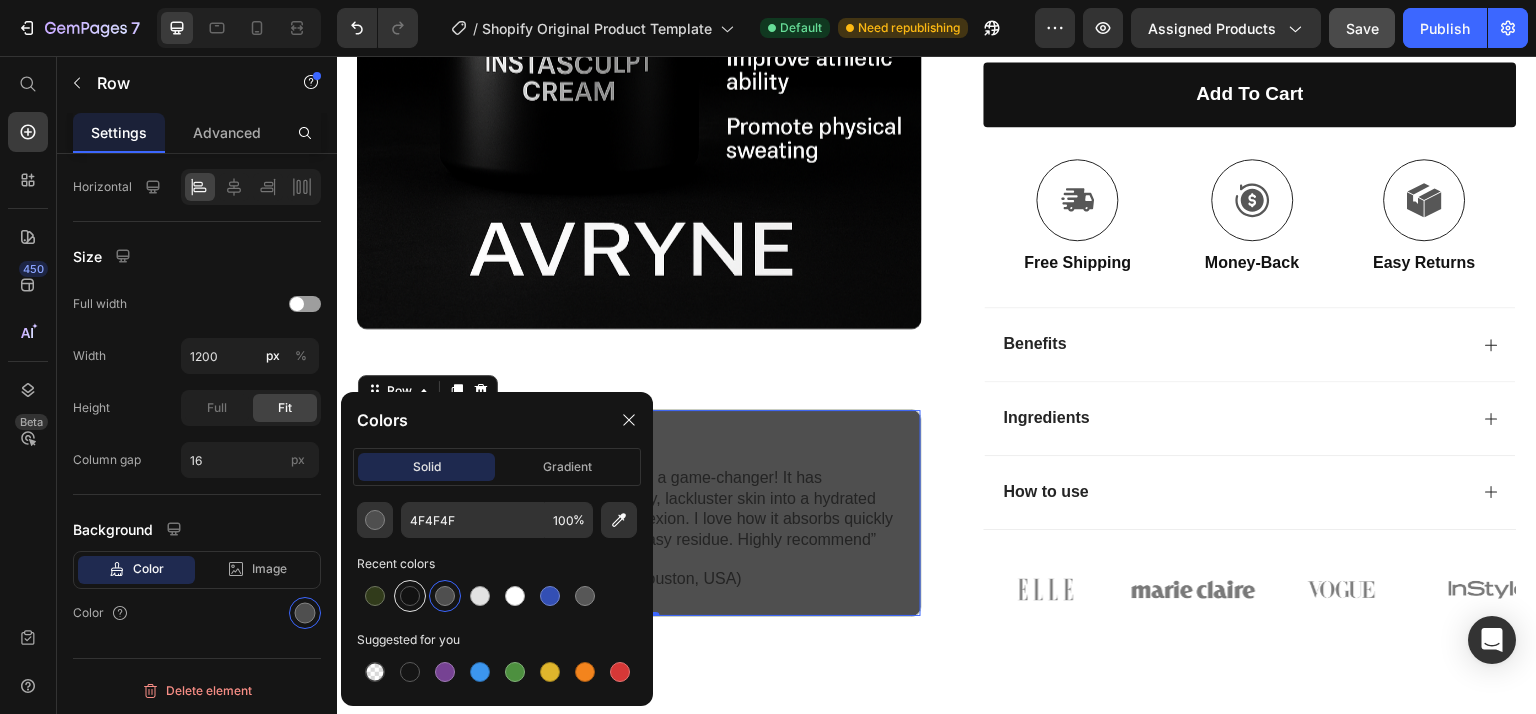 type on "121212" 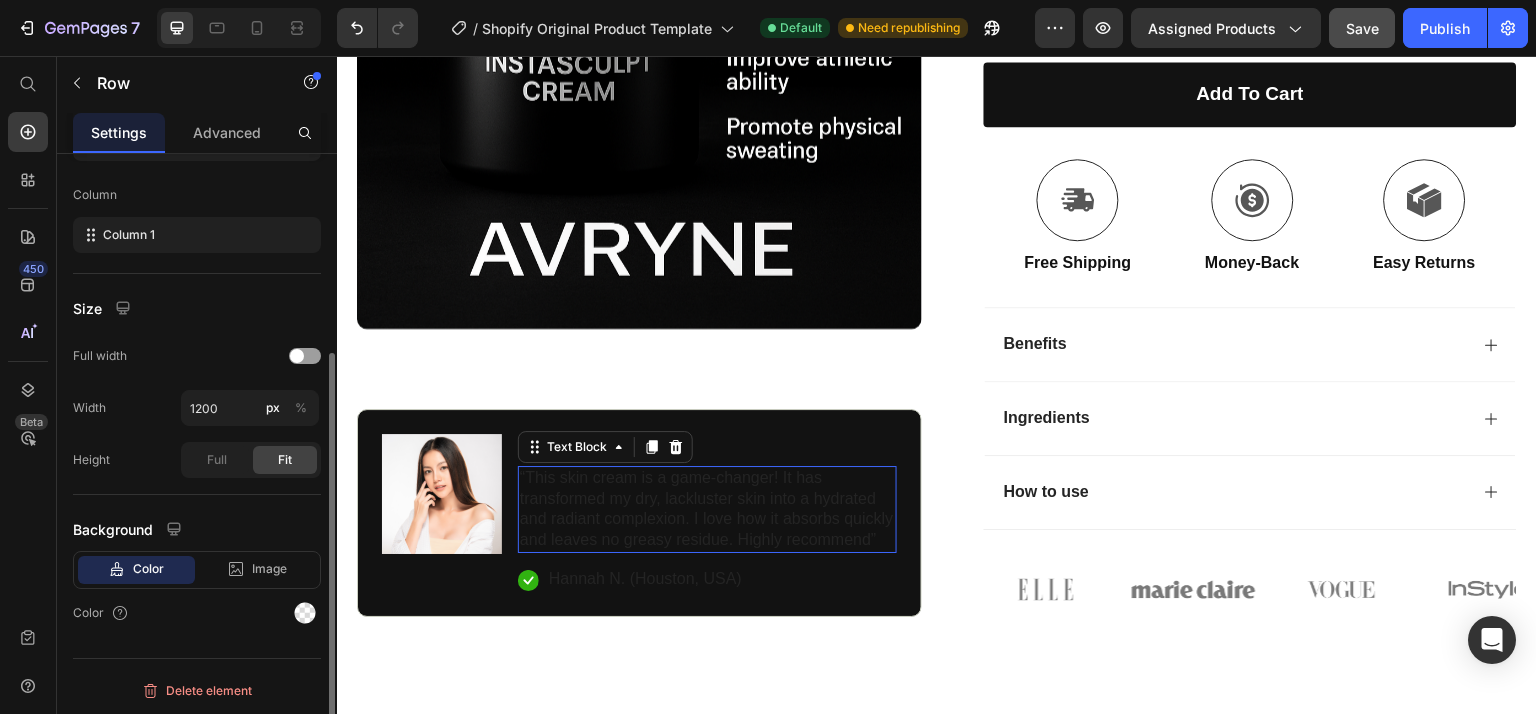 scroll, scrollTop: 0, scrollLeft: 0, axis: both 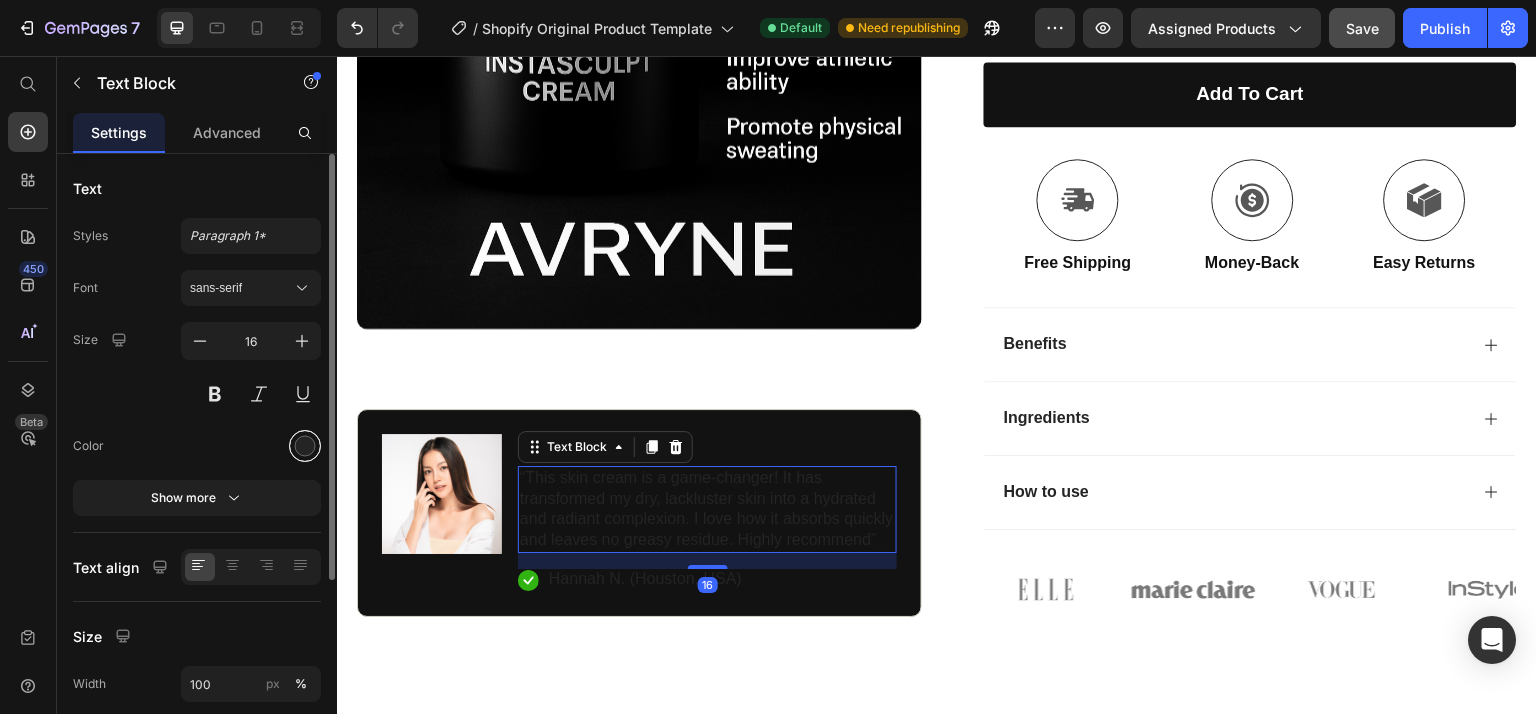 click at bounding box center (305, 446) 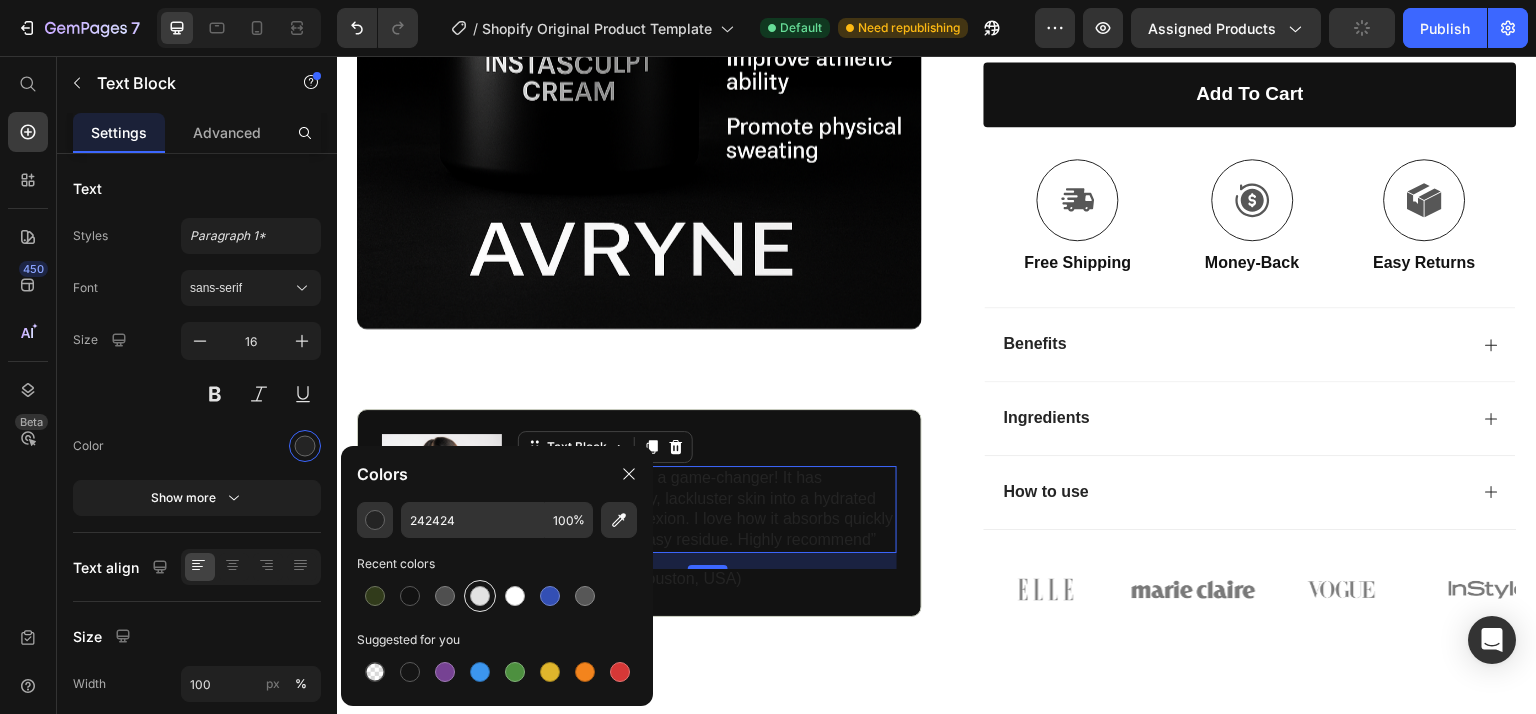 click at bounding box center (480, 596) 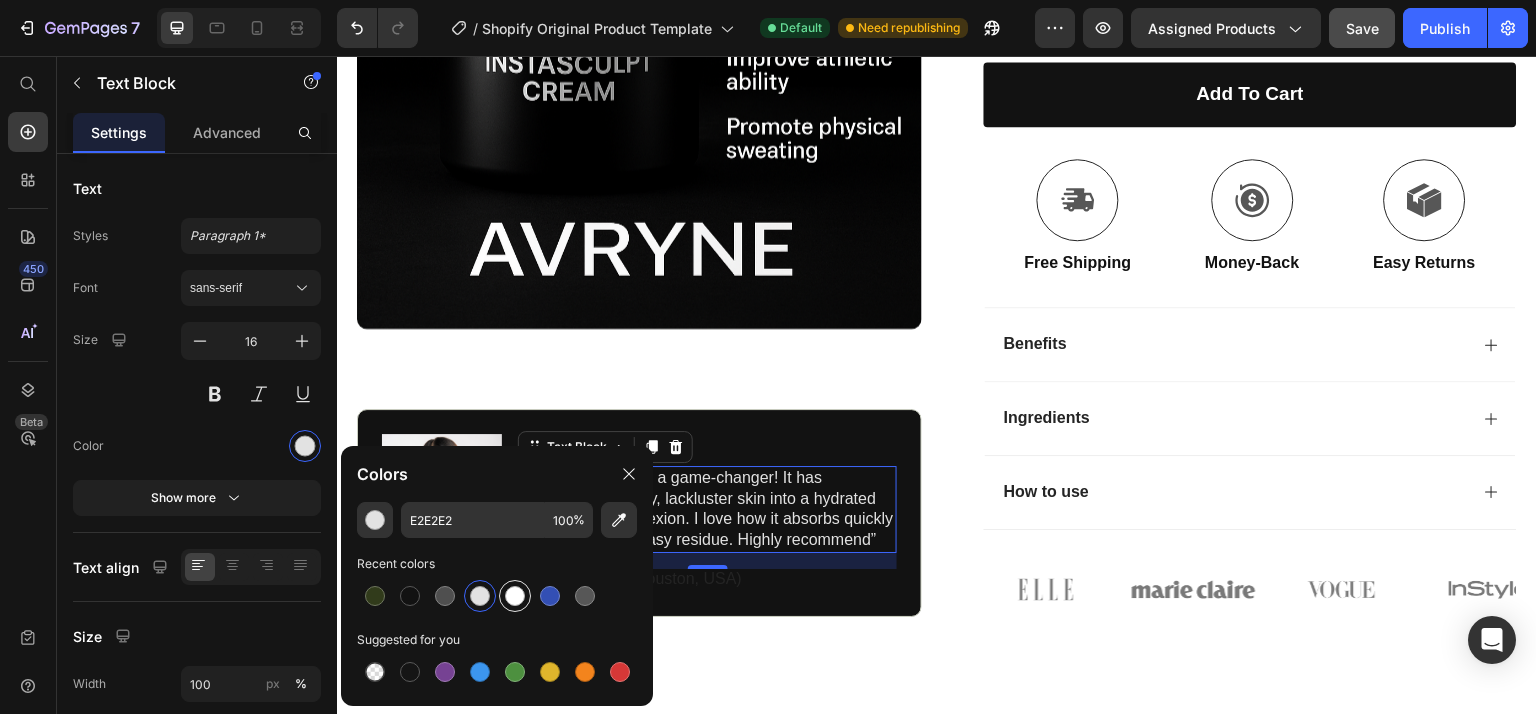click at bounding box center (515, 596) 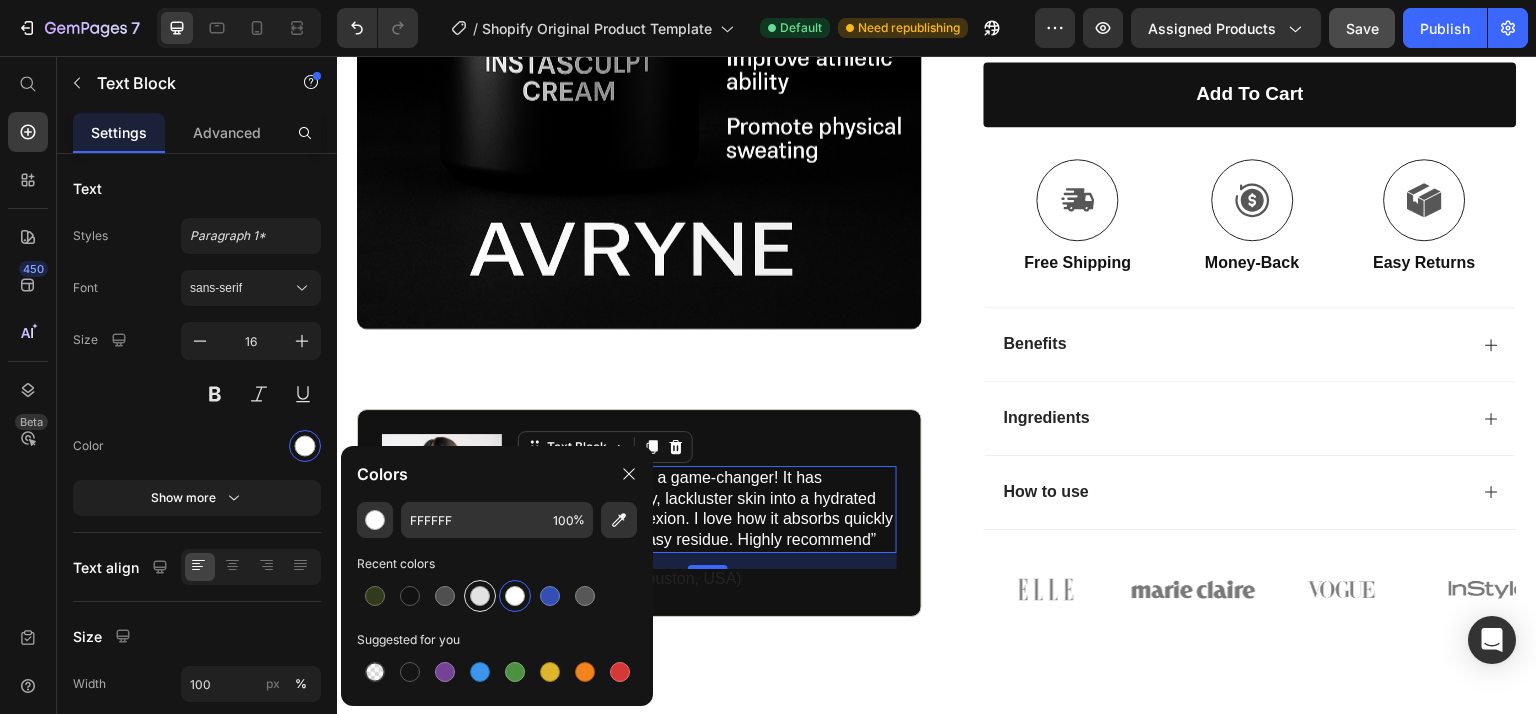 click at bounding box center (480, 596) 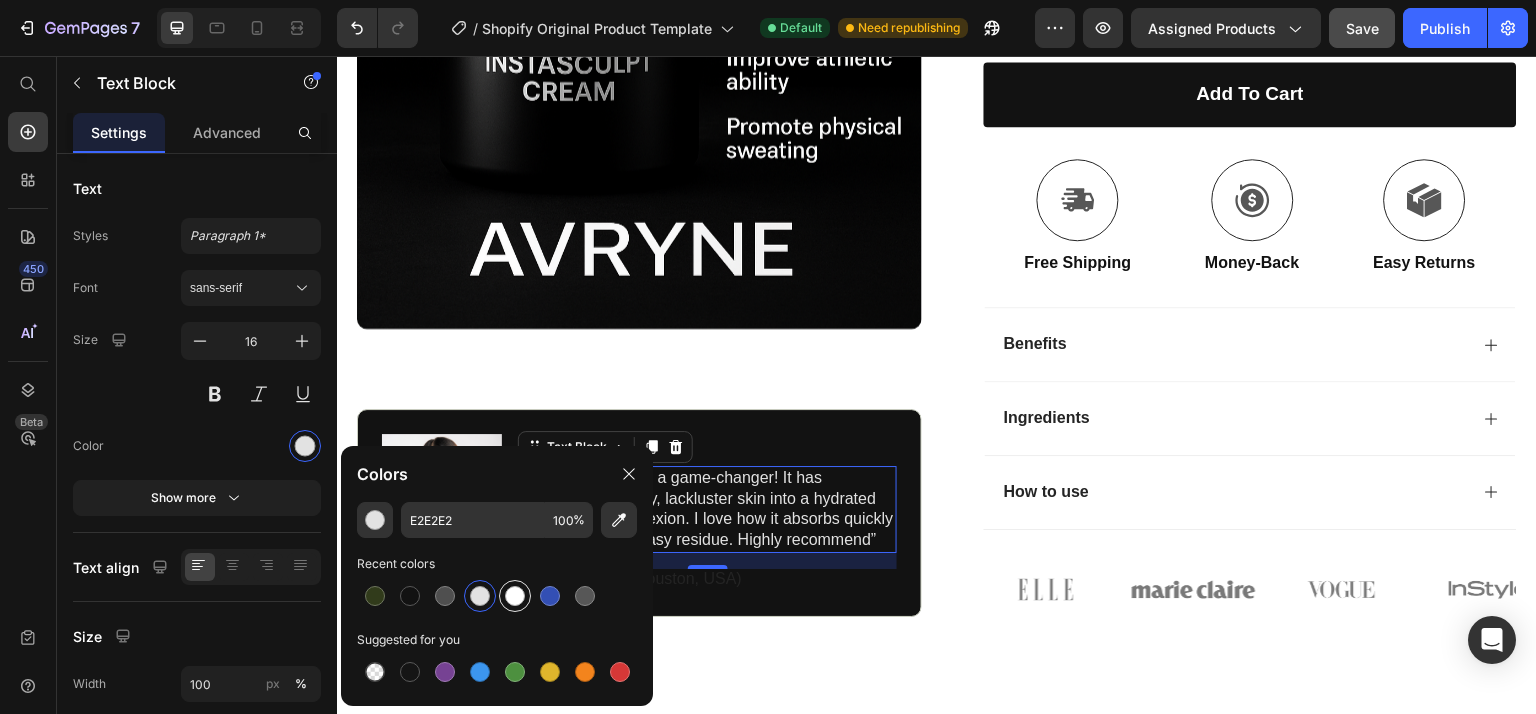 click at bounding box center (515, 596) 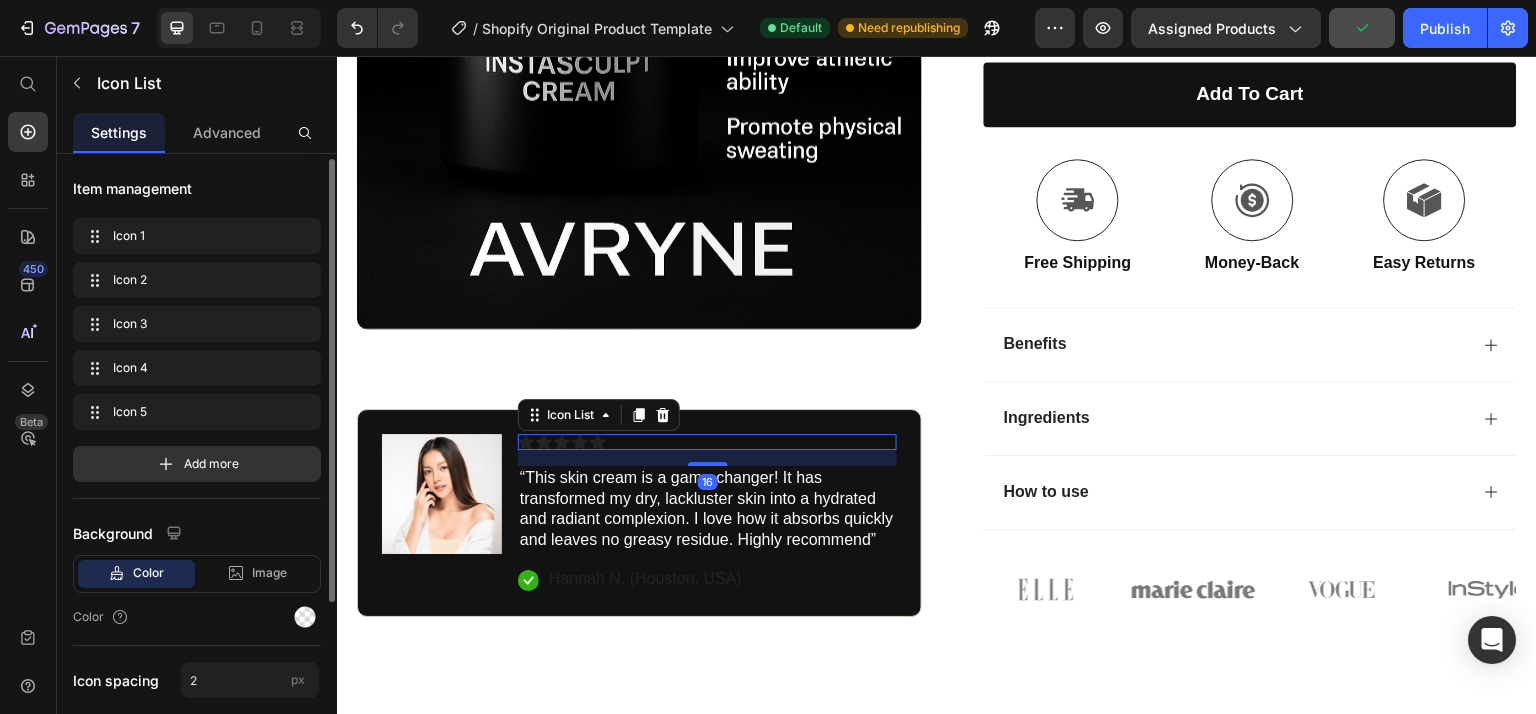 scroll, scrollTop: 242, scrollLeft: 0, axis: vertical 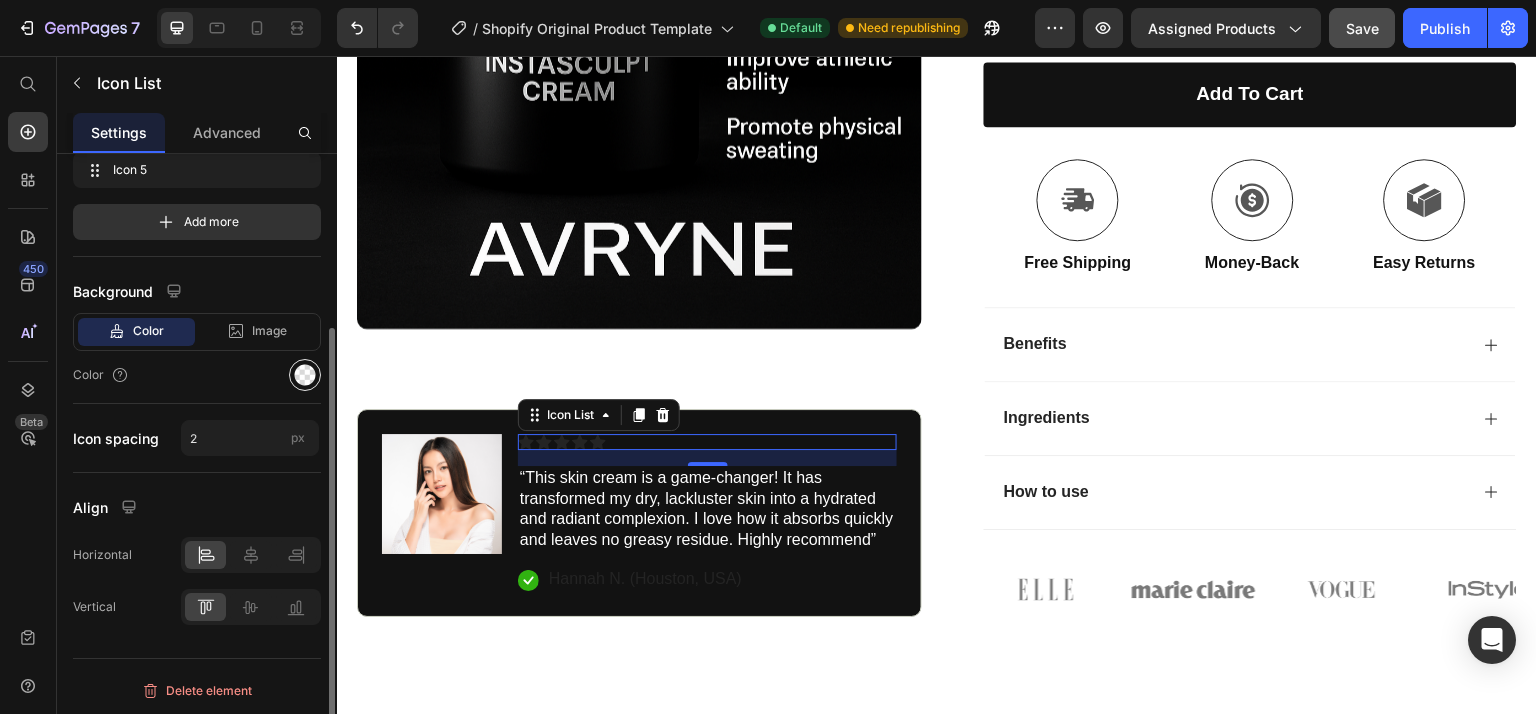 click at bounding box center (305, 375) 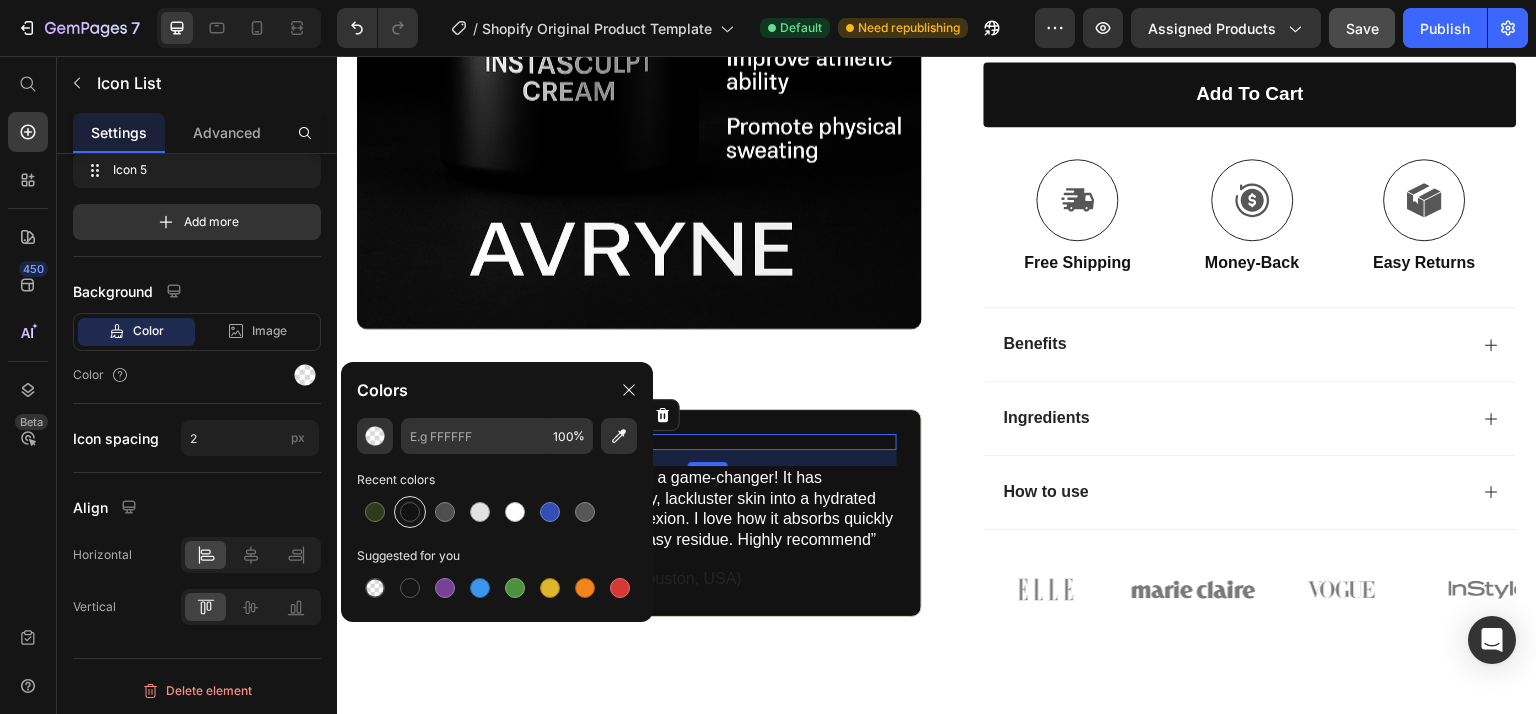 click at bounding box center (410, 512) 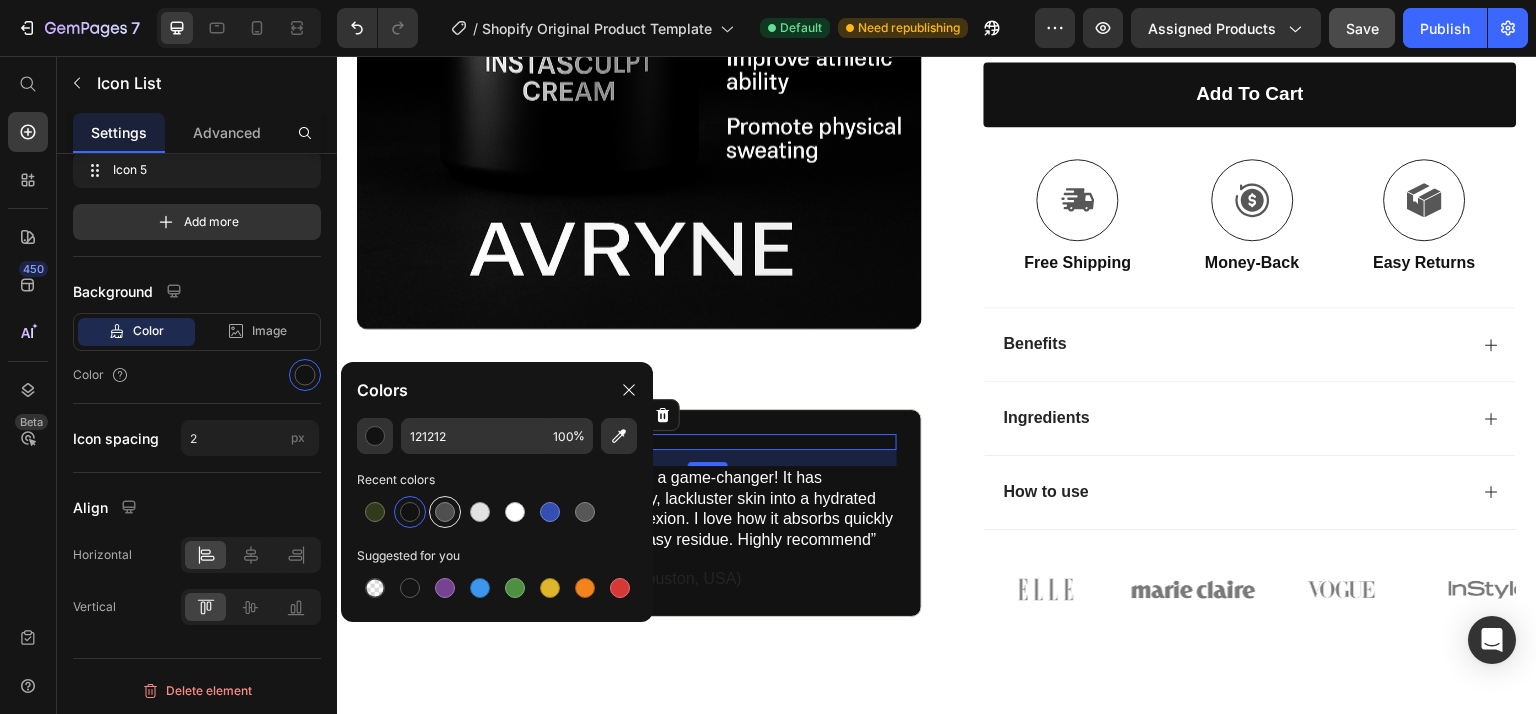 click at bounding box center [445, 512] 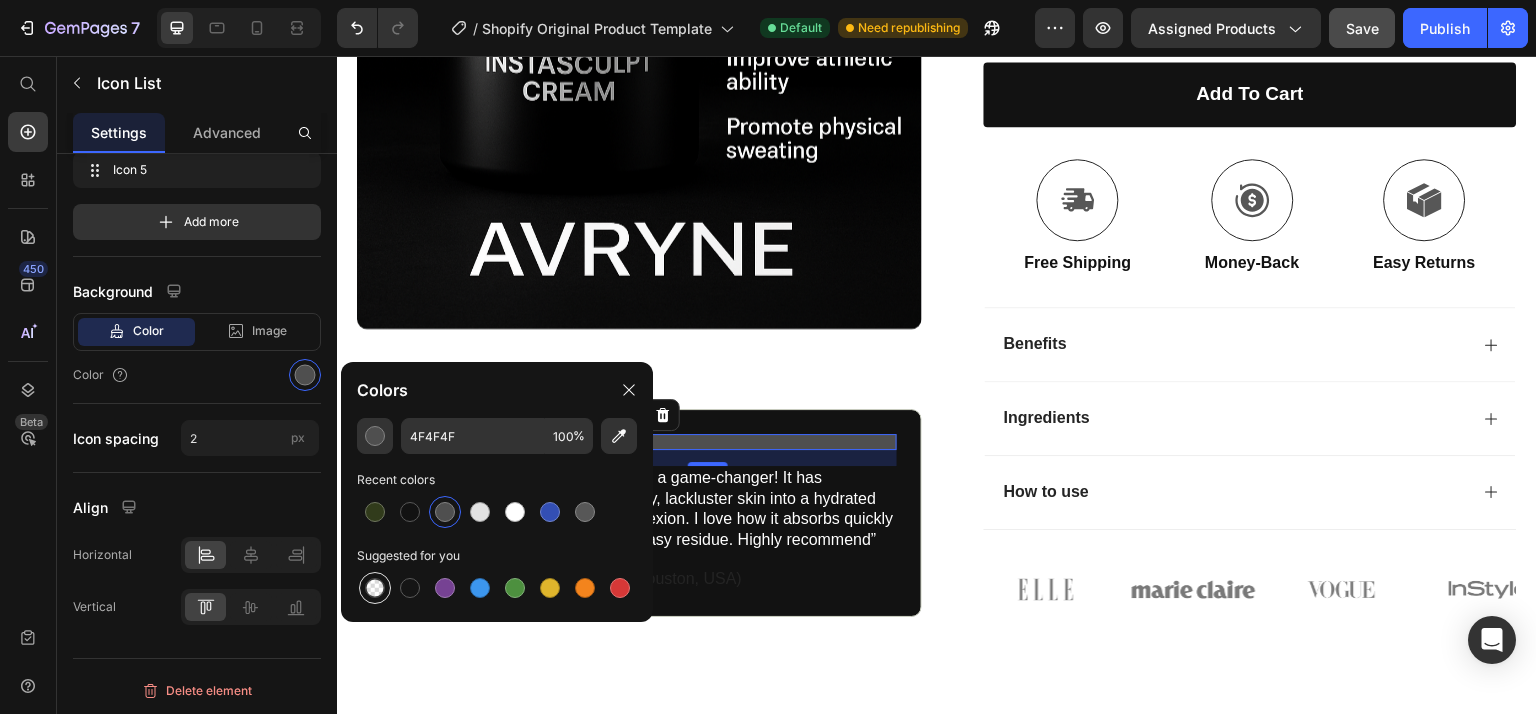 click at bounding box center (375, 588) 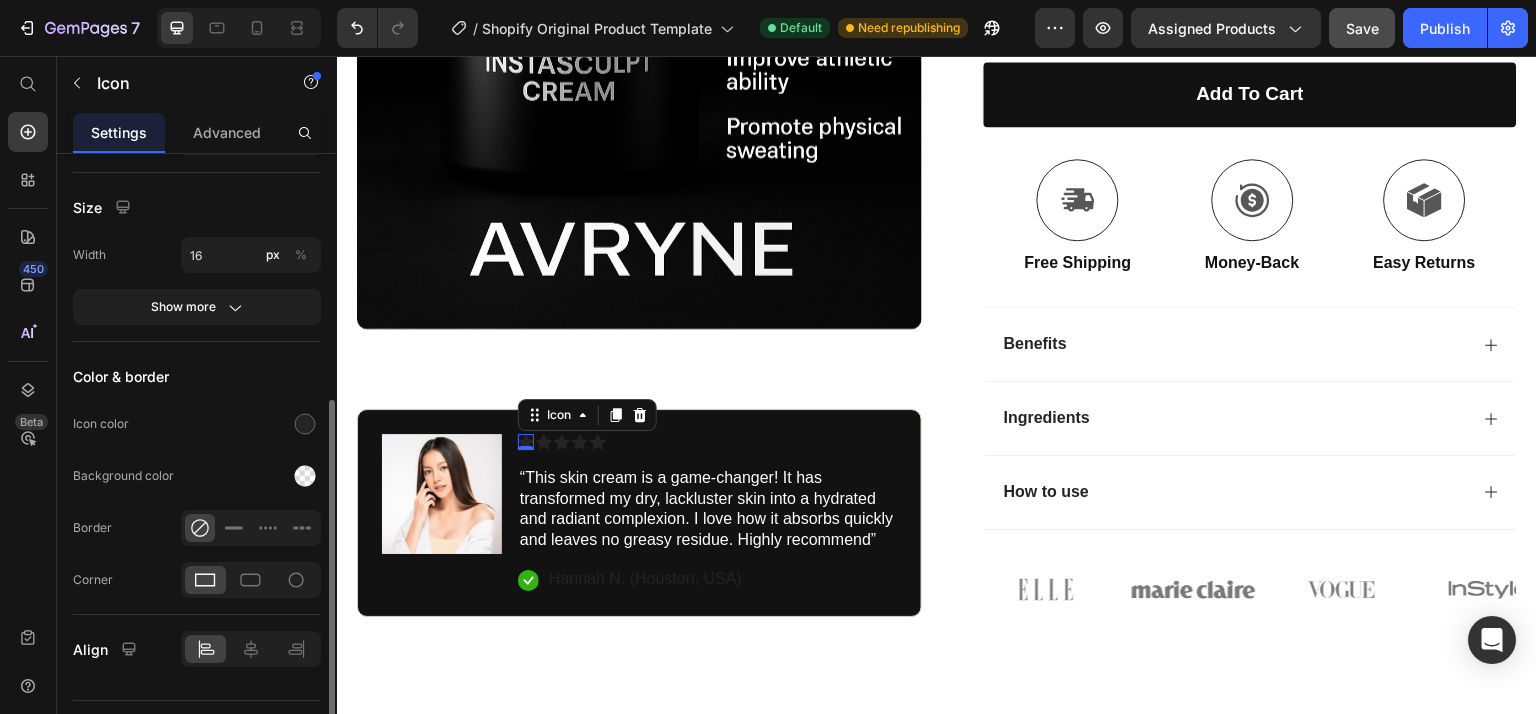 scroll, scrollTop: 302, scrollLeft: 0, axis: vertical 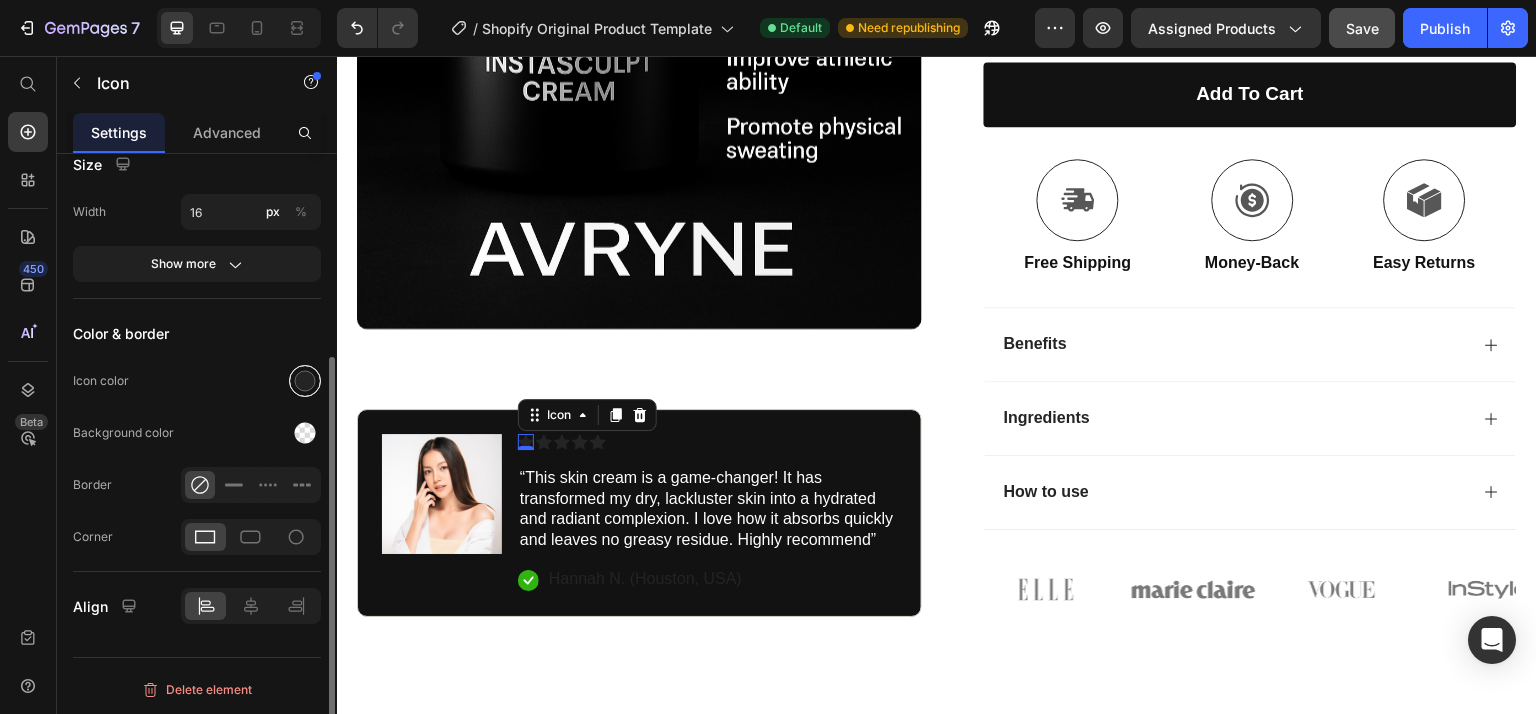 click at bounding box center (305, 381) 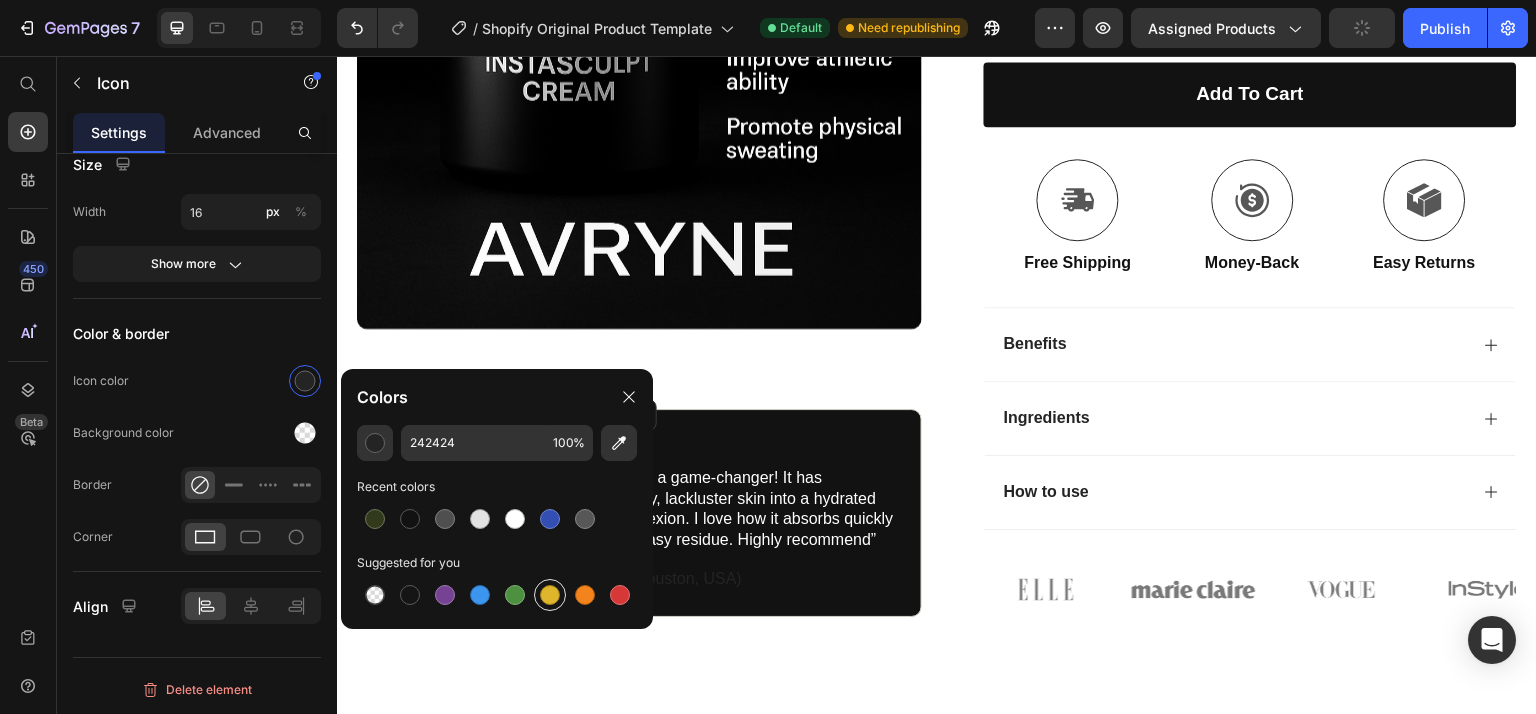 click at bounding box center [550, 595] 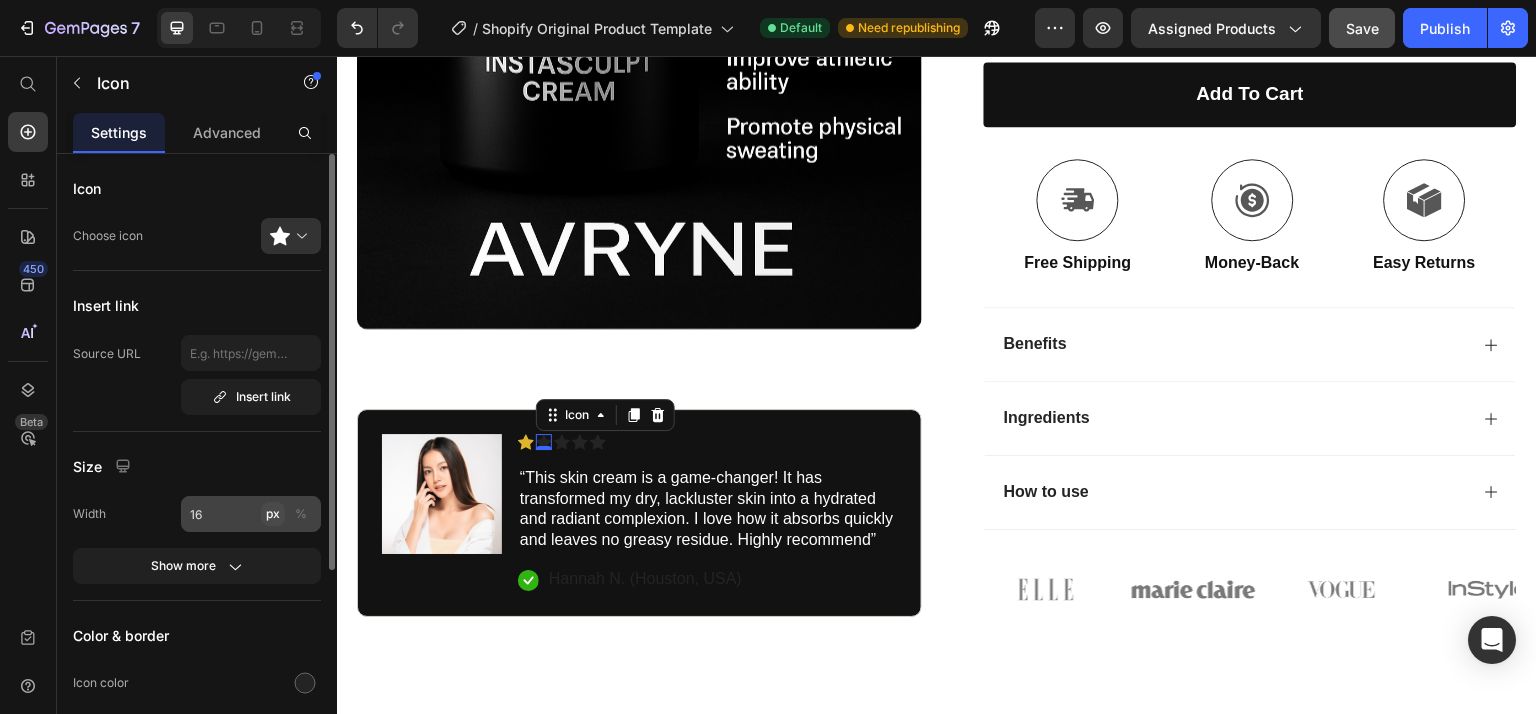 scroll, scrollTop: 302, scrollLeft: 0, axis: vertical 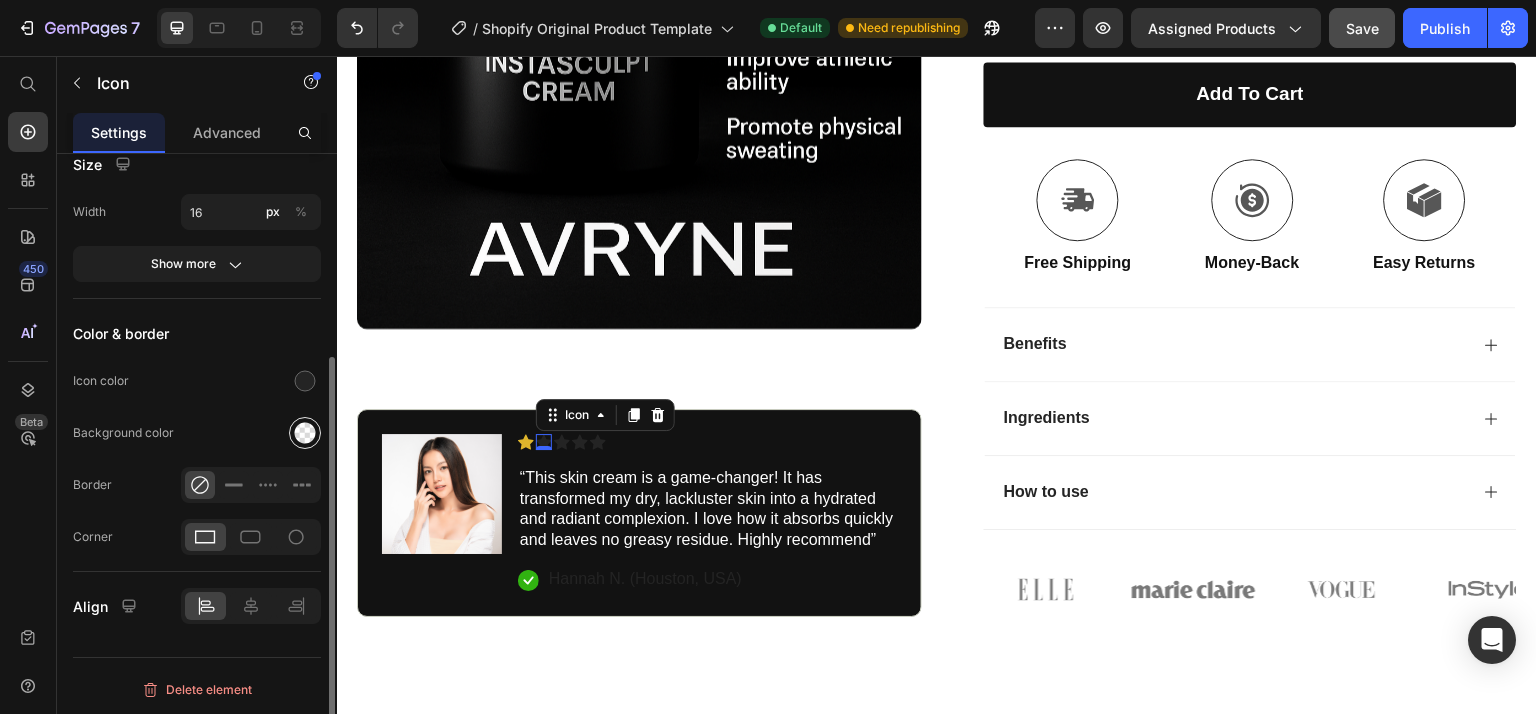 drag, startPoint x: 284, startPoint y: 440, endPoint x: 298, endPoint y: 431, distance: 16.643316 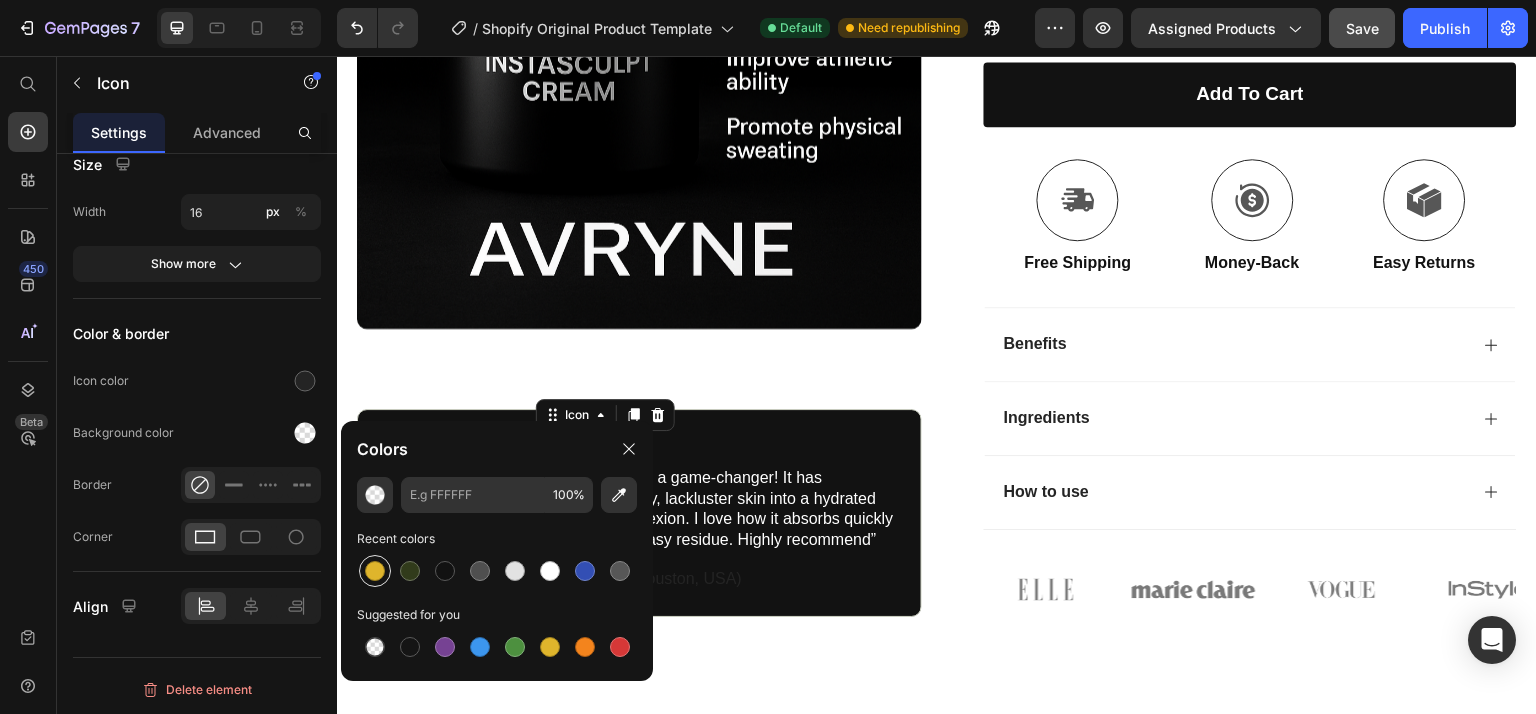 click at bounding box center (375, 571) 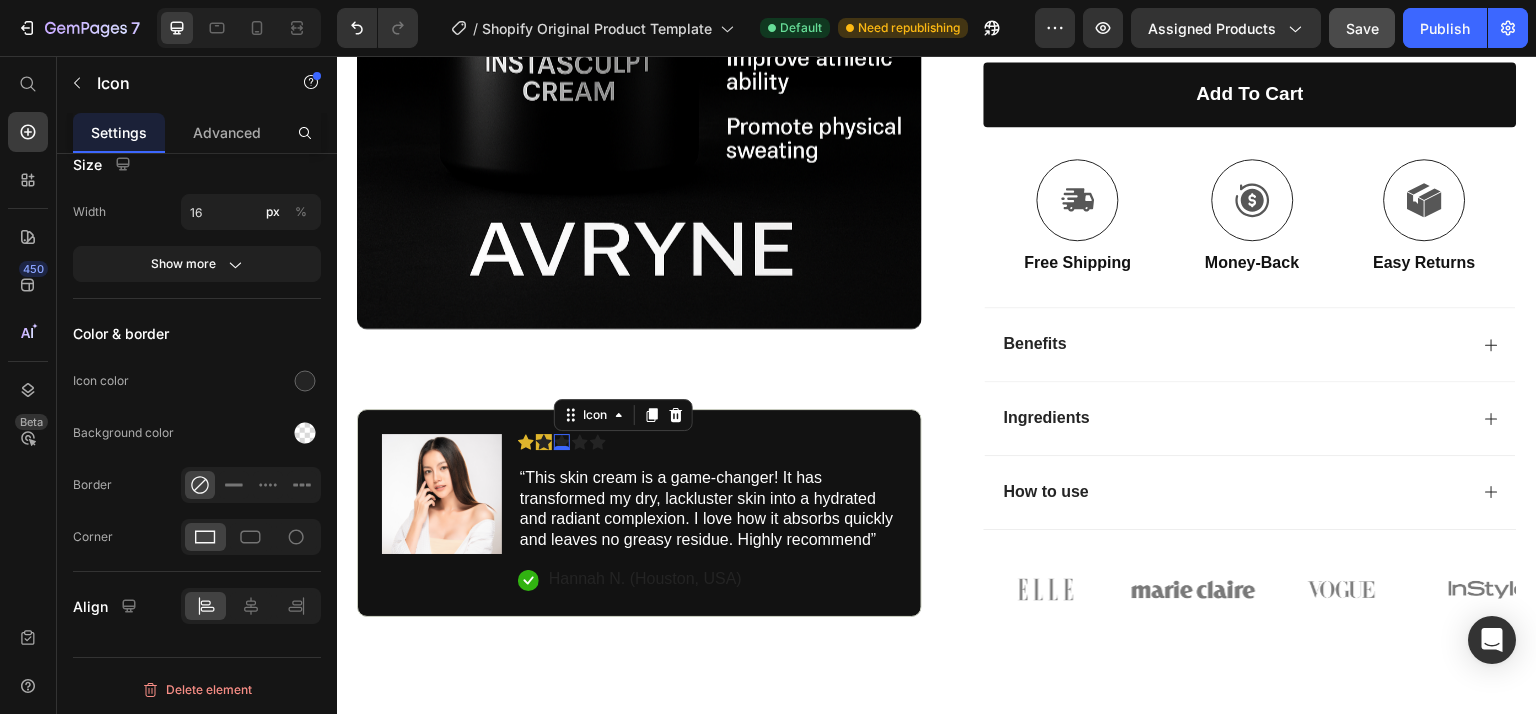 click on "0" at bounding box center (562, 450) 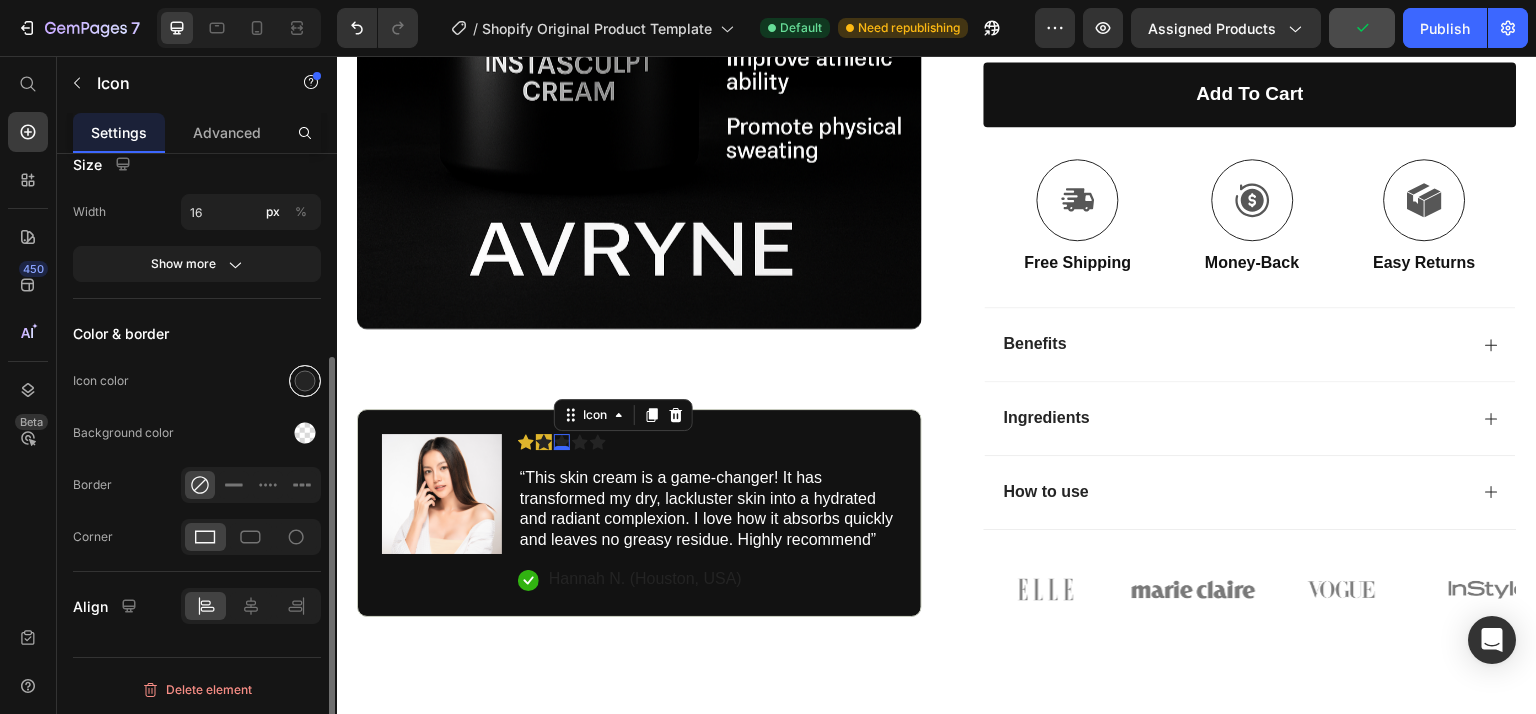 click at bounding box center (305, 381) 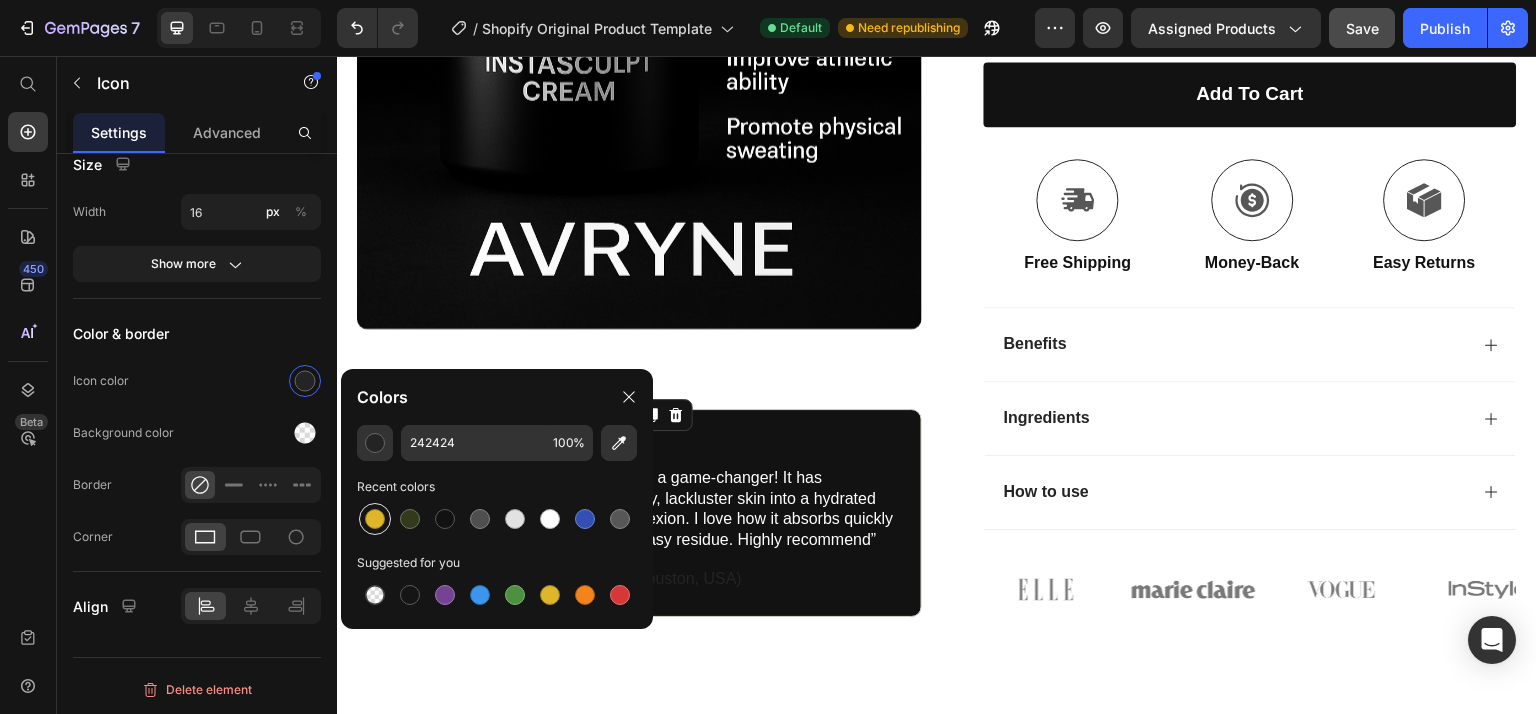 click at bounding box center [375, 519] 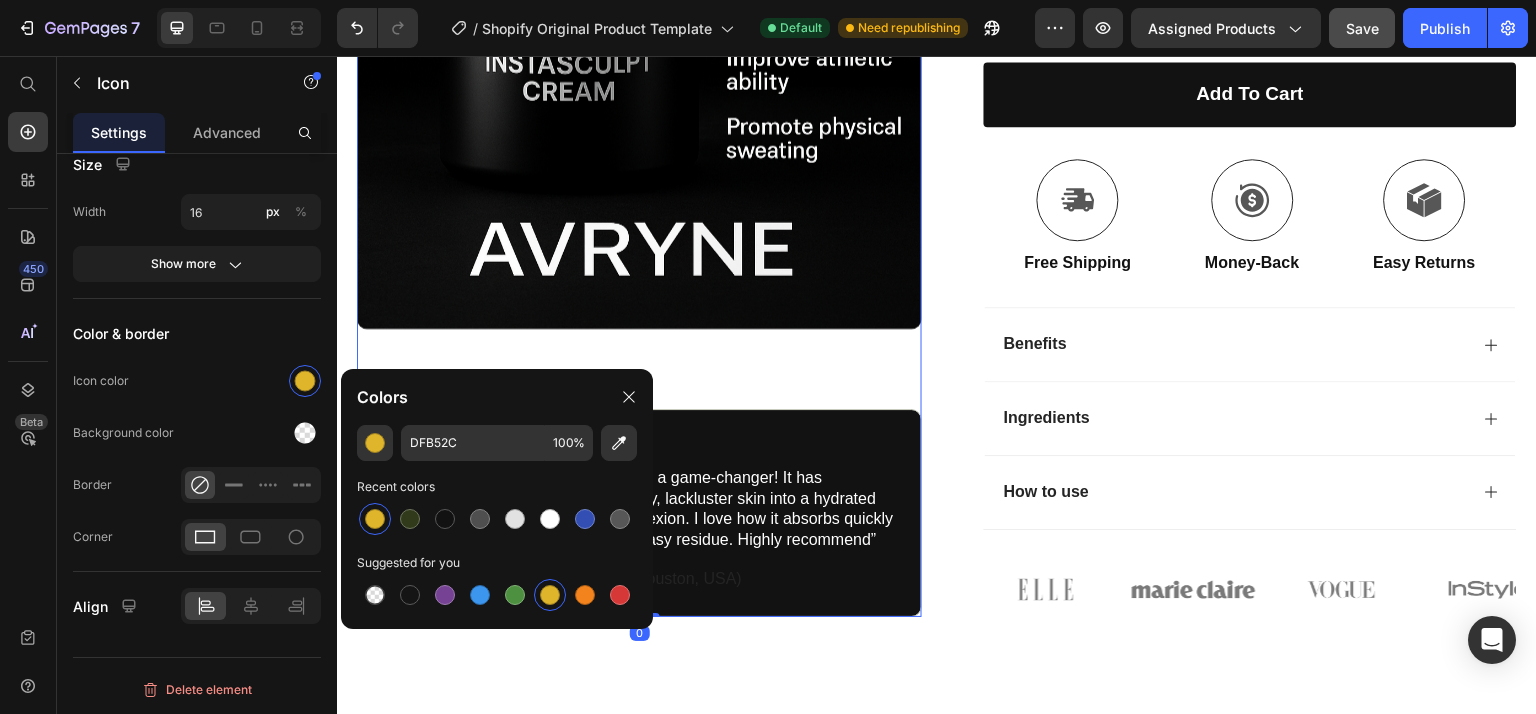 scroll, scrollTop: 0, scrollLeft: 0, axis: both 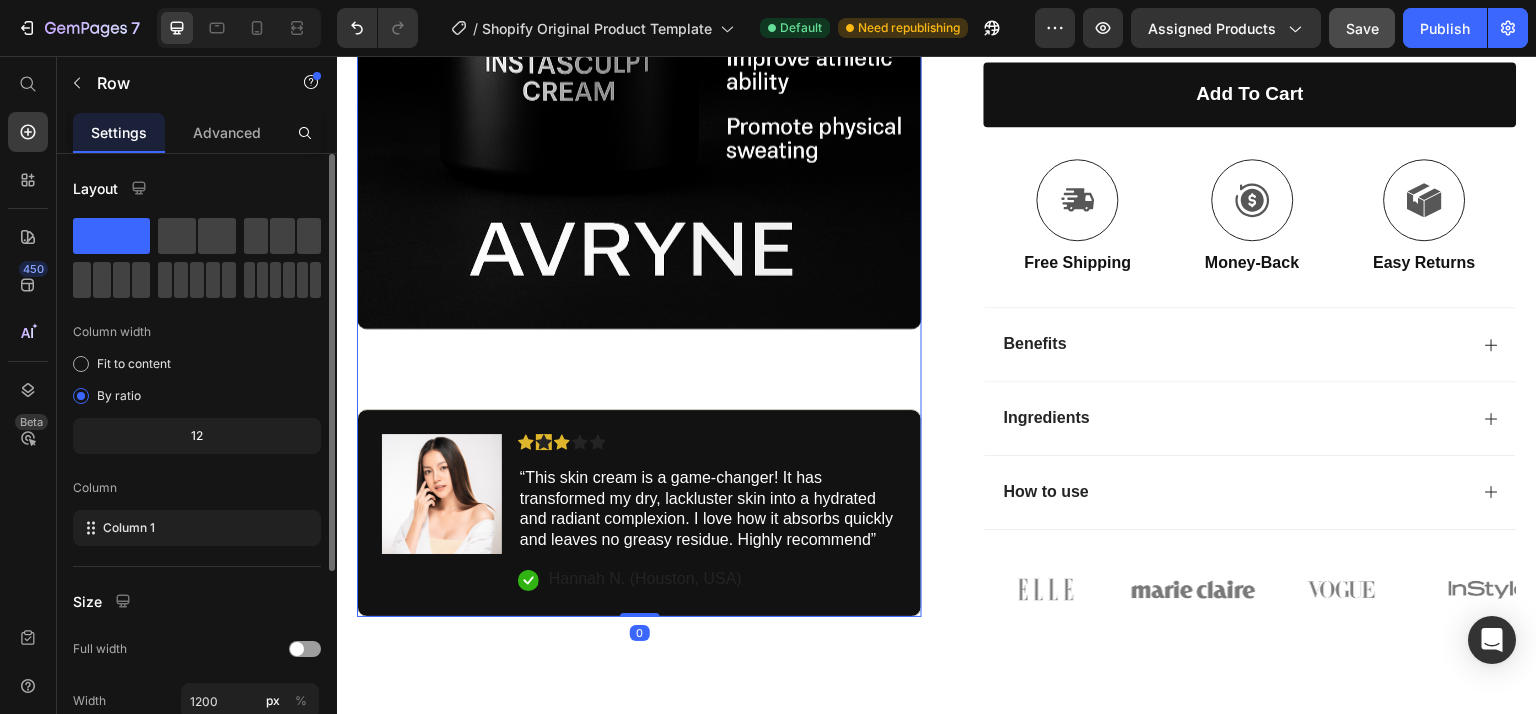 click on "Product Images Image Icon Icon Icon Icon Icon Icon List “This skin cream is a game-changer! It has transformed my dry, lackluster skin into a hydrated and radiant complexion. I love how it absorbs quickly and leaves no greasy residue. Highly recommend” Text Block
Icon Hannah N. (Houston, USA) Text Block Row Row" at bounding box center [639, 190] 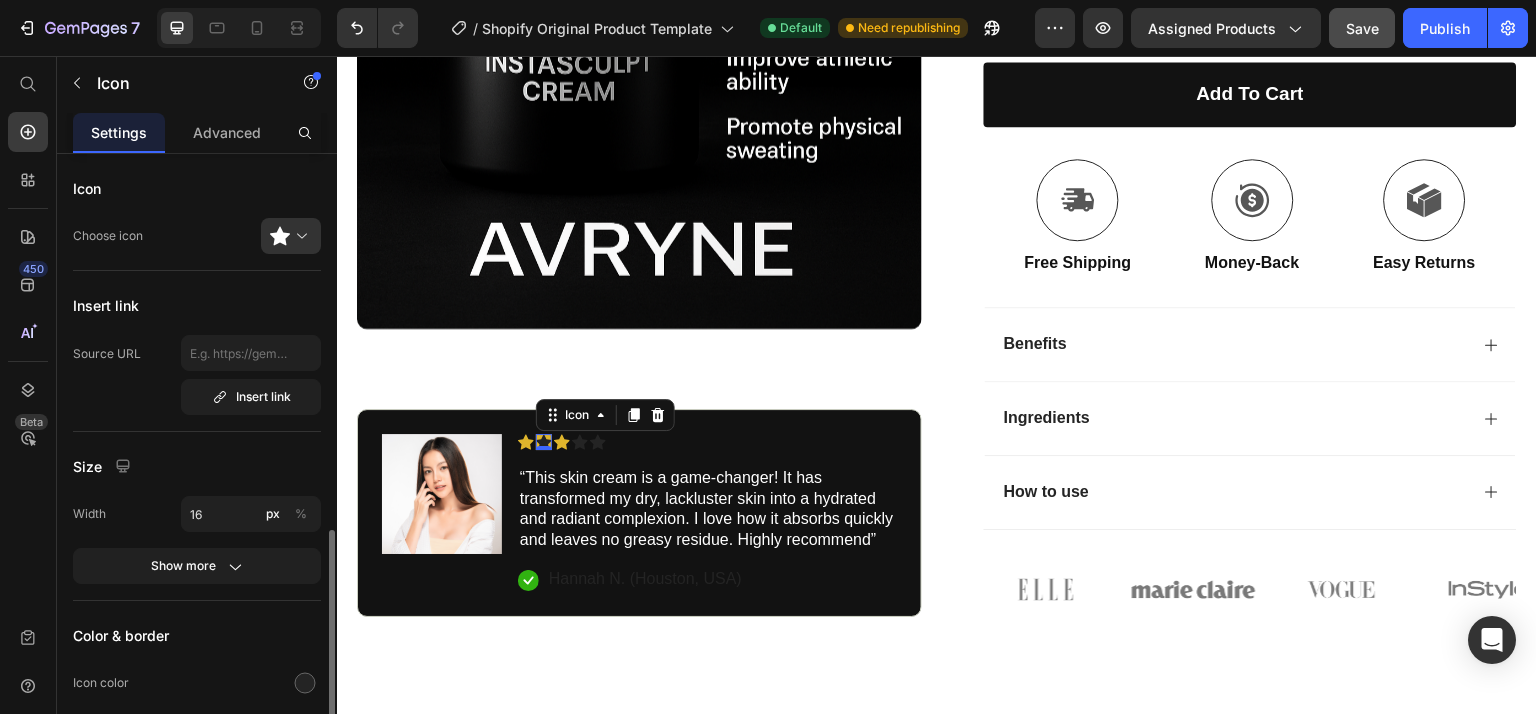 scroll, scrollTop: 302, scrollLeft: 0, axis: vertical 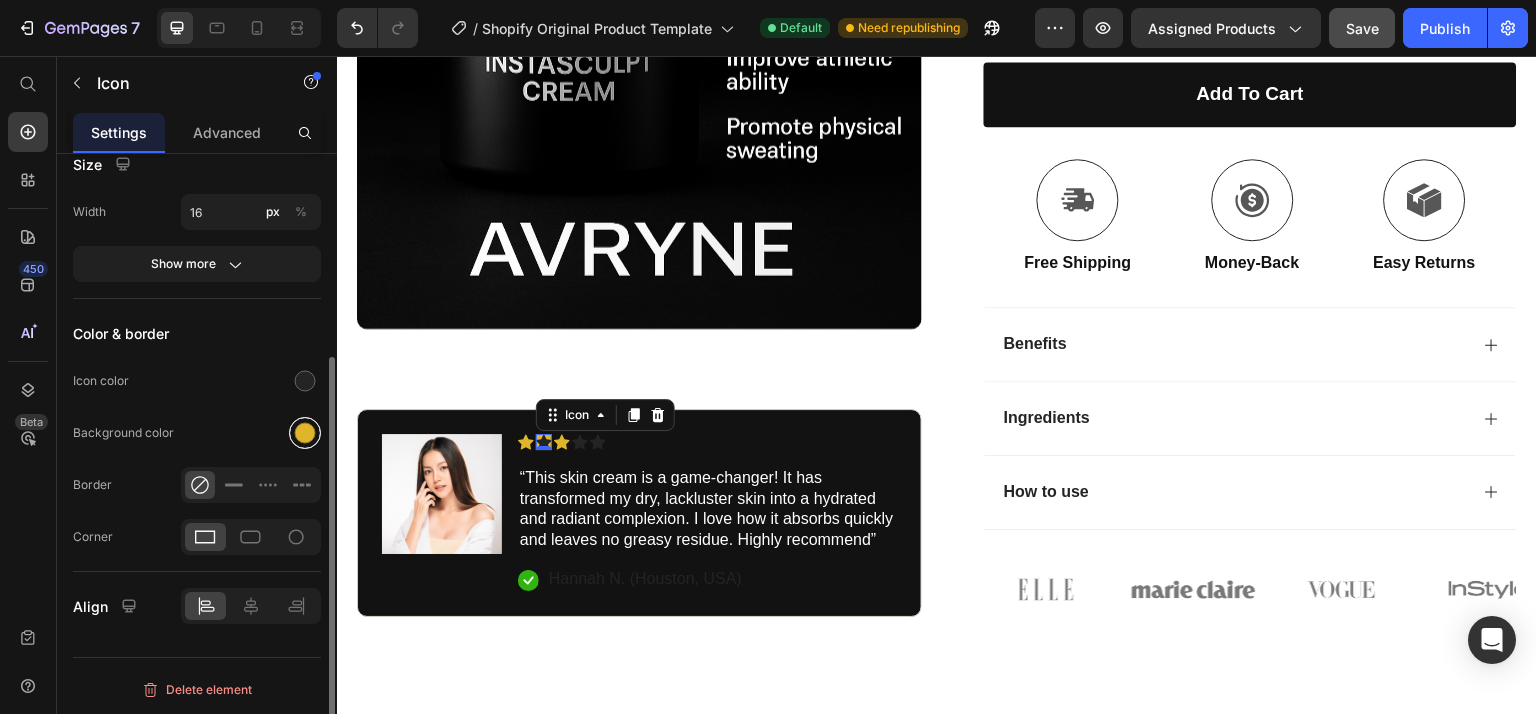 click at bounding box center (305, 433) 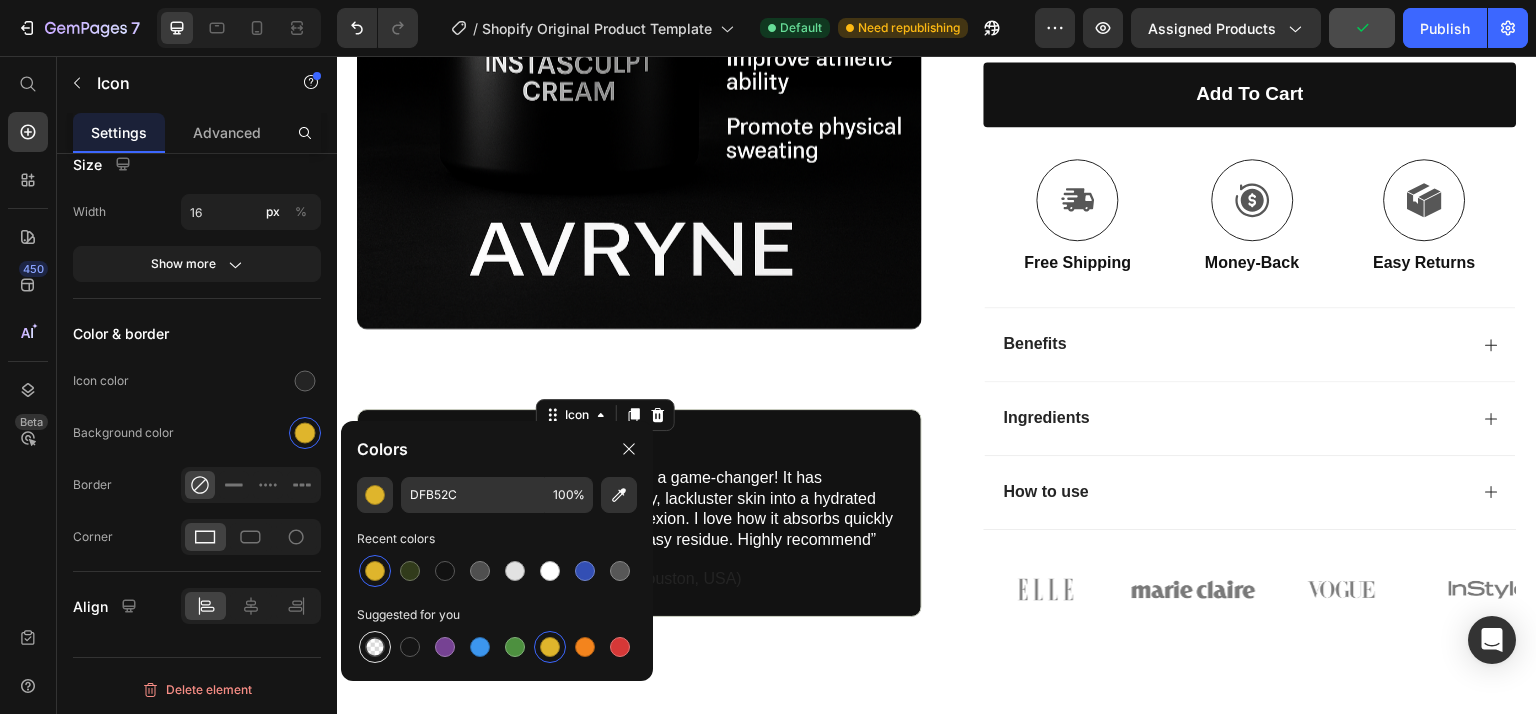 click at bounding box center [375, 647] 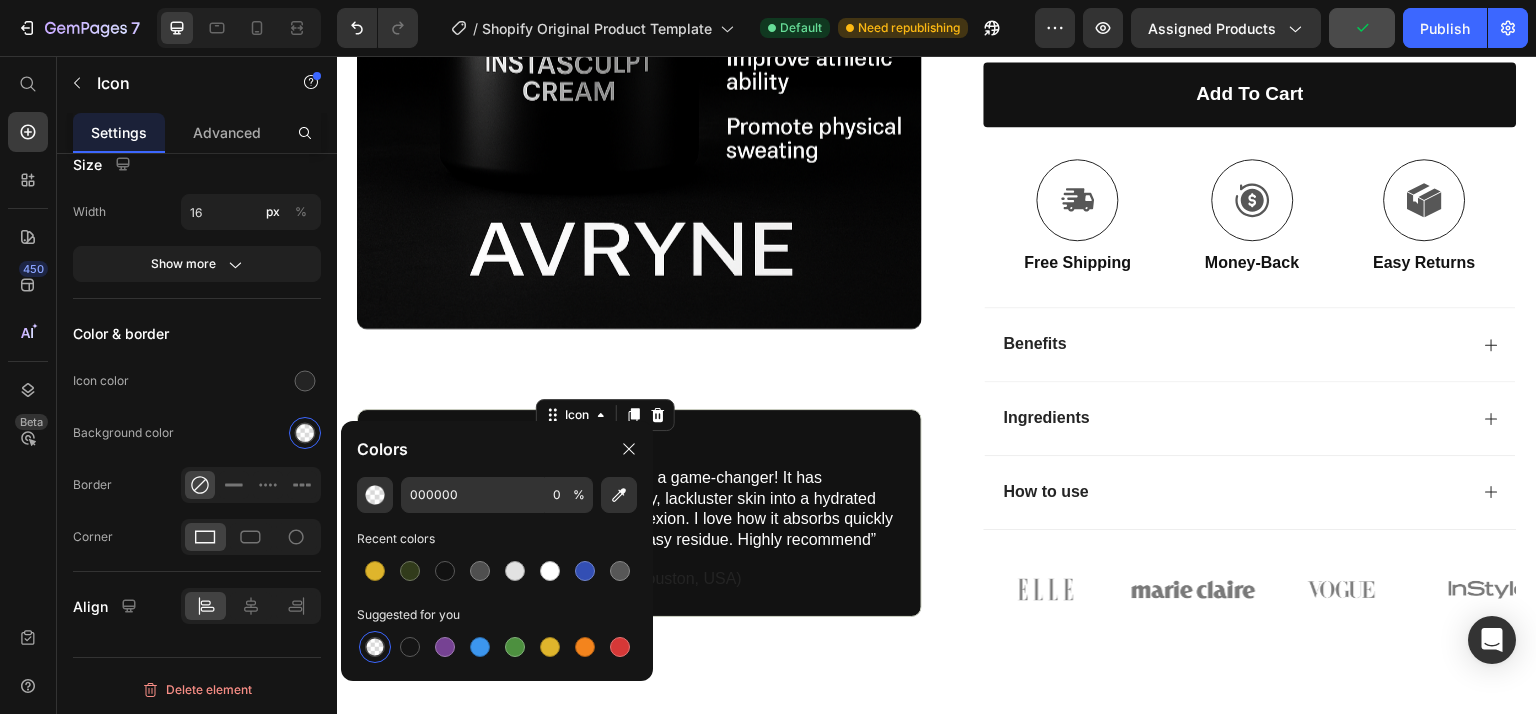 click at bounding box center [375, 647] 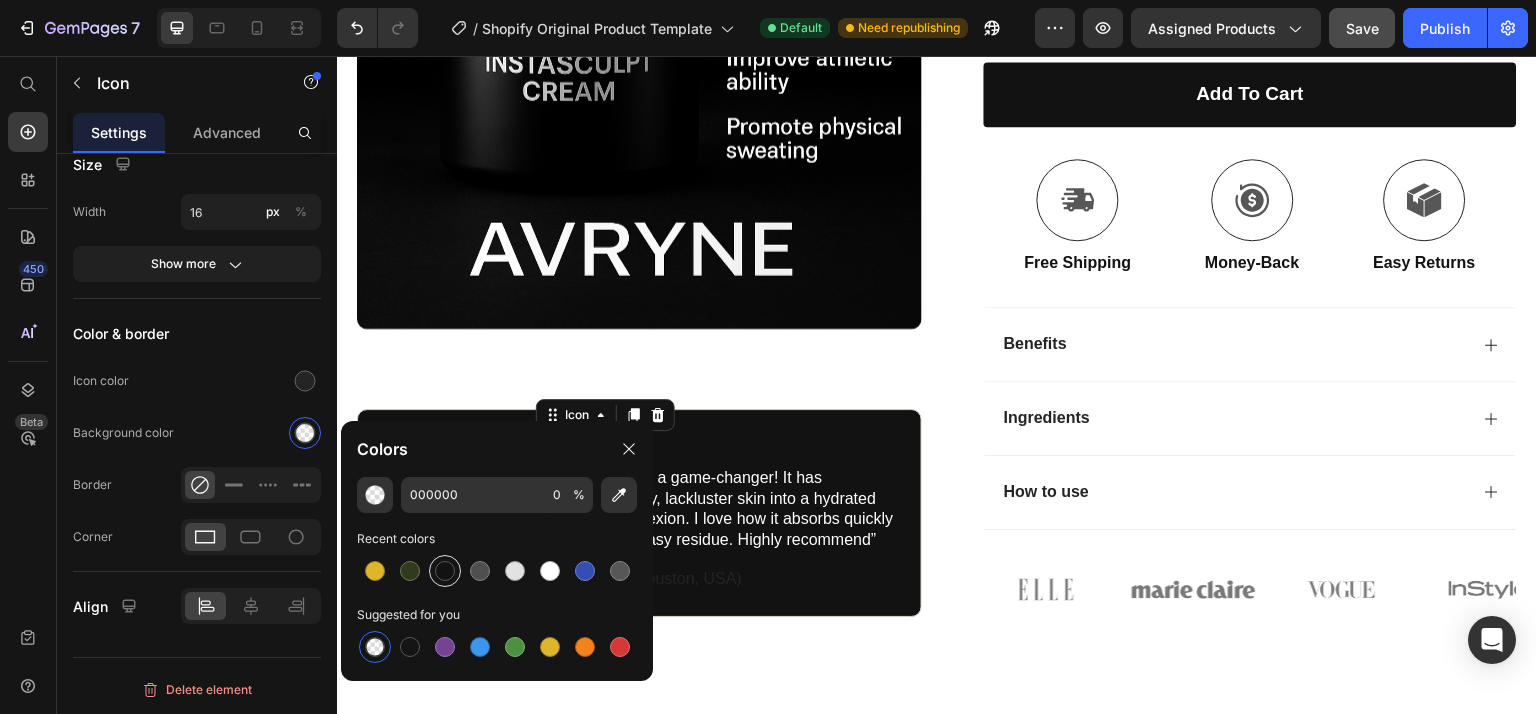 click at bounding box center [445, 571] 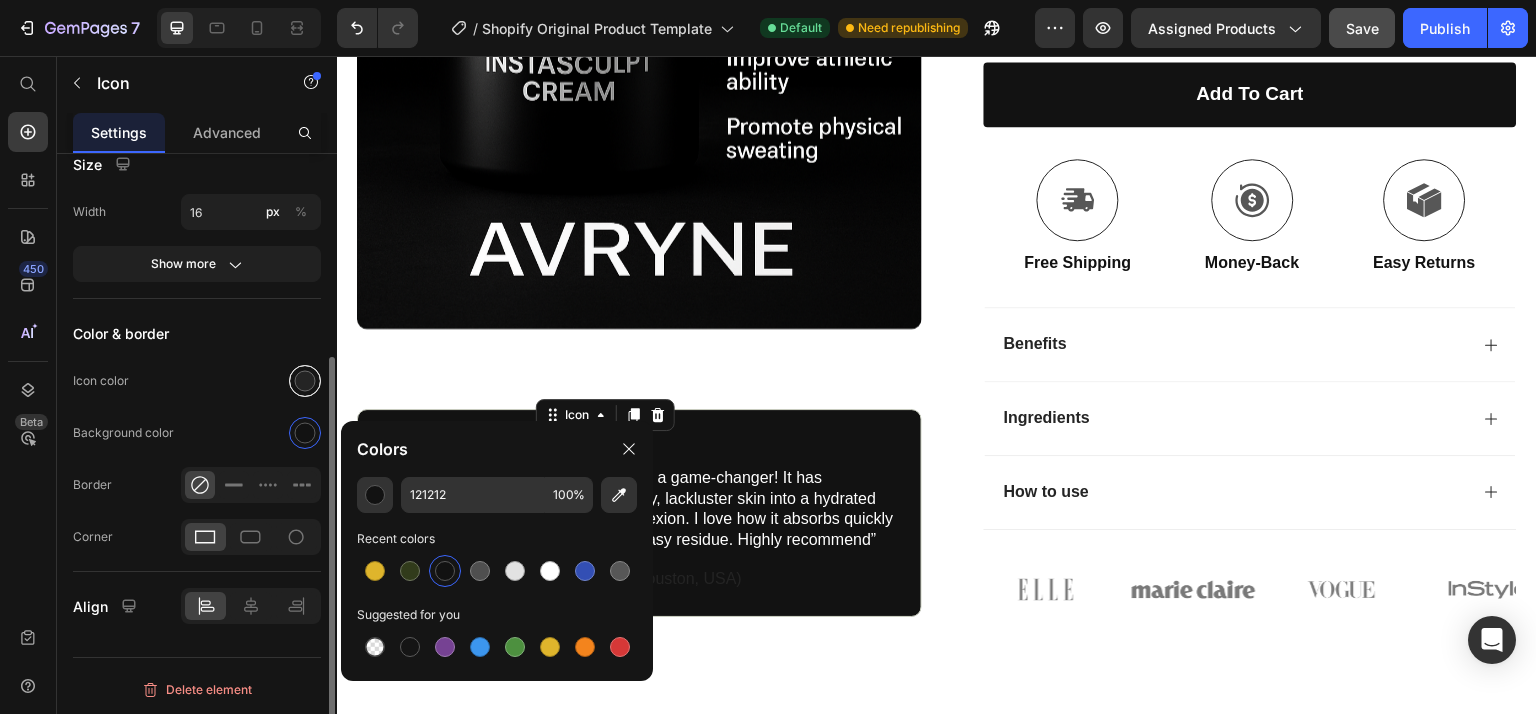 click at bounding box center [305, 381] 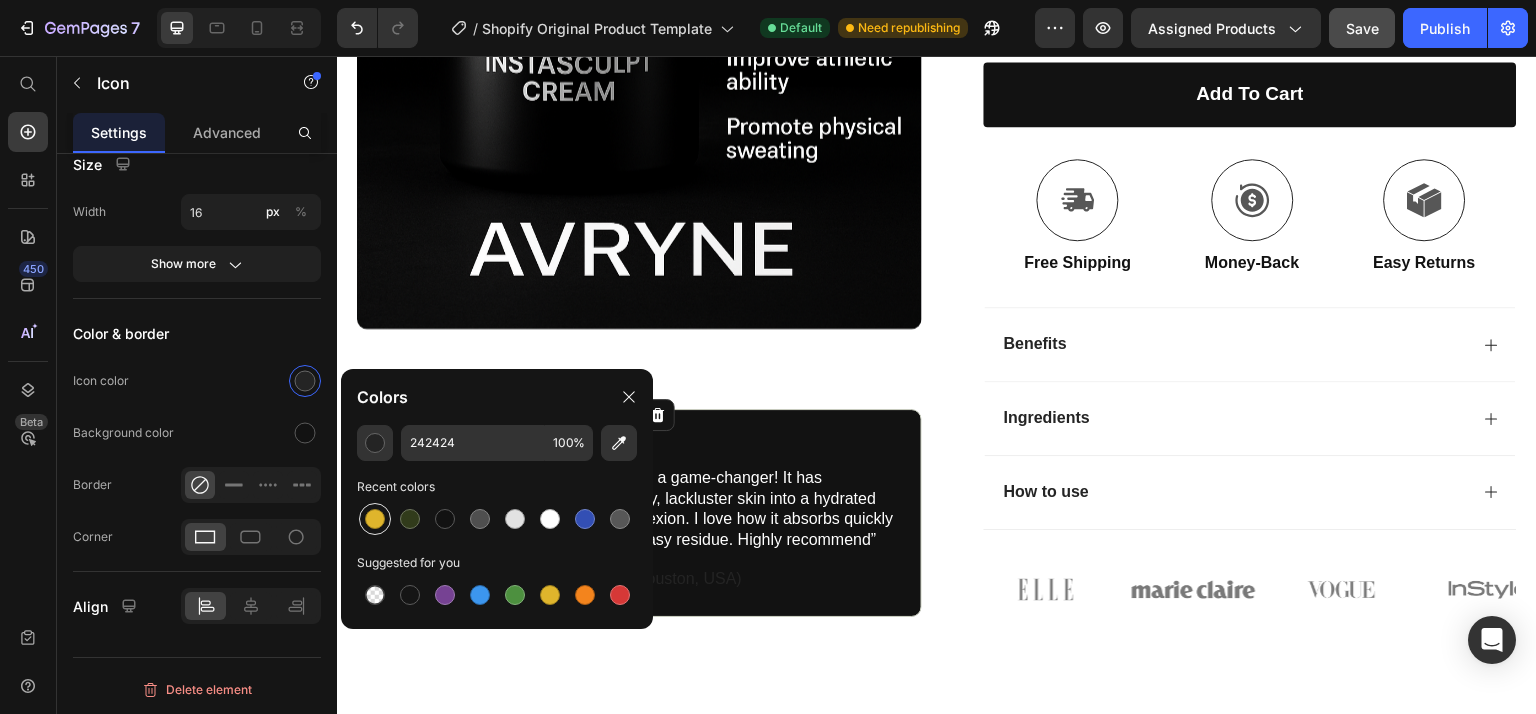click at bounding box center (375, 519) 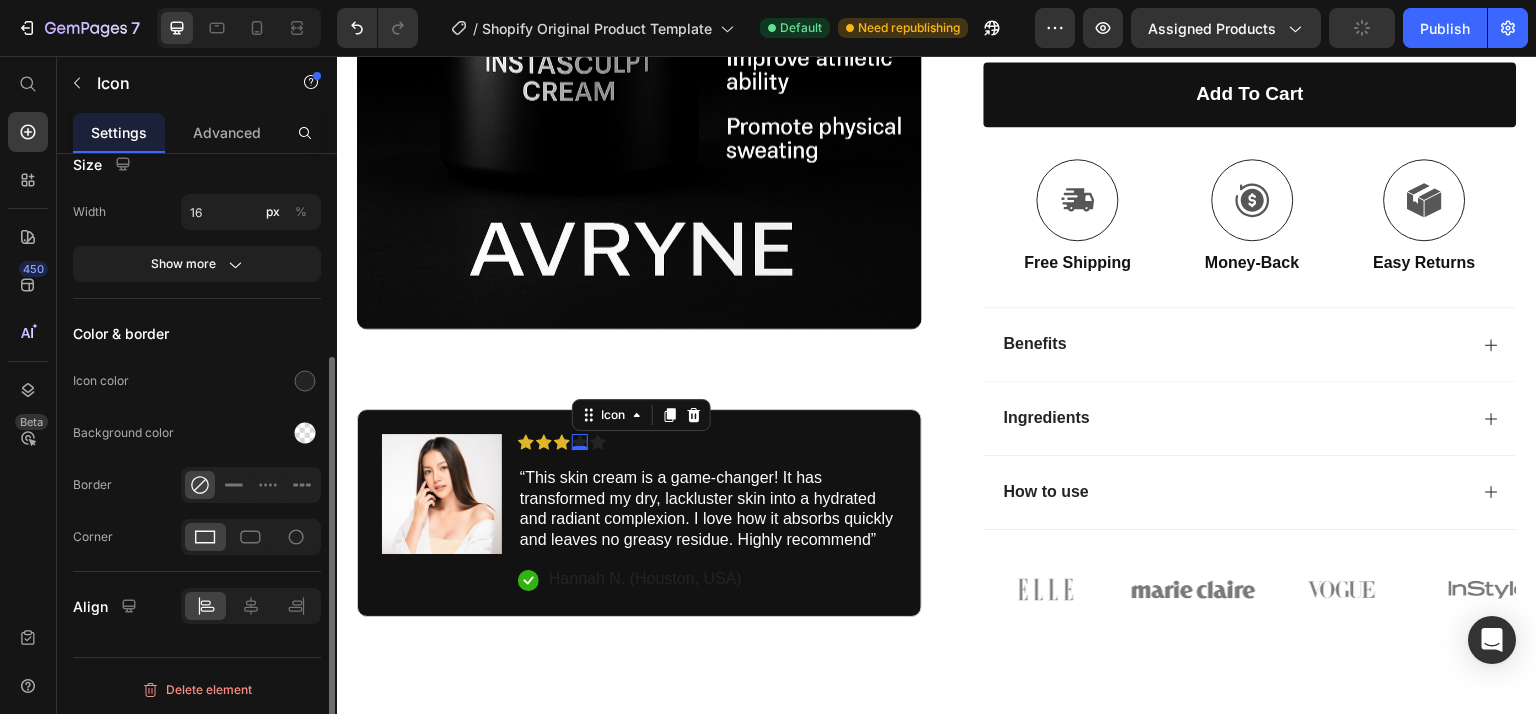 scroll, scrollTop: 301, scrollLeft: 0, axis: vertical 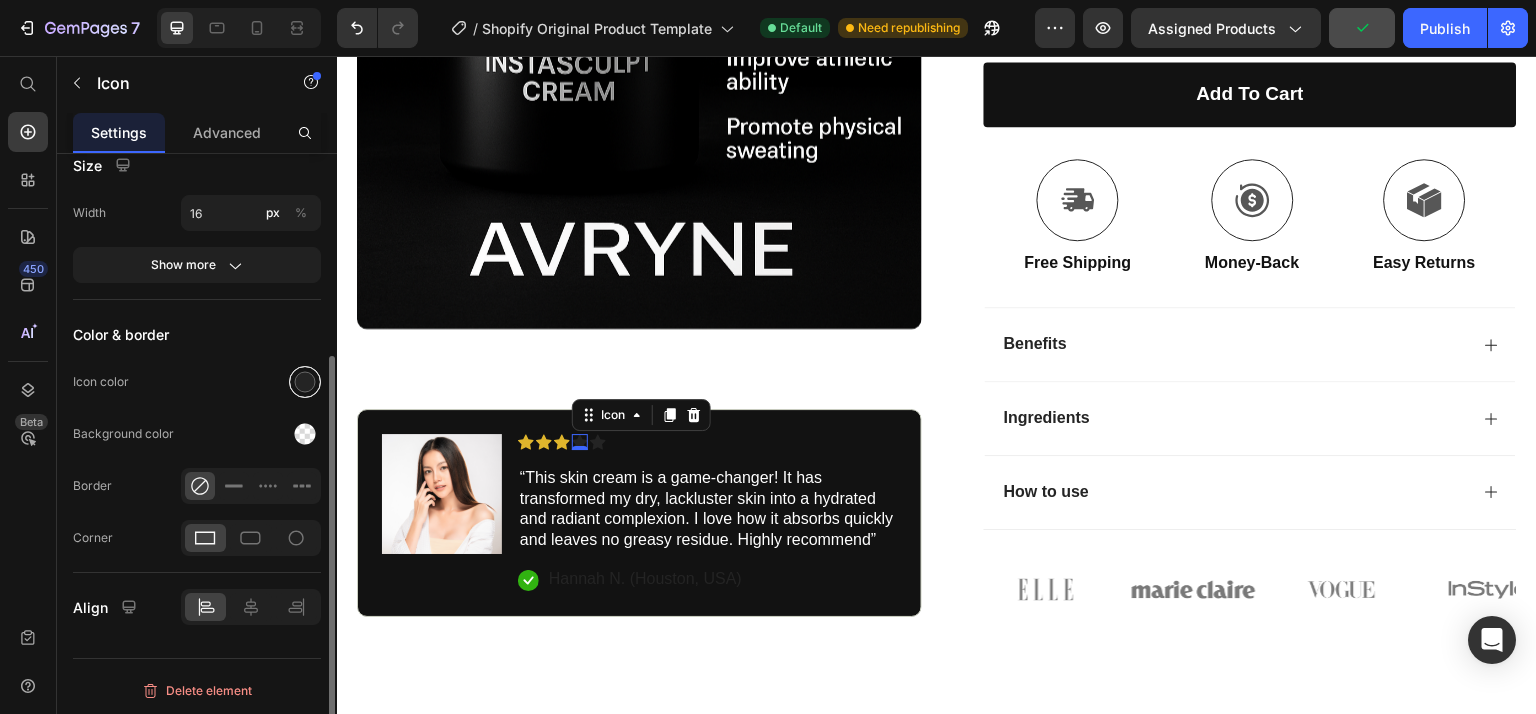 click at bounding box center [305, 382] 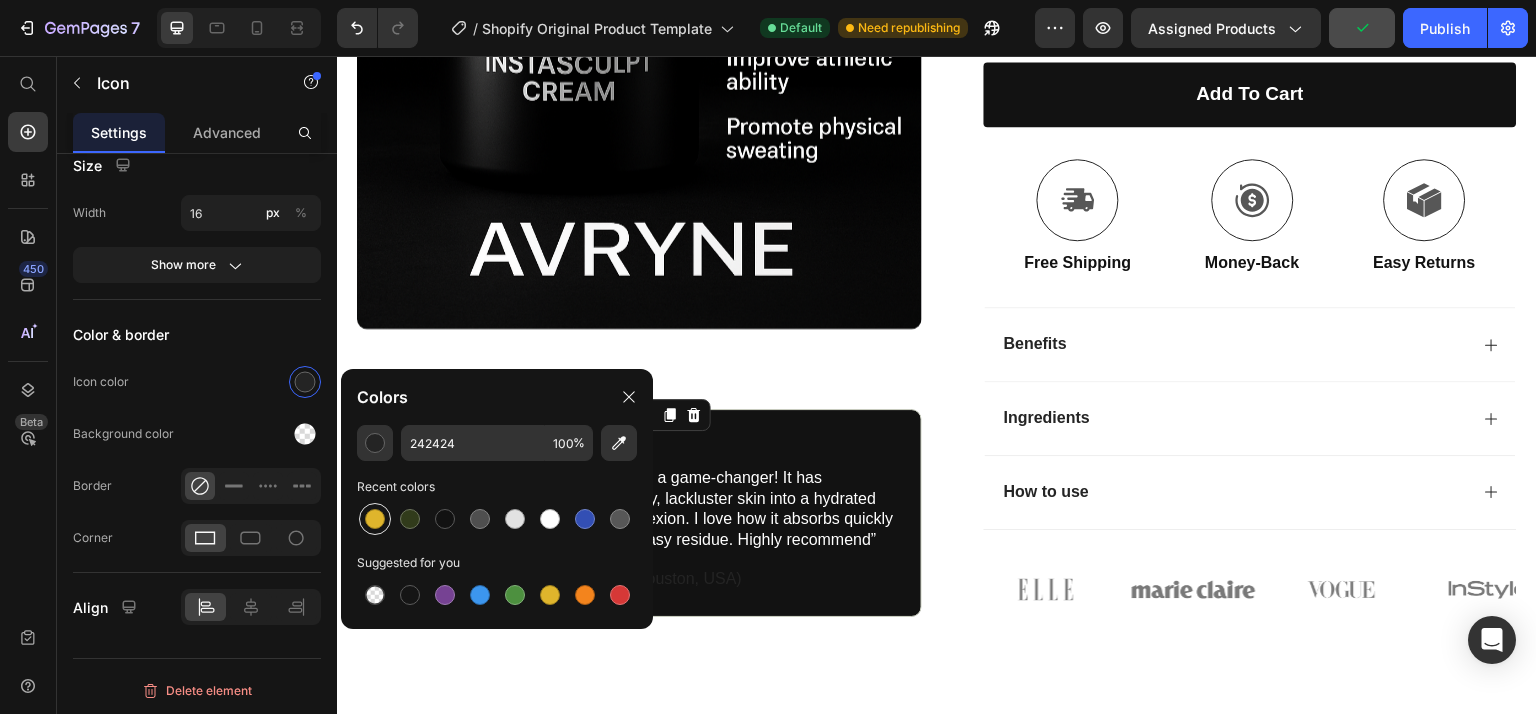 click at bounding box center [375, 519] 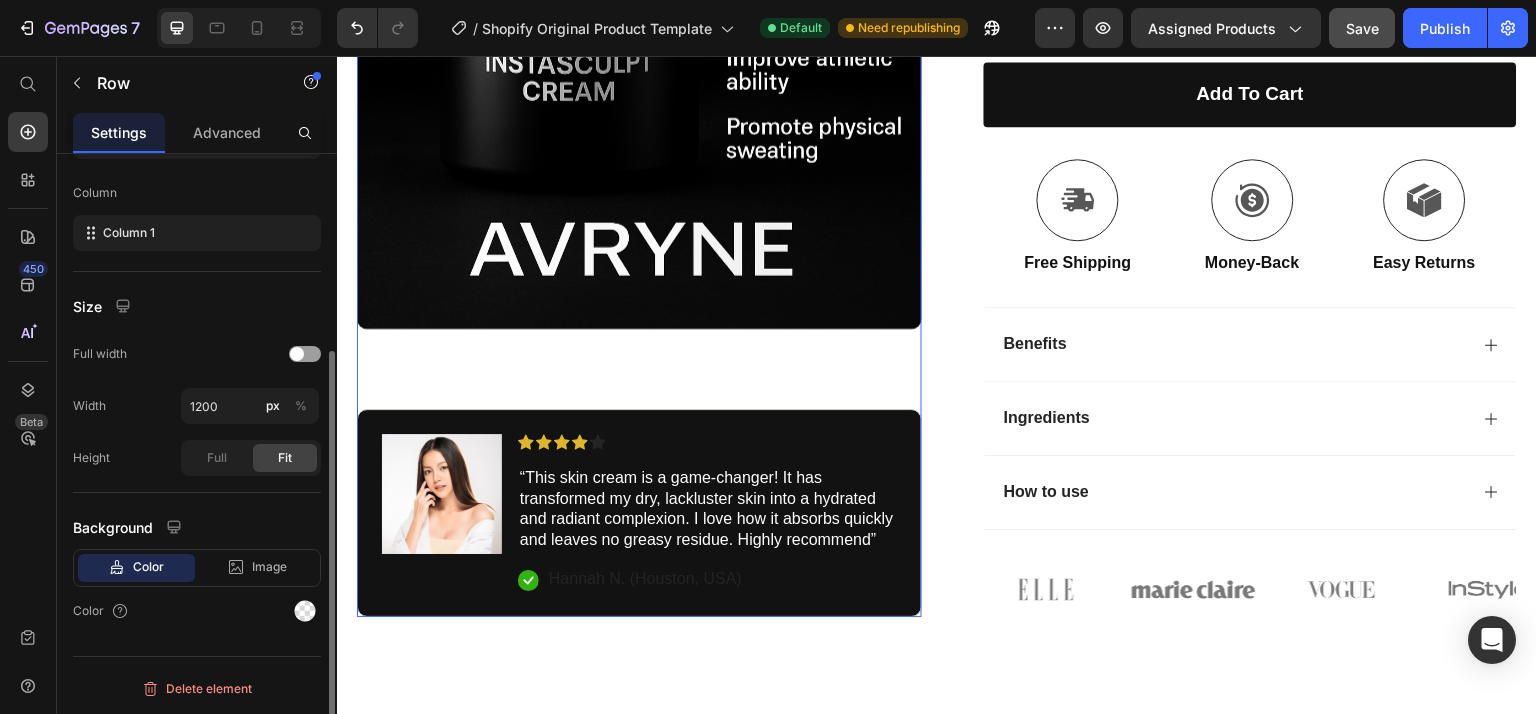 scroll, scrollTop: 0, scrollLeft: 0, axis: both 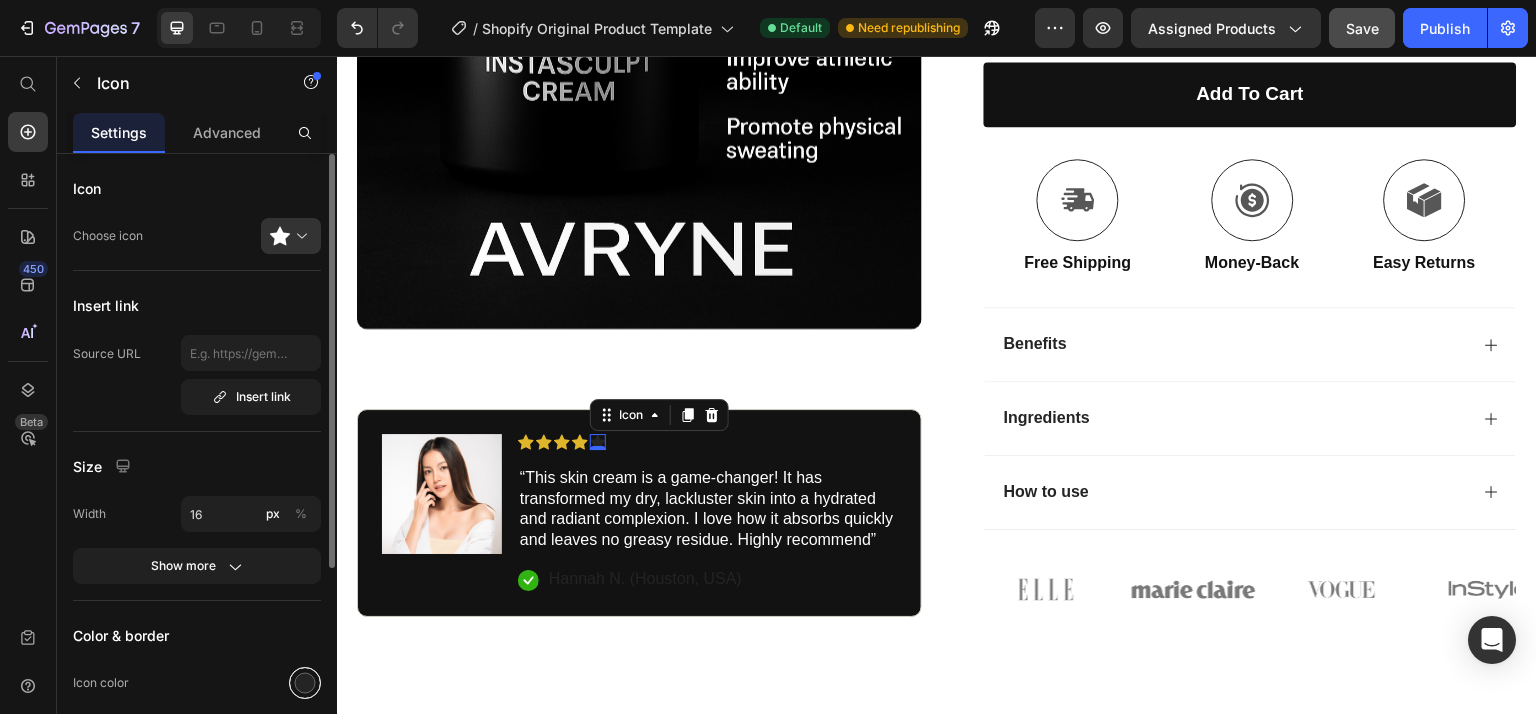 click at bounding box center (305, 683) 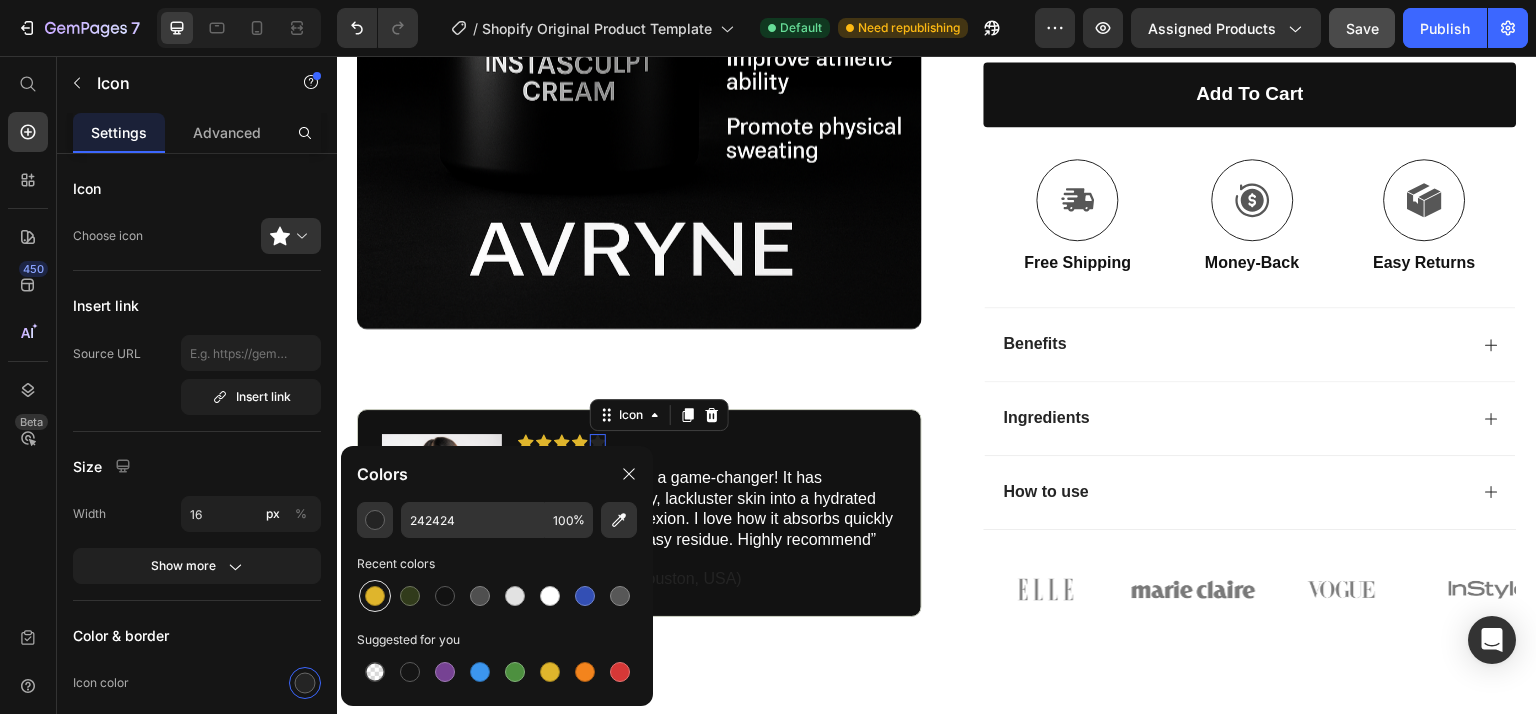 click at bounding box center (375, 596) 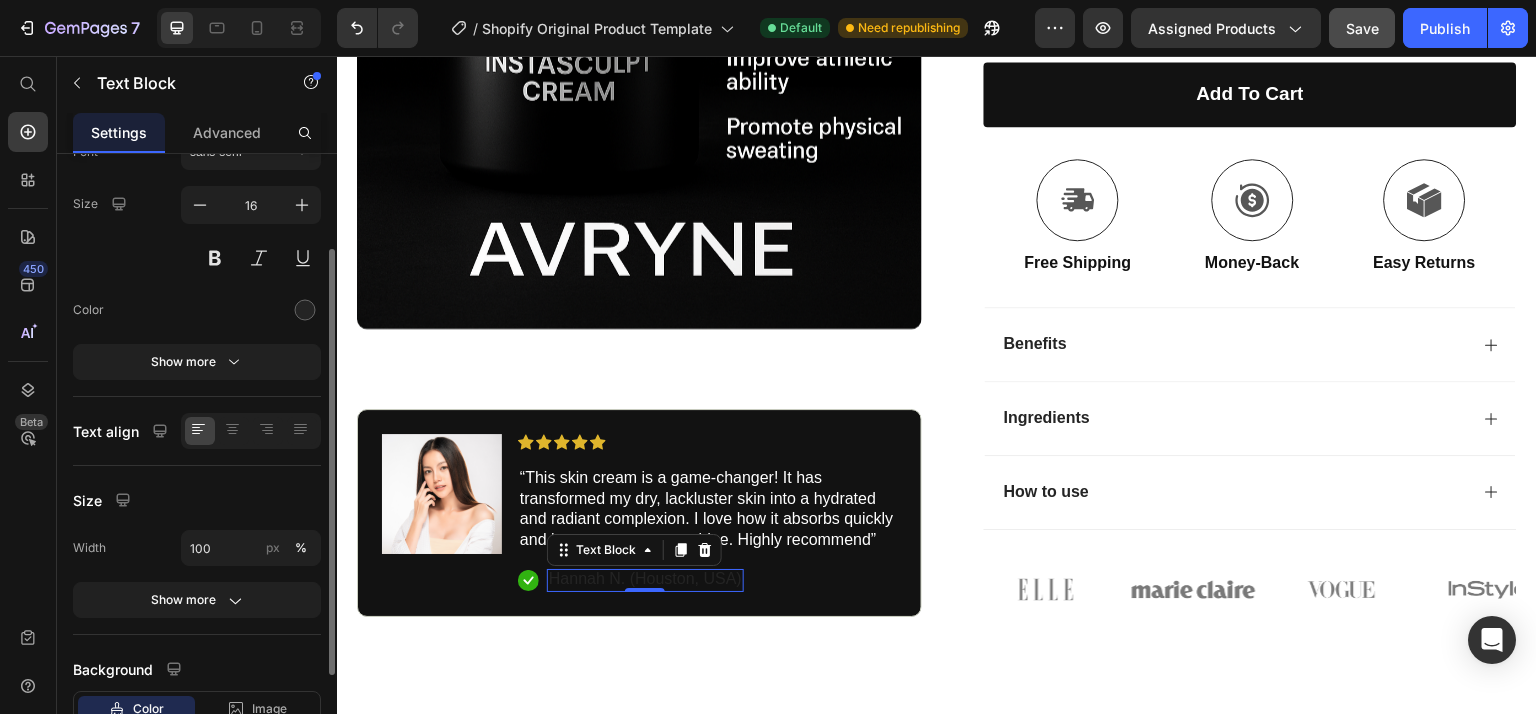 scroll, scrollTop: 135, scrollLeft: 0, axis: vertical 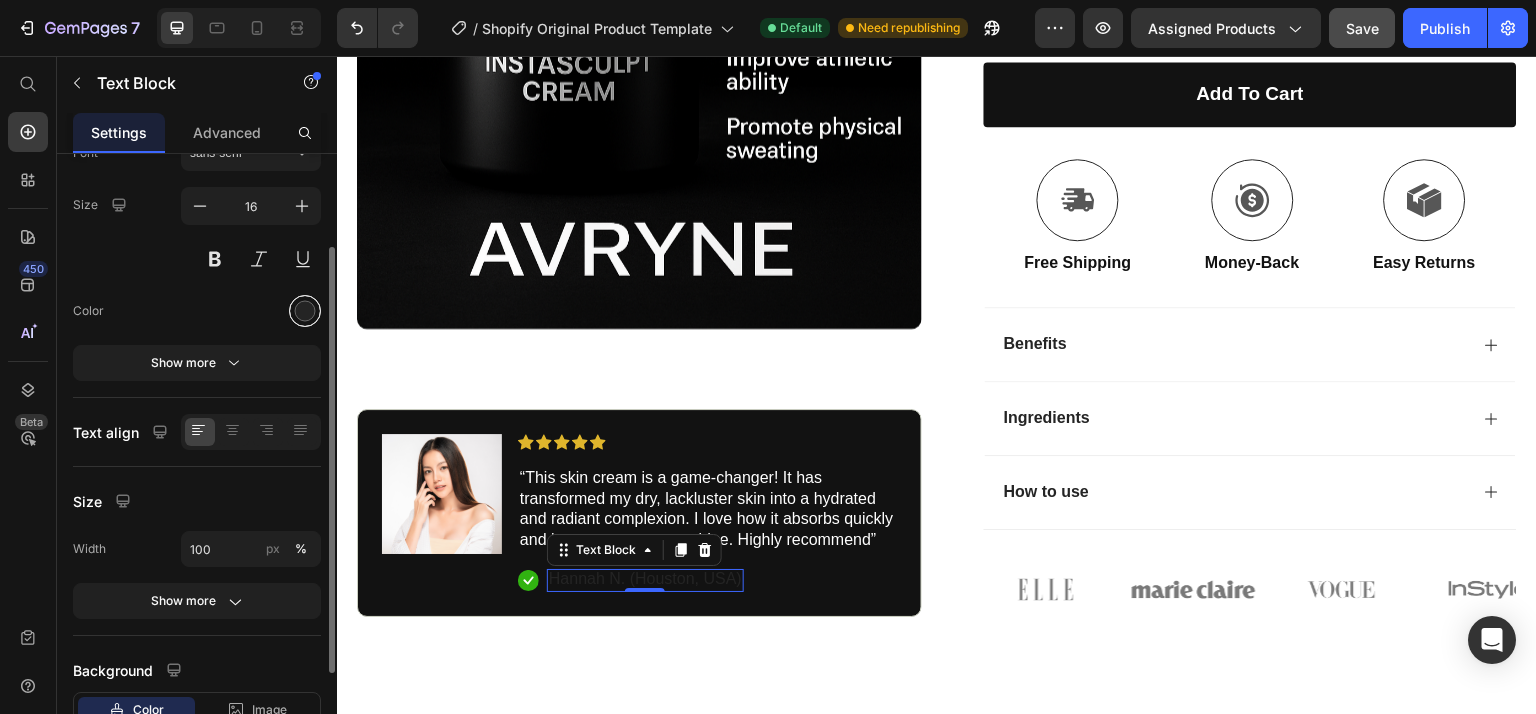 click at bounding box center [305, 311] 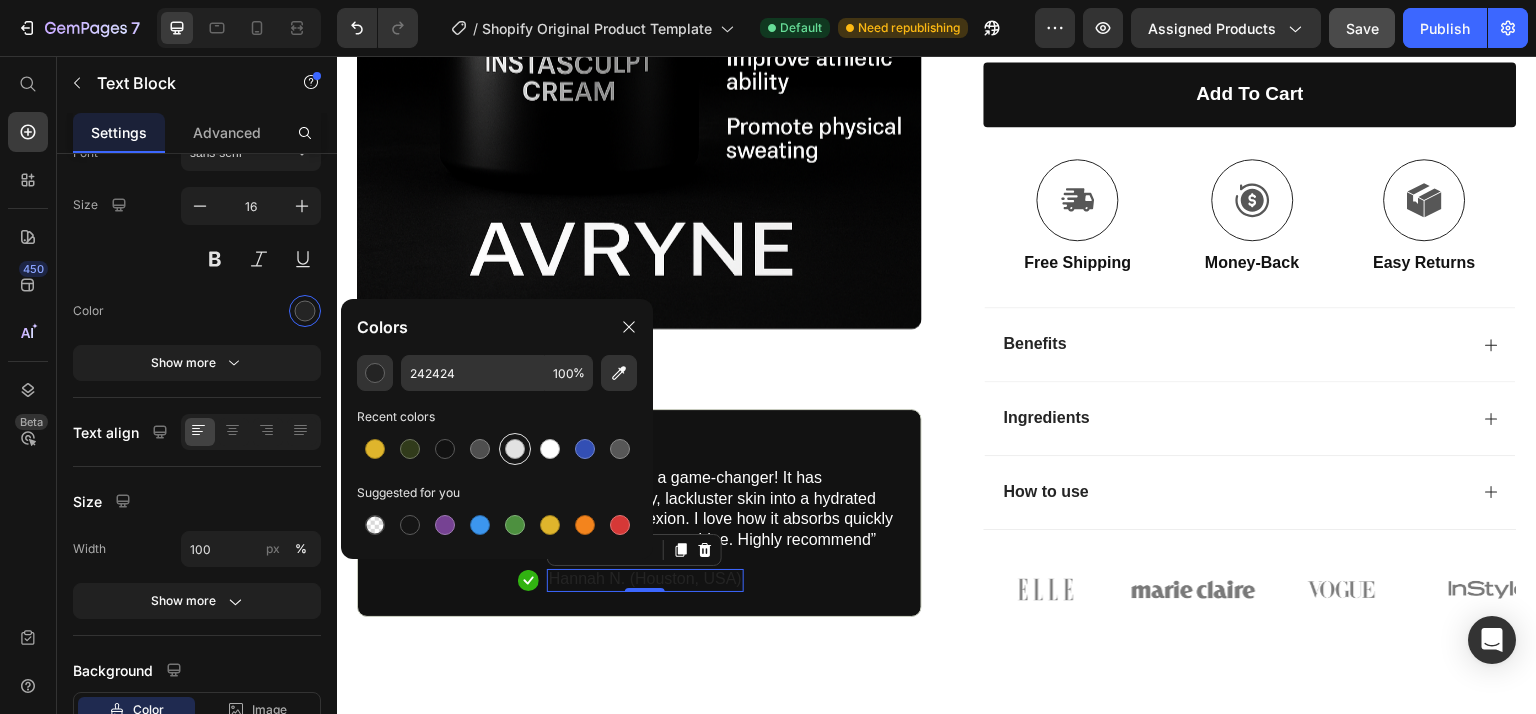 click at bounding box center (515, 449) 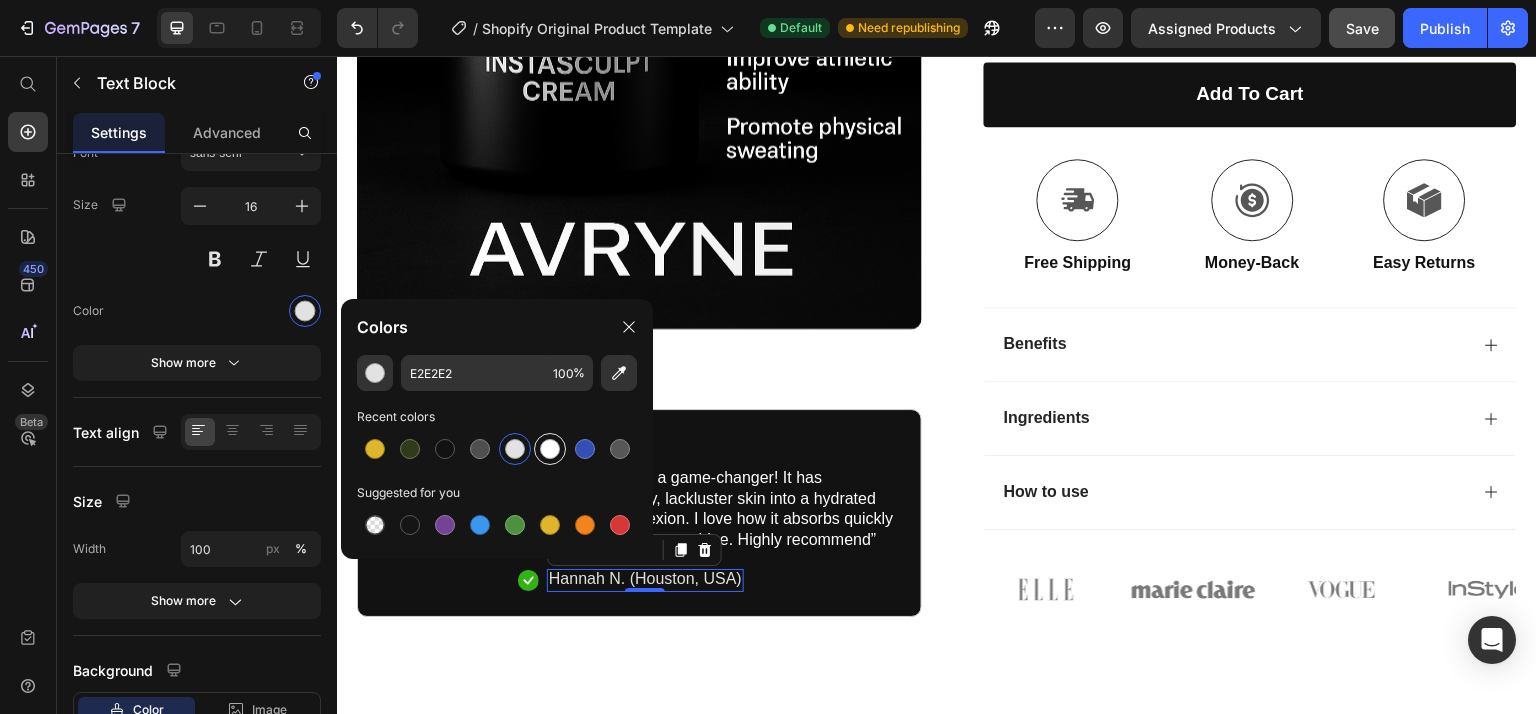 click at bounding box center (550, 449) 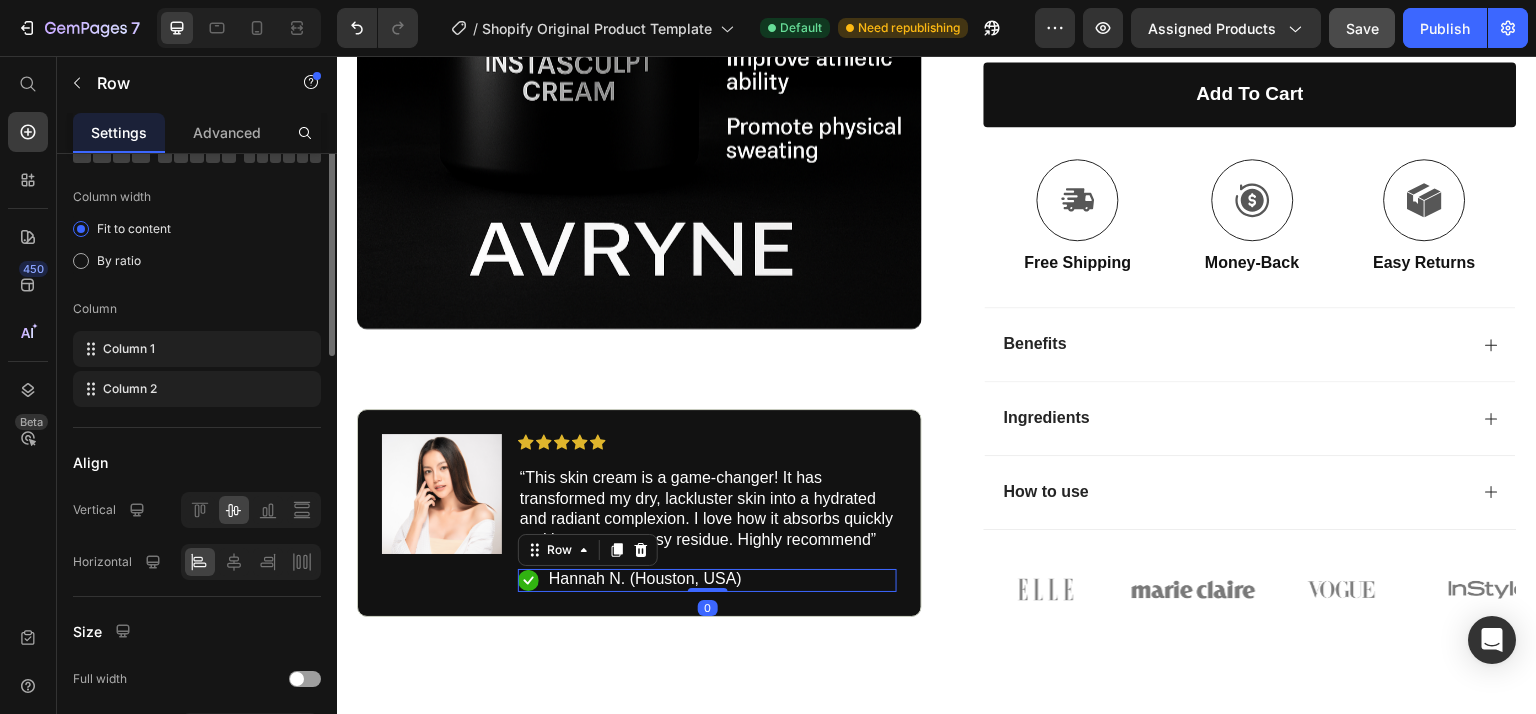 scroll, scrollTop: 0, scrollLeft: 0, axis: both 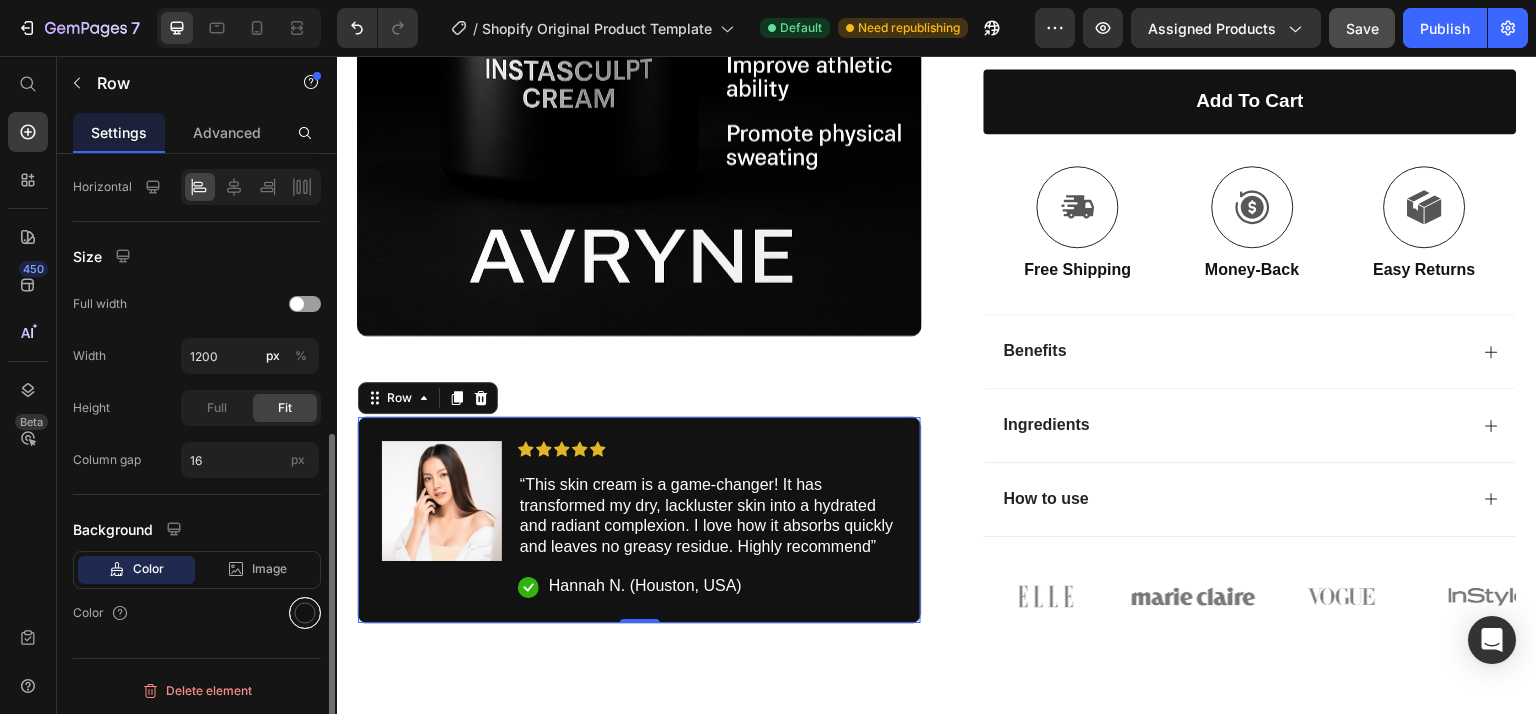 click at bounding box center (305, 613) 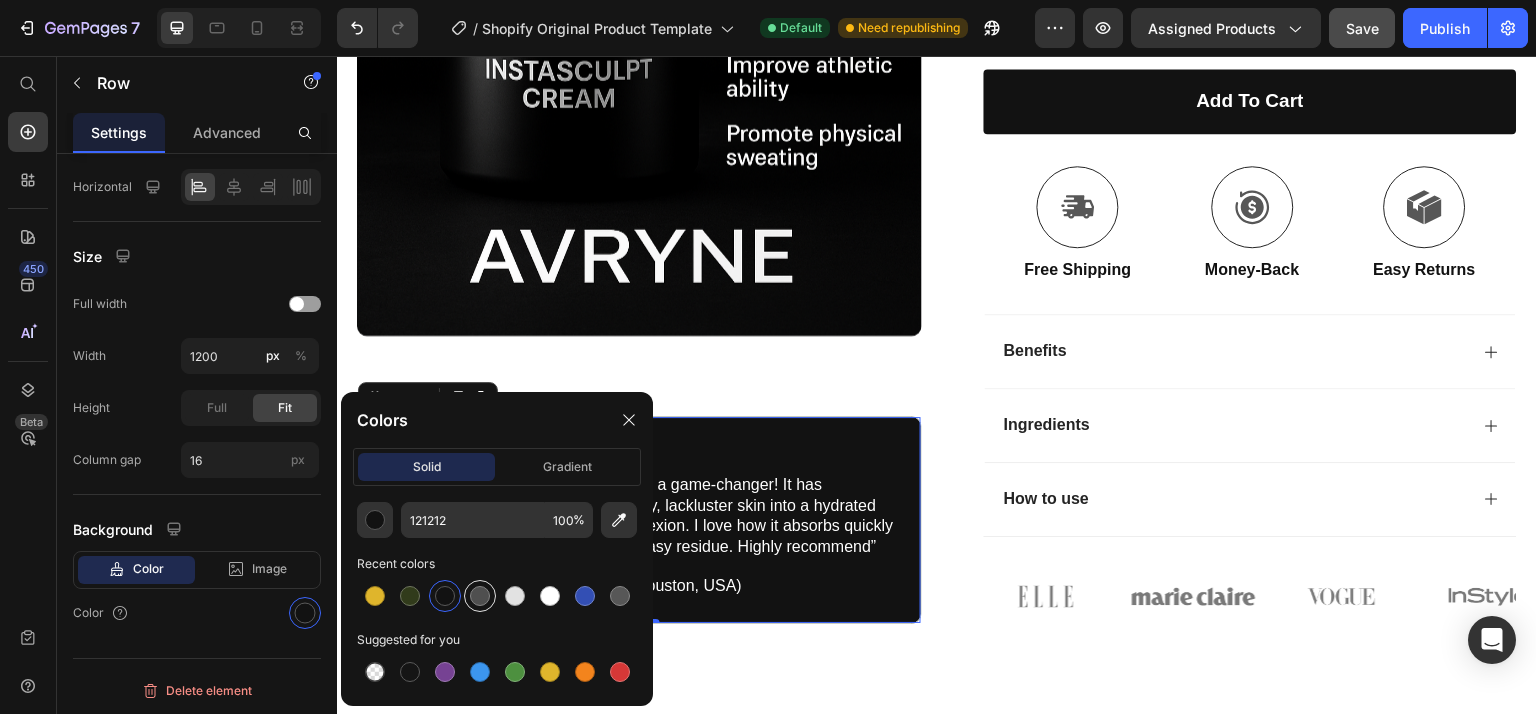 click at bounding box center [480, 596] 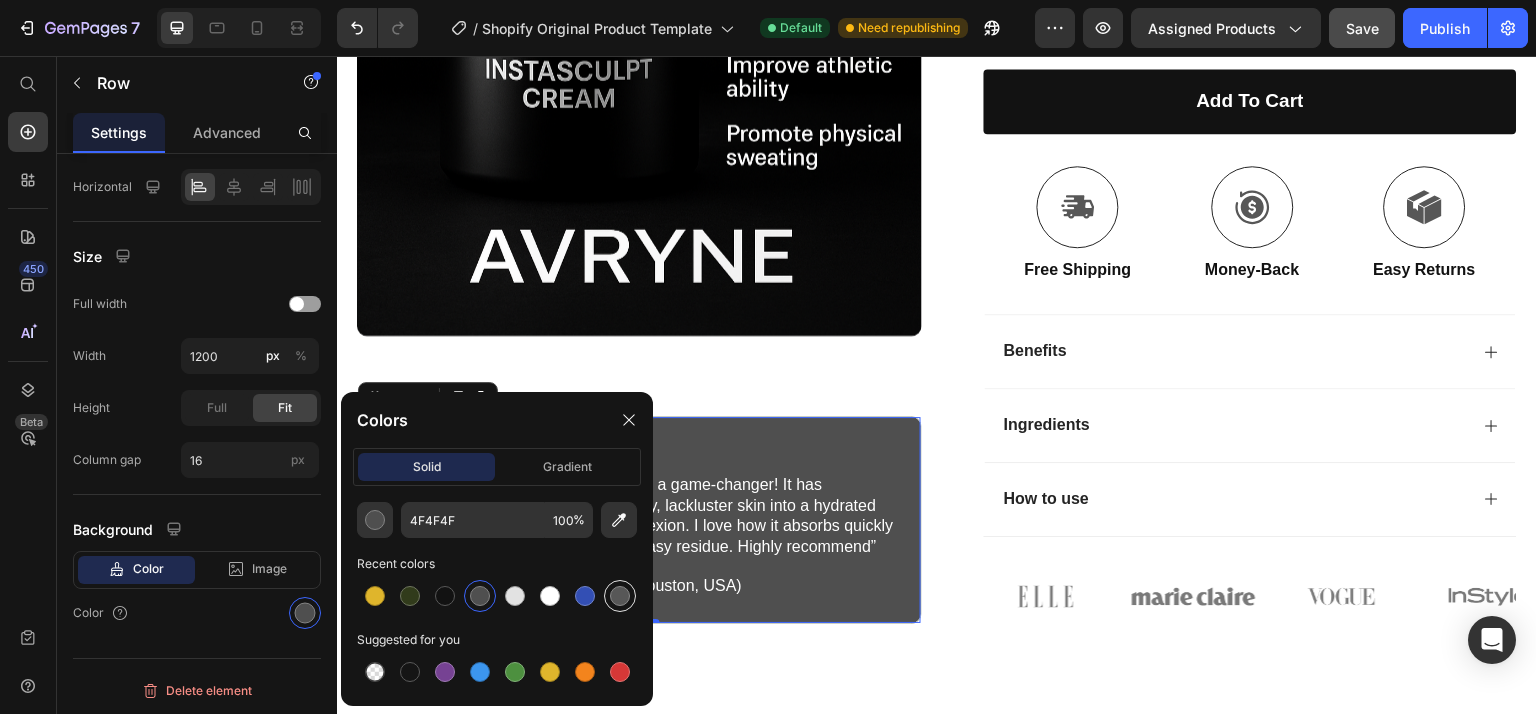 click at bounding box center (620, 596) 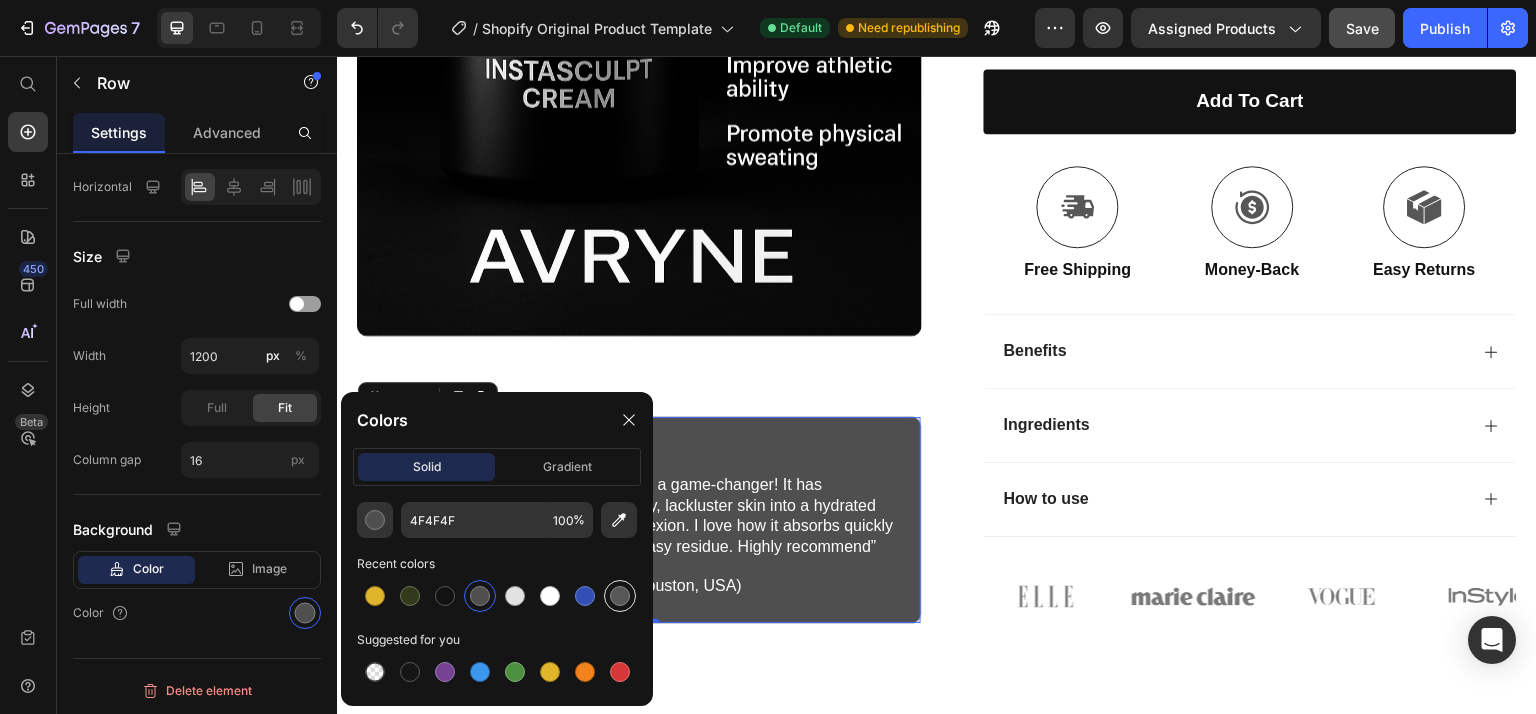 type on "575757" 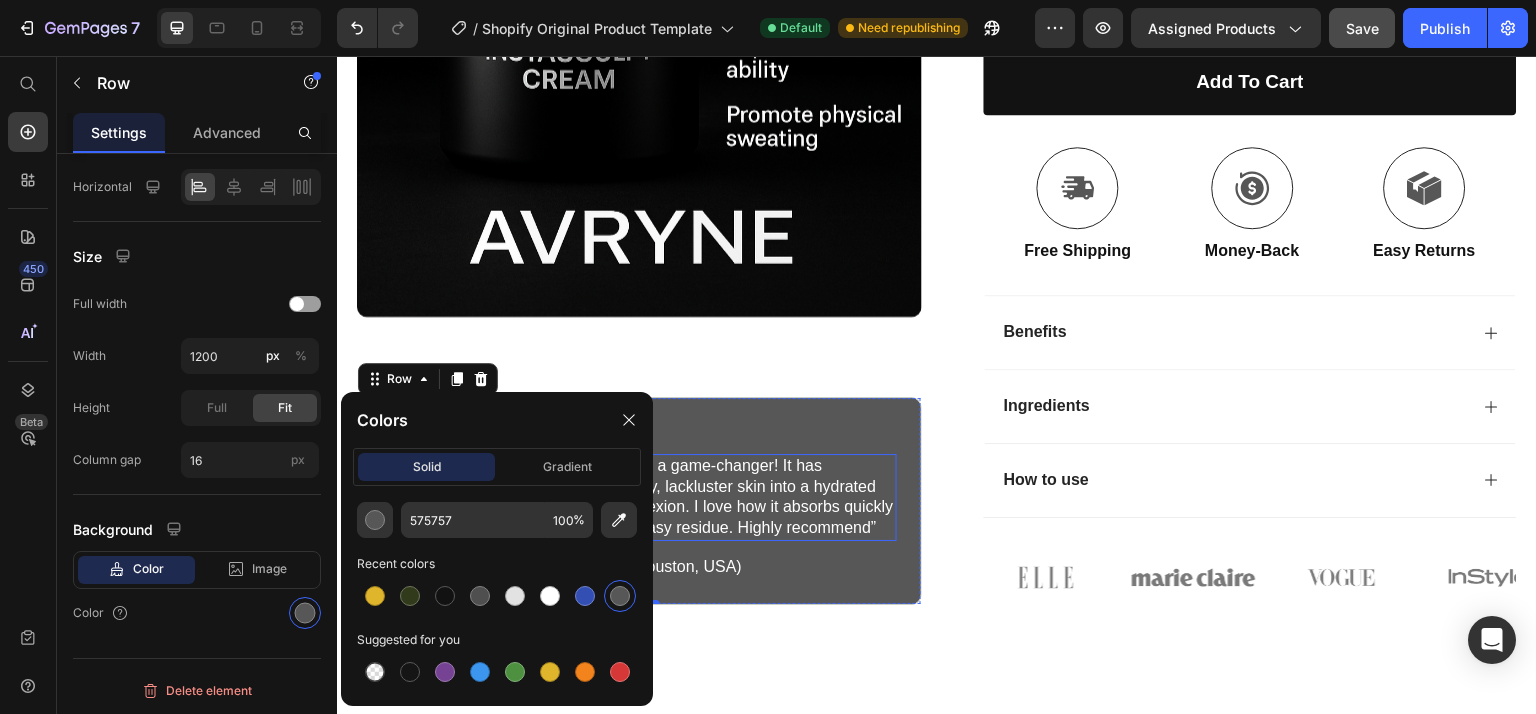 scroll, scrollTop: 1940, scrollLeft: 0, axis: vertical 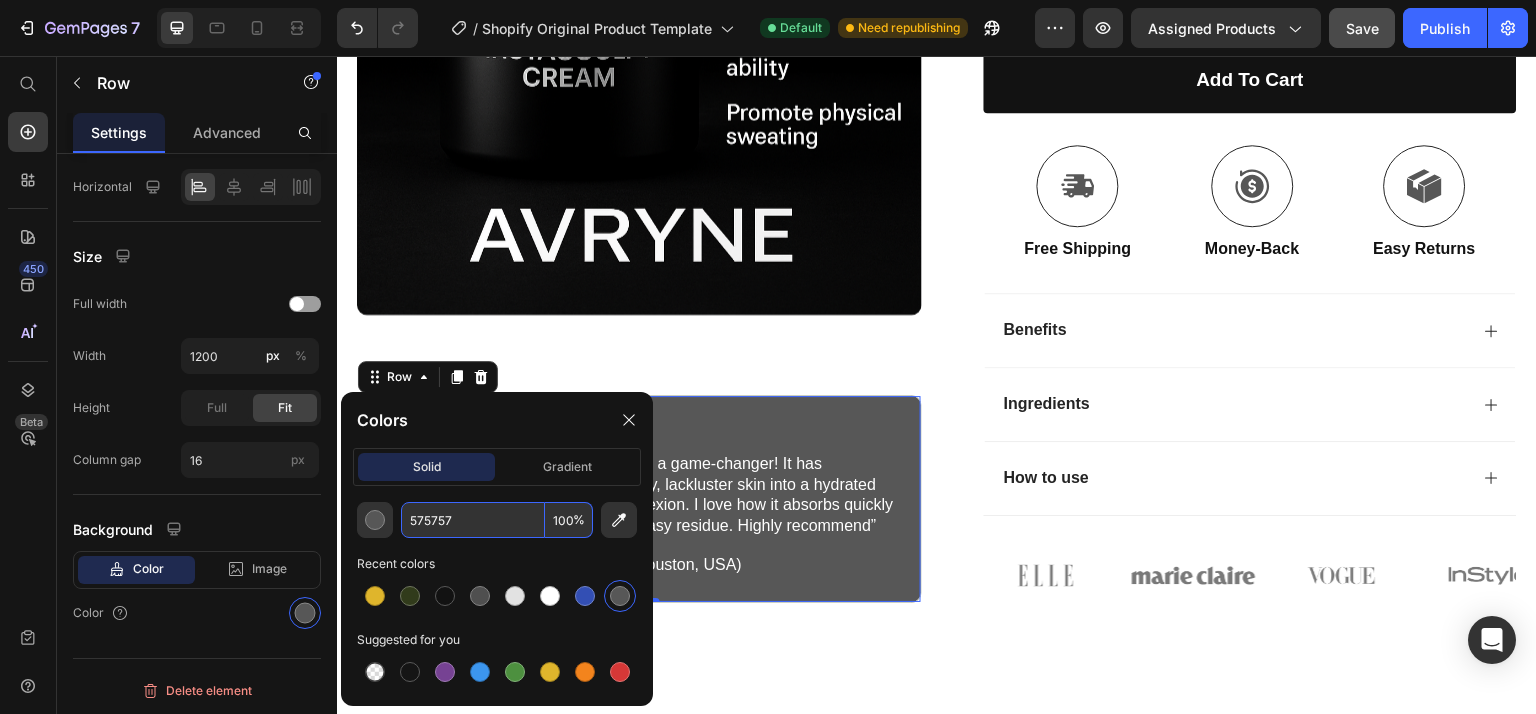 click on "100" at bounding box center (569, 520) 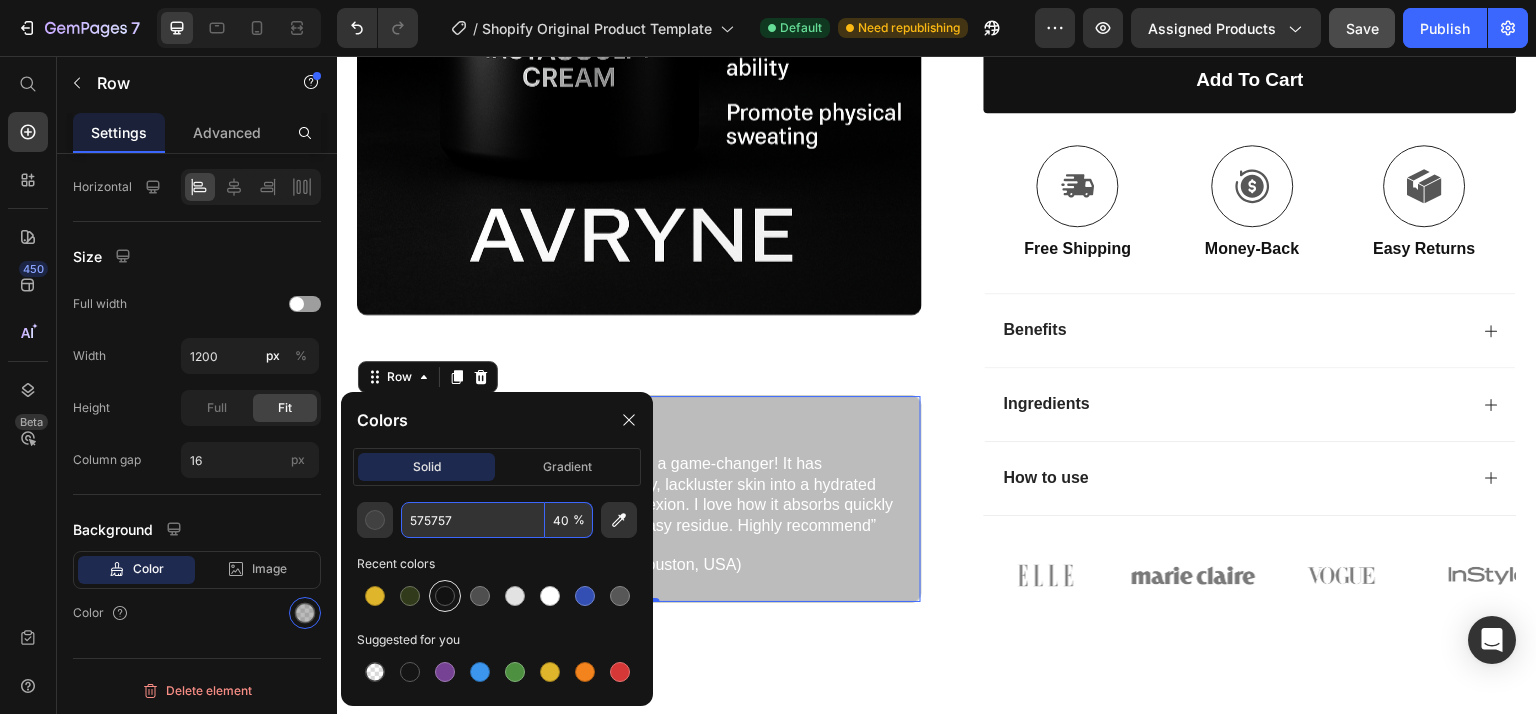 type on "40" 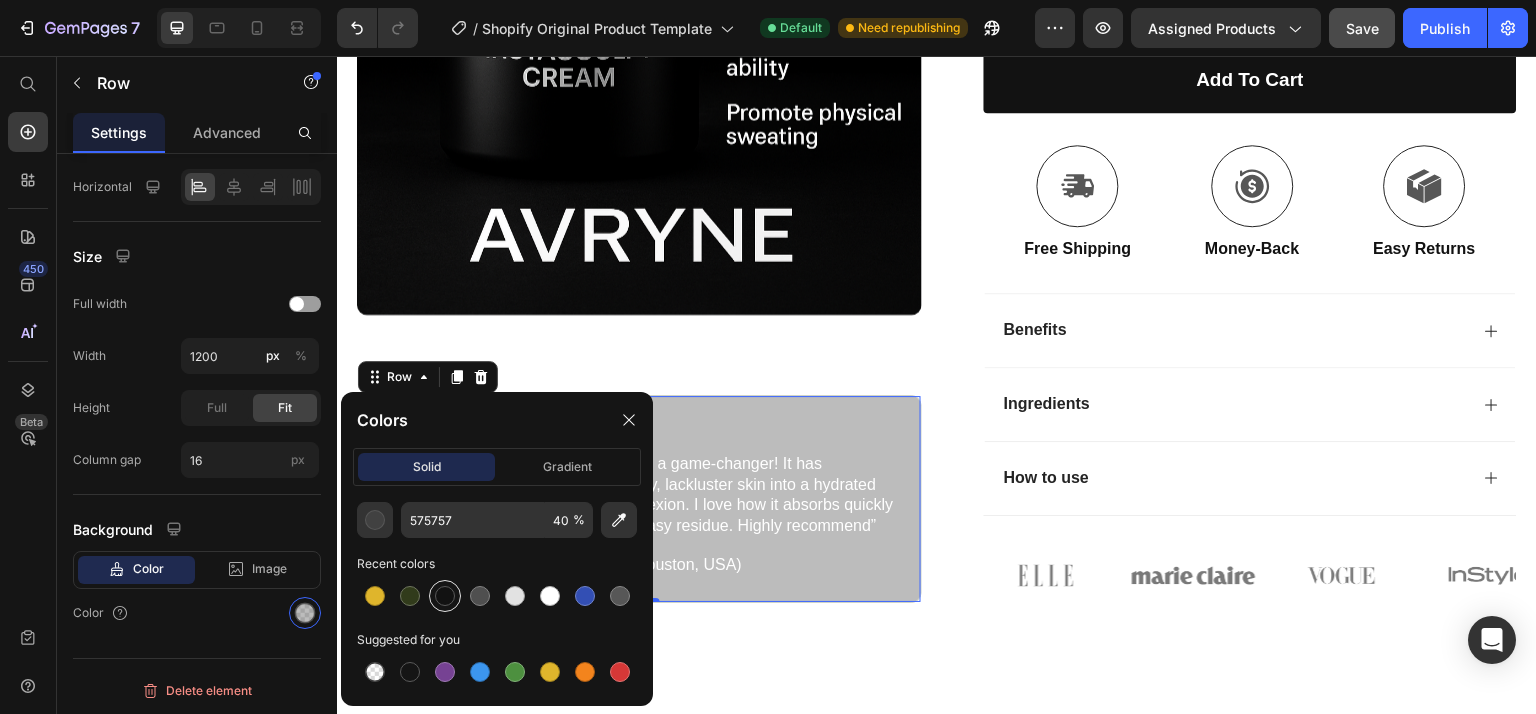 click at bounding box center [445, 596] 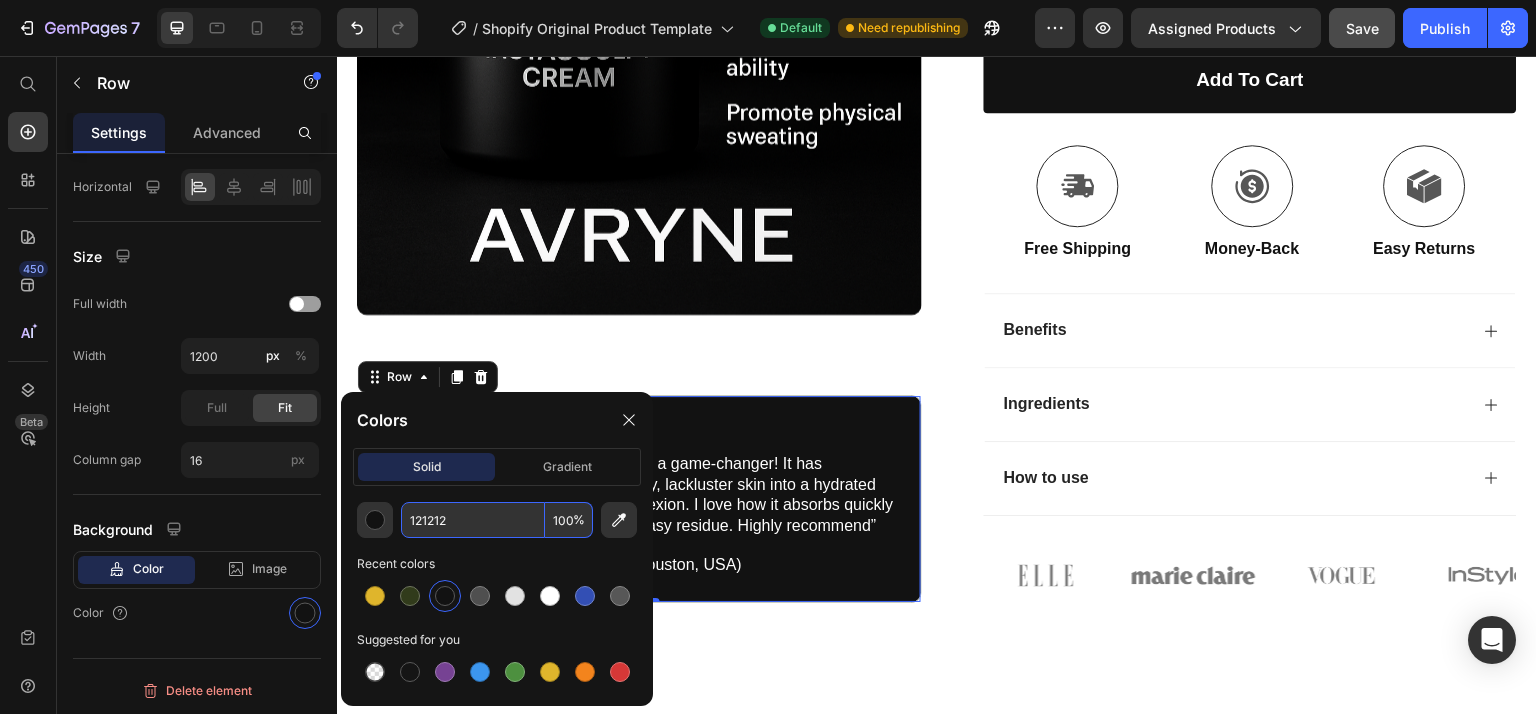 click on "%" at bounding box center (579, 520) 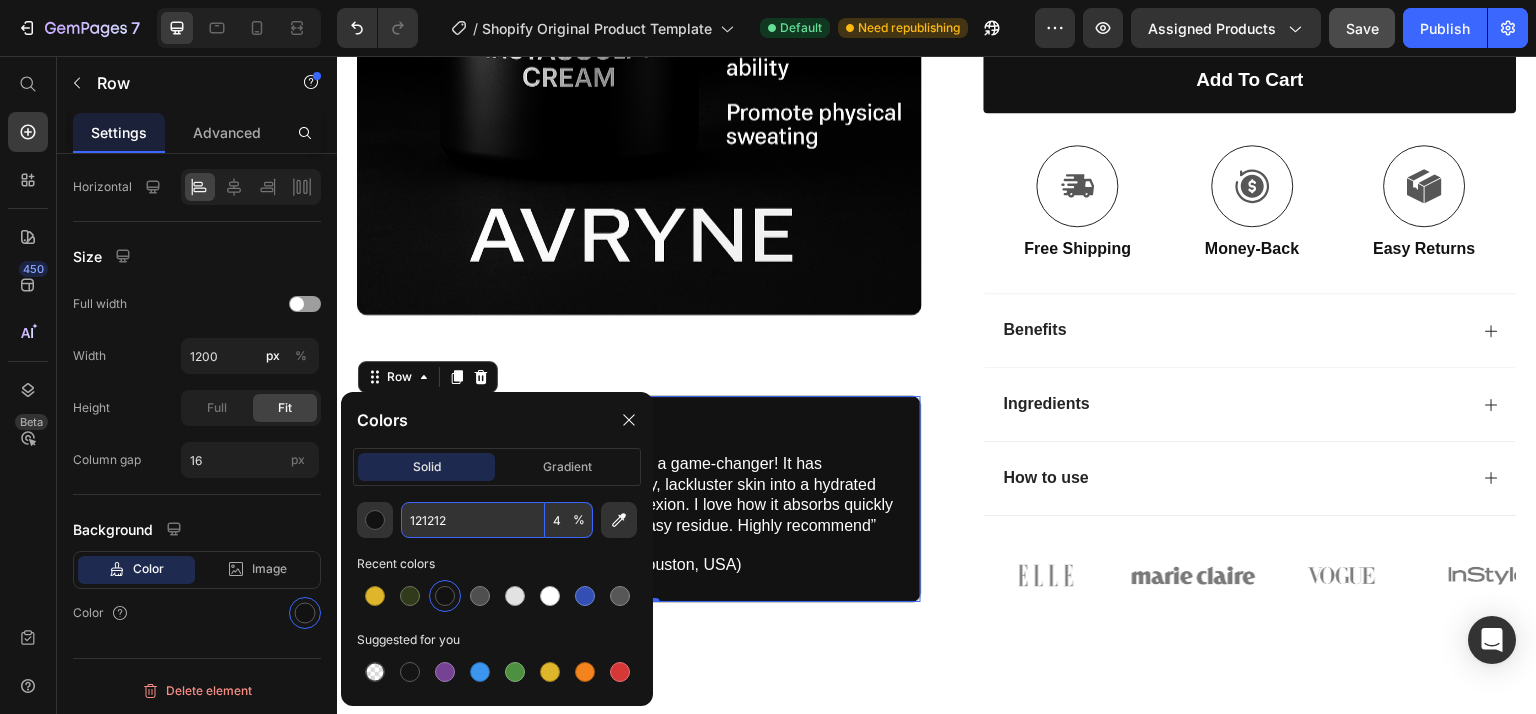 type on "40" 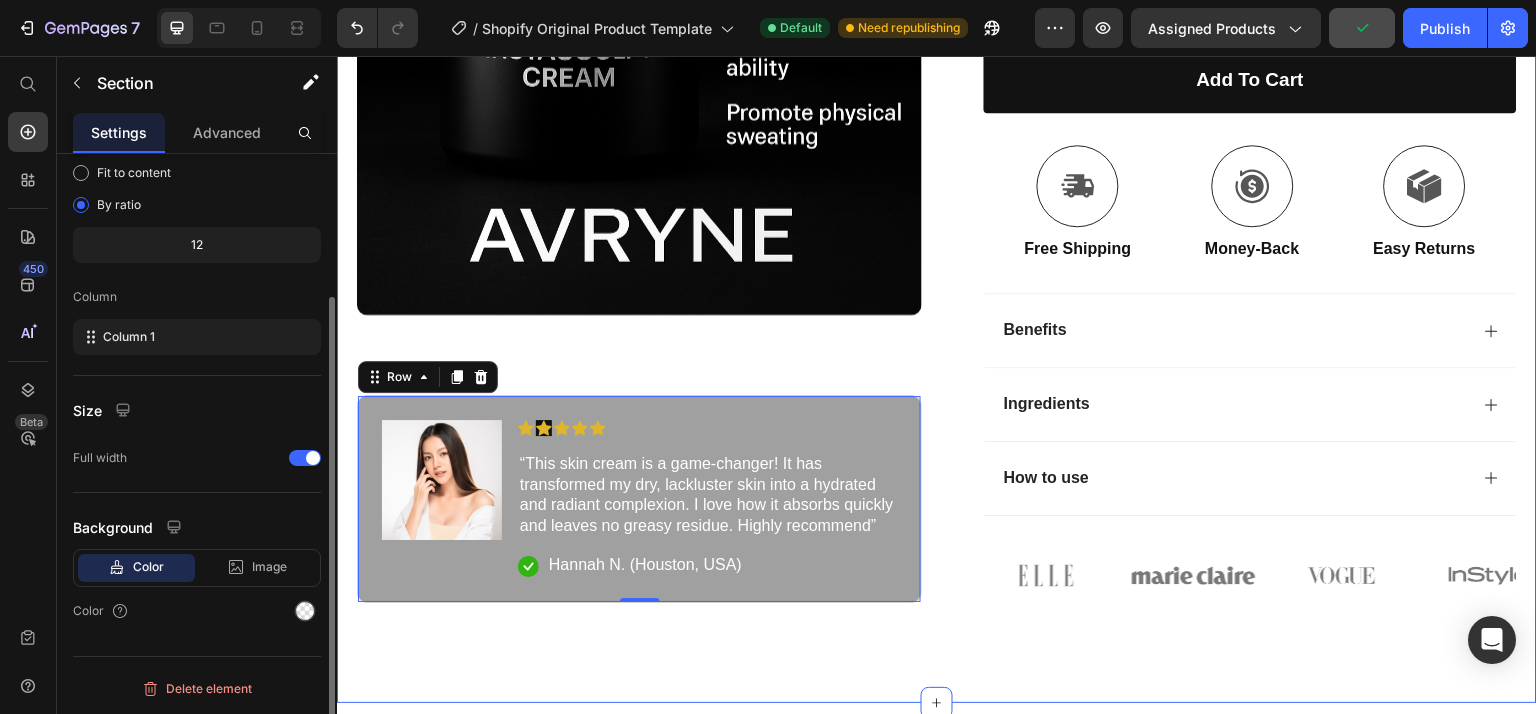 scroll, scrollTop: 0, scrollLeft: 0, axis: both 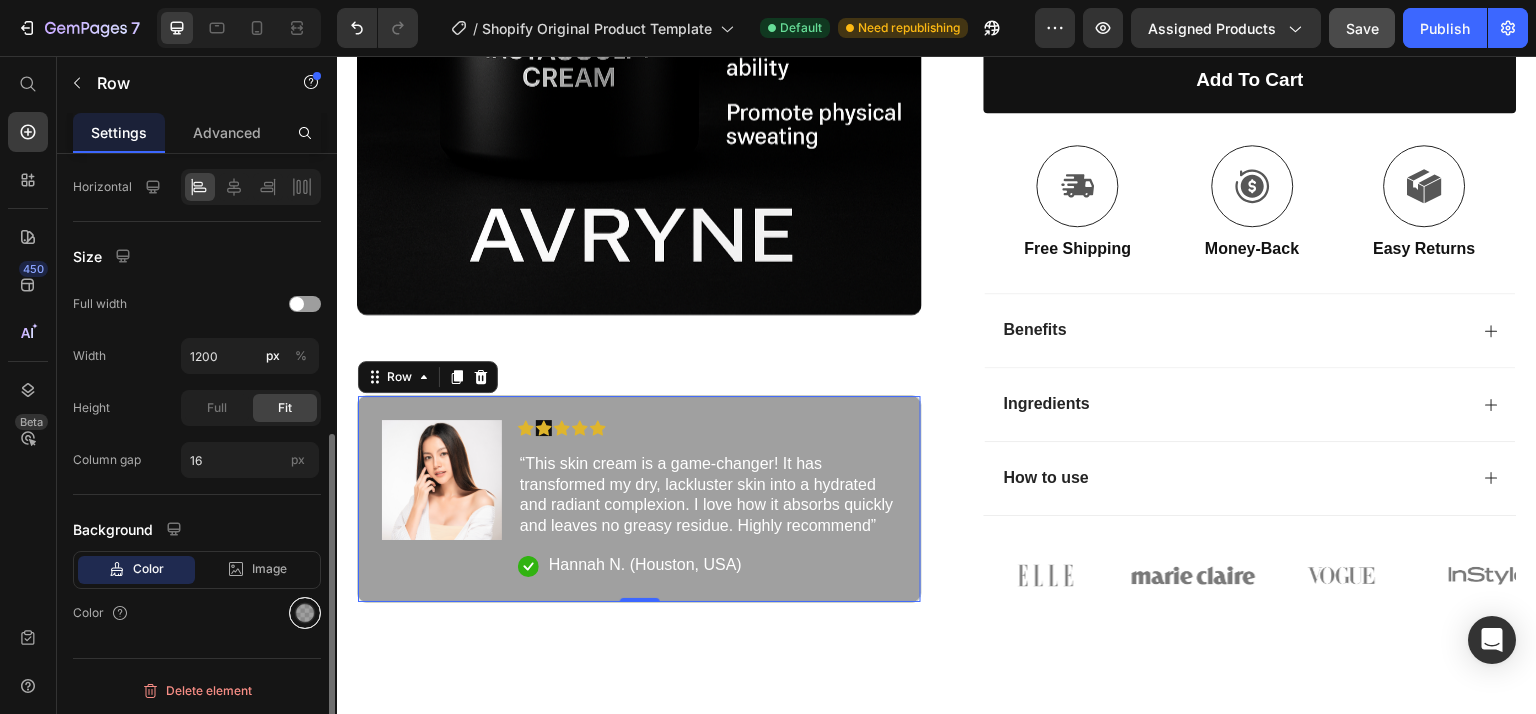 click at bounding box center [305, 613] 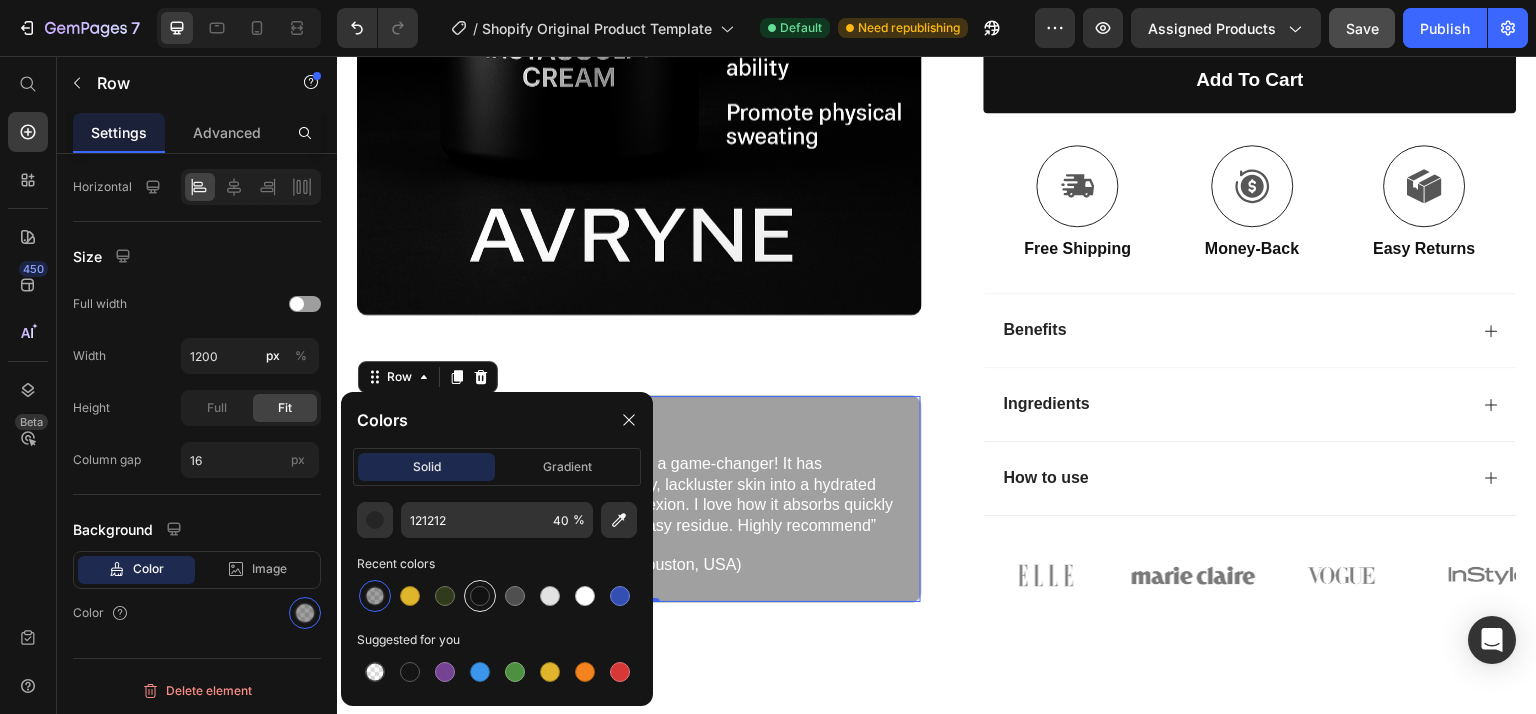 click at bounding box center [480, 596] 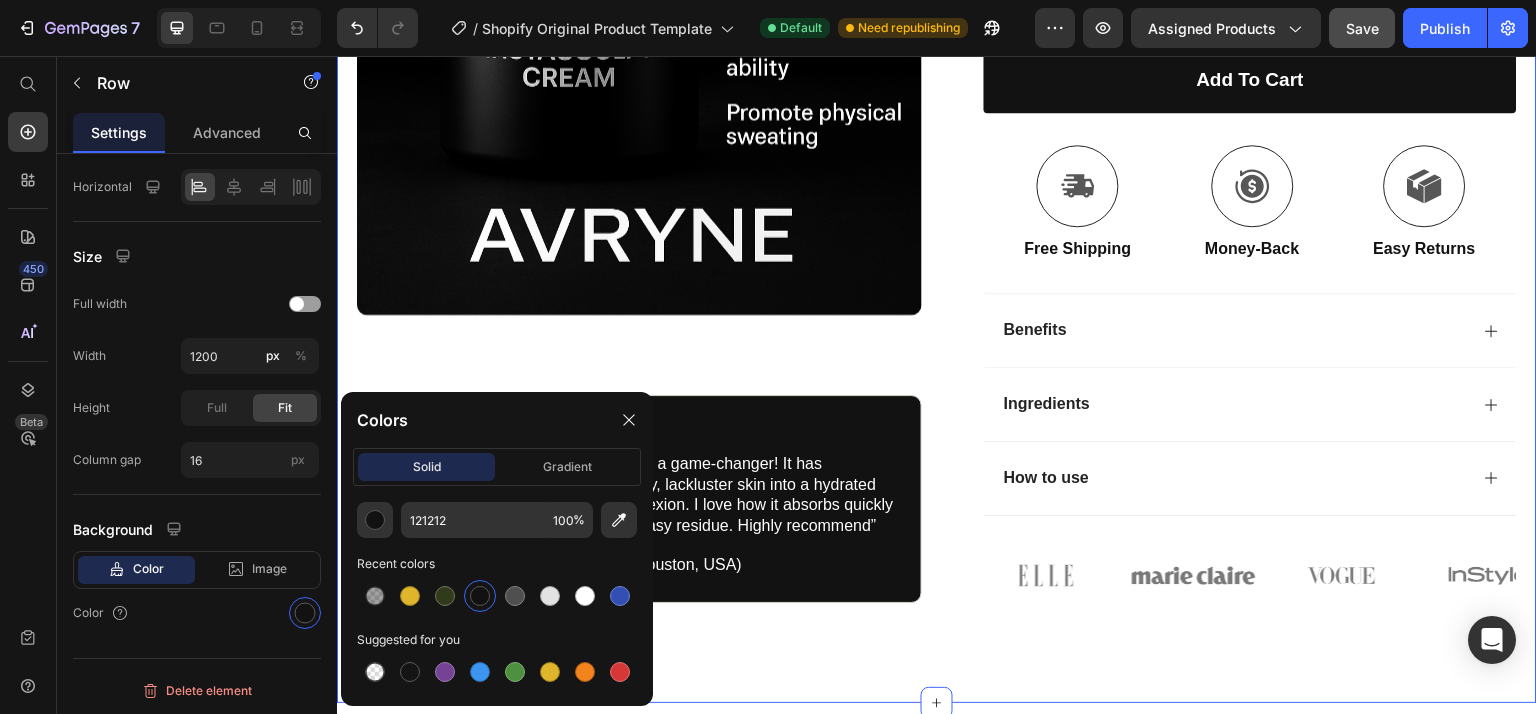 scroll, scrollTop: 0, scrollLeft: 0, axis: both 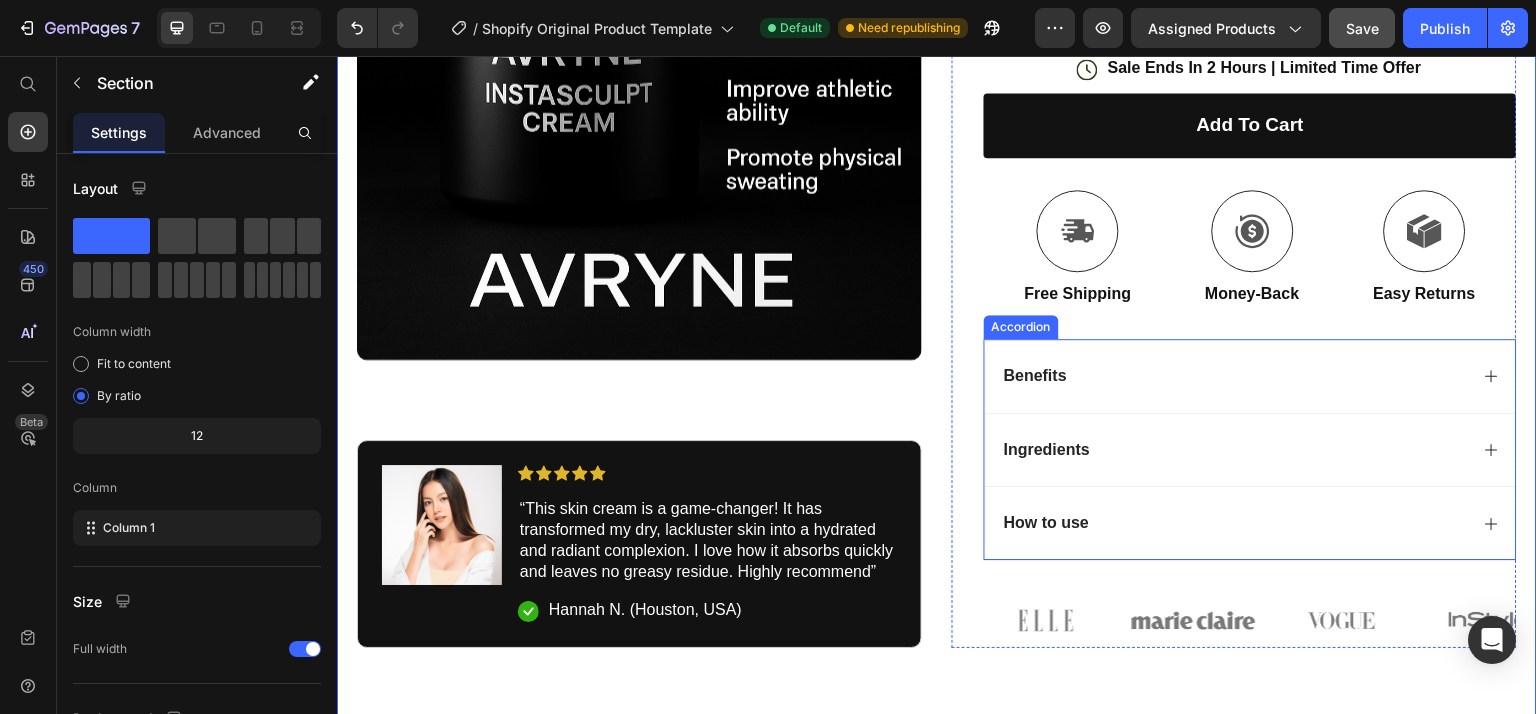 click on "Benefits" at bounding box center (1035, 376) 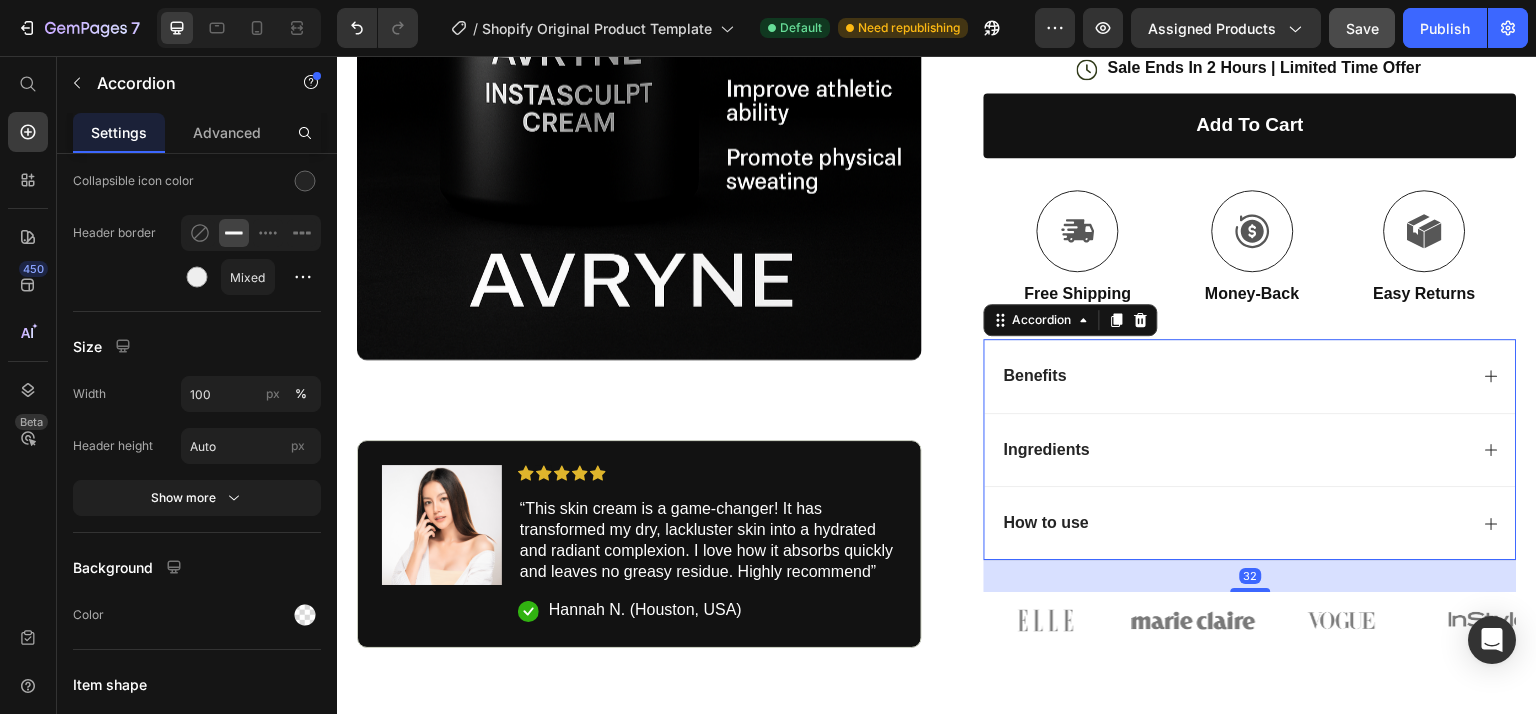 scroll, scrollTop: 1644, scrollLeft: 0, axis: vertical 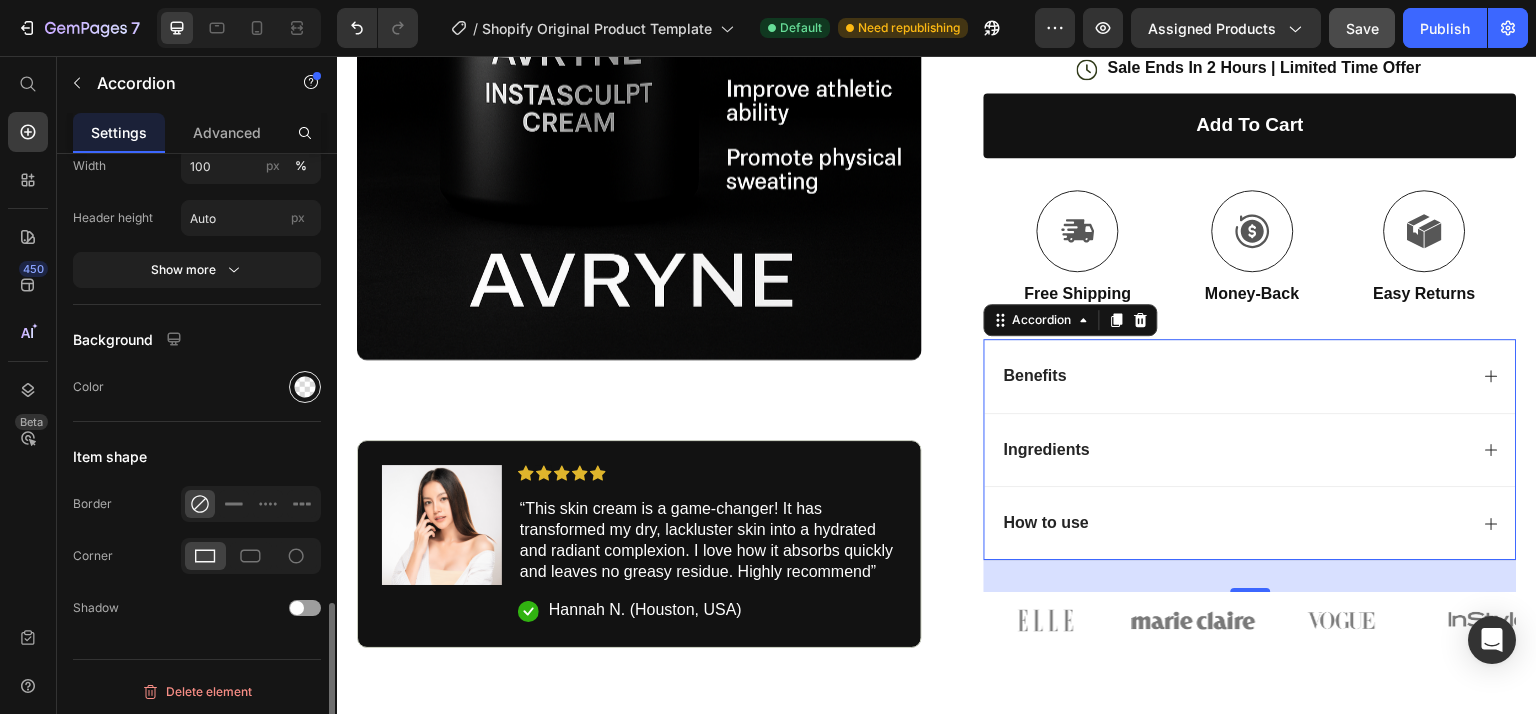 click at bounding box center [305, 387] 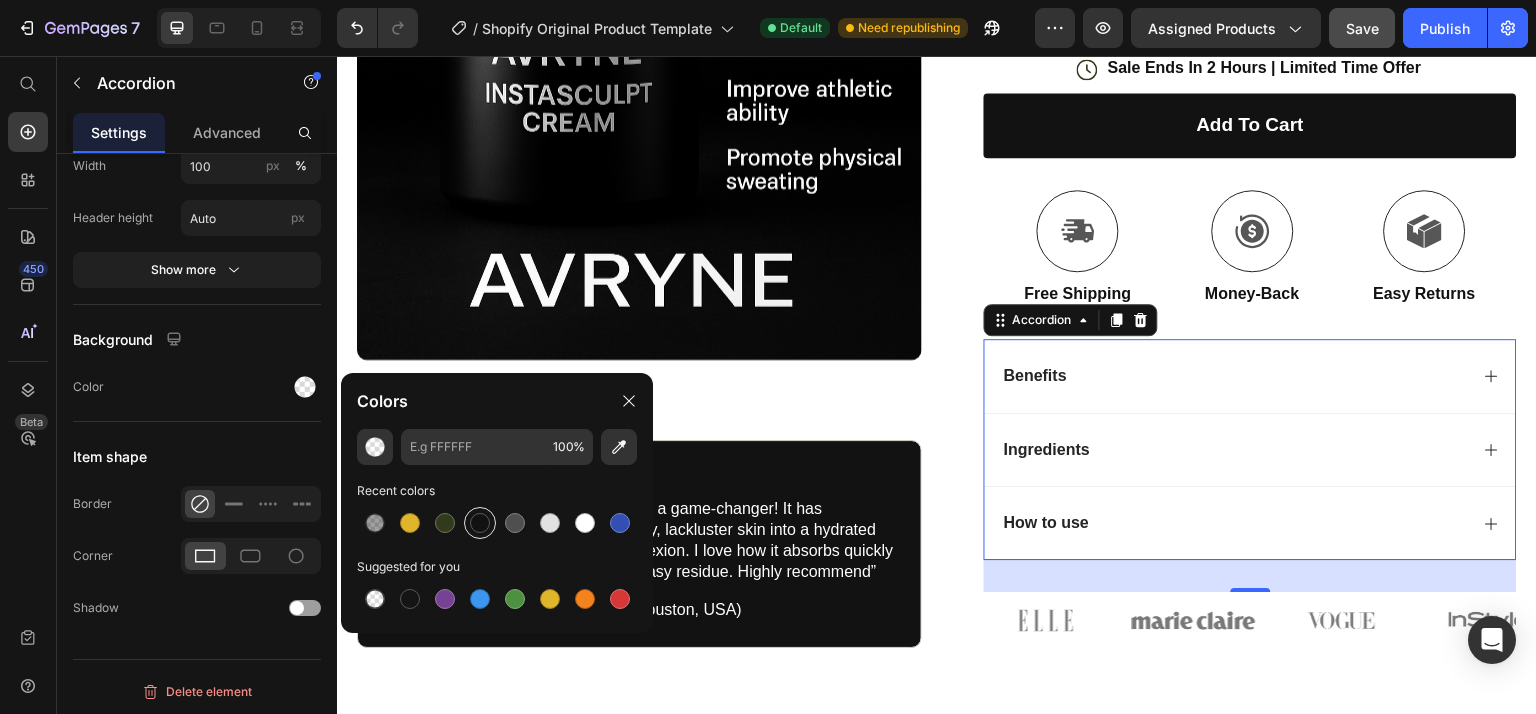 click at bounding box center (480, 523) 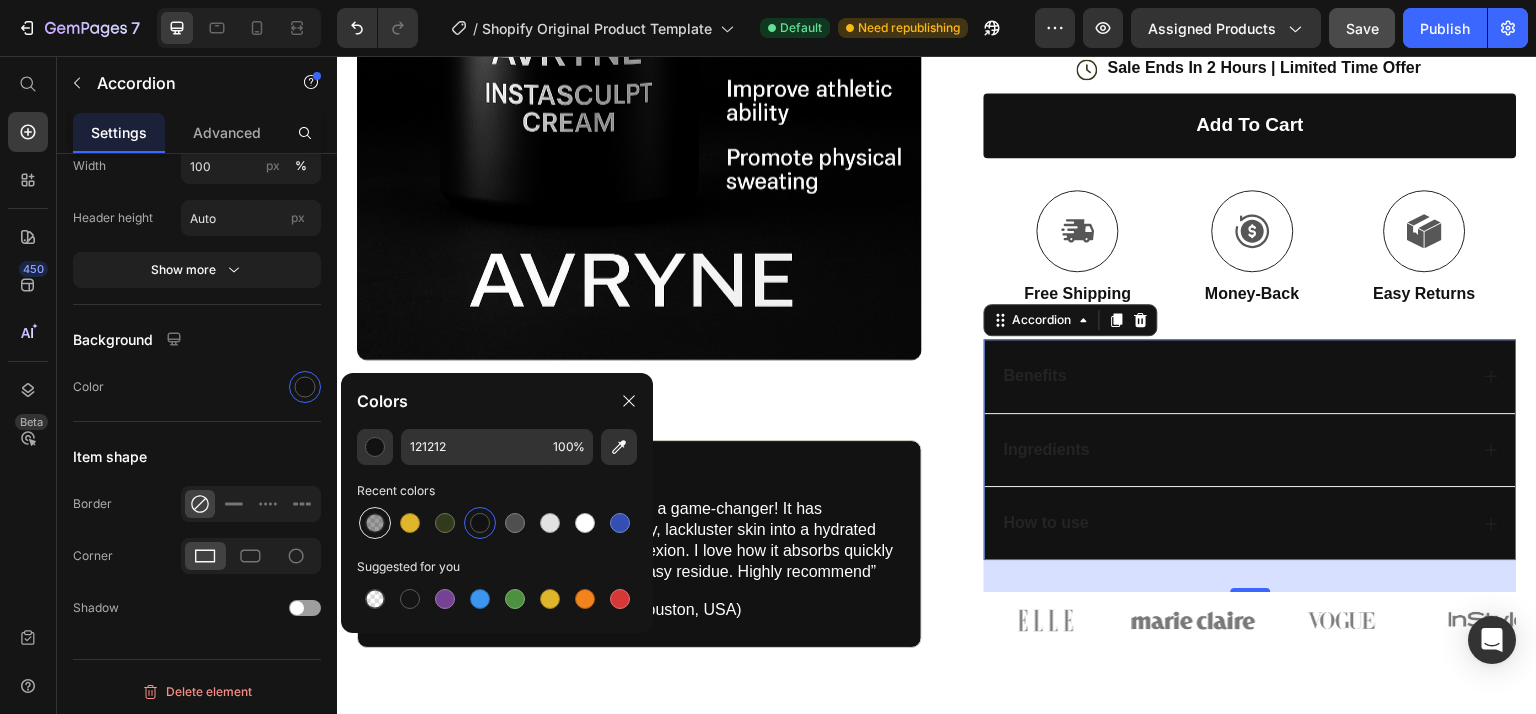 click at bounding box center (375, 523) 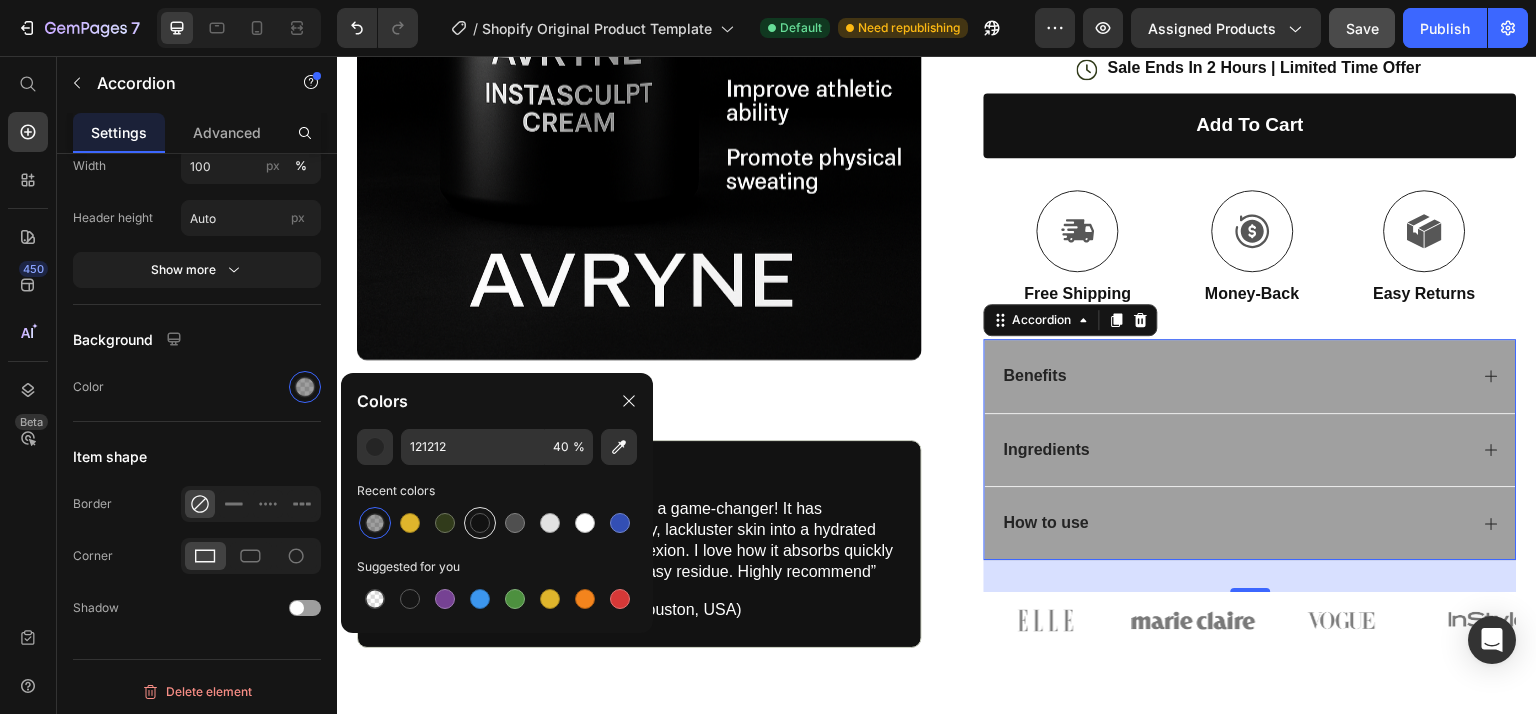 click at bounding box center [480, 523] 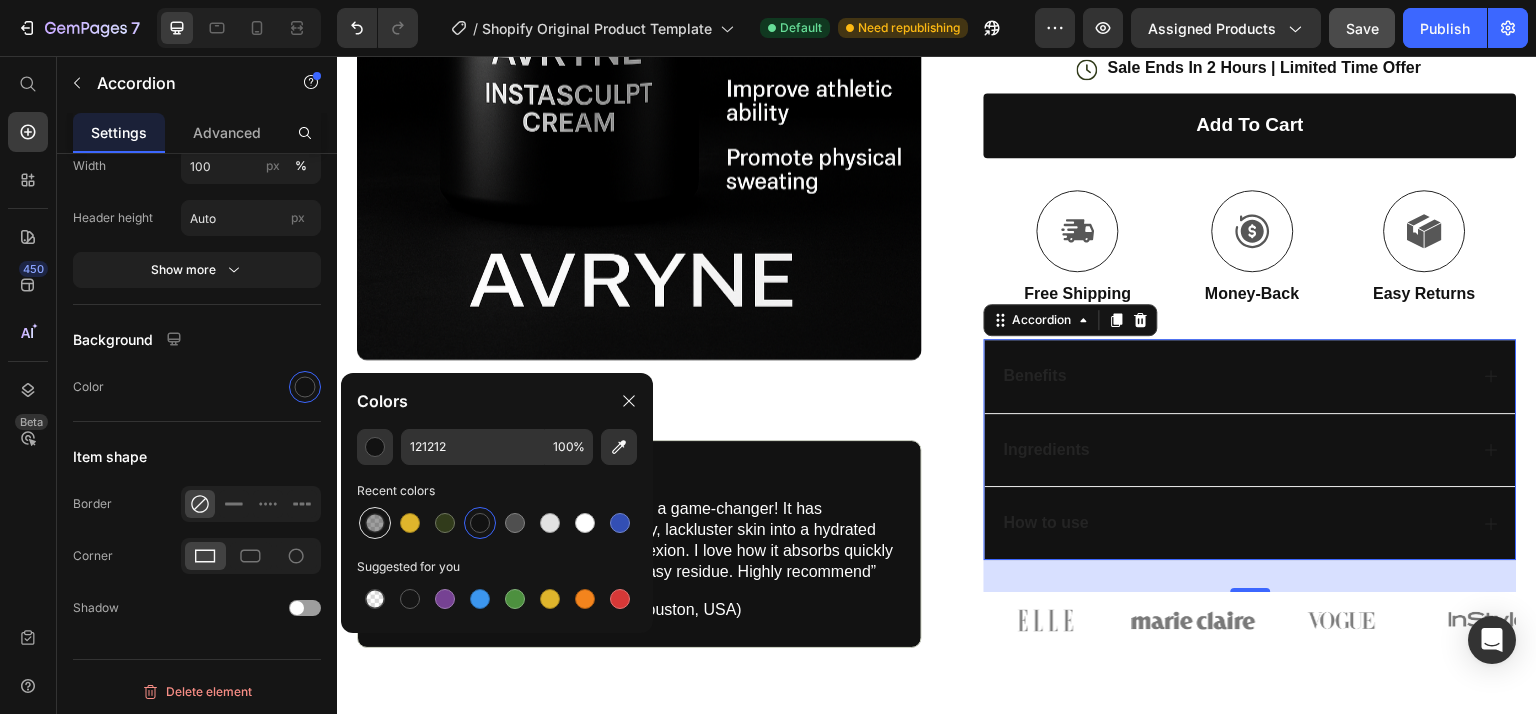 click at bounding box center [375, 523] 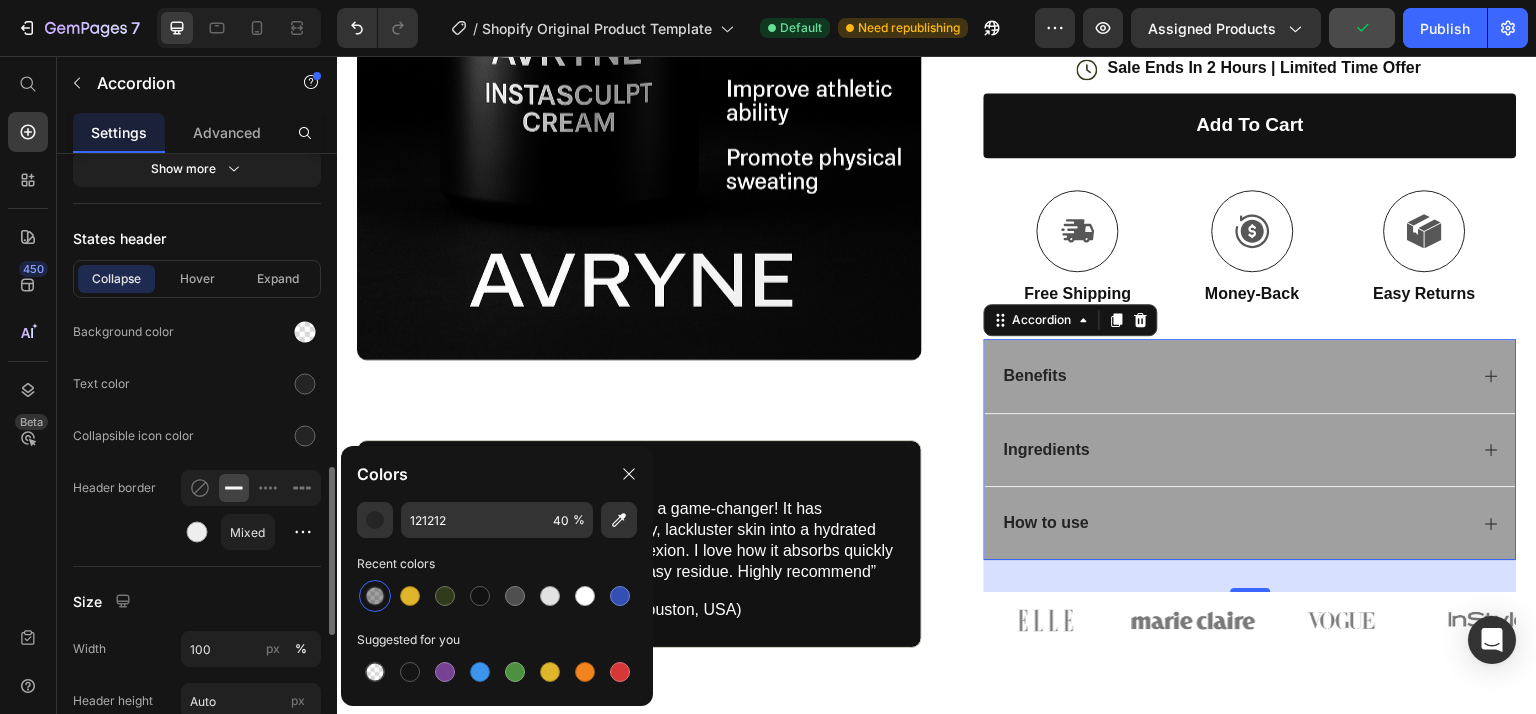 scroll, scrollTop: 1154, scrollLeft: 0, axis: vertical 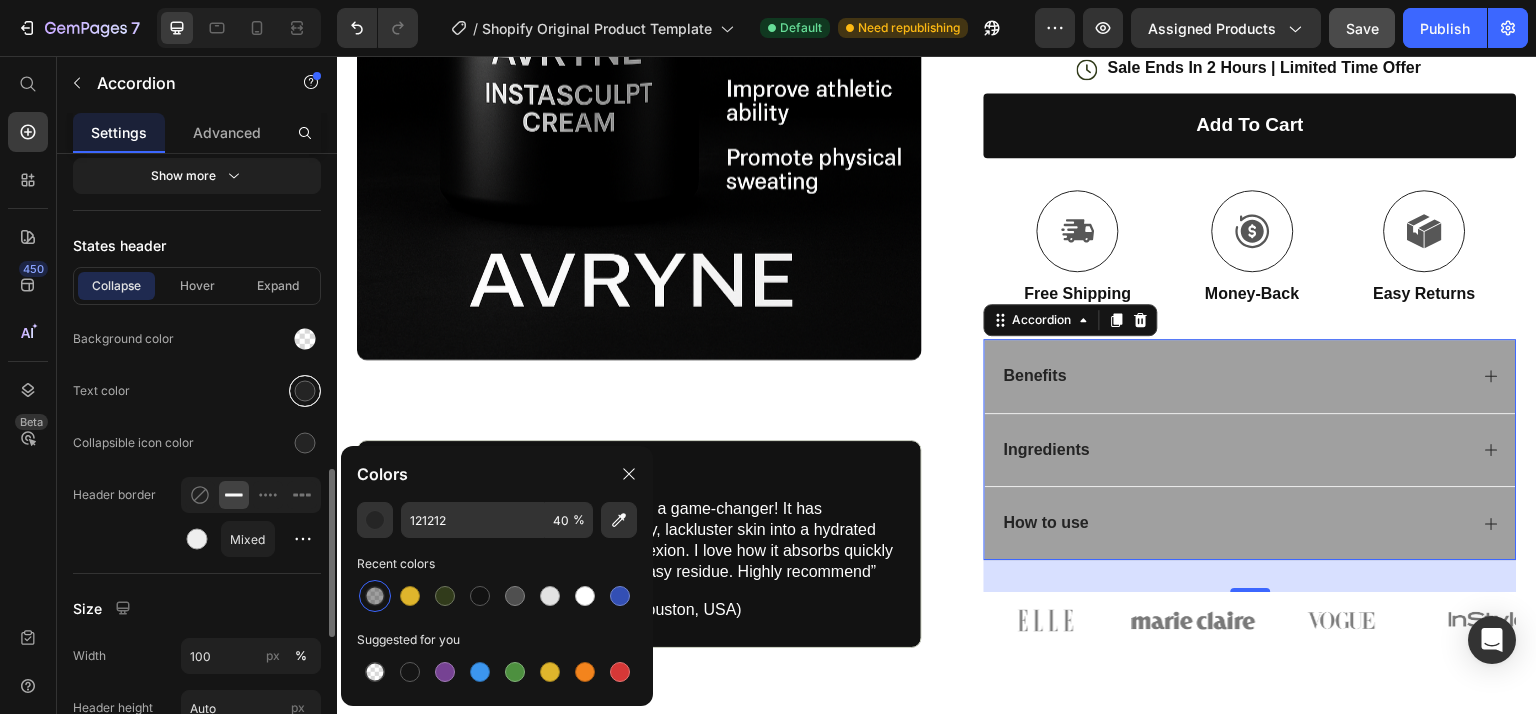 click at bounding box center (305, 391) 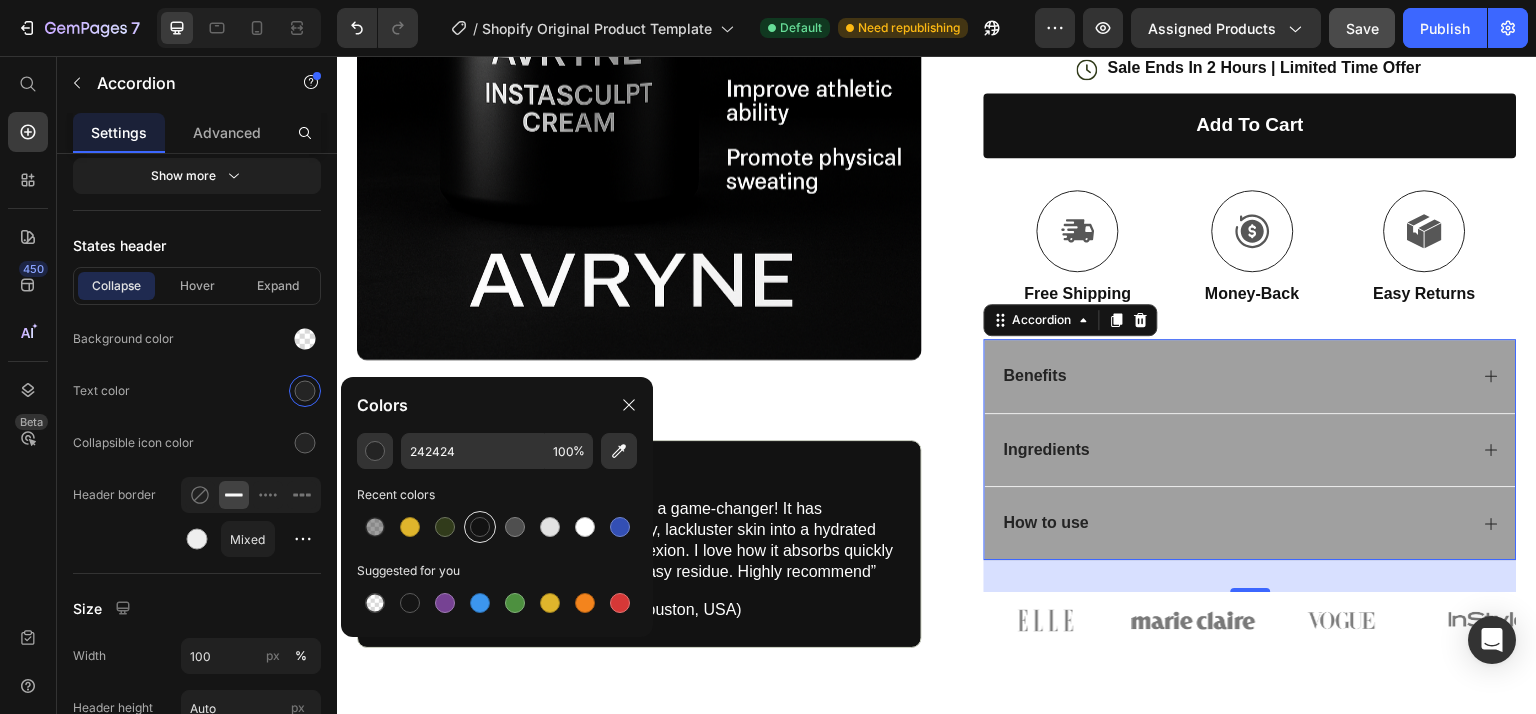 click at bounding box center (480, 527) 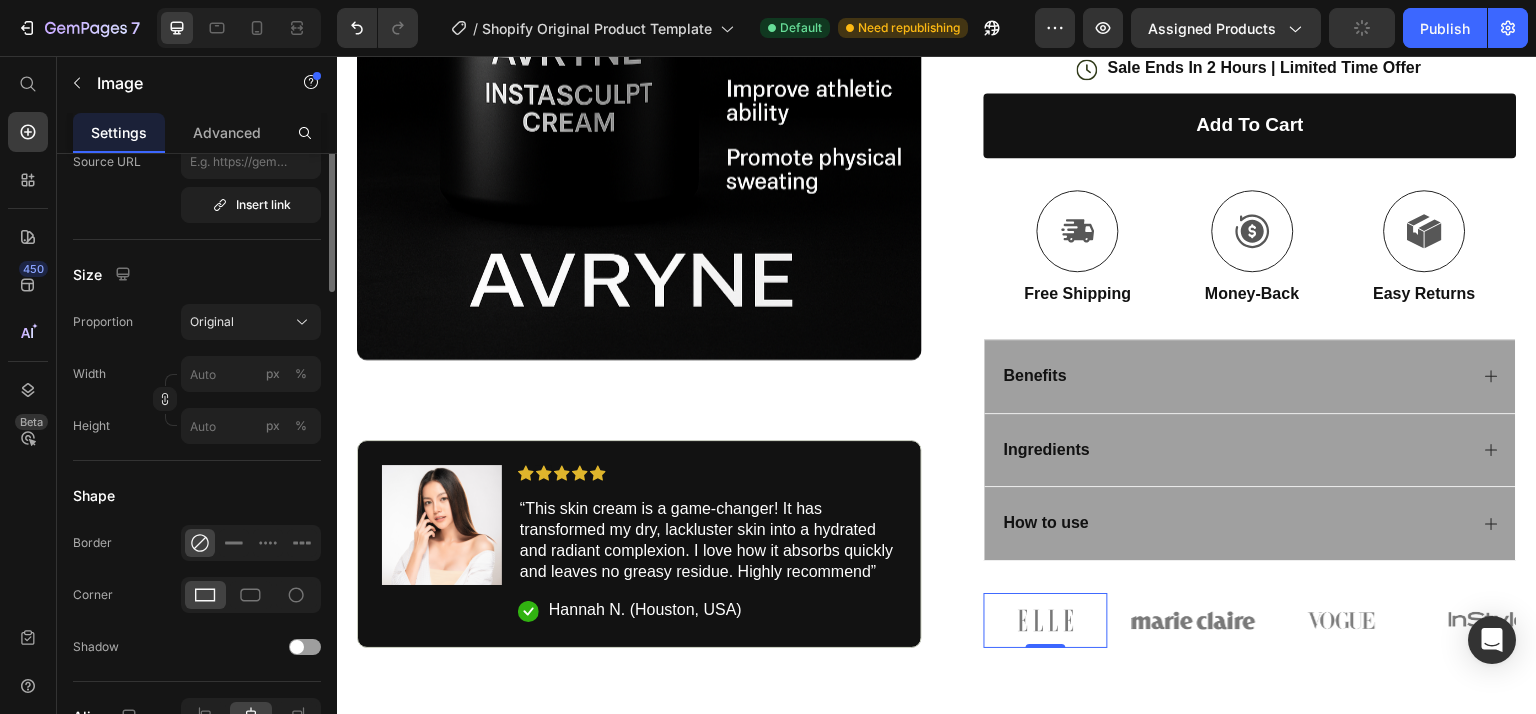 scroll, scrollTop: 0, scrollLeft: 0, axis: both 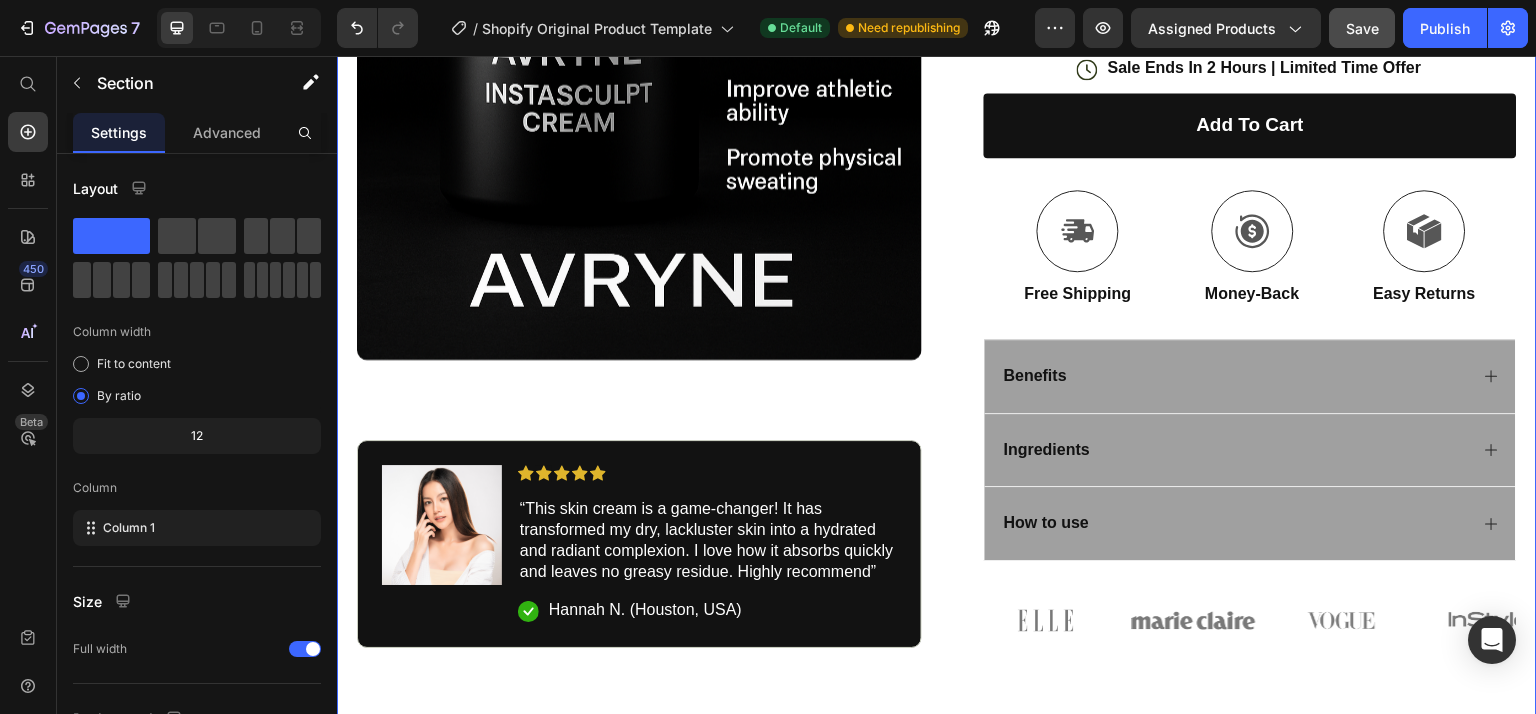 click on "Icon Free Shipping Today Only Text Block Row
Icon 84,000+ Happy Customer Text Block Row Carousel Row Product Images Image Icon Icon Icon Icon Icon Icon List “This skin cream is a game-changer! It has transformed my dry, lackluster skin into a hydrated and radiant complexion. I love how it absorbs quickly and leaves no greasy residue. Highly recommend” Text Block
Icon Hannah N. (Houston, USA) Text Block Row Row Row Icon Icon Icon Icon Icon Icon List (1349 Reviews) Text Block Row Avryne™ InstaSculpt Cream Product Title The 2023 Rated Innovation in Cosmetics Text Block Hydrate, rejuvenate, and glow with our revolutionary cream. Unleash your skin's potential today. Text Block
Intense Hydration
Environmentally Friendly
Made in Germany Item List Kaching Bundles Kaching Bundles
Icon Sale Ends In 2 Hours | Limited Time Offer Text Block Row add to cart Add to Cart
Icon Free Shipping Text Block
Icon" at bounding box center [937, 161] 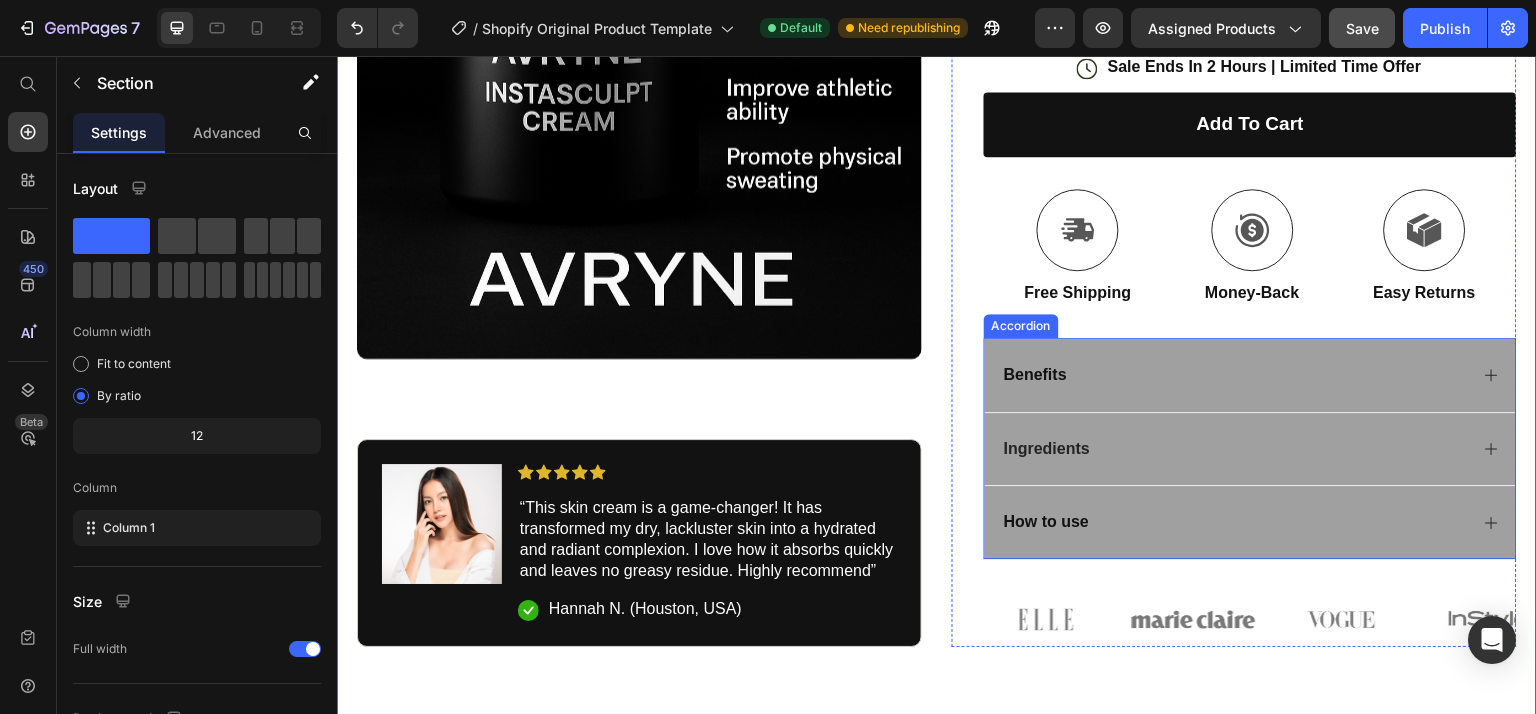 scroll, scrollTop: 1810, scrollLeft: 0, axis: vertical 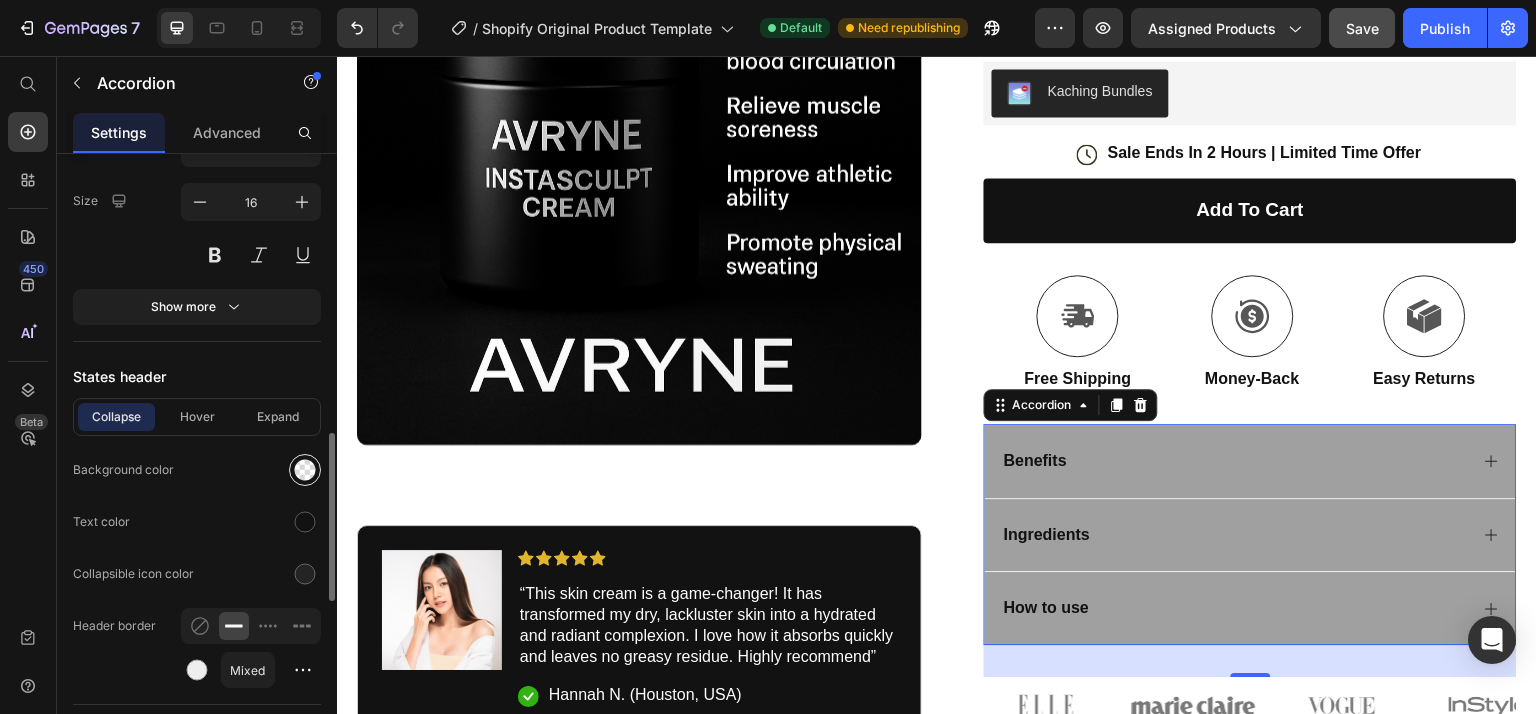 click 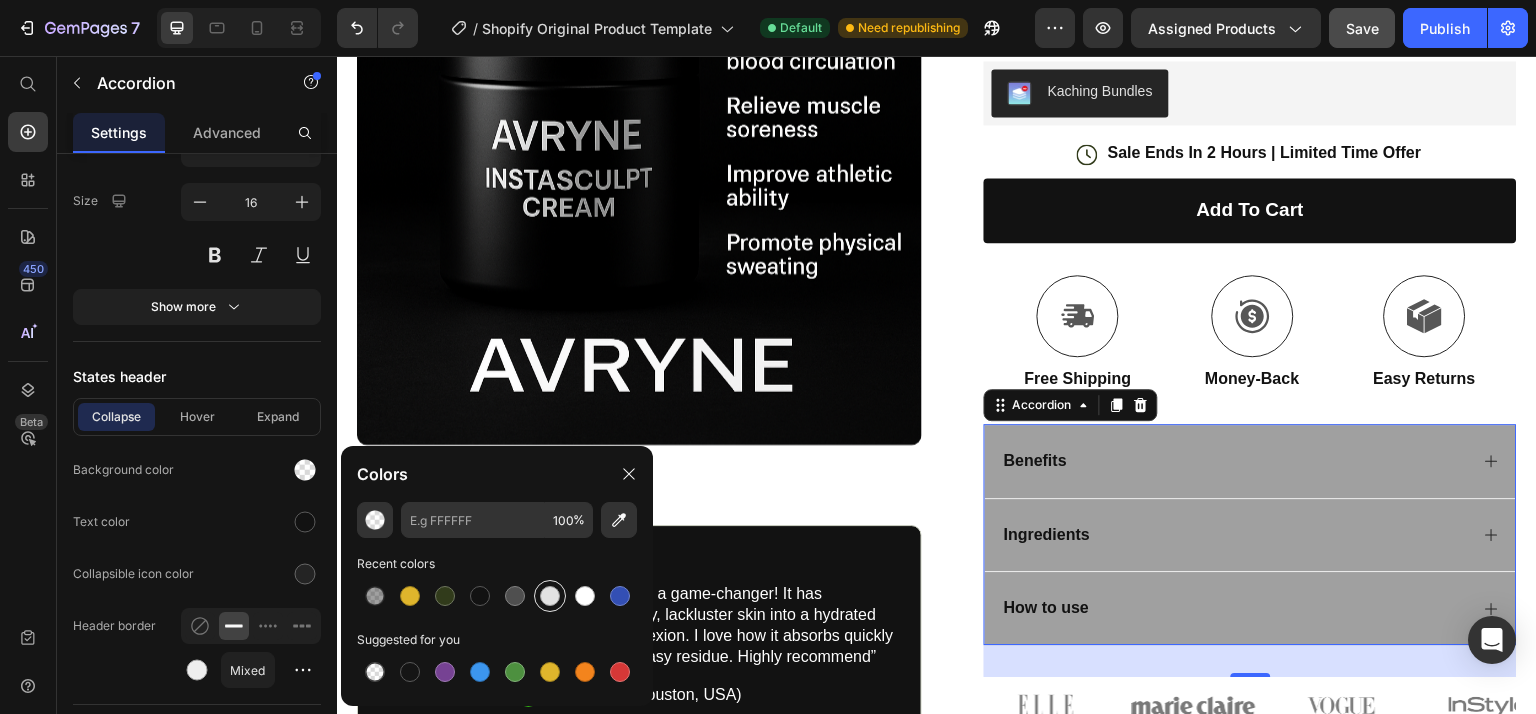 click at bounding box center (550, 596) 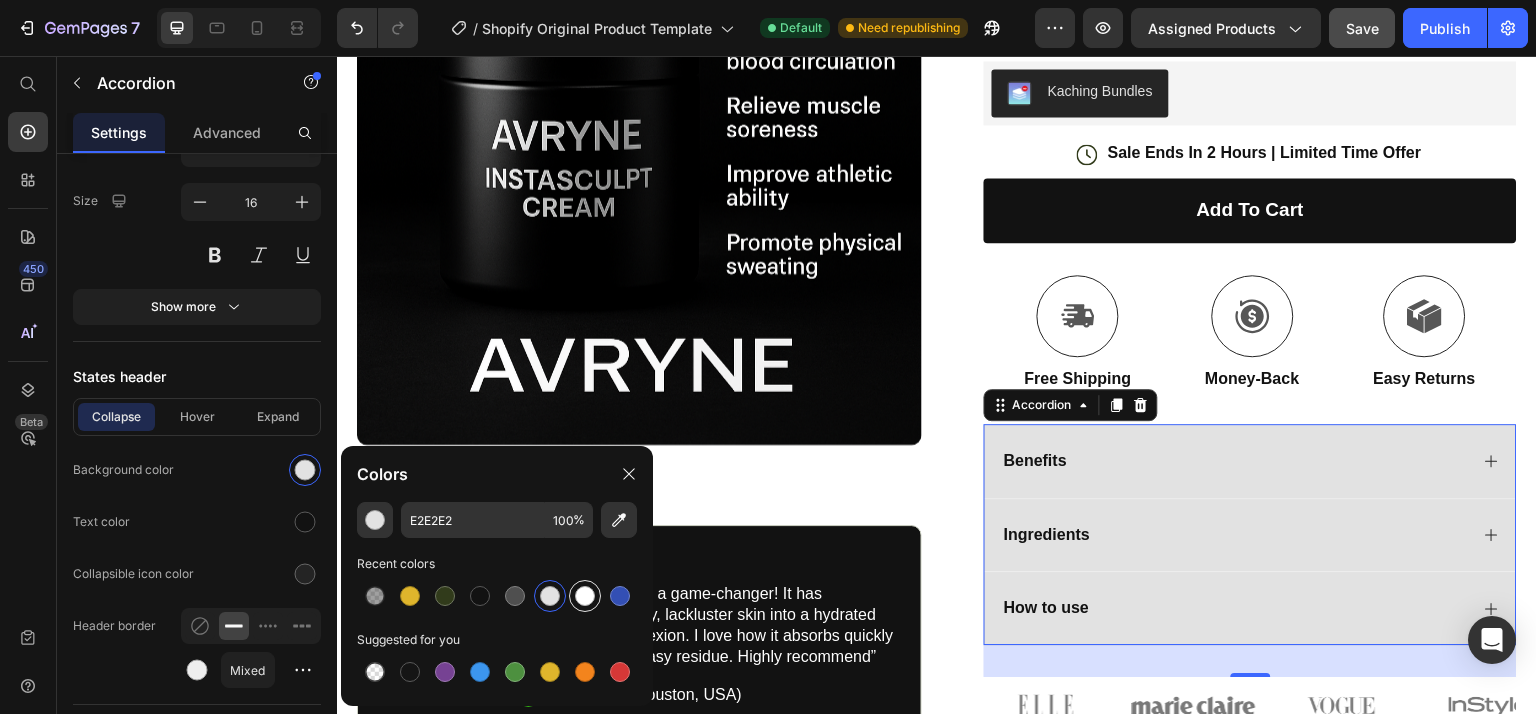 click at bounding box center [585, 596] 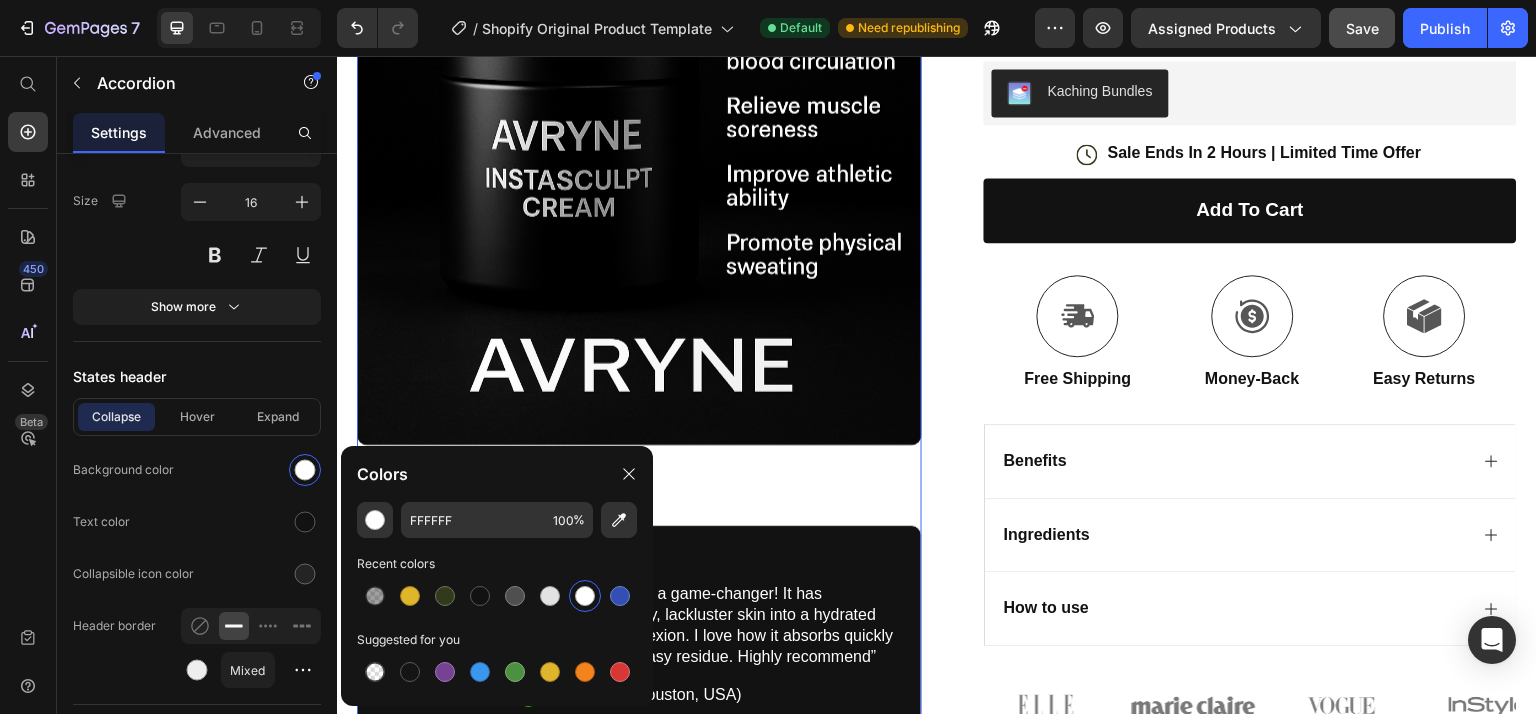 scroll, scrollTop: 0, scrollLeft: 0, axis: both 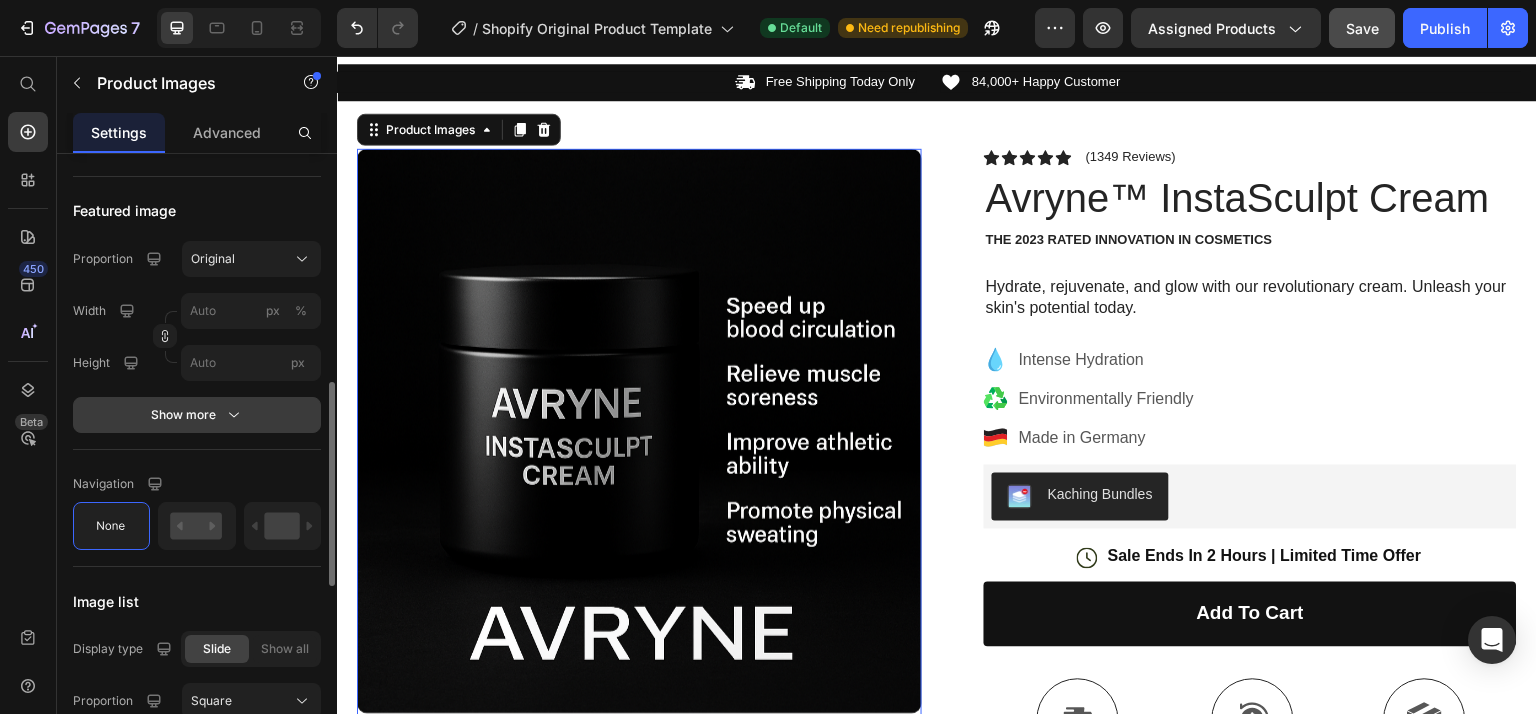 click on "Show more" at bounding box center [197, 415] 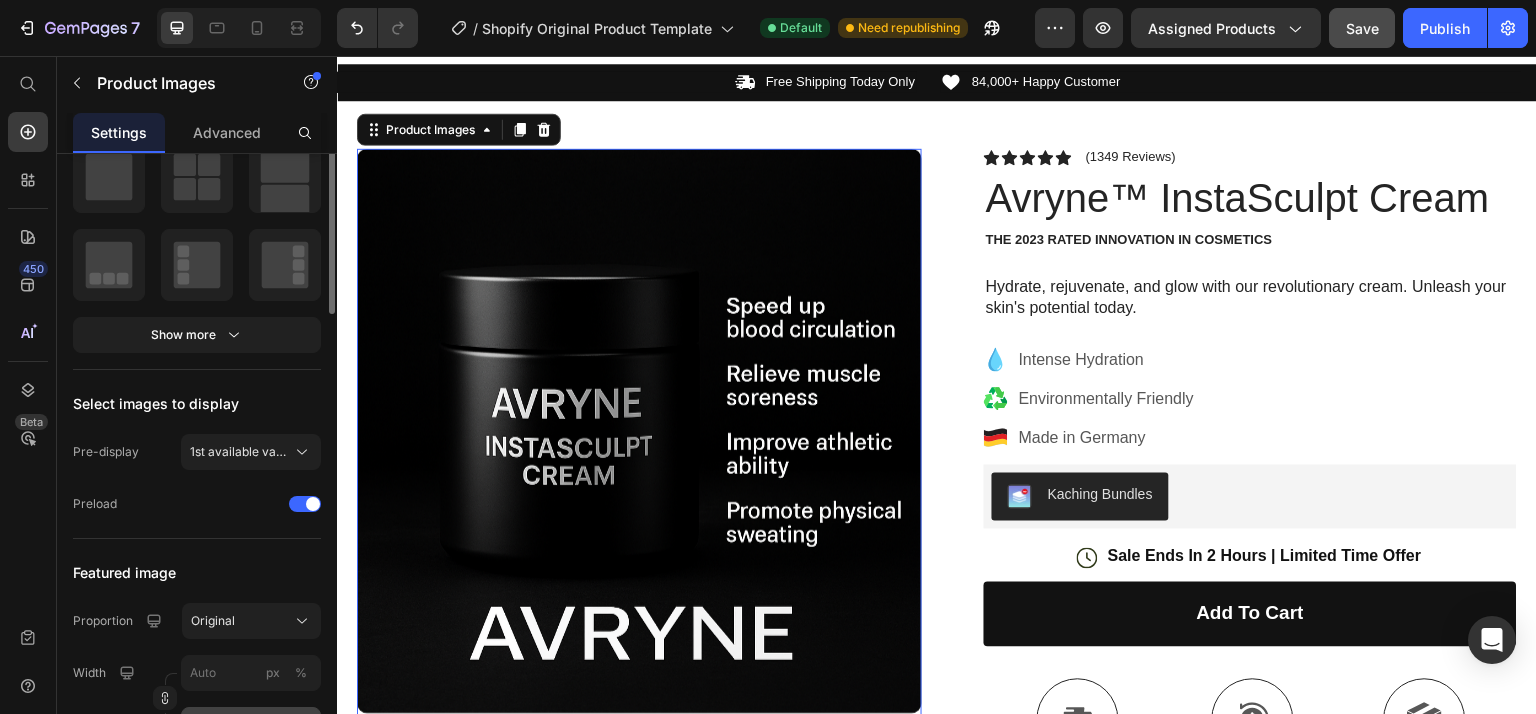 scroll, scrollTop: 0, scrollLeft: 0, axis: both 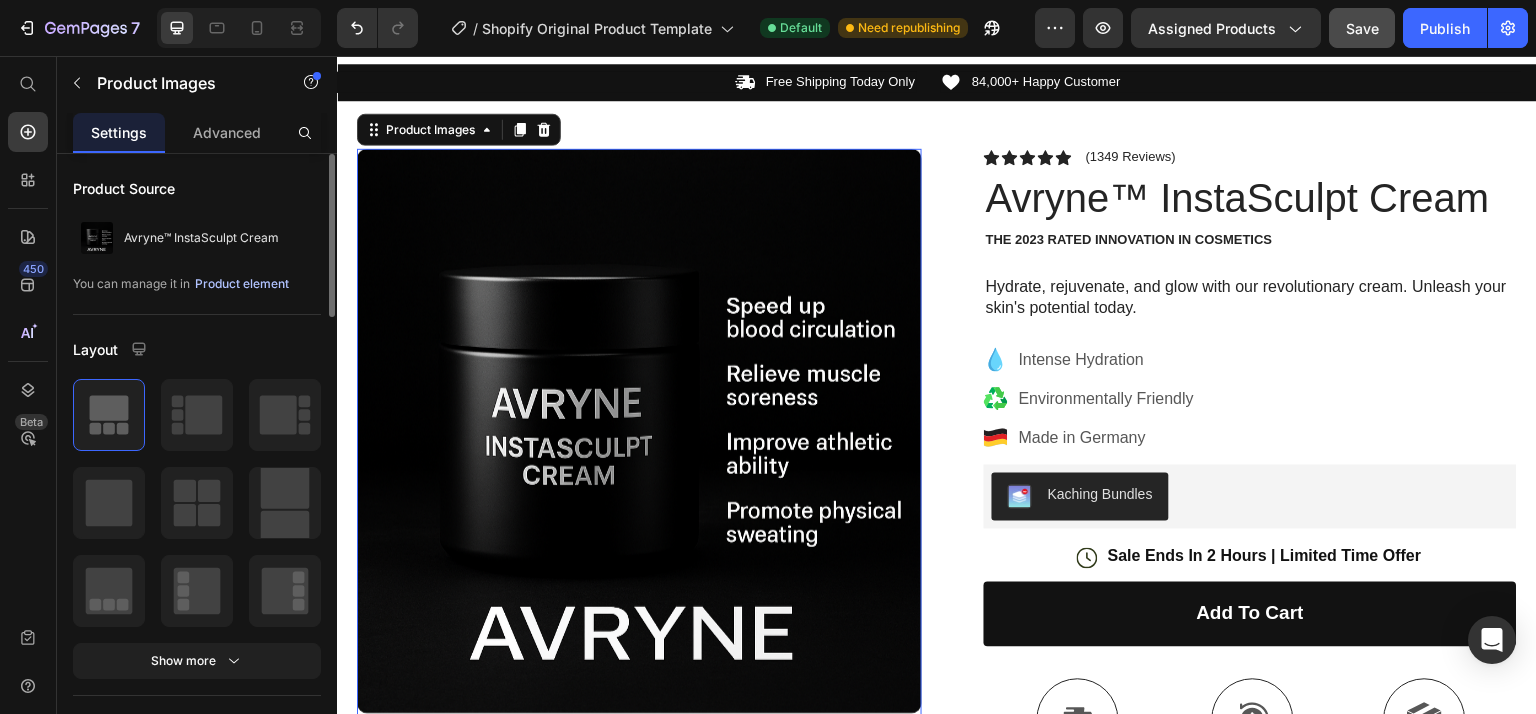 click on "Product element" at bounding box center (242, 284) 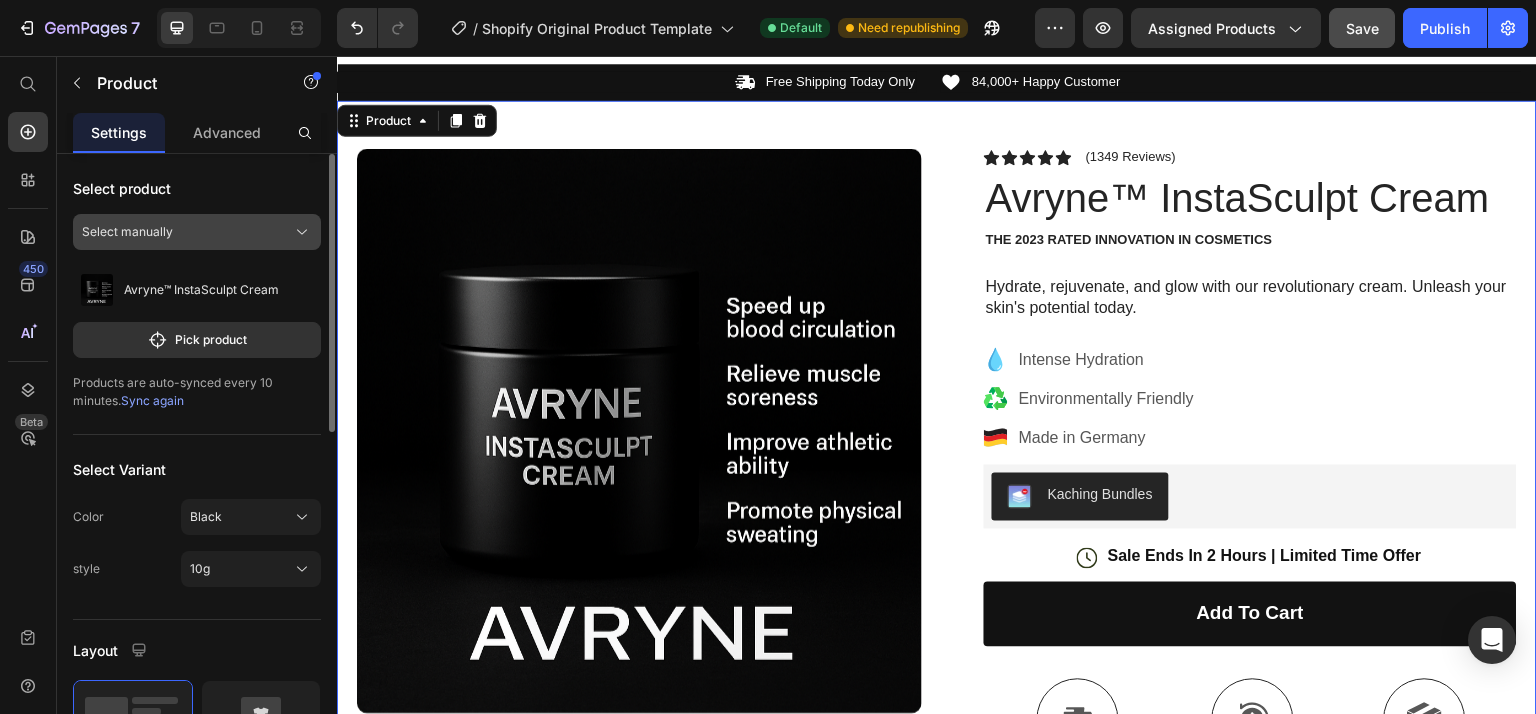 click on "Select manually" 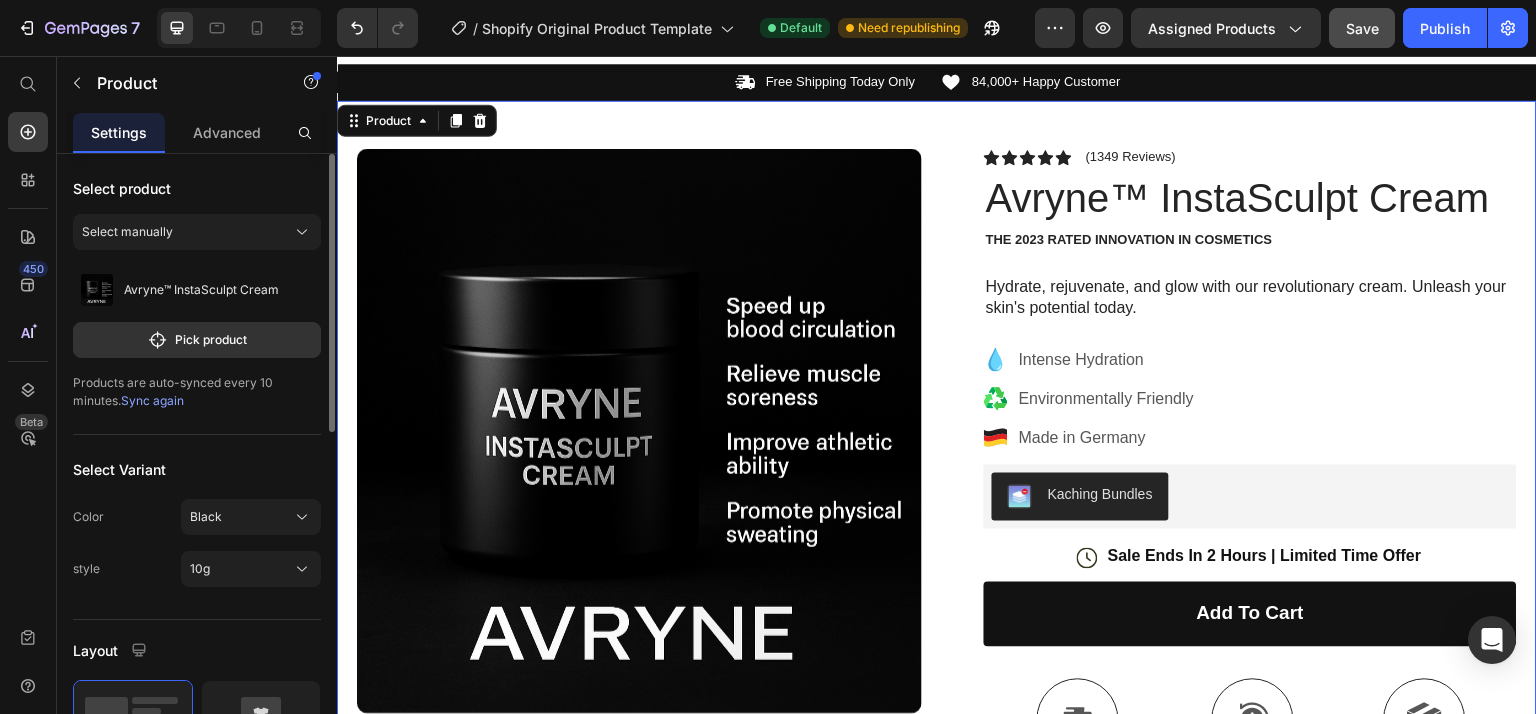 click on "Select product" at bounding box center (197, 188) 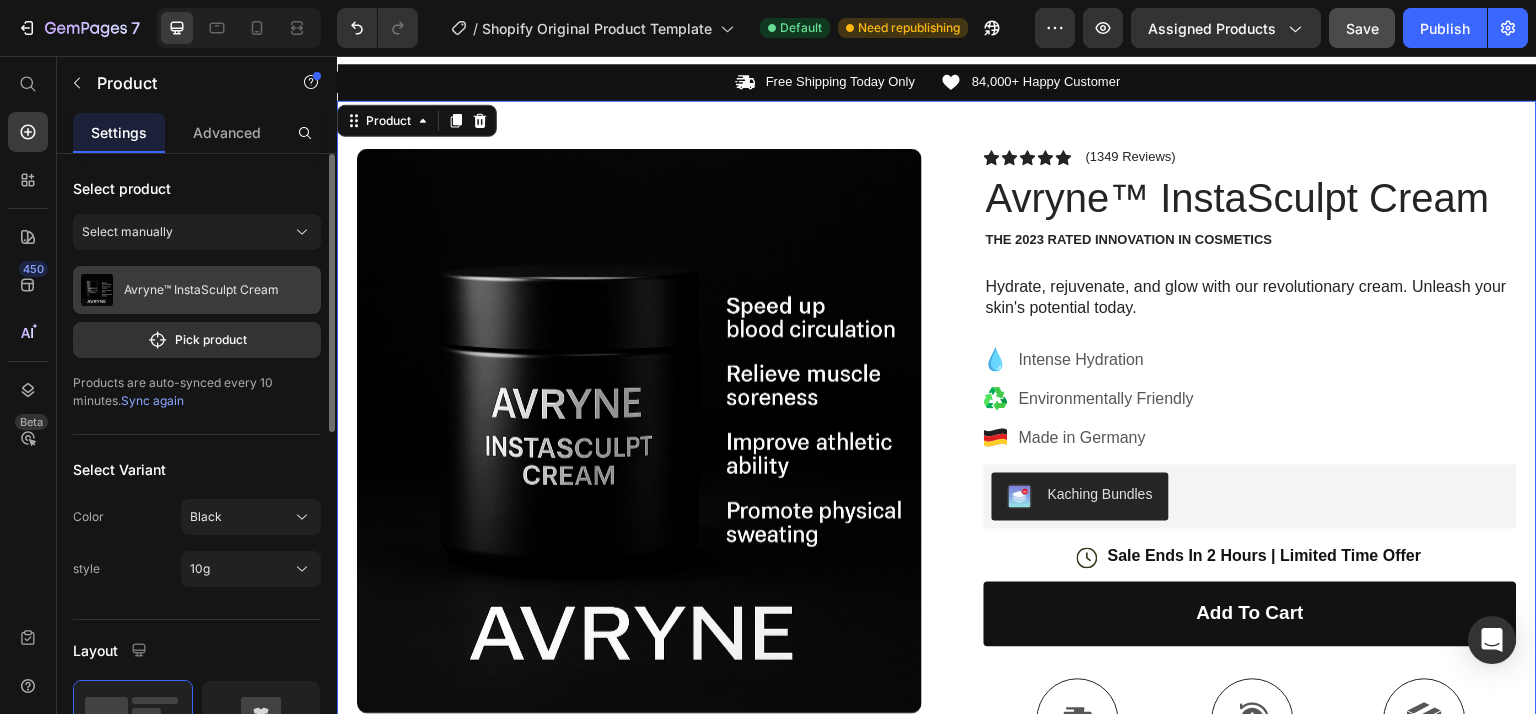 click on "Avryne™ InstaSculpt Cream" at bounding box center (197, 290) 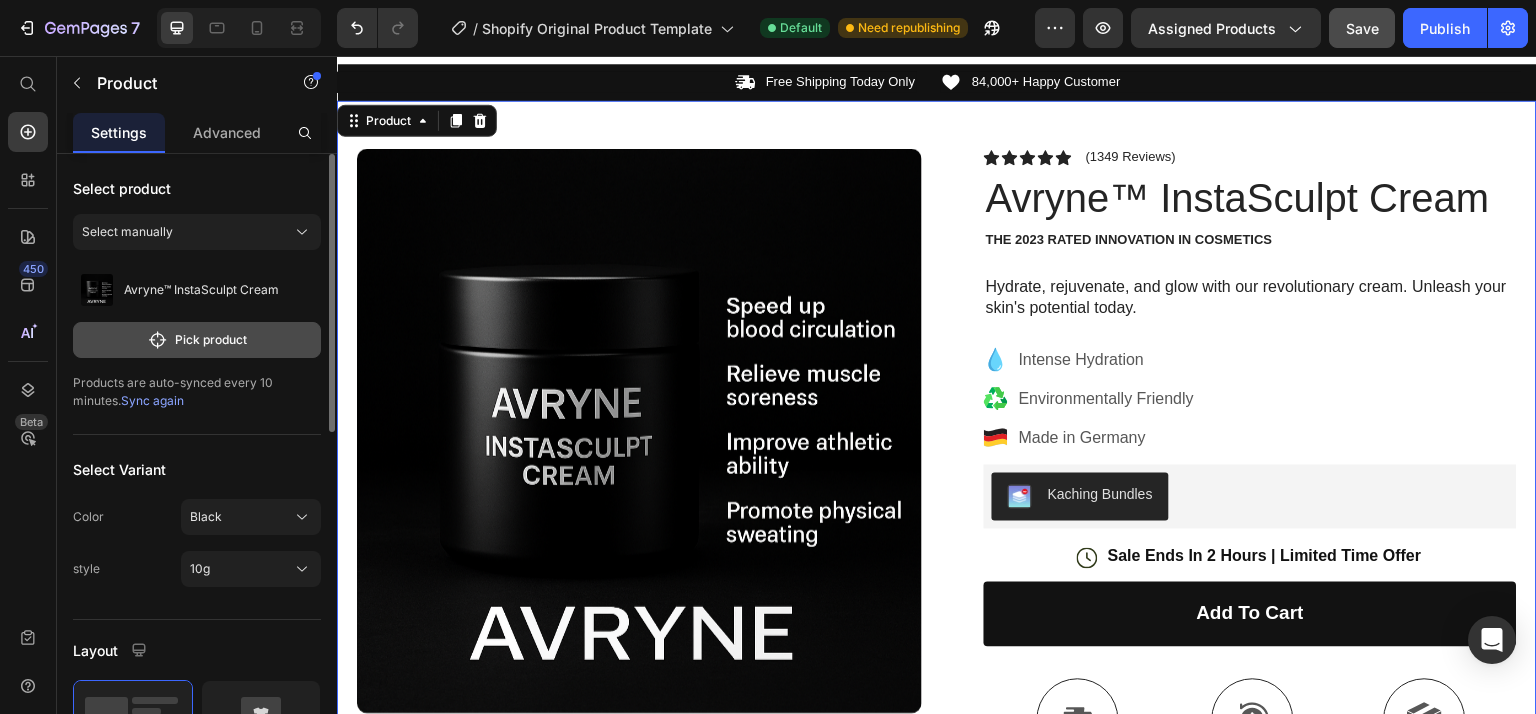 click on "Pick product" at bounding box center (197, 340) 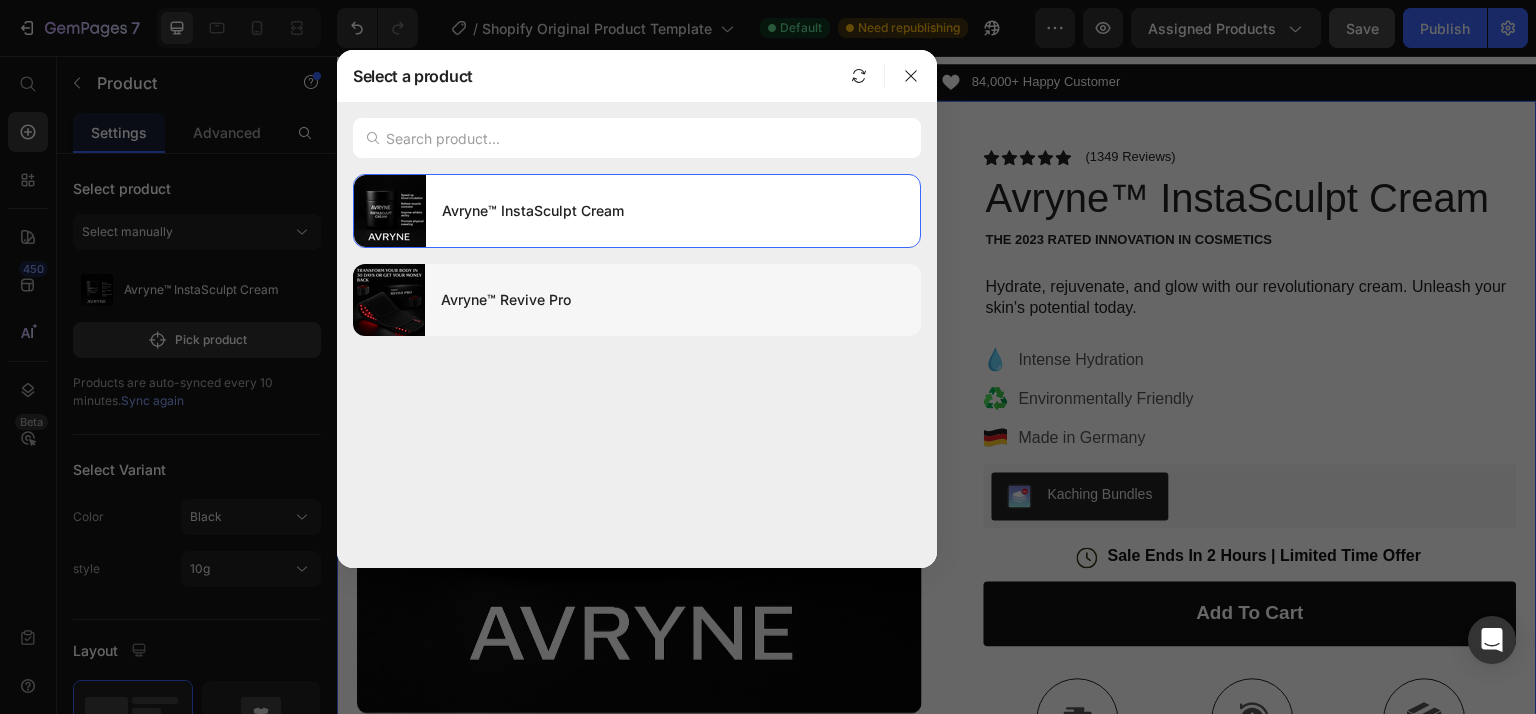click on "Avryne™ Revive Pro" at bounding box center [673, 300] 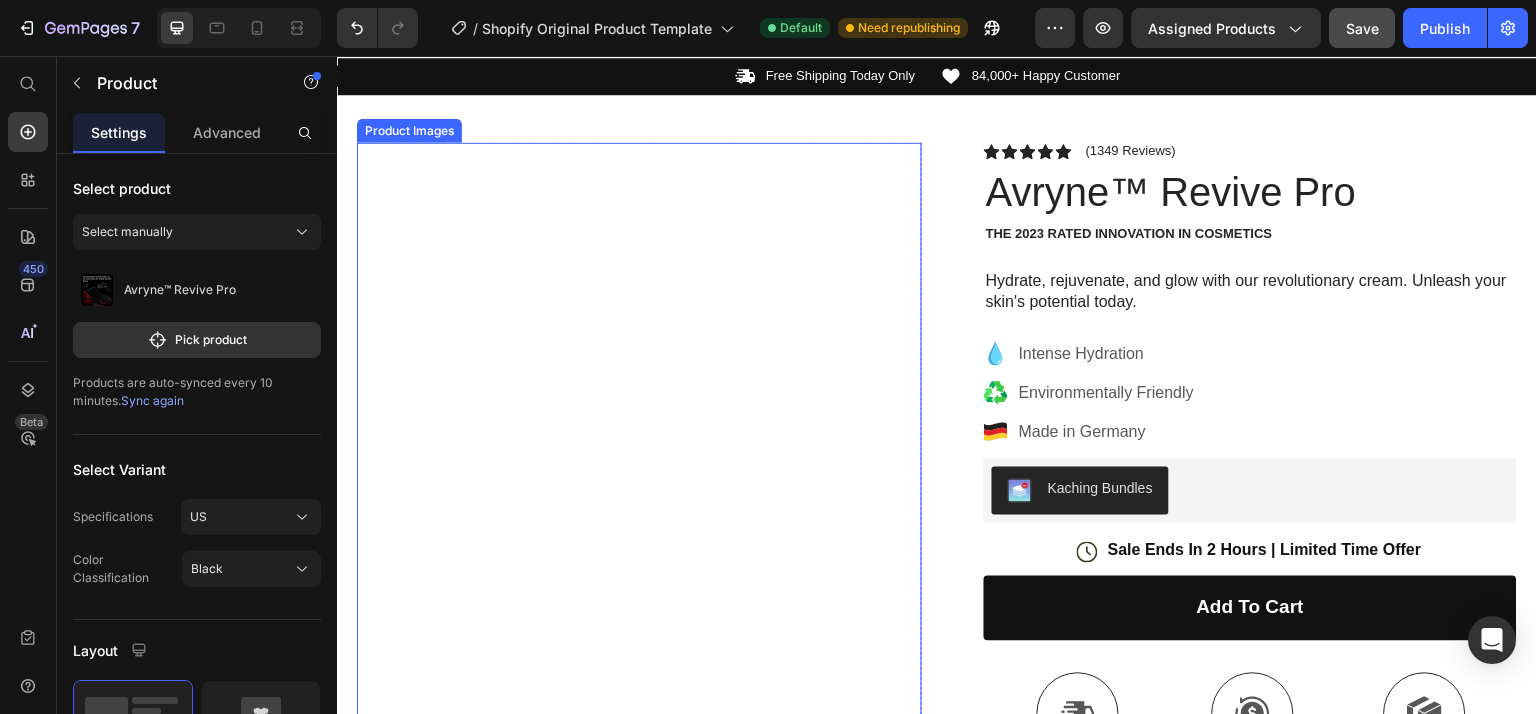 scroll, scrollTop: 1412, scrollLeft: 0, axis: vertical 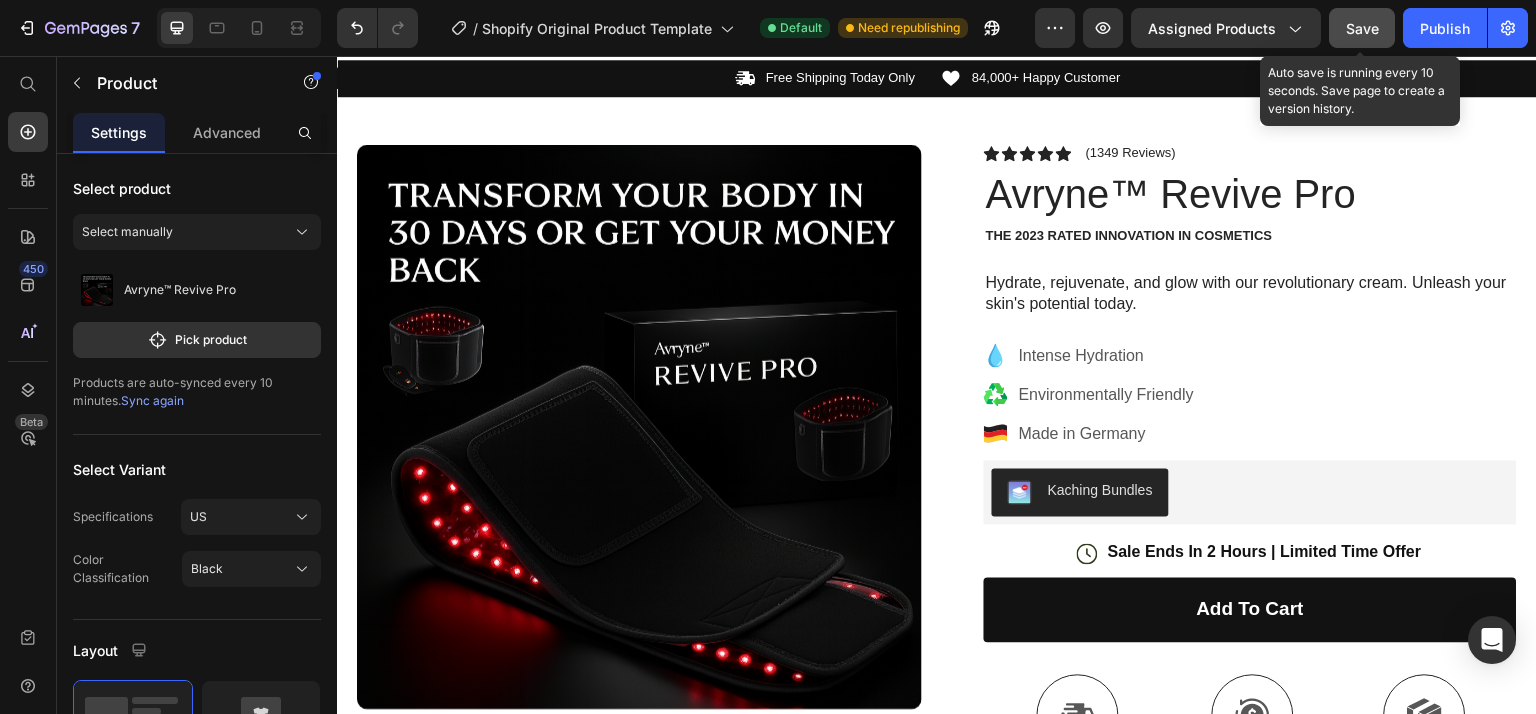 click on "Save" 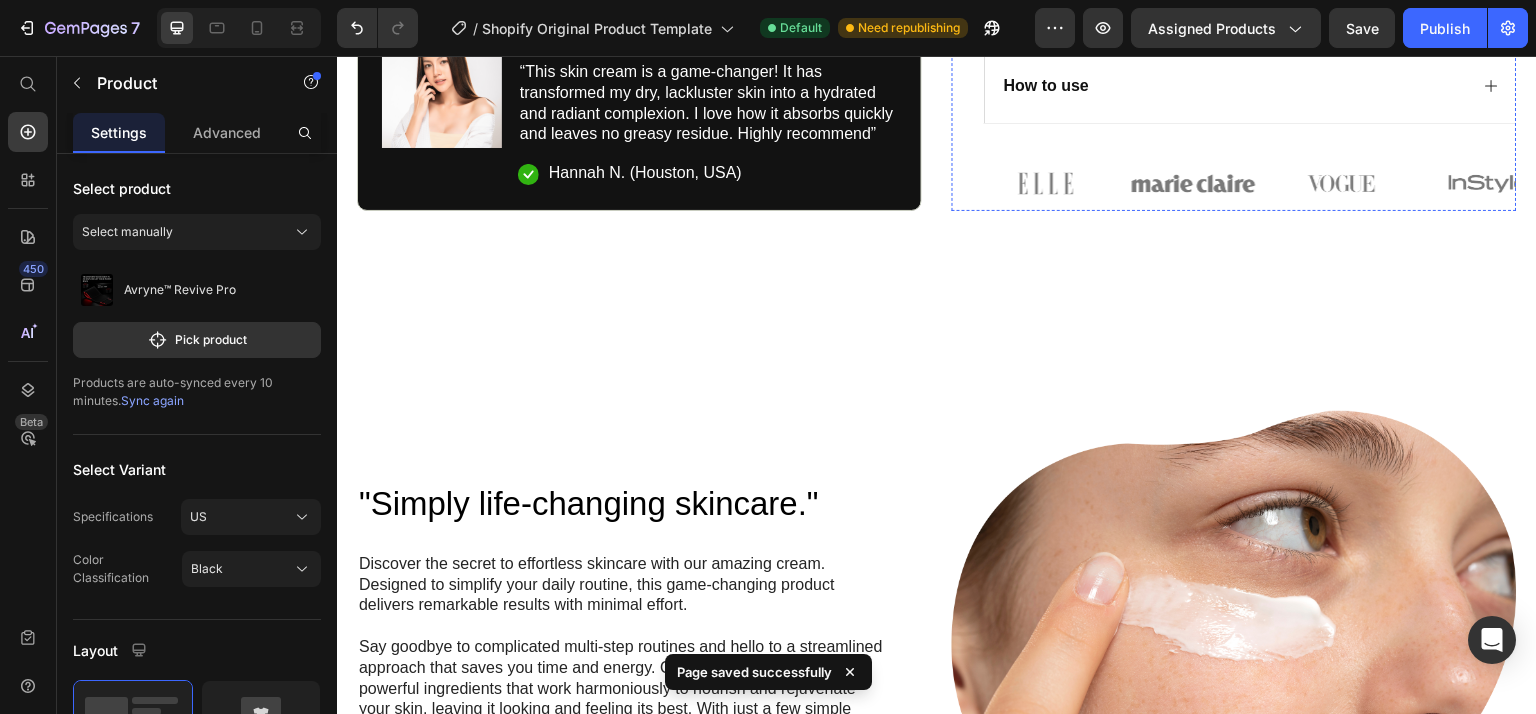 scroll, scrollTop: 2574, scrollLeft: 0, axis: vertical 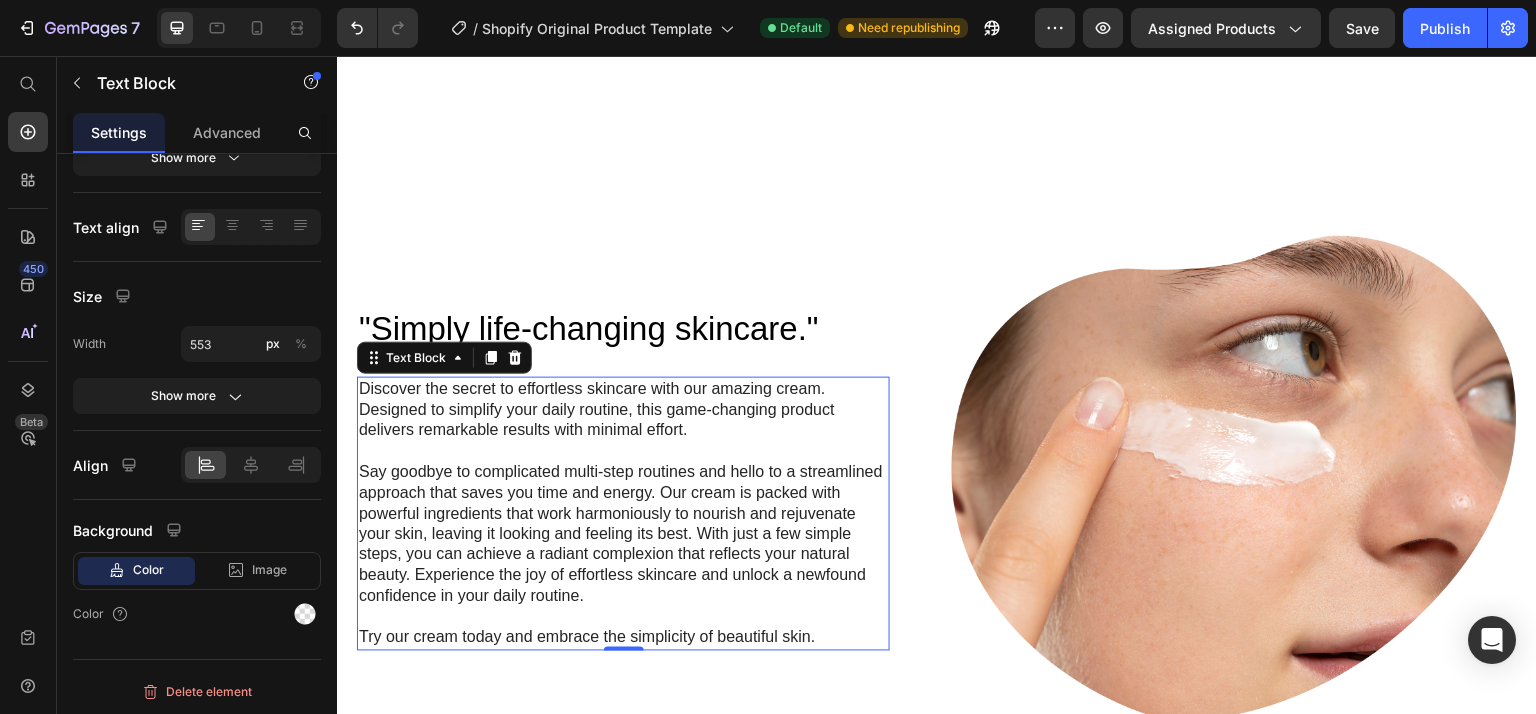 click on "Discover the secret to effortless skincare with our amazing cream. Designed to simplify your daily routine, this game-changing product delivers remarkable results with minimal effort." at bounding box center [623, 410] 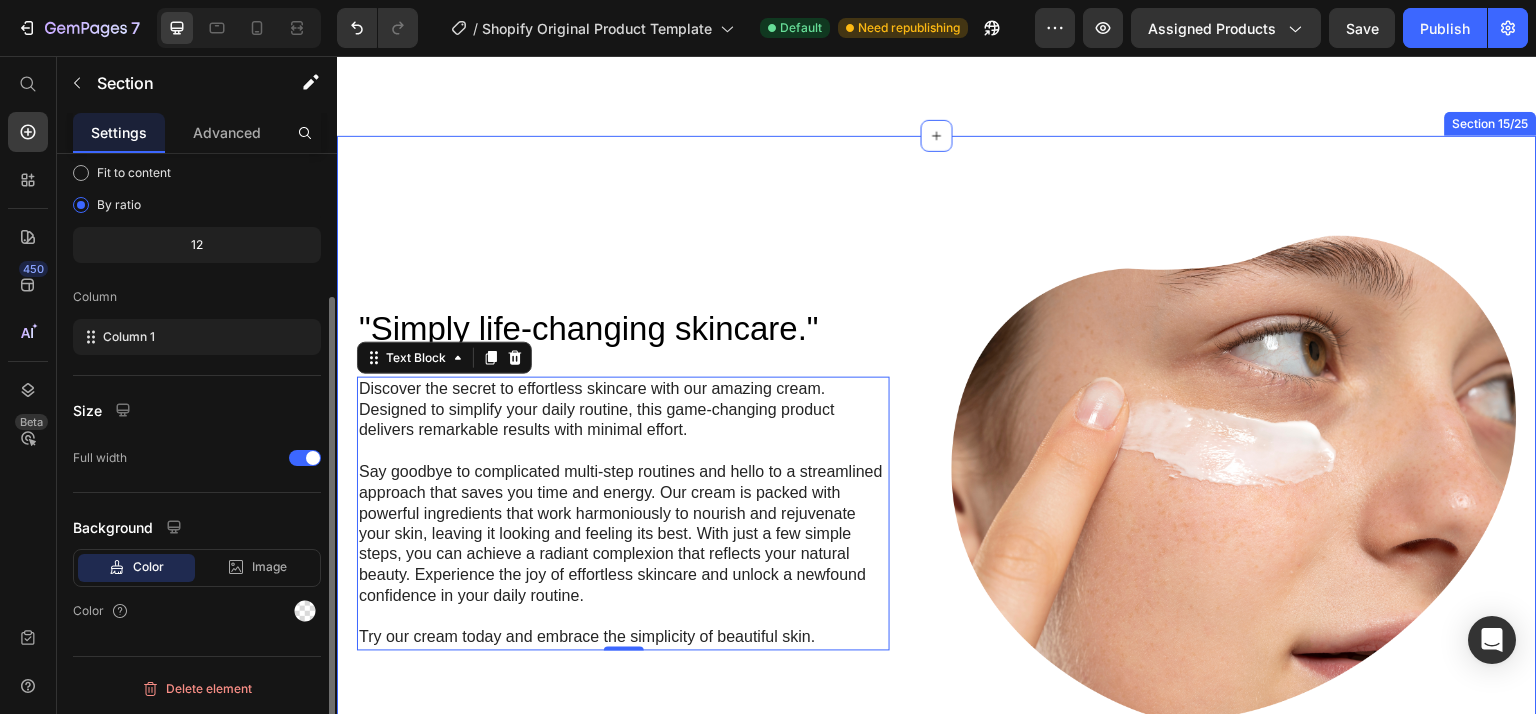 scroll, scrollTop: 0, scrollLeft: 0, axis: both 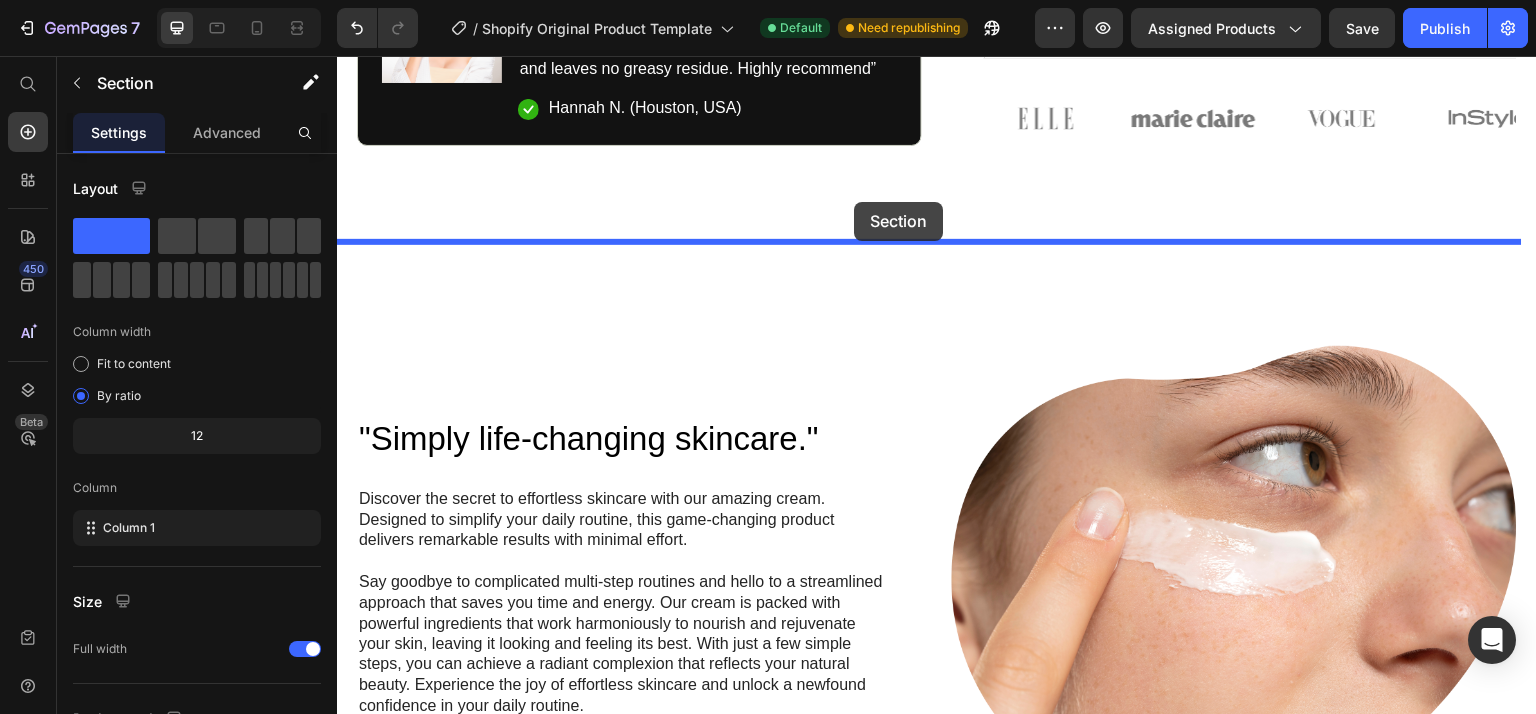 drag, startPoint x: 669, startPoint y: 159, endPoint x: 853, endPoint y: 195, distance: 187.48866 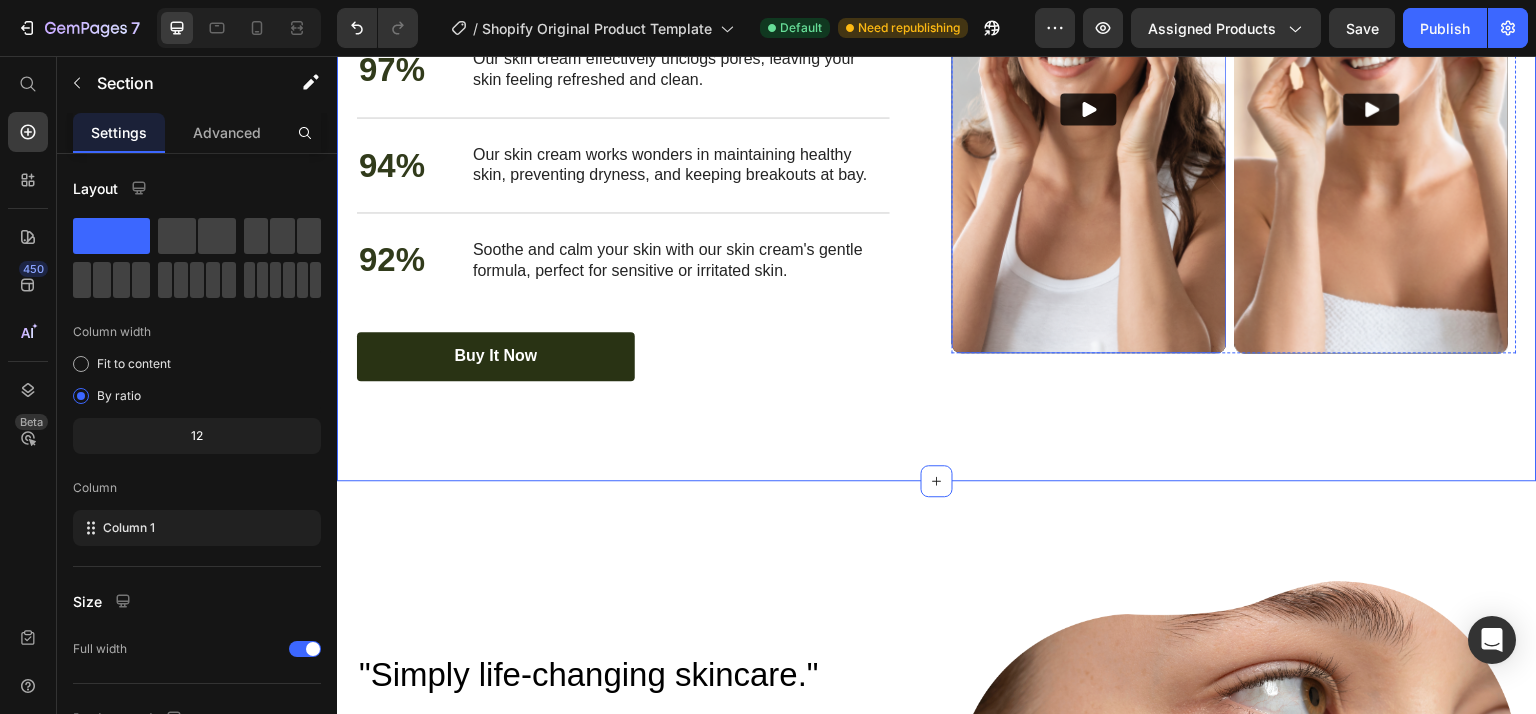 scroll, scrollTop: 2888, scrollLeft: 0, axis: vertical 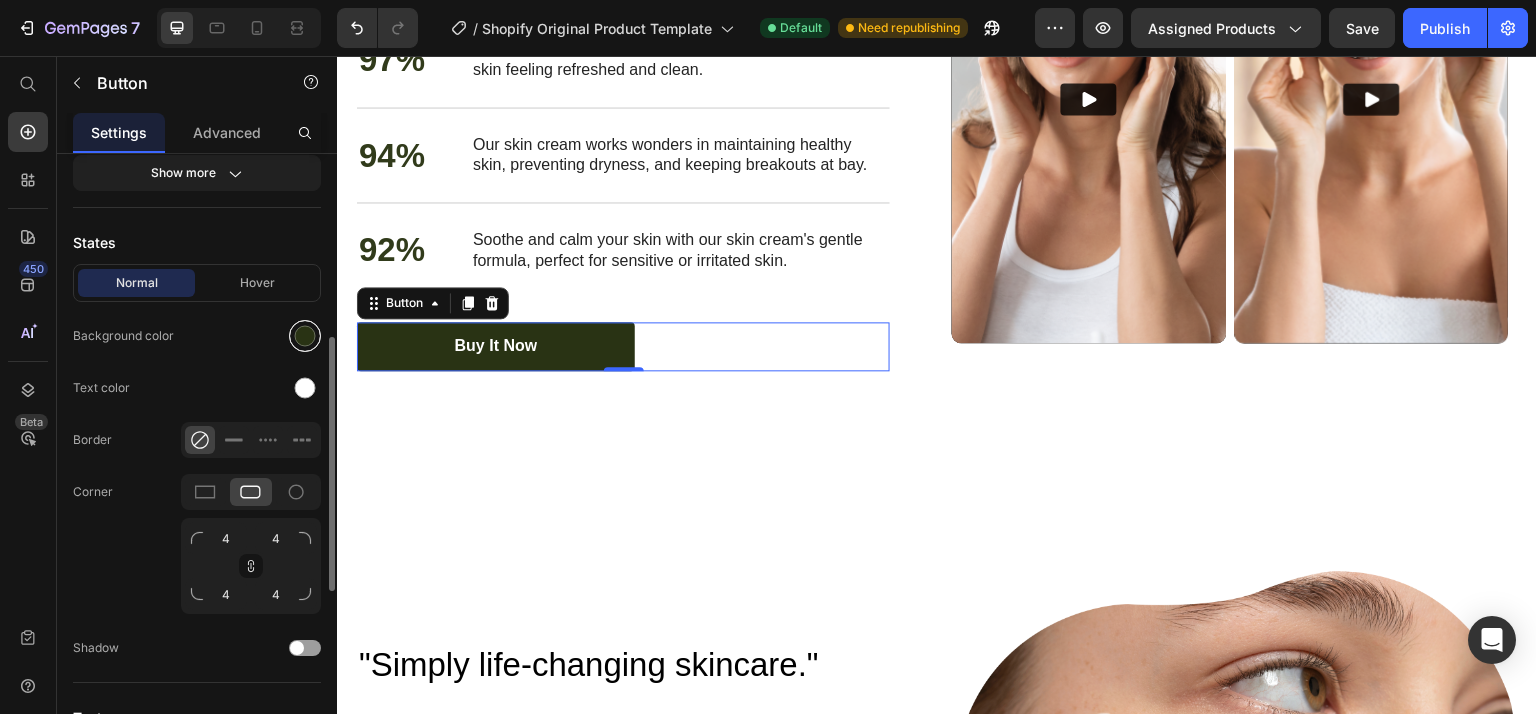 click at bounding box center (305, 336) 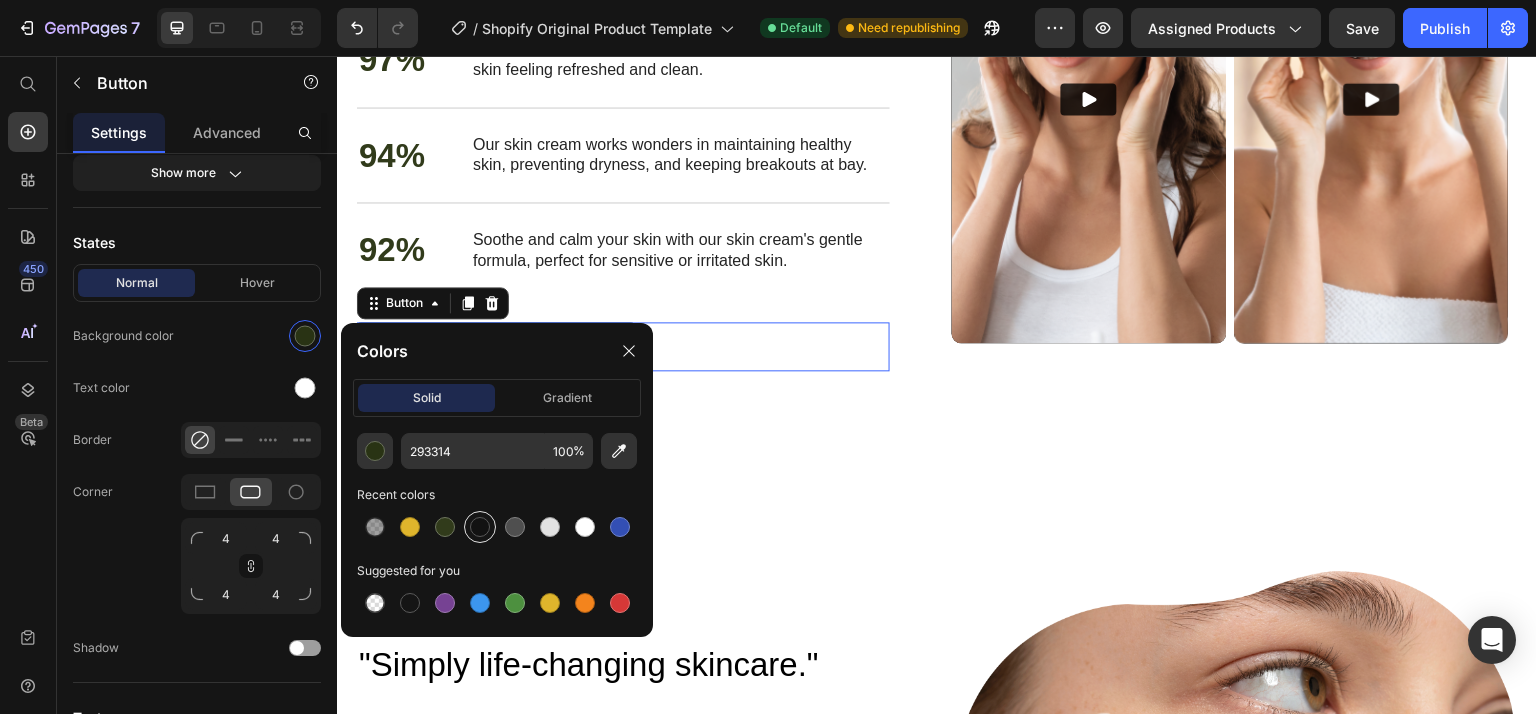 click at bounding box center (480, 527) 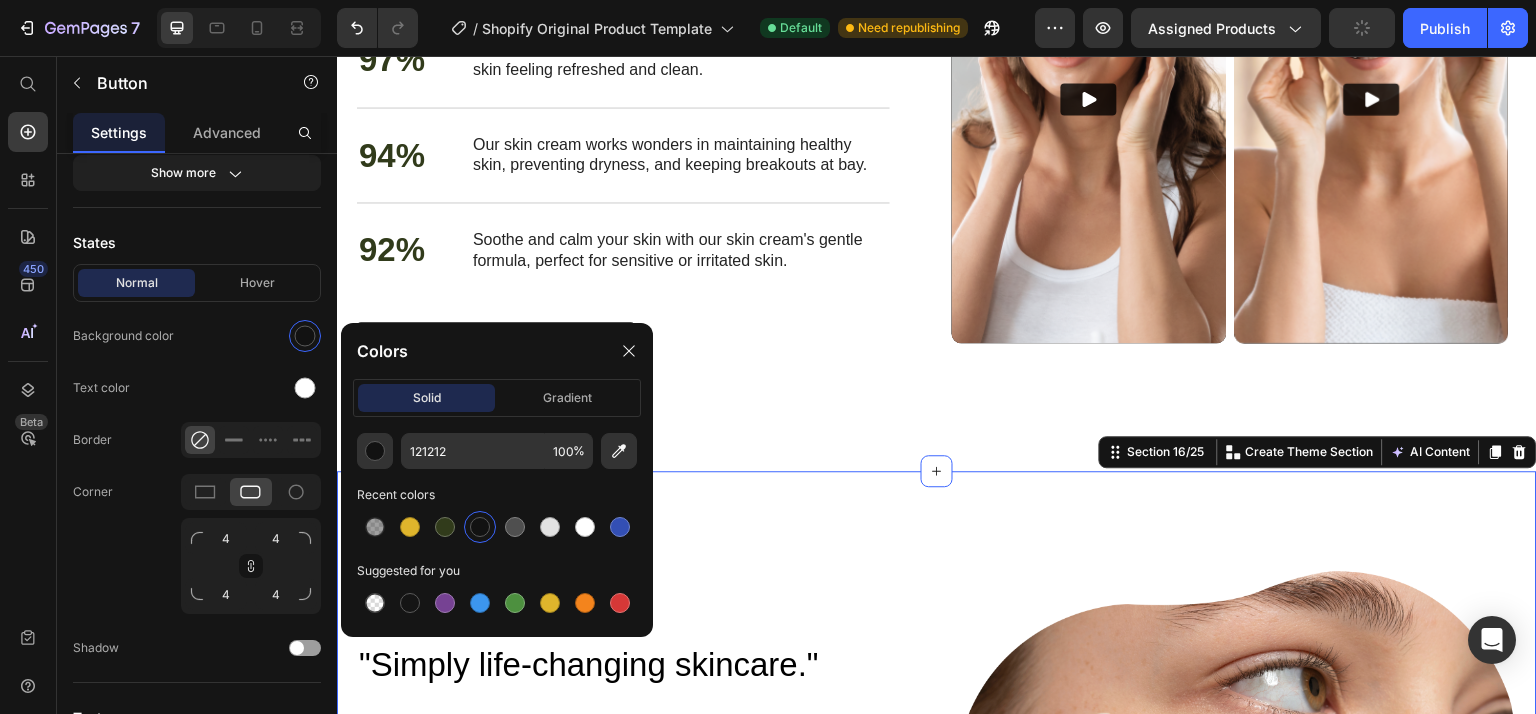 scroll, scrollTop: 0, scrollLeft: 0, axis: both 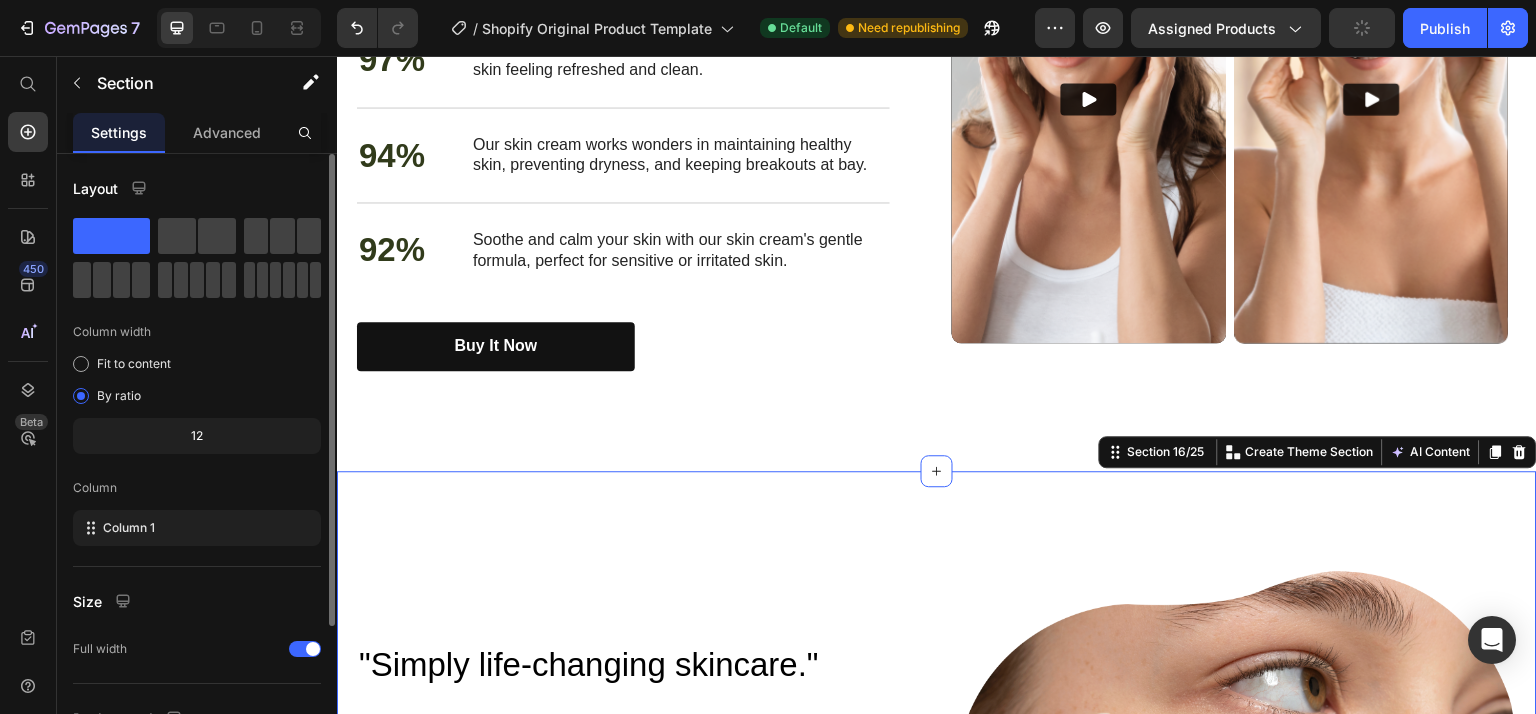 click on ""Simply life-changing skincare." Heading Discover the secret to effortless skincare with our amazing cream. Designed to simplify your daily routine, this game-changing product delivers remarkable results with minimal effort.   Say goodbye to complicated multi-step routines and hello to a streamlined approach that saves you time and energy. Our cream is packed with powerful ingredients that work harmoniously to nourish and rejuvenate your skin, leaving it looking and feeling its best. With just a few simple steps, you can achieve a radiant complexion that reflects your natural beauty. Experience the joy of effortless skincare and unlock a newfound confidence in your daily routine.   Try our cream today and embrace the simplicity of beautiful skin. Text Block Row Image Row ...and the best part is, you'll confidently strut the streets with radiant and flawless skin Heading     Text Block Row Image Row Section 16/25   You can create reusable sections Create Theme Section AI Content Write with GemAI Persuasive" at bounding box center [937, 1019] 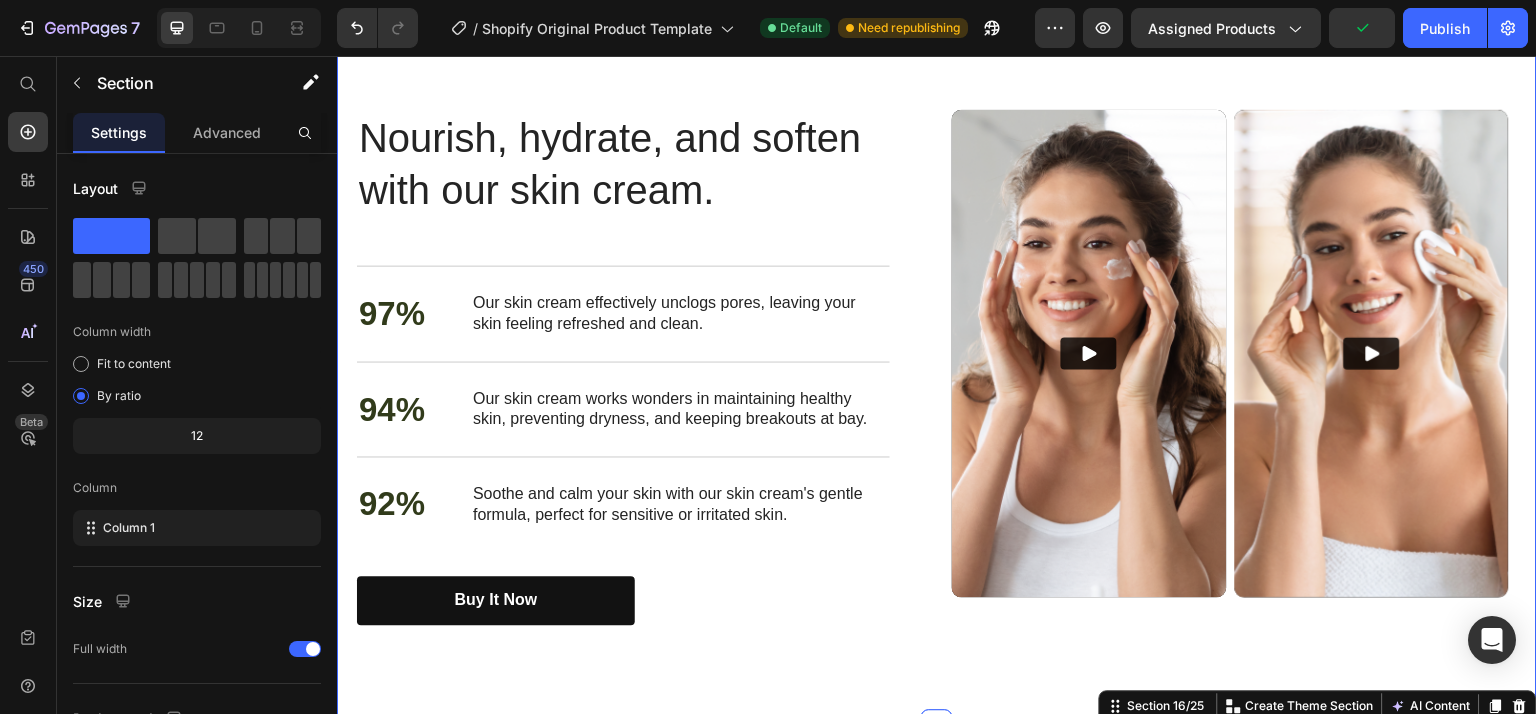 scroll, scrollTop: 2632, scrollLeft: 0, axis: vertical 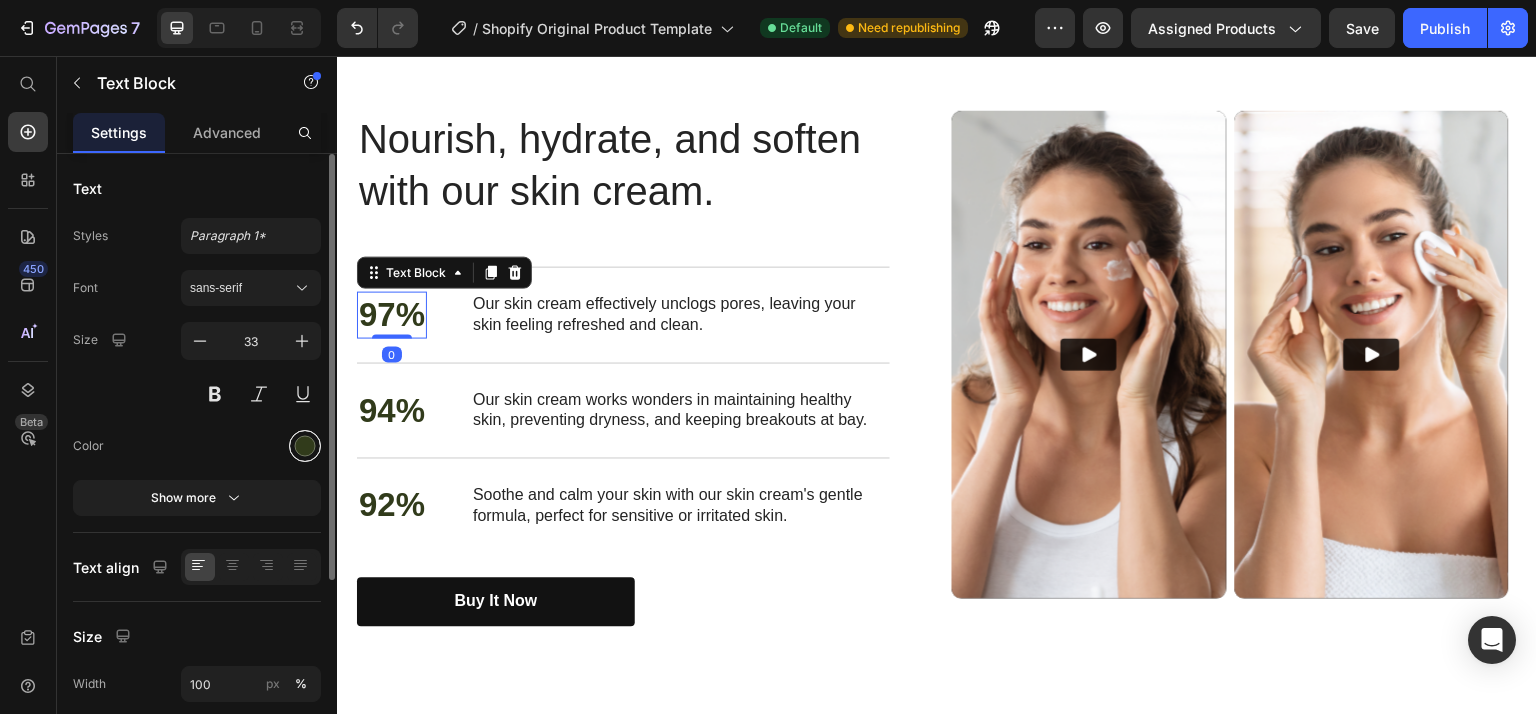 click at bounding box center (305, 446) 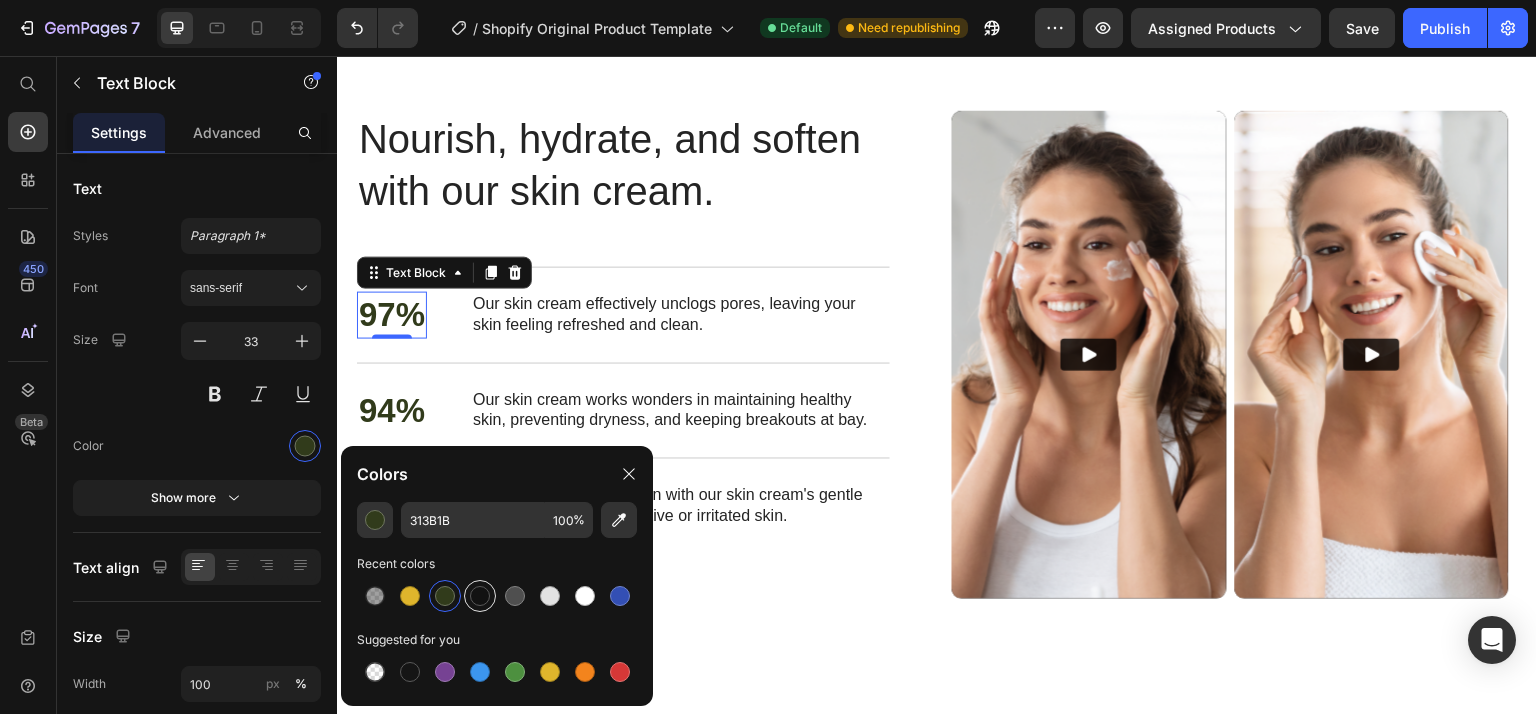 click at bounding box center (480, 596) 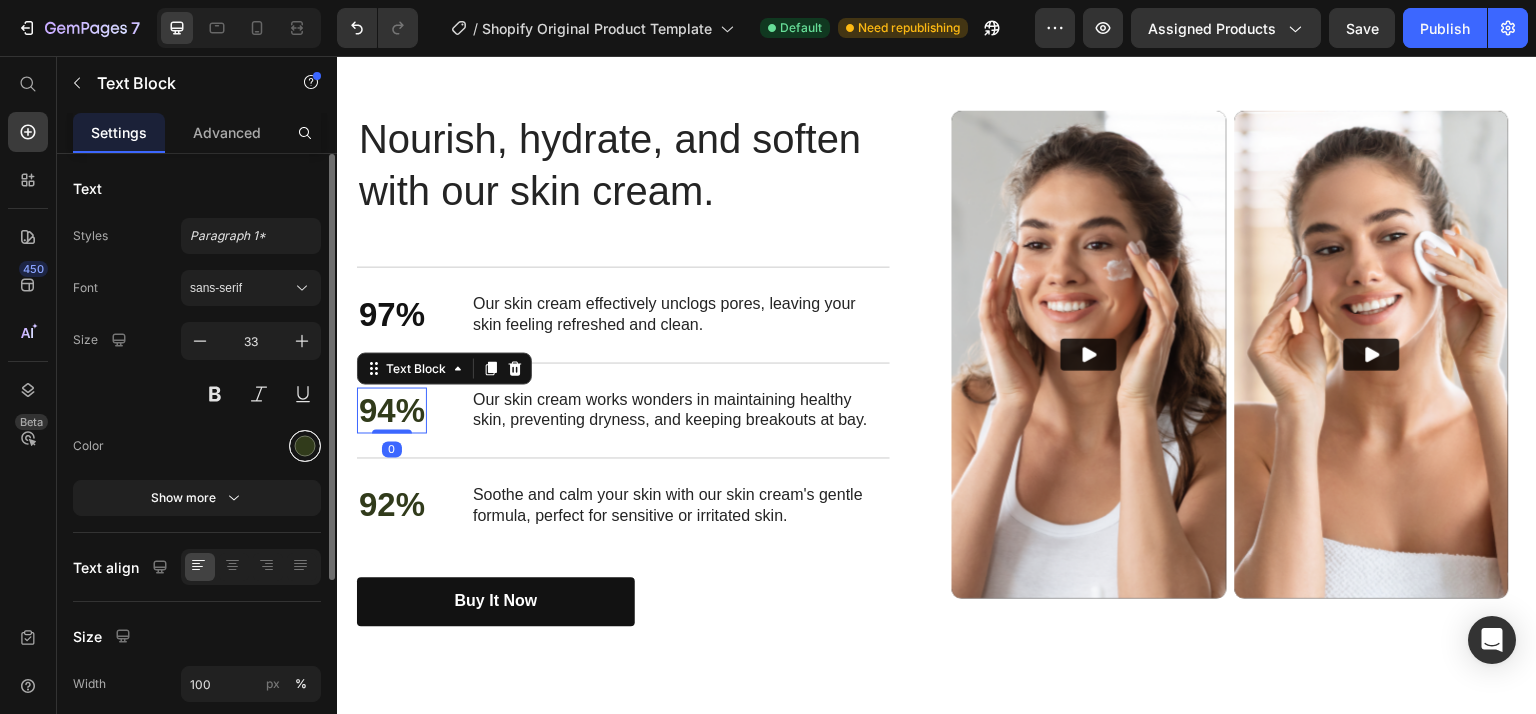 click at bounding box center [305, 446] 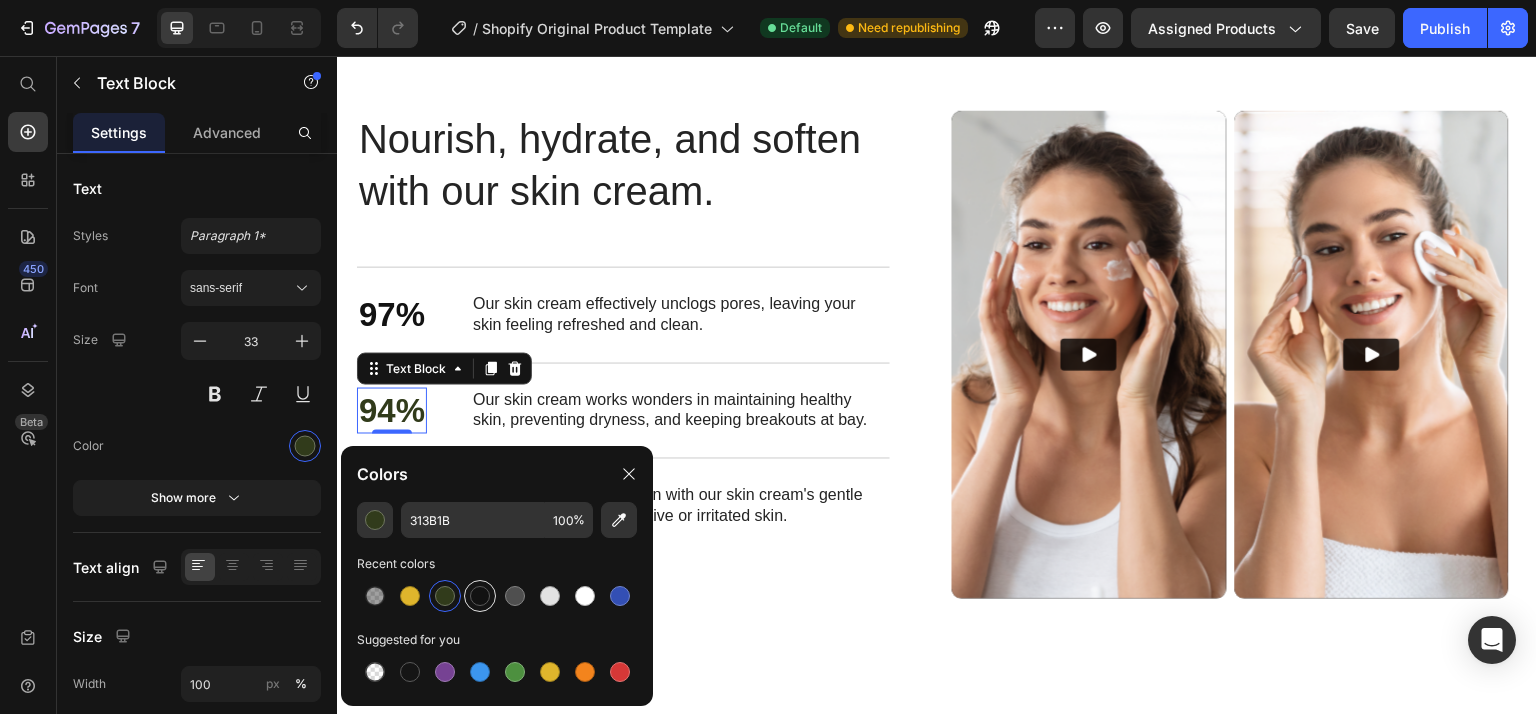click at bounding box center (480, 596) 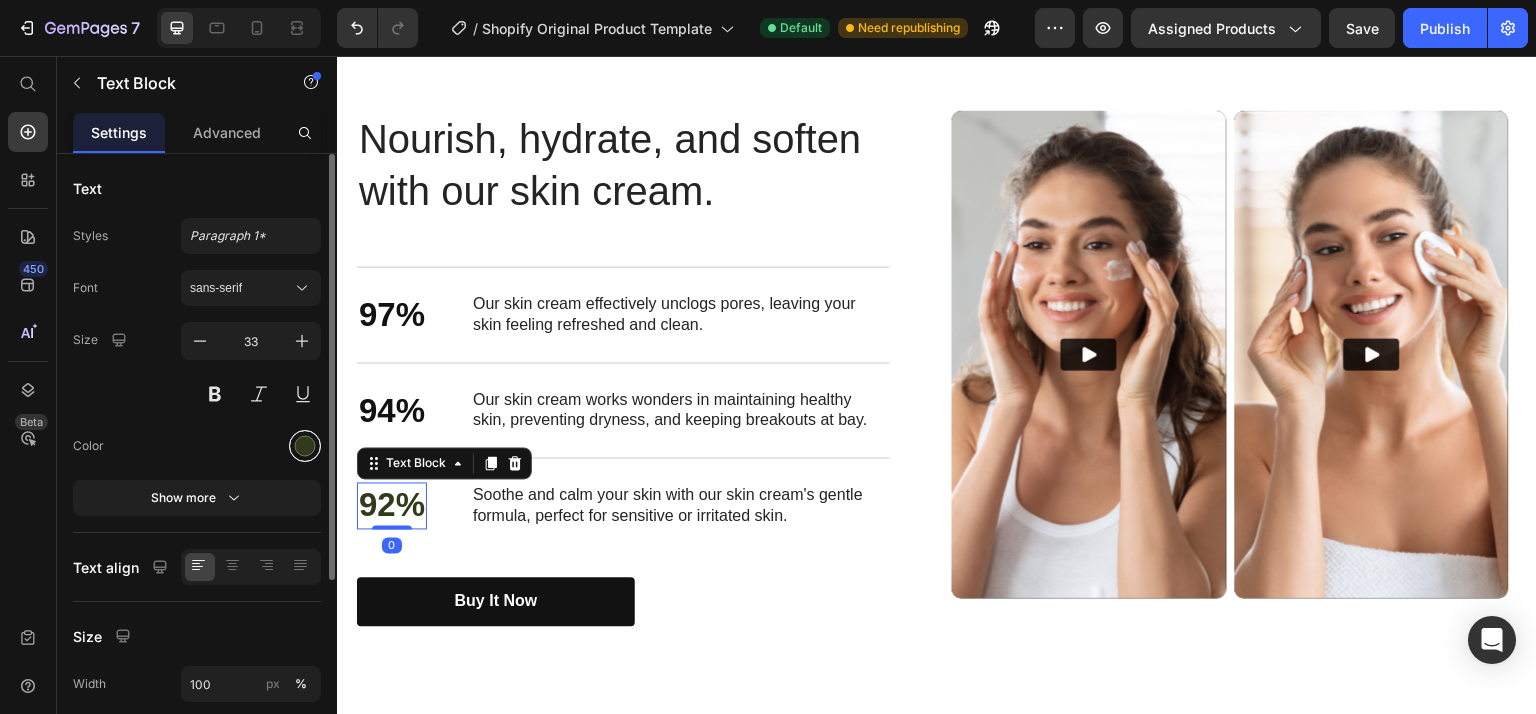 click at bounding box center (305, 446) 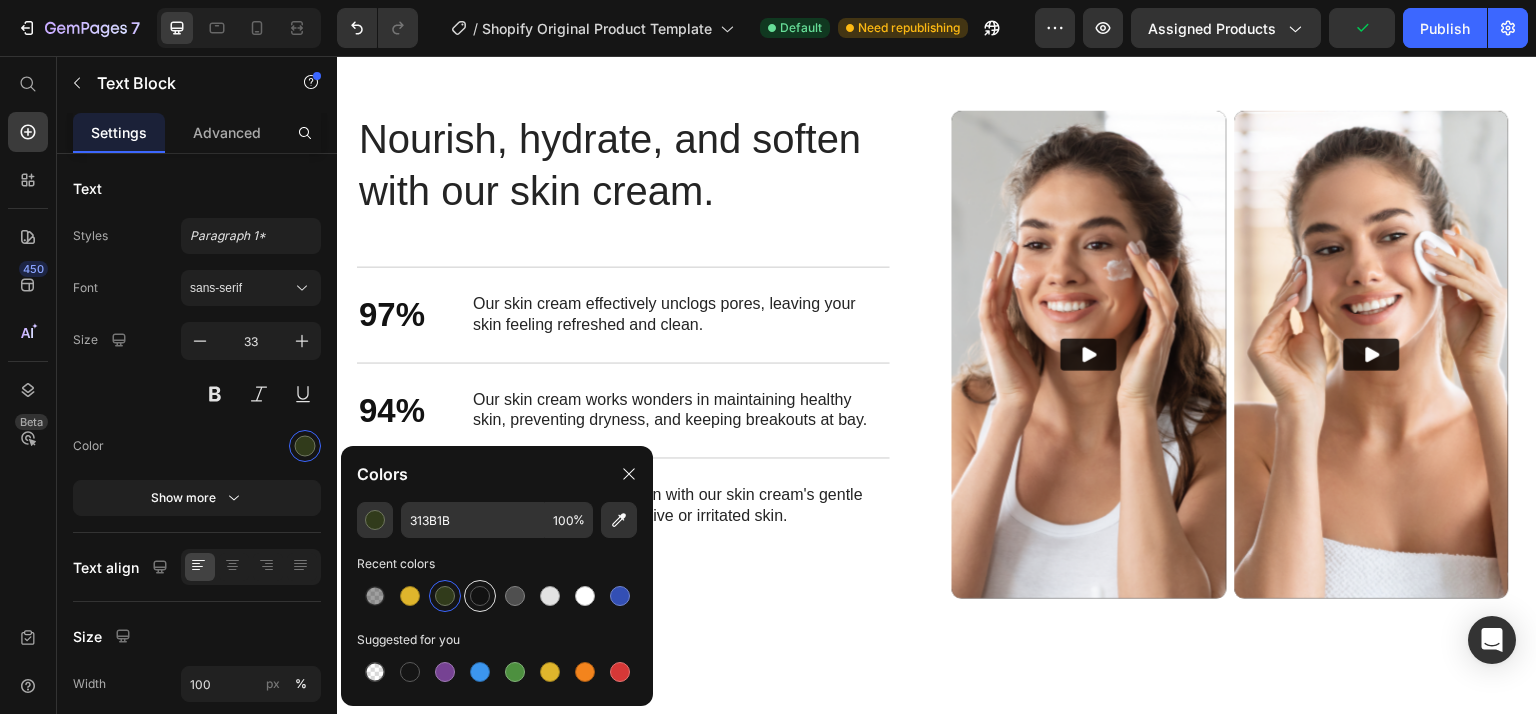 click at bounding box center (480, 596) 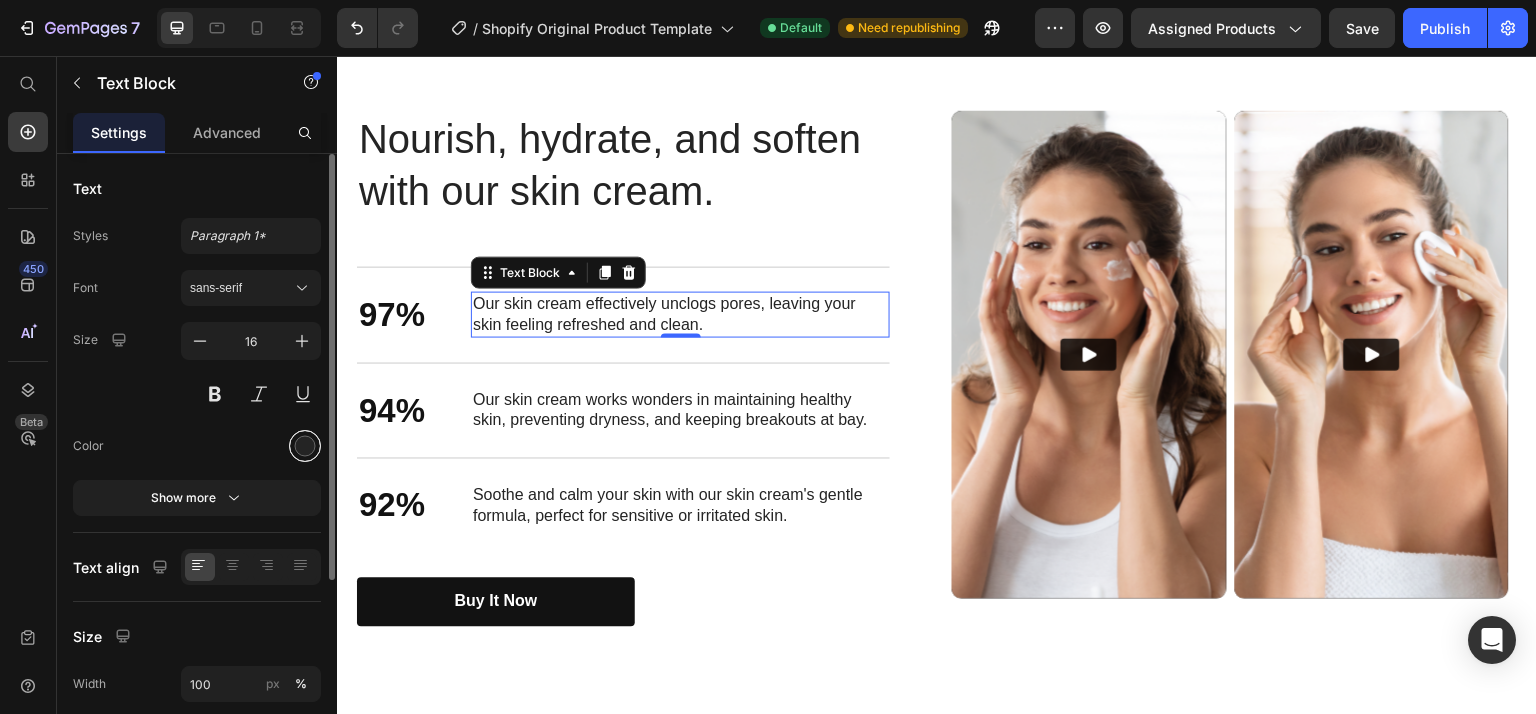 click at bounding box center [305, 446] 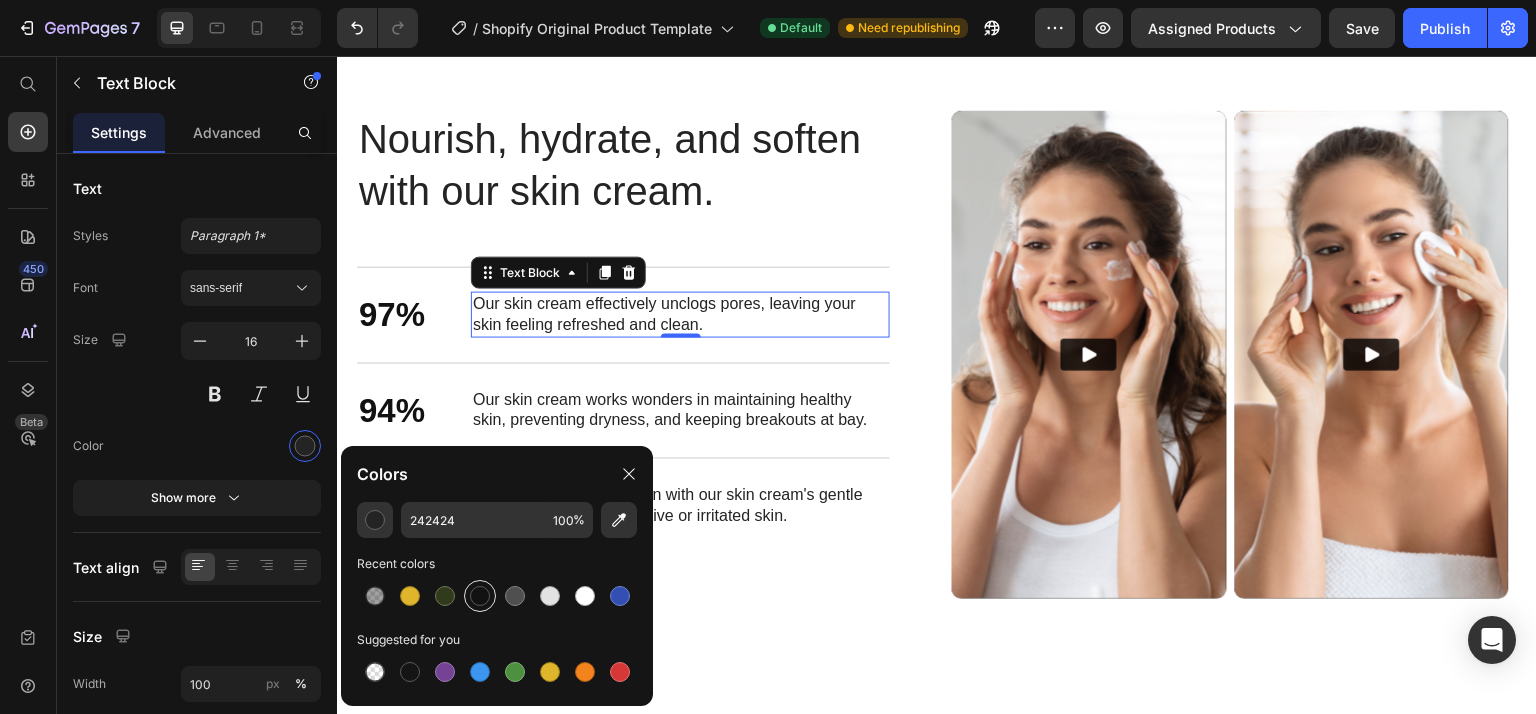 click at bounding box center (480, 596) 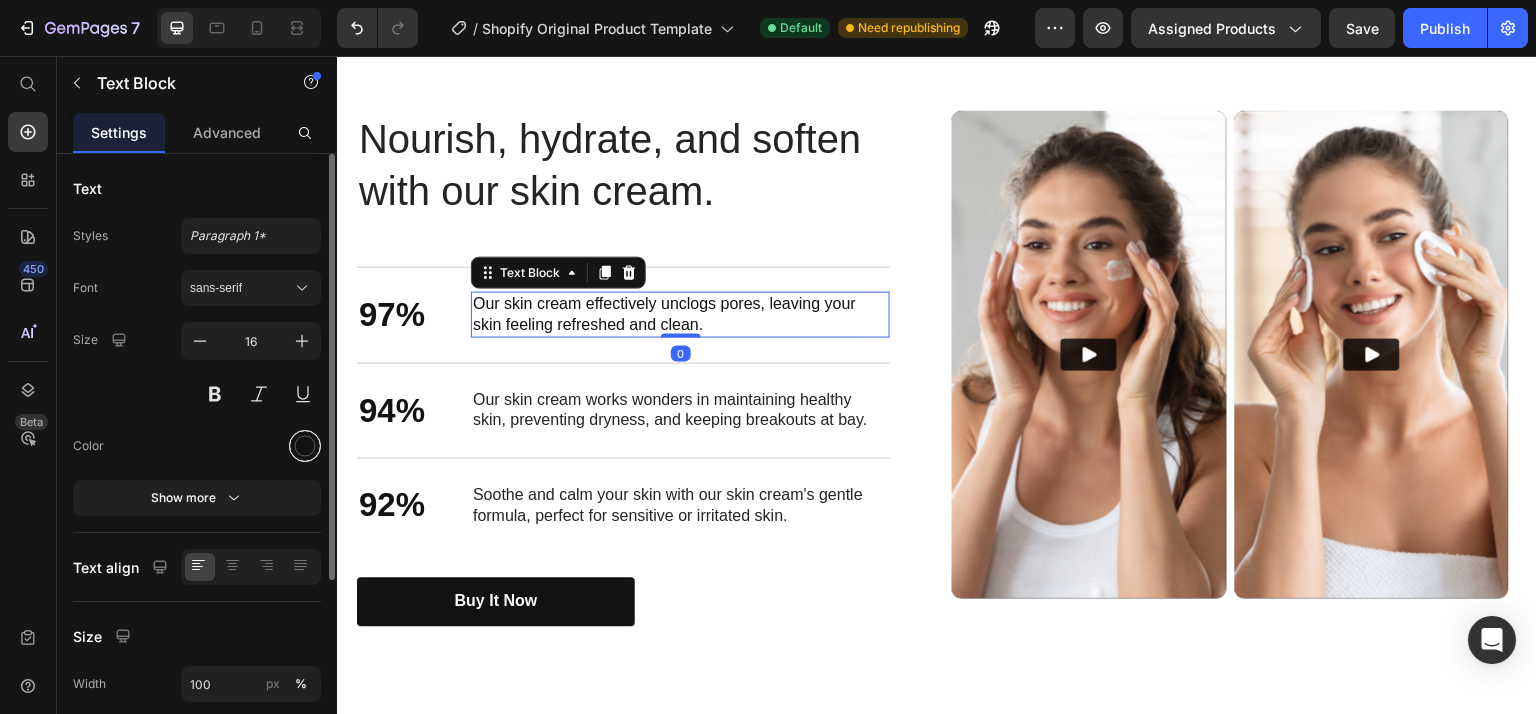 click at bounding box center [305, 446] 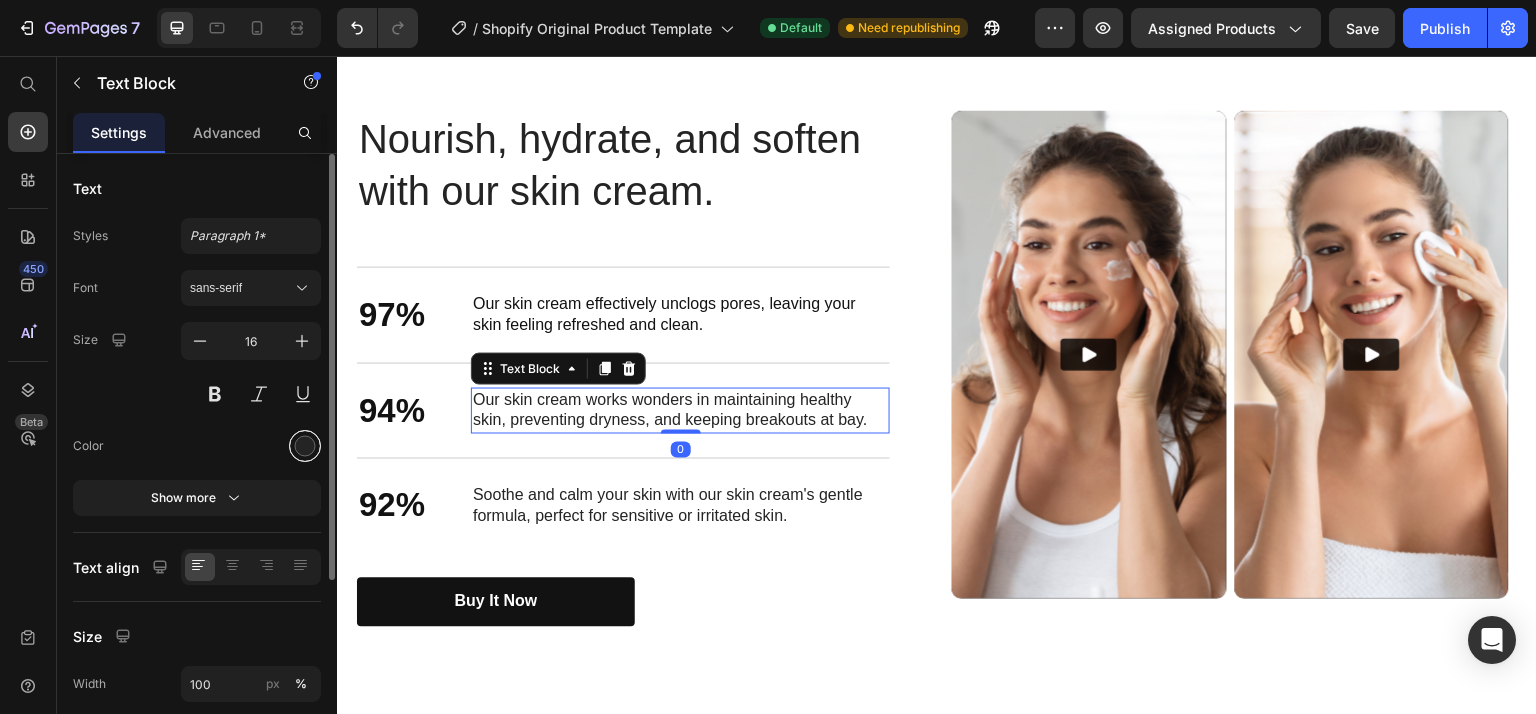 click at bounding box center [305, 446] 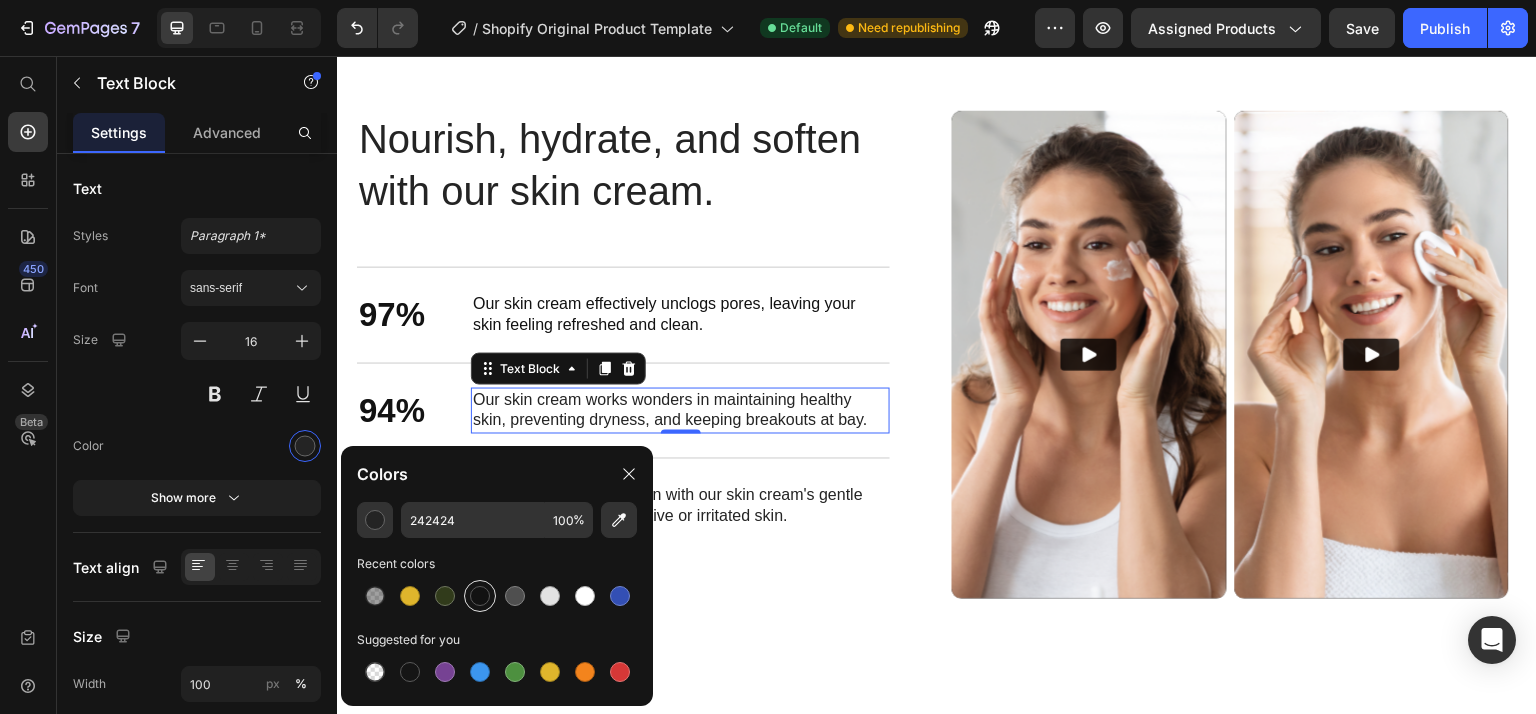 click at bounding box center (480, 596) 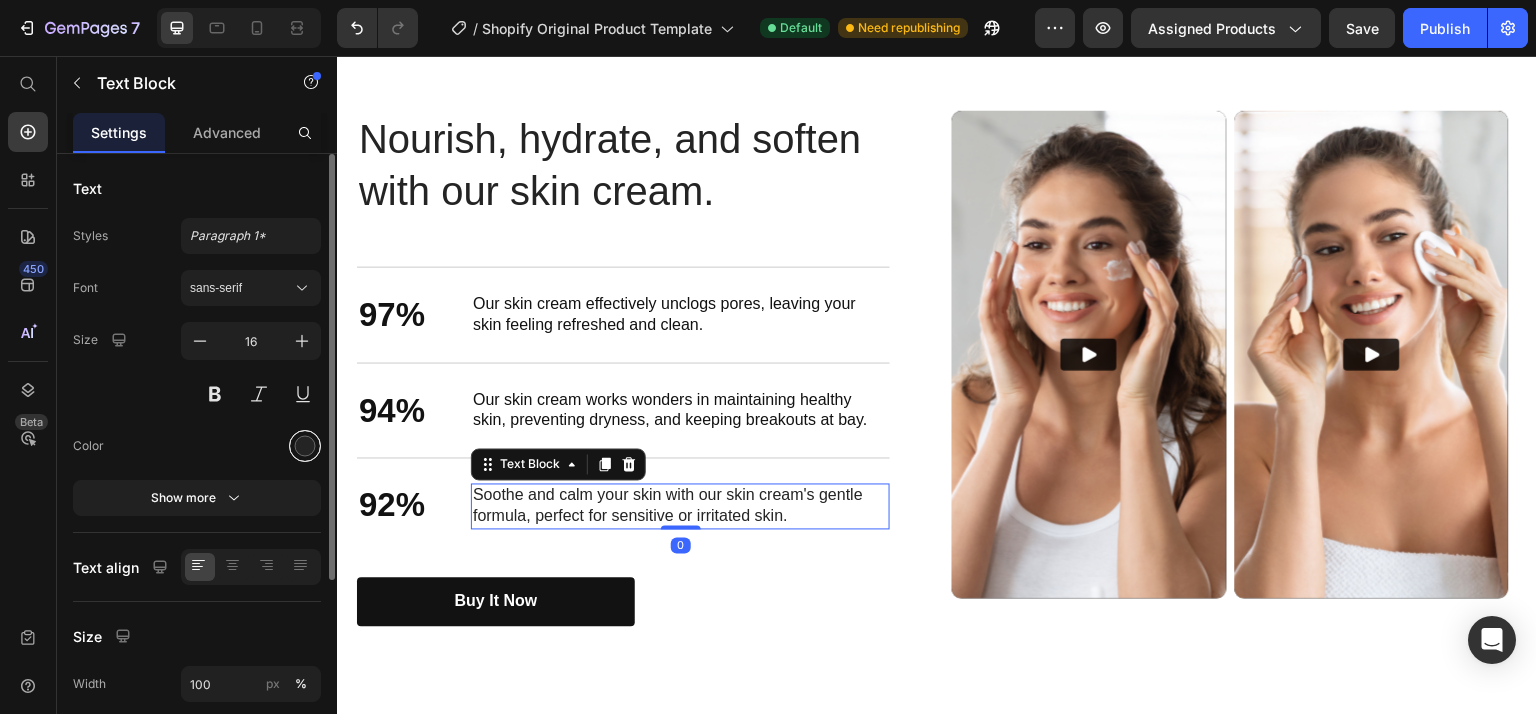 click at bounding box center (305, 446) 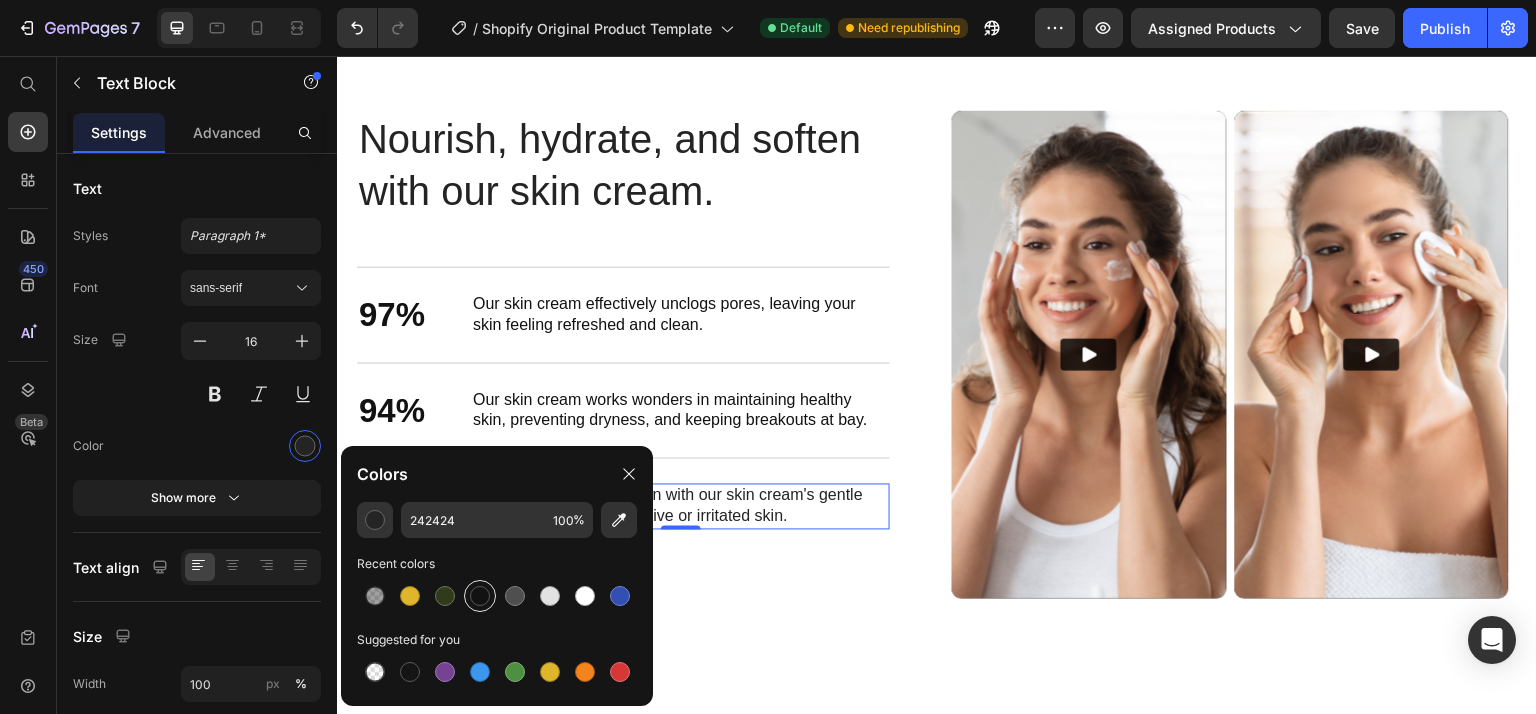 click at bounding box center [480, 596] 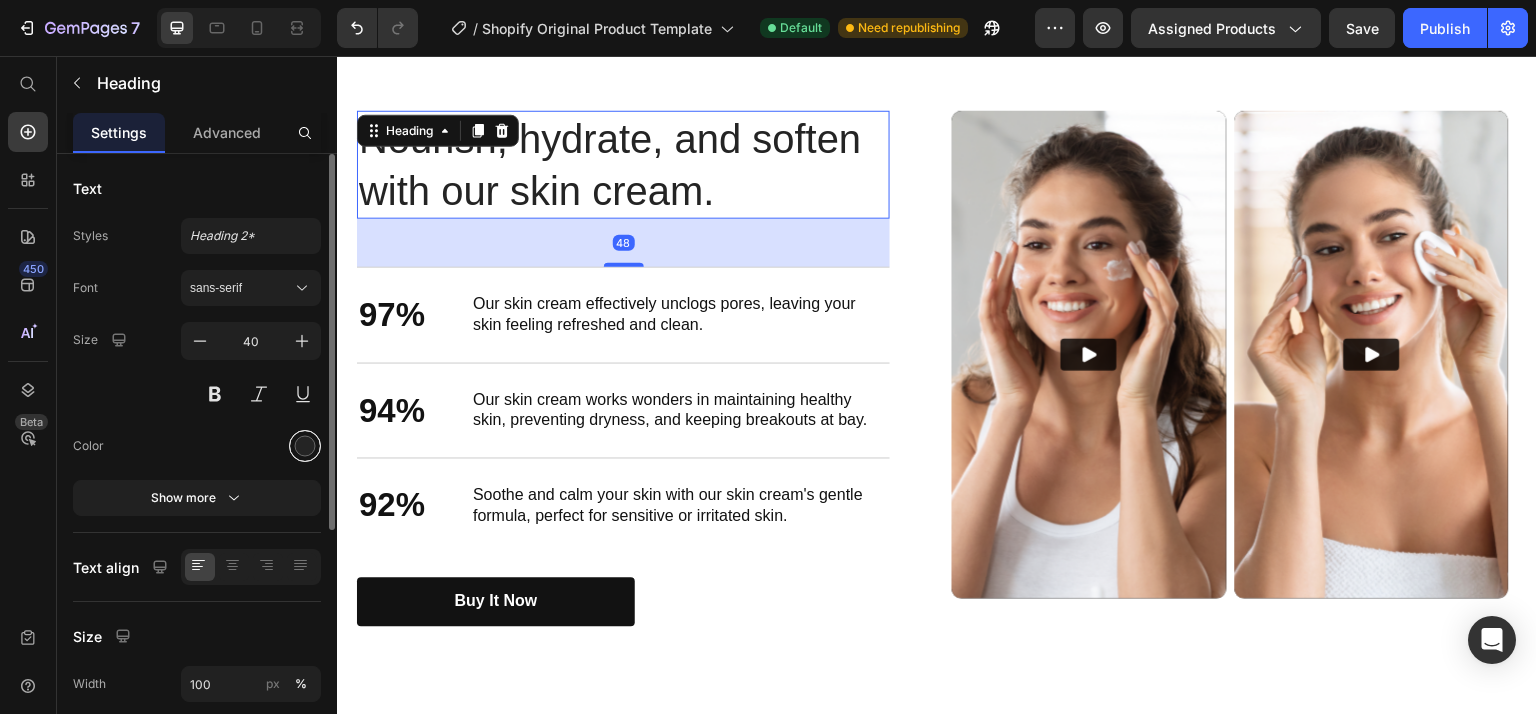 click at bounding box center [305, 446] 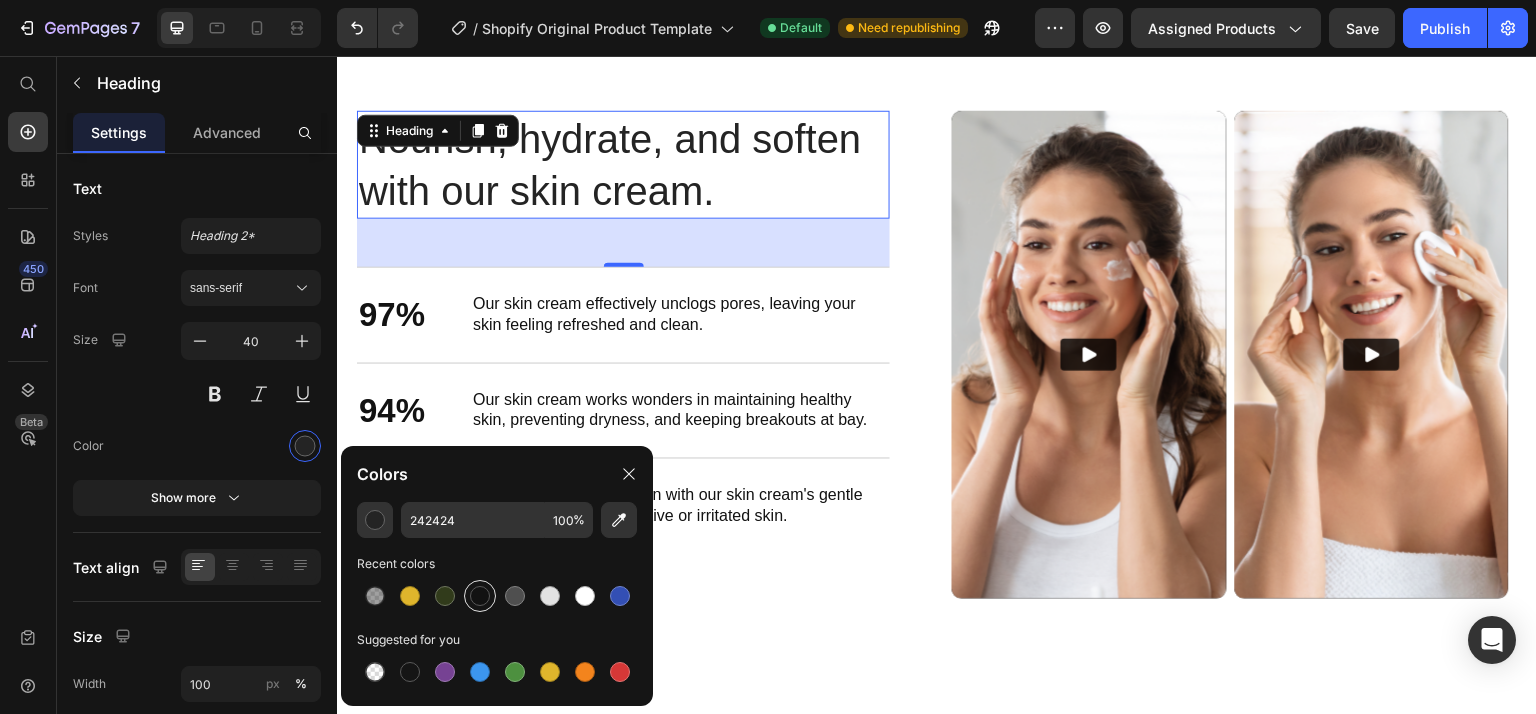 click at bounding box center (480, 596) 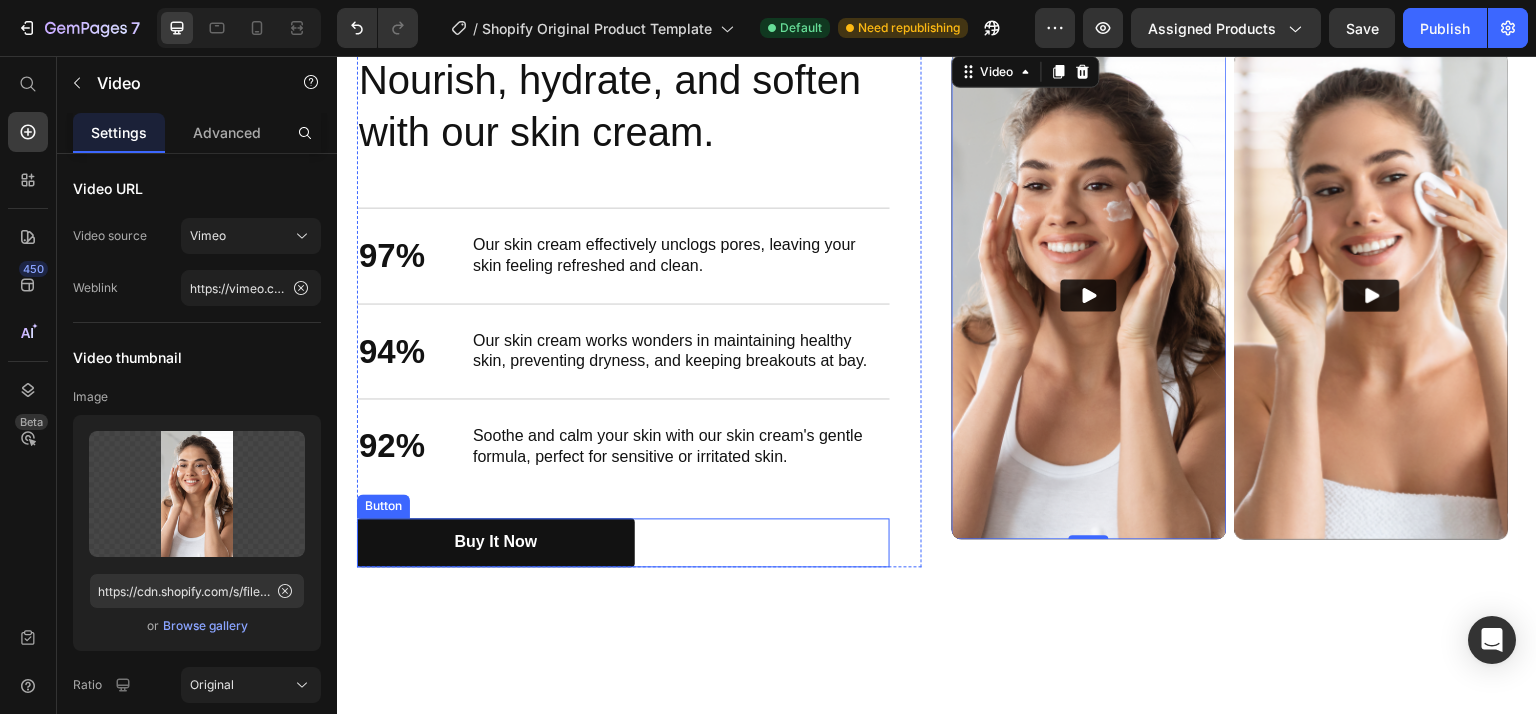 scroll, scrollTop: 2692, scrollLeft: 0, axis: vertical 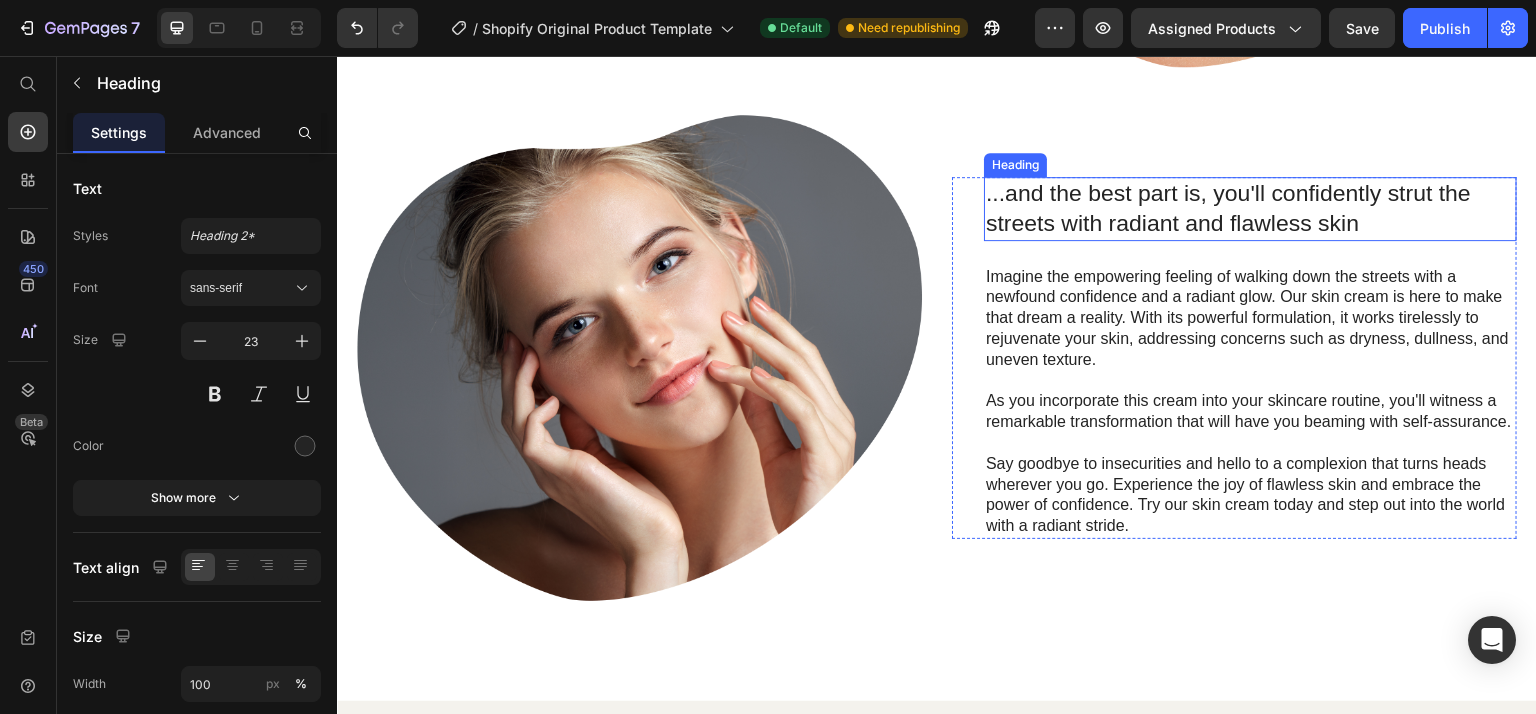 click on "...and the best part is, you'll confidently strut the streets with radiant and flawless skin" at bounding box center (1250, 209) 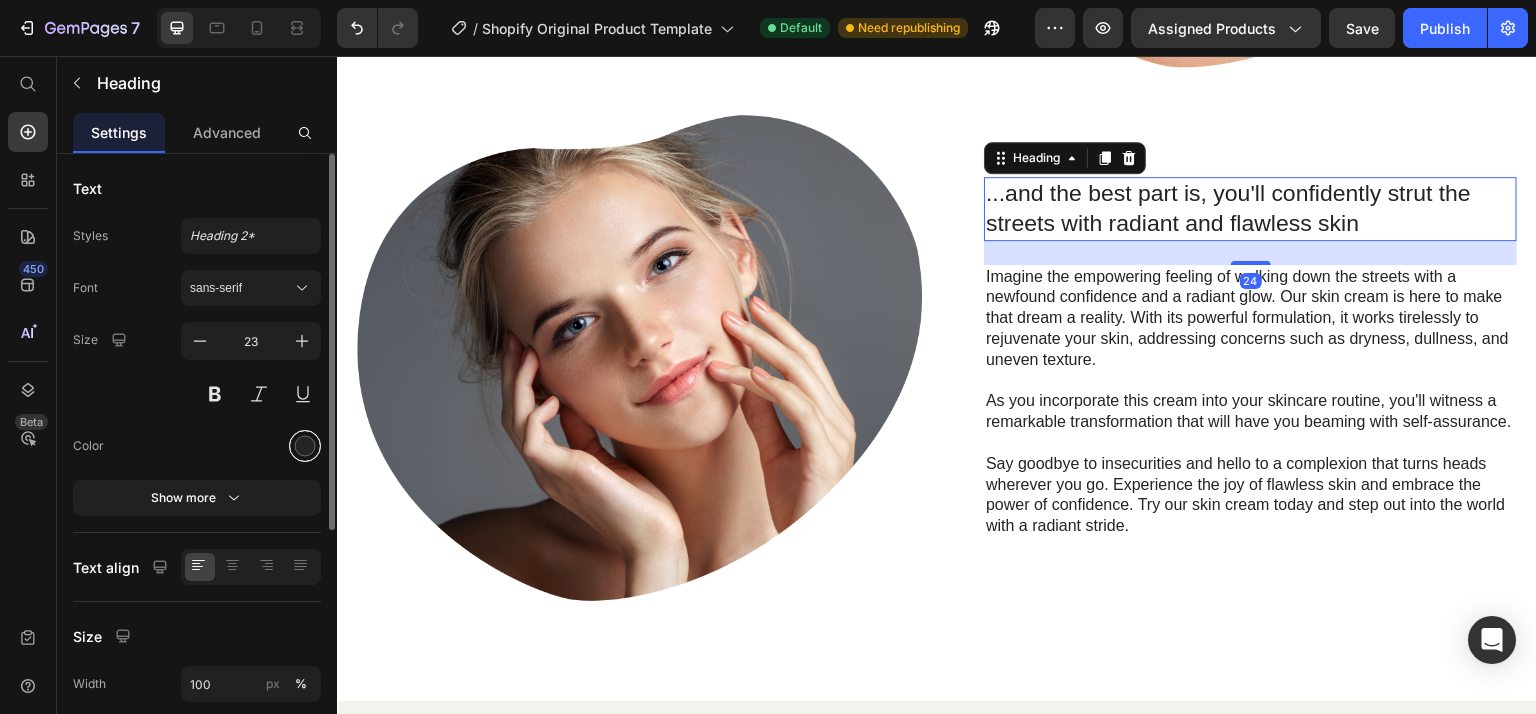 click at bounding box center [305, 446] 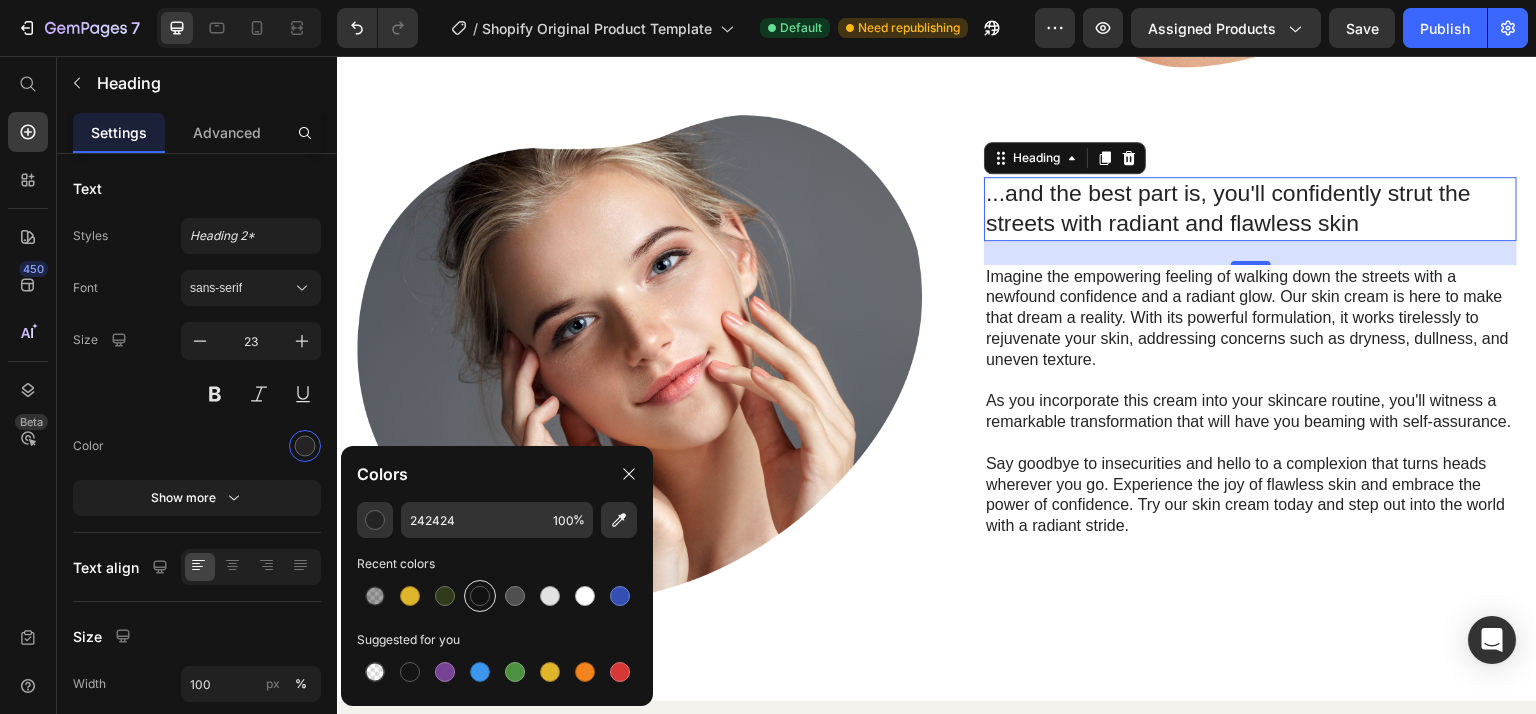 click at bounding box center [480, 596] 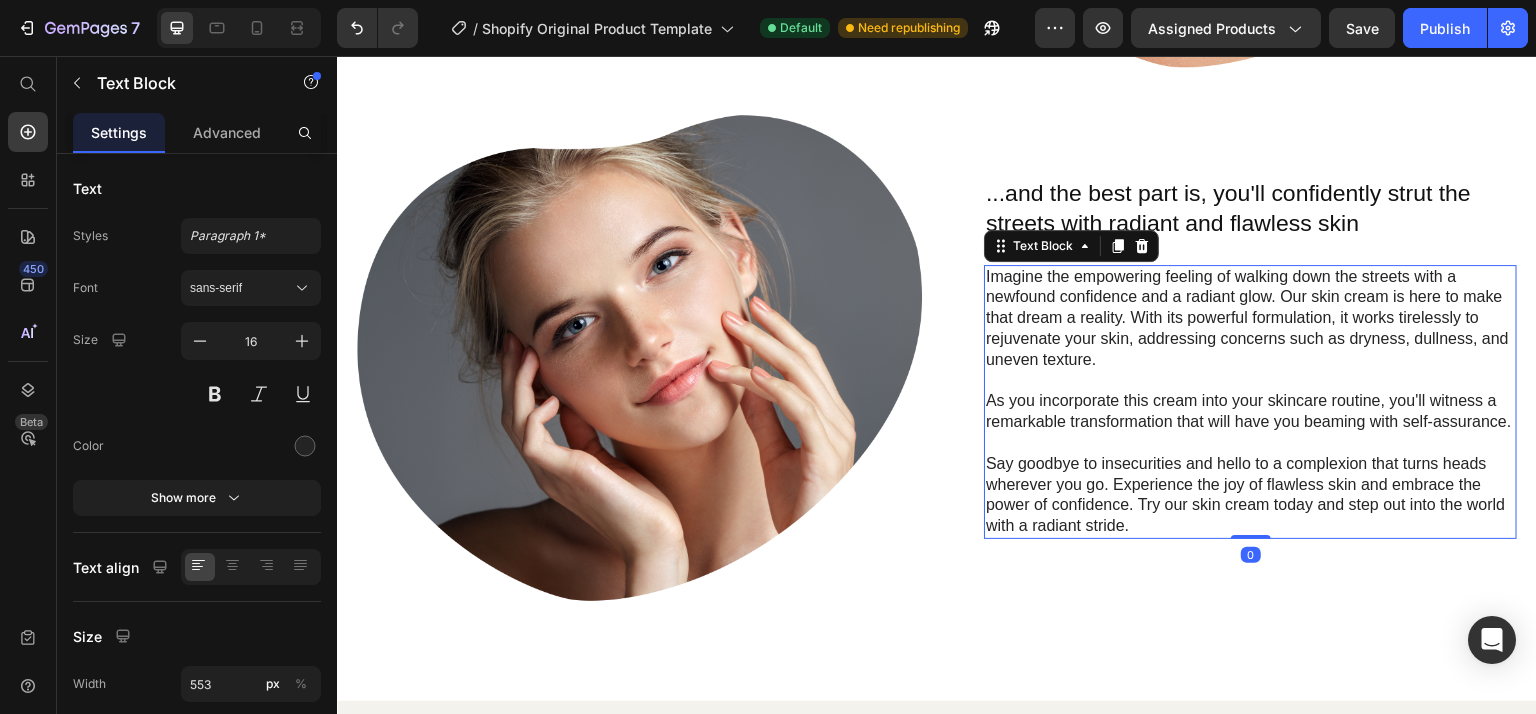 scroll, scrollTop: 3826, scrollLeft: 0, axis: vertical 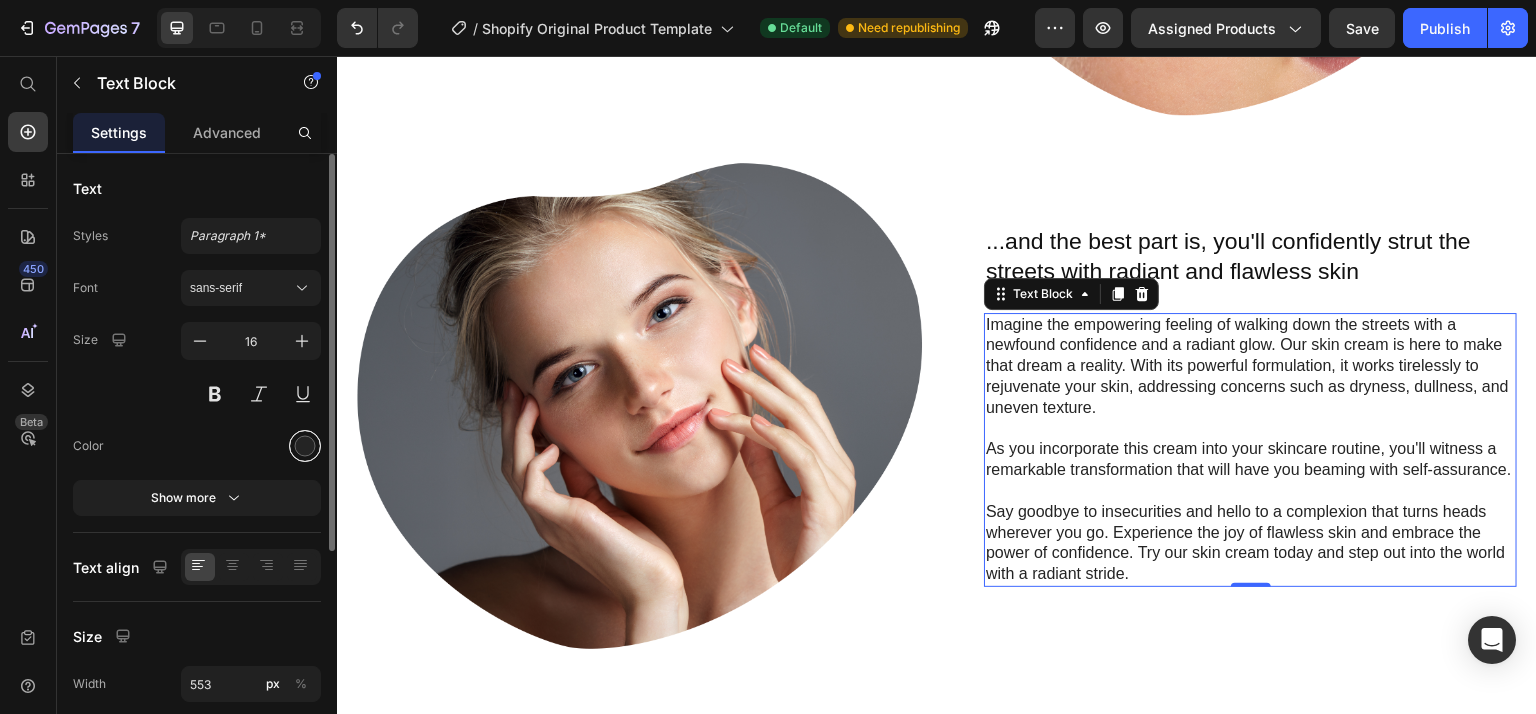 click at bounding box center [305, 446] 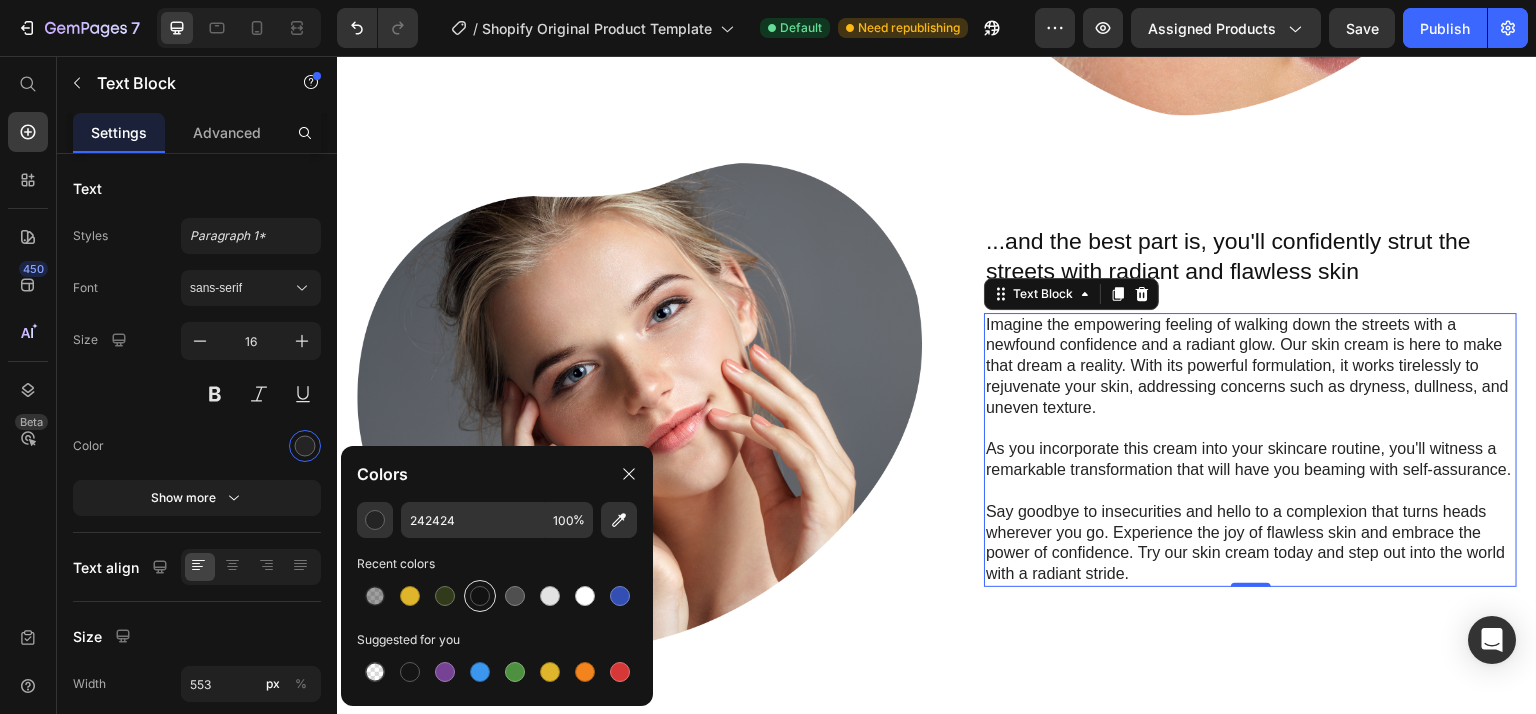 click at bounding box center [480, 596] 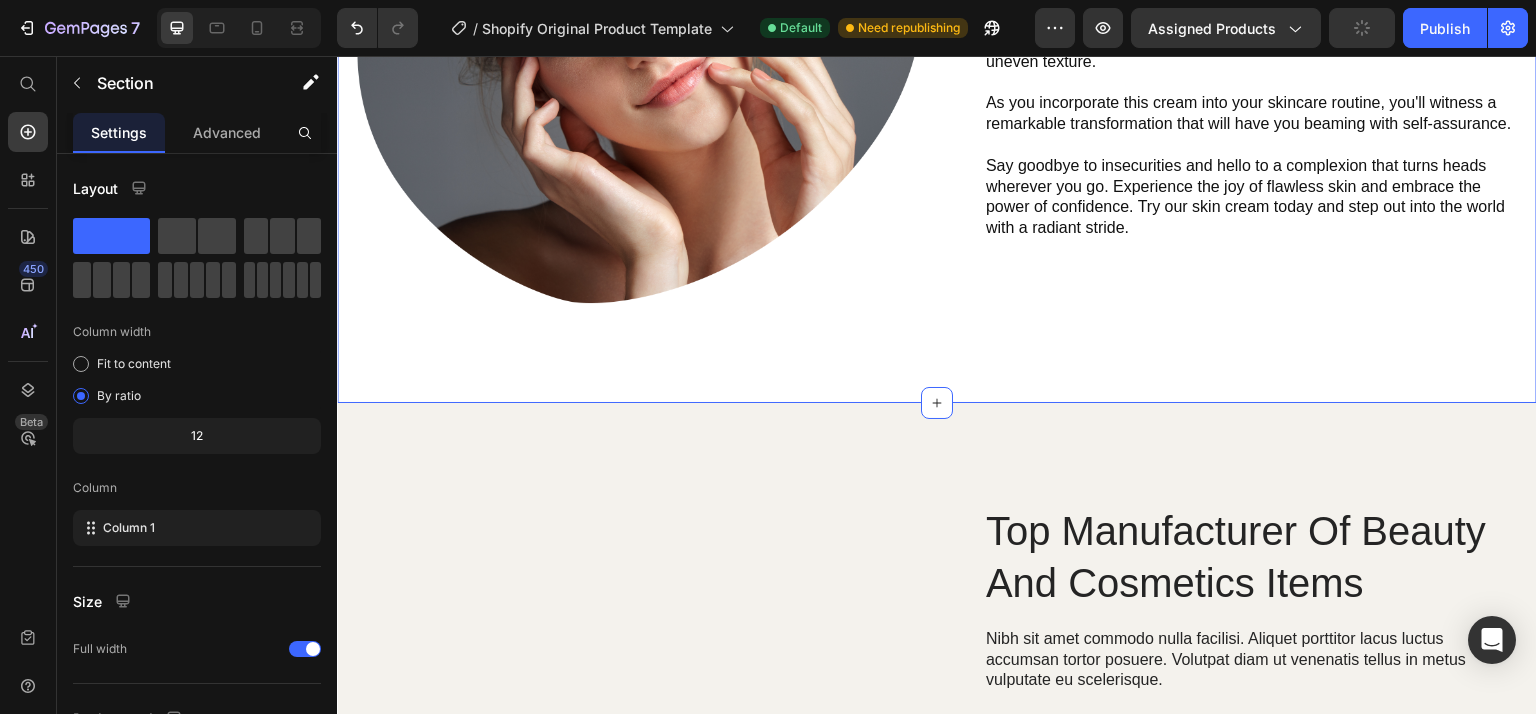 scroll, scrollTop: 4469, scrollLeft: 0, axis: vertical 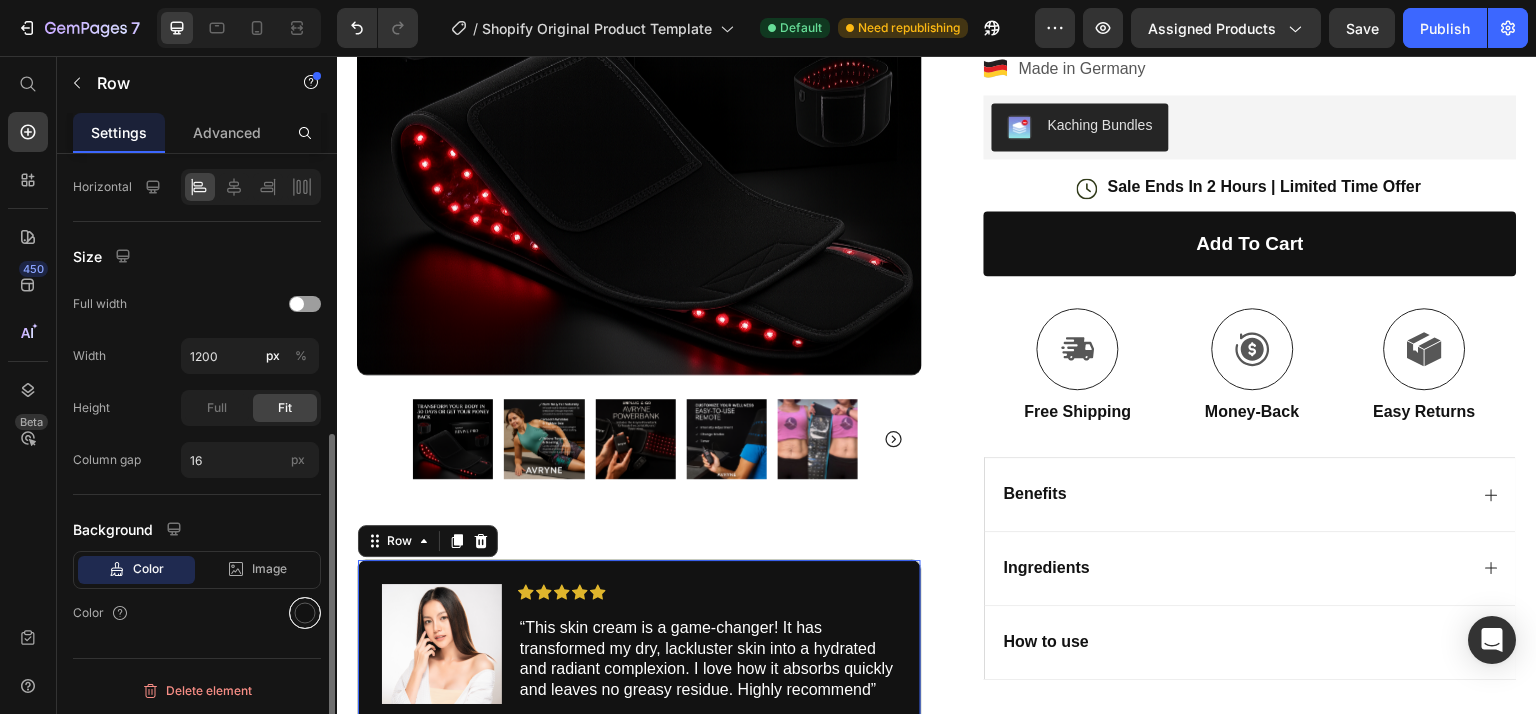 click at bounding box center (305, 613) 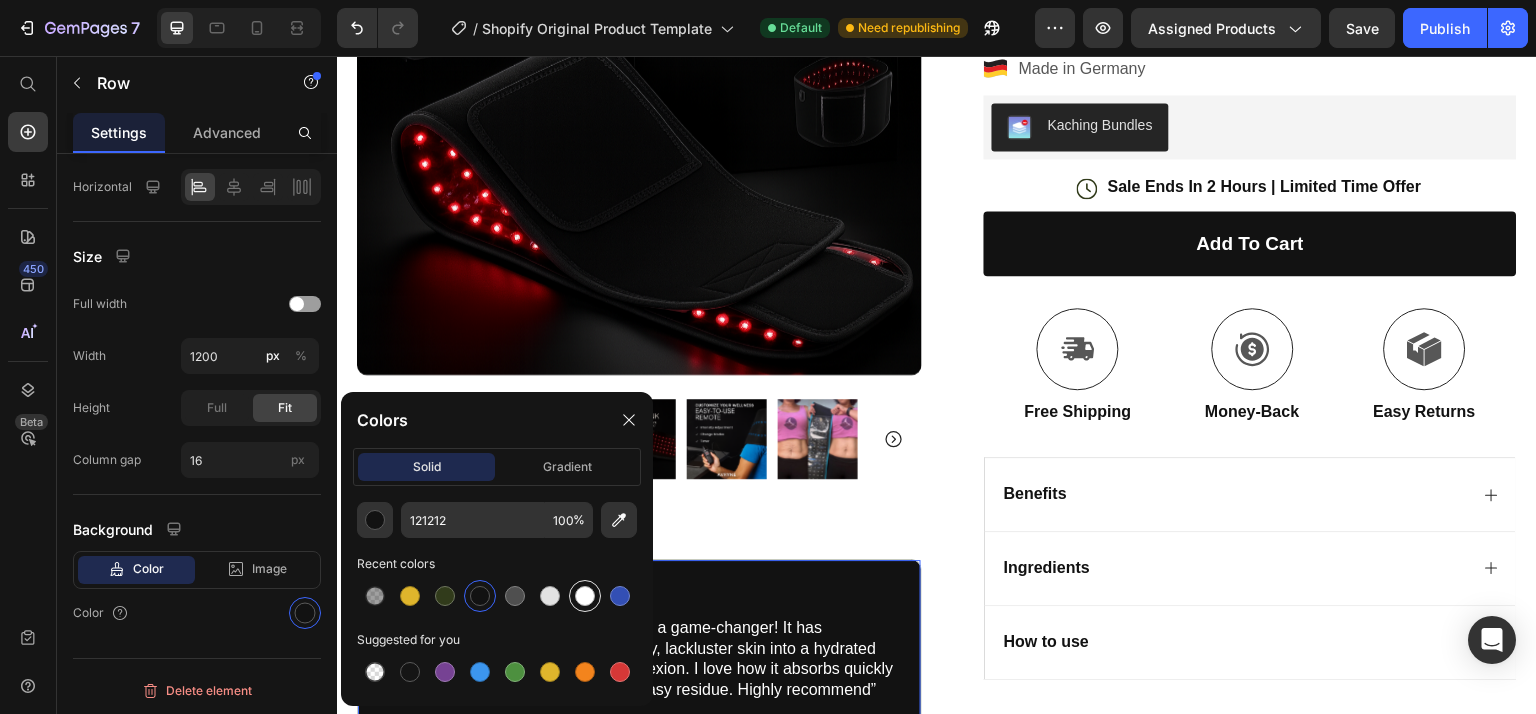 click at bounding box center (585, 596) 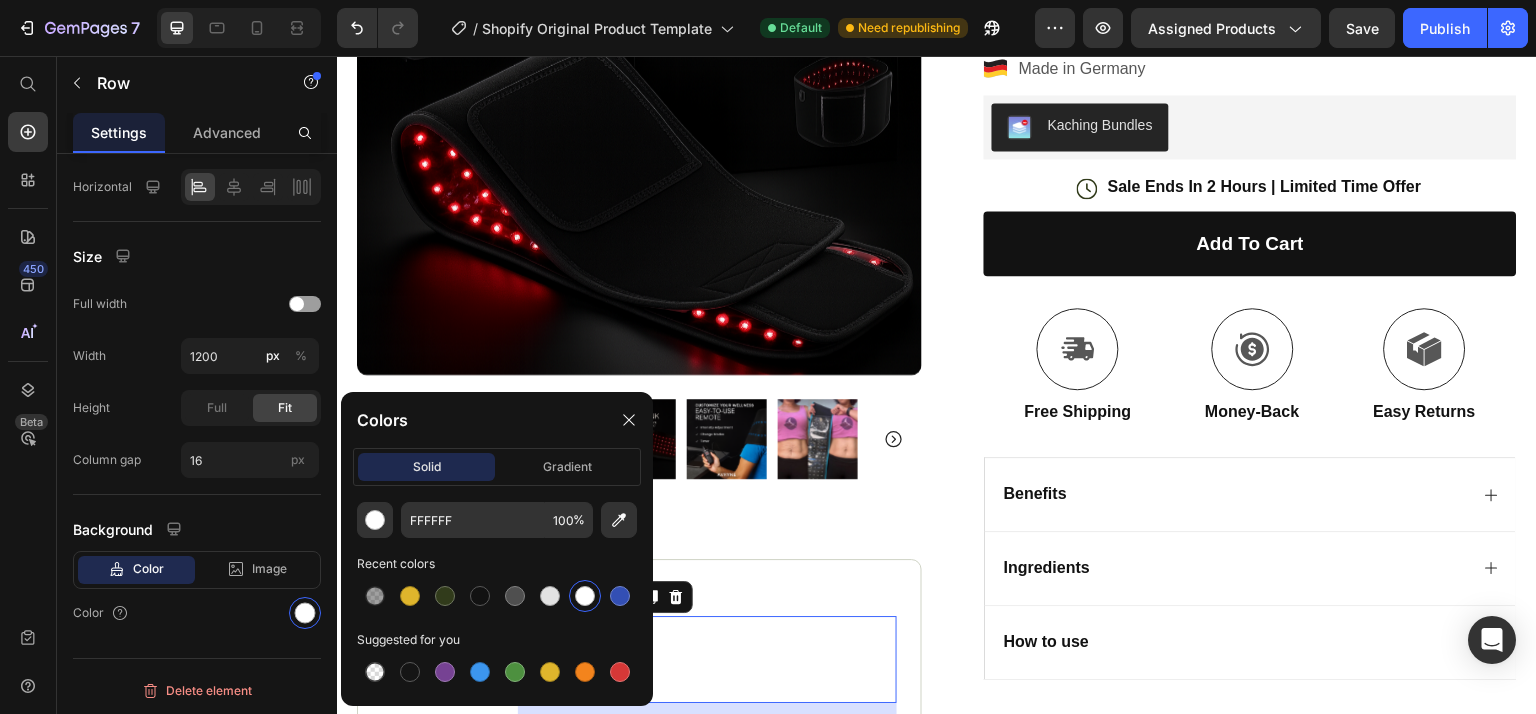 scroll, scrollTop: 0, scrollLeft: 0, axis: both 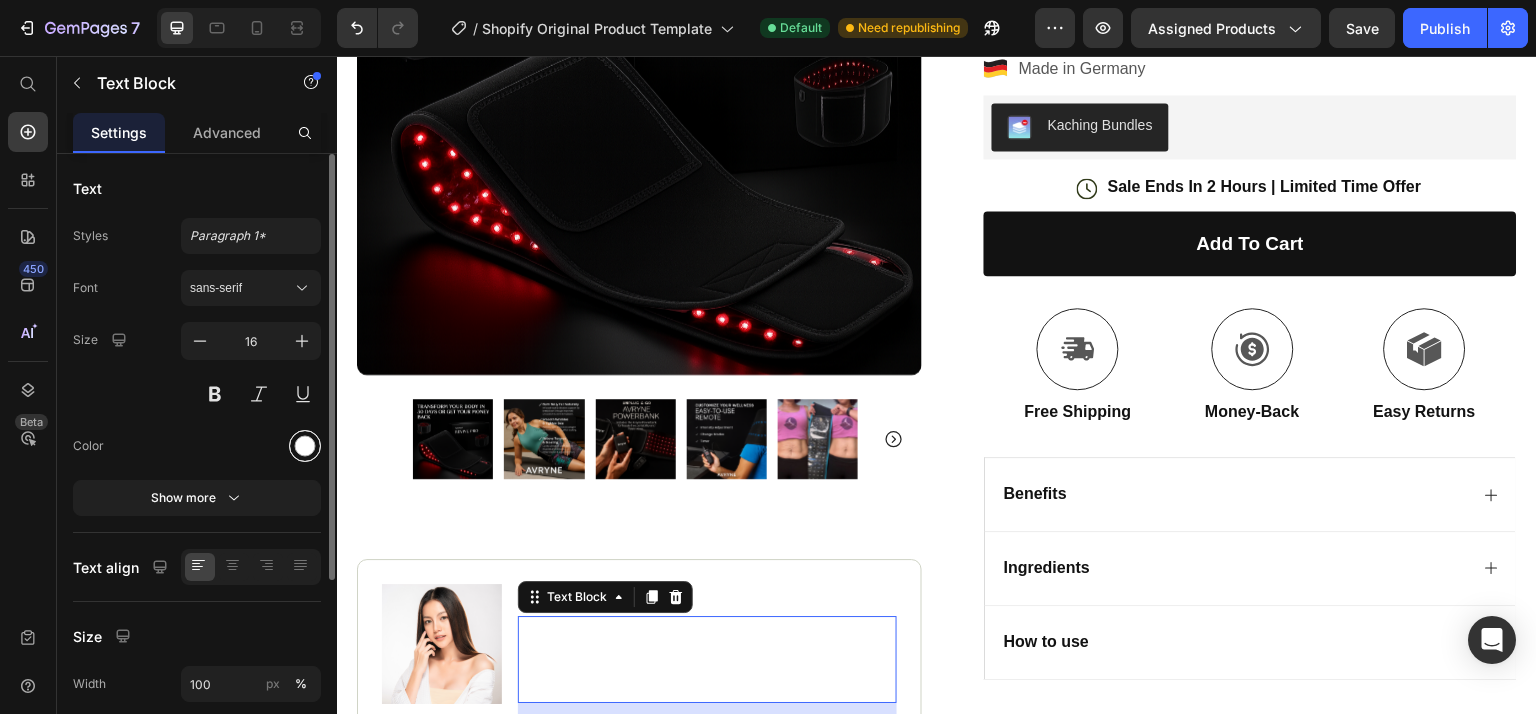 click at bounding box center [305, 446] 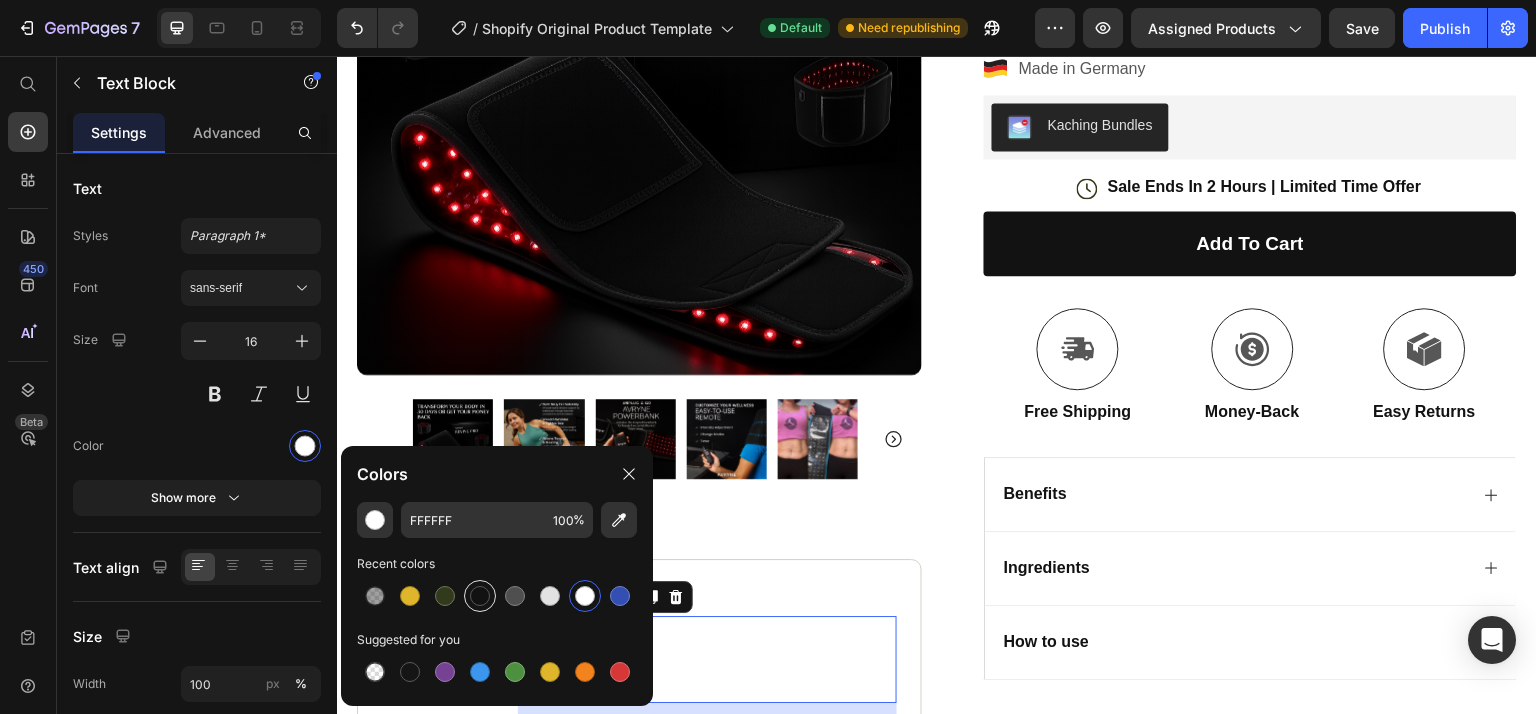 click at bounding box center [480, 596] 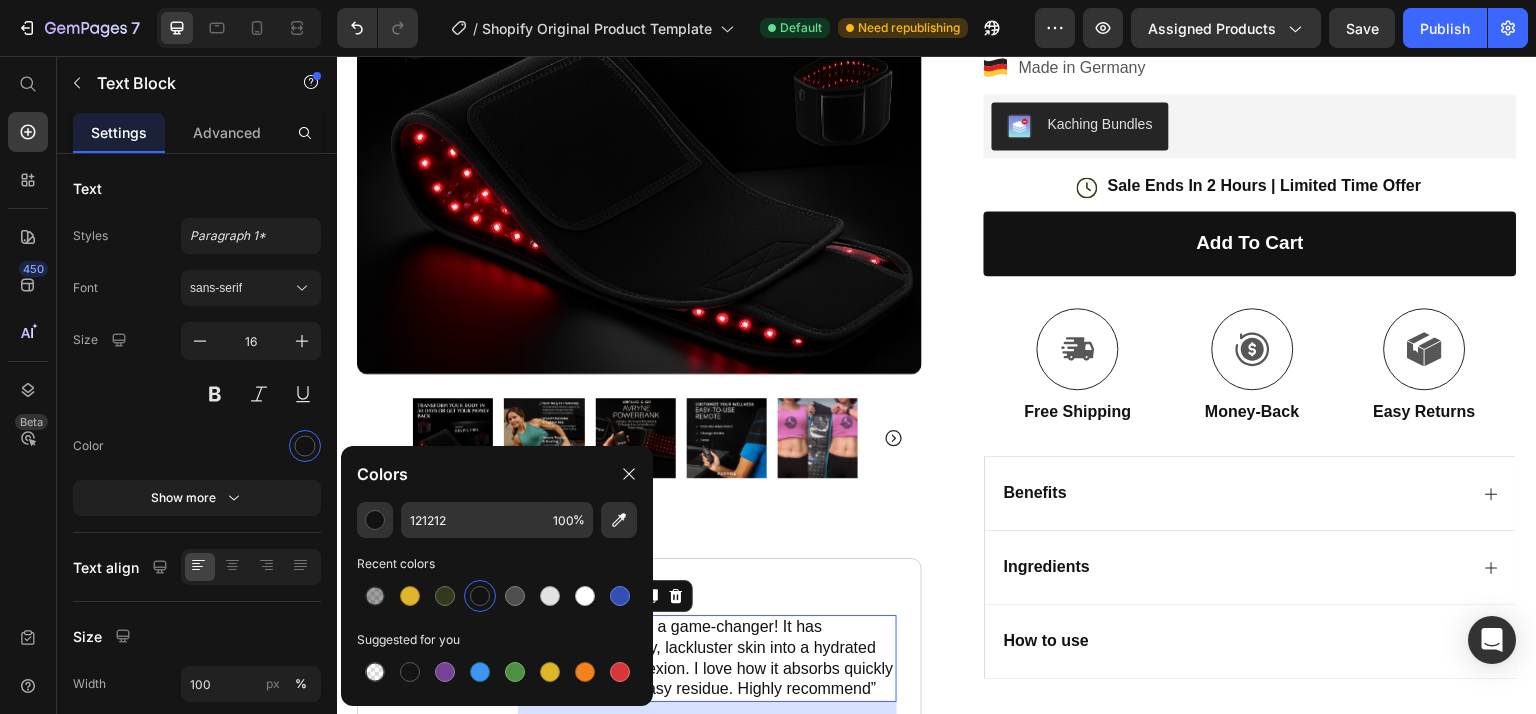 scroll, scrollTop: 2009, scrollLeft: 0, axis: vertical 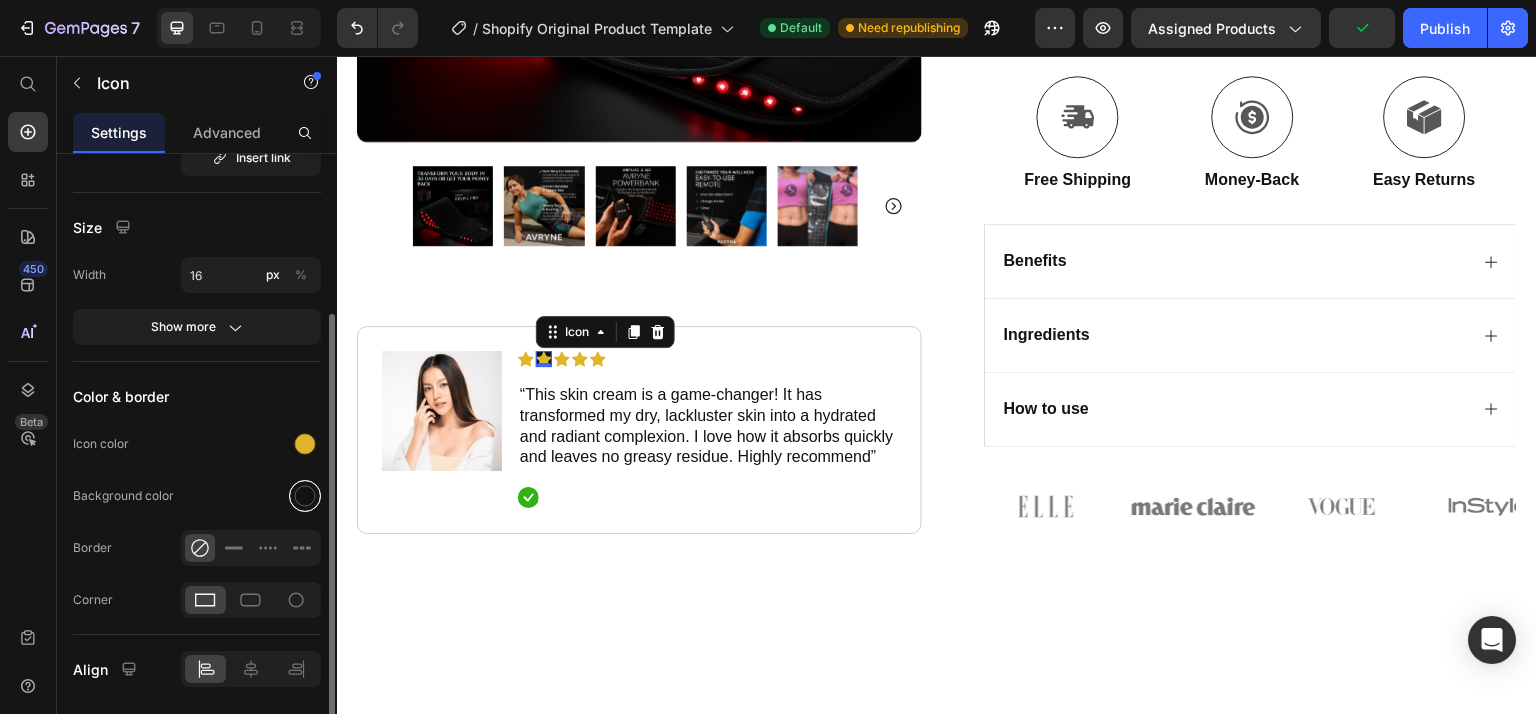 click at bounding box center [305, 496] 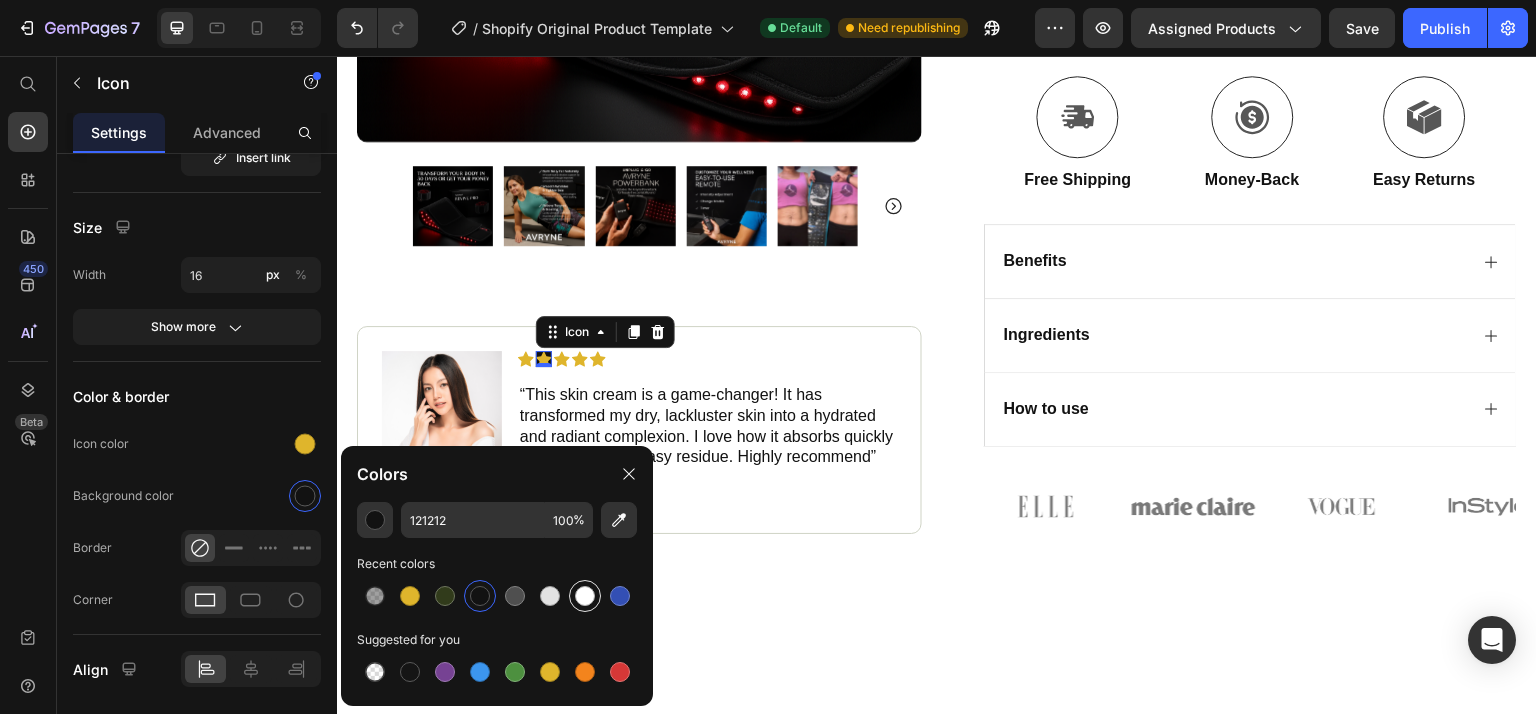 click at bounding box center (585, 596) 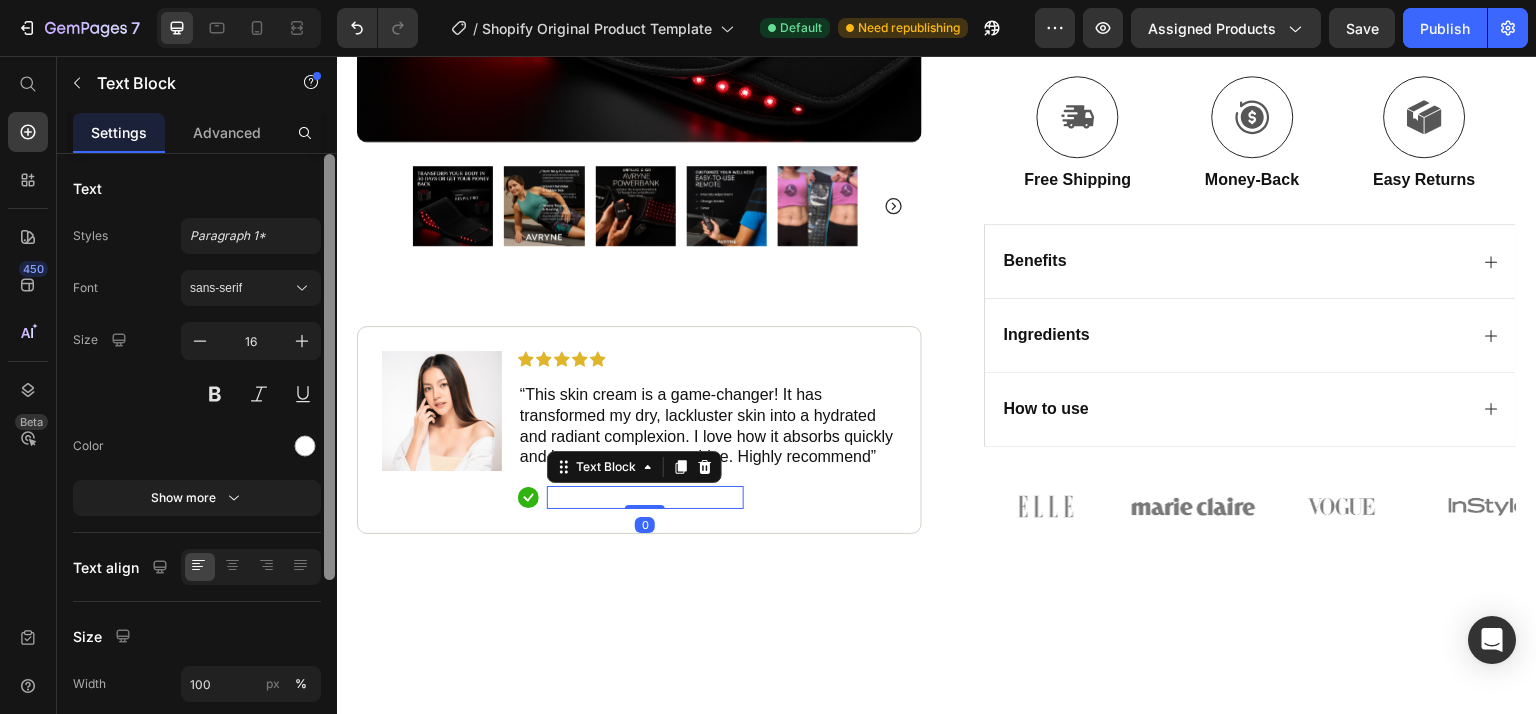 scroll, scrollTop: 276, scrollLeft: 0, axis: vertical 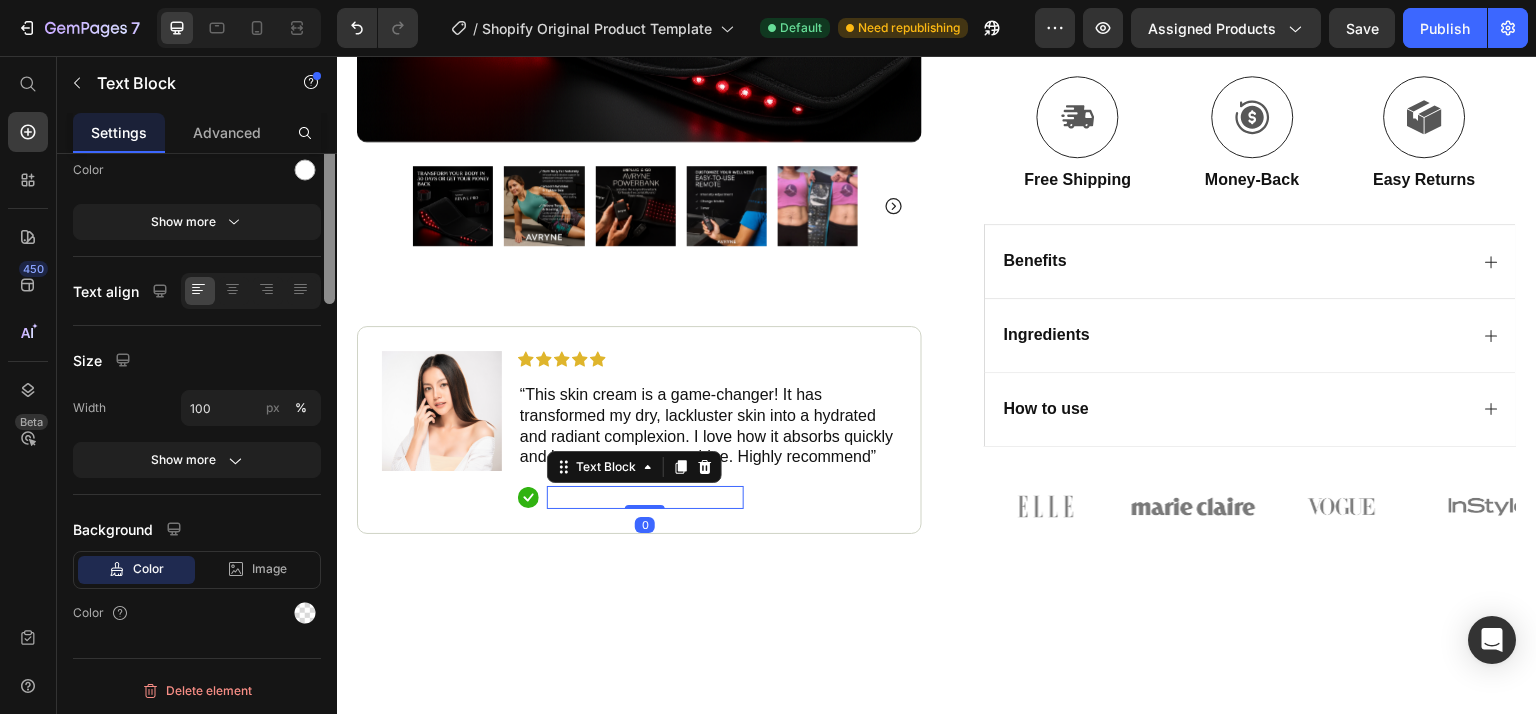 click at bounding box center (329, 186) 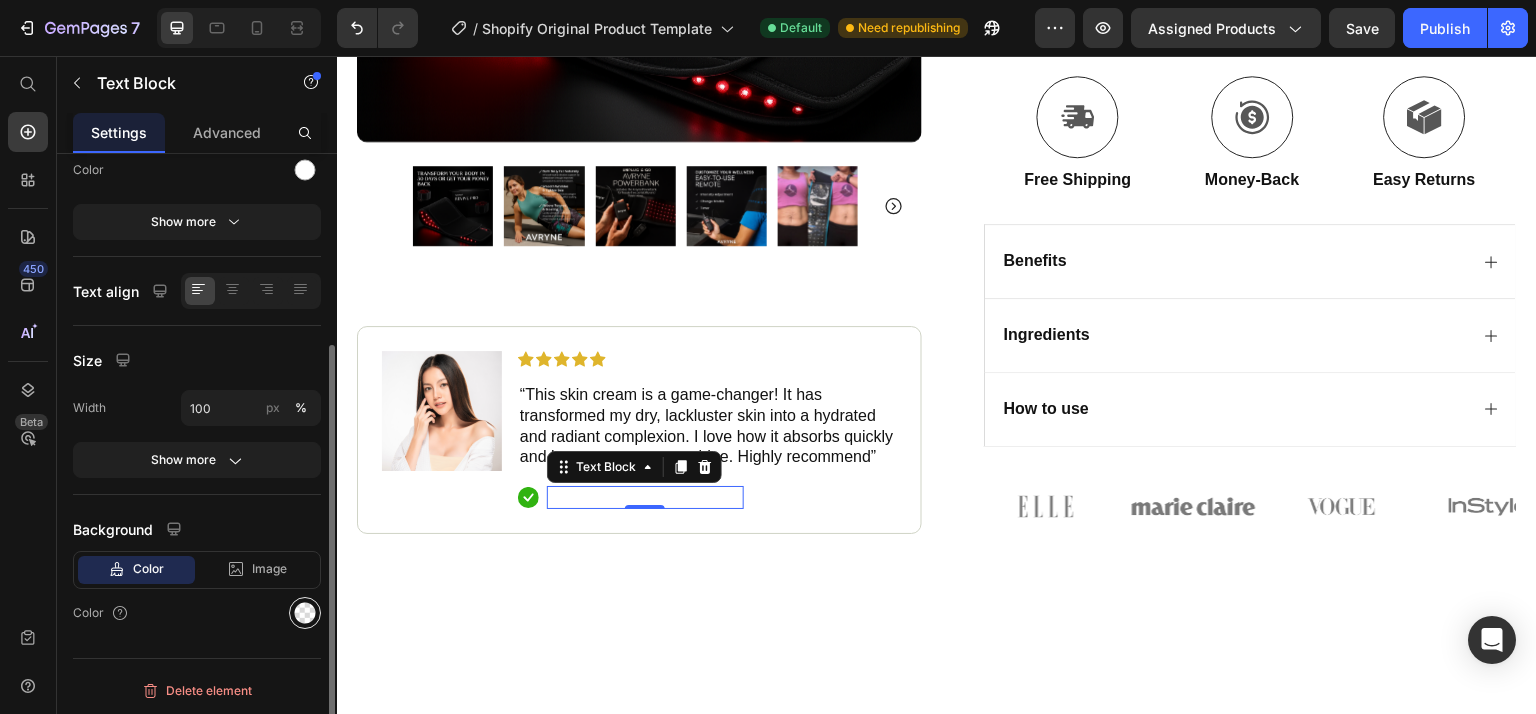 click 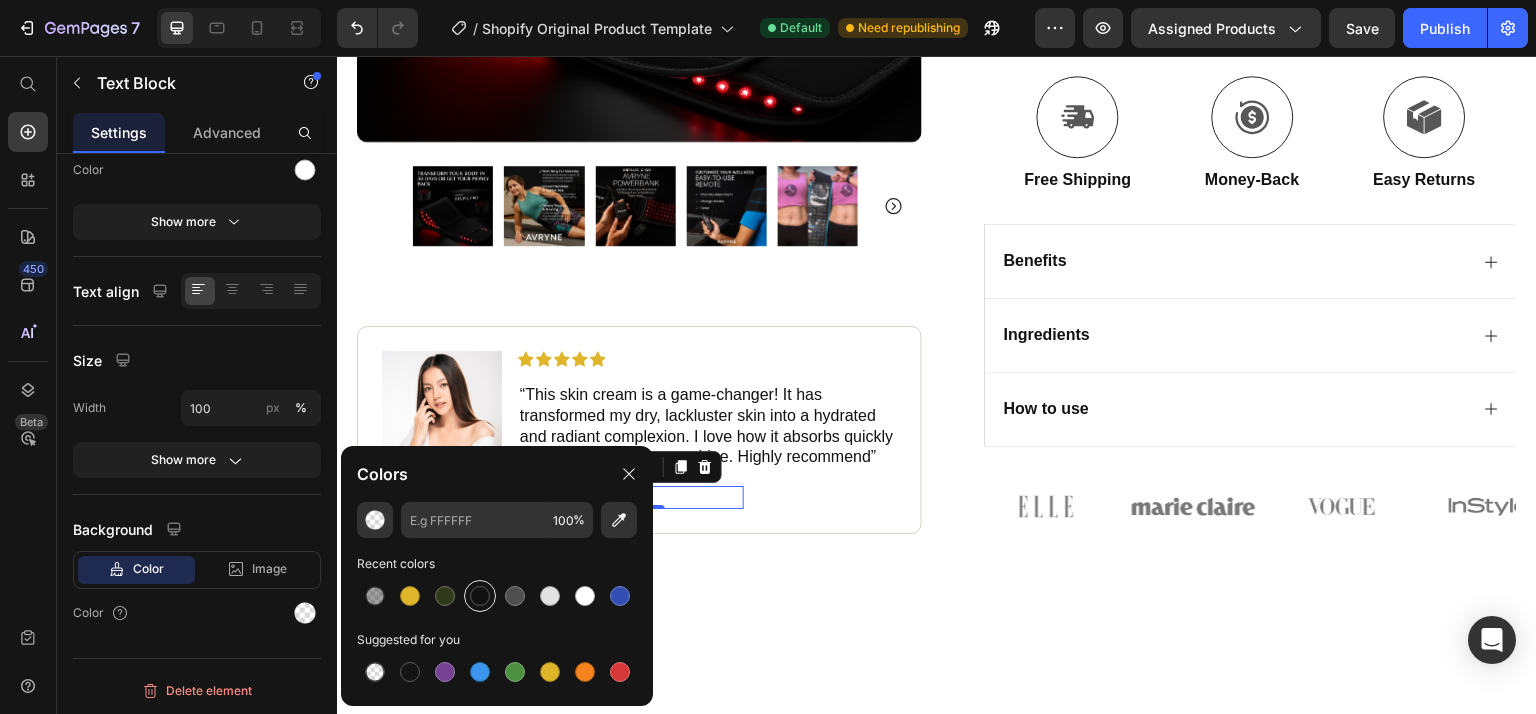 click at bounding box center (480, 596) 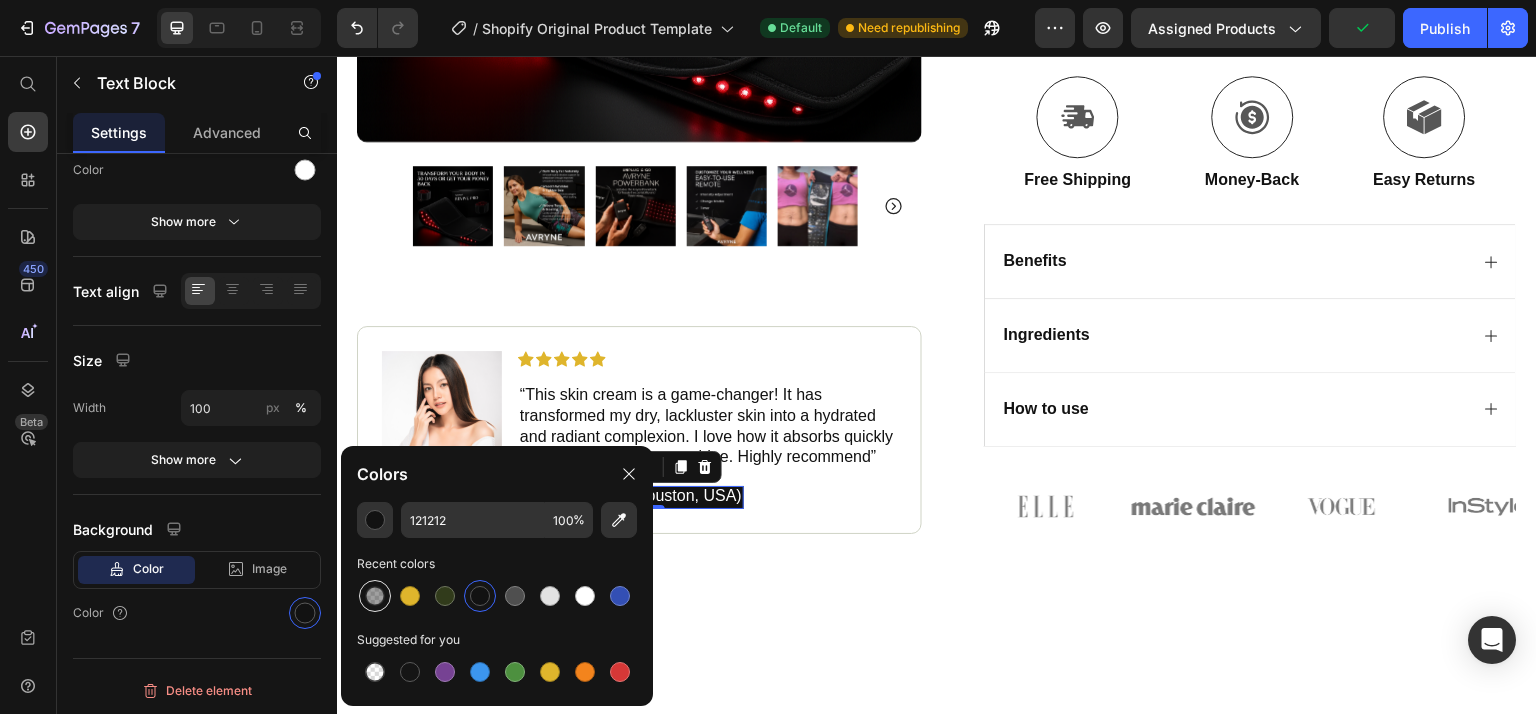 click at bounding box center [375, 596] 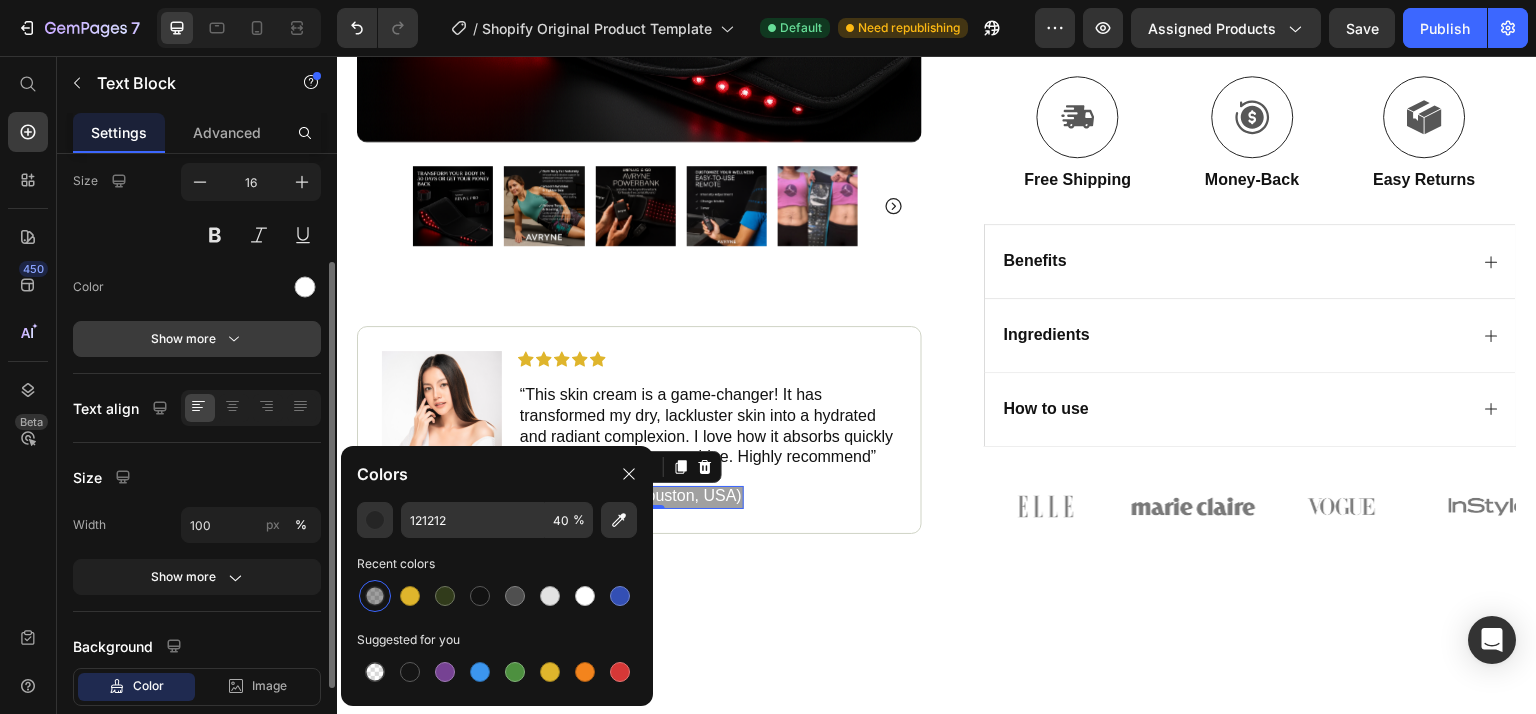scroll, scrollTop: 158, scrollLeft: 0, axis: vertical 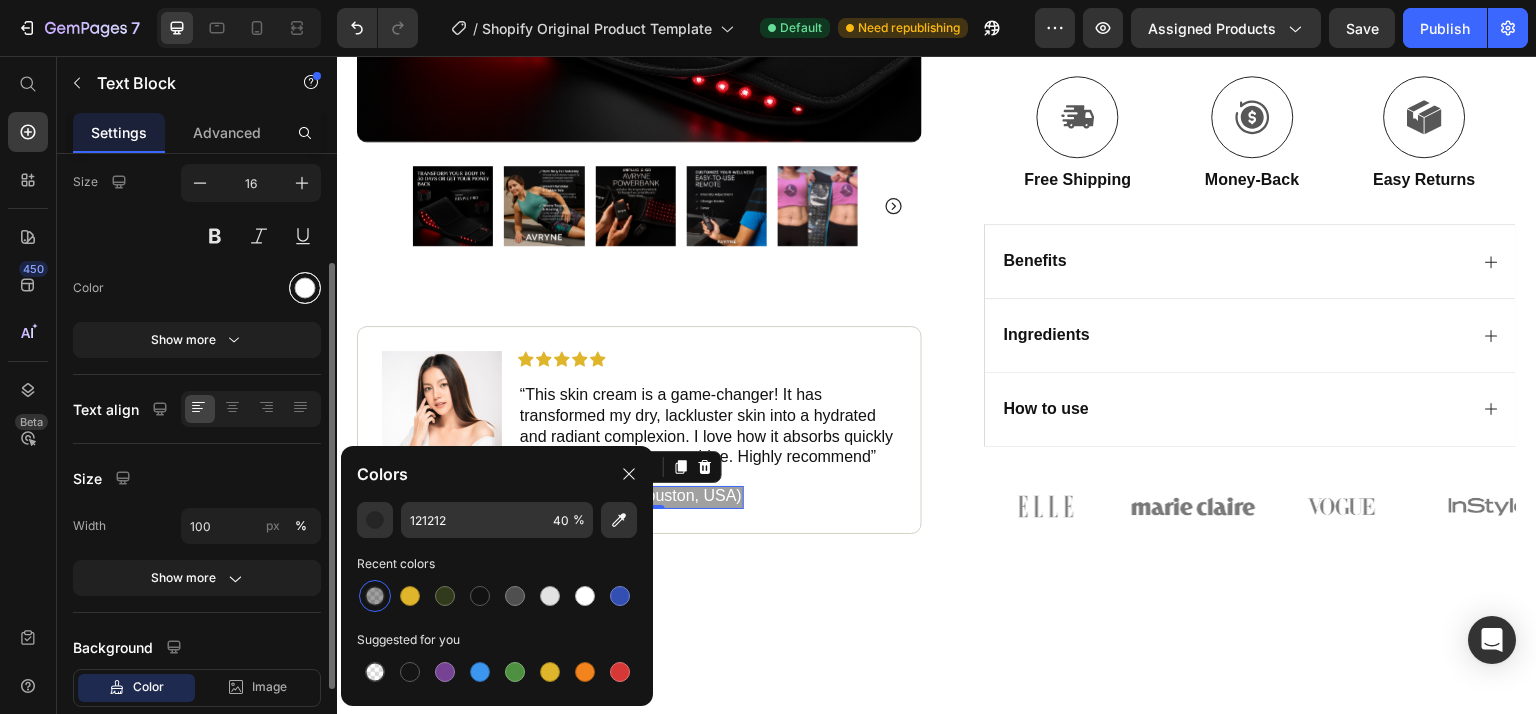 click at bounding box center (305, 288) 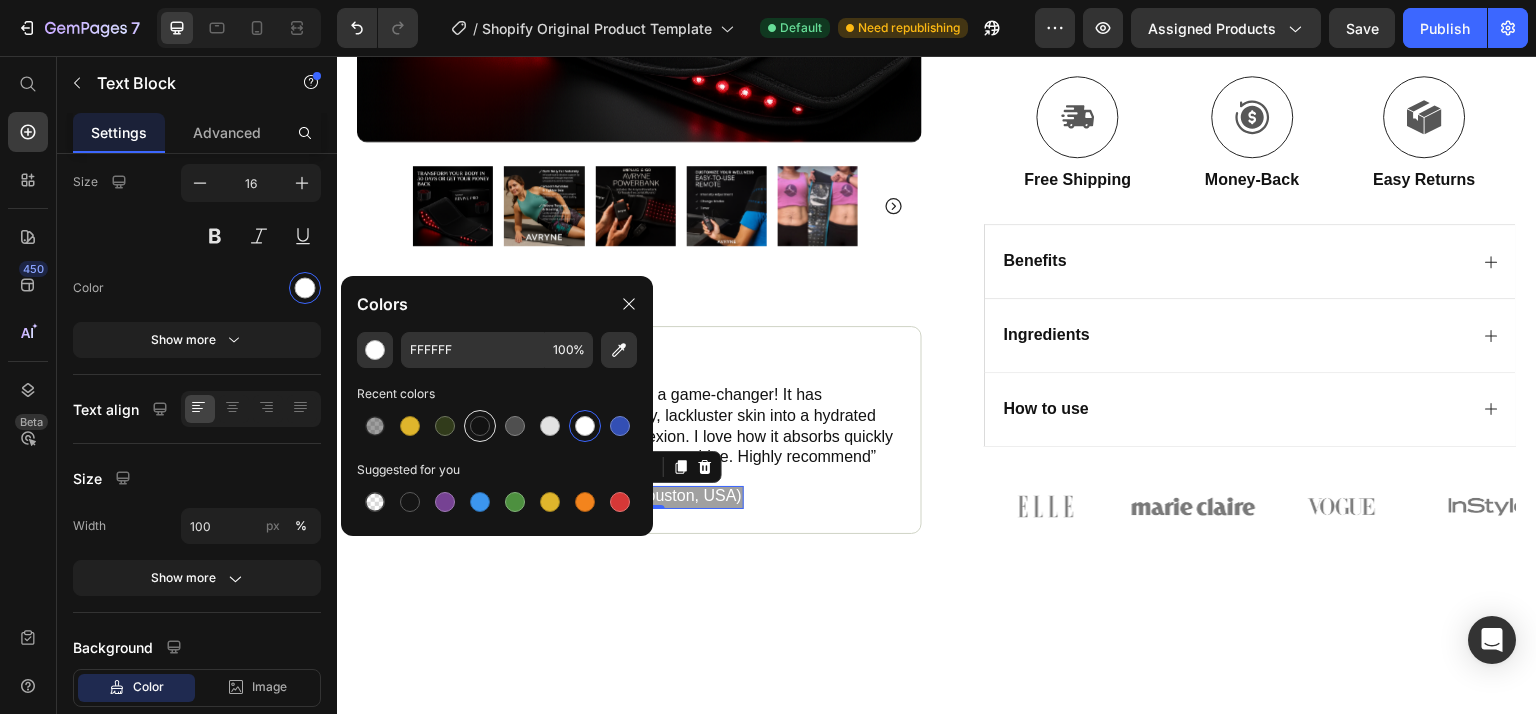 click at bounding box center [480, 426] 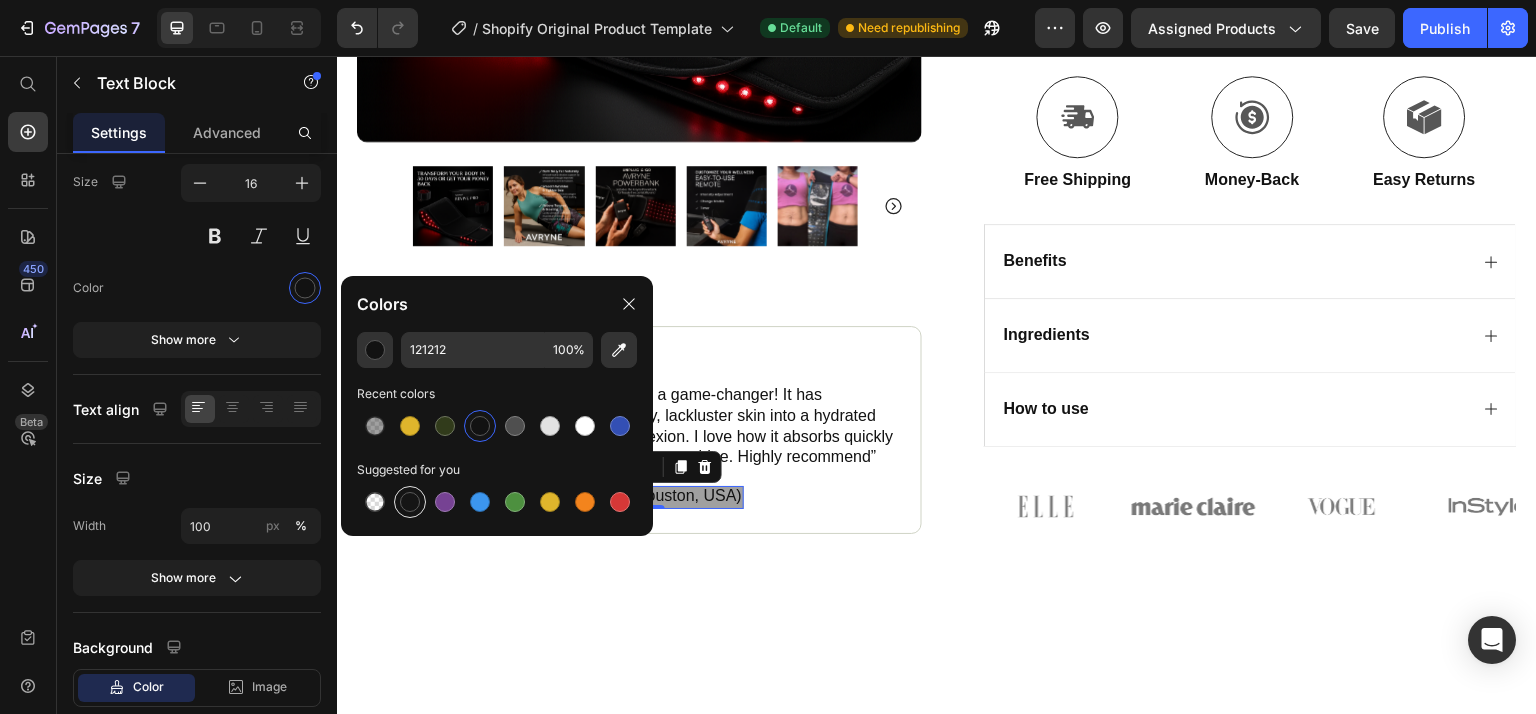 click at bounding box center [410, 502] 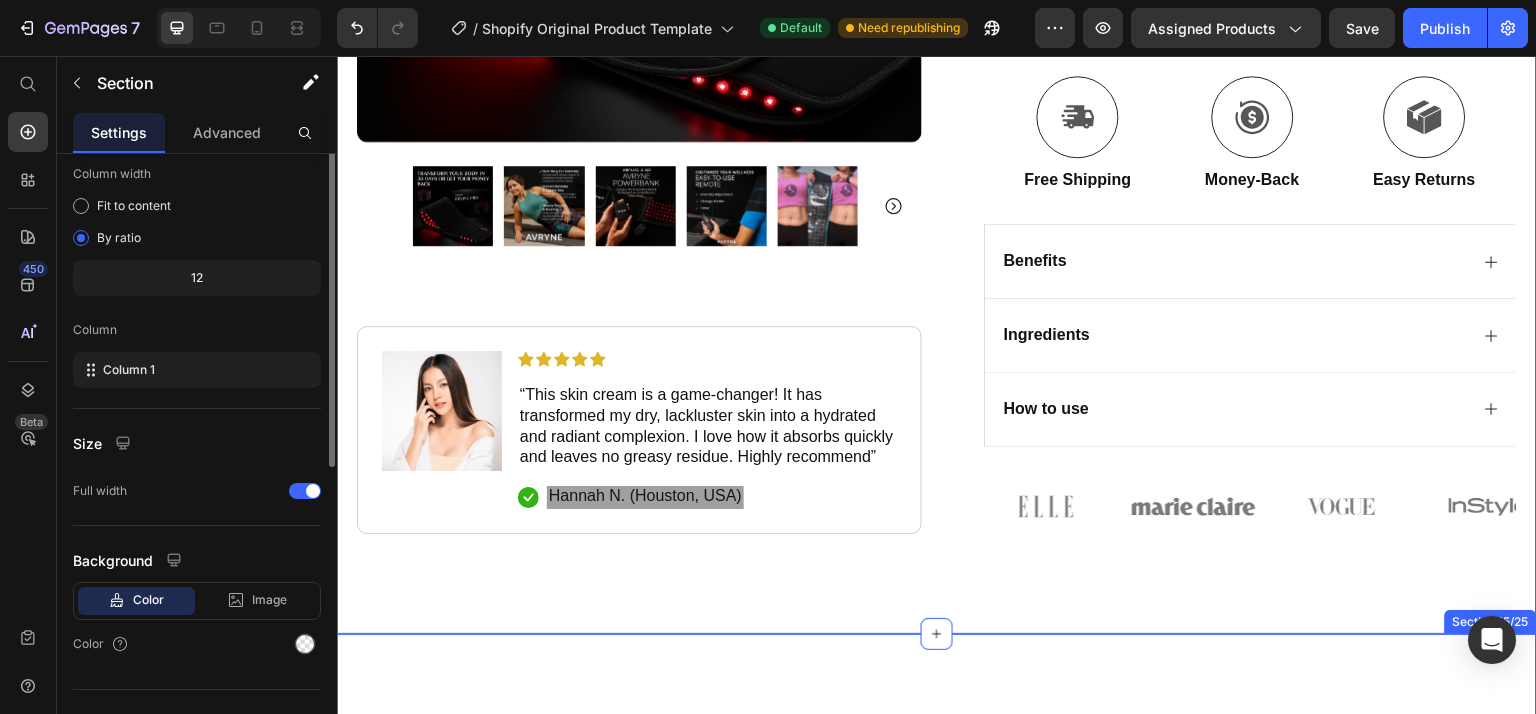 scroll, scrollTop: 0, scrollLeft: 0, axis: both 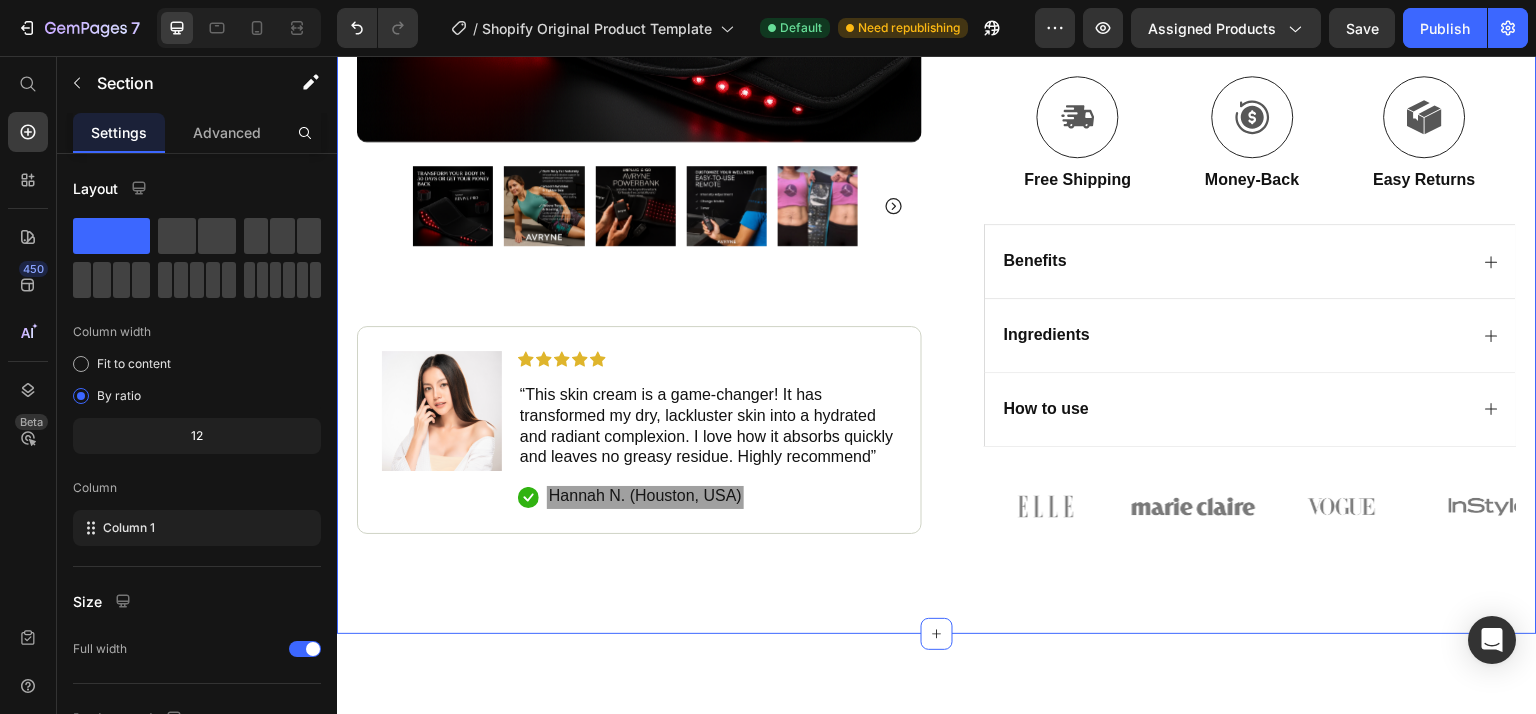 click on "Hannah N. (Houston, USA)" at bounding box center [645, 497] 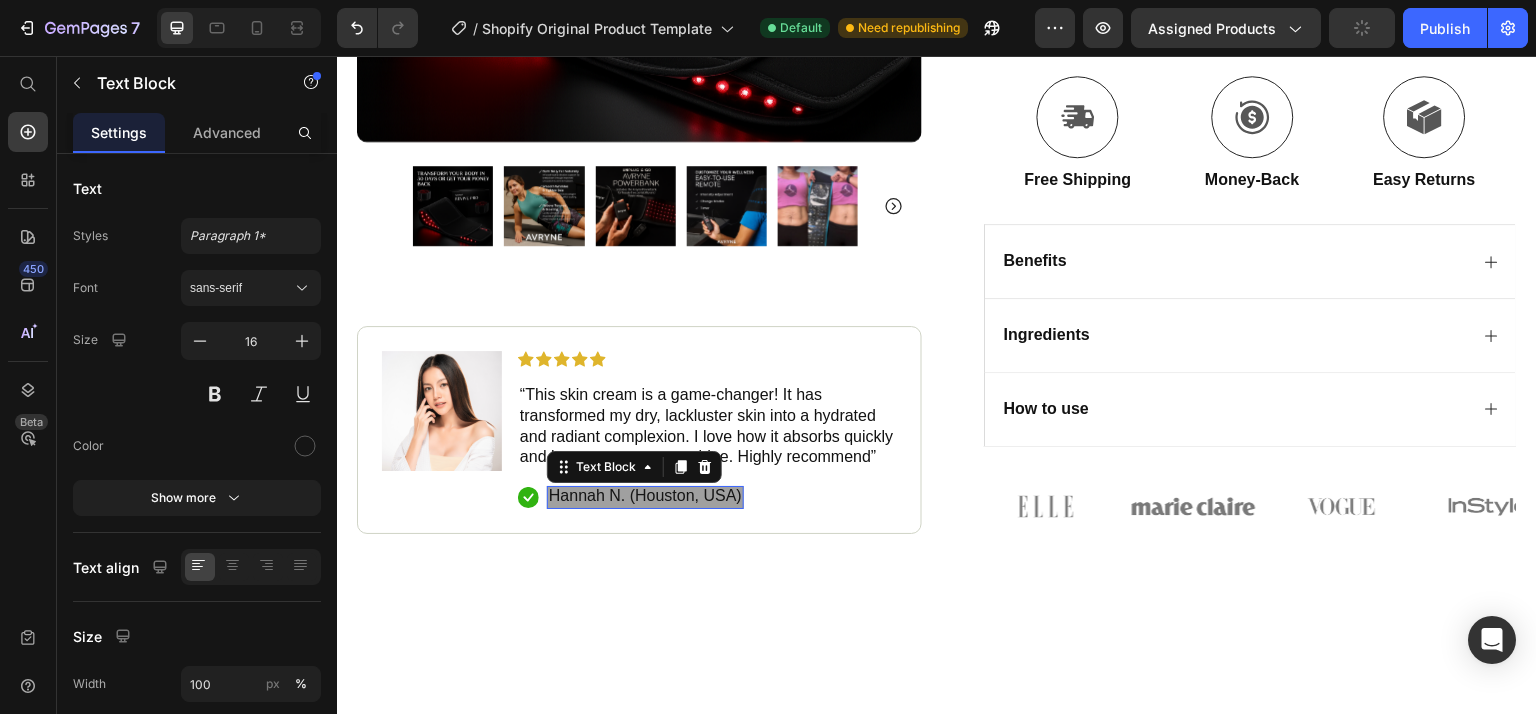 click on "Hannah N. (Houston, USA)" at bounding box center [645, 496] 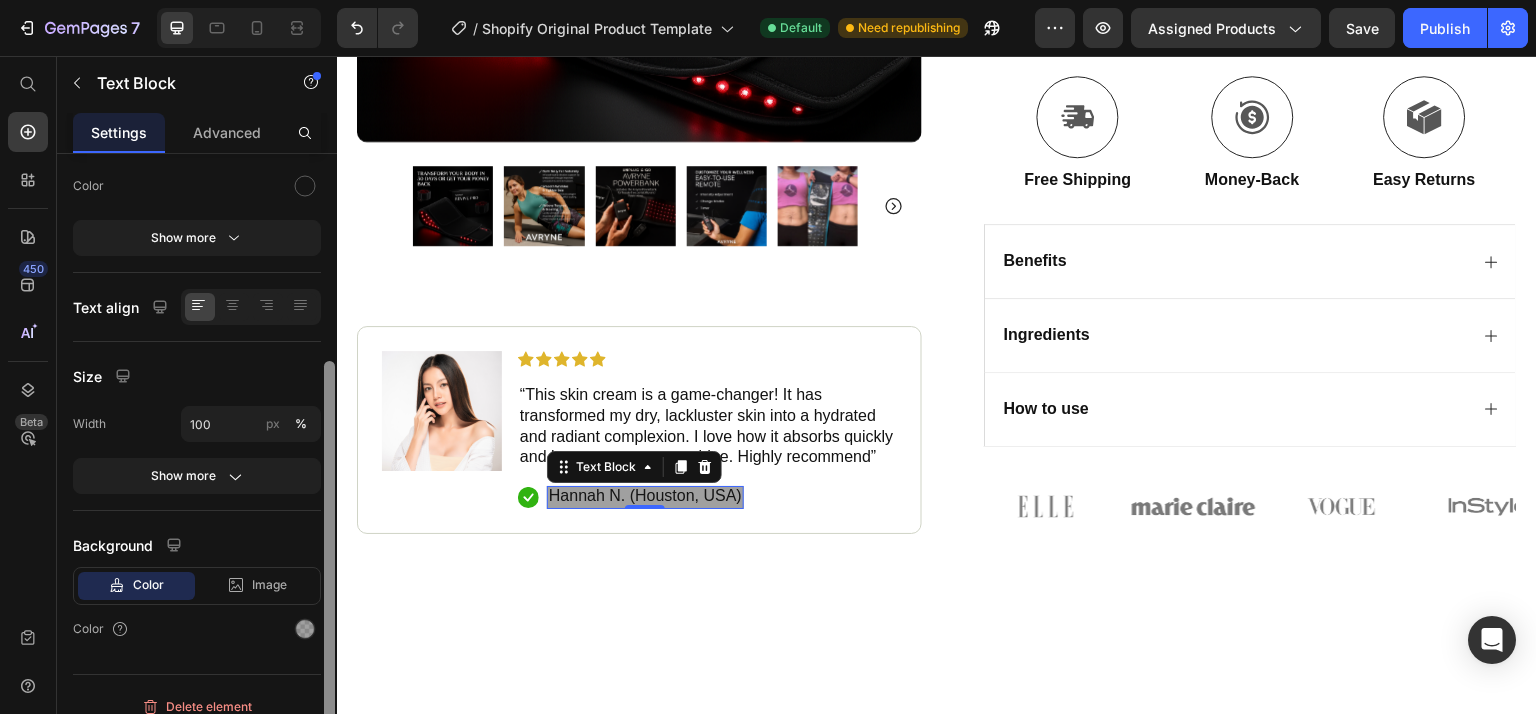 scroll, scrollTop: 276, scrollLeft: 0, axis: vertical 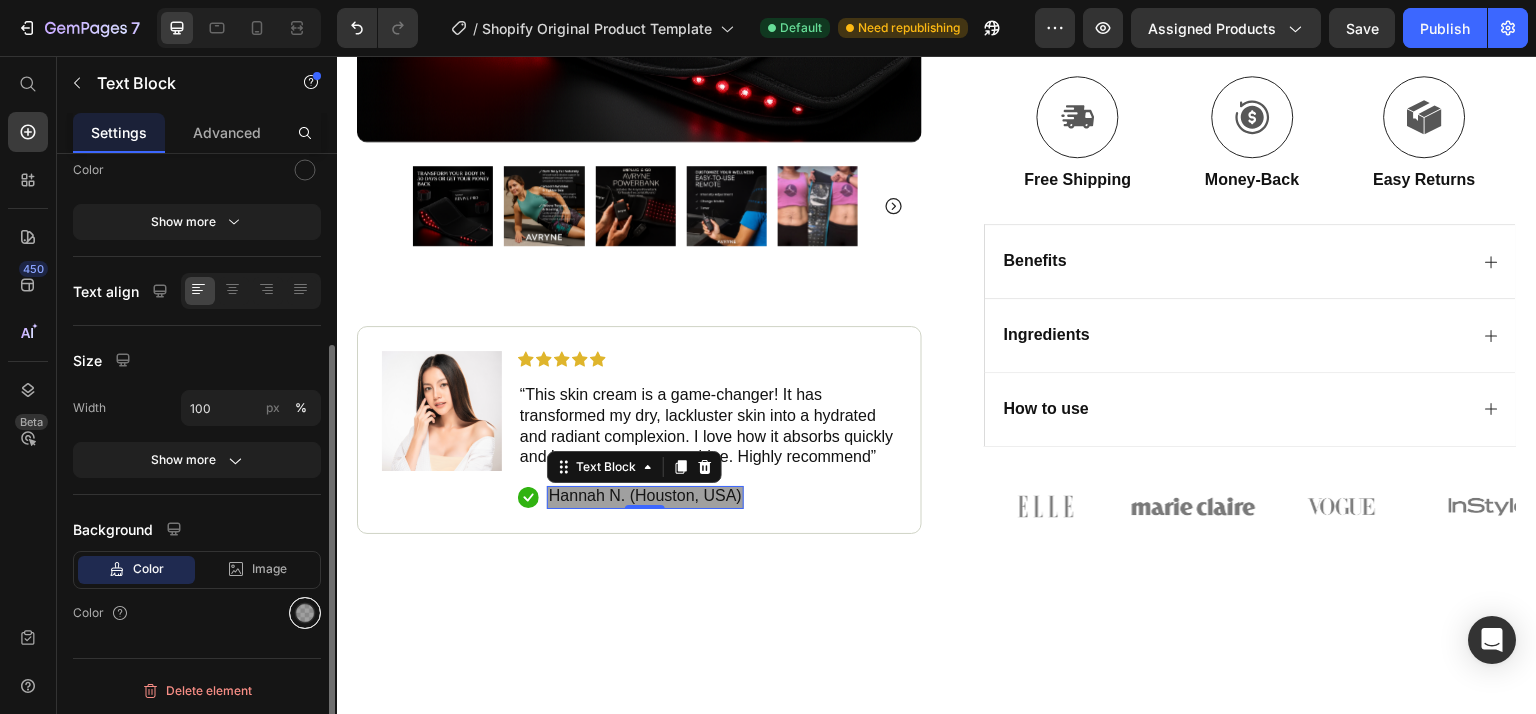 click at bounding box center [305, 613] 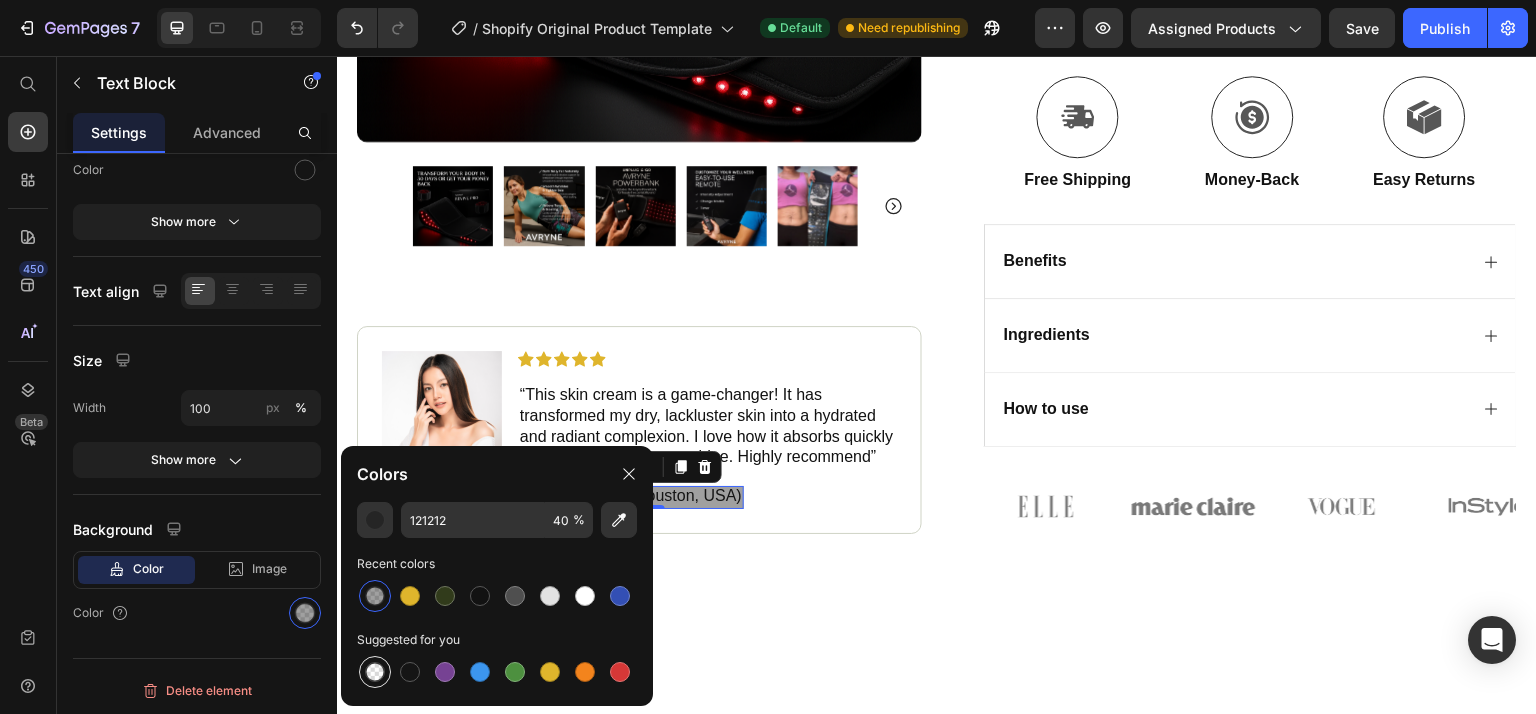 click at bounding box center [375, 672] 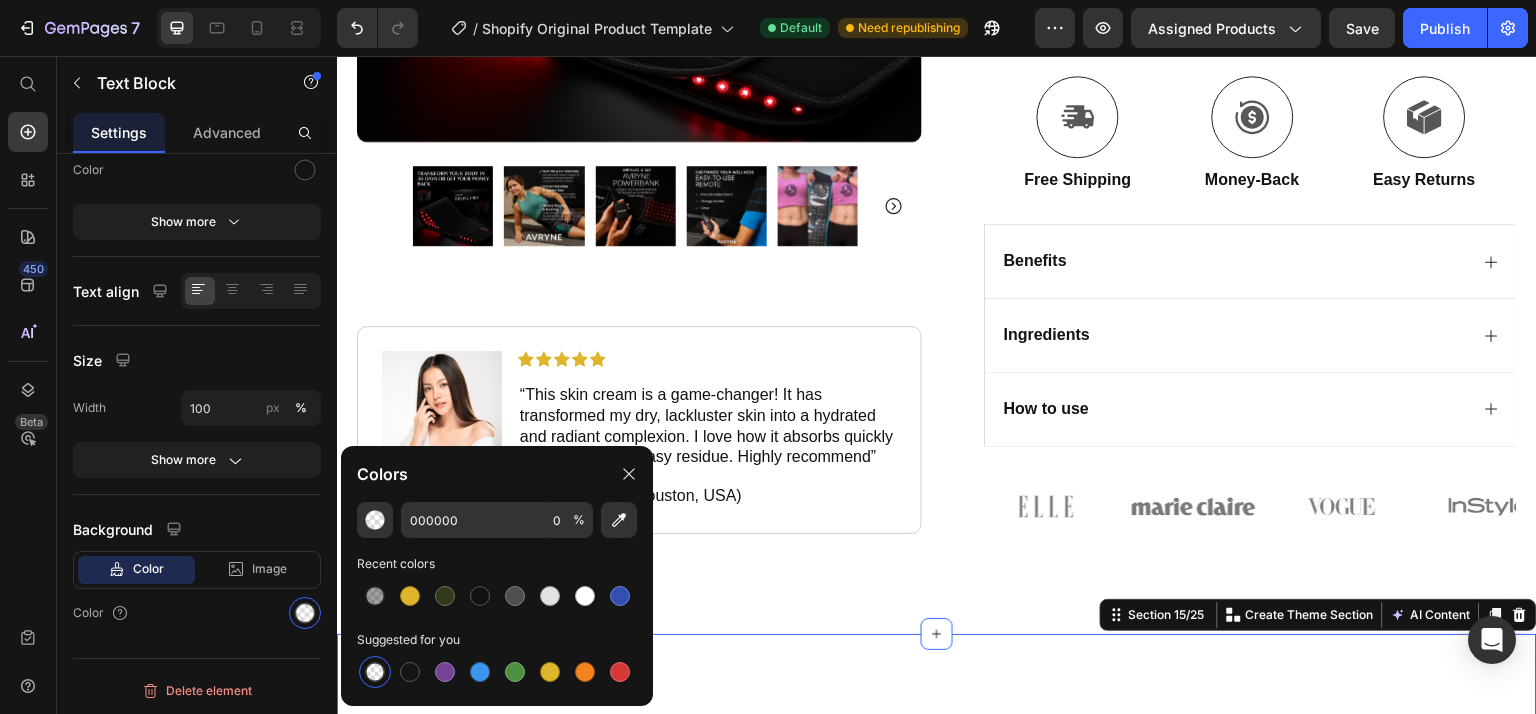 scroll, scrollTop: 0, scrollLeft: 0, axis: both 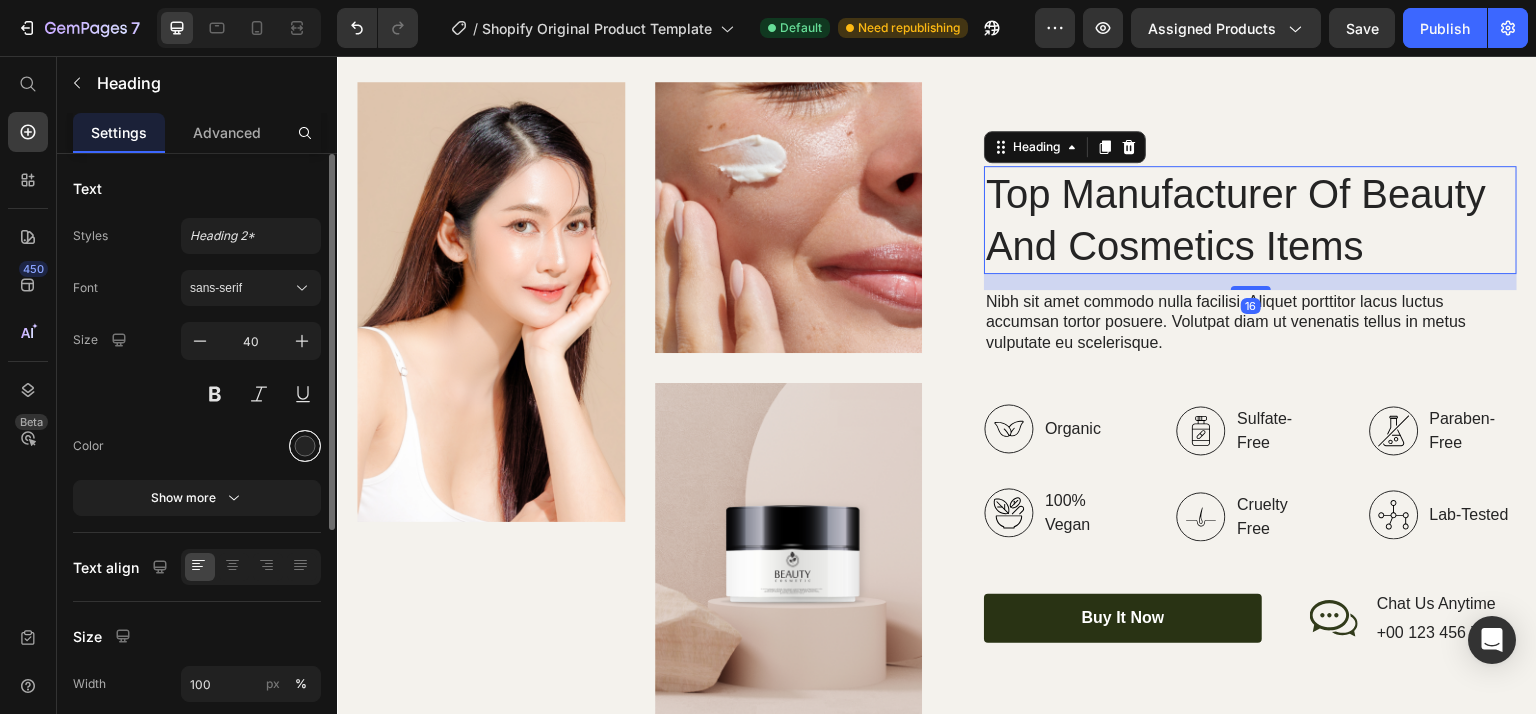 click at bounding box center [305, 446] 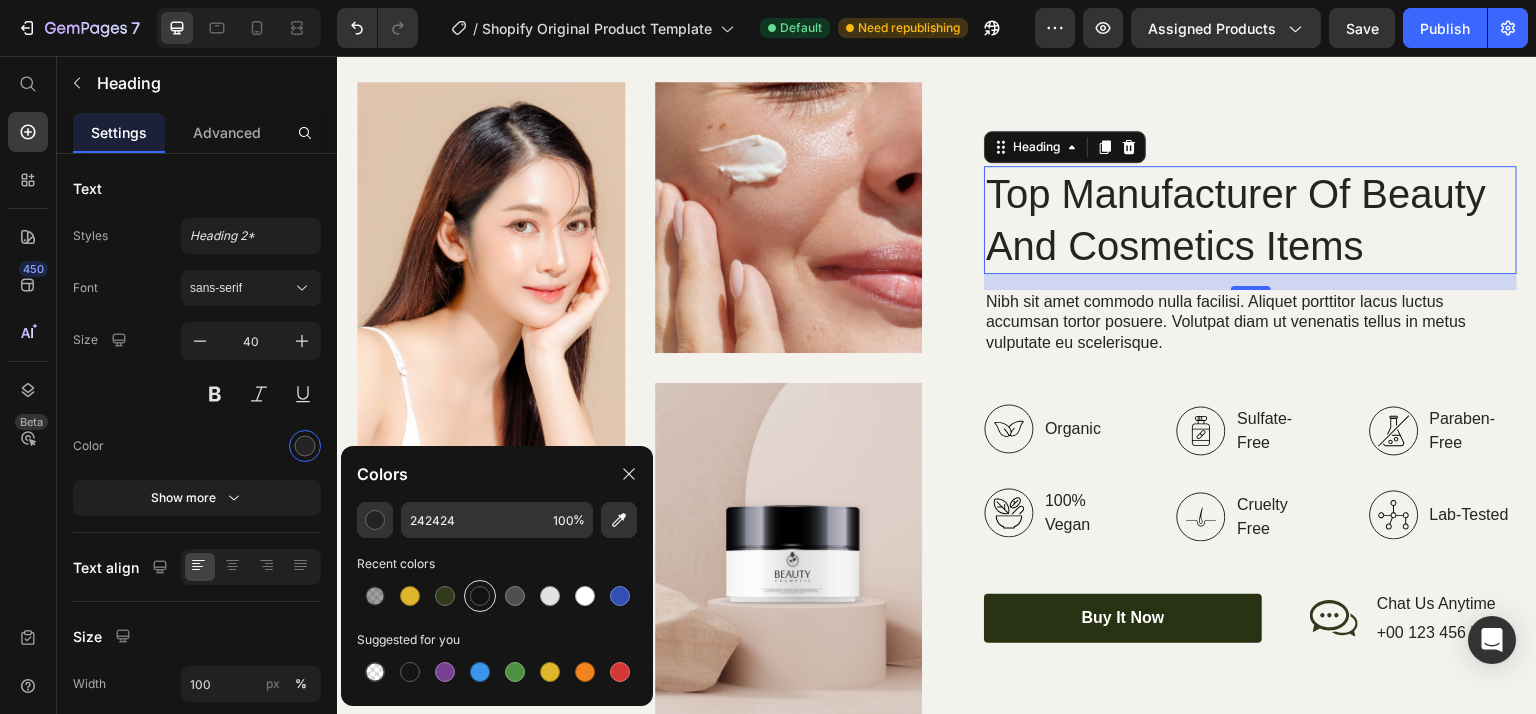 click at bounding box center [480, 596] 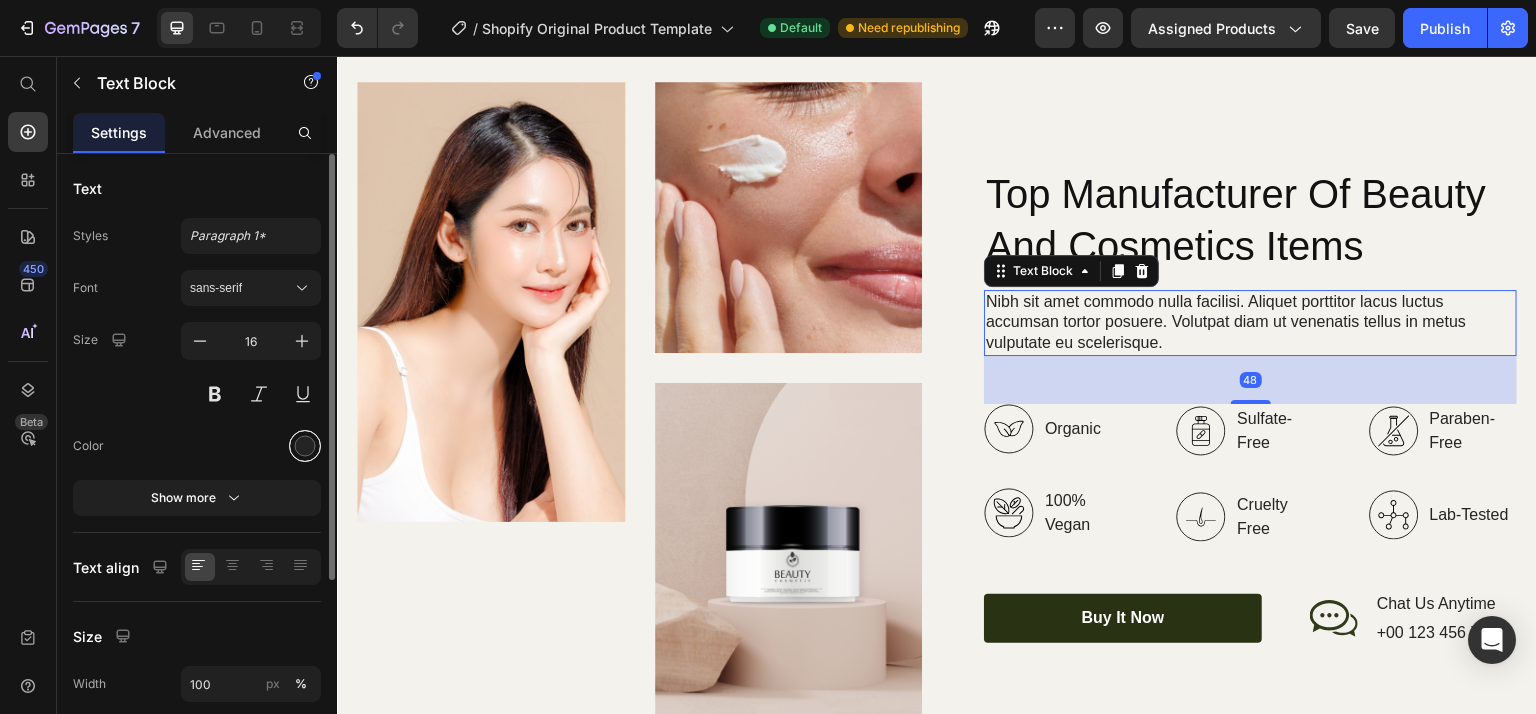 click at bounding box center (305, 446) 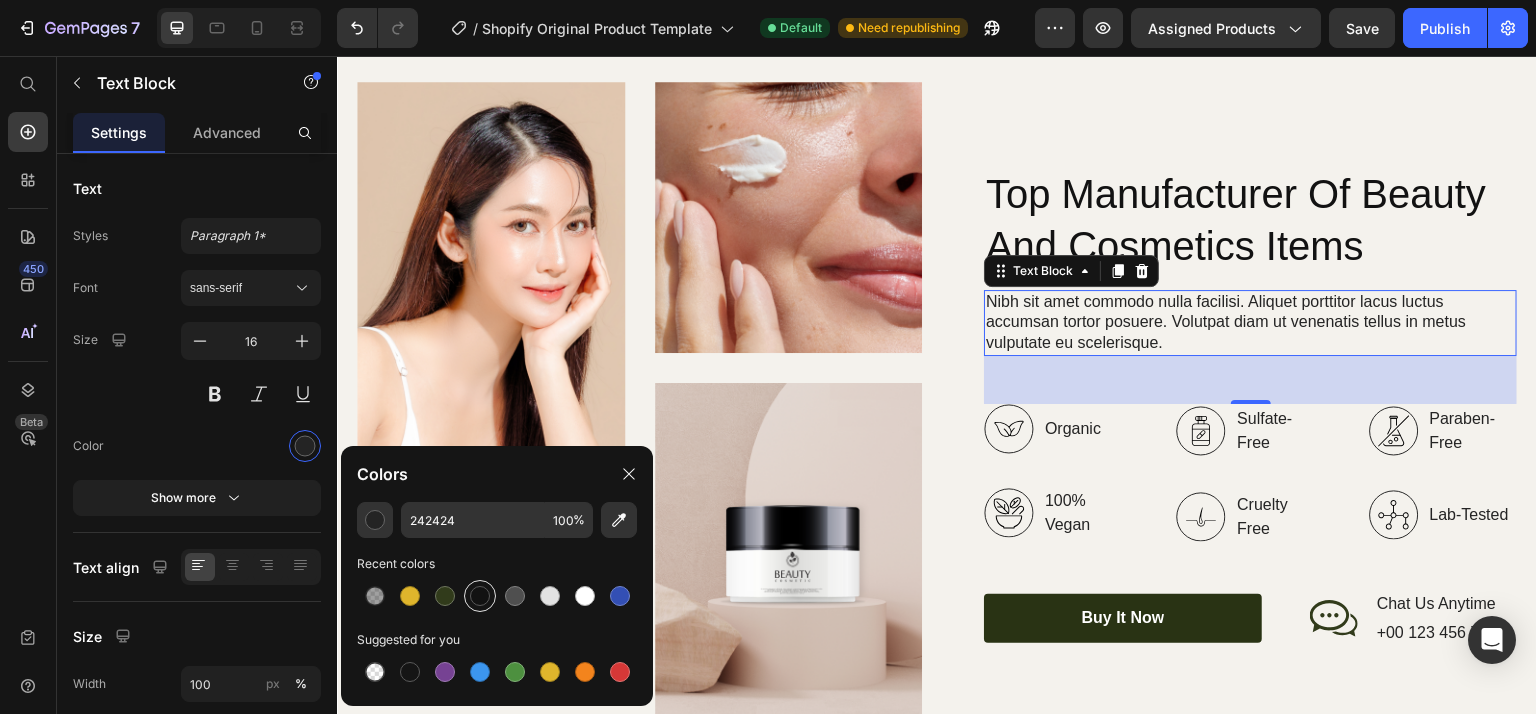 click at bounding box center (480, 596) 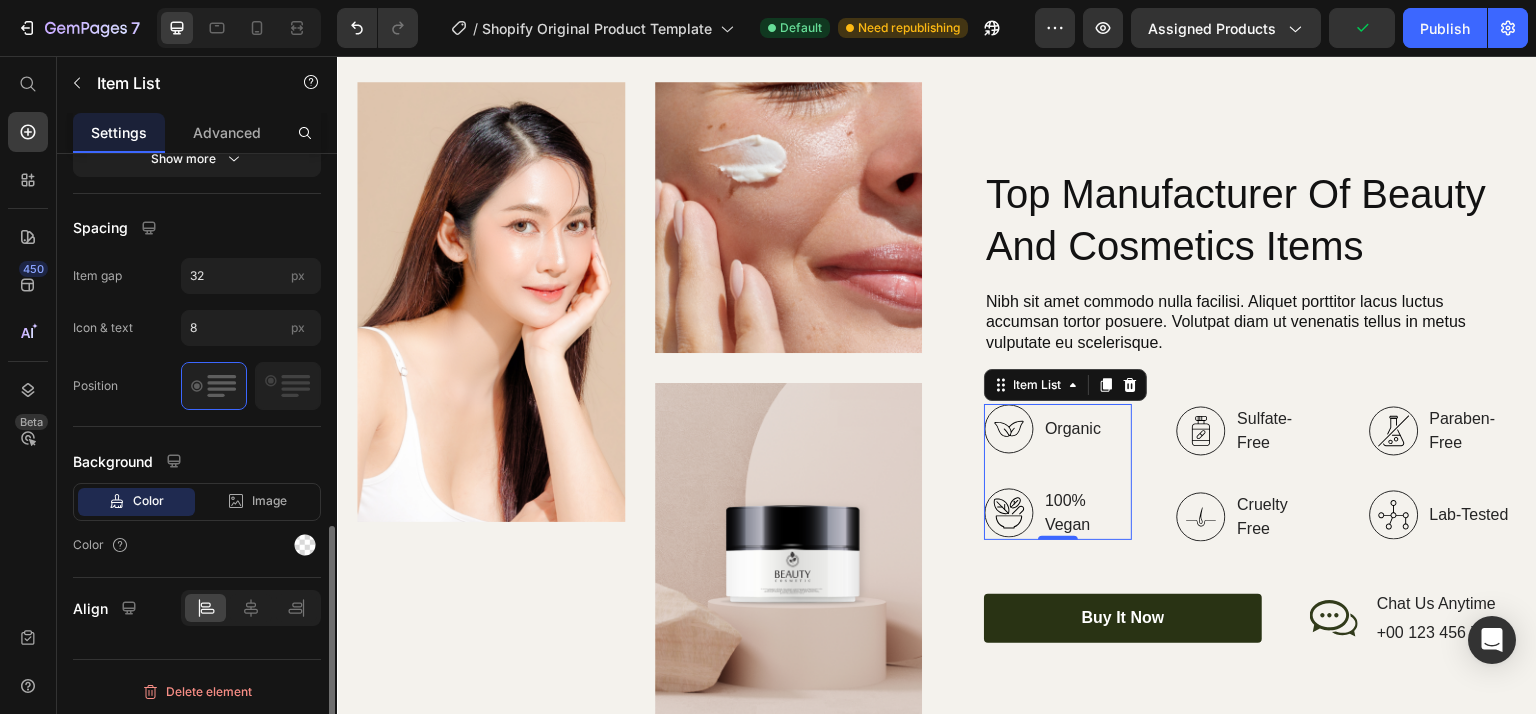scroll, scrollTop: 728, scrollLeft: 0, axis: vertical 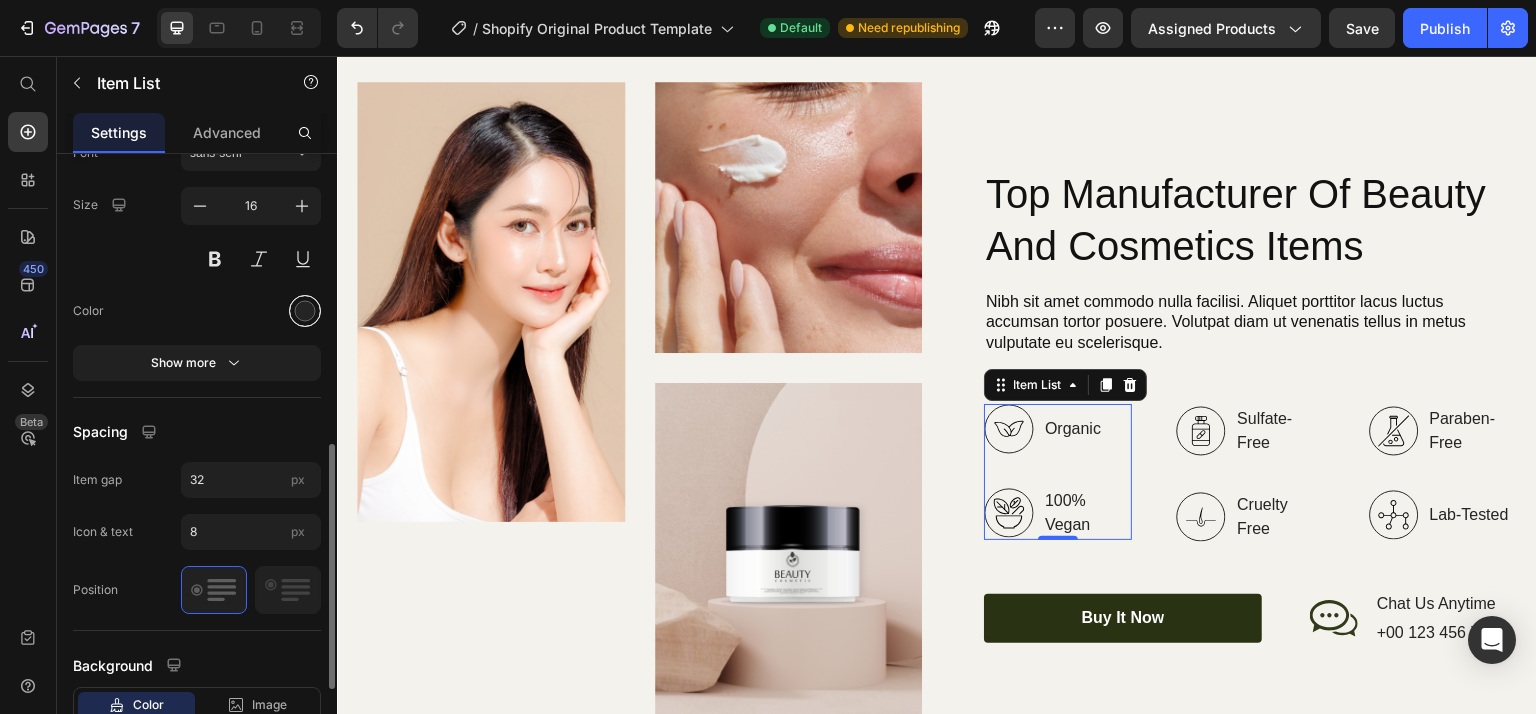 click at bounding box center (305, 311) 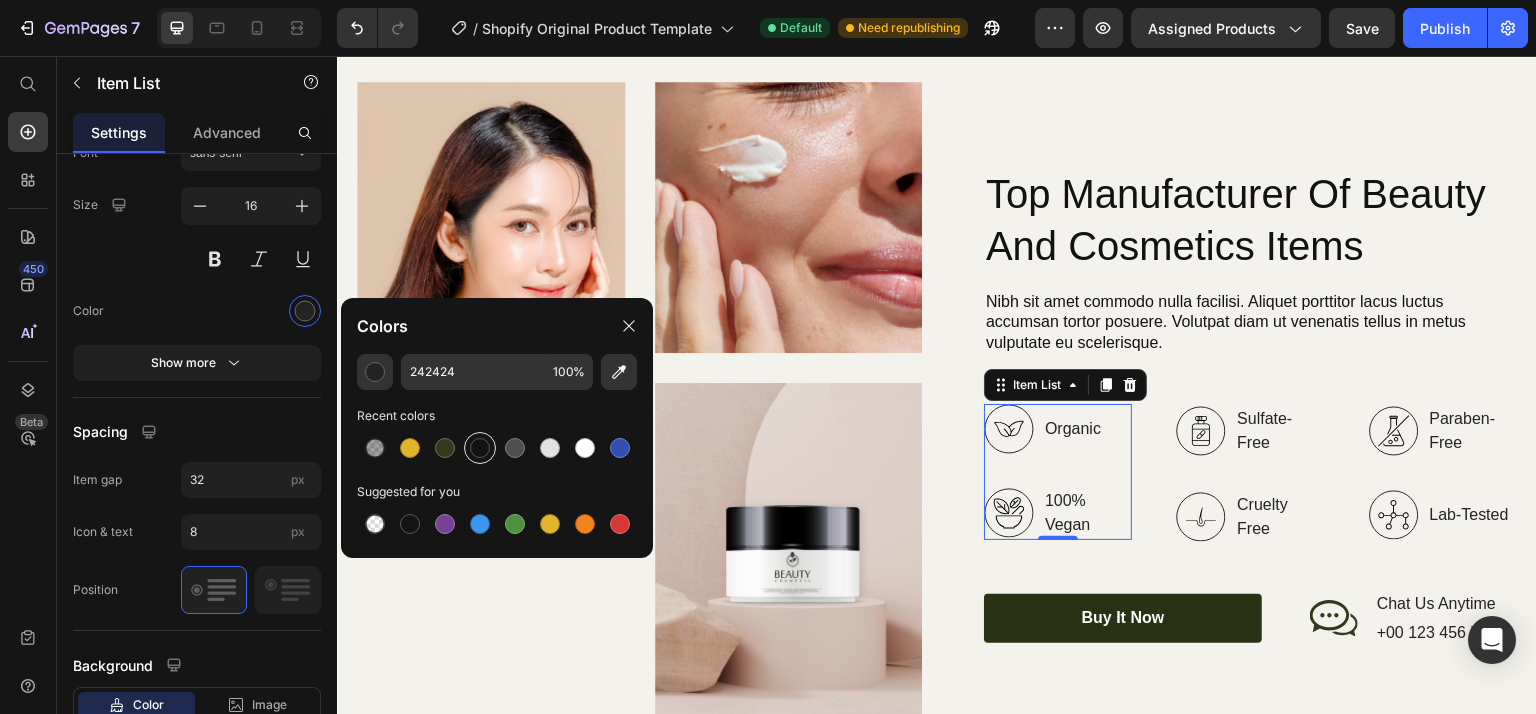 click at bounding box center [480, 448] 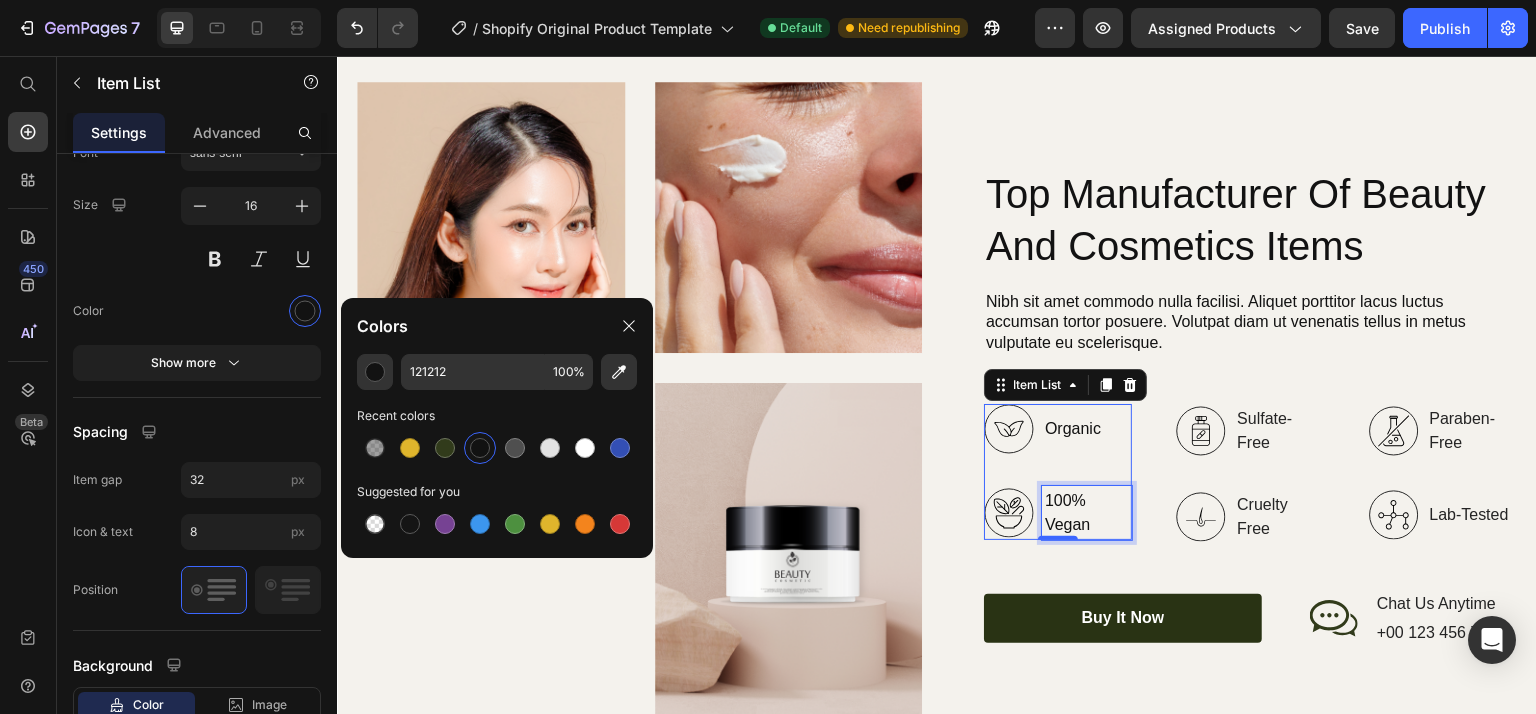 scroll, scrollTop: 4528, scrollLeft: 0, axis: vertical 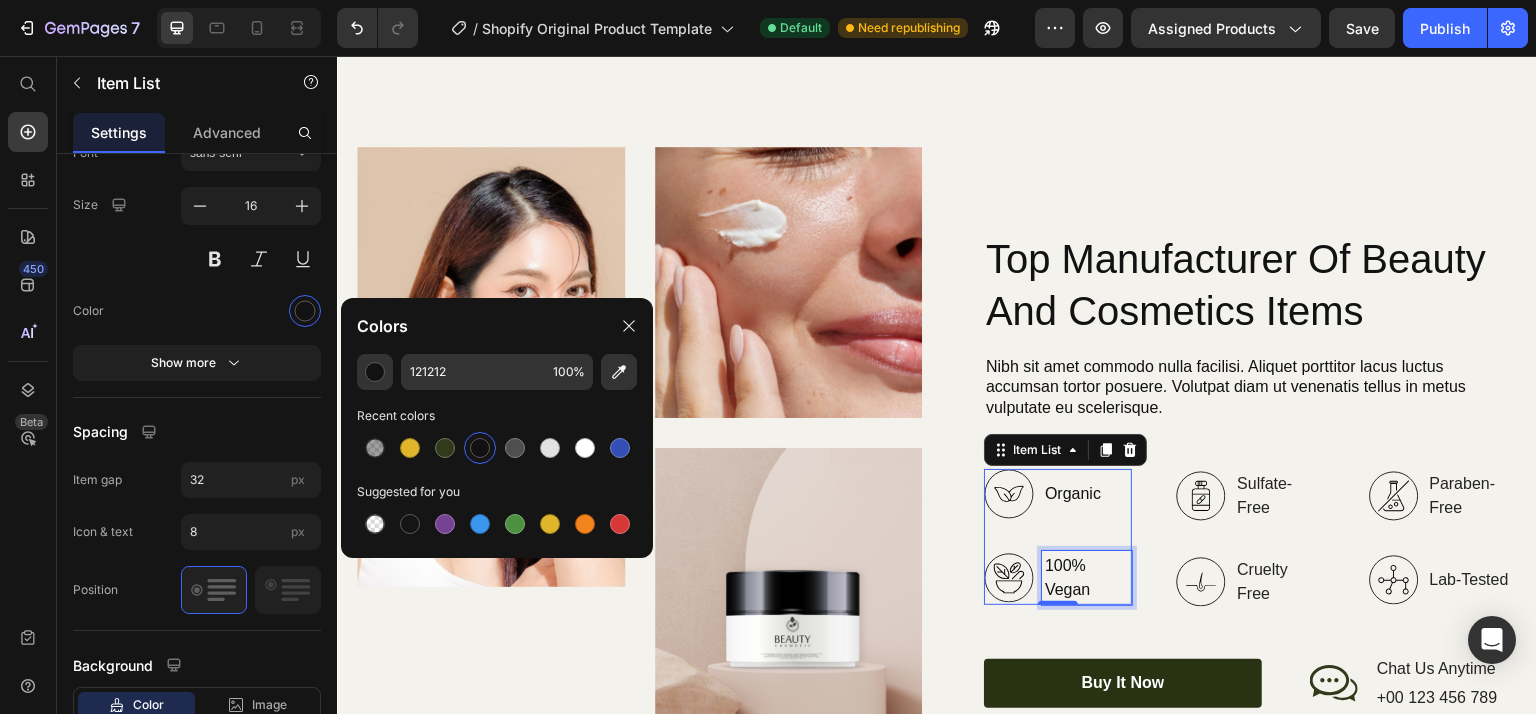 click at bounding box center (480, 448) 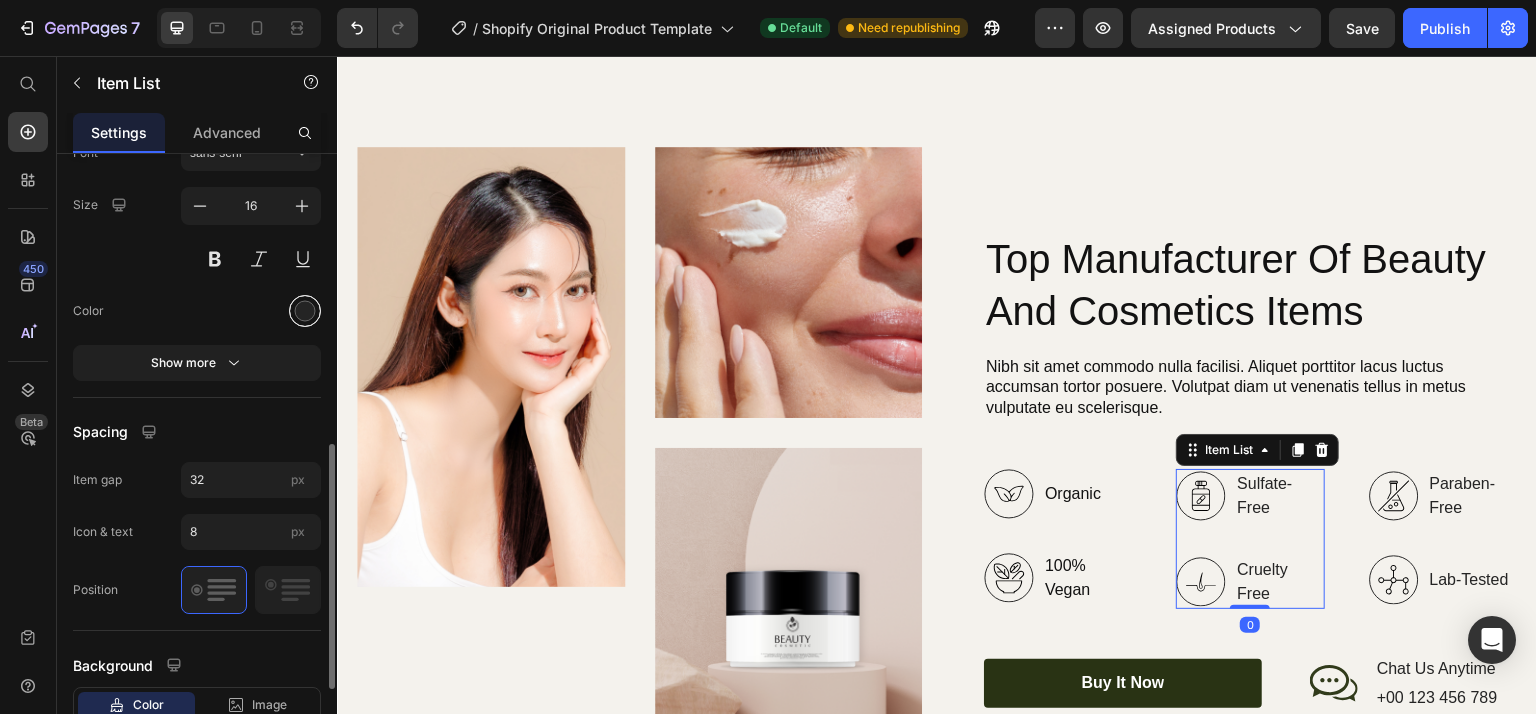click at bounding box center (305, 310) 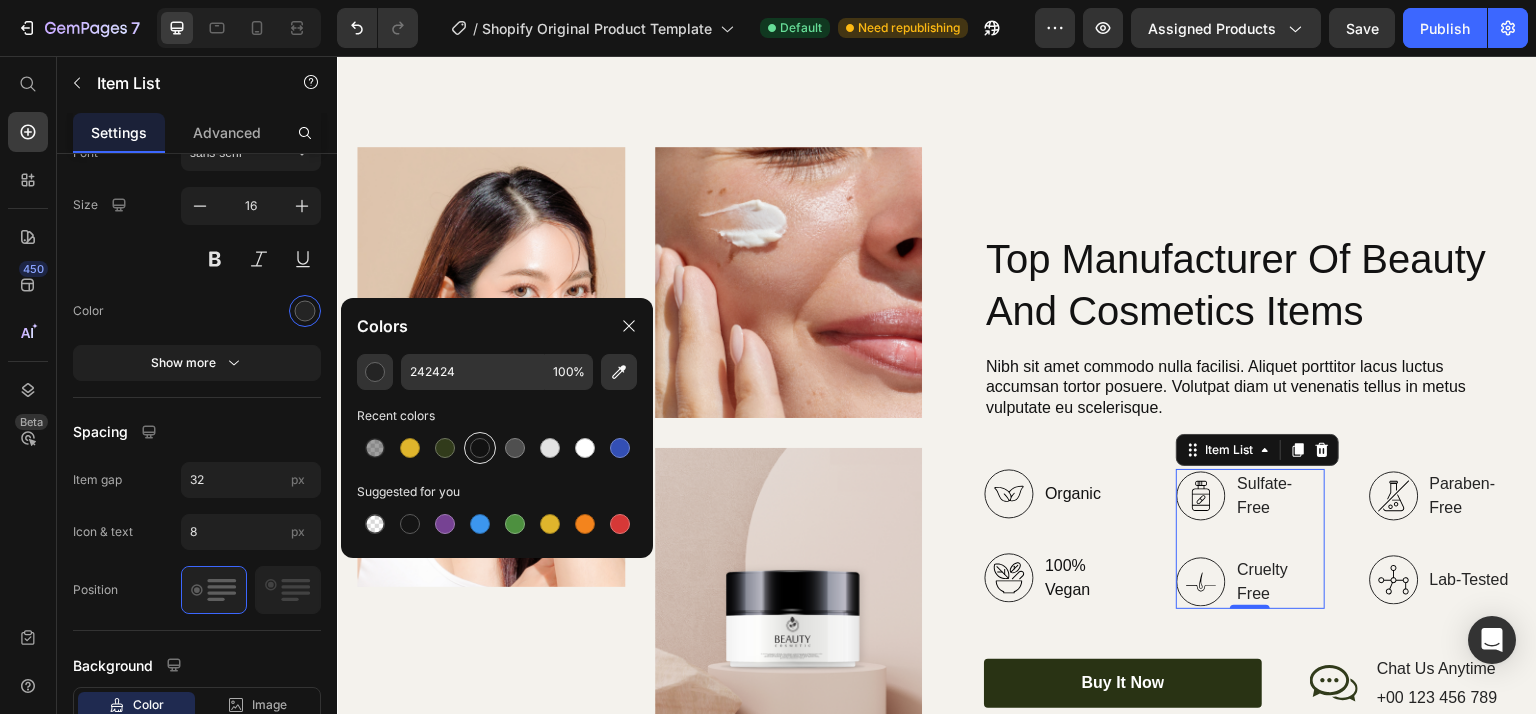 click at bounding box center (480, 448) 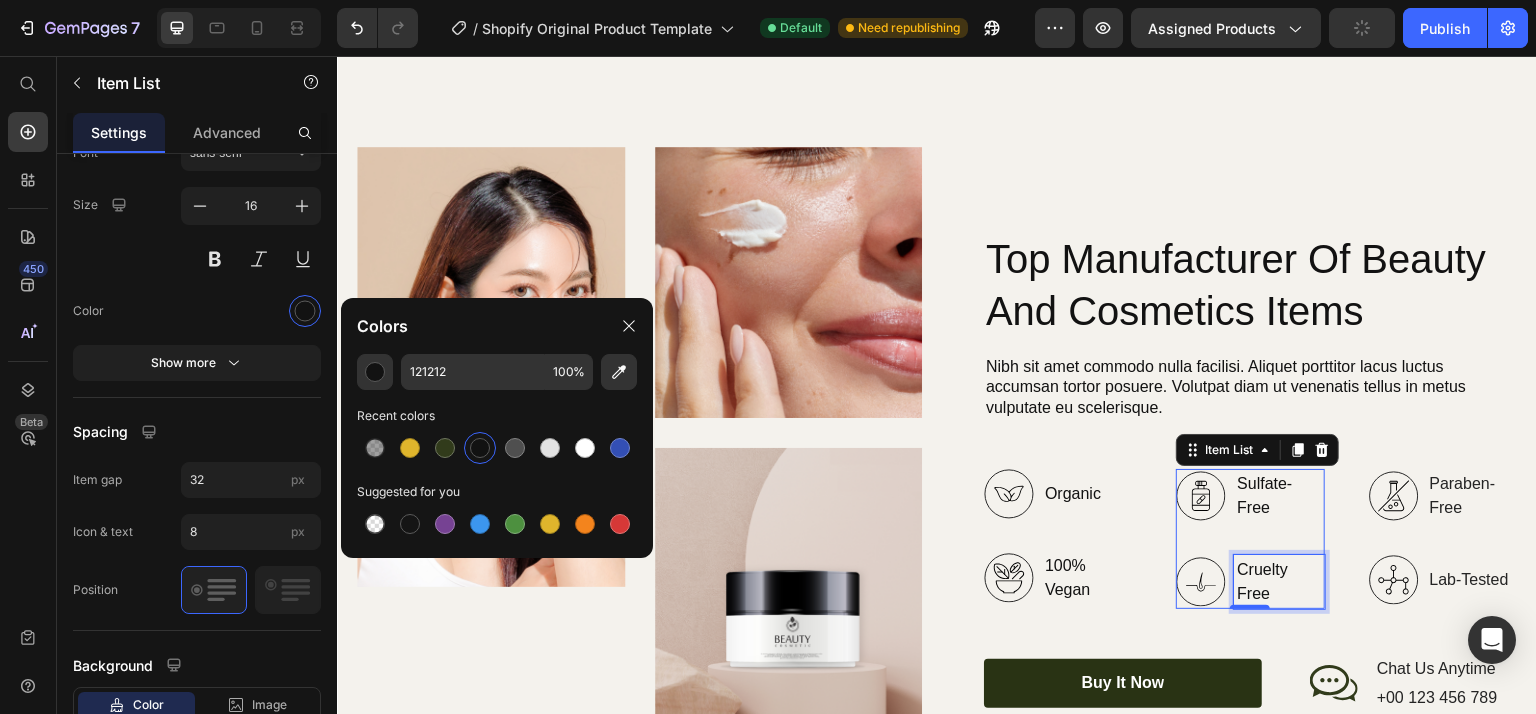 click on "Cruelty Free" at bounding box center (1279, 582) 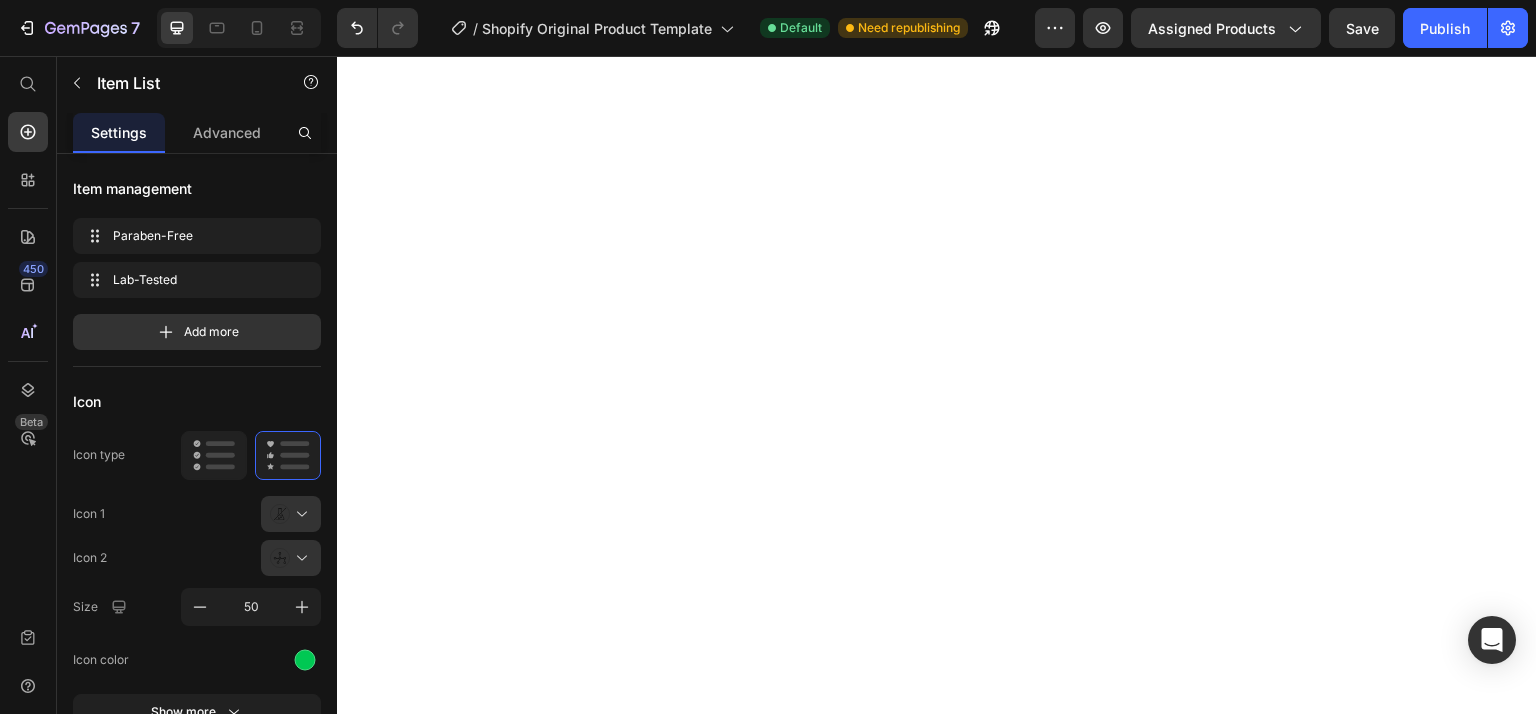 scroll, scrollTop: 0, scrollLeft: 0, axis: both 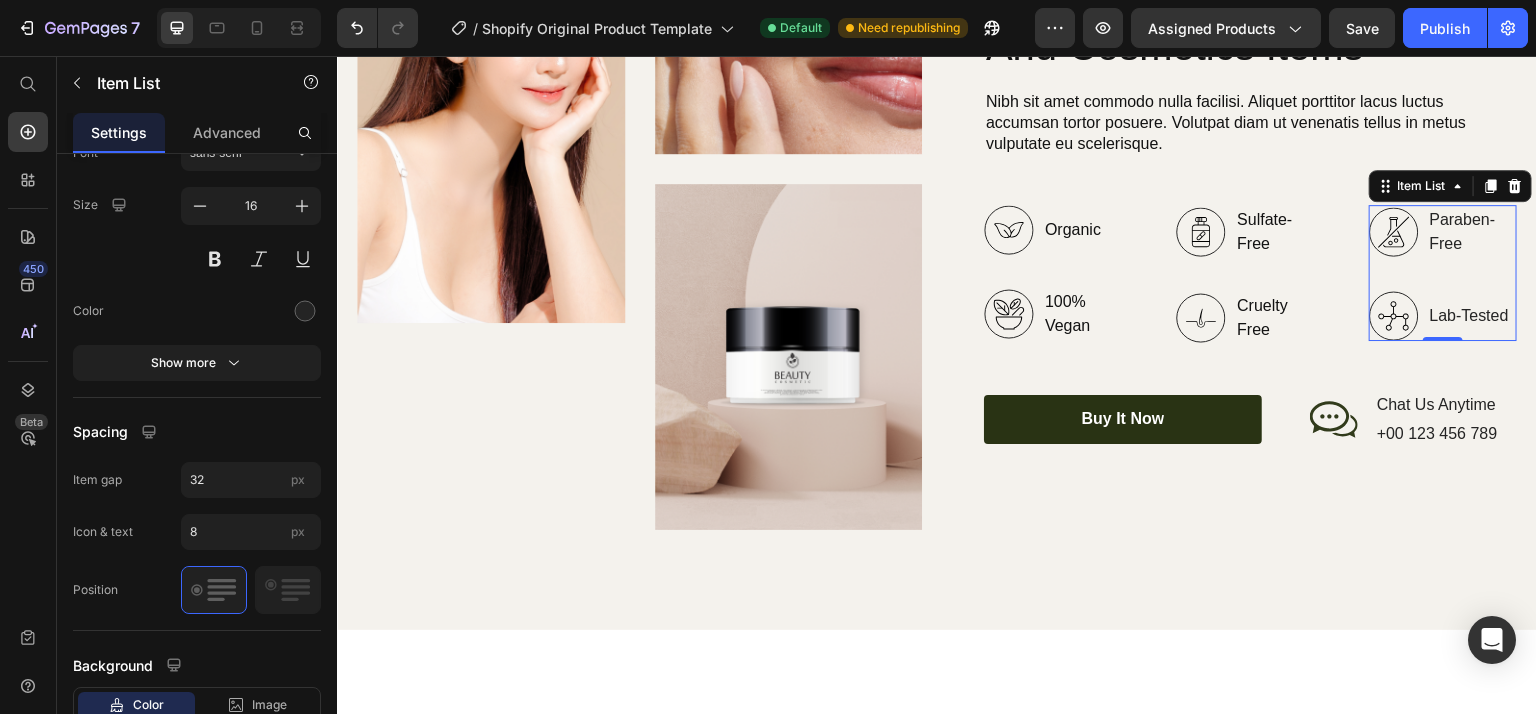 click at bounding box center [305, 311] 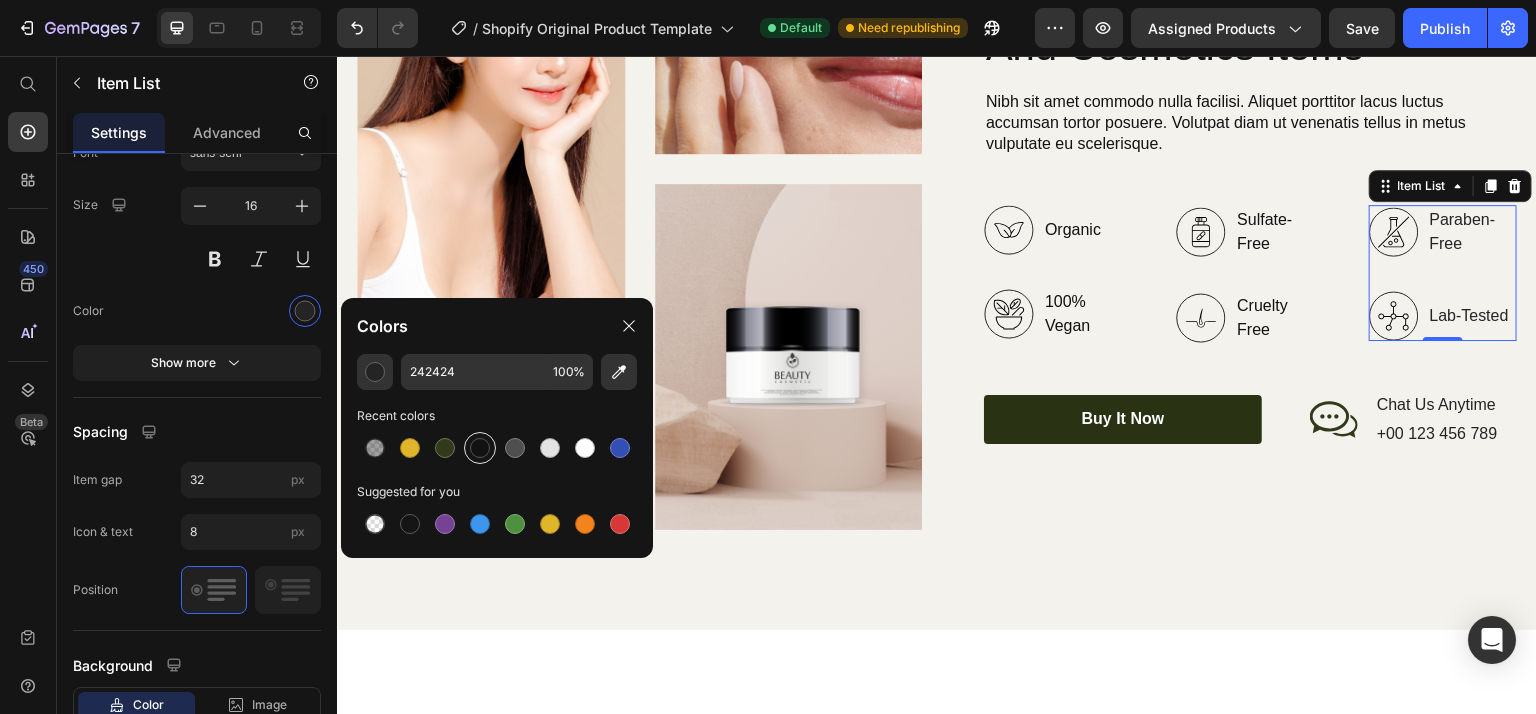 click at bounding box center [480, 448] 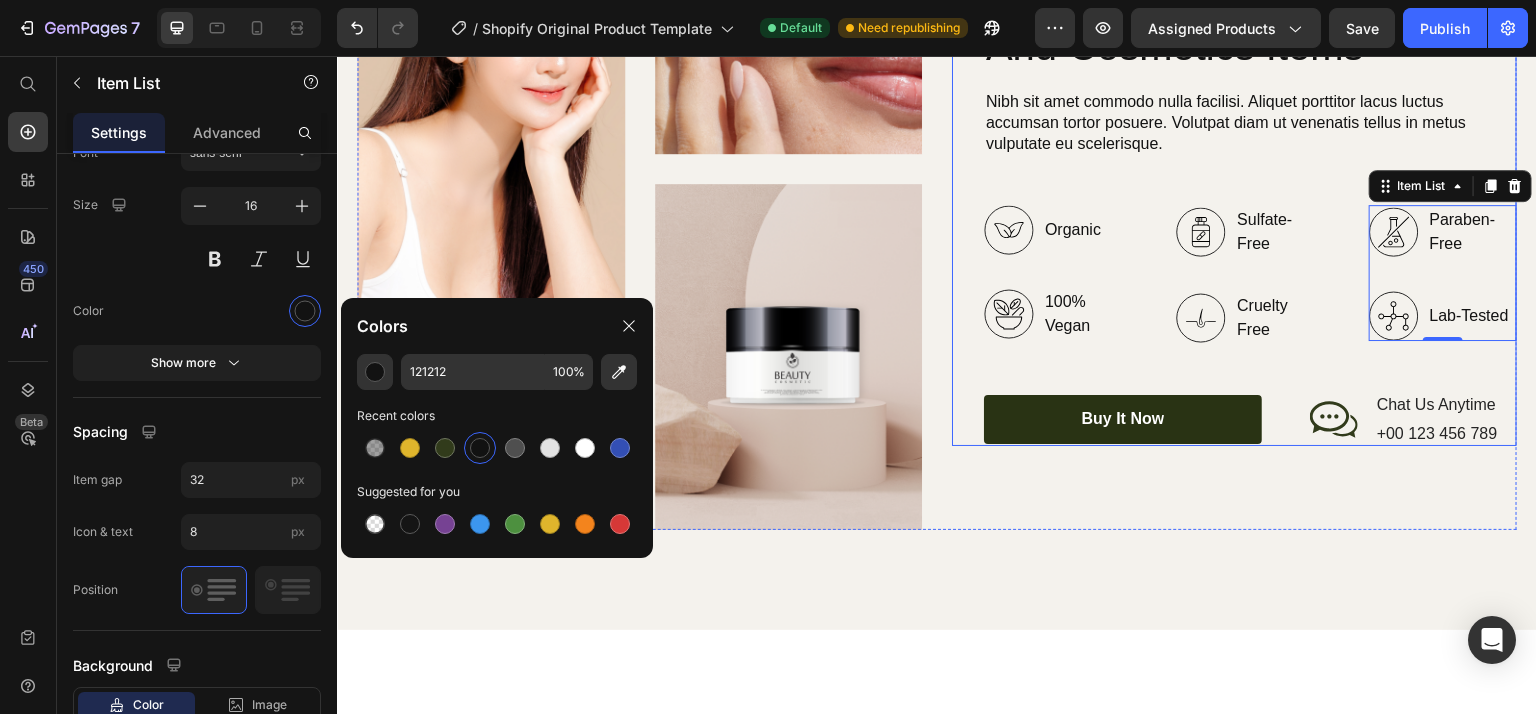 scroll, scrollTop: 4696, scrollLeft: 0, axis: vertical 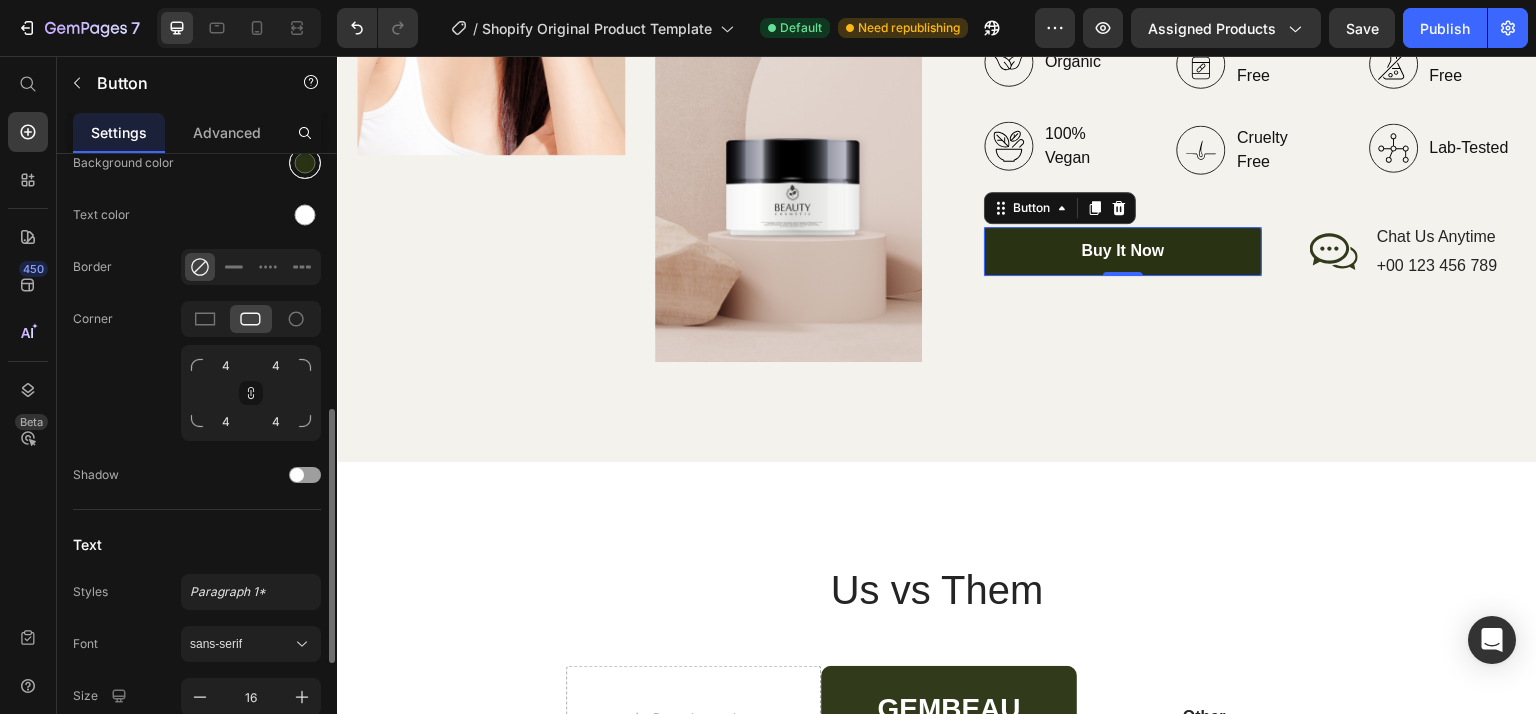 click at bounding box center (305, 163) 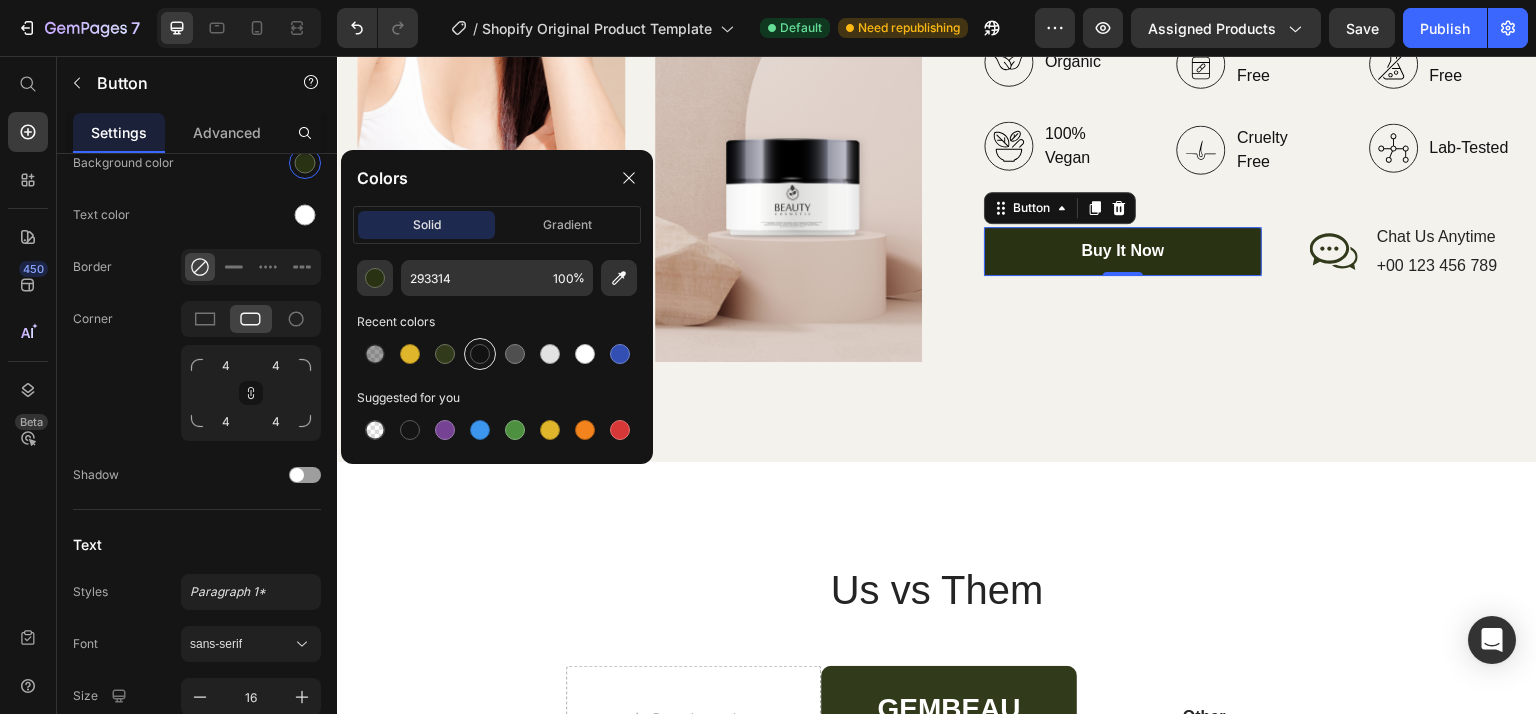 click at bounding box center [480, 354] 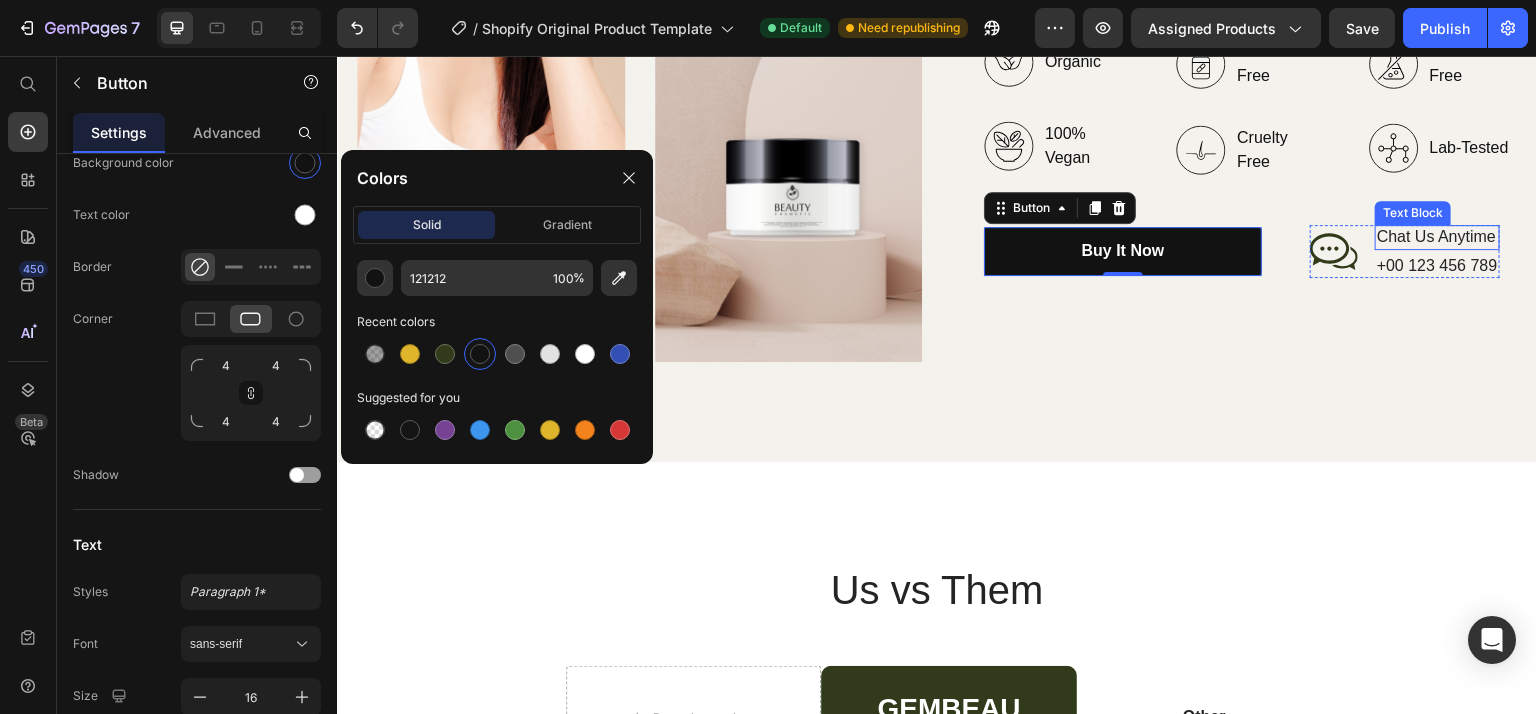 click on "Chat Us Anytime" at bounding box center (1437, 237) 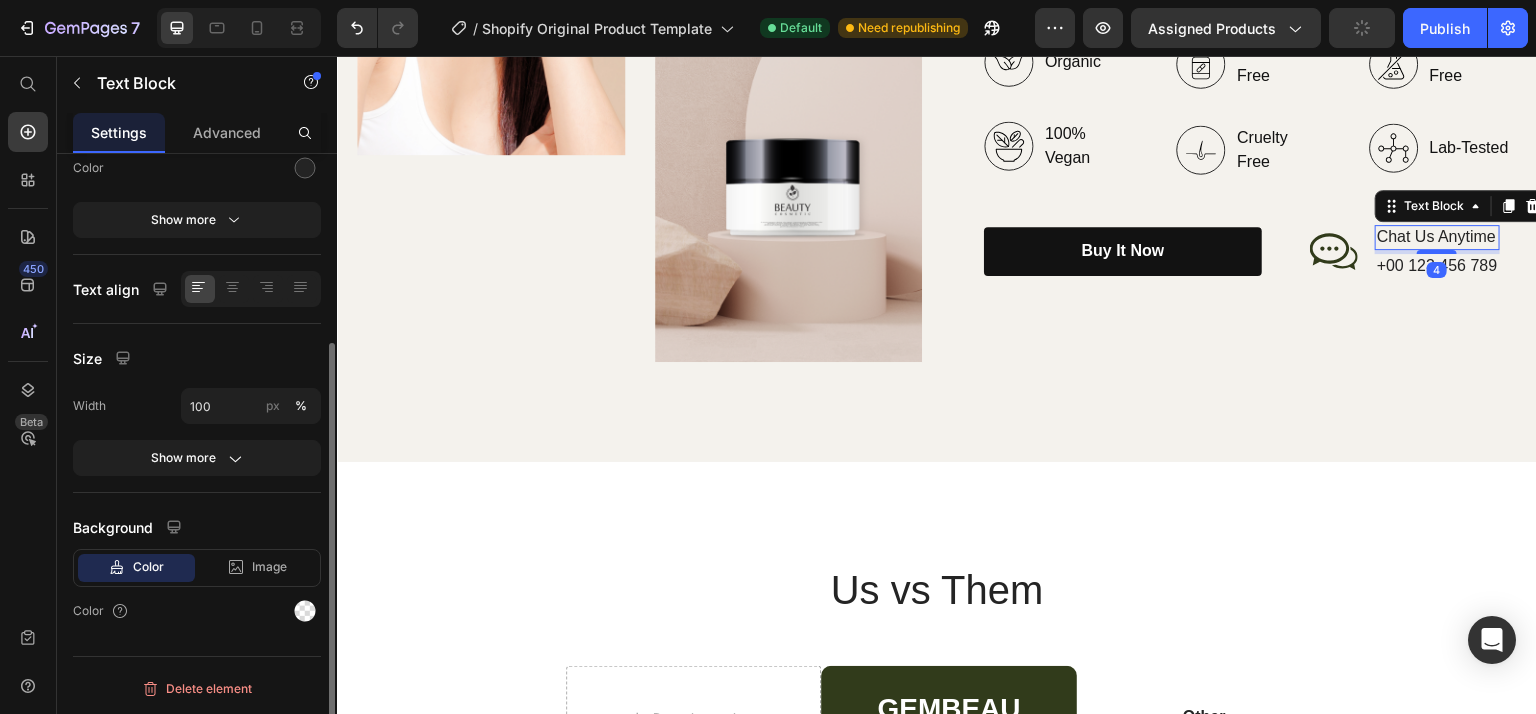 scroll, scrollTop: 0, scrollLeft: 0, axis: both 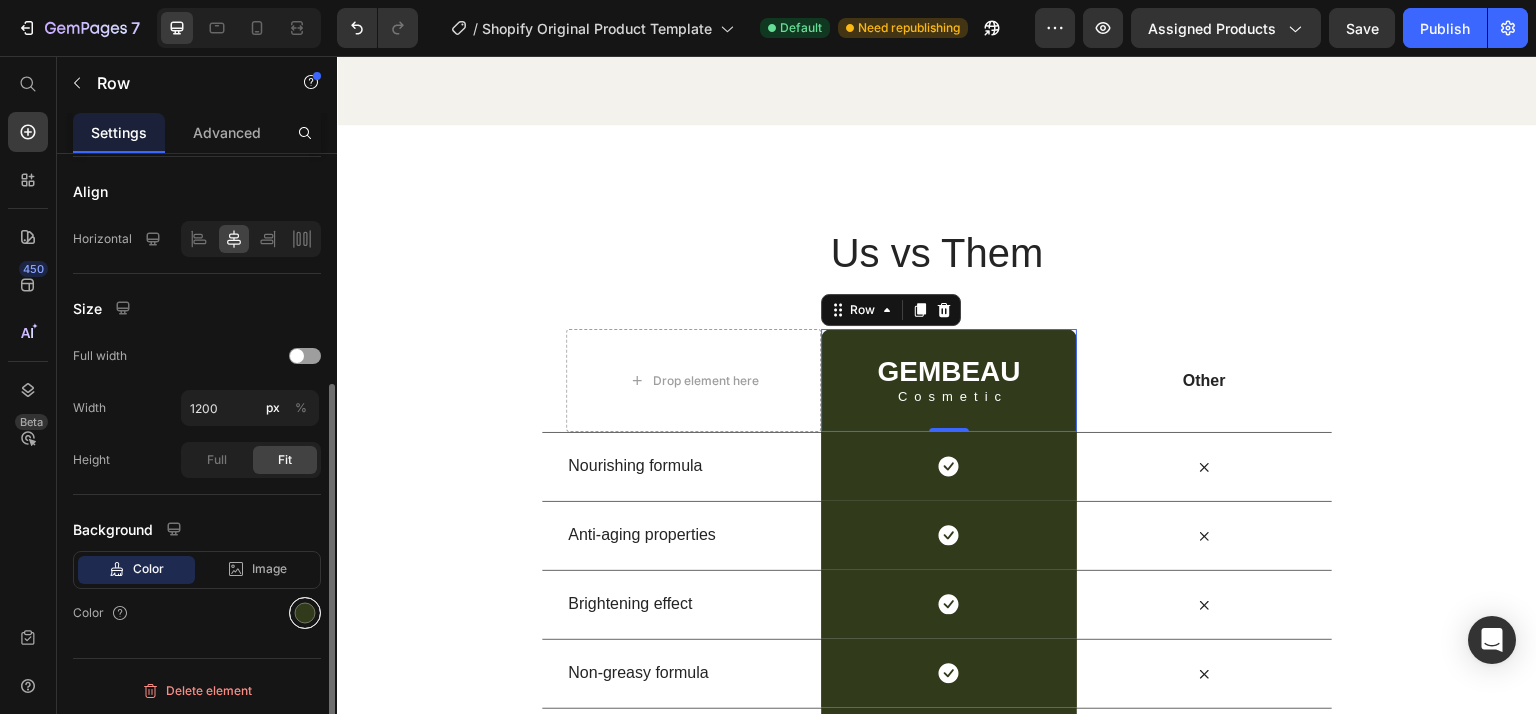 click at bounding box center (305, 613) 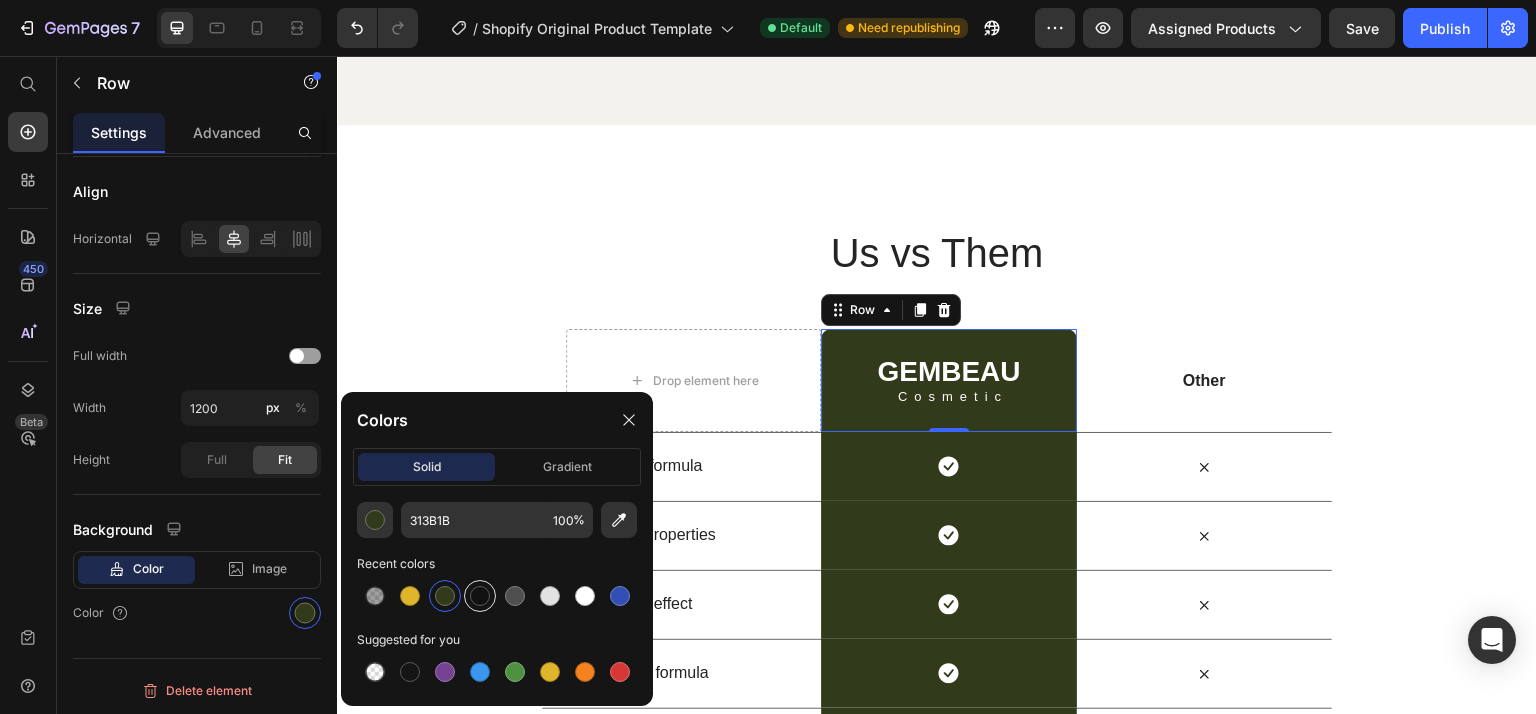 click at bounding box center [480, 596] 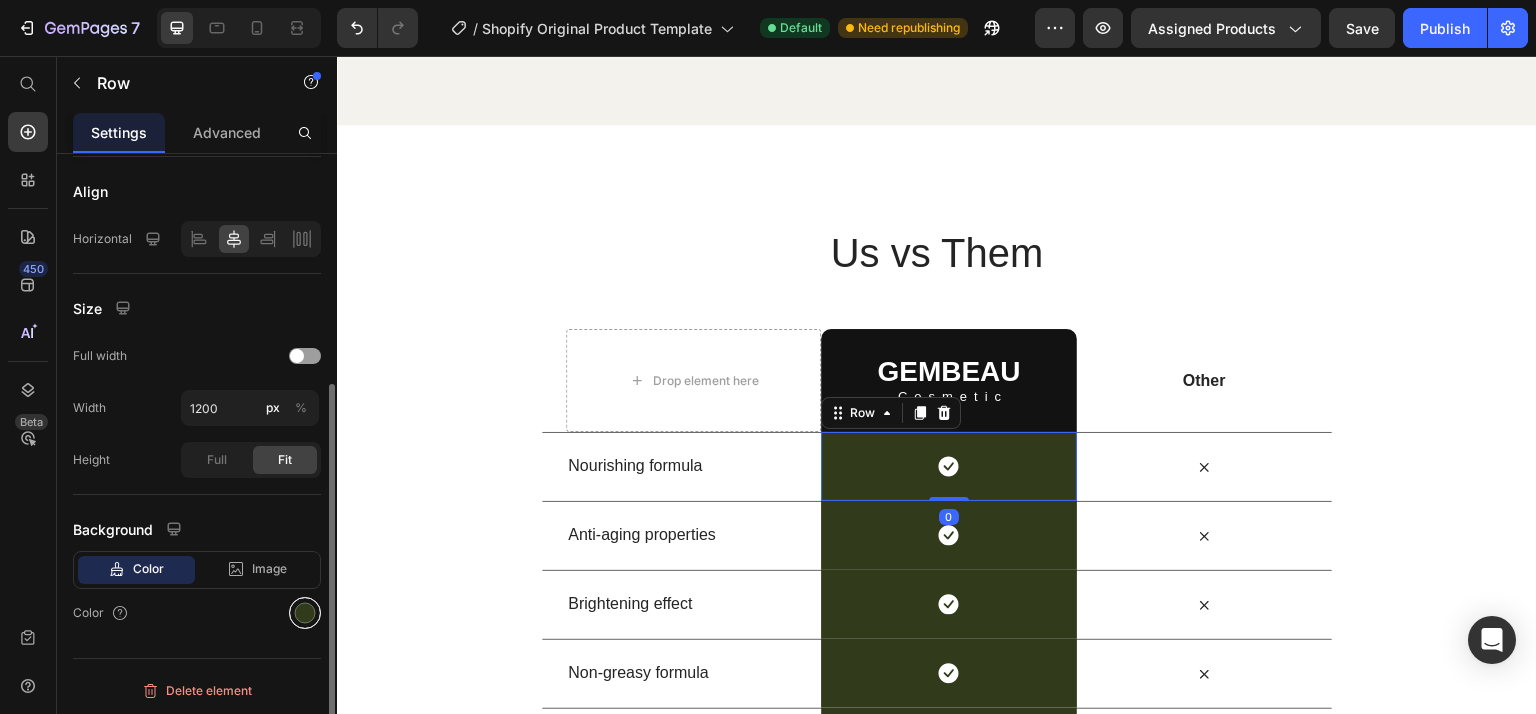 click at bounding box center (305, 613) 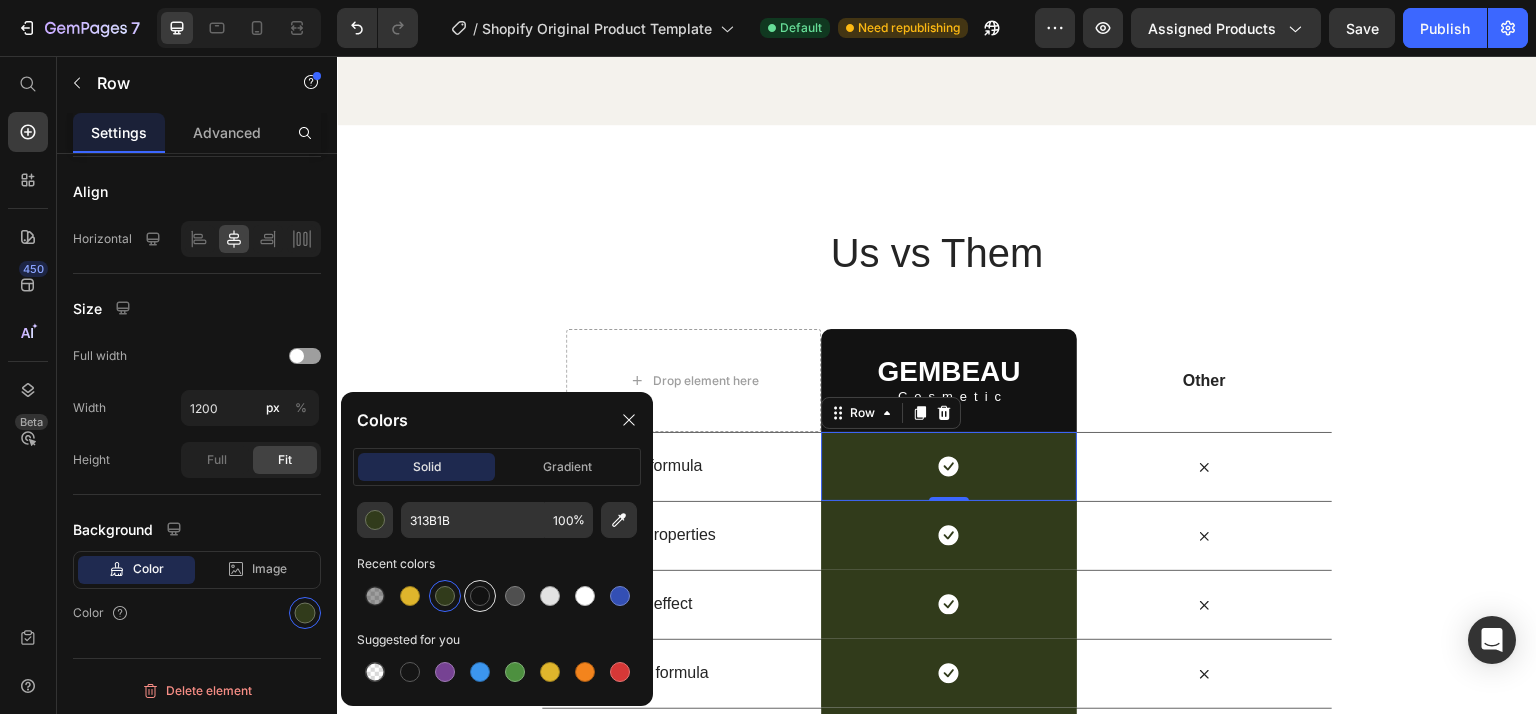 click at bounding box center [480, 596] 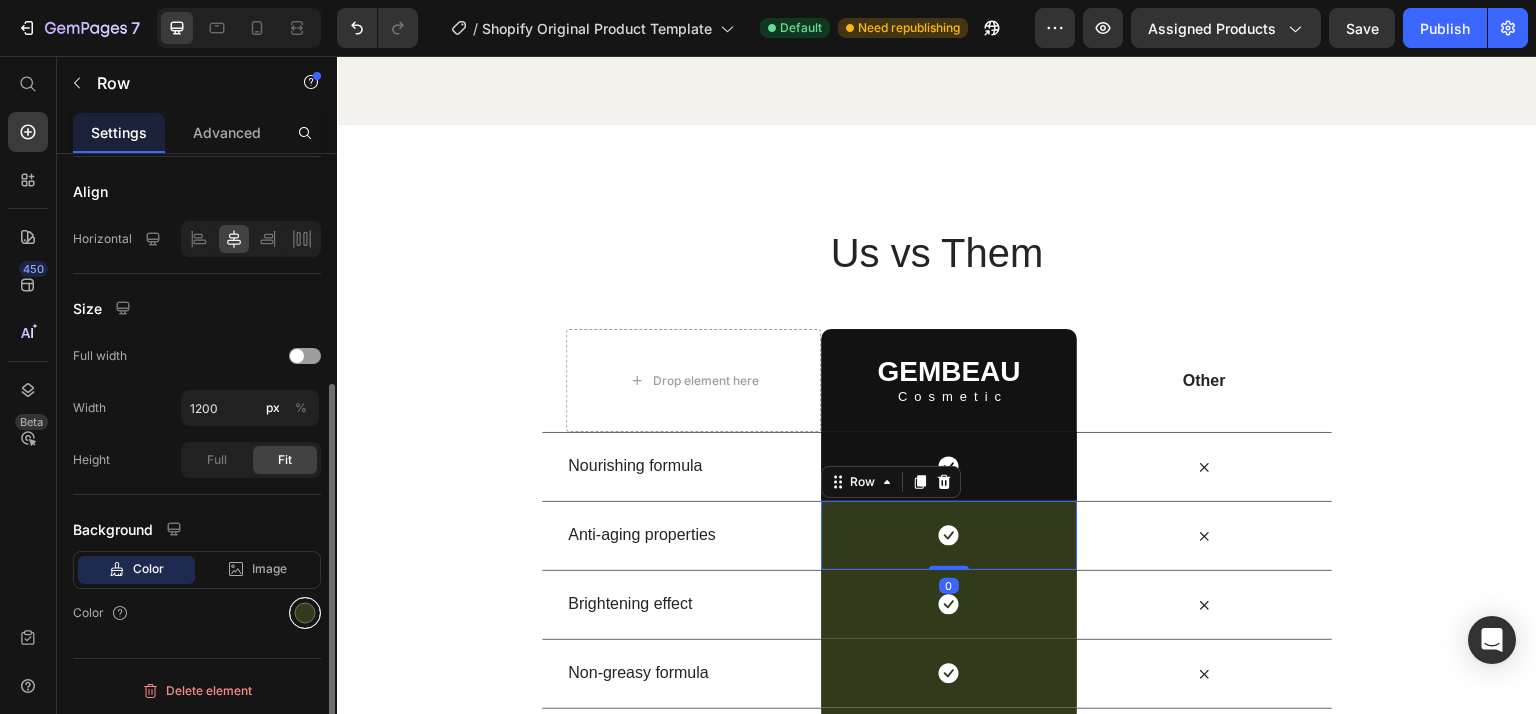 click at bounding box center (305, 613) 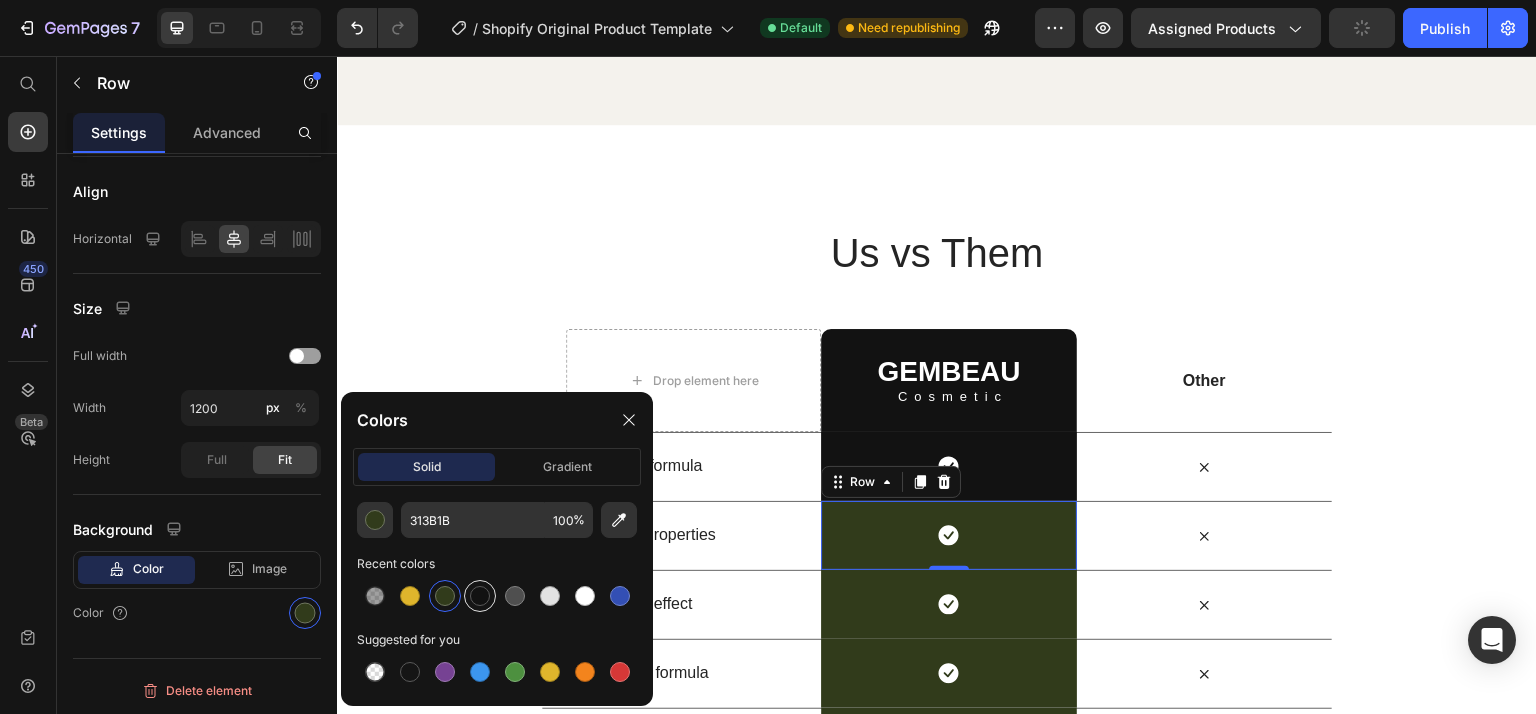 click at bounding box center [480, 596] 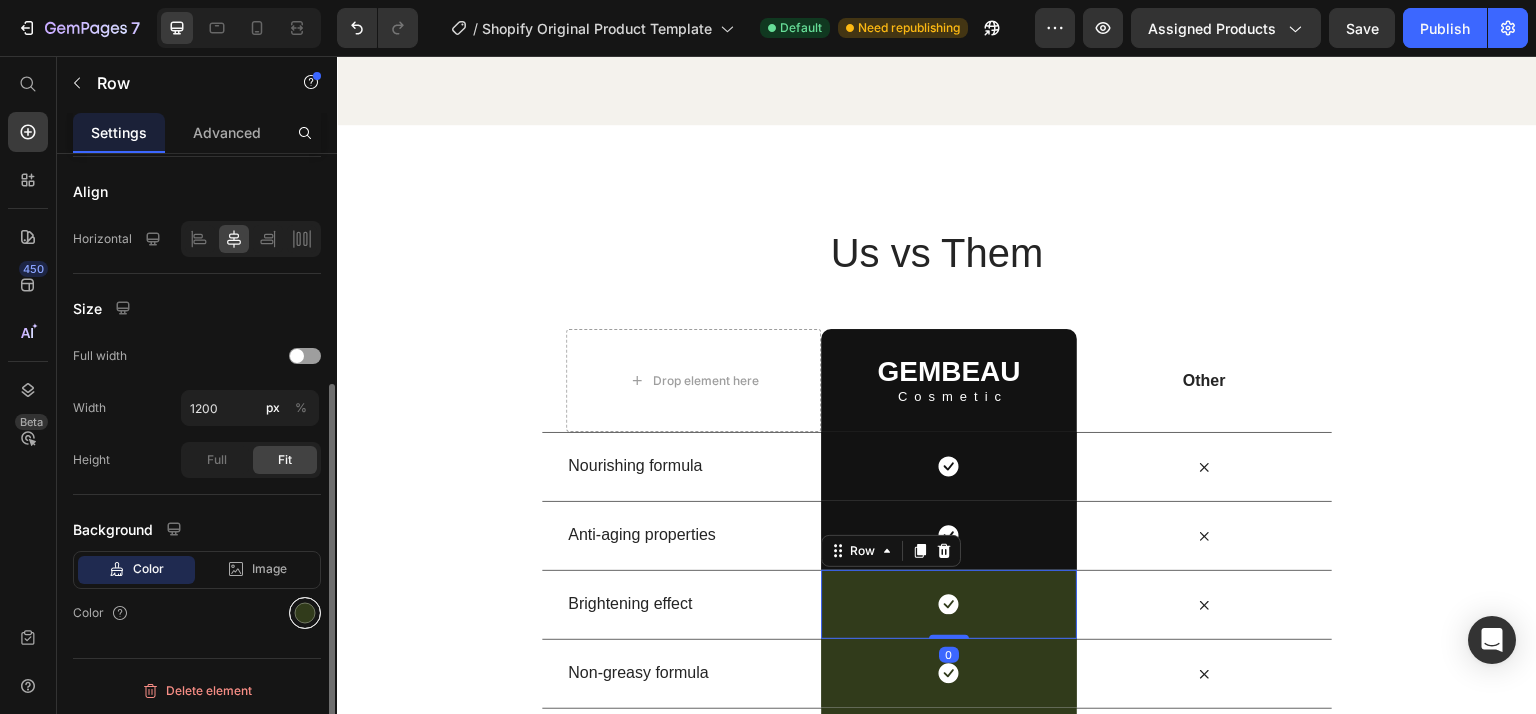 click at bounding box center (305, 613) 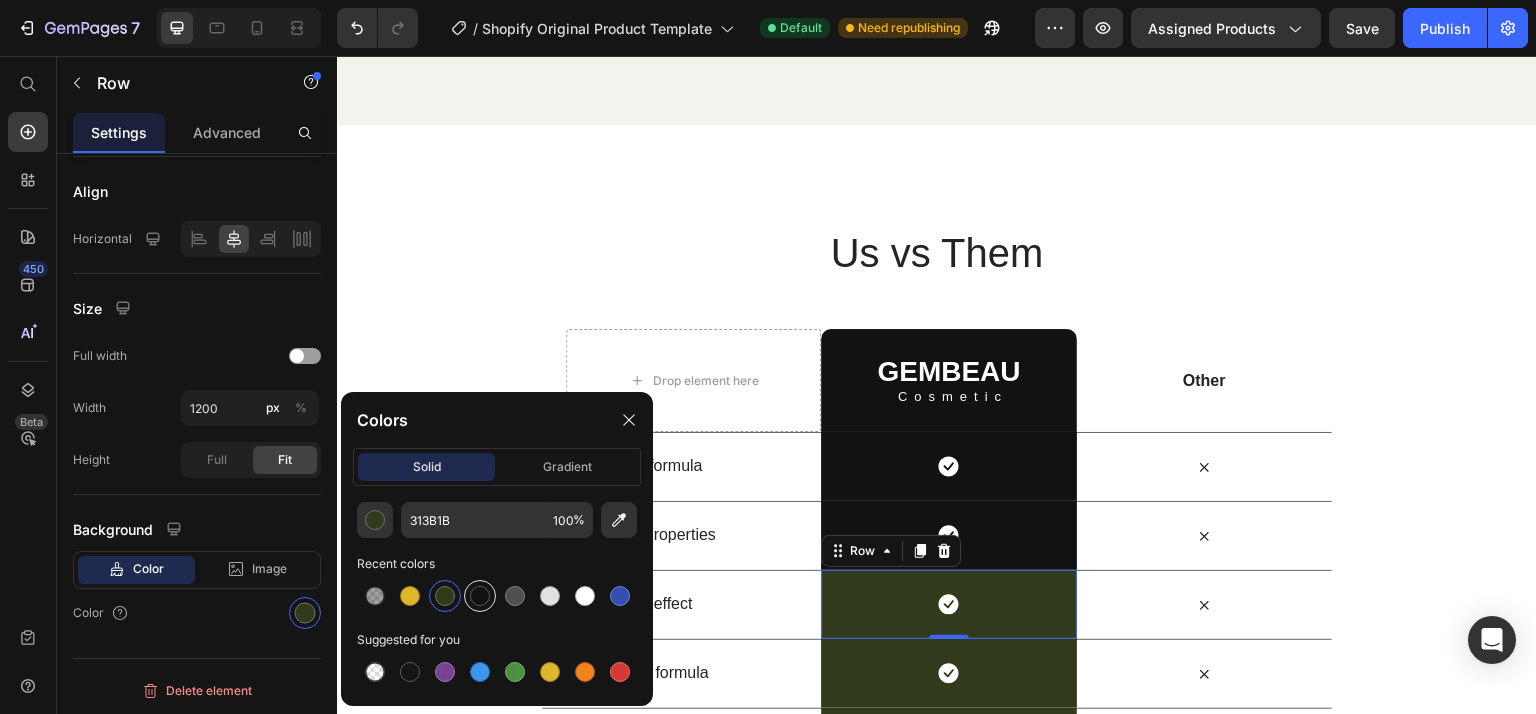 click at bounding box center [480, 596] 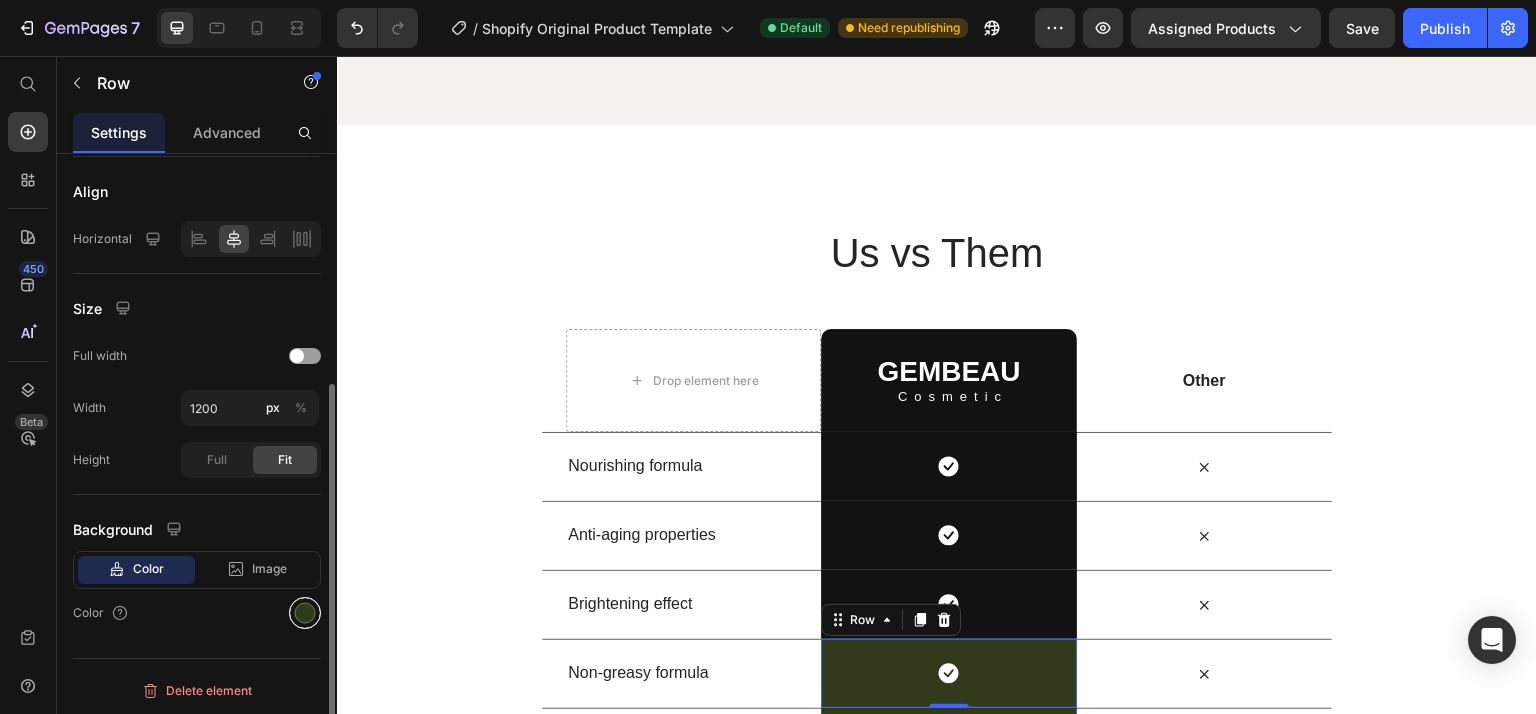 click at bounding box center (305, 613) 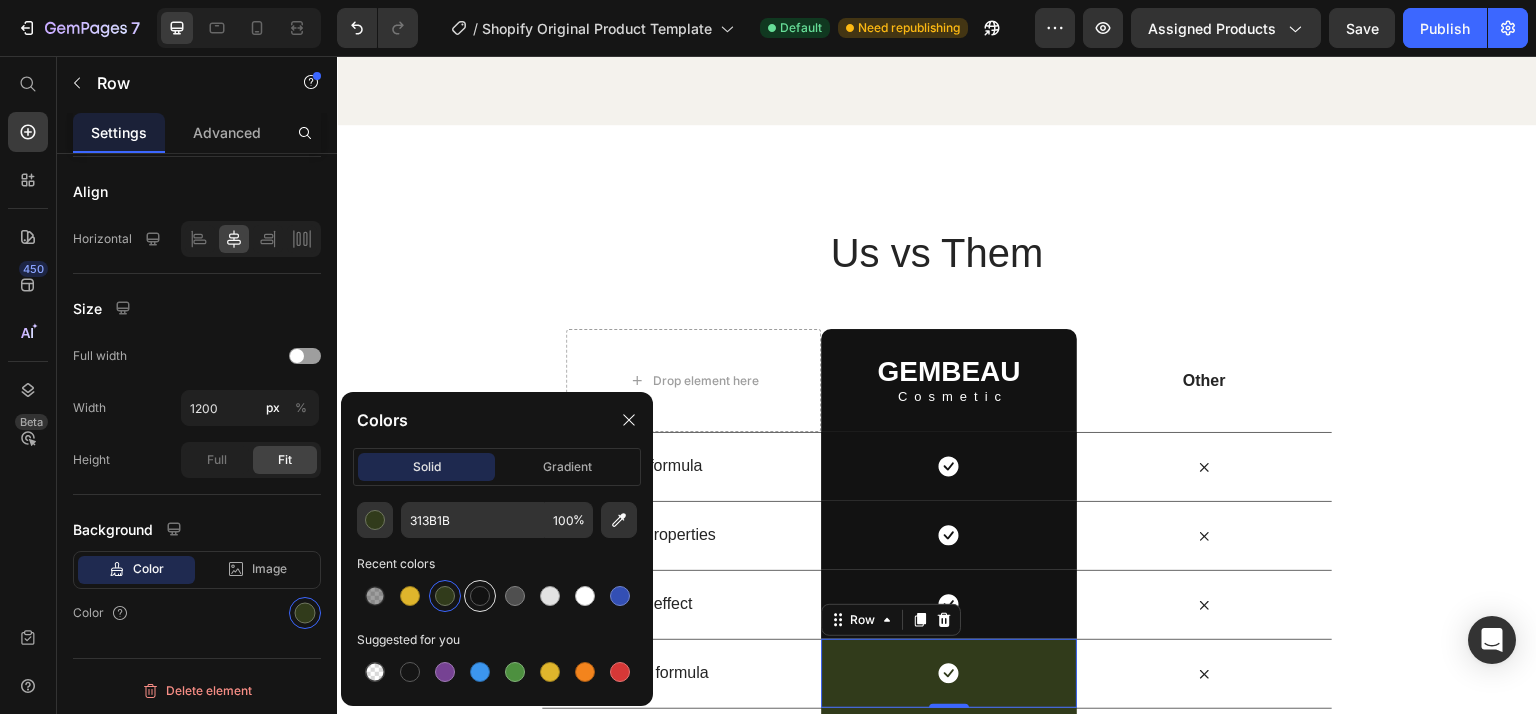 click at bounding box center [480, 596] 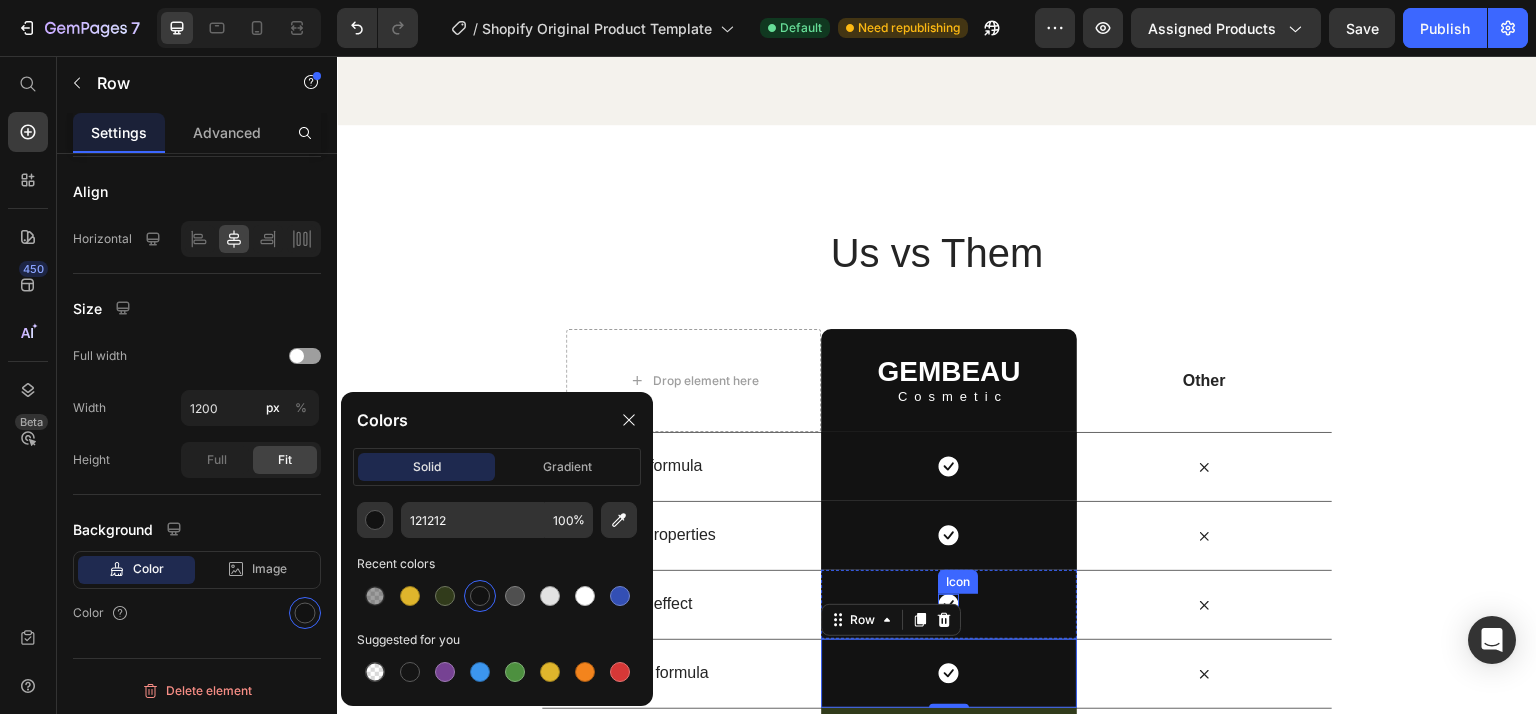 scroll, scrollTop: 5488, scrollLeft: 0, axis: vertical 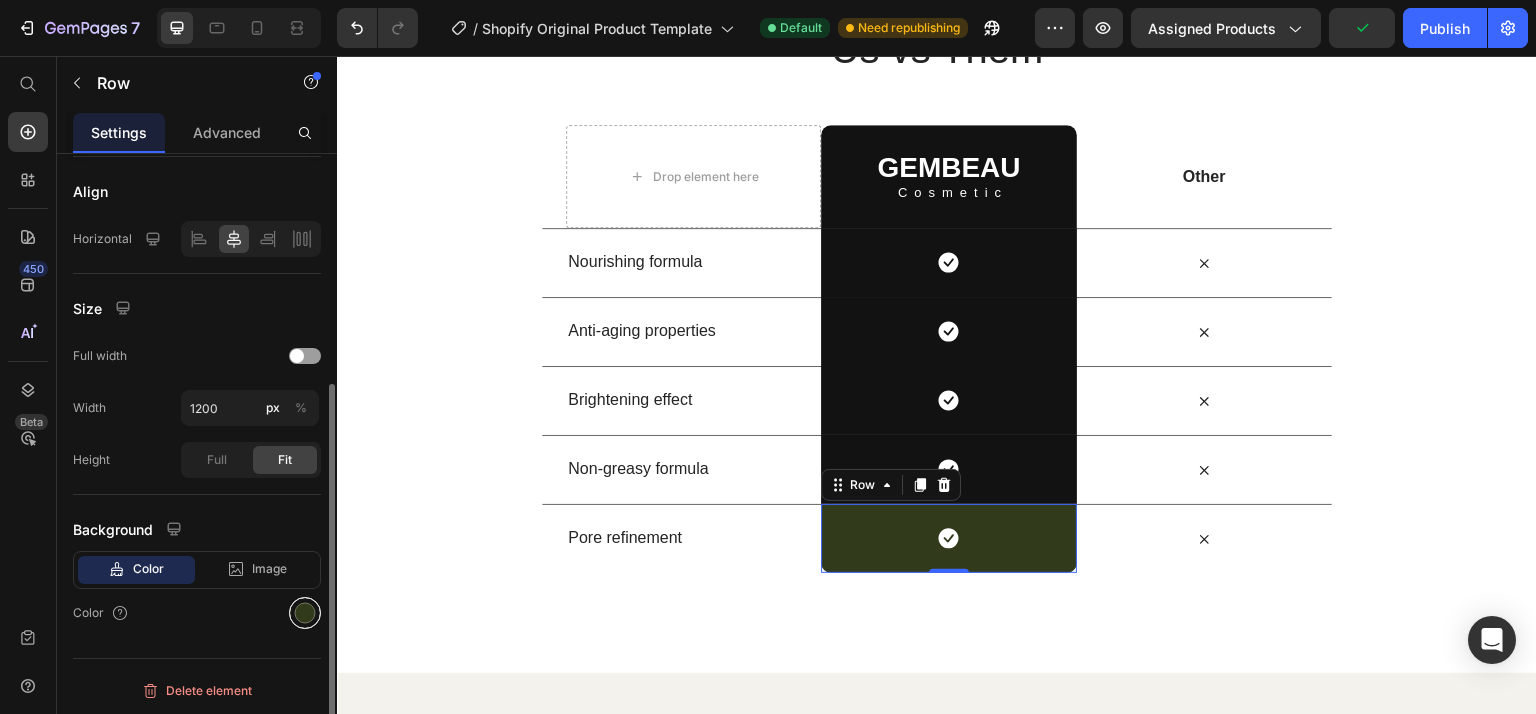 click at bounding box center (305, 613) 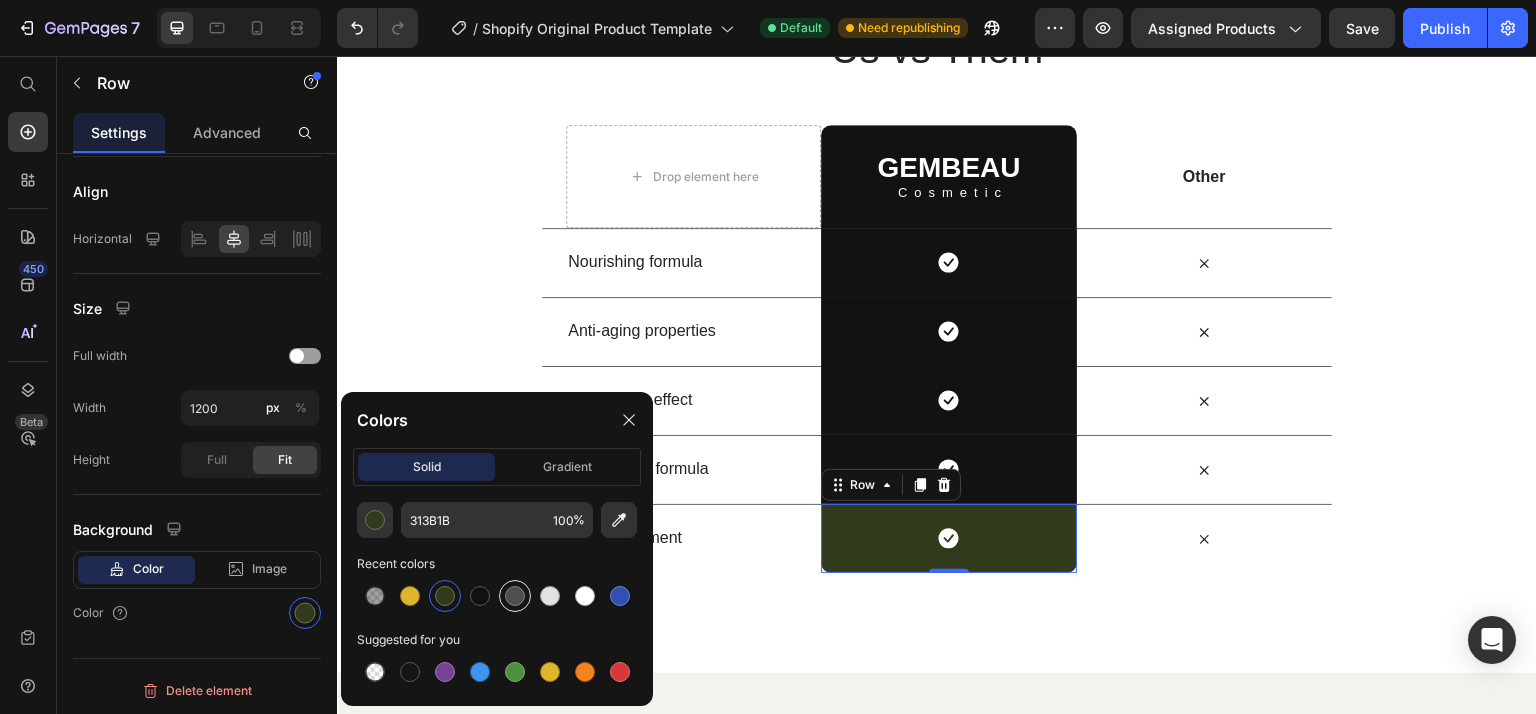 click at bounding box center (515, 596) 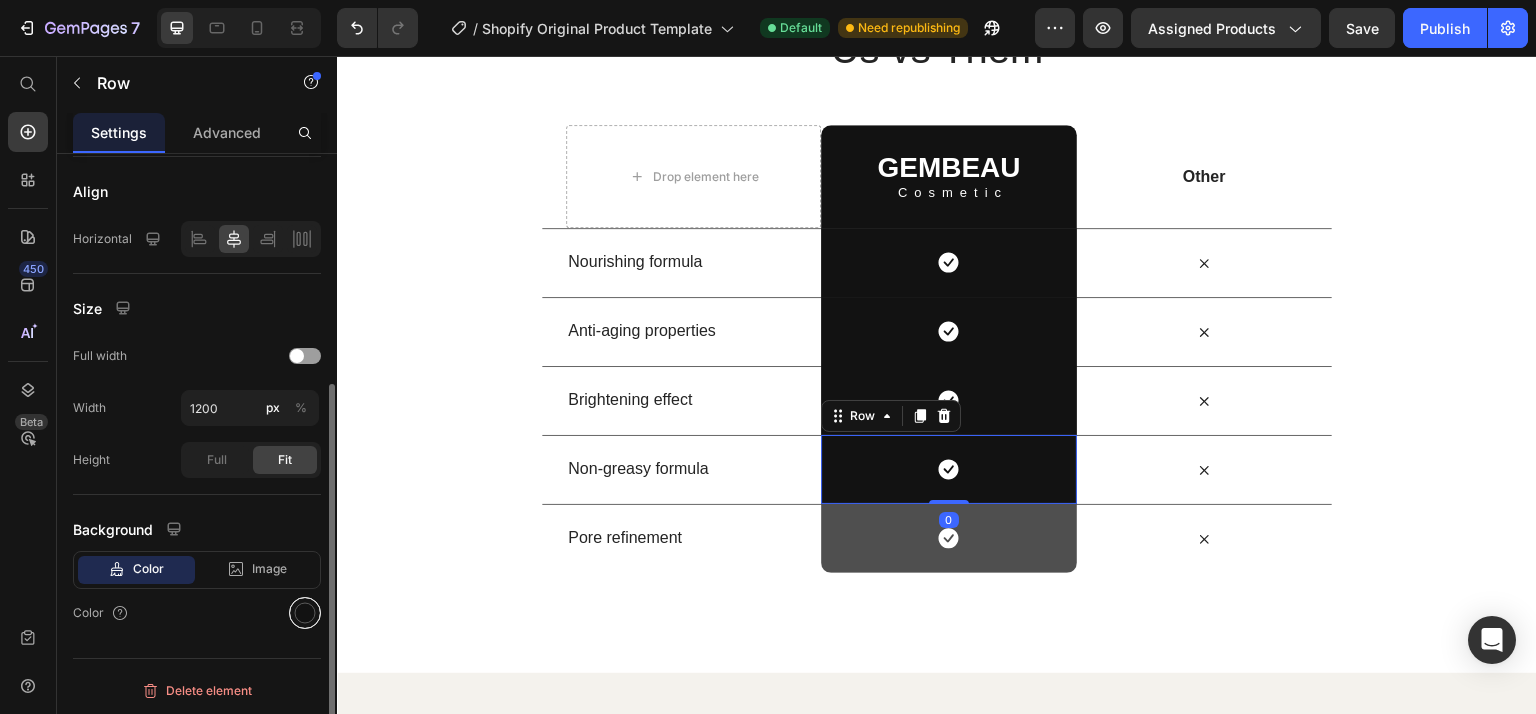 click at bounding box center (305, 613) 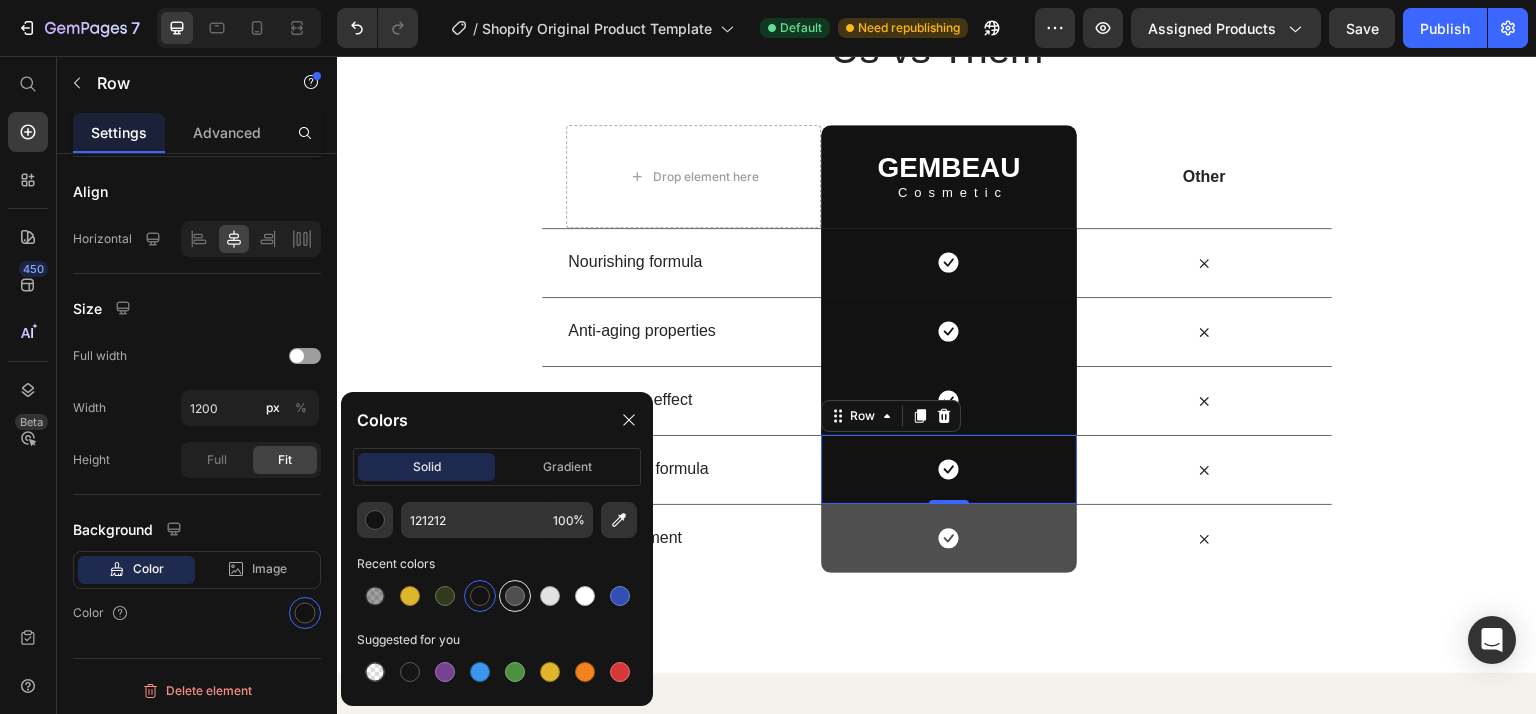 click at bounding box center [515, 596] 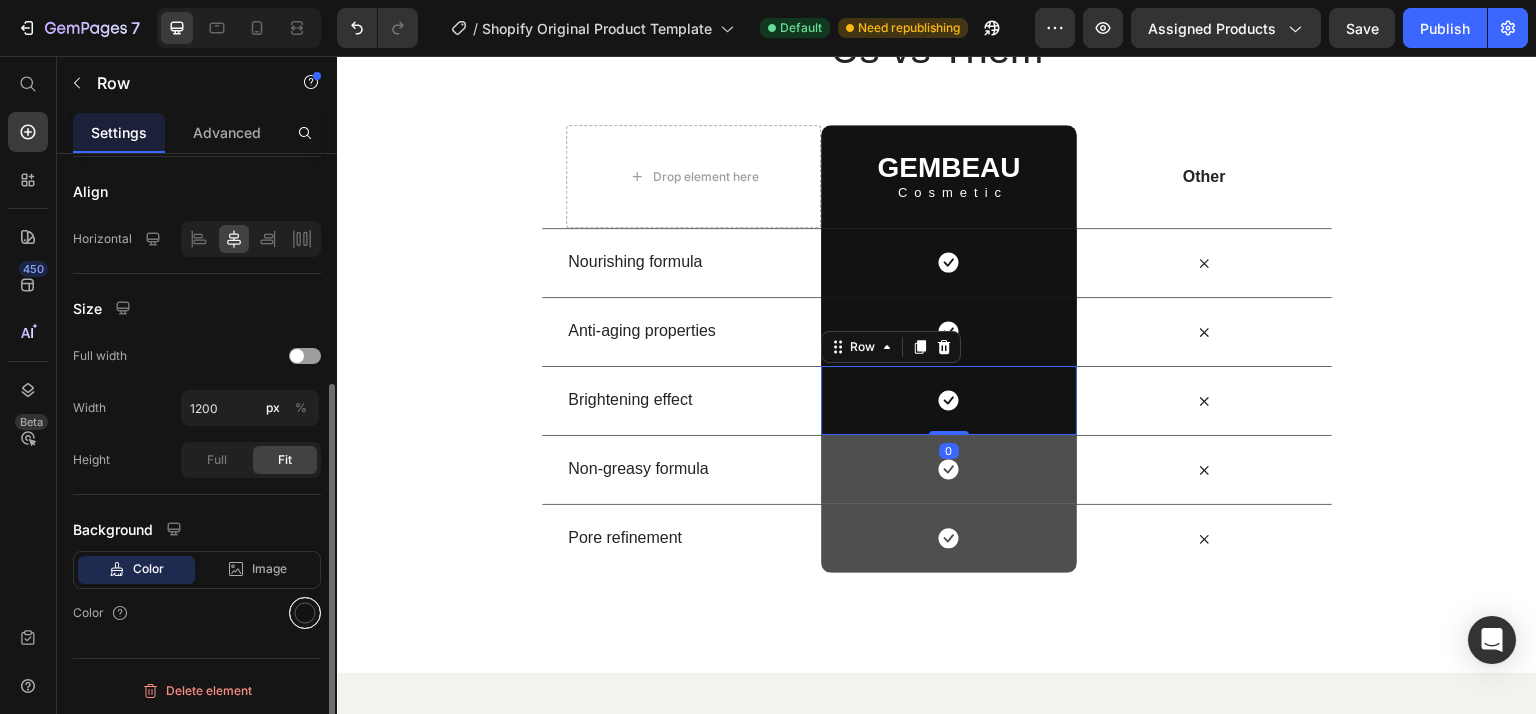 click at bounding box center (305, 613) 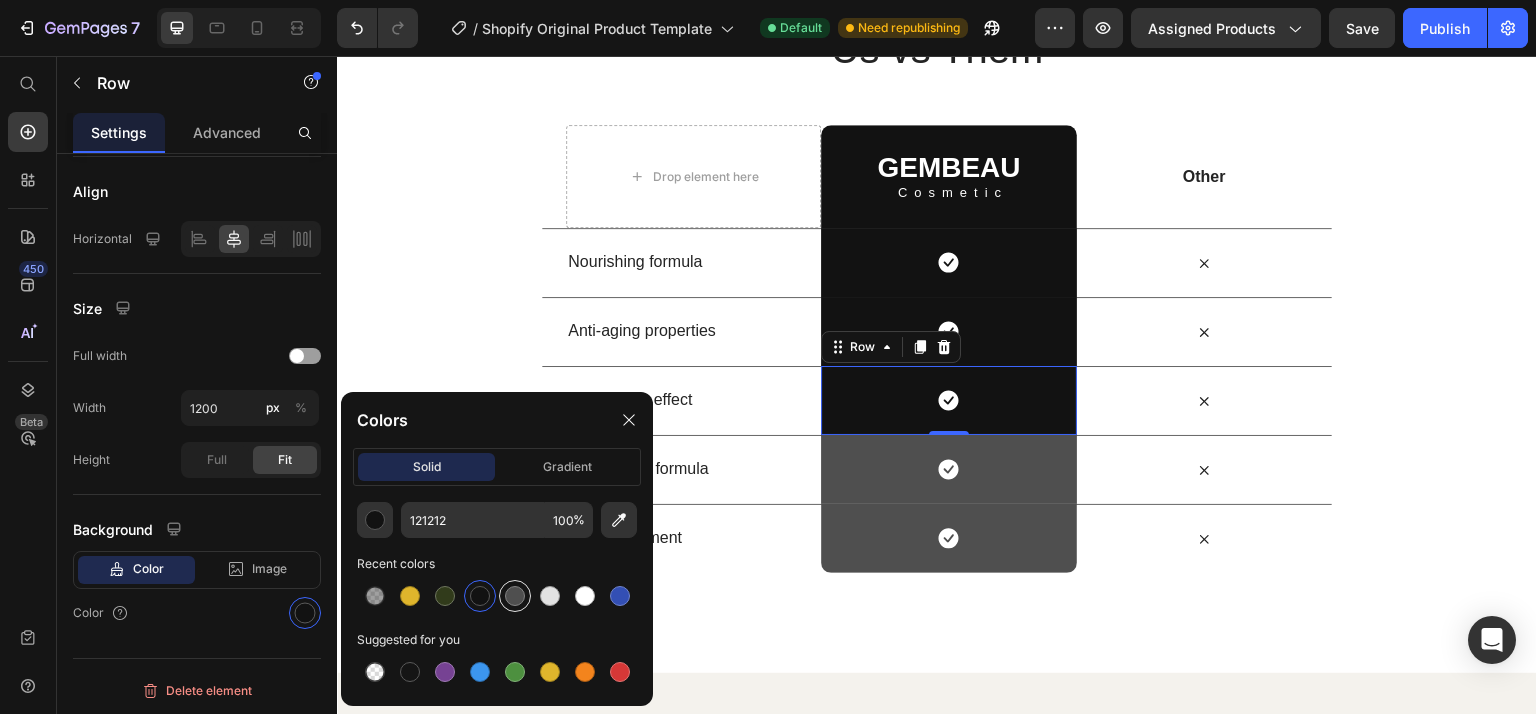 click at bounding box center (515, 596) 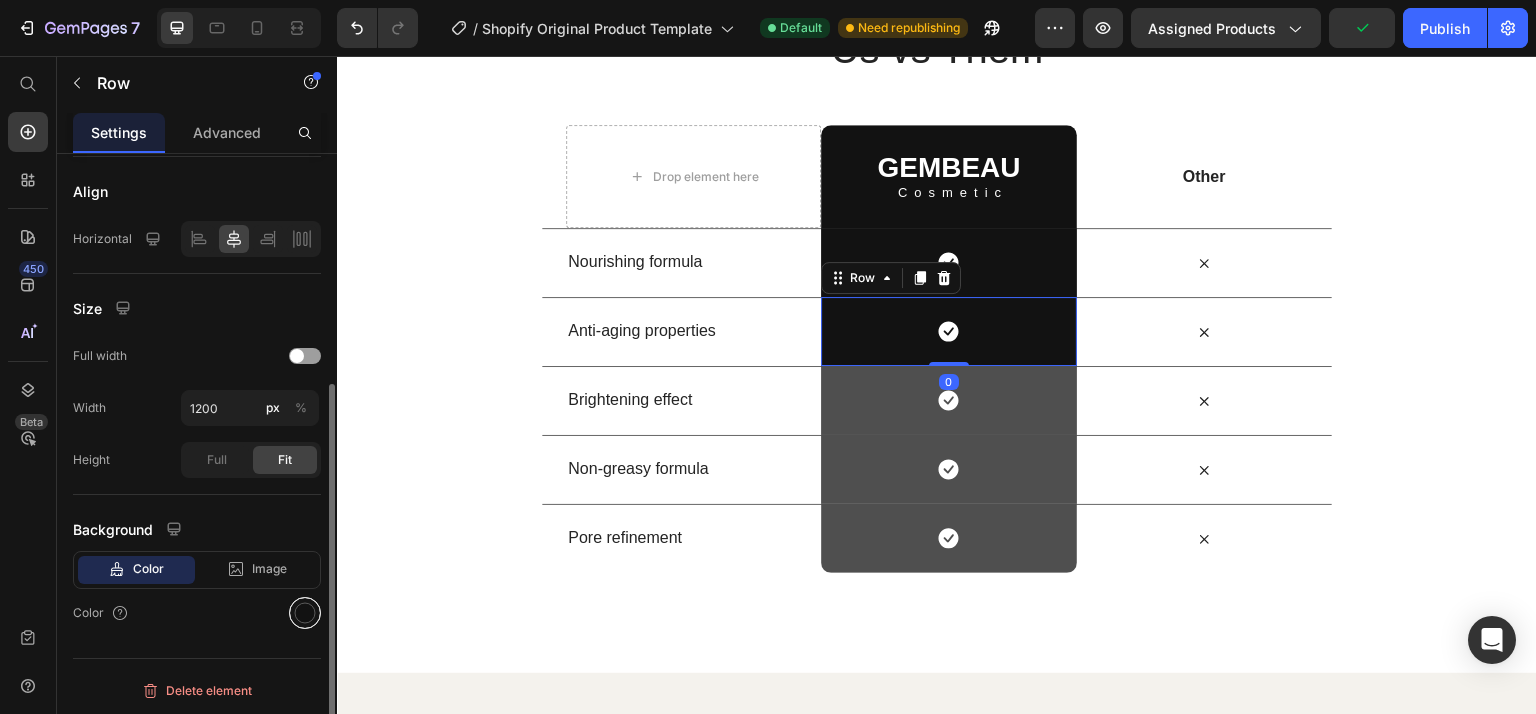 click at bounding box center [305, 613] 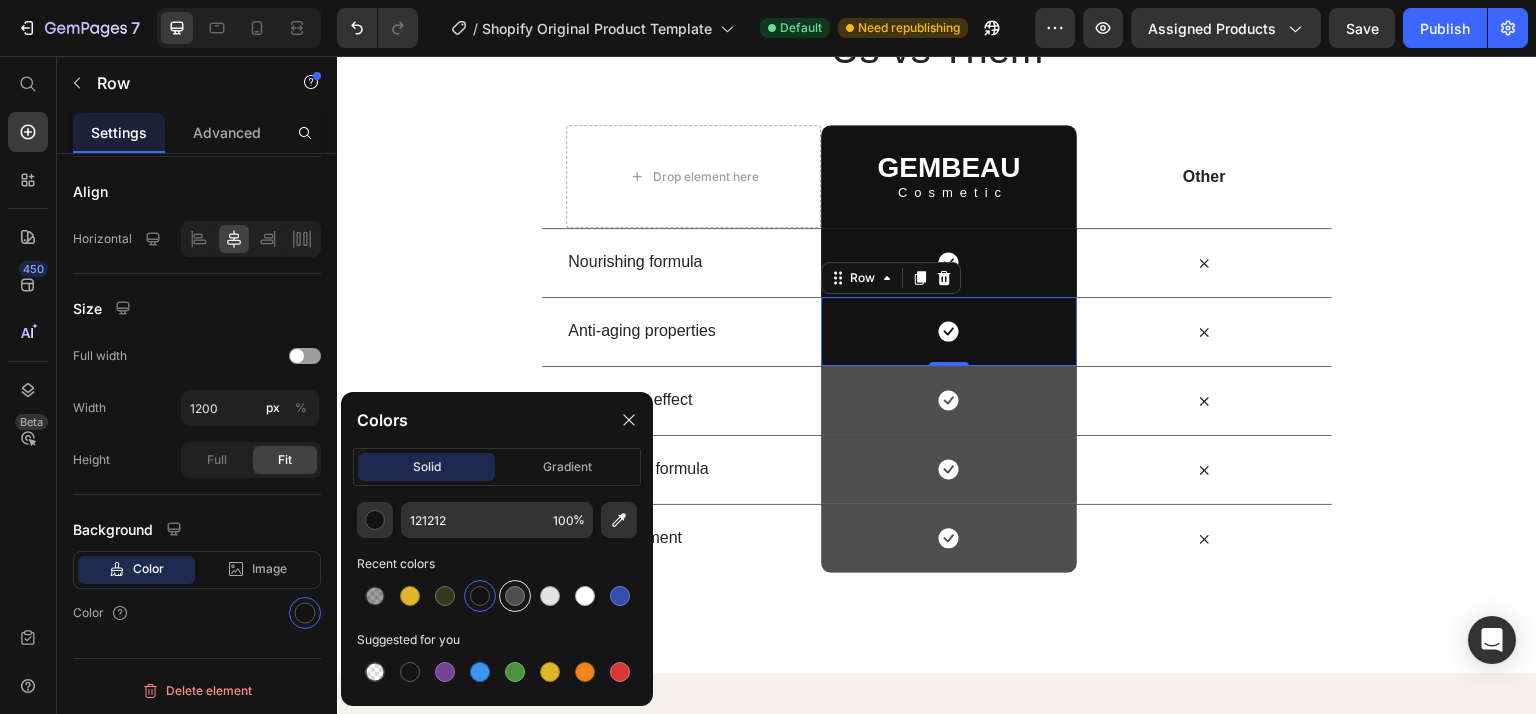click at bounding box center (515, 596) 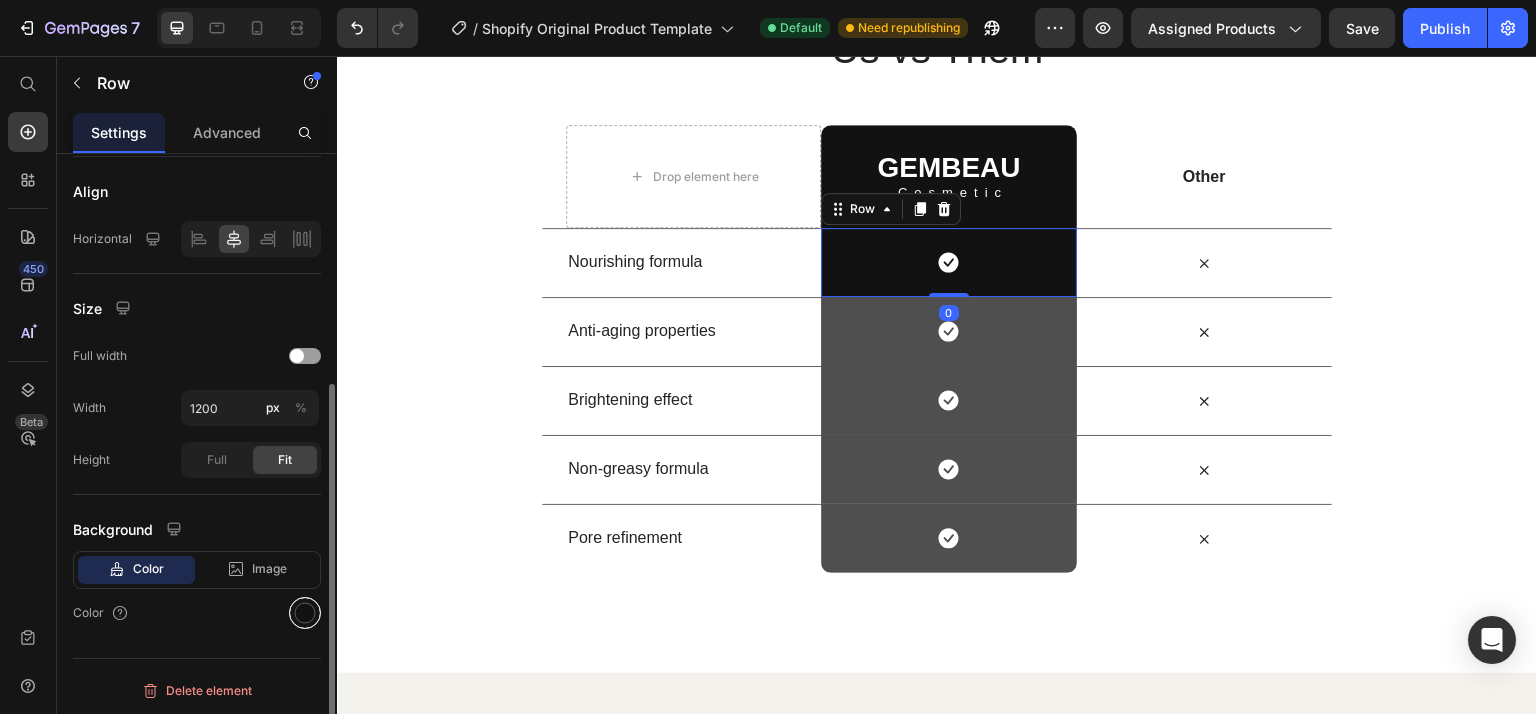 click at bounding box center [305, 613] 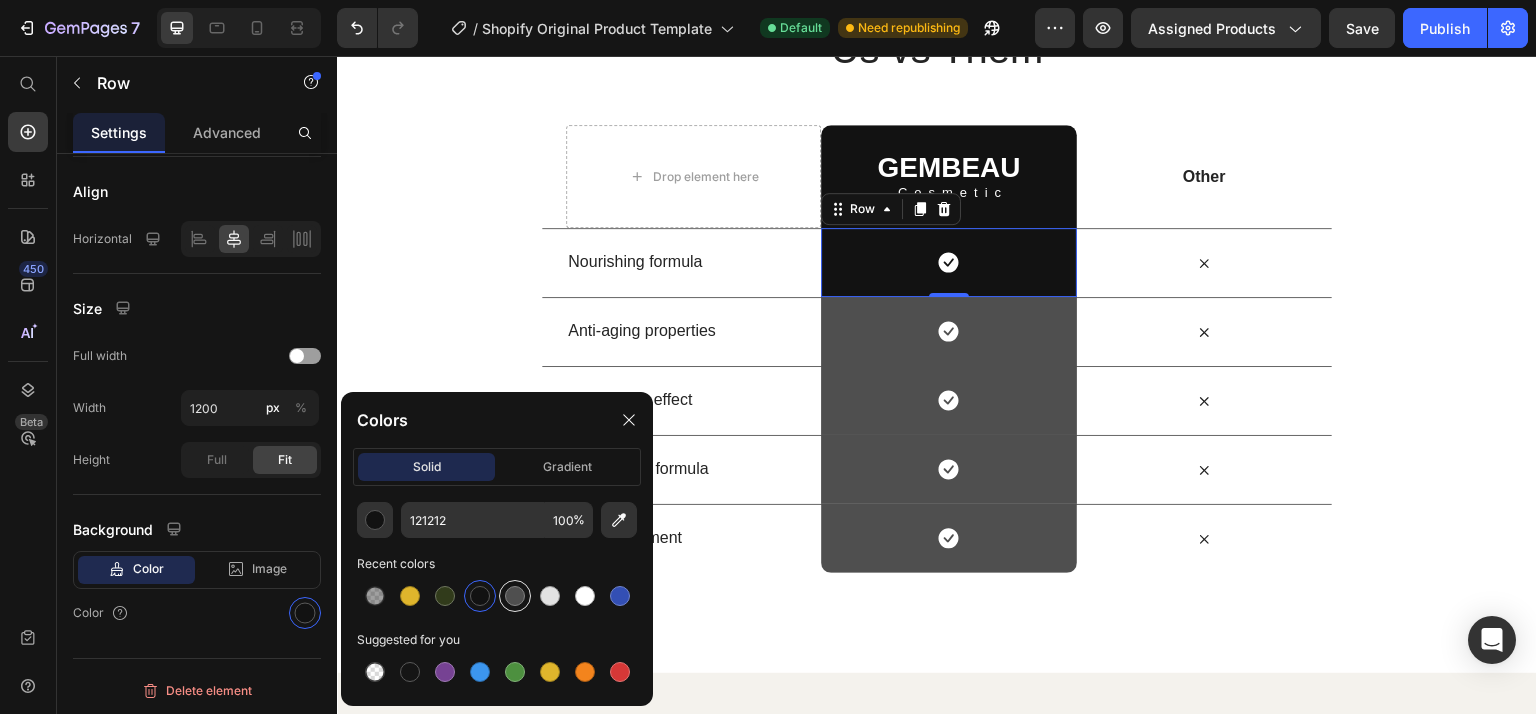 click at bounding box center [515, 596] 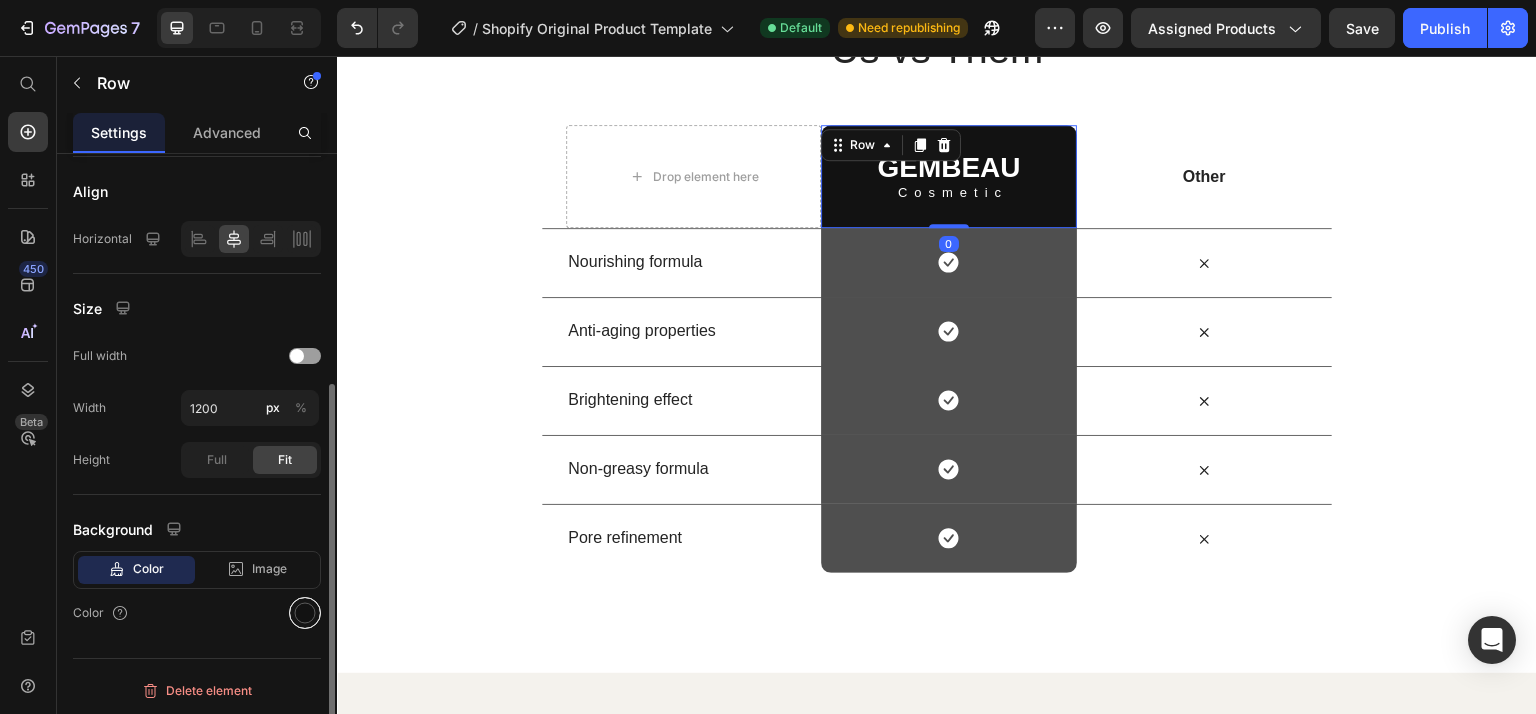 click at bounding box center (305, 613) 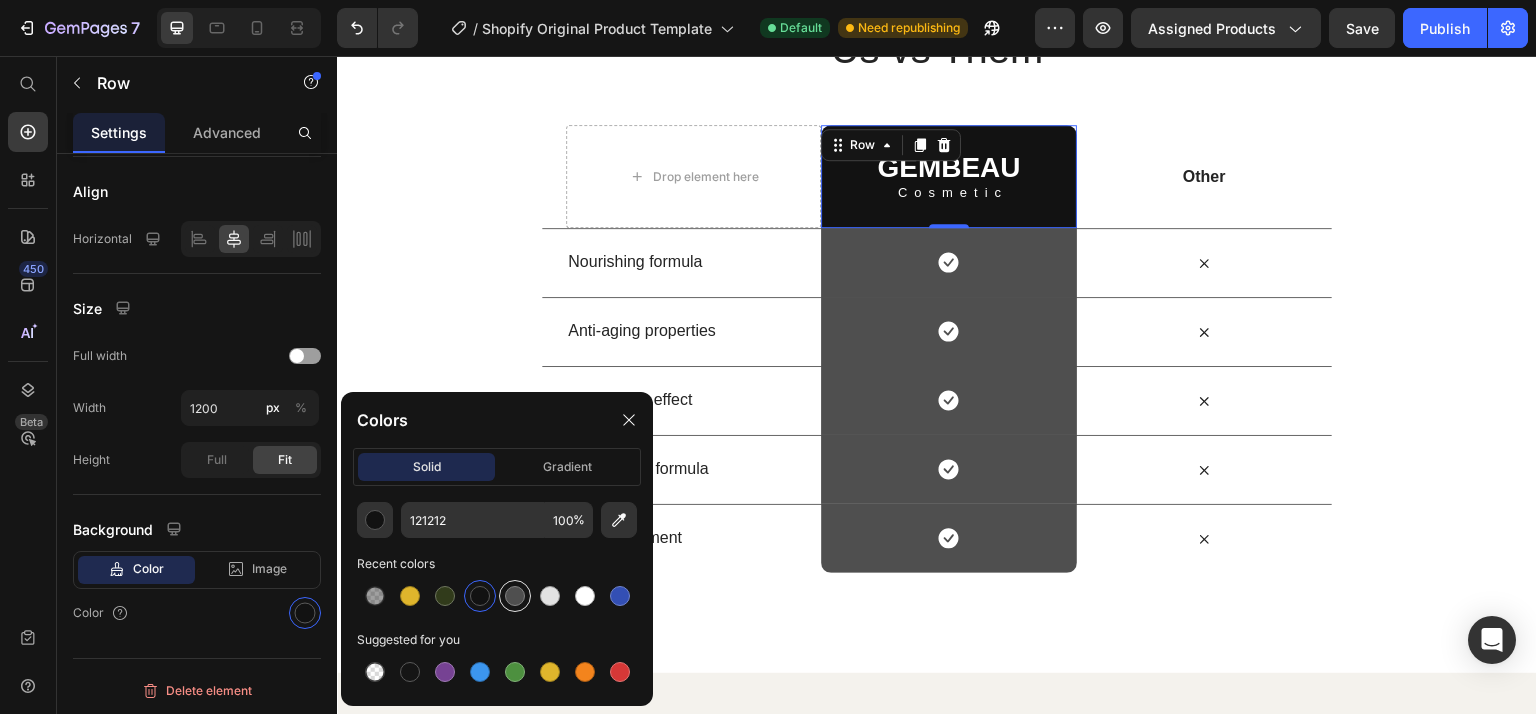 click at bounding box center (515, 596) 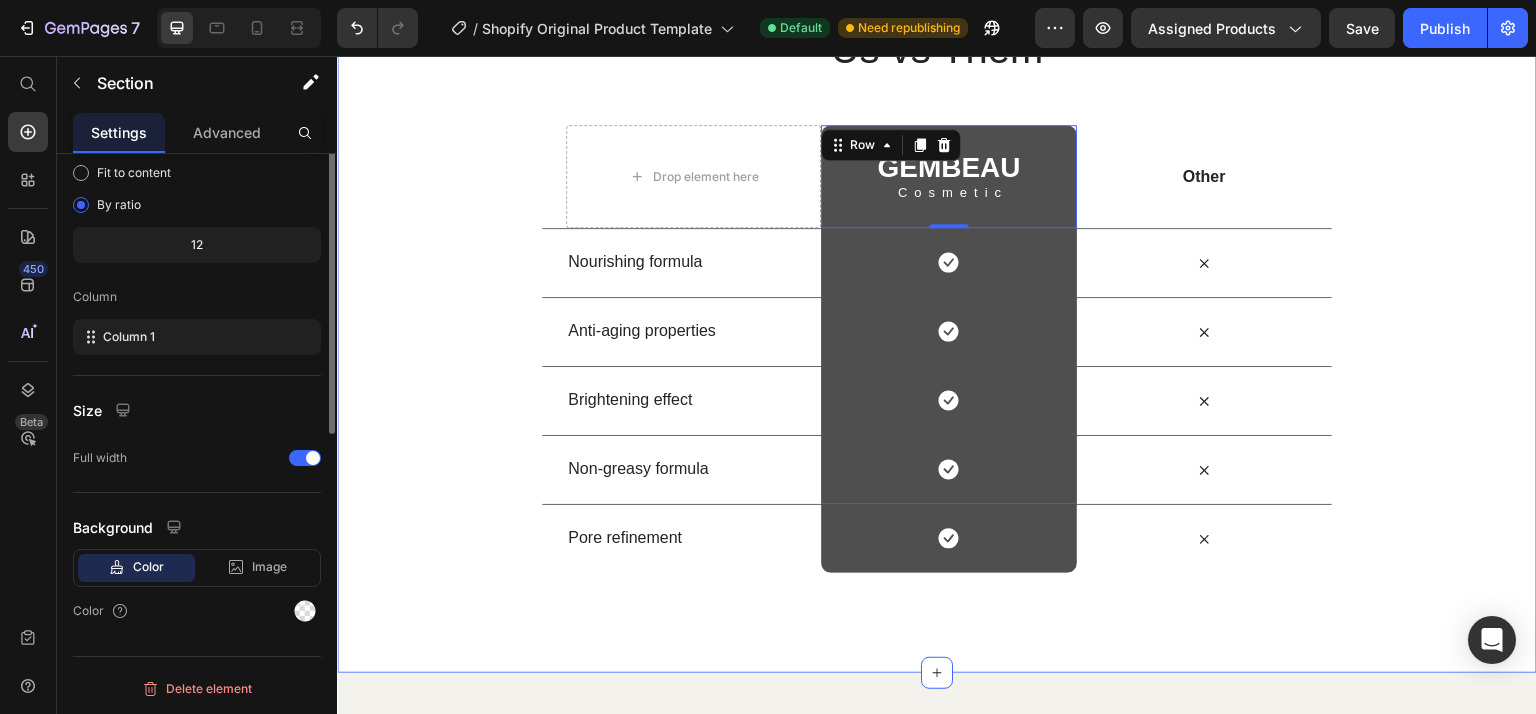 scroll, scrollTop: 0, scrollLeft: 0, axis: both 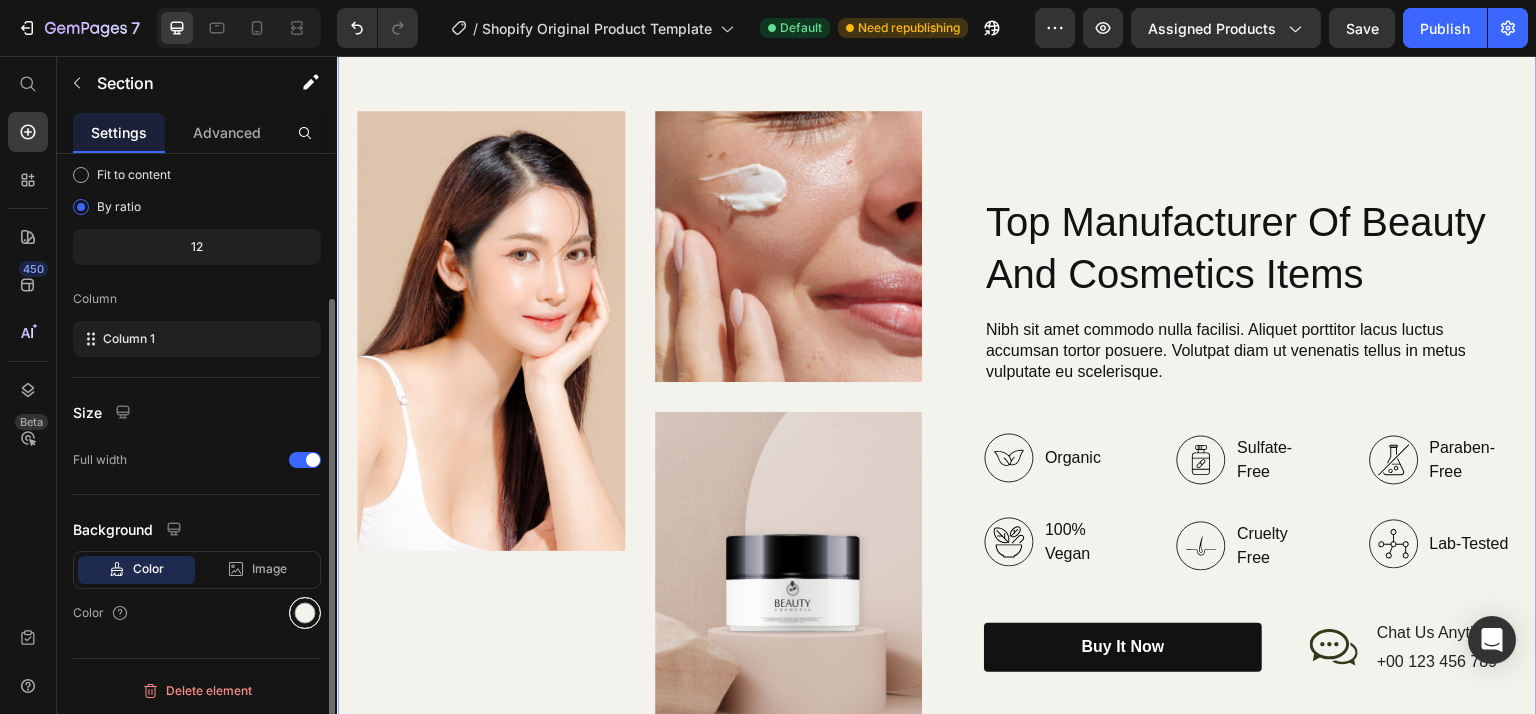 click at bounding box center (305, 613) 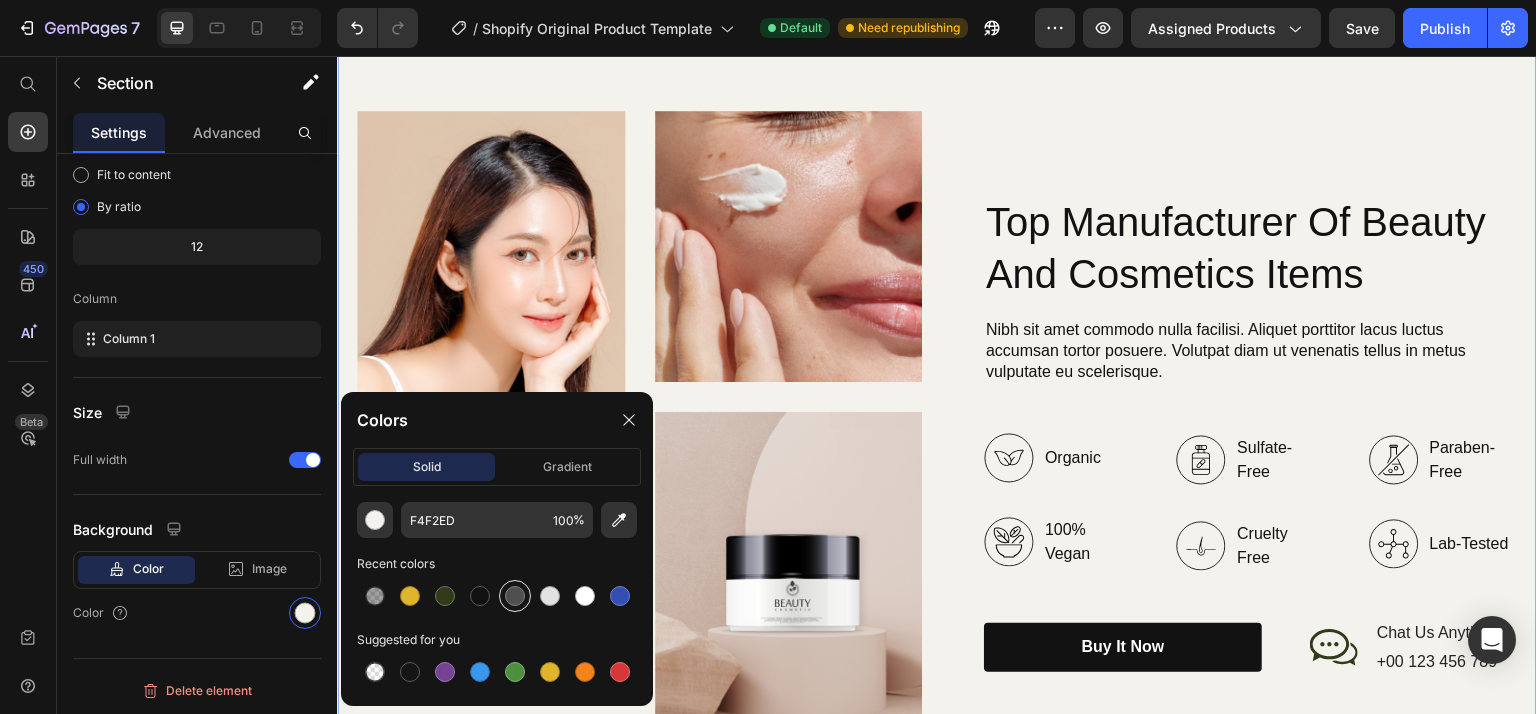 click at bounding box center (515, 596) 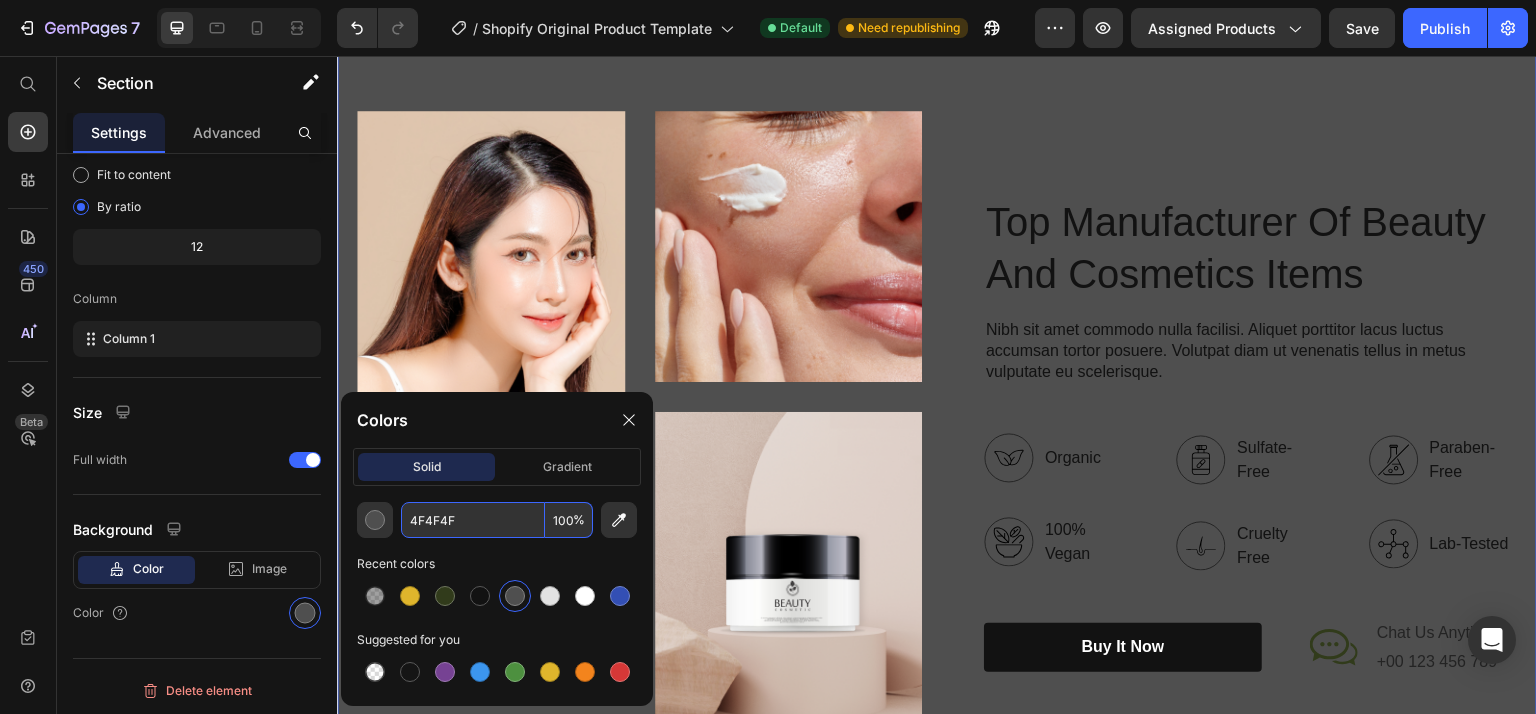 click on "%" at bounding box center [579, 520] 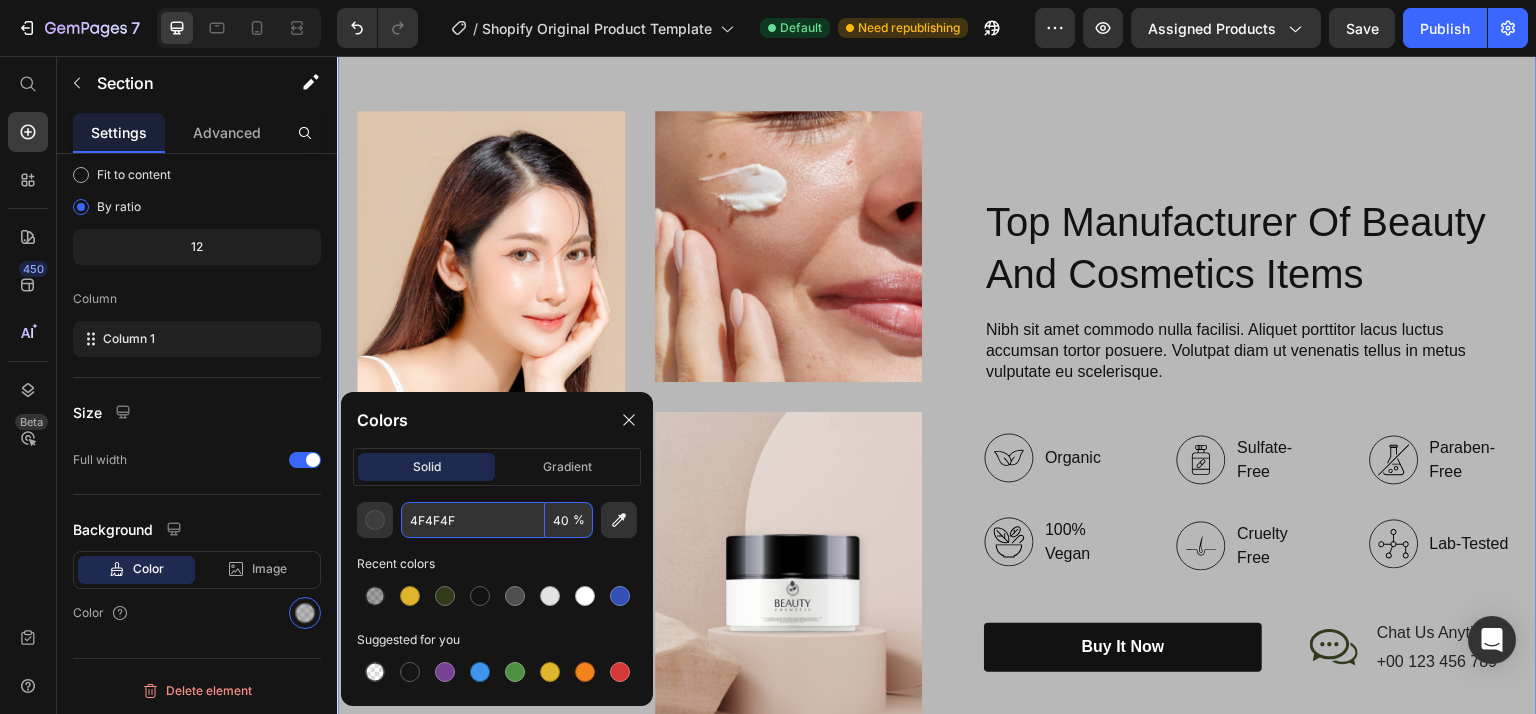 type on "4" 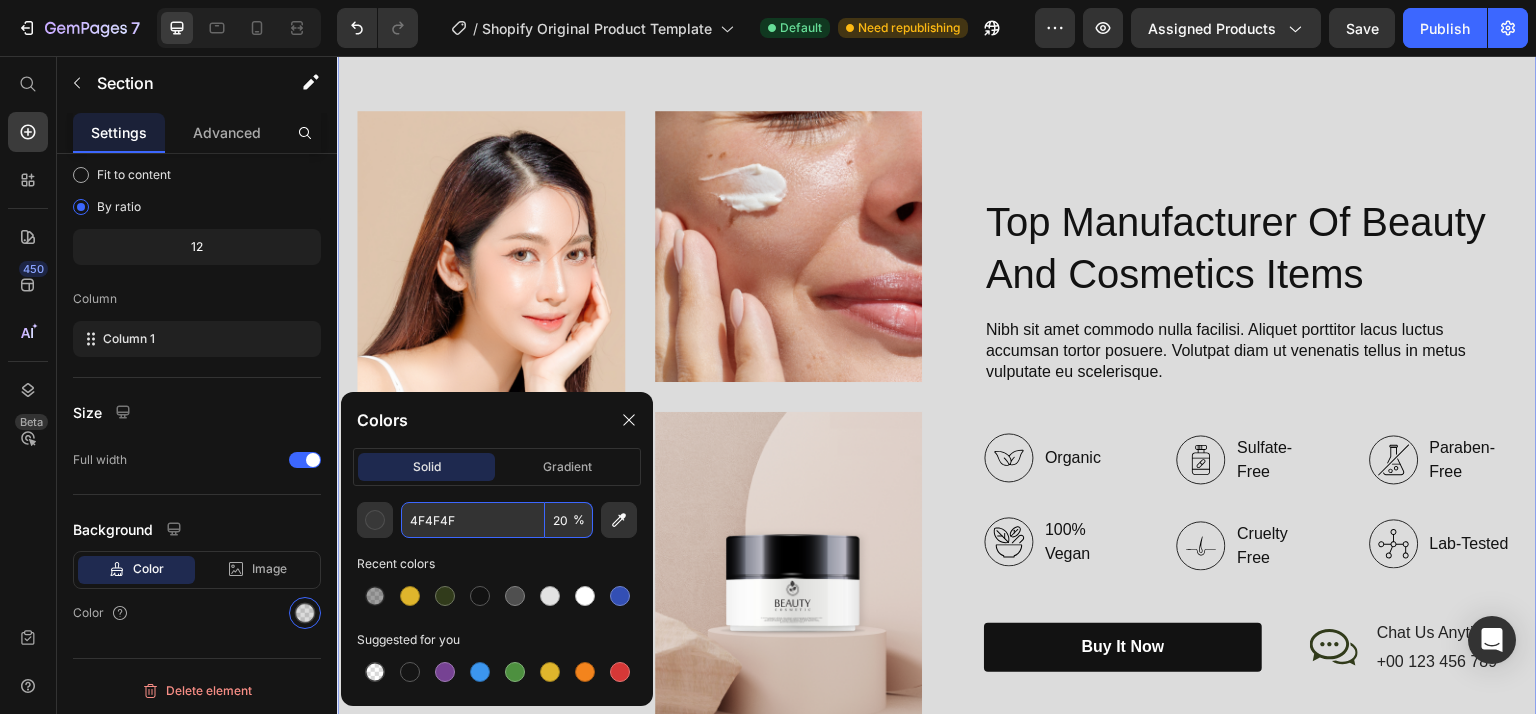 type on "20" 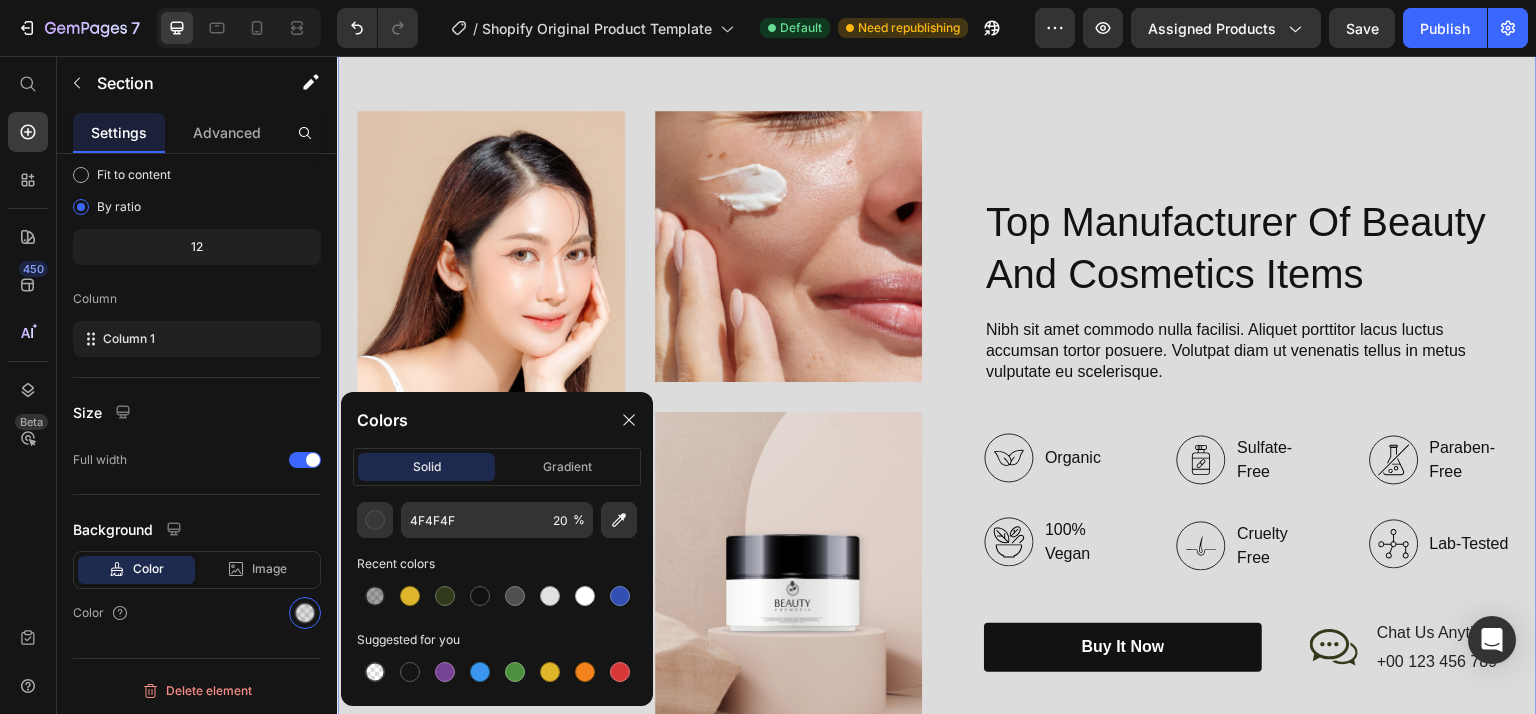 click on "Colors" 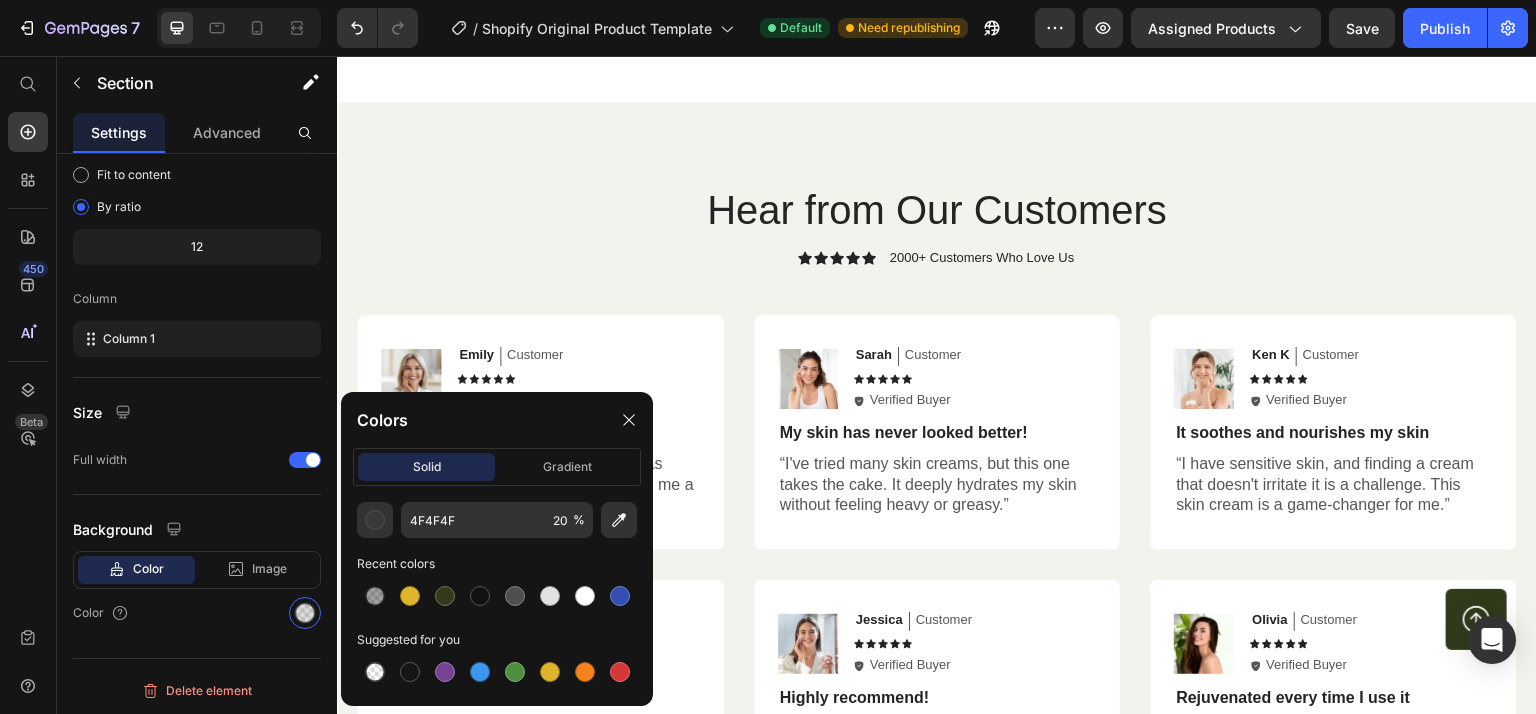 scroll, scrollTop: 6048, scrollLeft: 0, axis: vertical 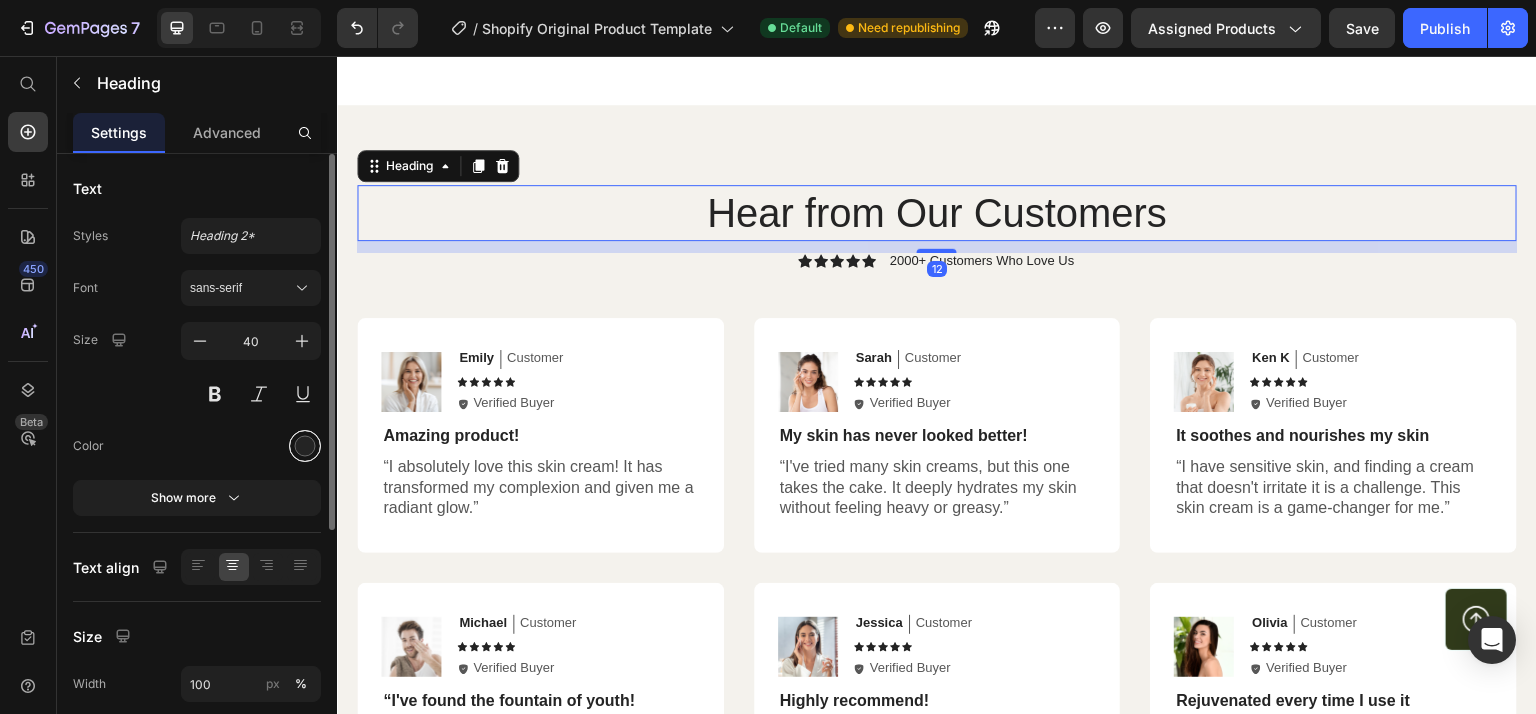 click at bounding box center [305, 446] 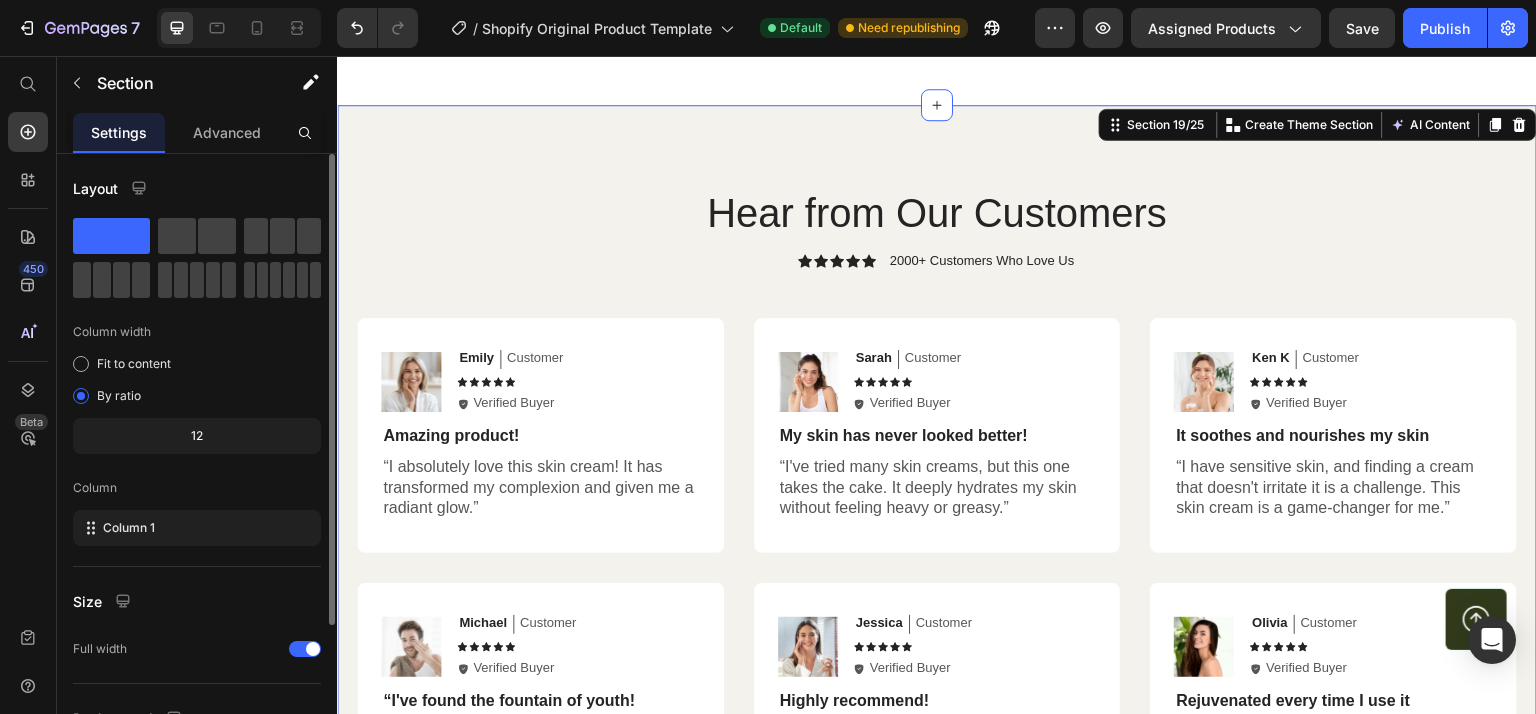 click on "Hear from Our Customers Heading Icon Icon Icon Icon Icon Icon List 2000+ Customers Who Love Us Text Block Row Image Emily Text Block Customer  Text Block Row Icon Icon Icon Icon Icon Icon List
Icon Verified Buyer Text Block Row Row Amazing product! Text Block “I absolutely love this skin cream! It has transformed my complexion and given me a radiant glow.” Text Block Row Image Sarah Text Block Customer  Text Block Row Icon Icon Icon Icon Icon Icon List
Icon Verified Buyer Text Block Row Row My skin has never looked better! Text Block “I've tried many skin creams, but this one takes the cake. It deeply hydrates my skin without feeling heavy or greasy.” Text Block Row Image Ken K Text Block Customer  Text Block Row Icon Icon Icon Icon Icon Icon List
Icon Verified Buyer Text Block Row Row It soothes and nourishes my skin Text Block Text Block Row Row Image Michael Text Block Customer  Text Block Row Icon Icon Icon Icon Icon Icon List" at bounding box center [937, 502] 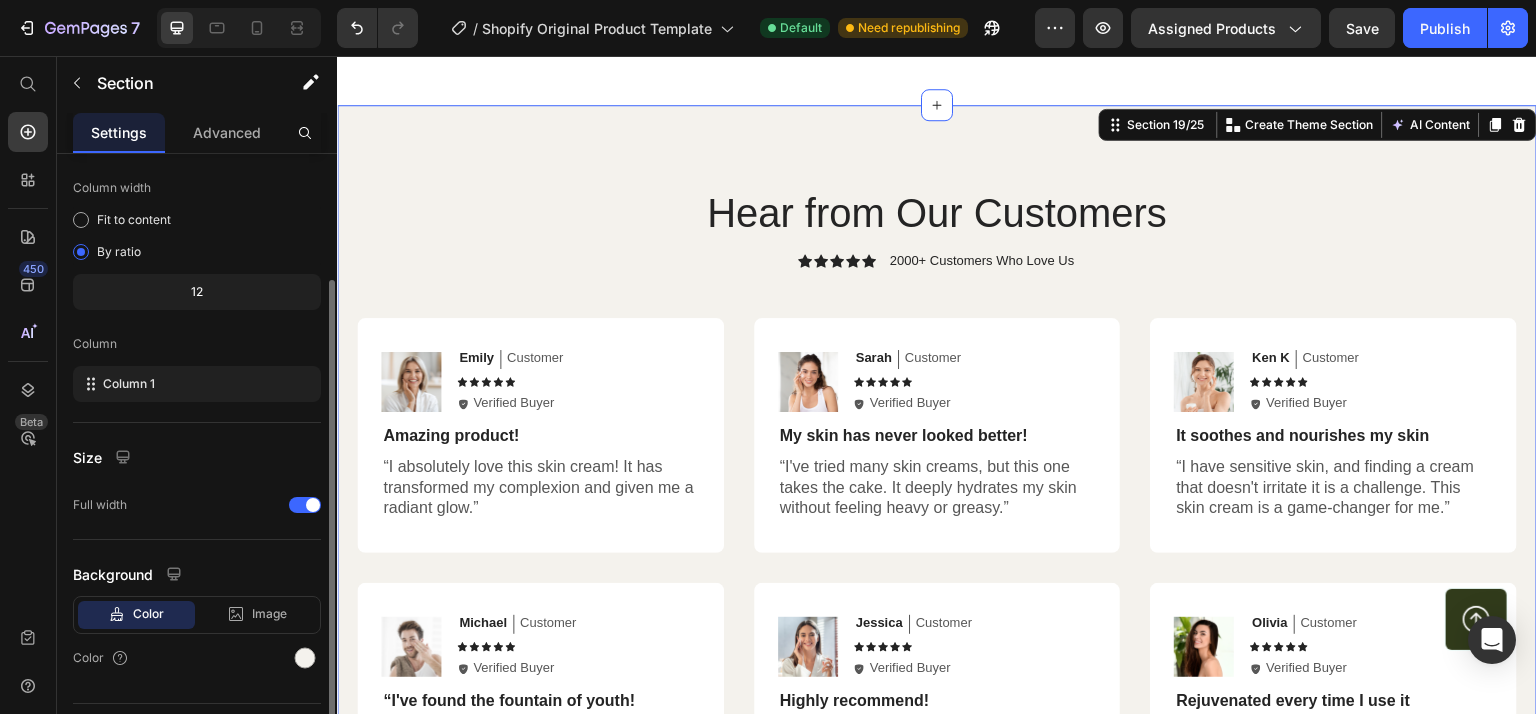 scroll, scrollTop: 189, scrollLeft: 0, axis: vertical 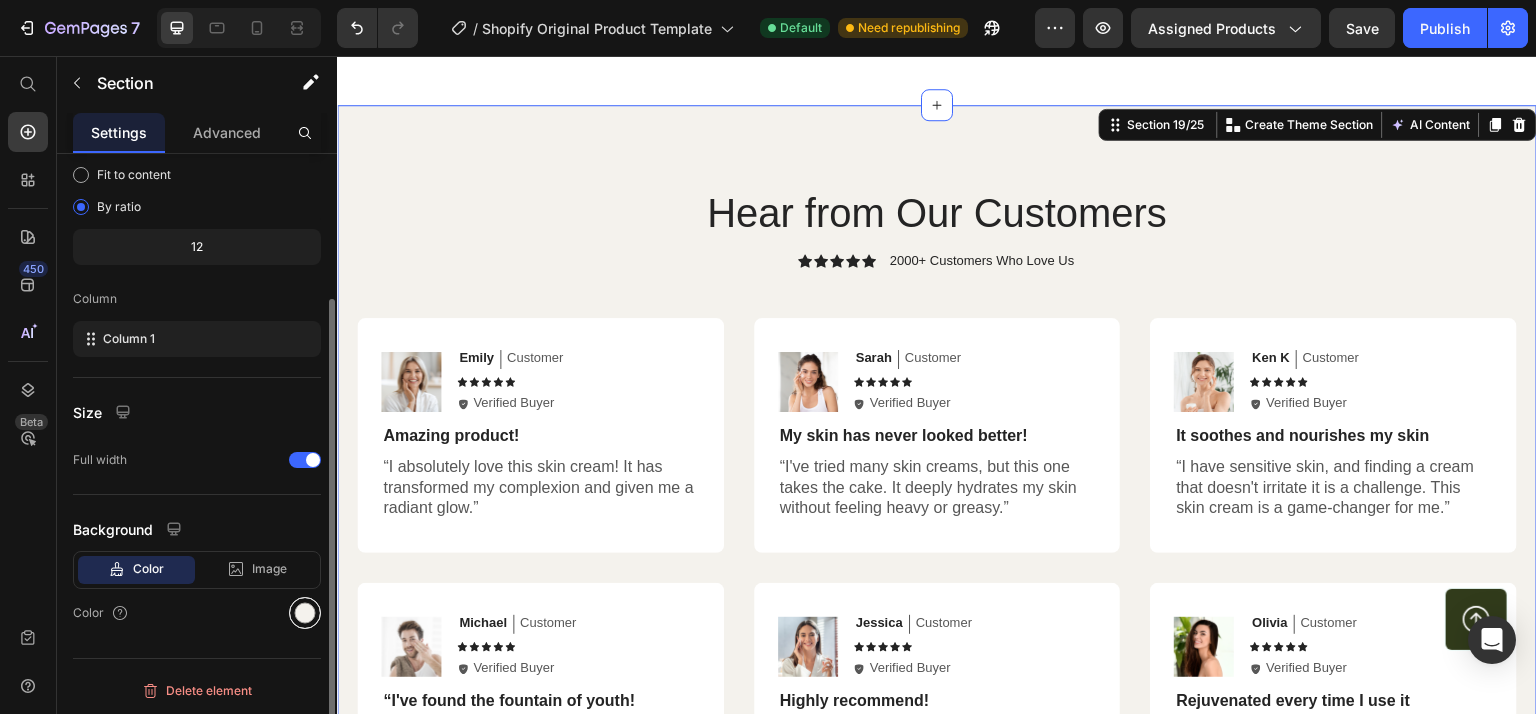 click at bounding box center [305, 613] 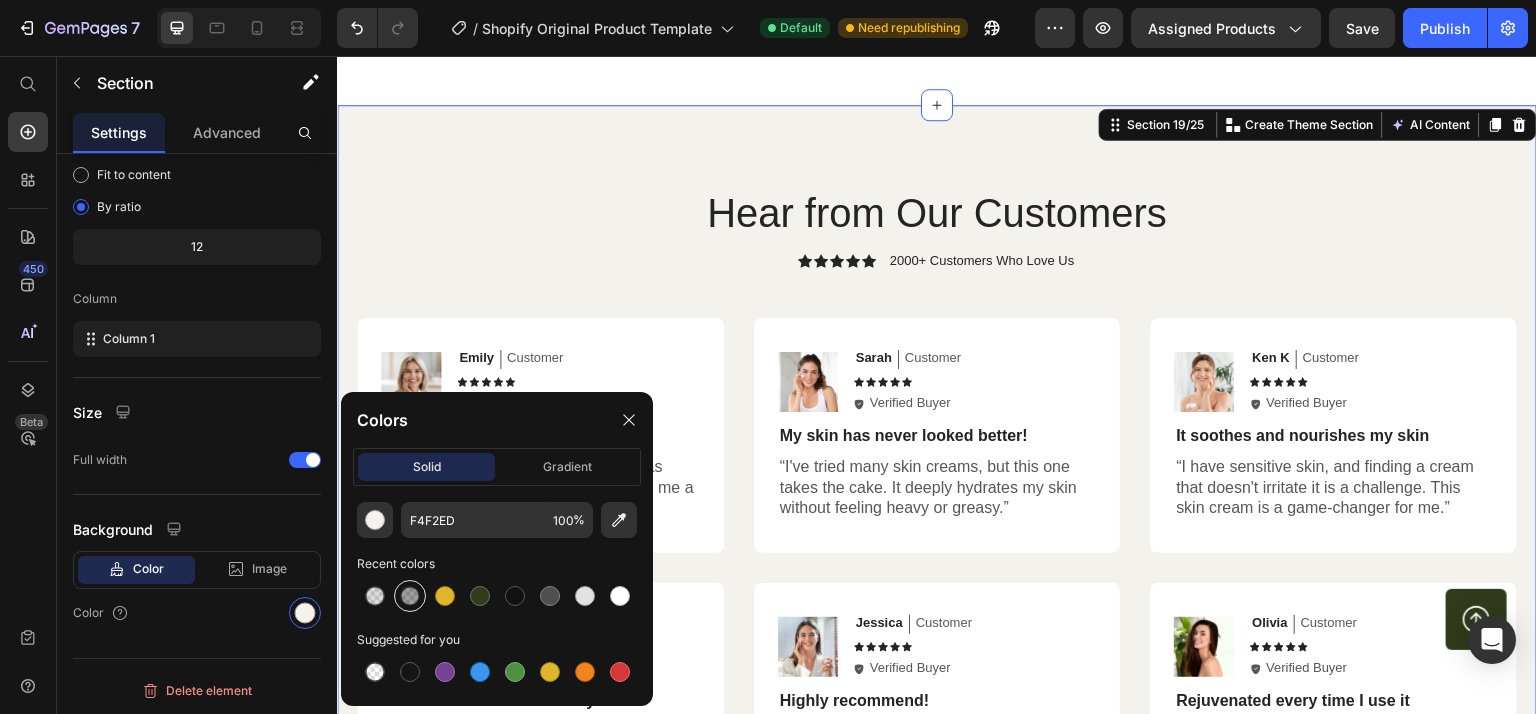 click at bounding box center (410, 596) 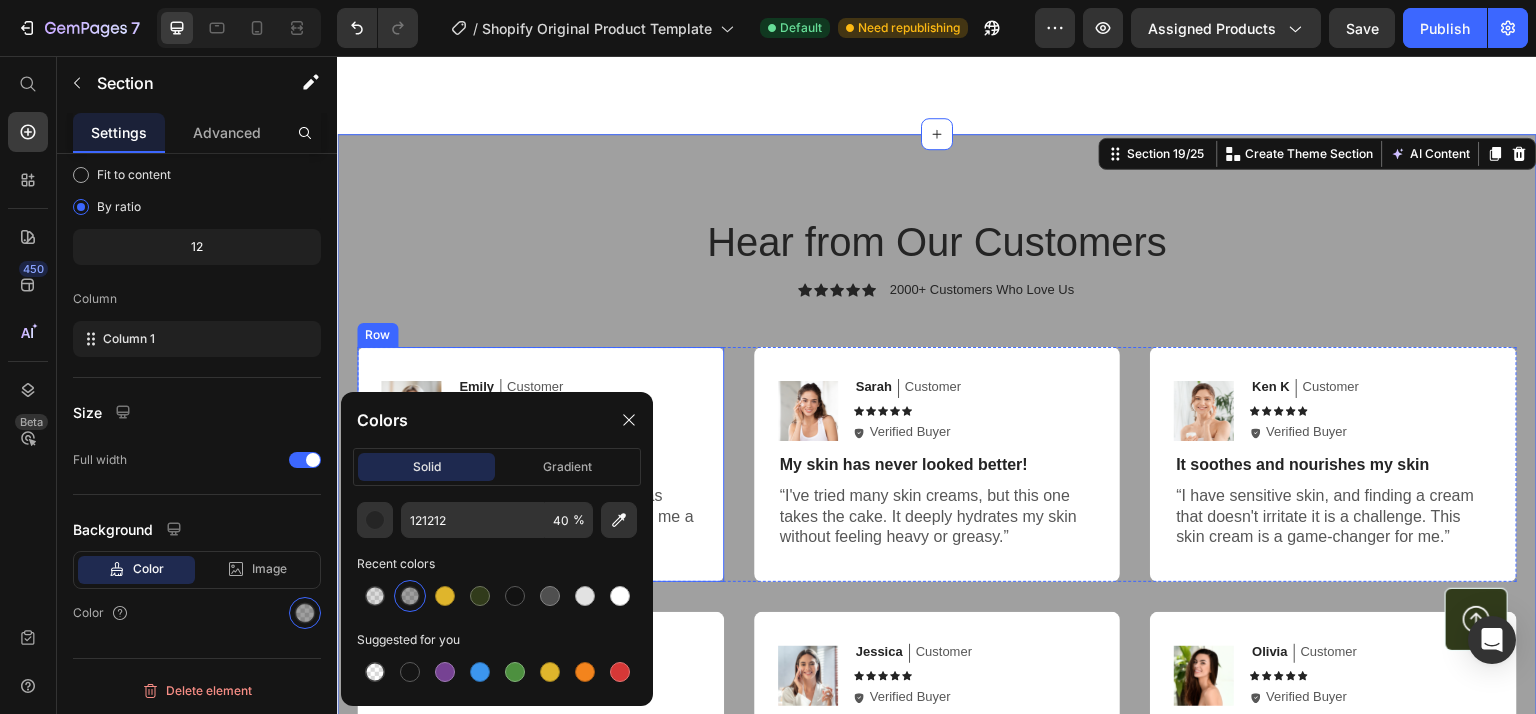 scroll, scrollTop: 6014, scrollLeft: 0, axis: vertical 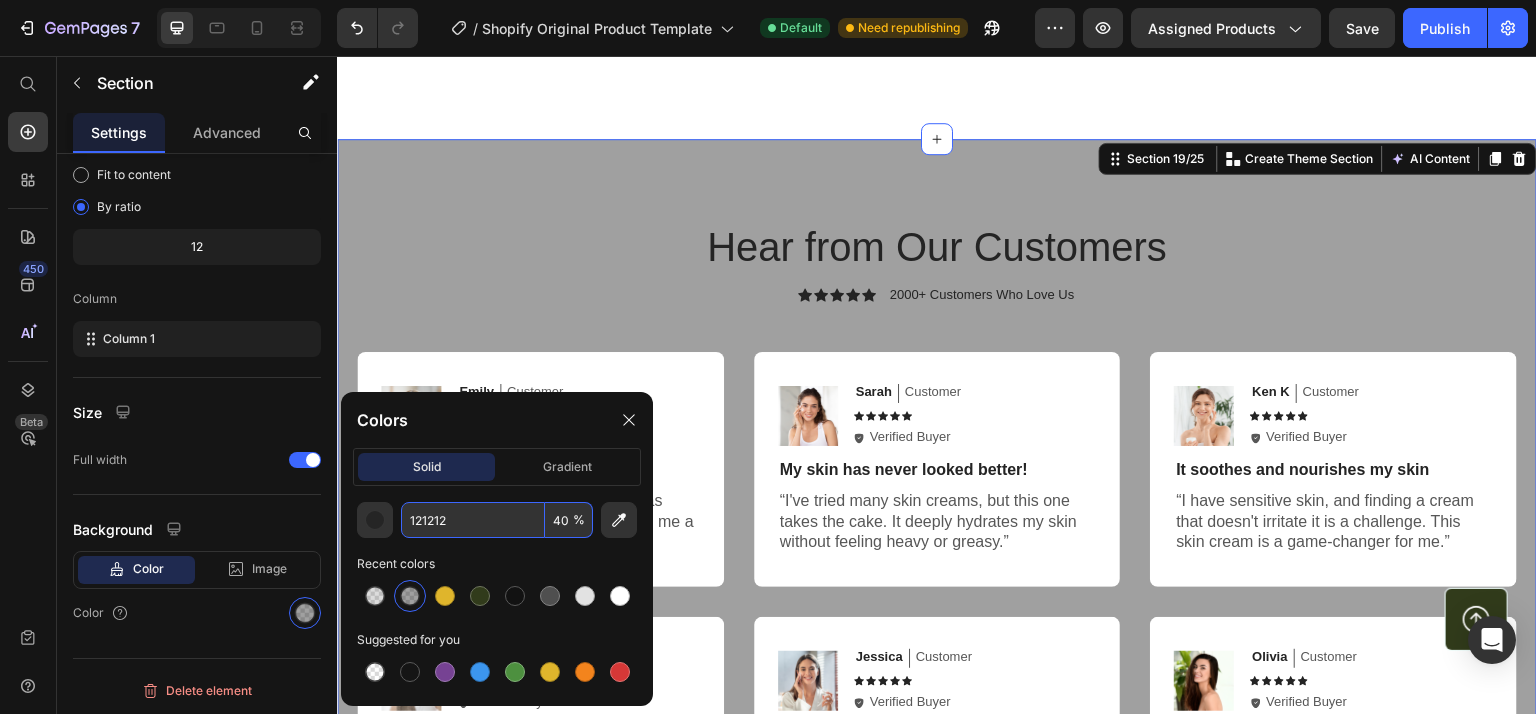 click on "40" at bounding box center [569, 520] 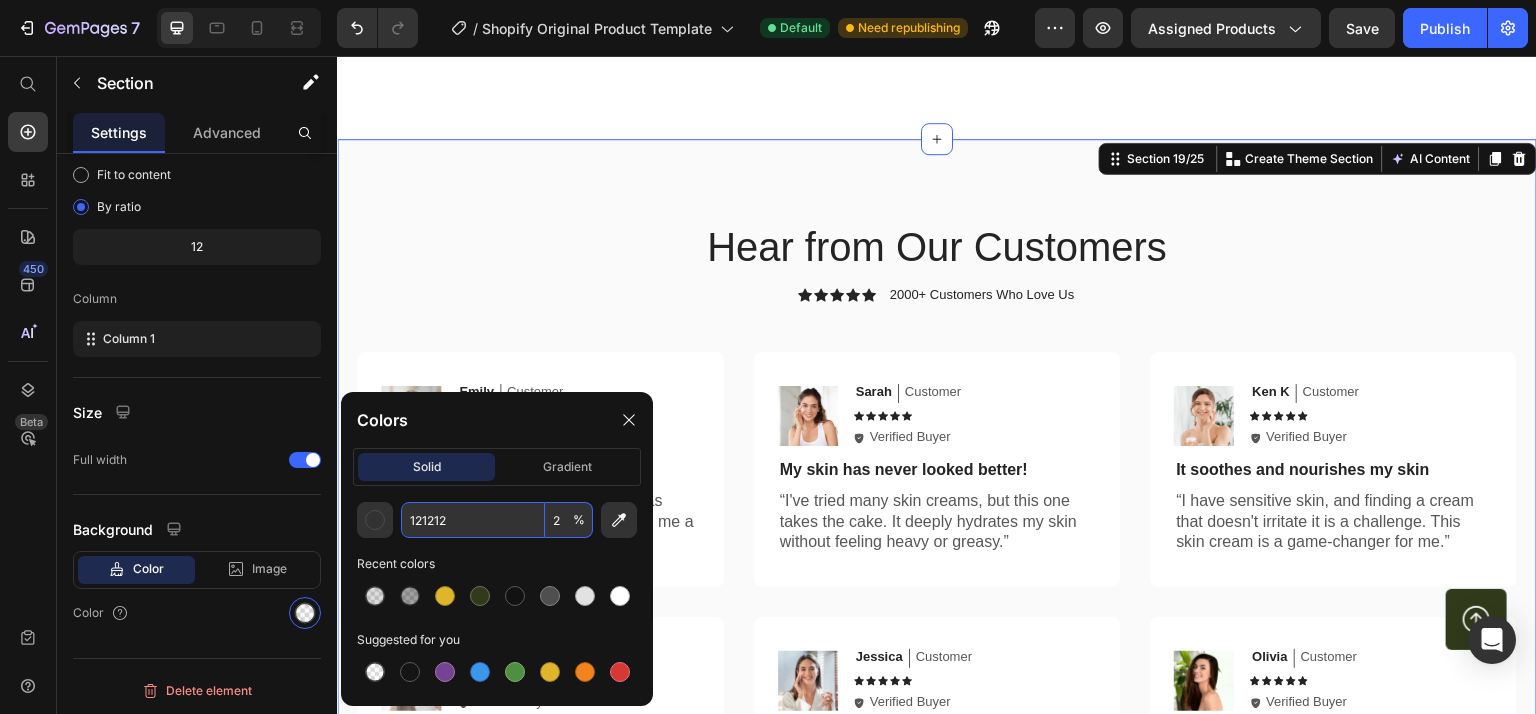 type on "20" 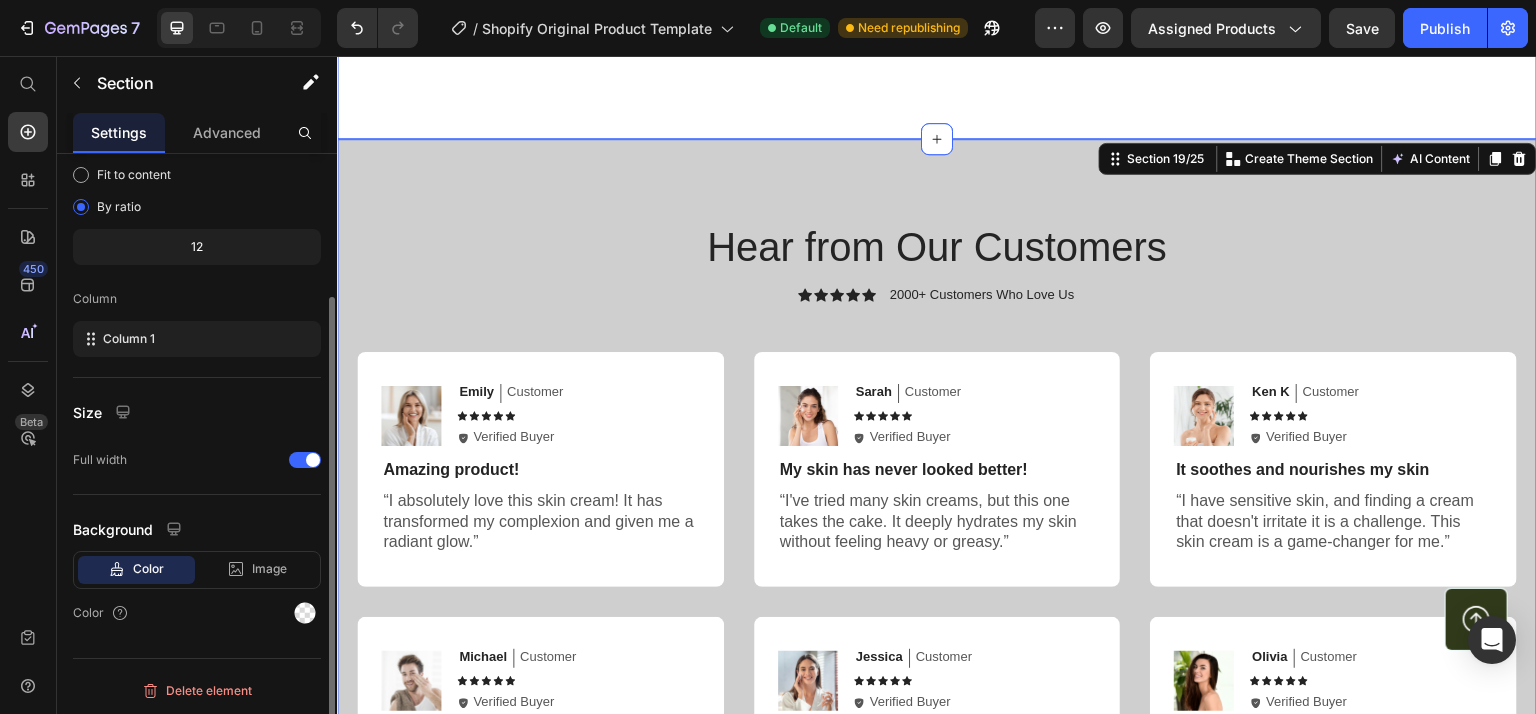 scroll, scrollTop: 188, scrollLeft: 0, axis: vertical 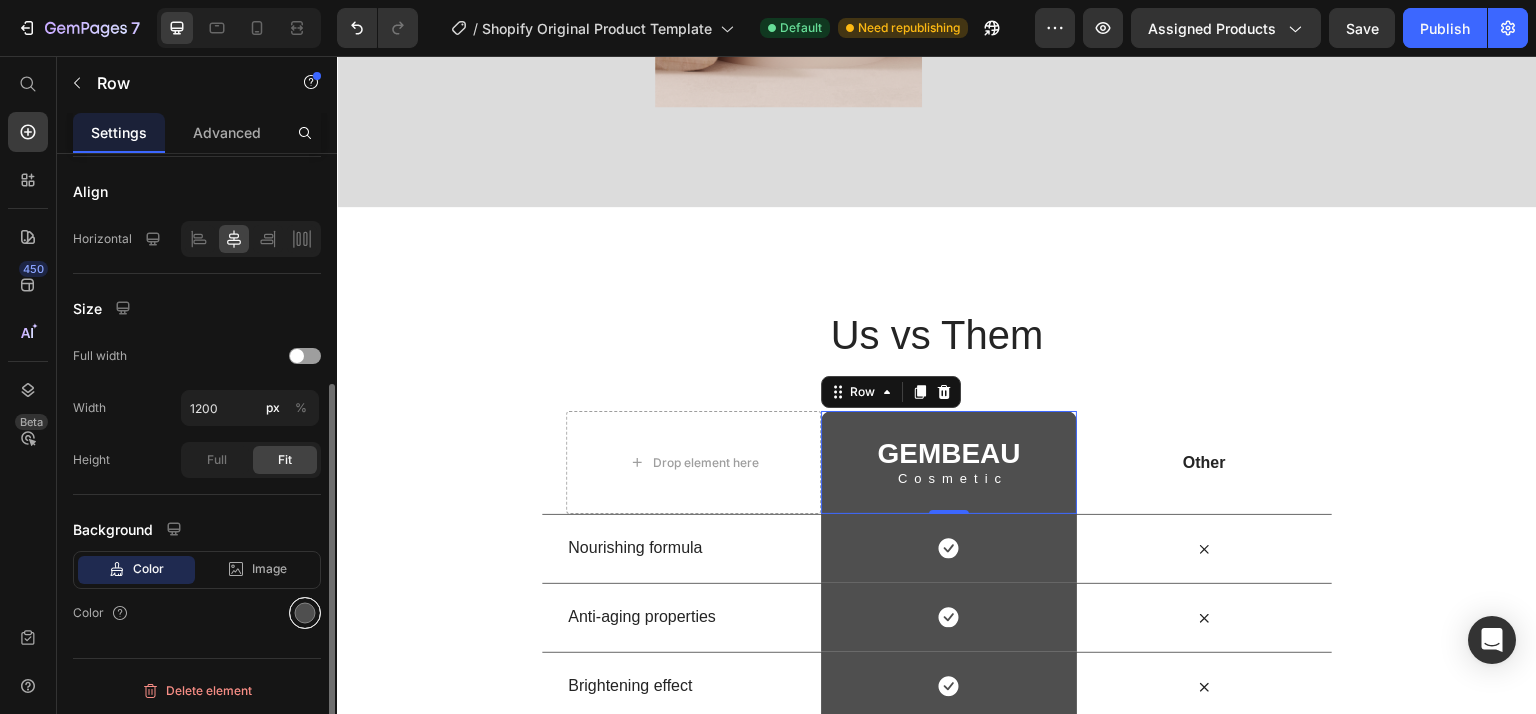 click at bounding box center (305, 613) 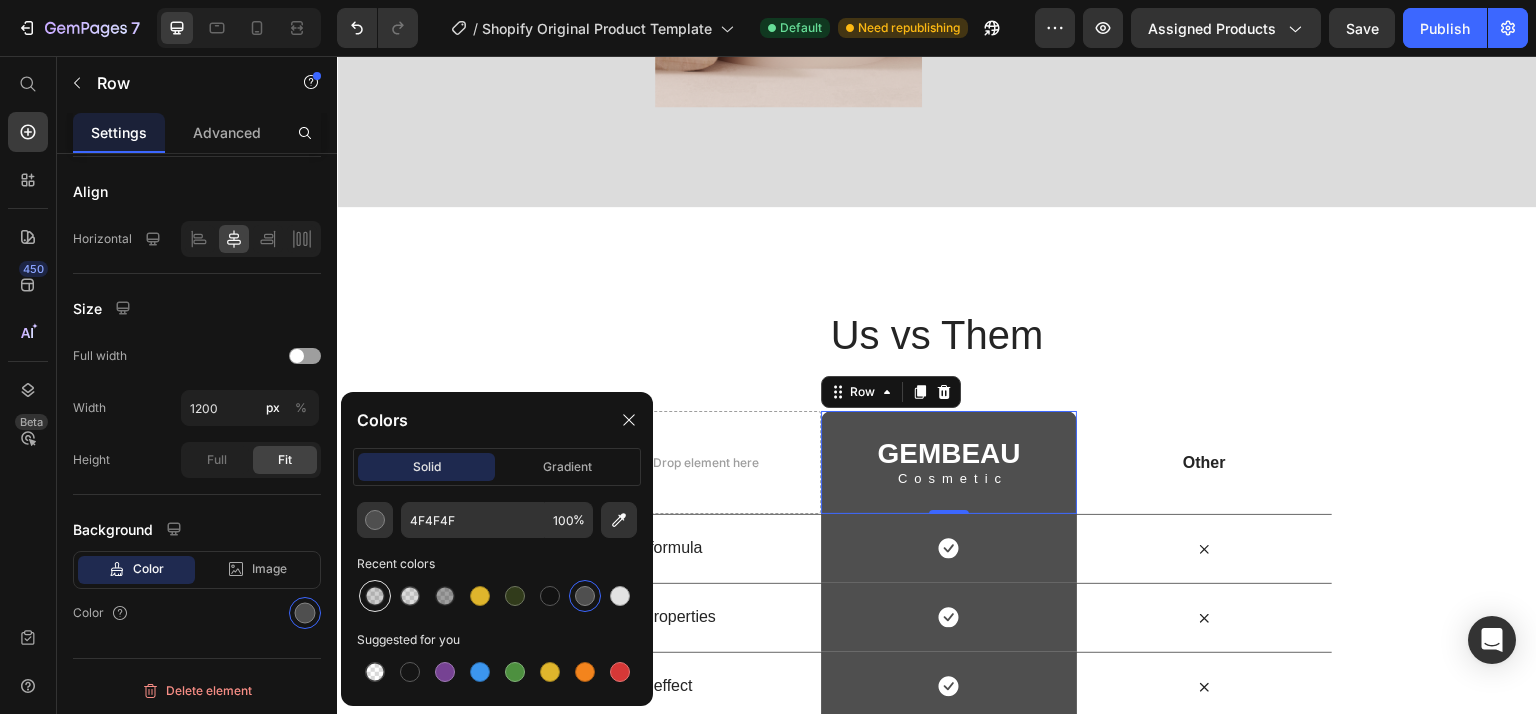 click at bounding box center [375, 596] 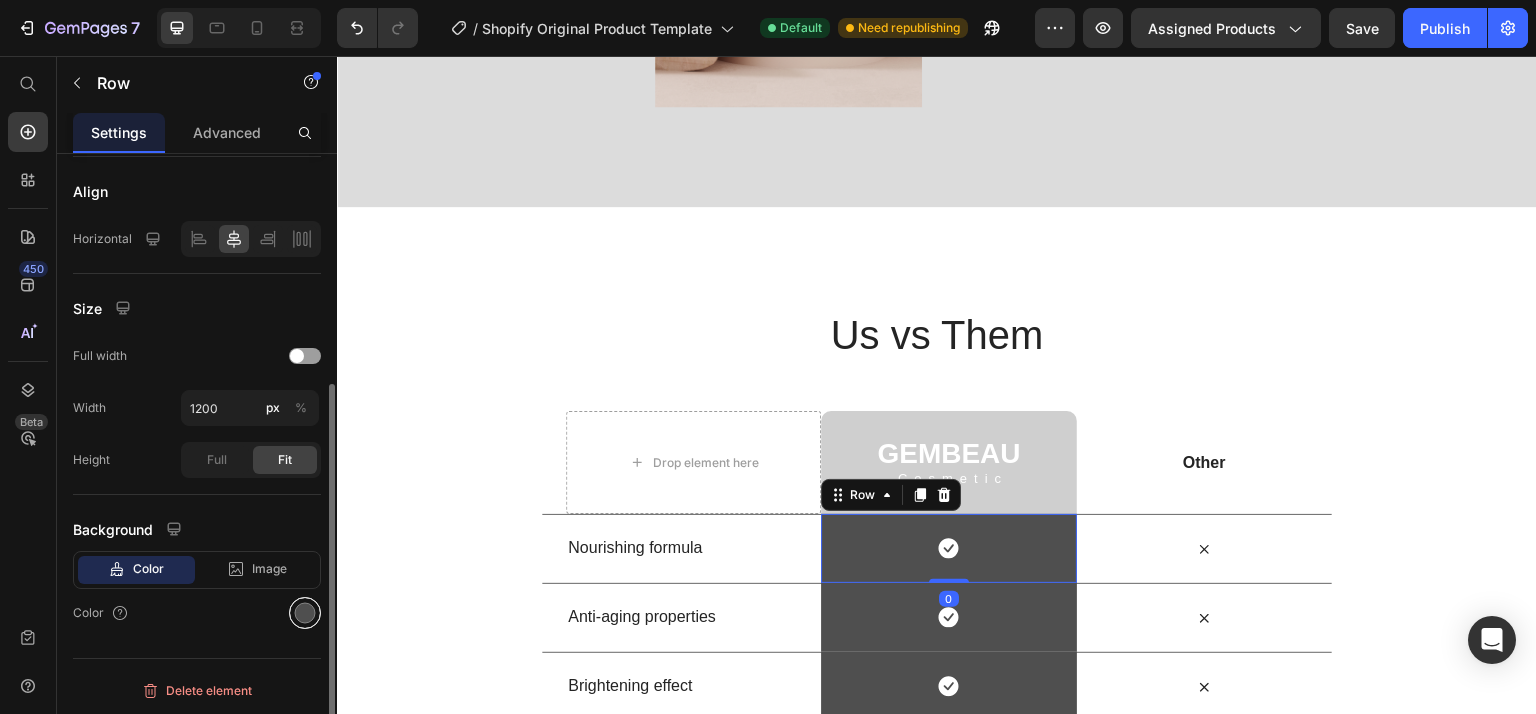click at bounding box center [305, 613] 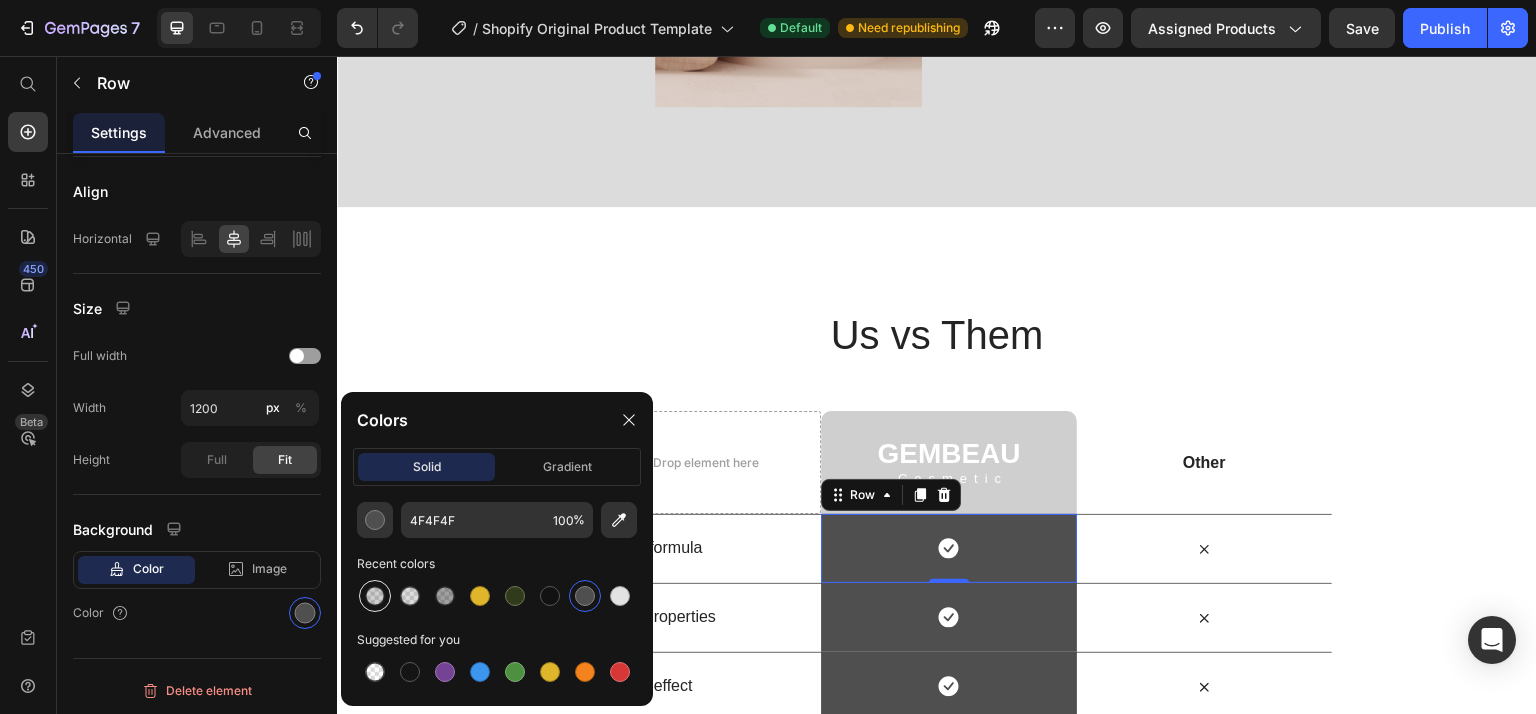 click at bounding box center [375, 596] 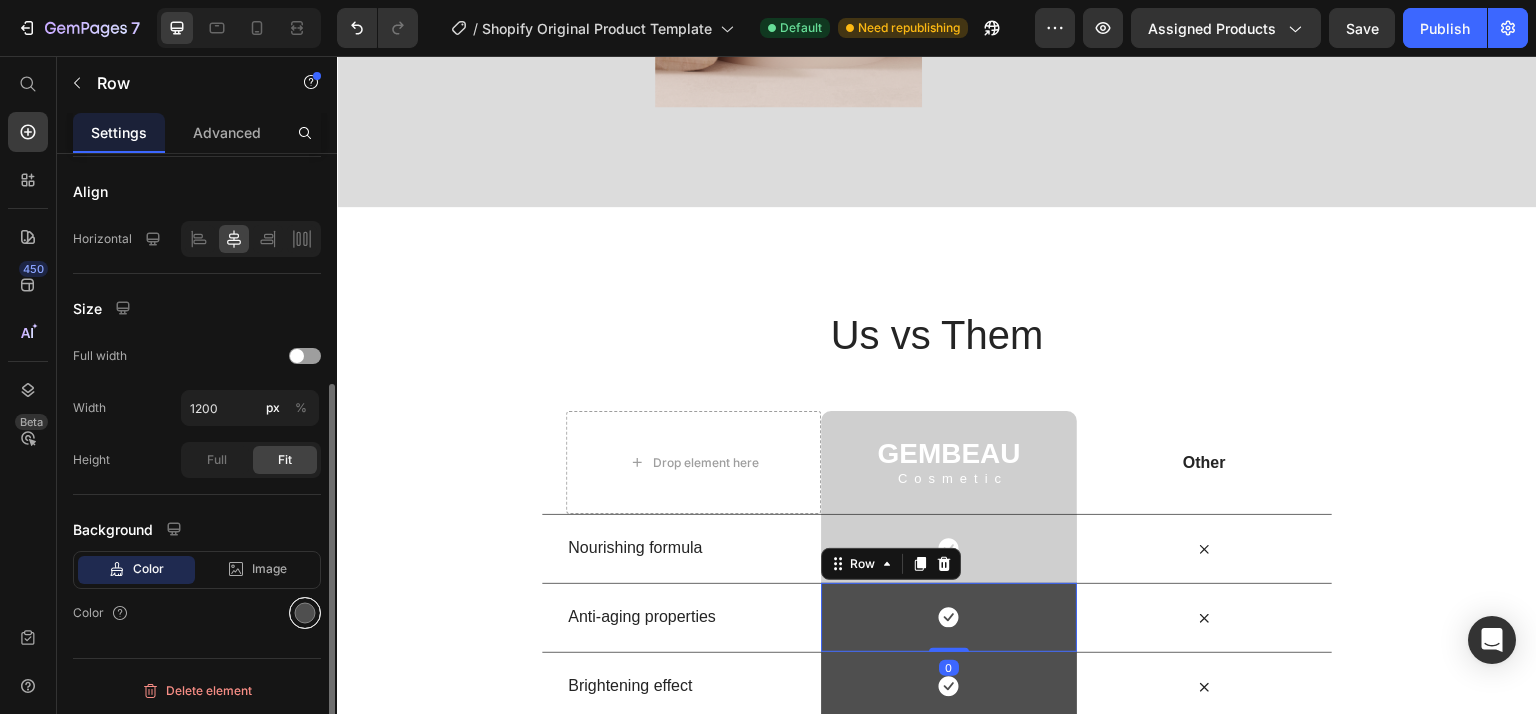 click at bounding box center [305, 613] 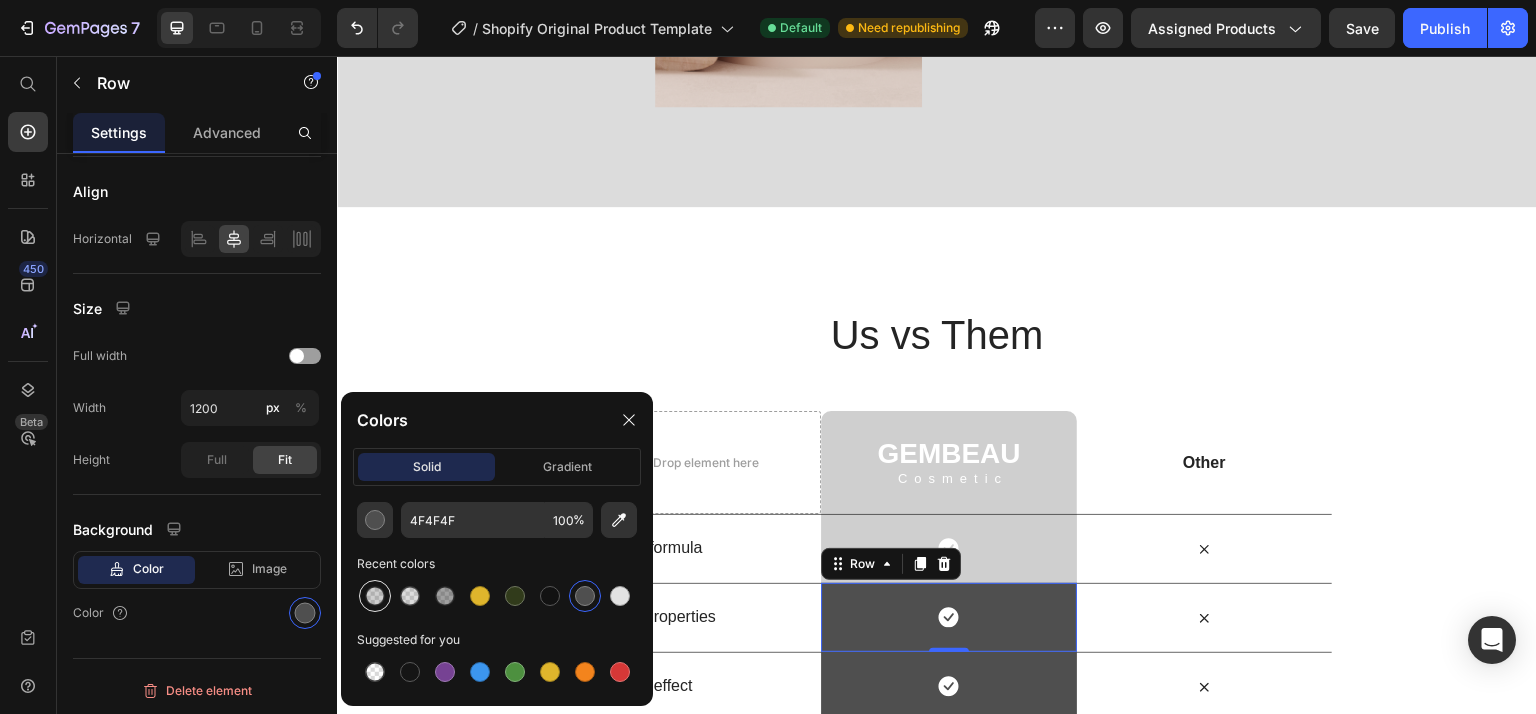click at bounding box center [375, 596] 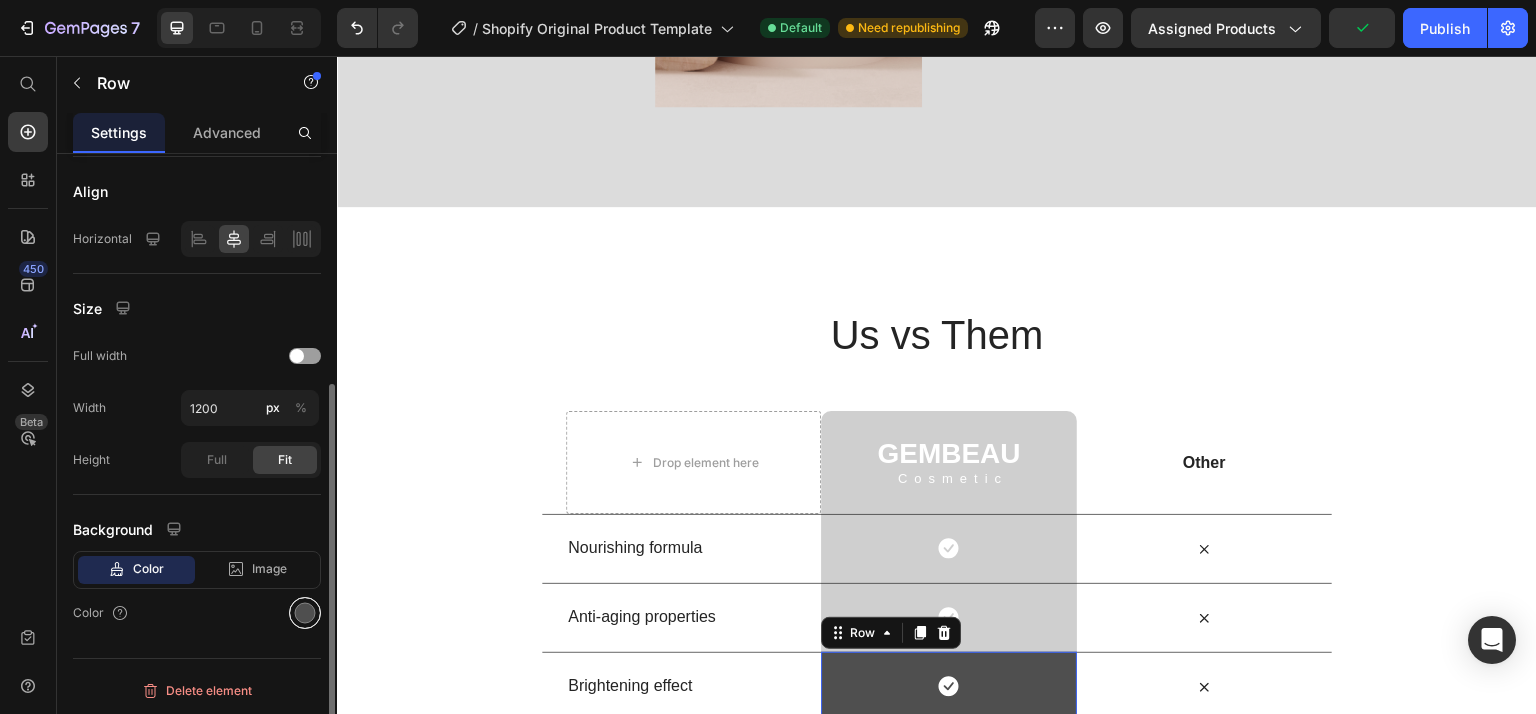 click at bounding box center (305, 613) 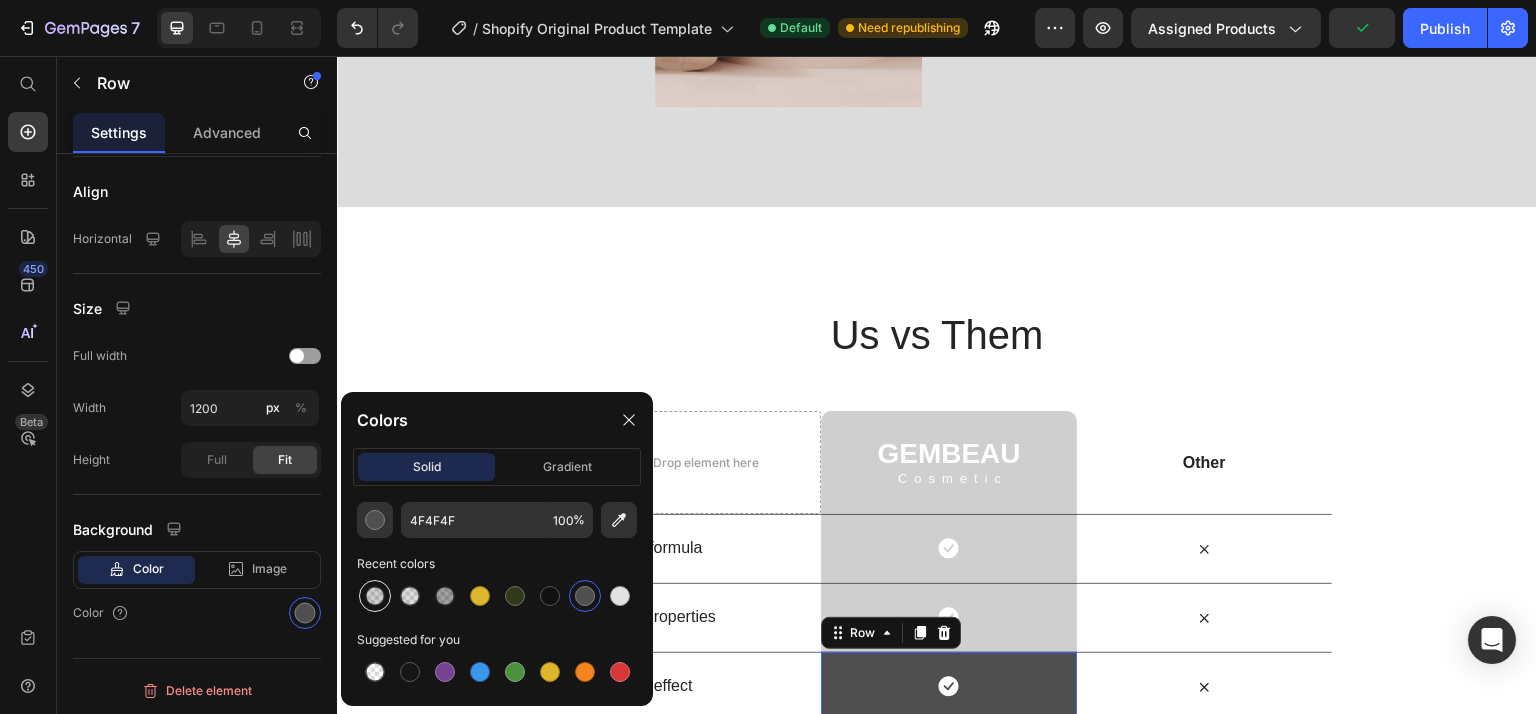 click at bounding box center (375, 596) 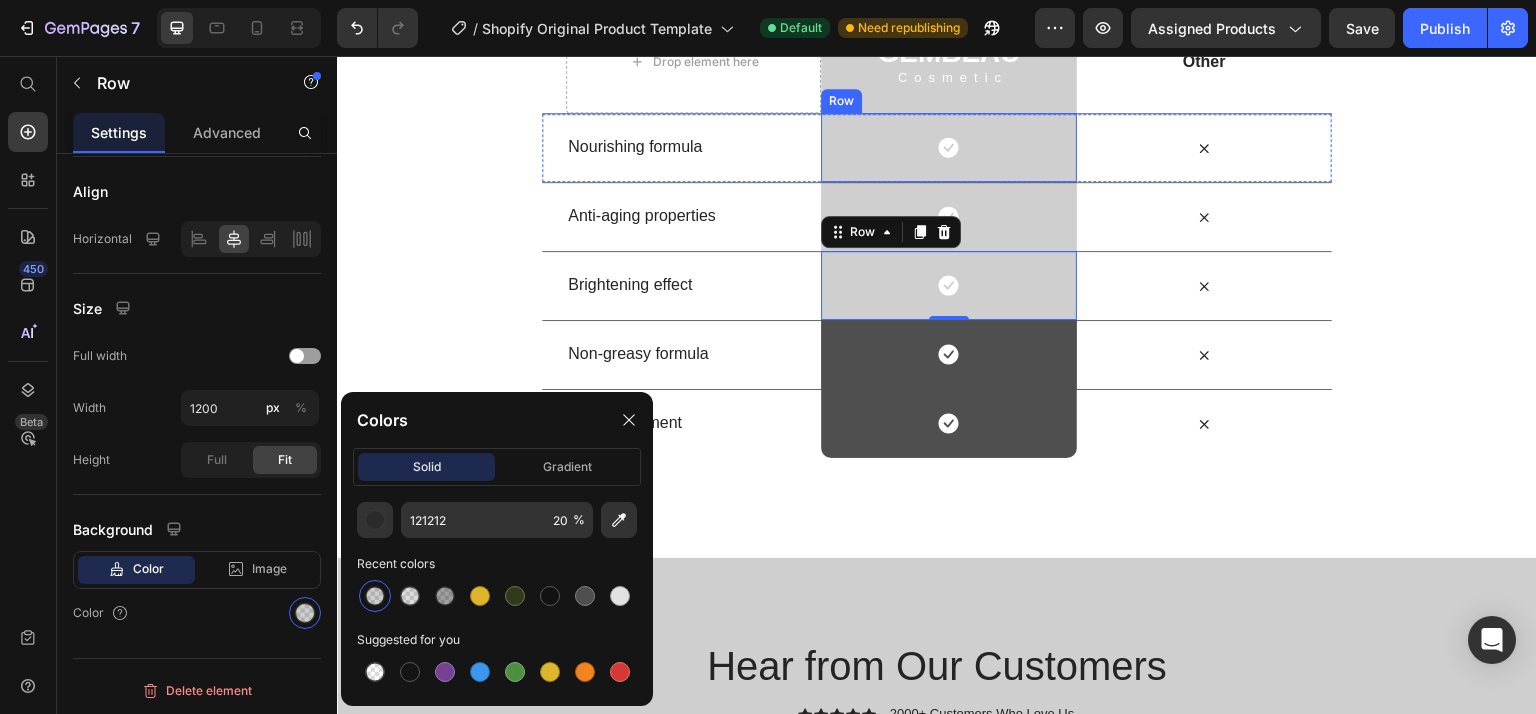 scroll, scrollTop: 5631, scrollLeft: 0, axis: vertical 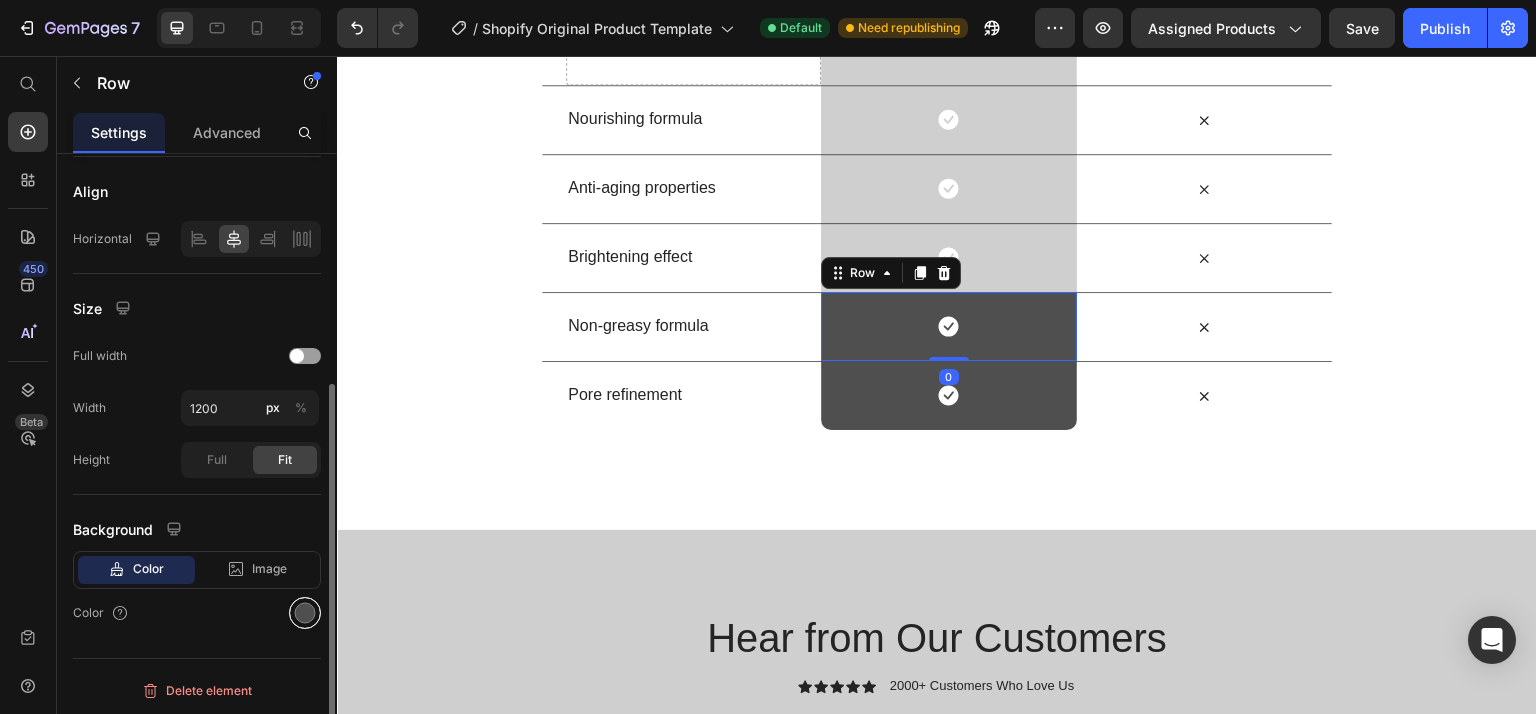 click at bounding box center (305, 613) 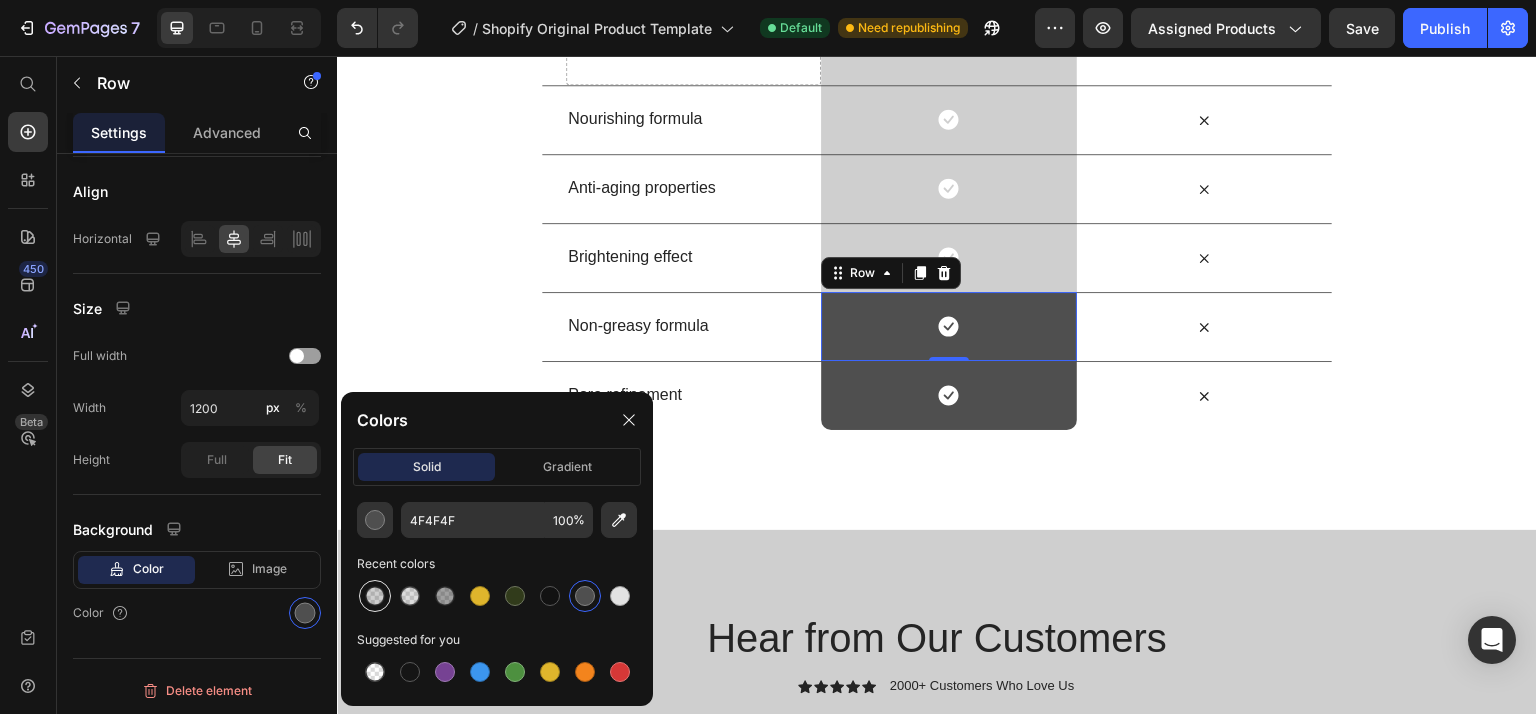 click at bounding box center (375, 596) 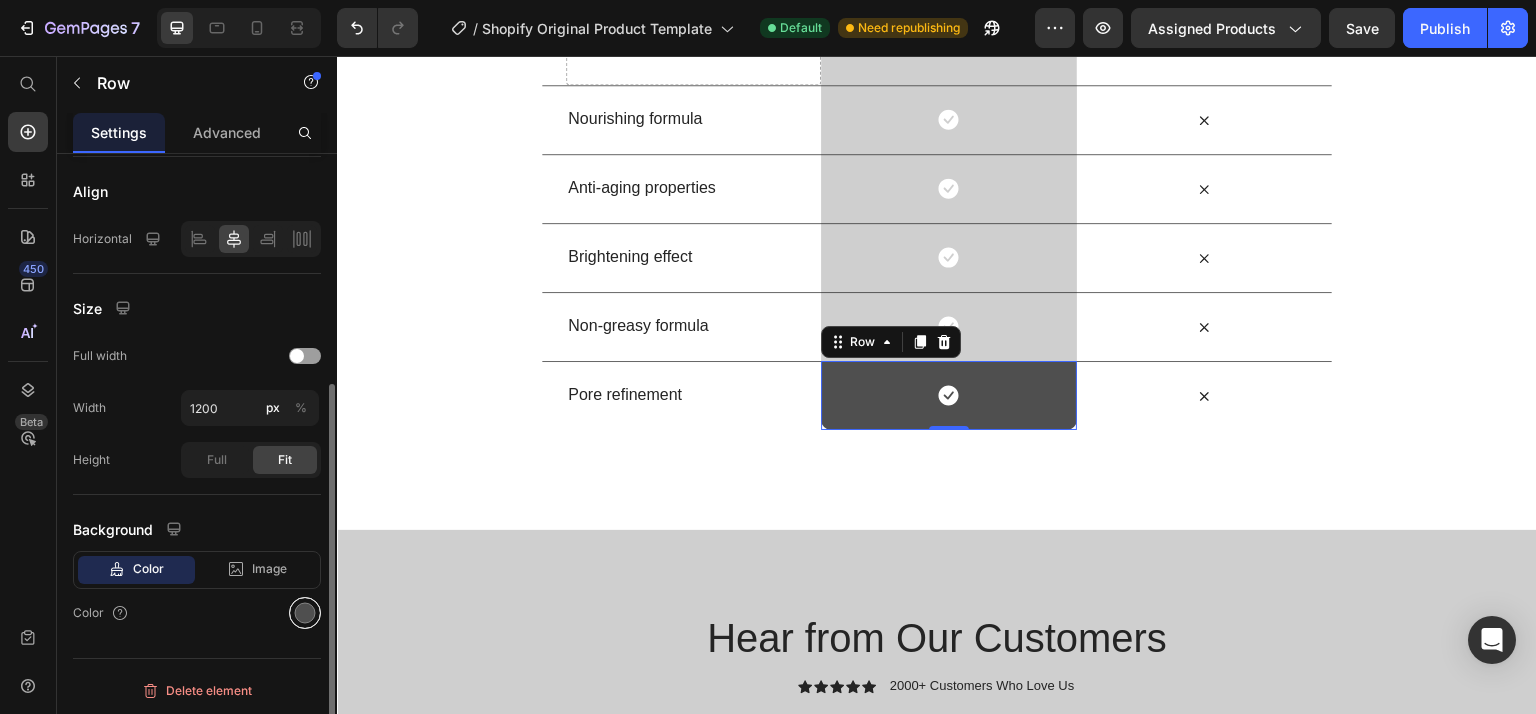 click at bounding box center [305, 613] 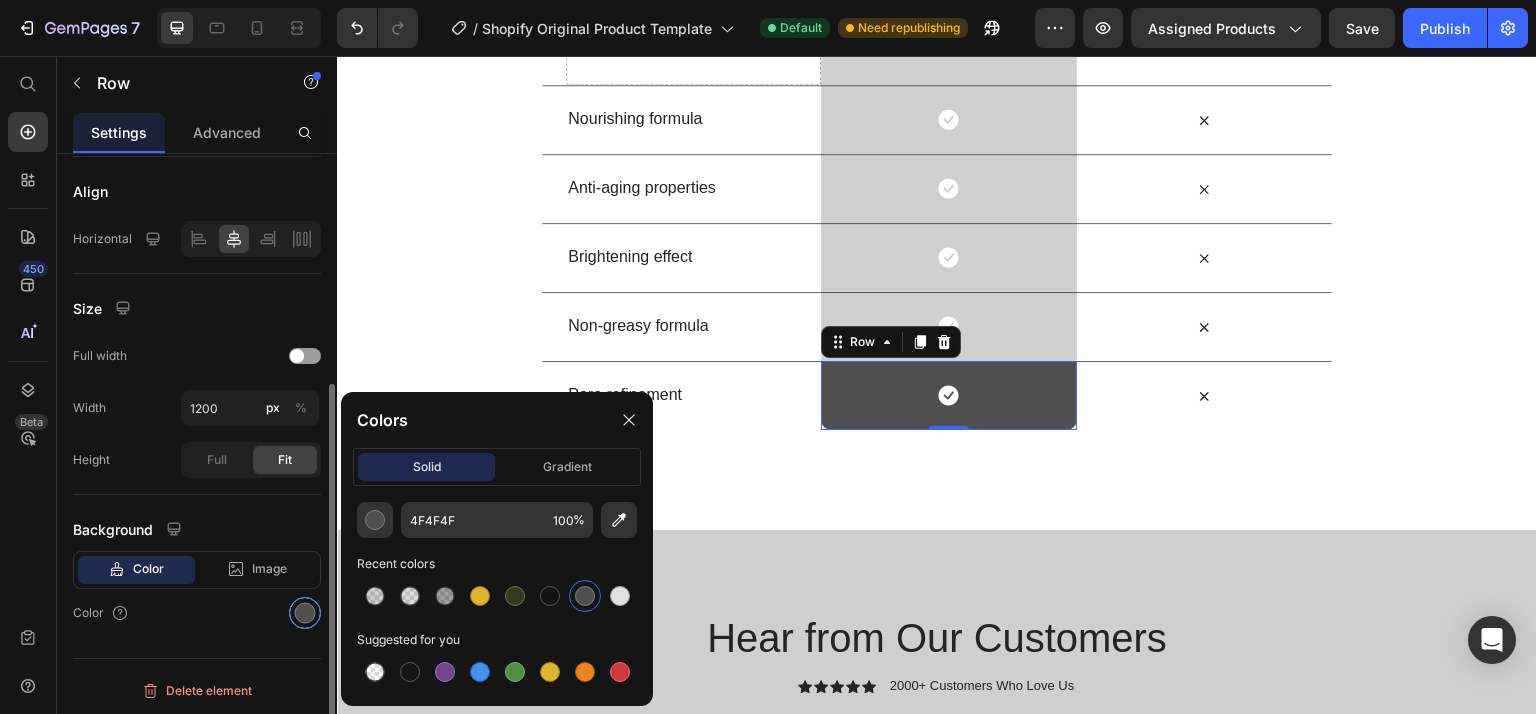 click at bounding box center [305, 613] 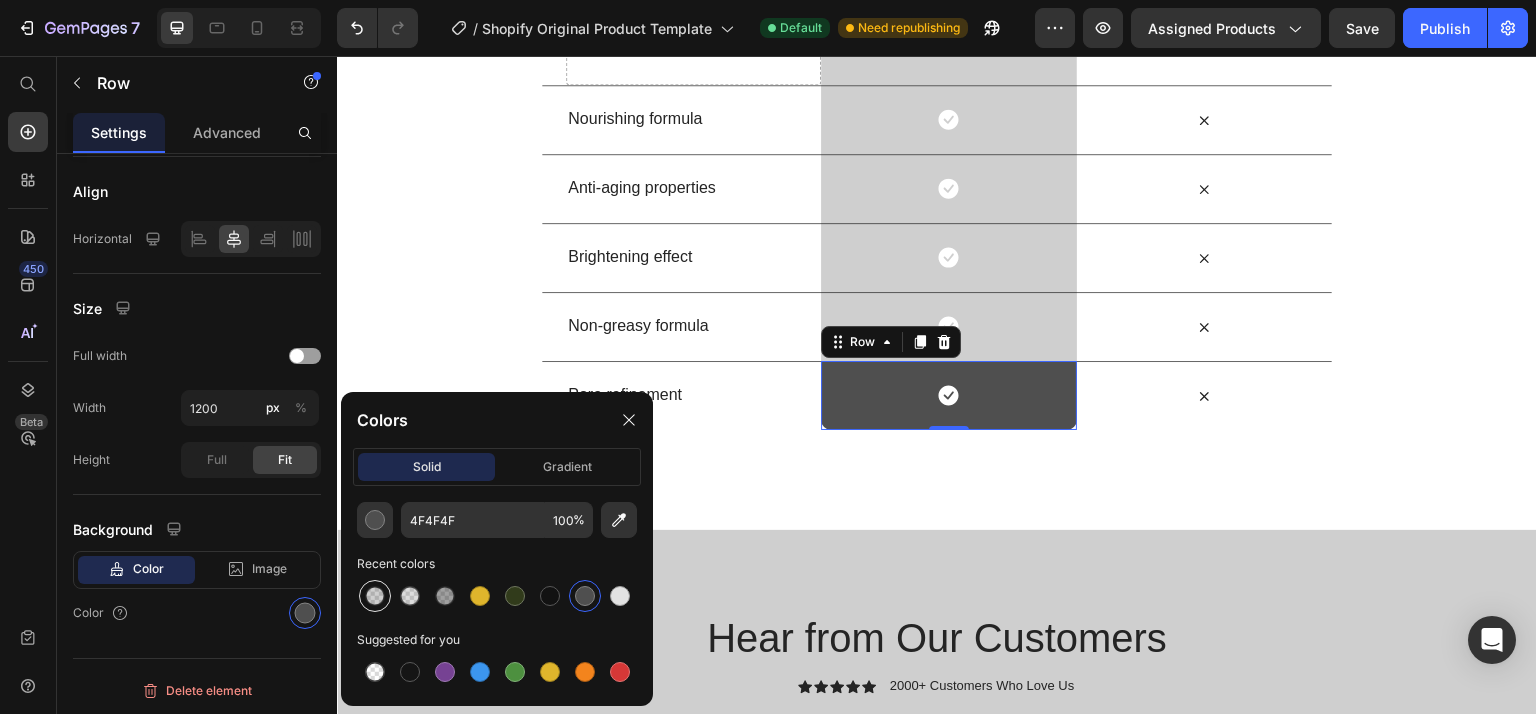 click at bounding box center (375, 596) 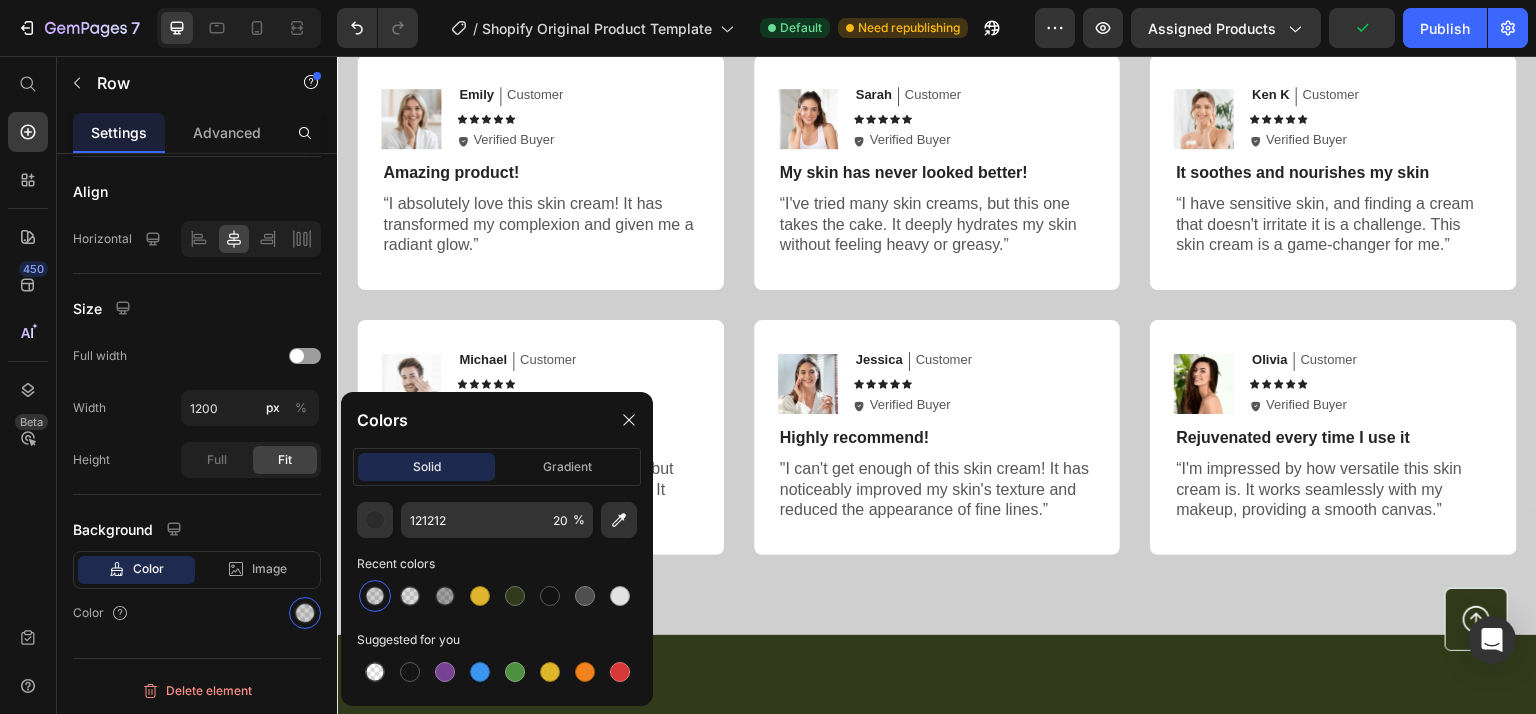 scroll, scrollTop: 6532, scrollLeft: 0, axis: vertical 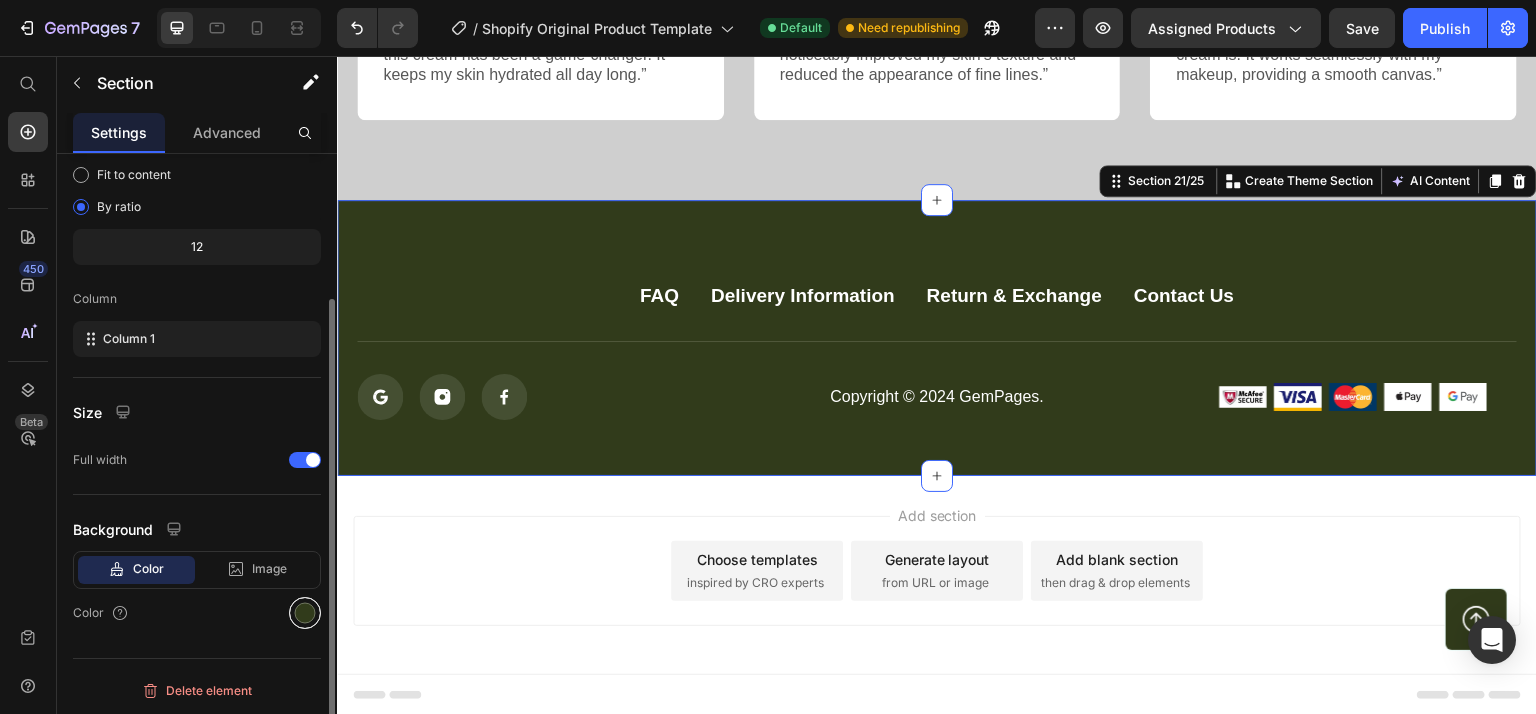 click at bounding box center [305, 613] 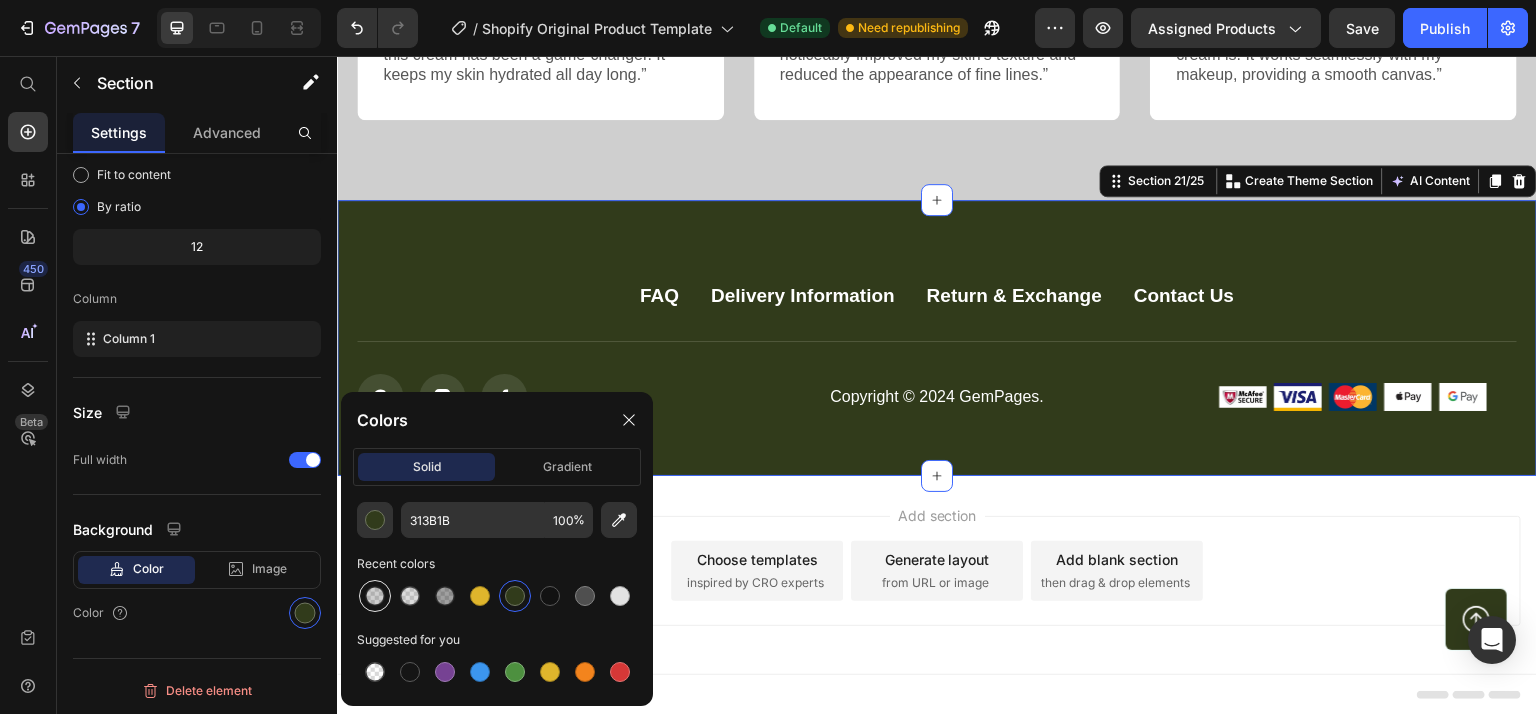 click at bounding box center [375, 596] 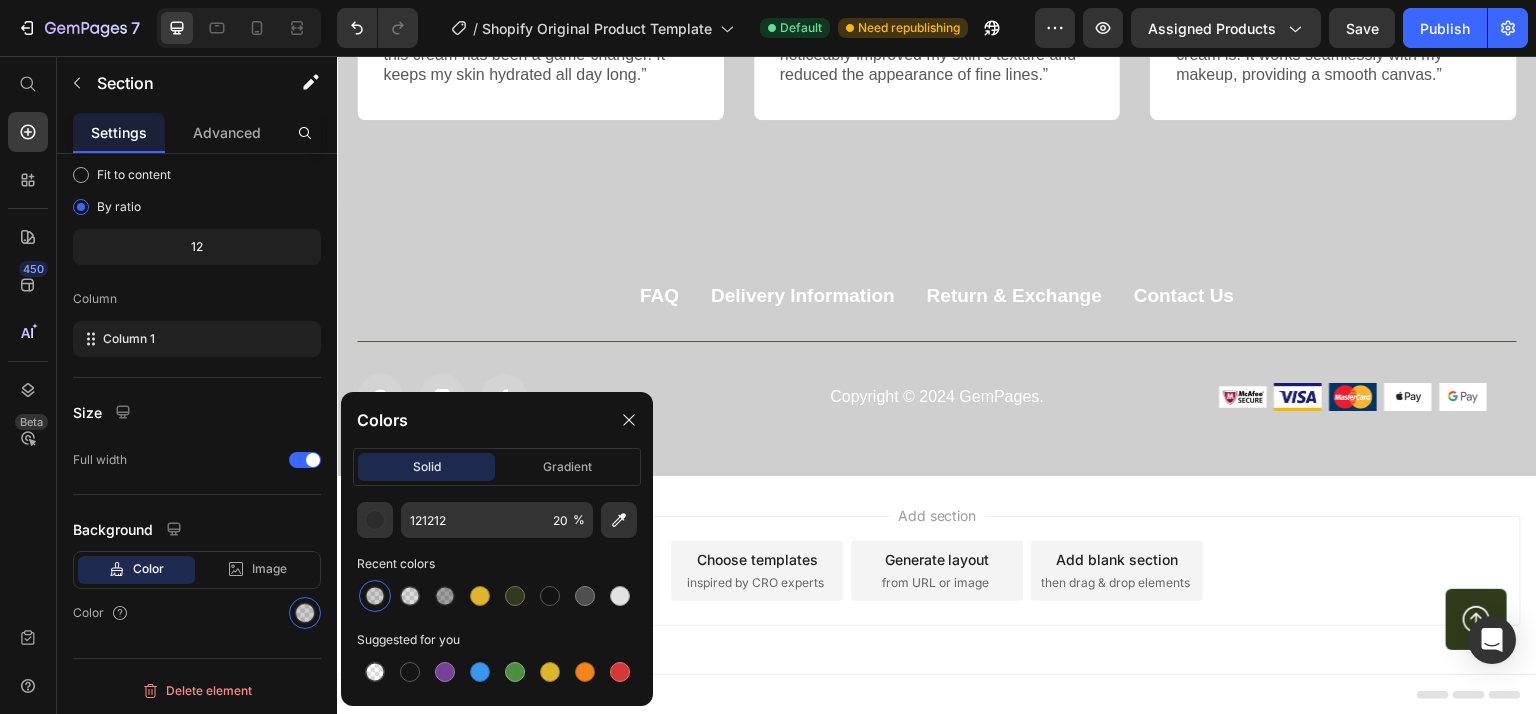 click on "Add section Choose templates inspired by CRO experts Generate layout from URL or image Add blank section then drag & drop elements" at bounding box center [937, 575] 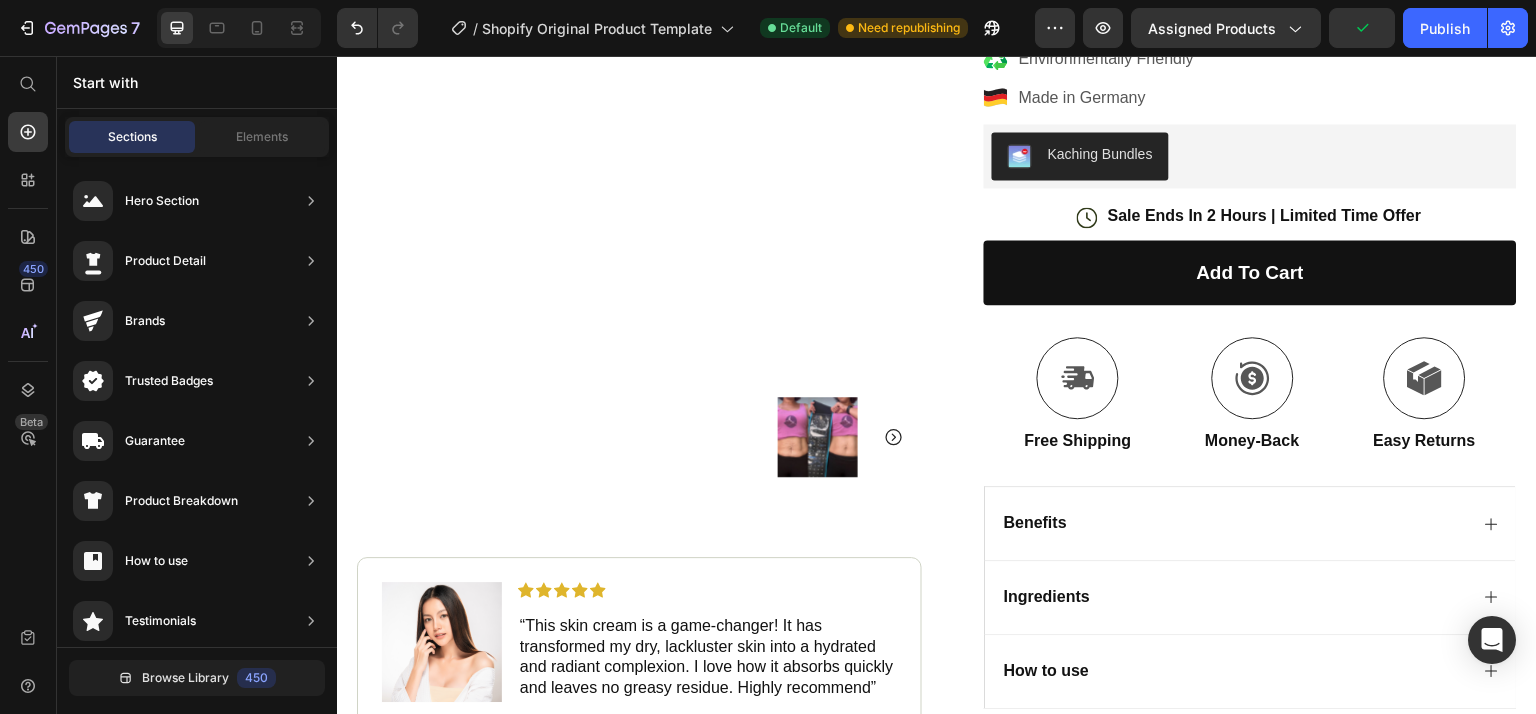 scroll, scrollTop: 2042, scrollLeft: 0, axis: vertical 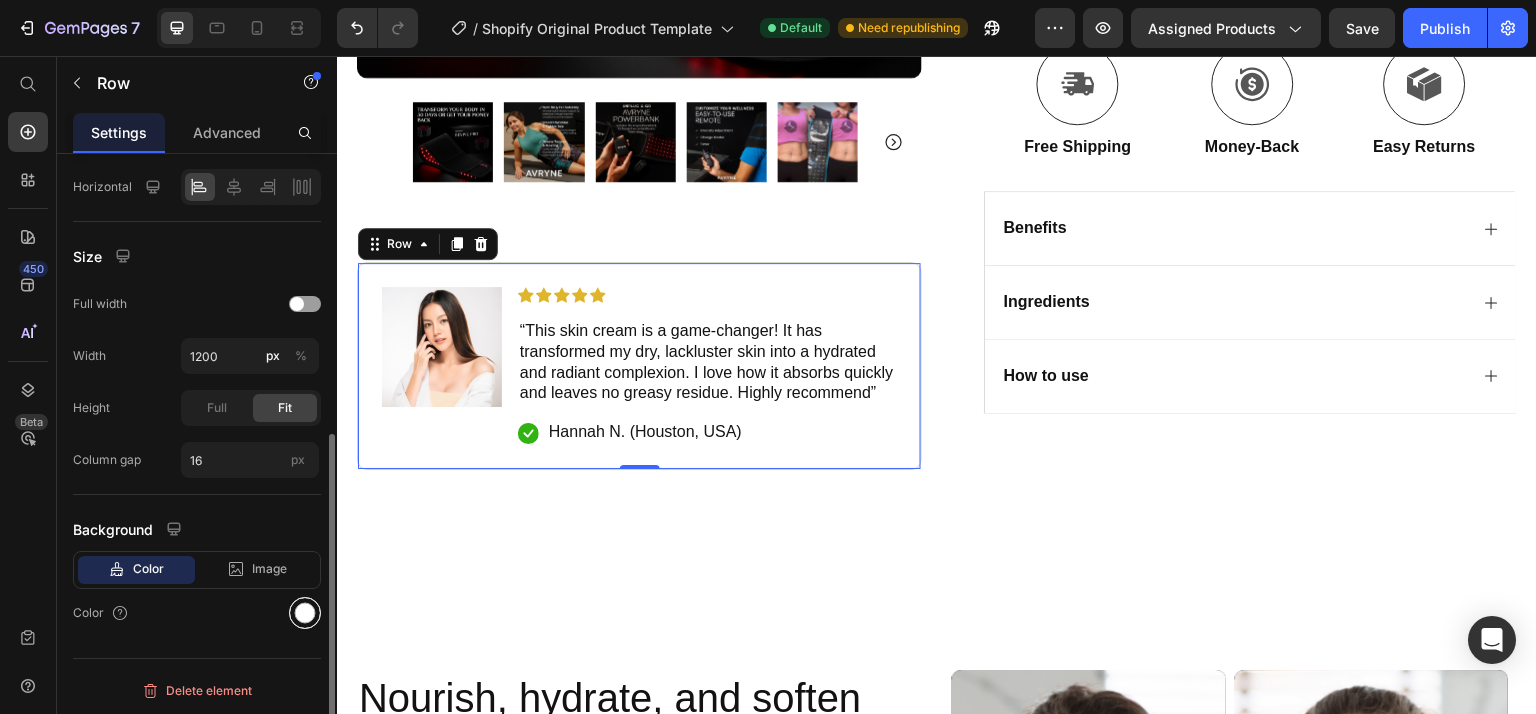 click at bounding box center (305, 613) 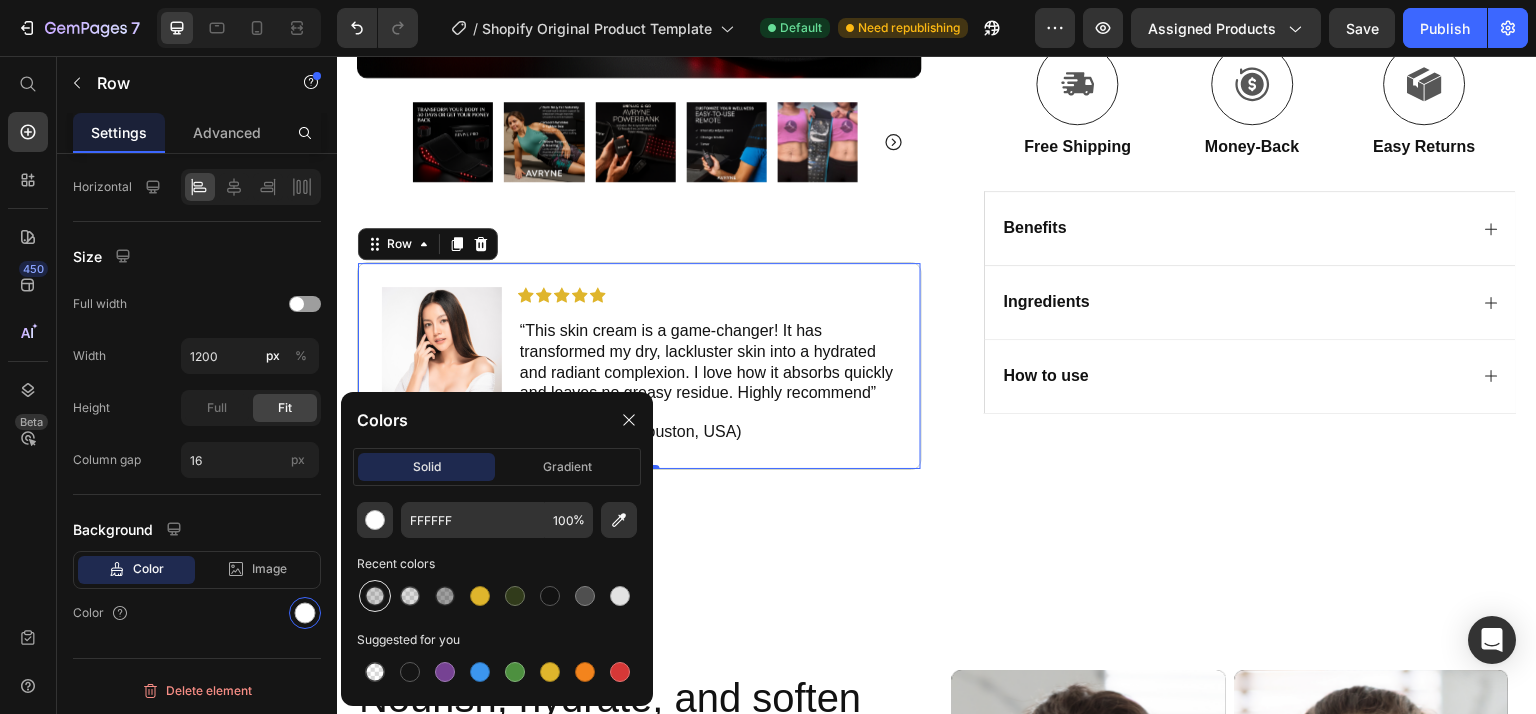 click at bounding box center [375, 596] 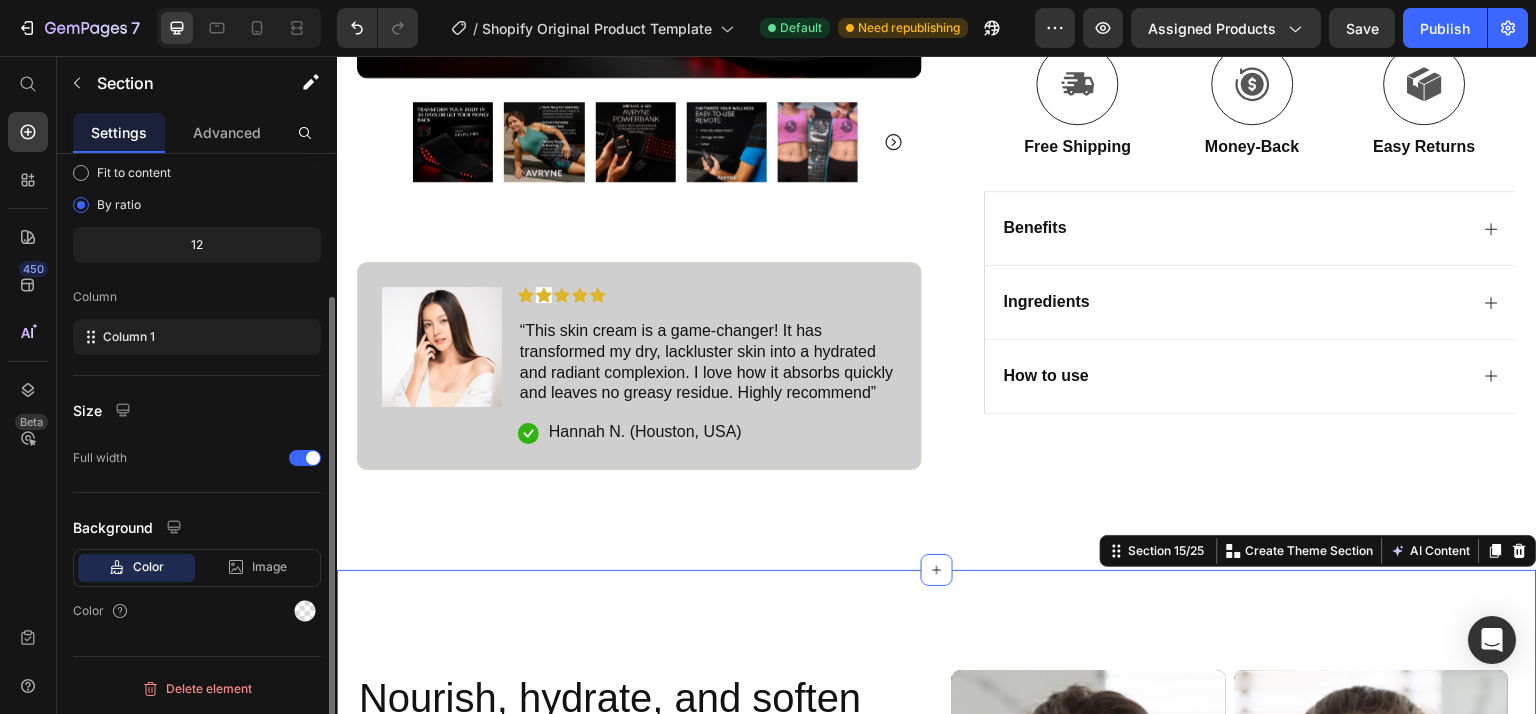 scroll, scrollTop: 0, scrollLeft: 0, axis: both 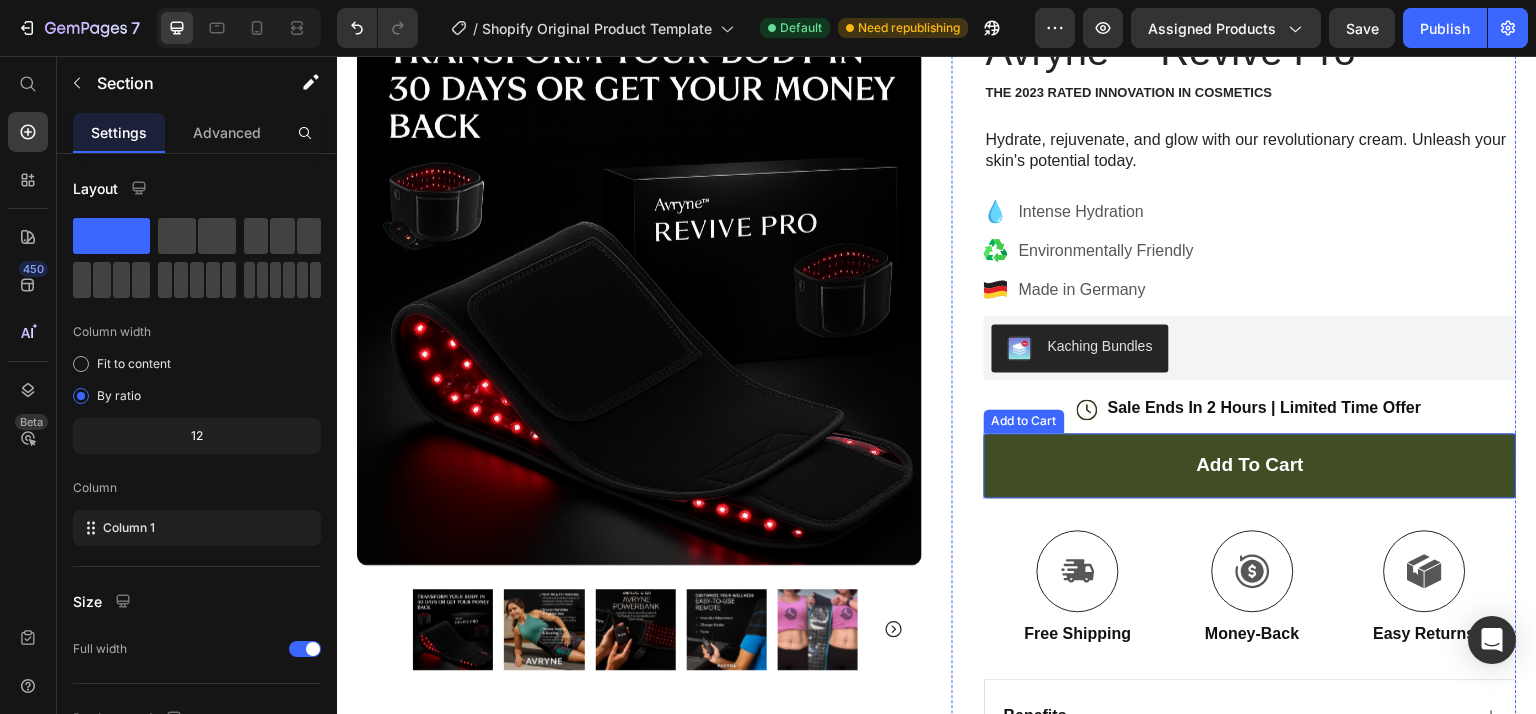 click on "add to cart" at bounding box center (1250, 465) 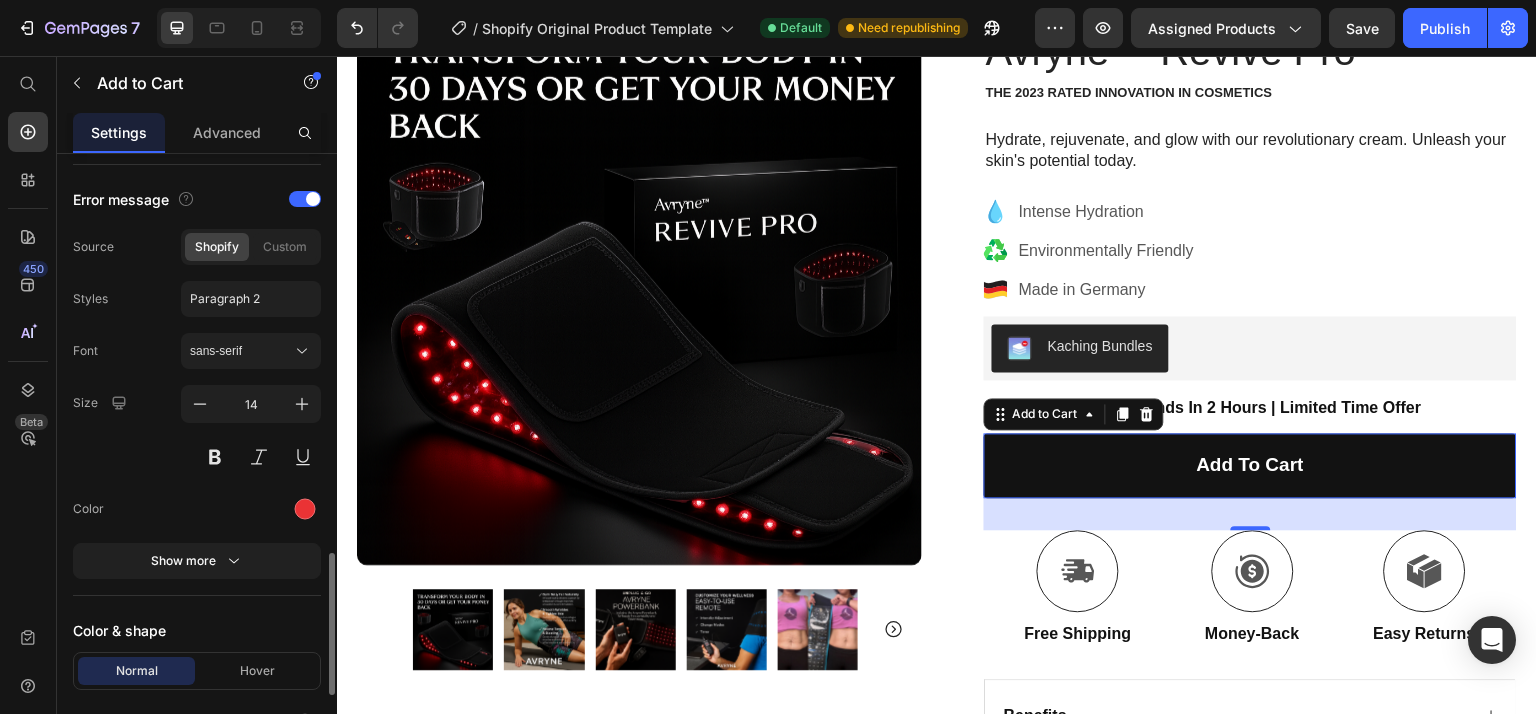 scroll, scrollTop: 1573, scrollLeft: 0, axis: vertical 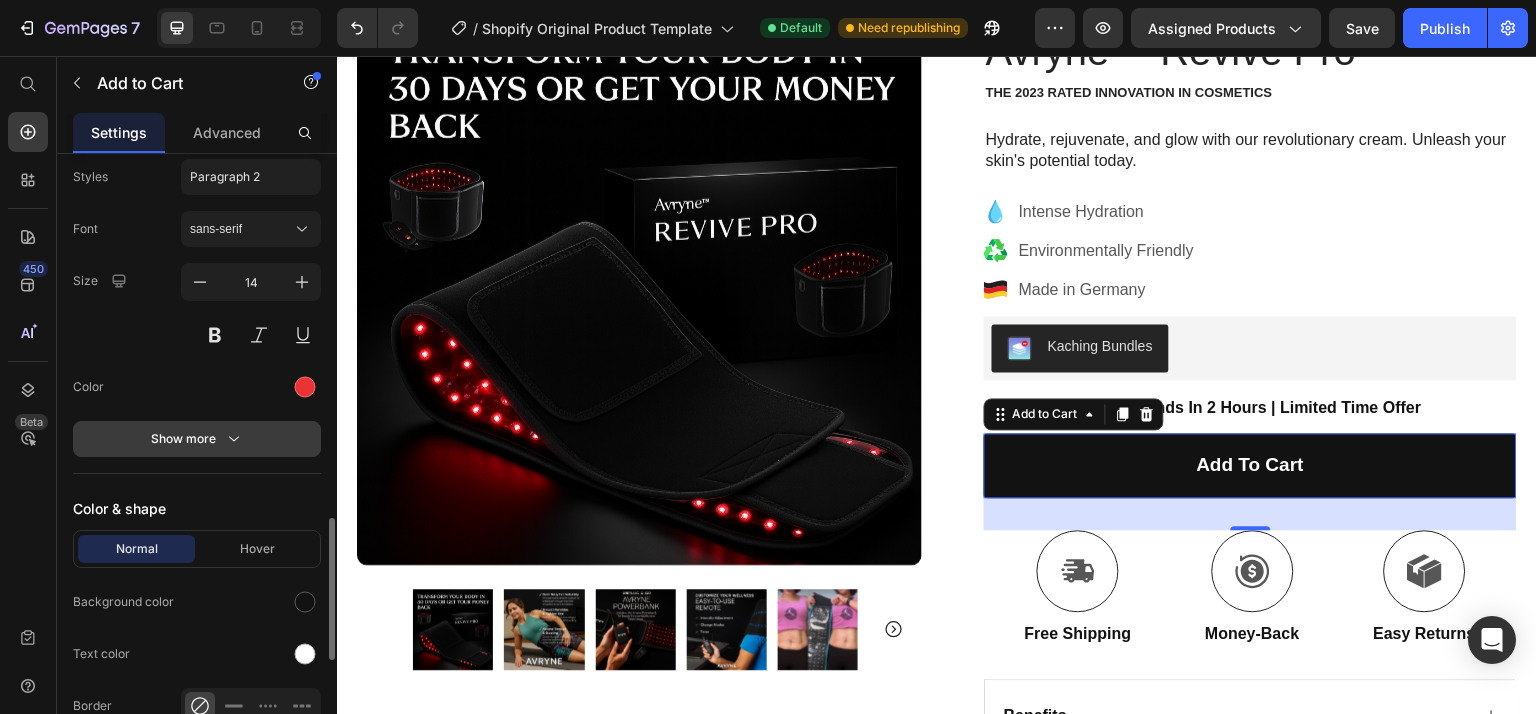 click 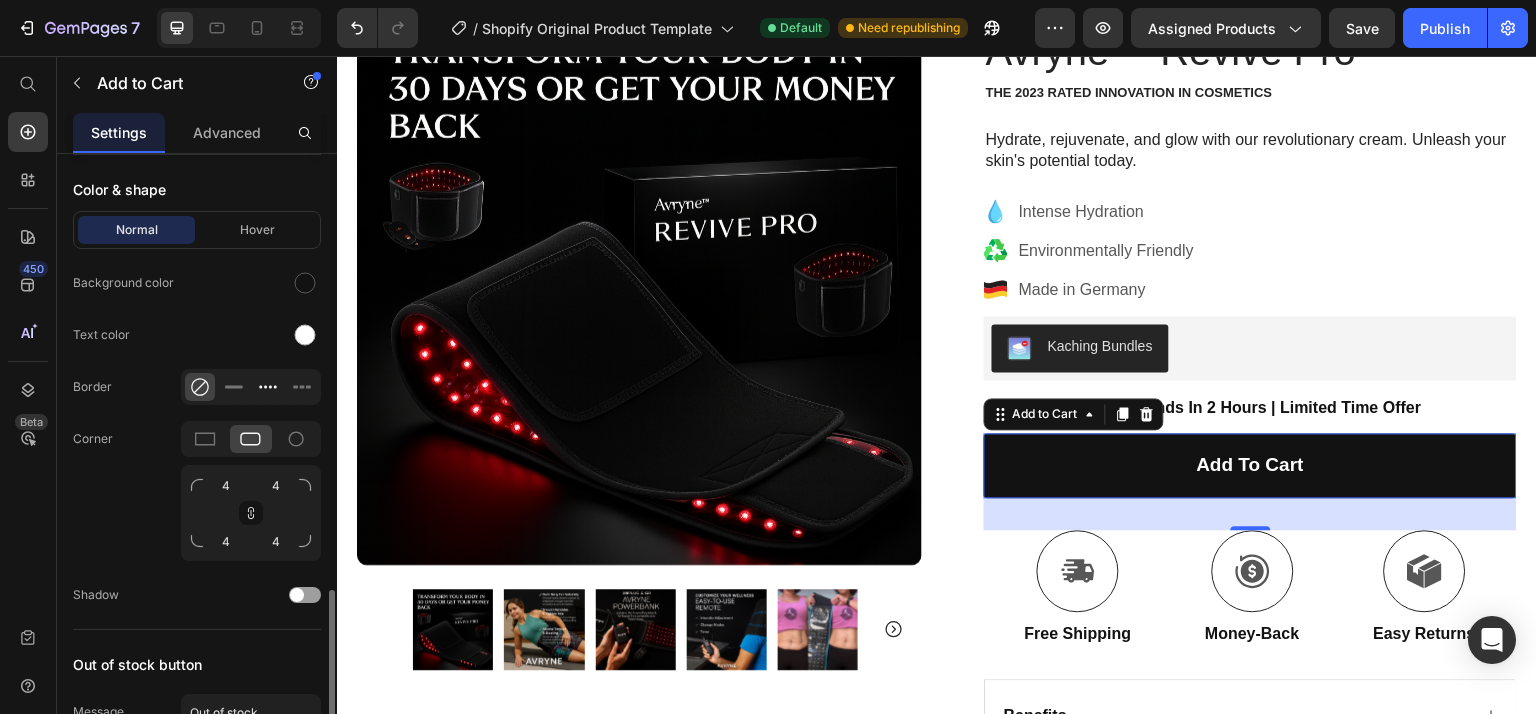 scroll, scrollTop: 2111, scrollLeft: 0, axis: vertical 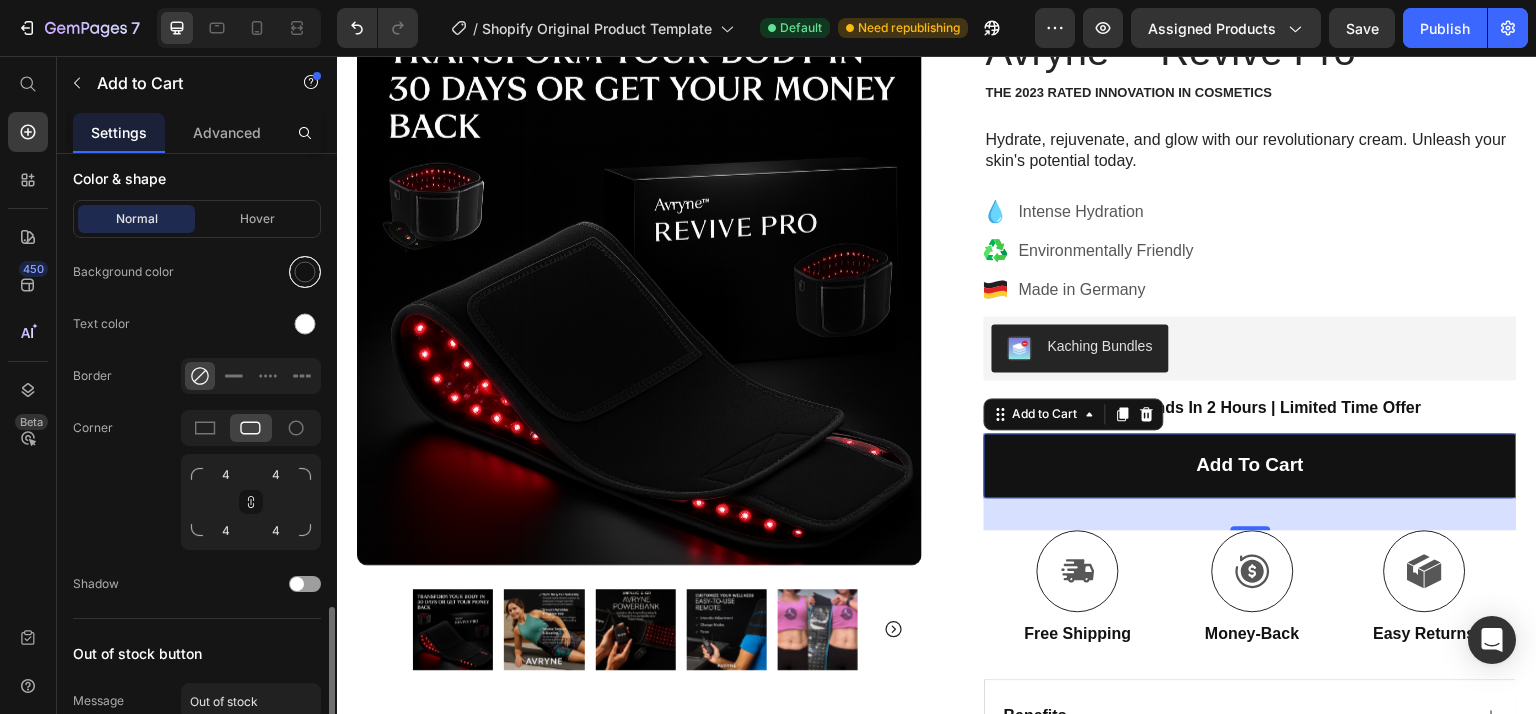 click at bounding box center (305, 272) 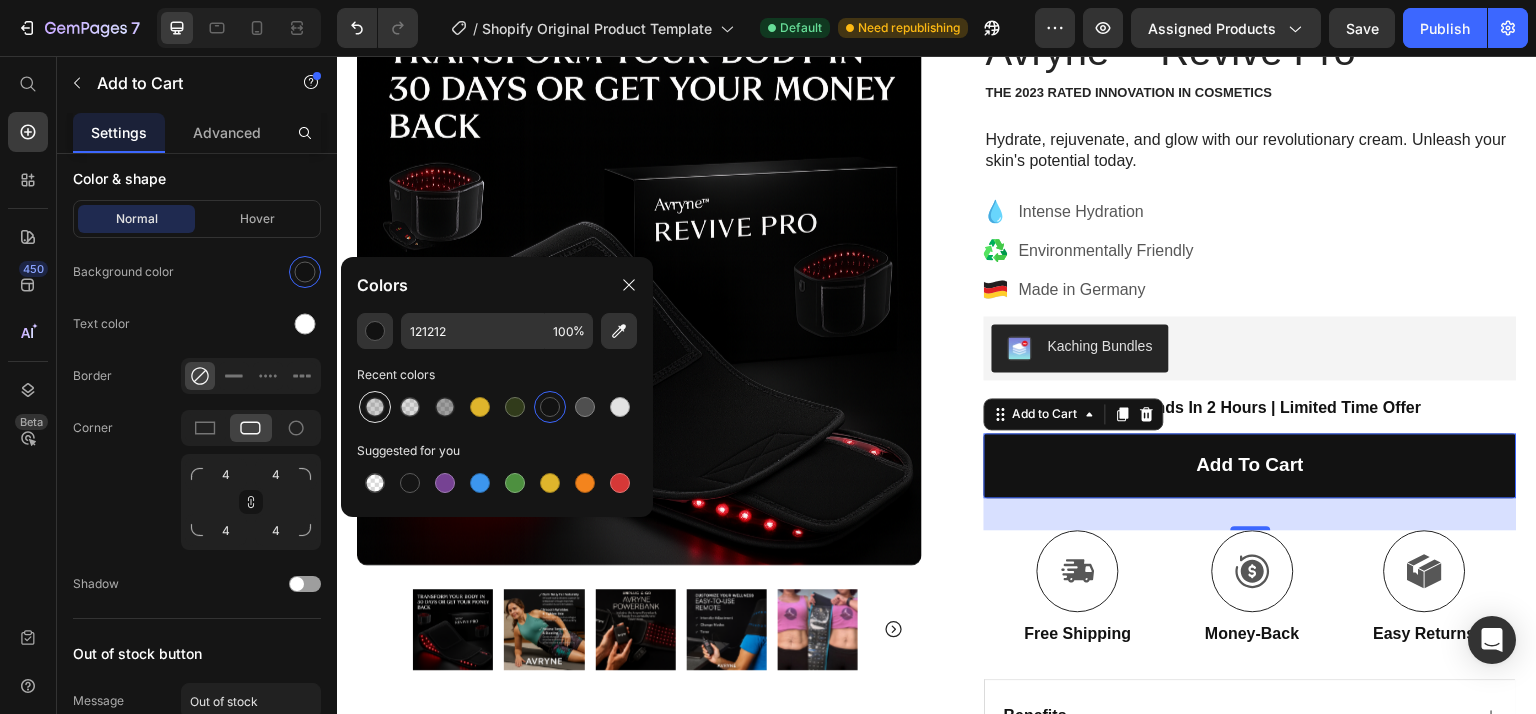 click at bounding box center (375, 407) 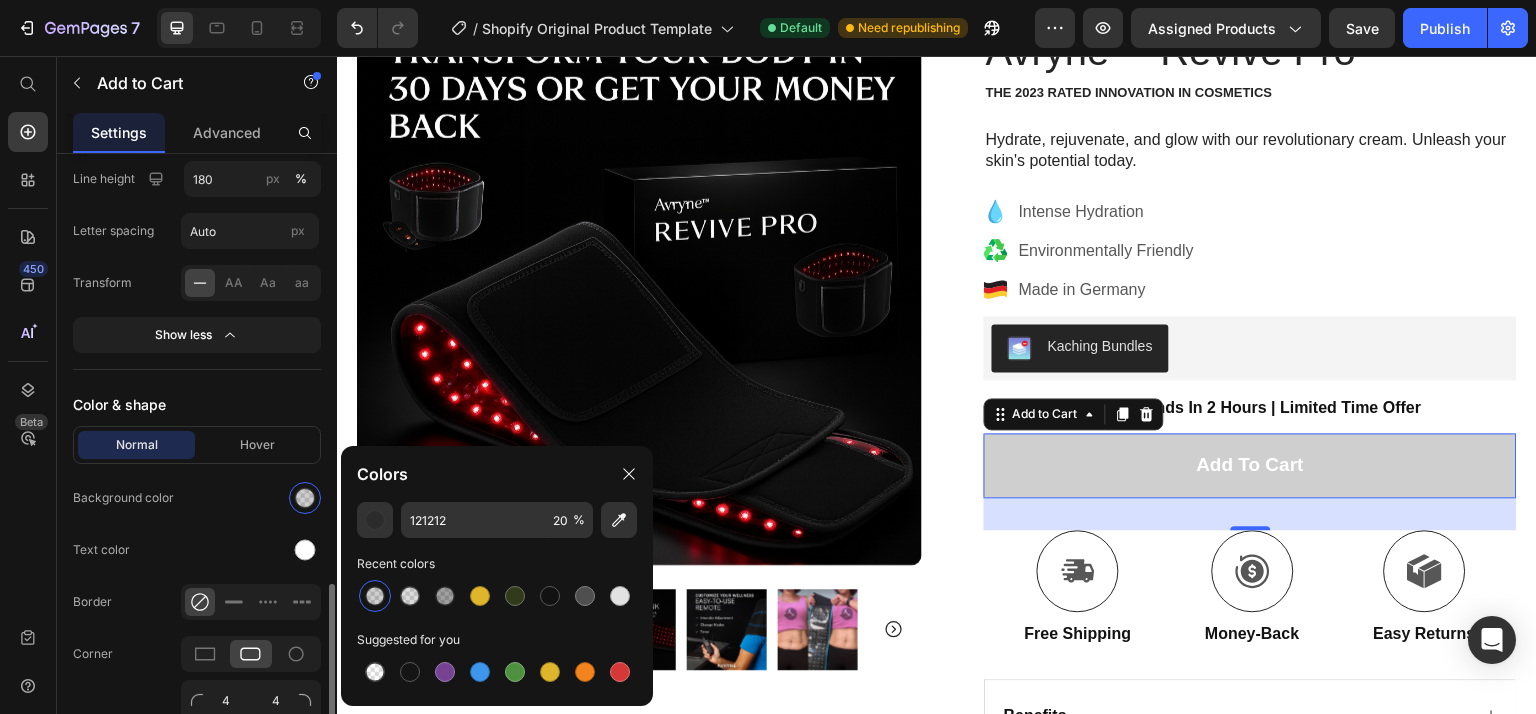 scroll, scrollTop: 1878, scrollLeft: 0, axis: vertical 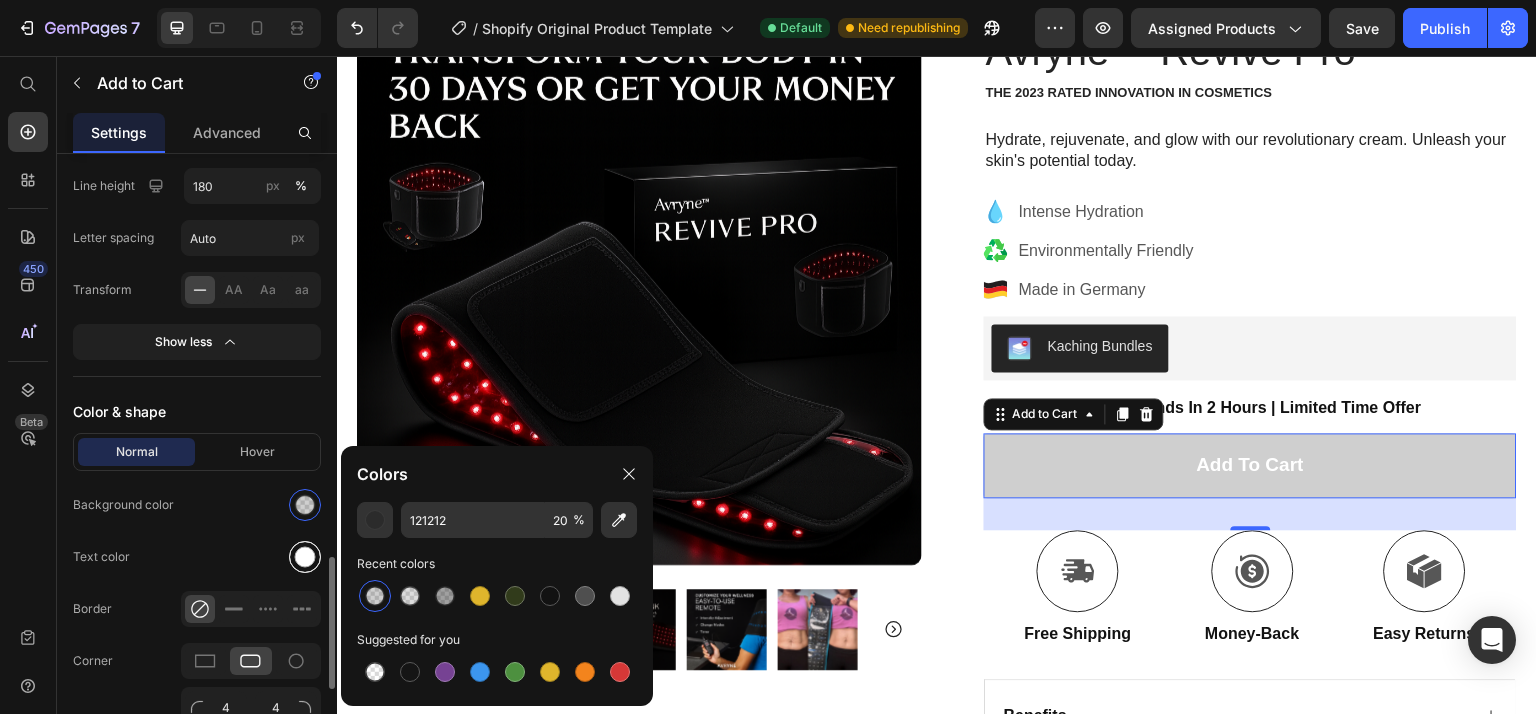click at bounding box center [305, 557] 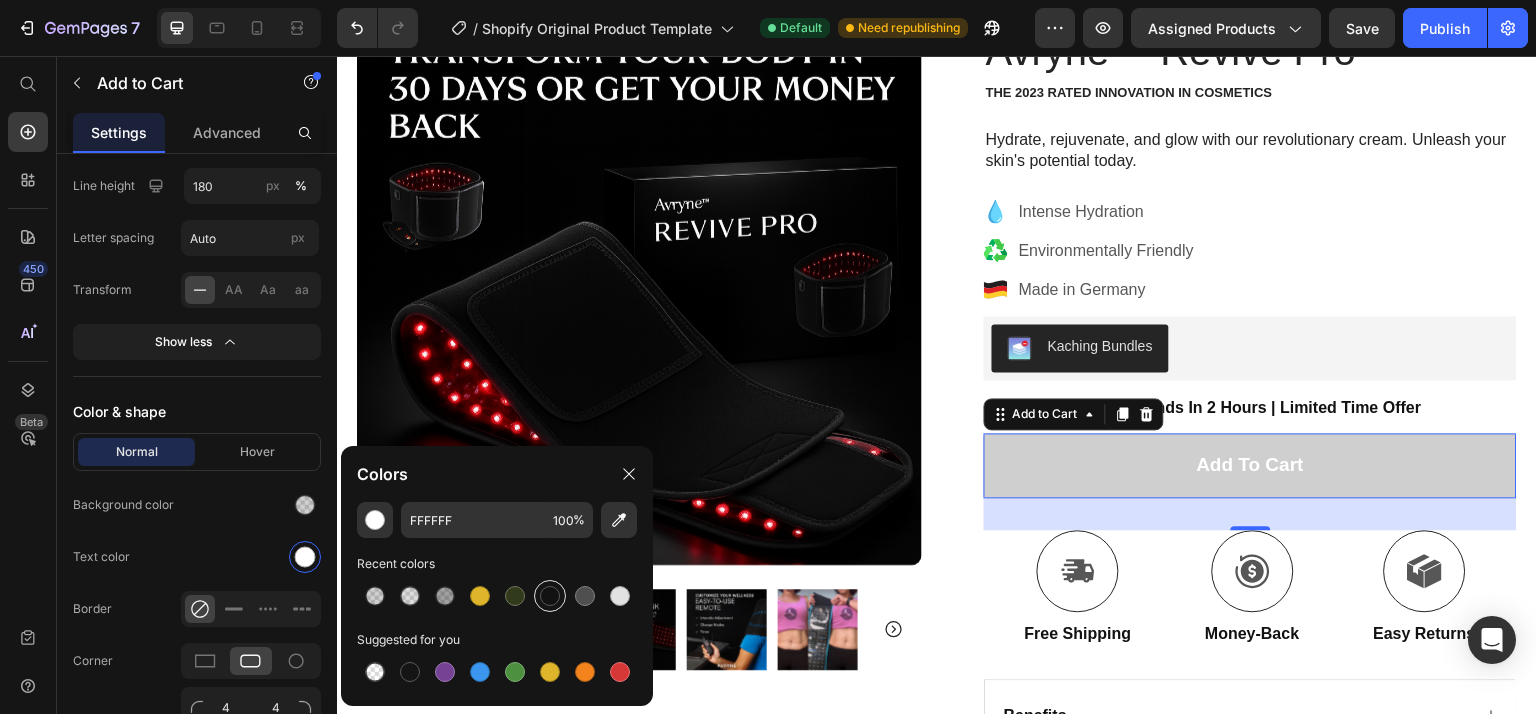 click at bounding box center [550, 596] 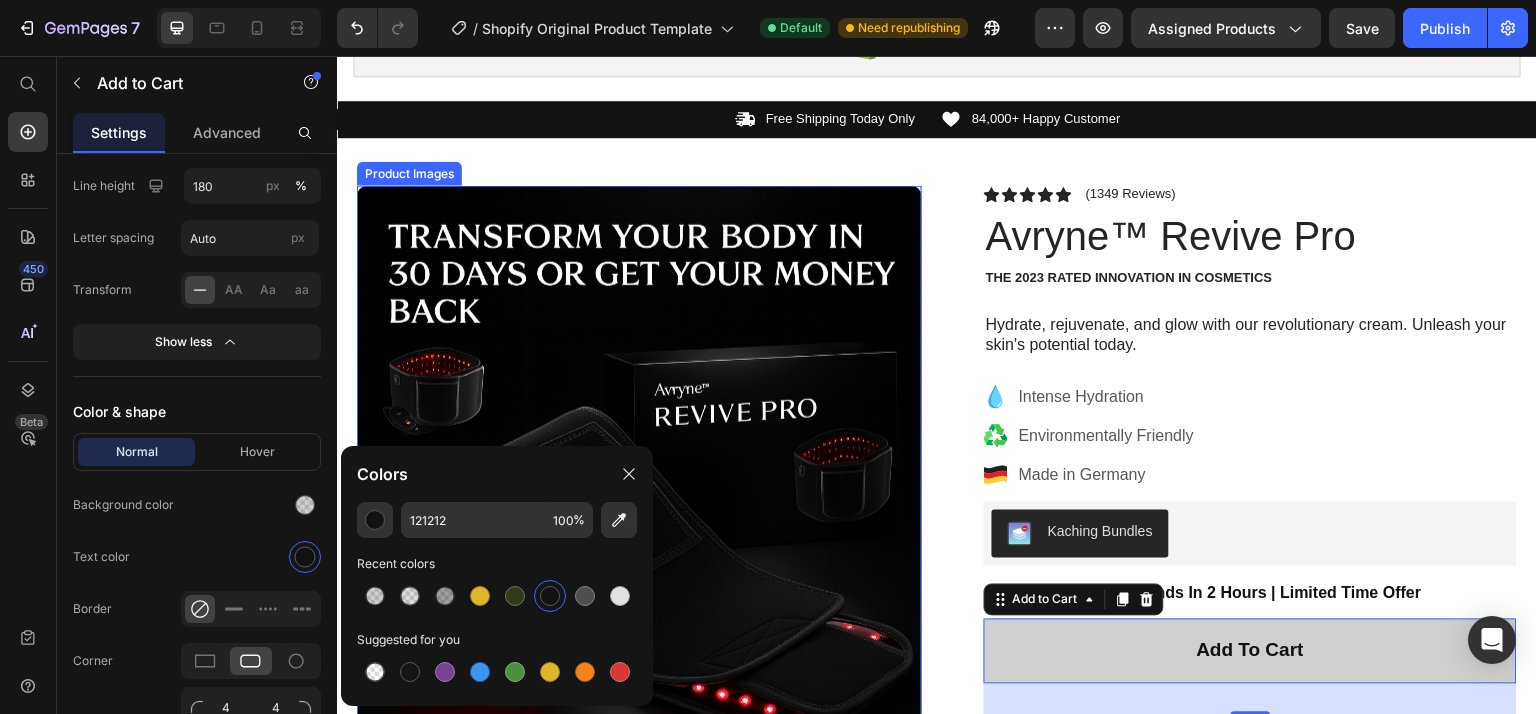 scroll, scrollTop: 1351, scrollLeft: 0, axis: vertical 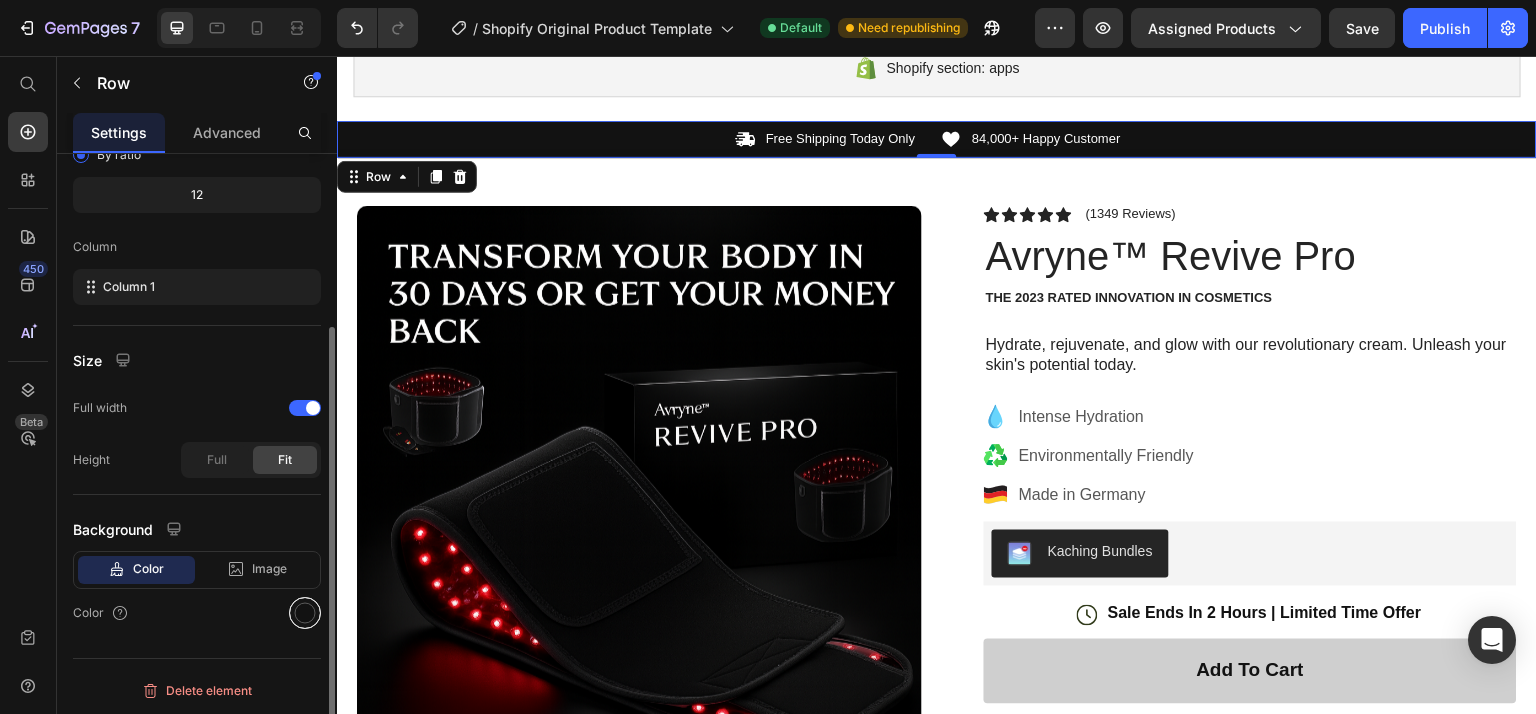 click at bounding box center [305, 613] 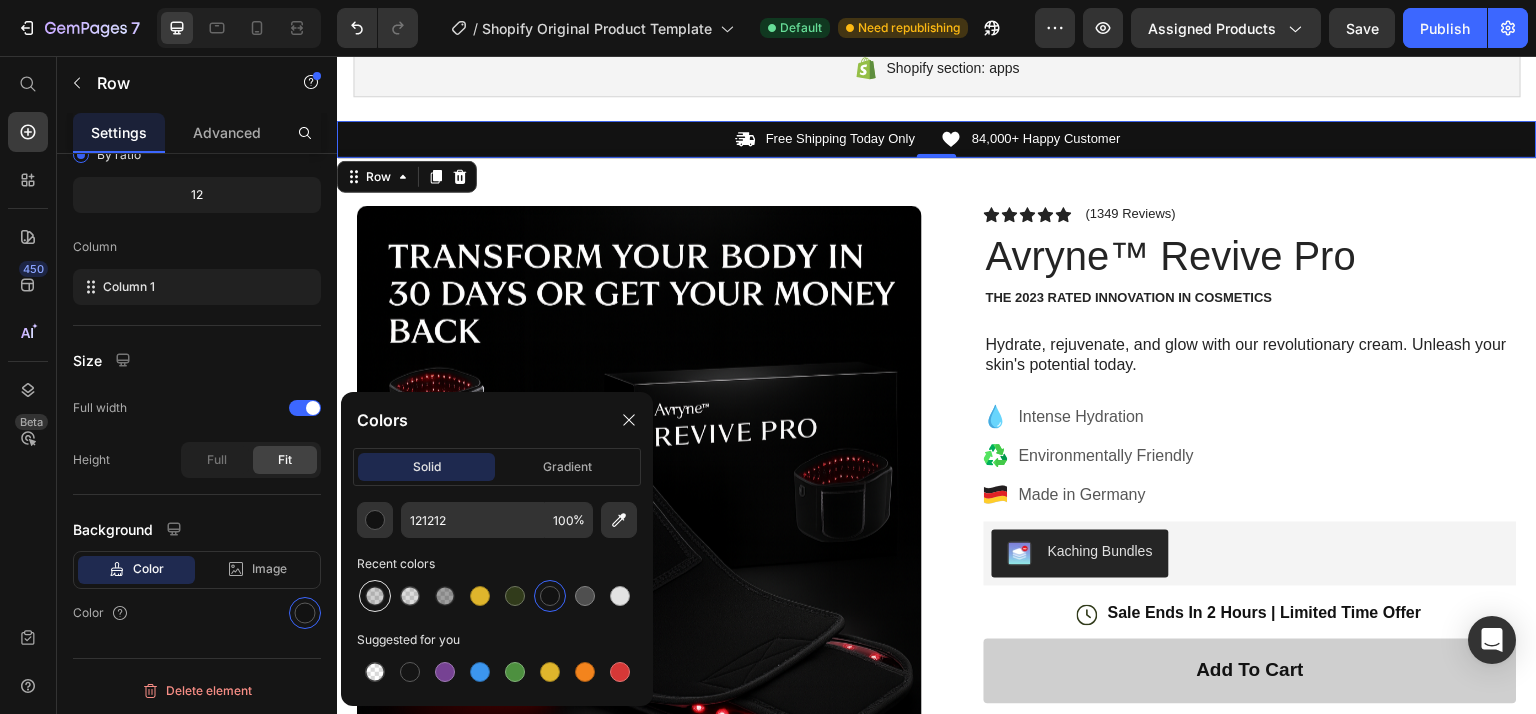 click at bounding box center [375, 596] 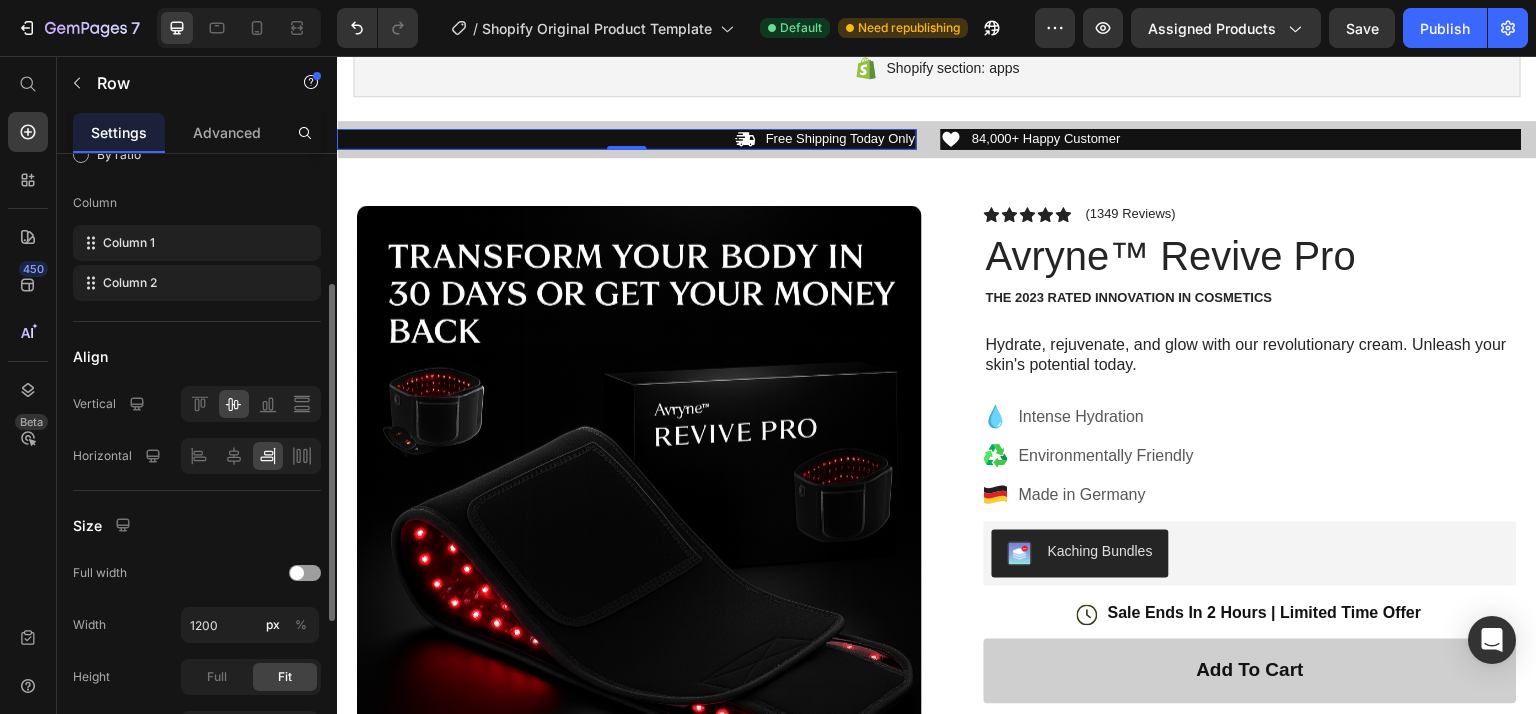 scroll, scrollTop: 240, scrollLeft: 0, axis: vertical 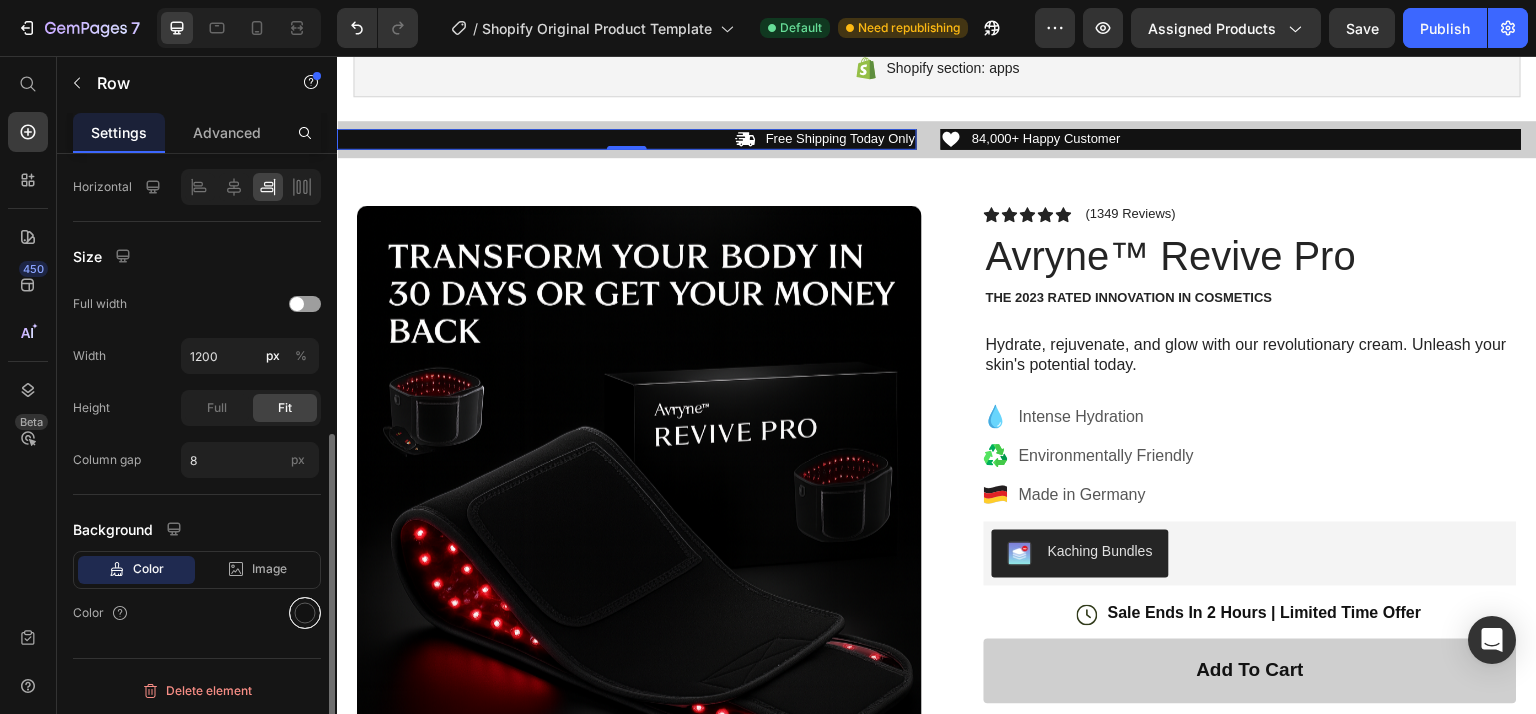 click at bounding box center [305, 613] 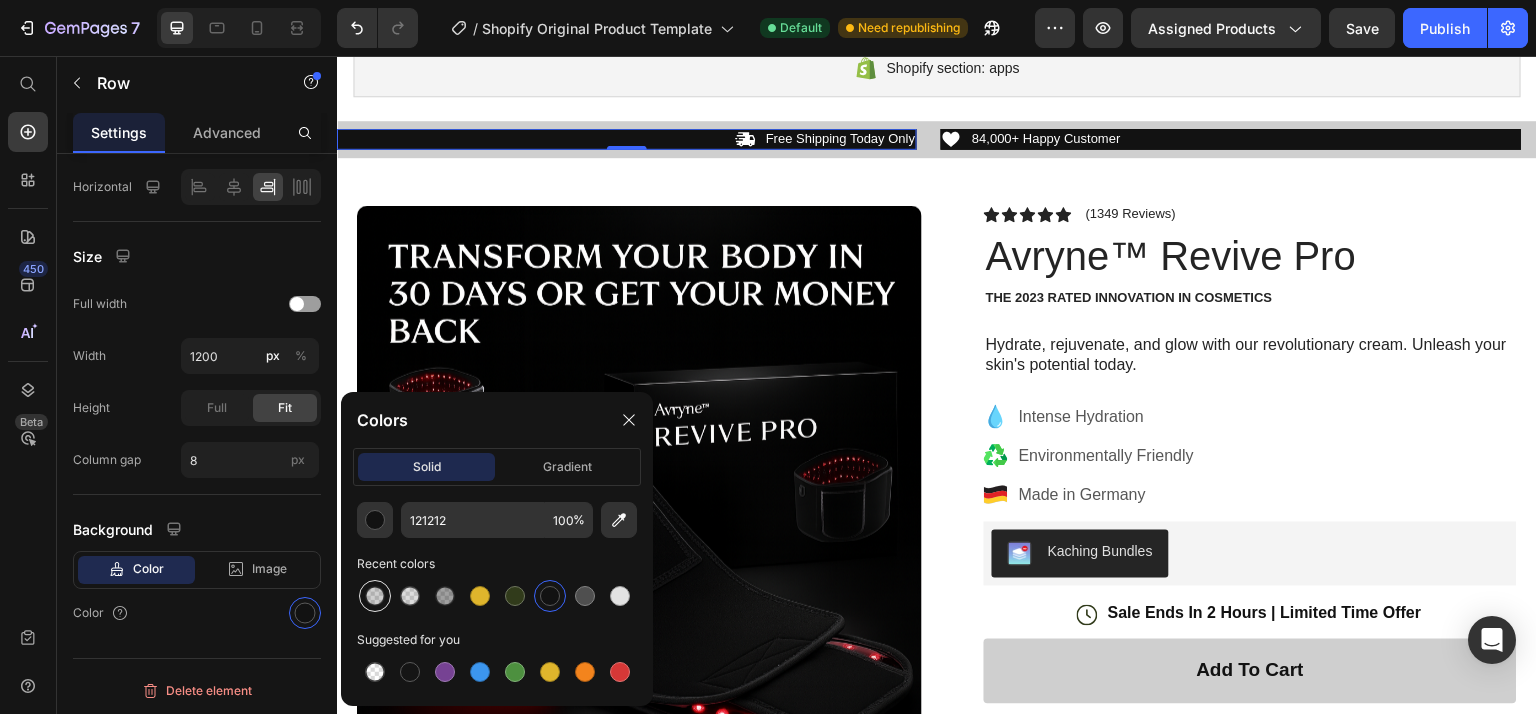 click at bounding box center (375, 596) 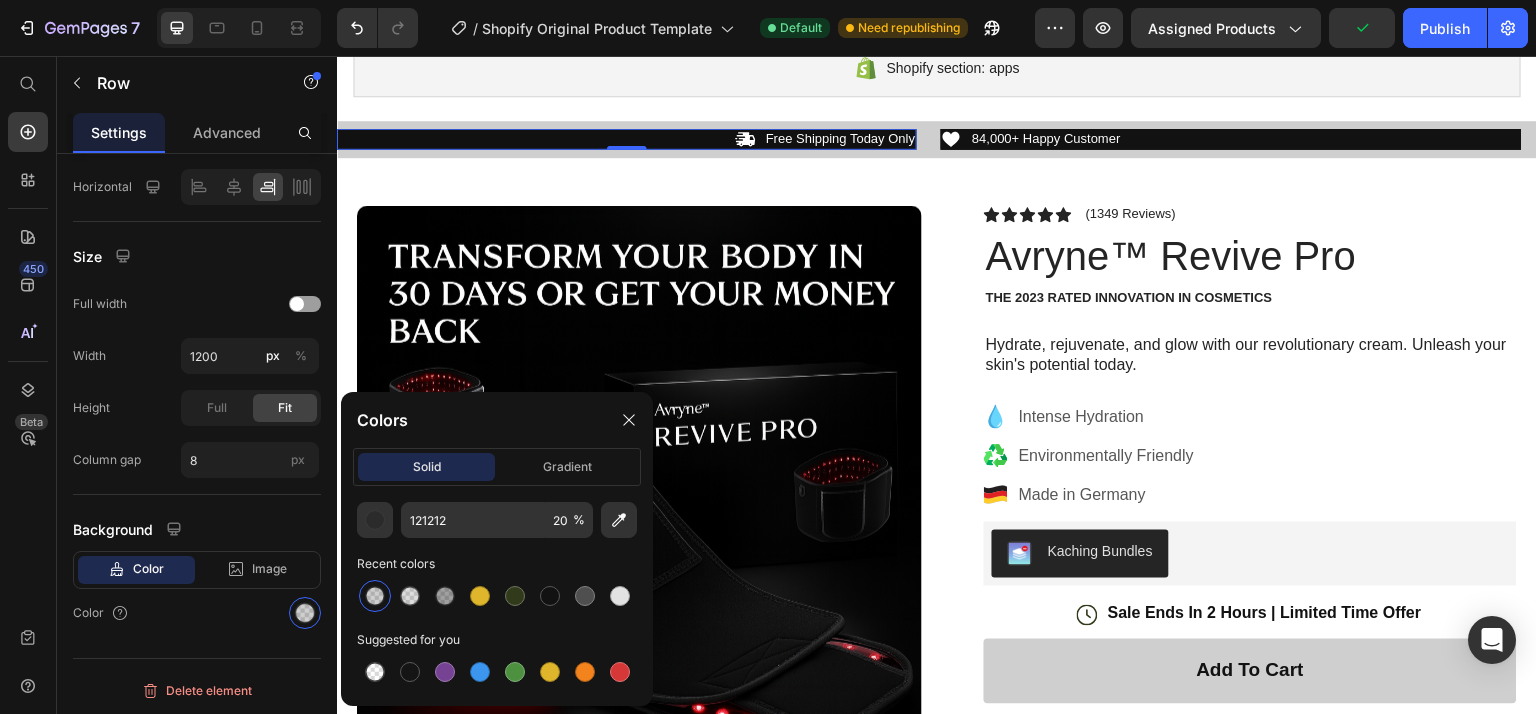 click at bounding box center (375, 596) 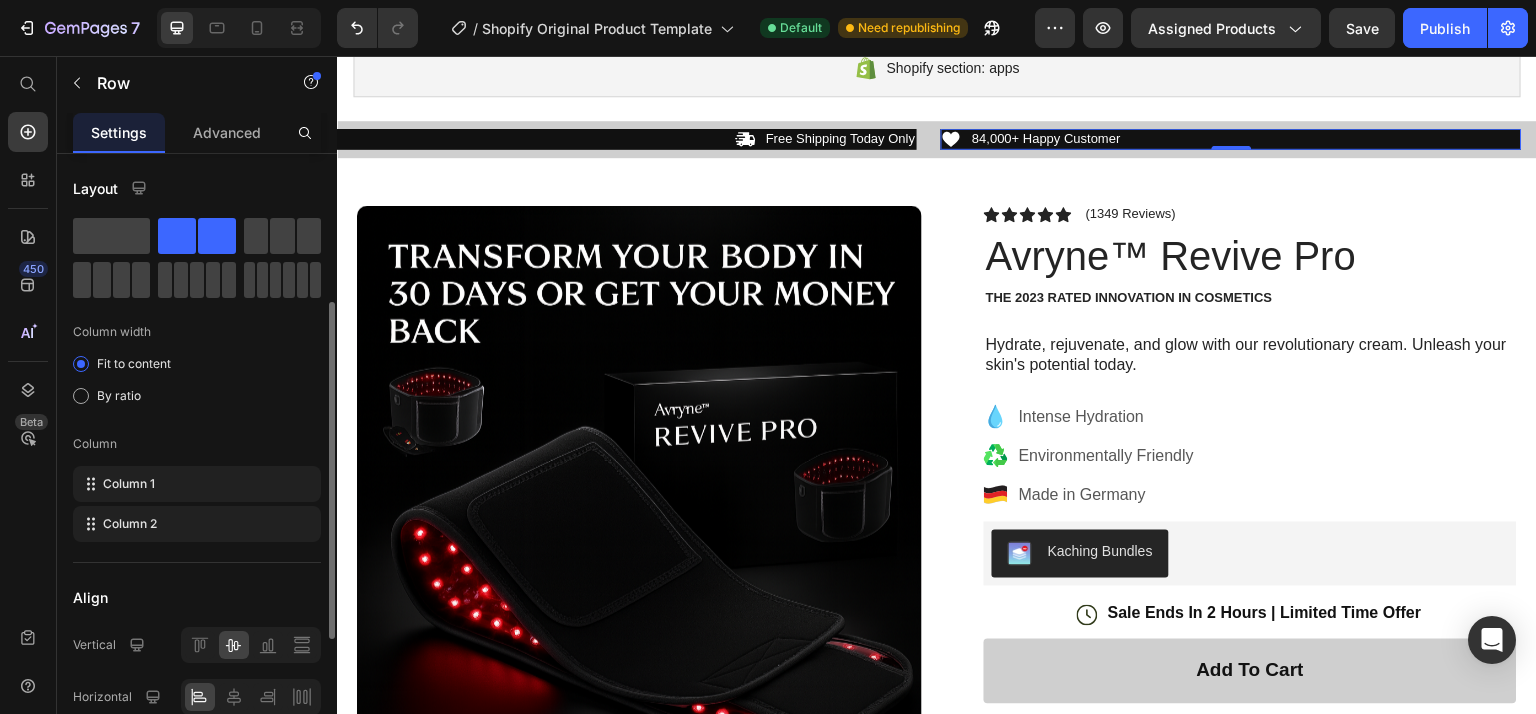 scroll, scrollTop: 510, scrollLeft: 0, axis: vertical 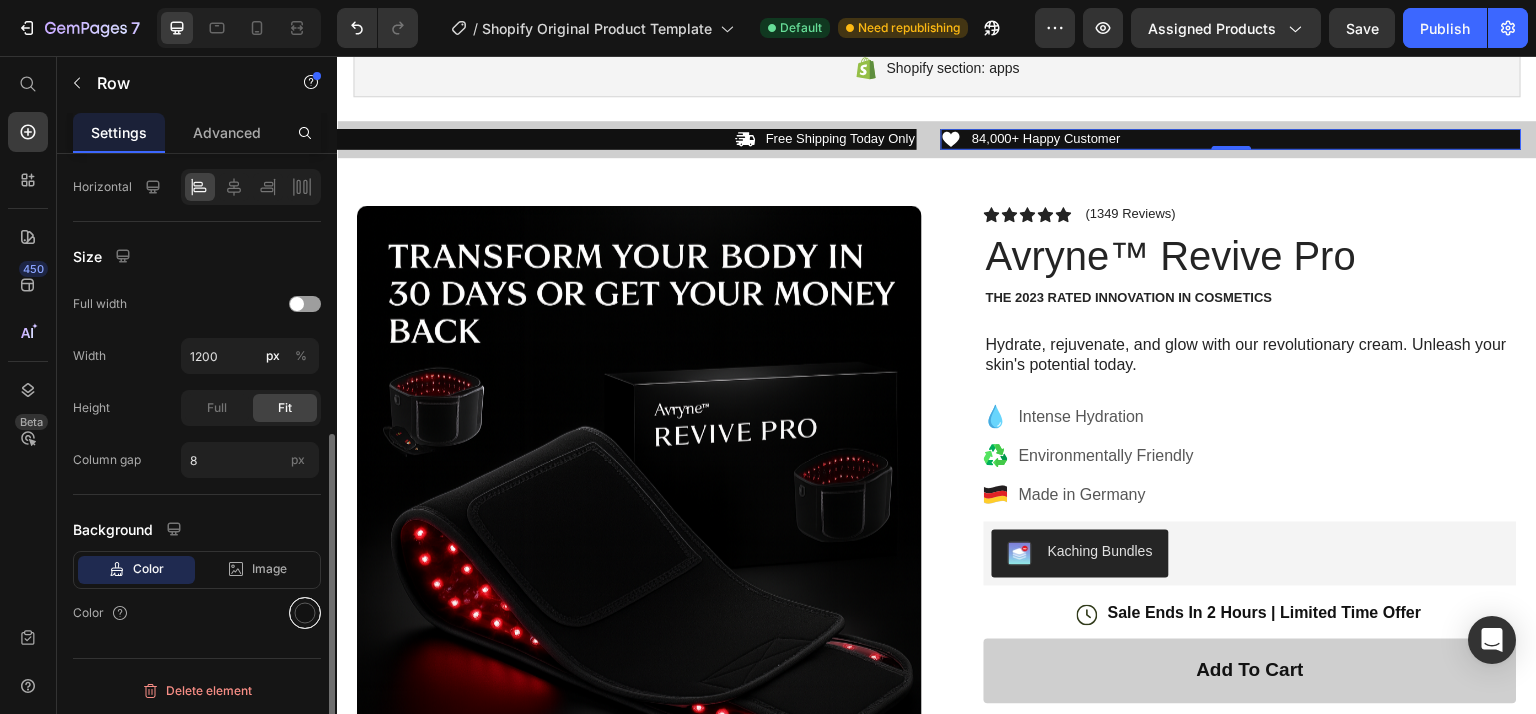 click at bounding box center (305, 613) 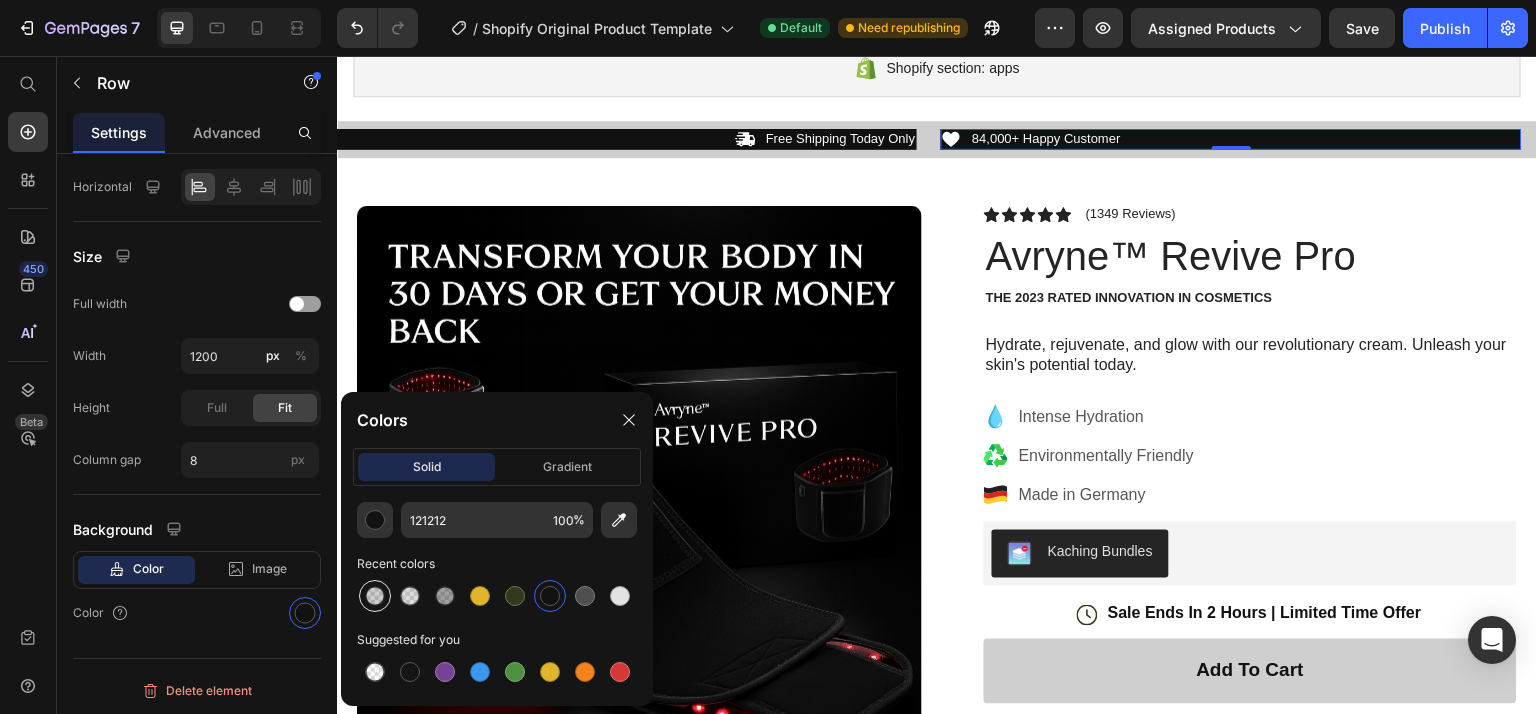 click at bounding box center (375, 596) 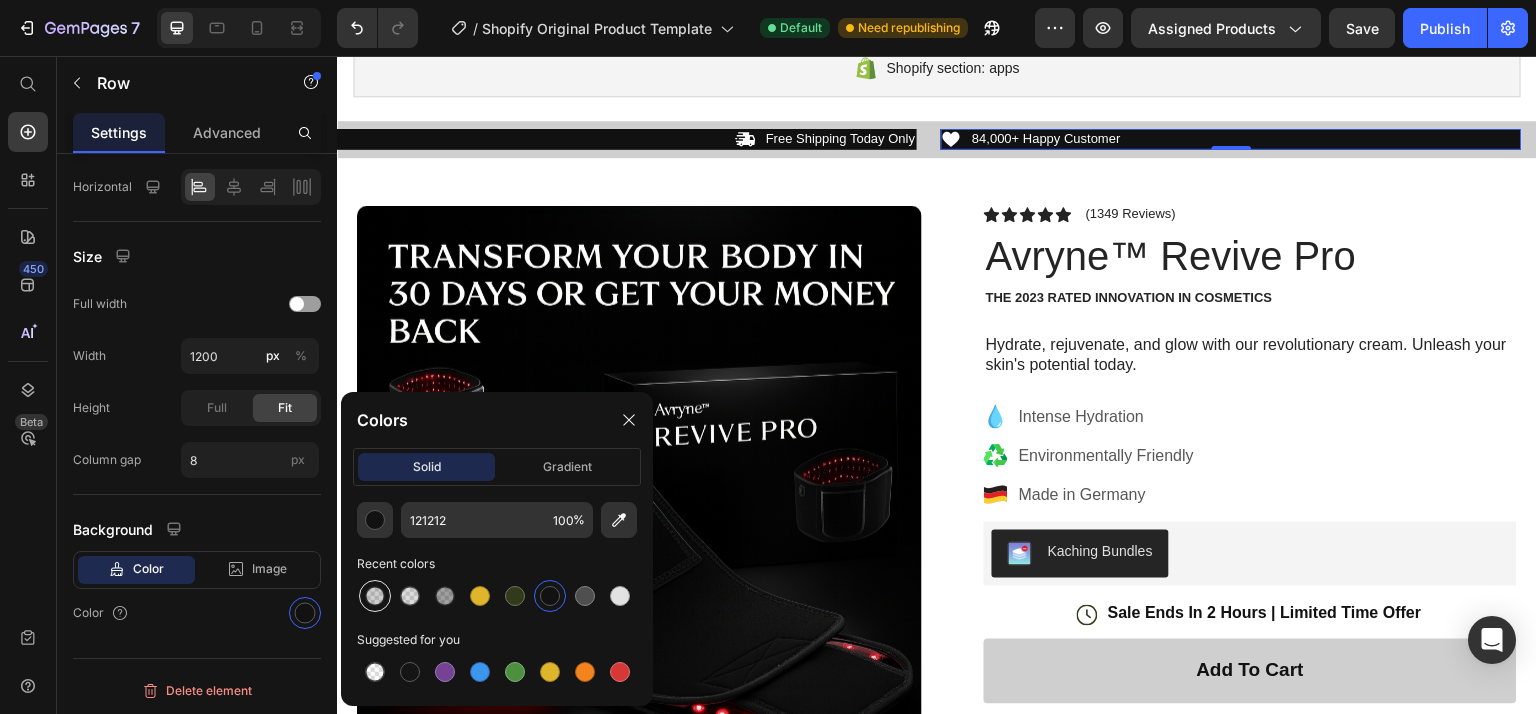 type on "20" 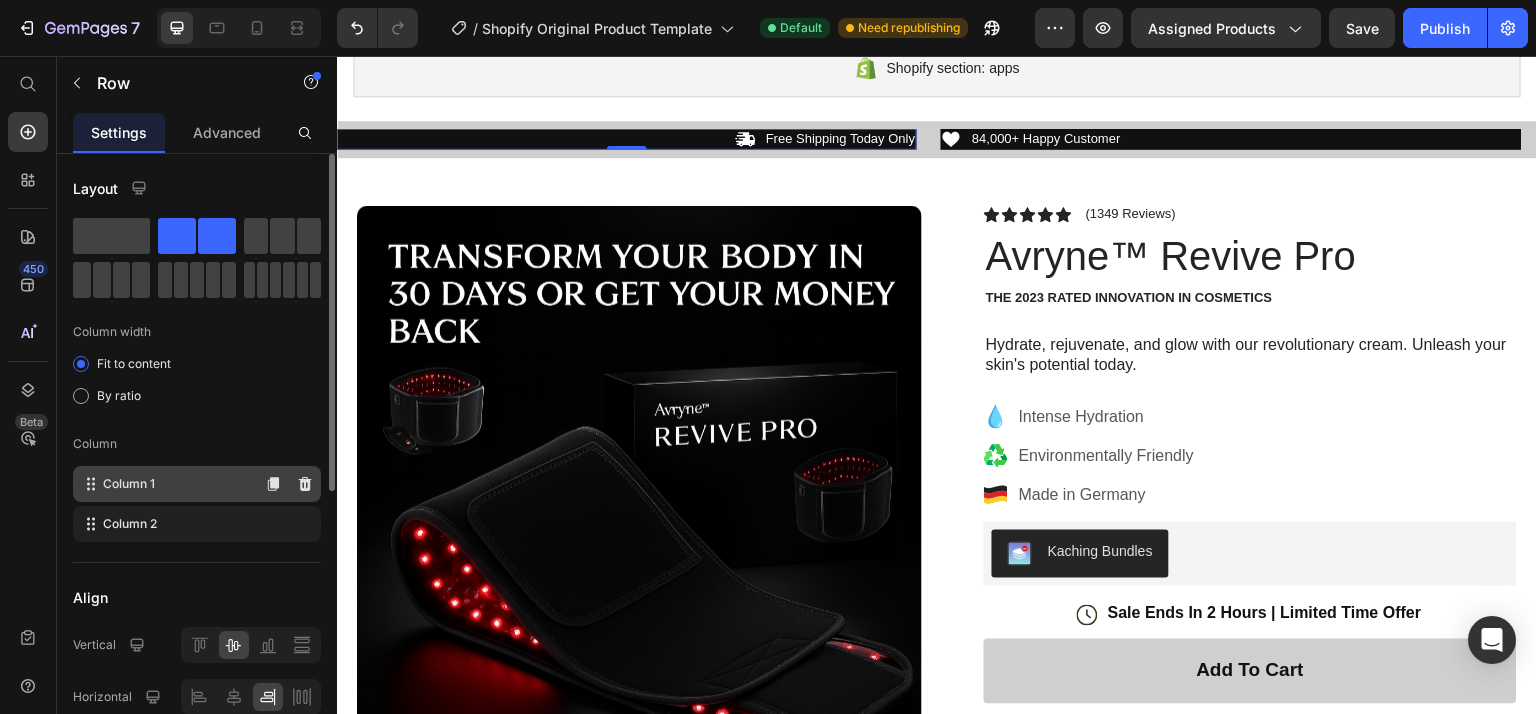 scroll, scrollTop: 8, scrollLeft: 0, axis: vertical 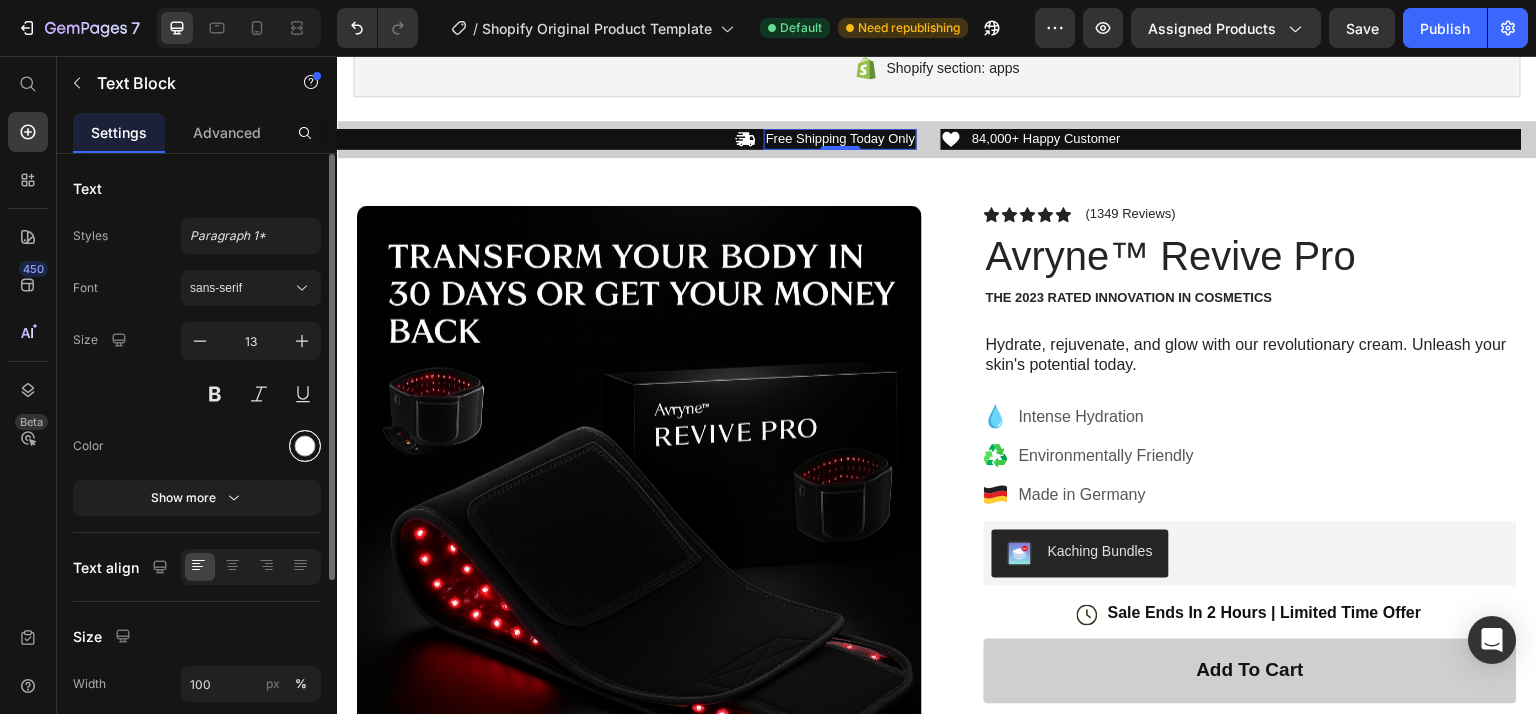 click at bounding box center (305, 446) 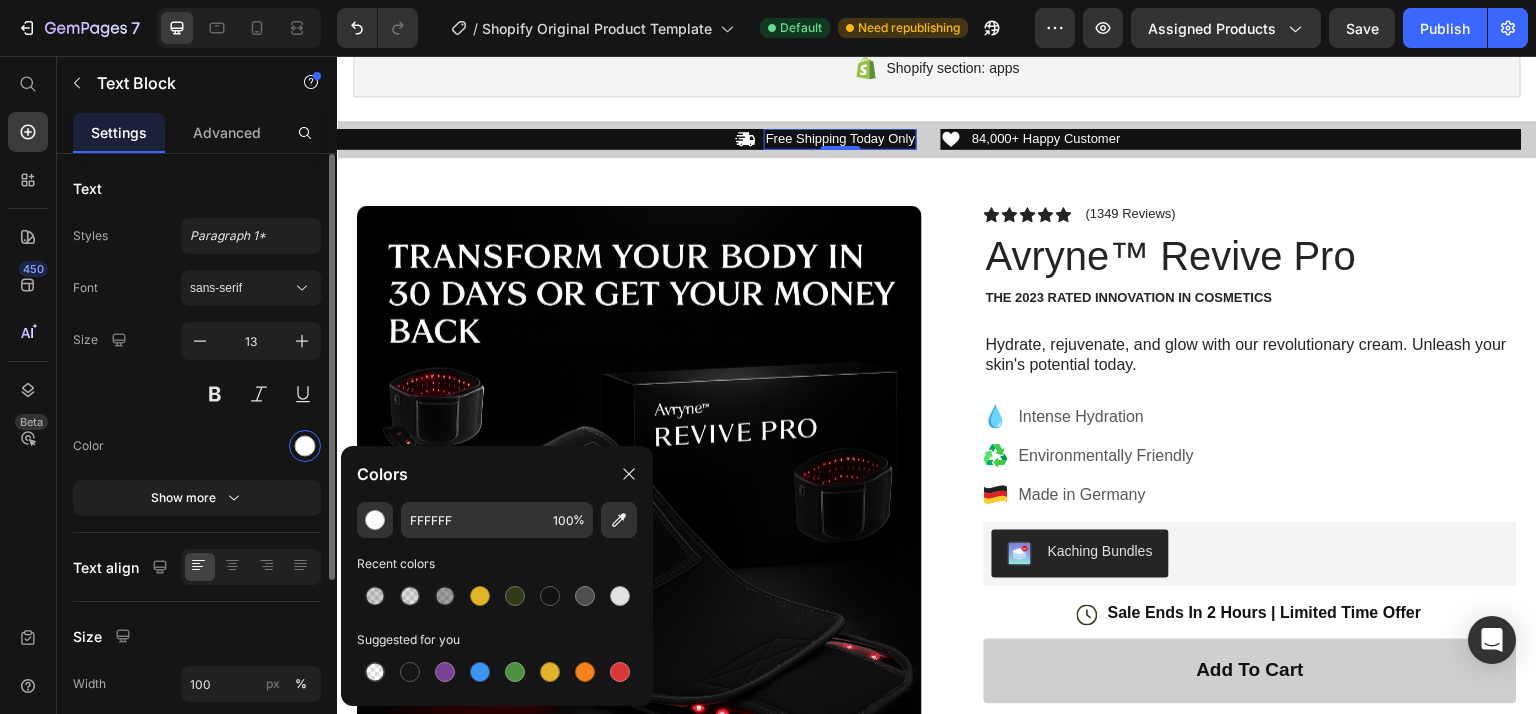 click at bounding box center [251, 446] 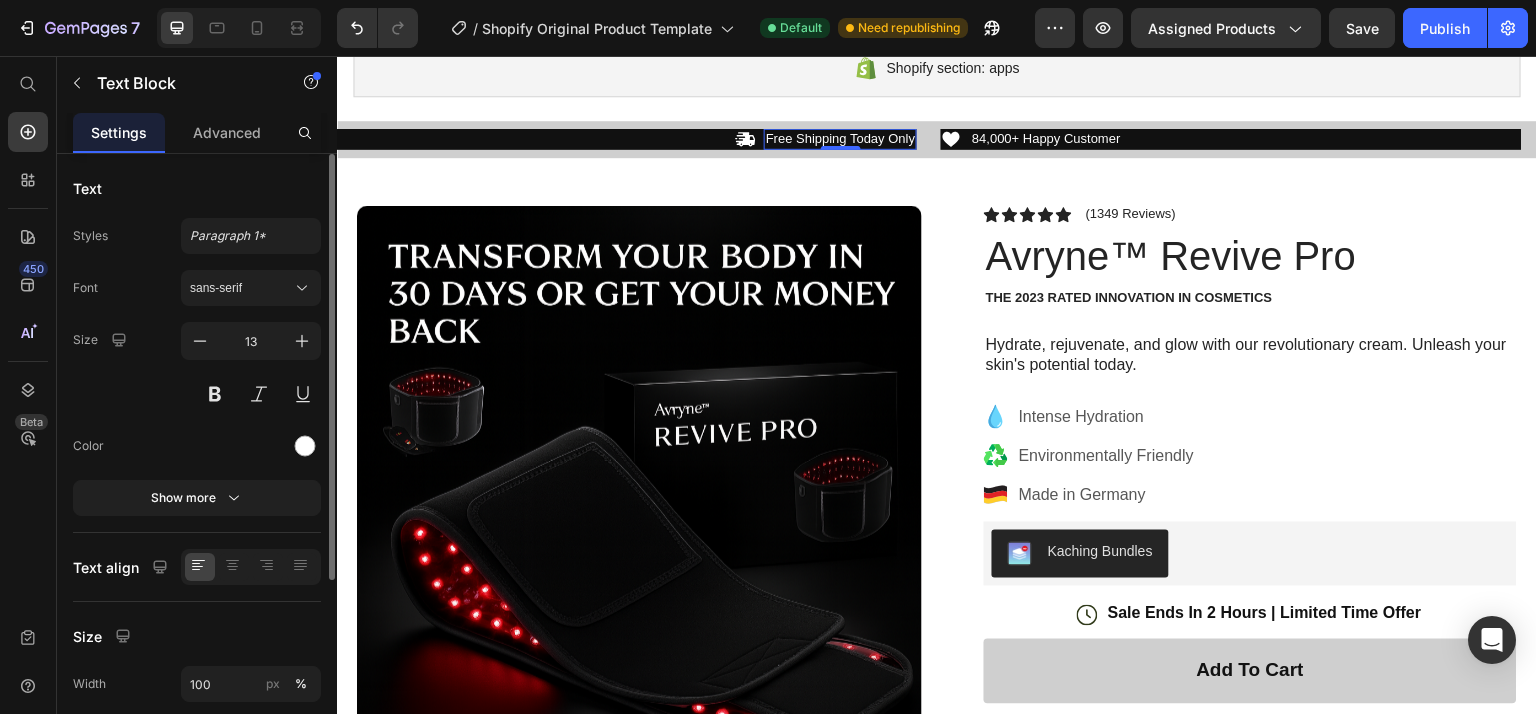 scroll, scrollTop: 276, scrollLeft: 0, axis: vertical 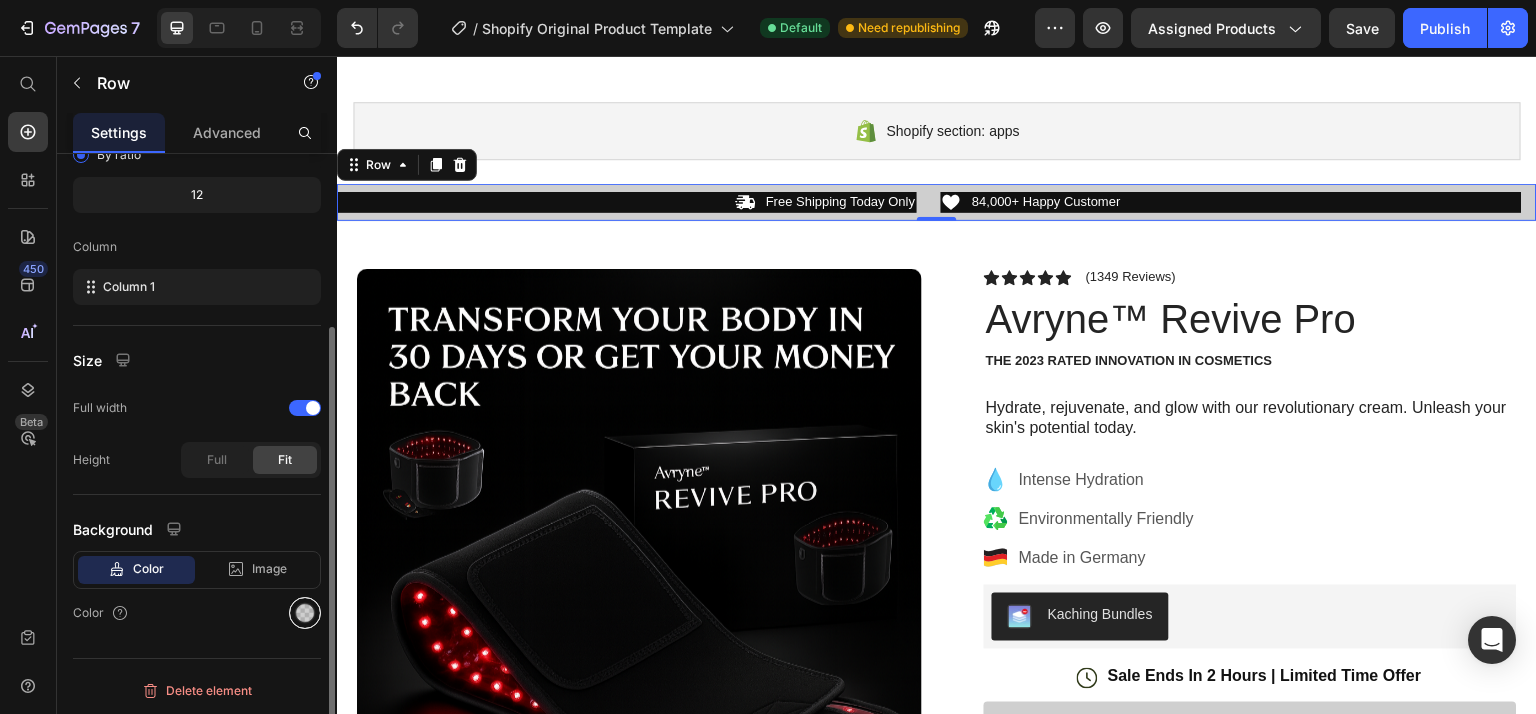 click at bounding box center (305, 613) 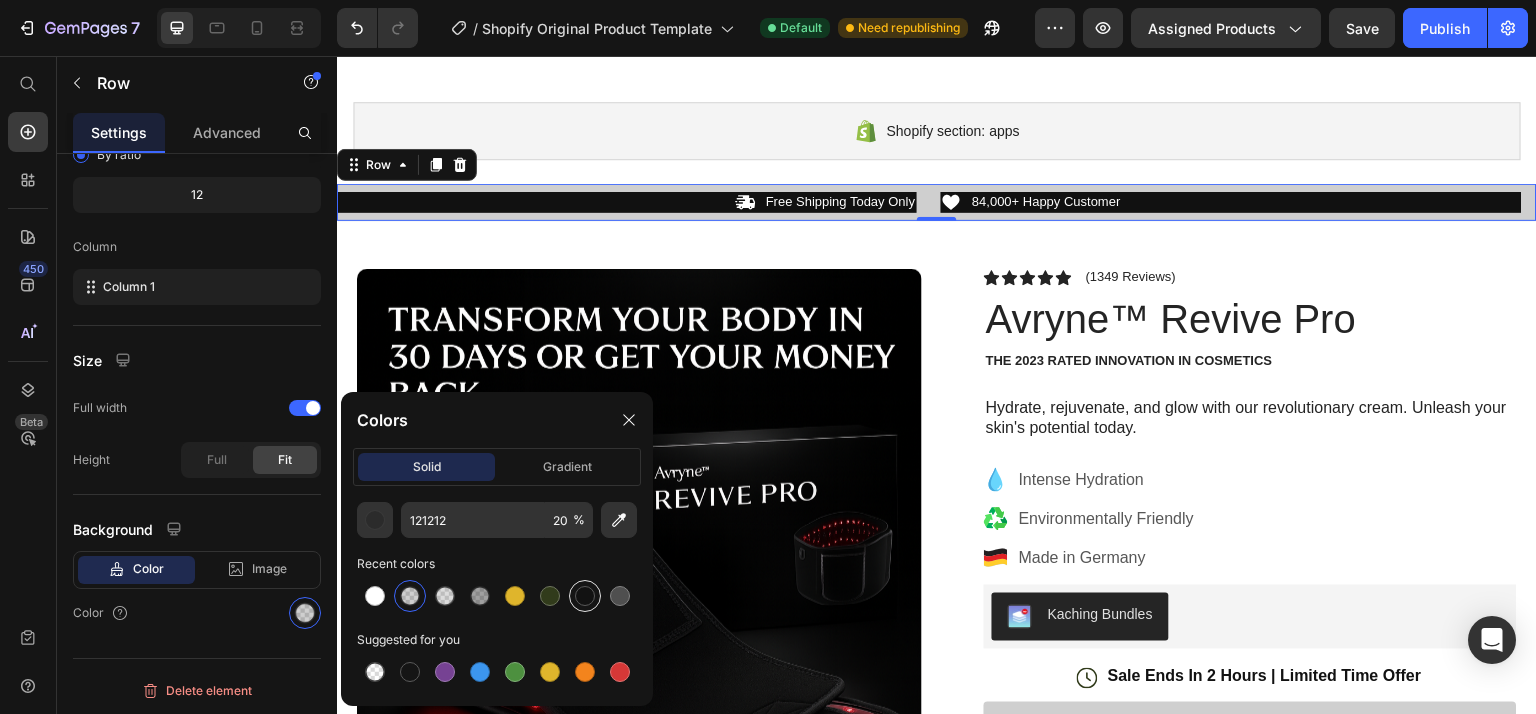 click at bounding box center [585, 596] 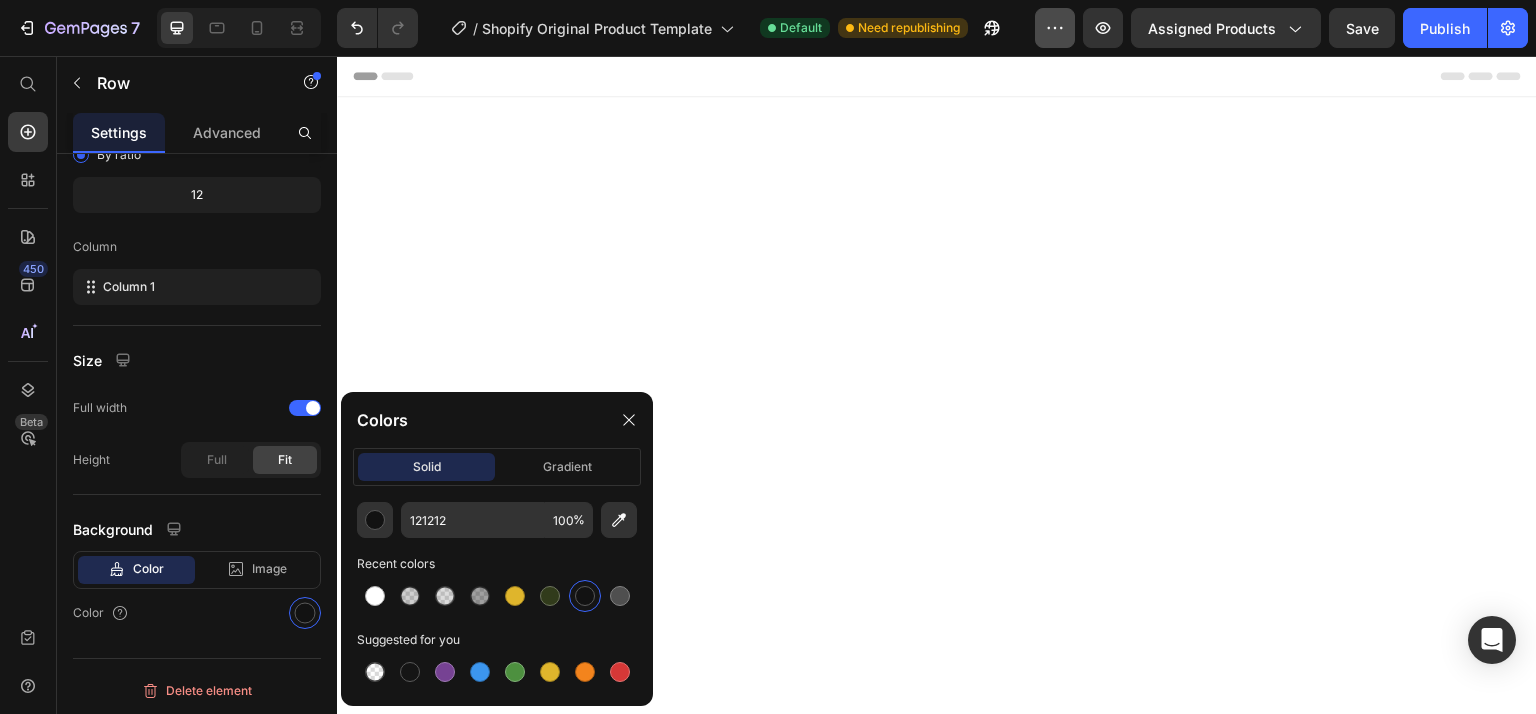 scroll, scrollTop: 4420, scrollLeft: 0, axis: vertical 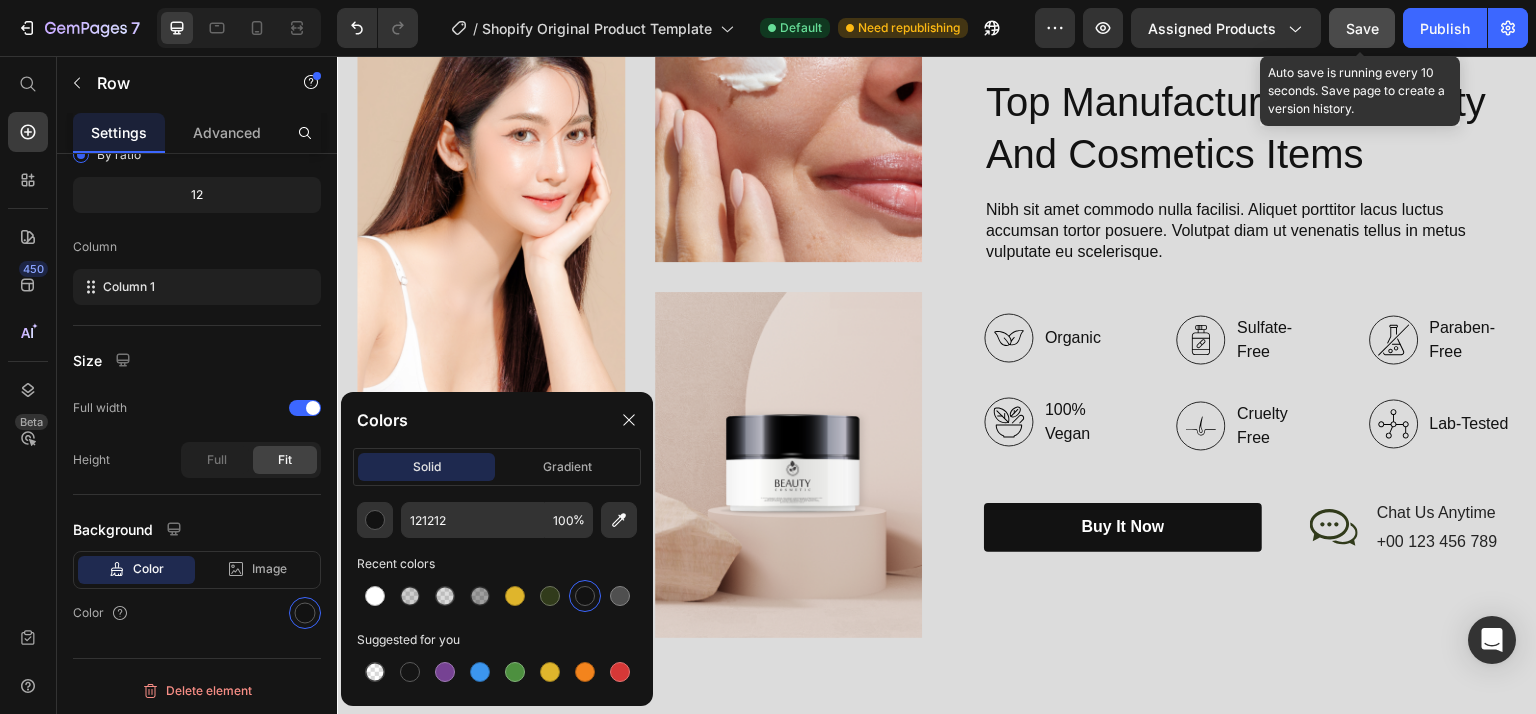 click on "Save" 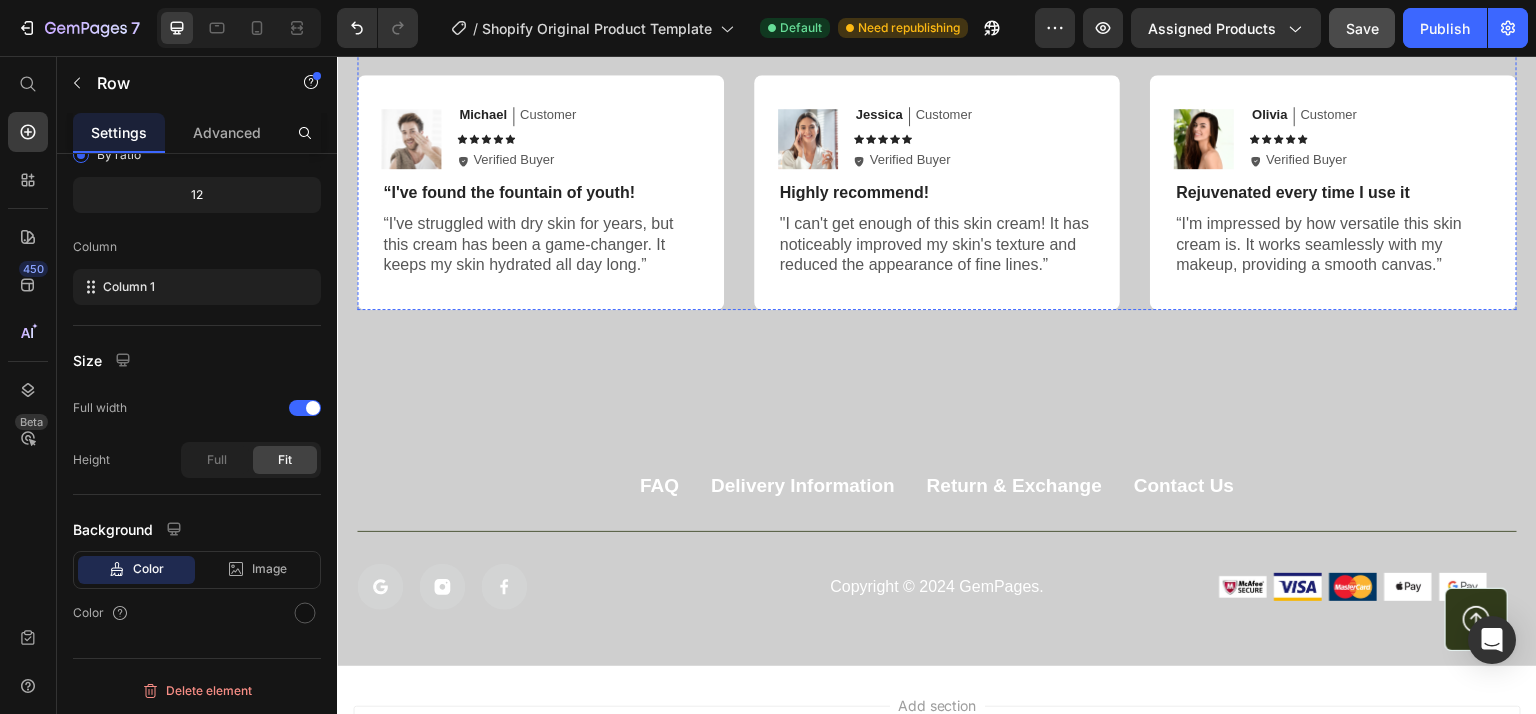 scroll, scrollTop: 6557, scrollLeft: 0, axis: vertical 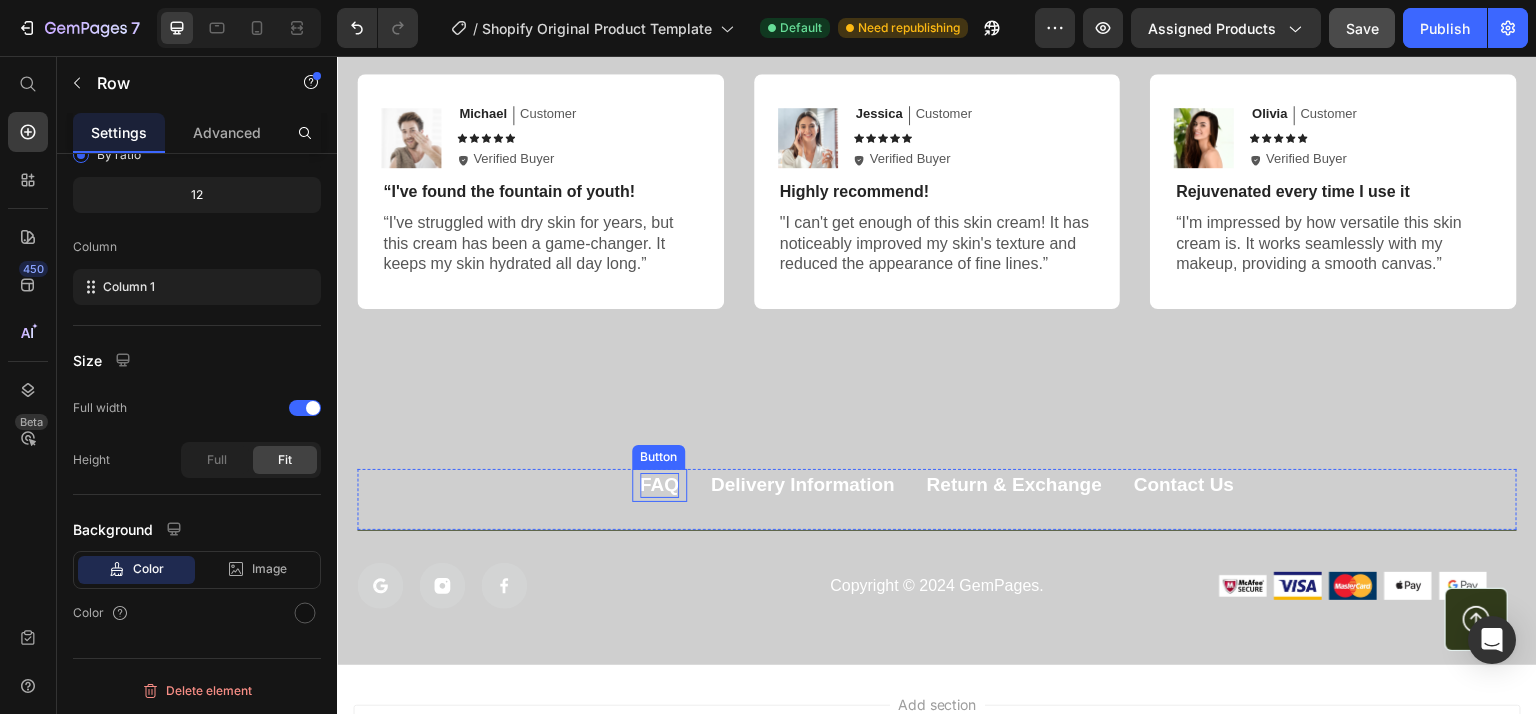 click on "FAQ" at bounding box center (659, 485) 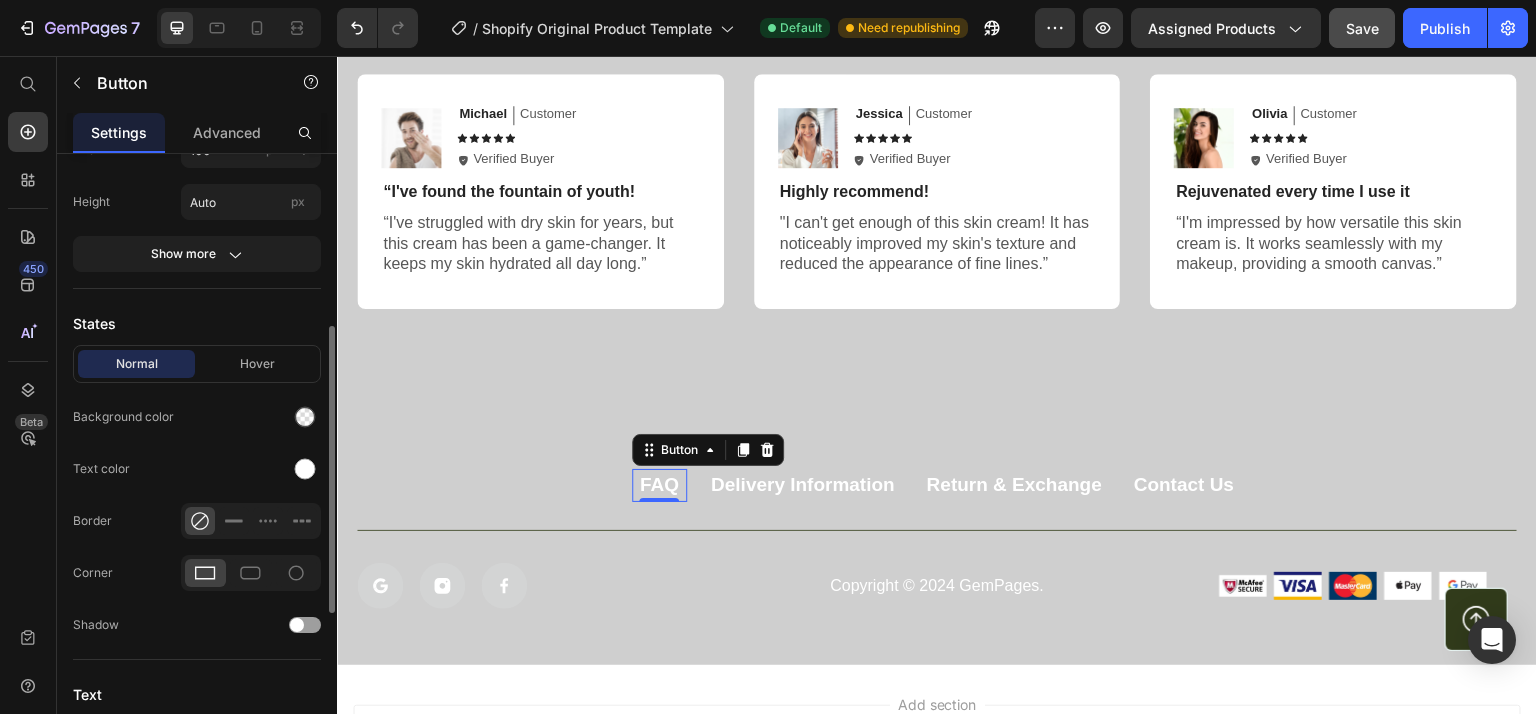 scroll, scrollTop: 368, scrollLeft: 0, axis: vertical 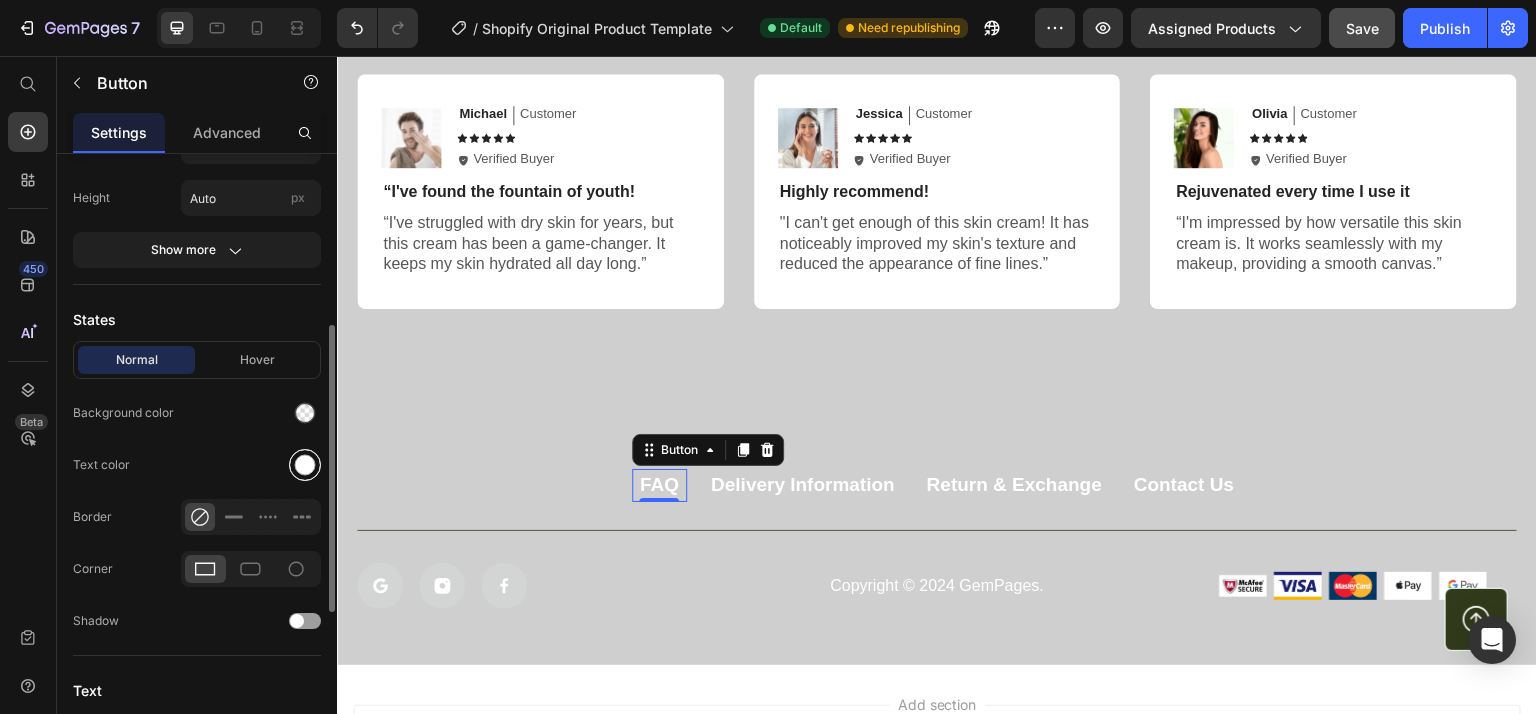 click at bounding box center (305, 465) 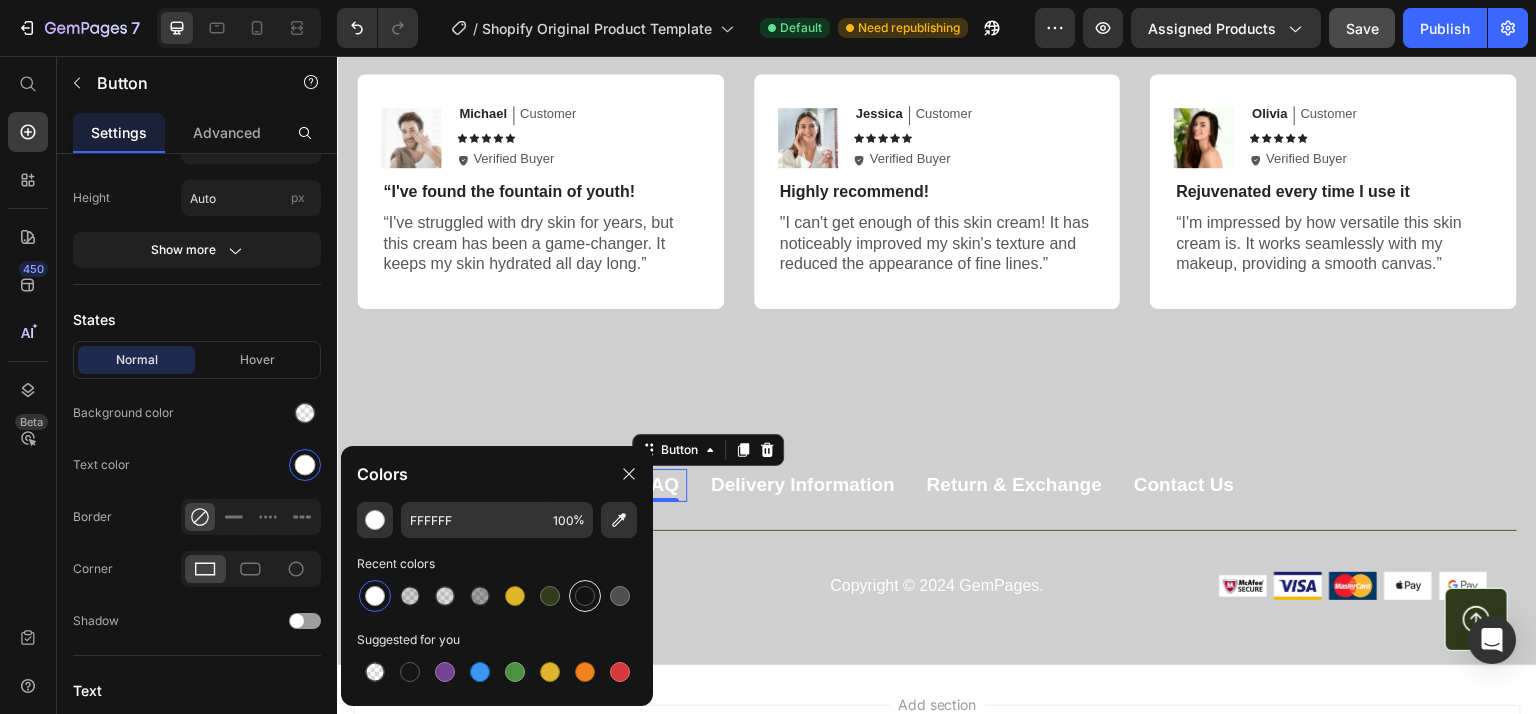 click at bounding box center (585, 596) 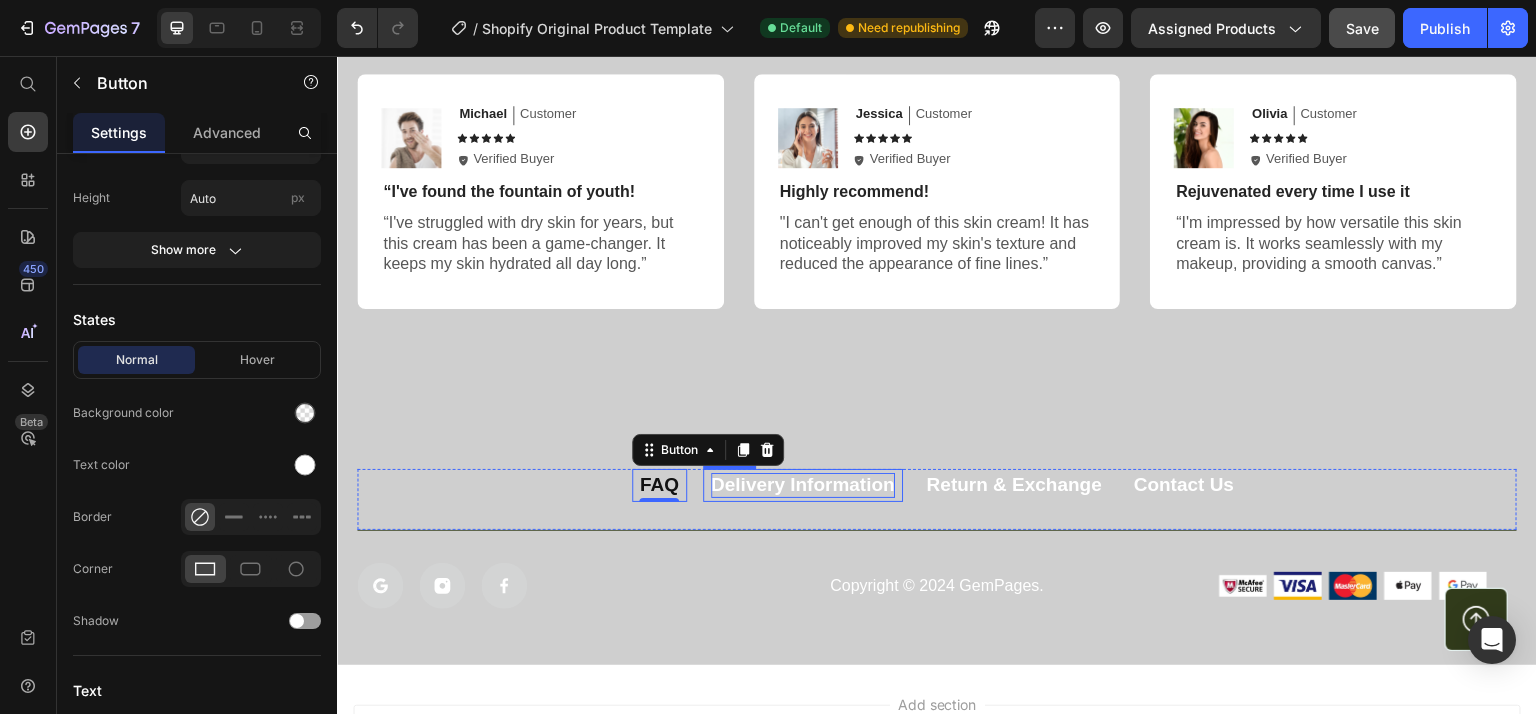 click on "Delivery Information" at bounding box center (803, 485) 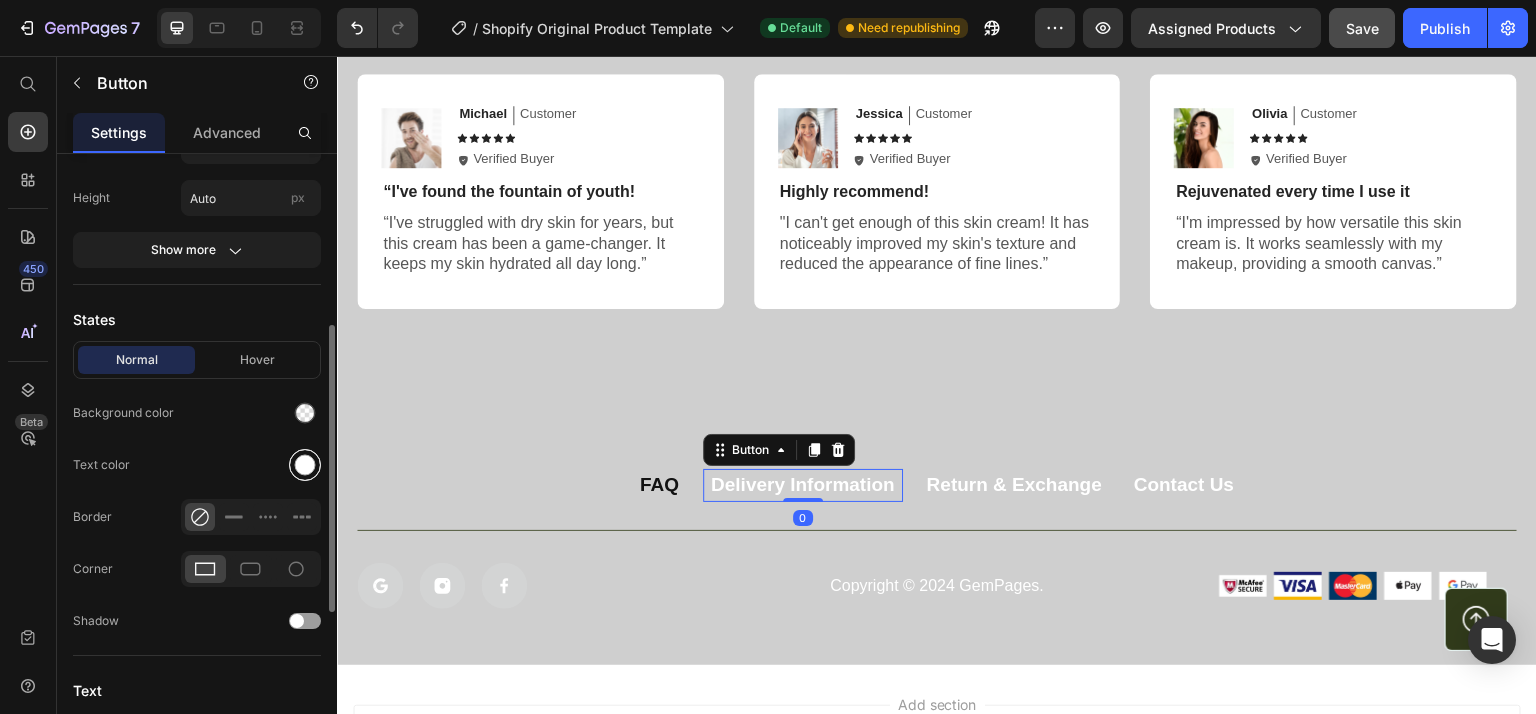 click at bounding box center [305, 465] 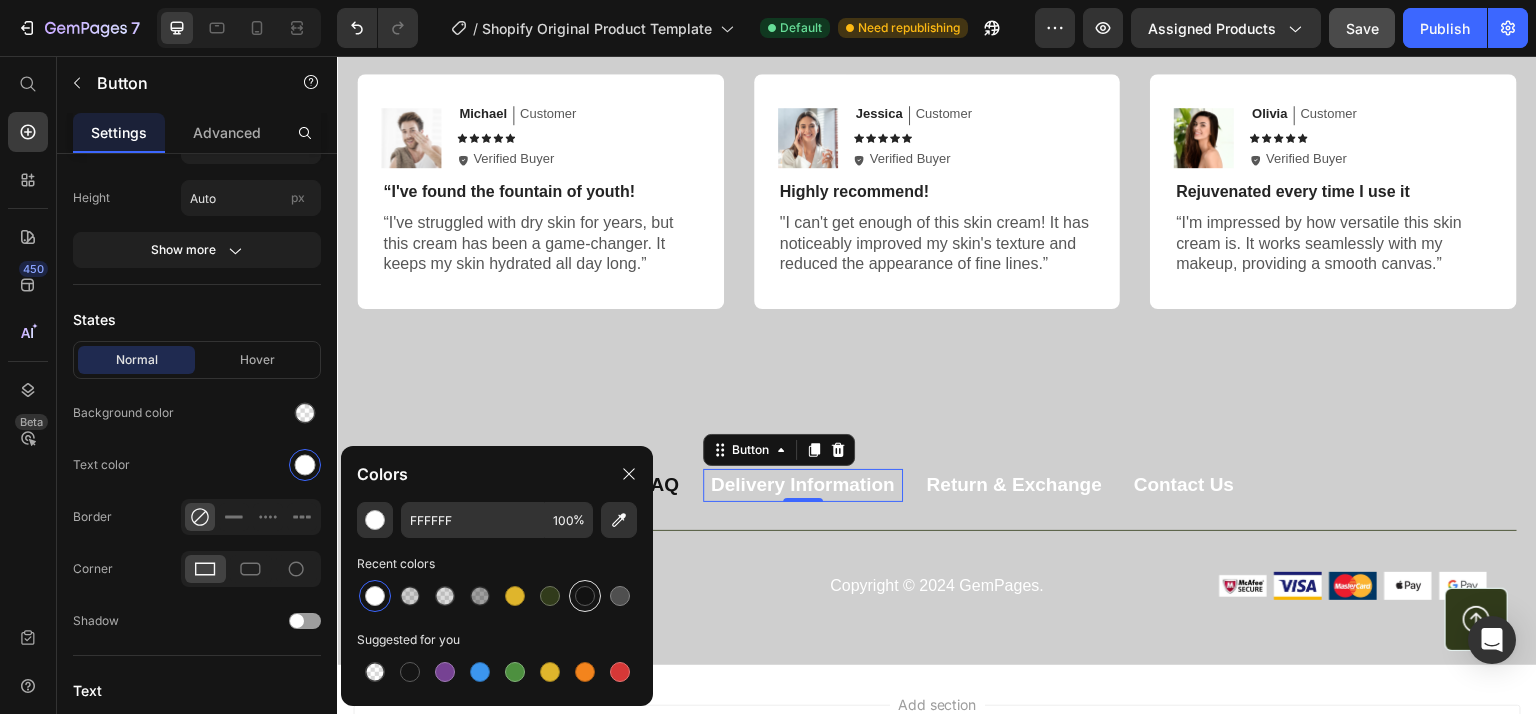 click at bounding box center [585, 596] 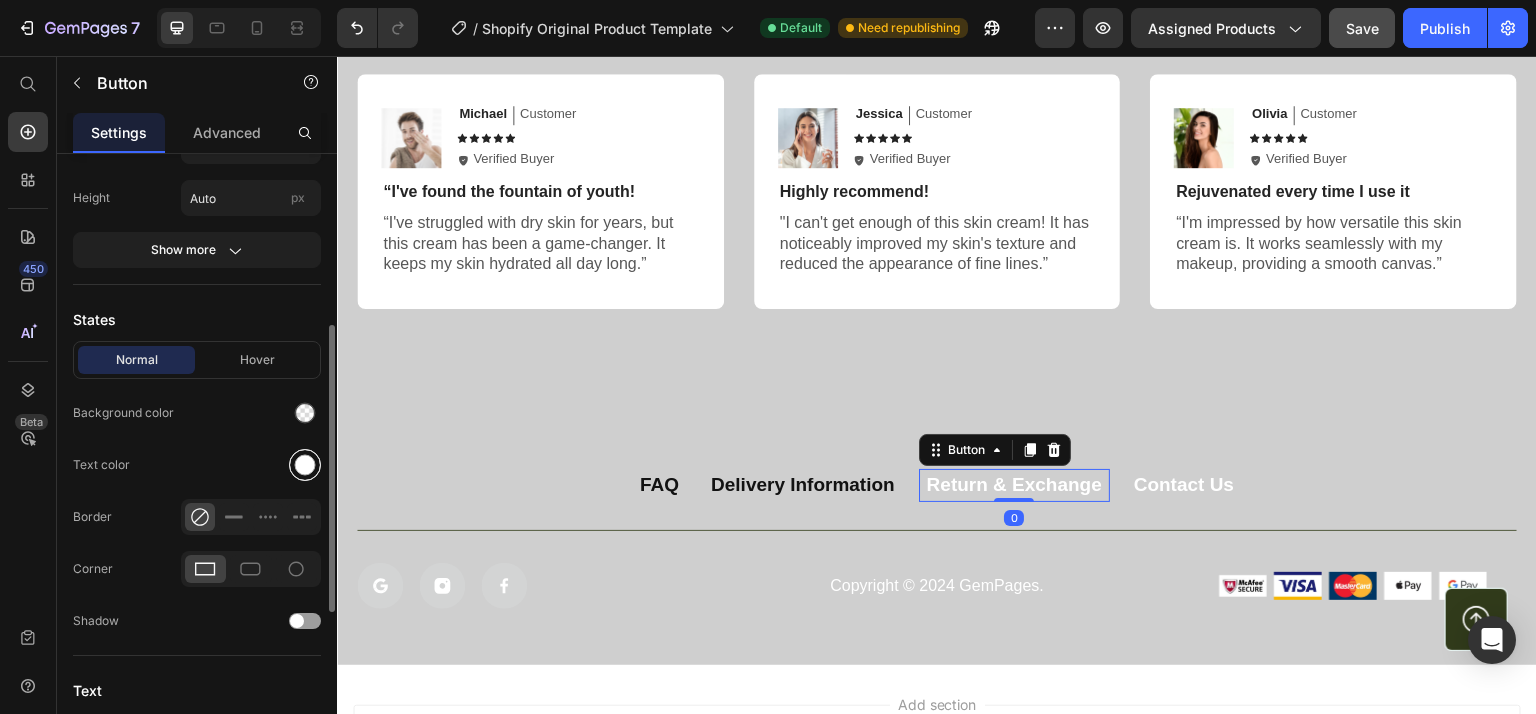 click at bounding box center (305, 465) 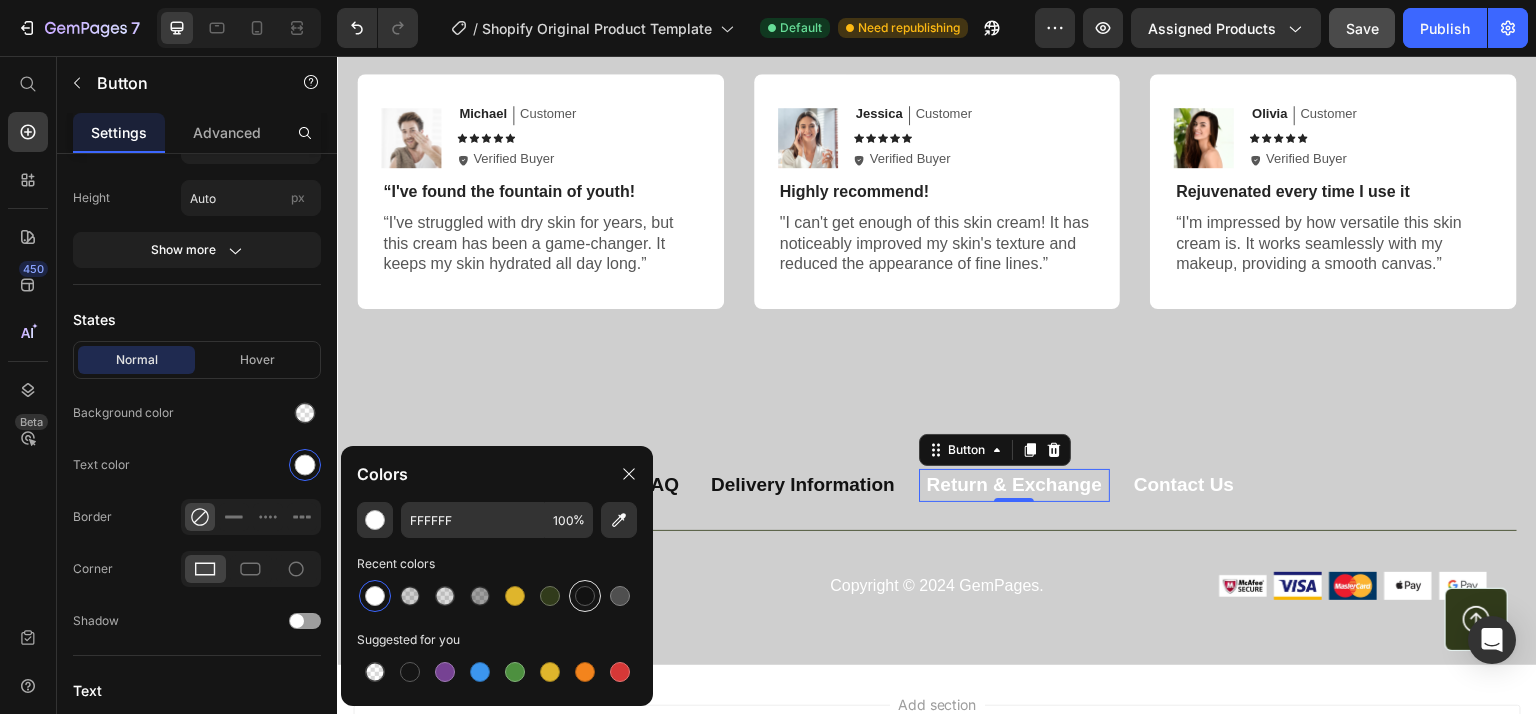 click at bounding box center (585, 596) 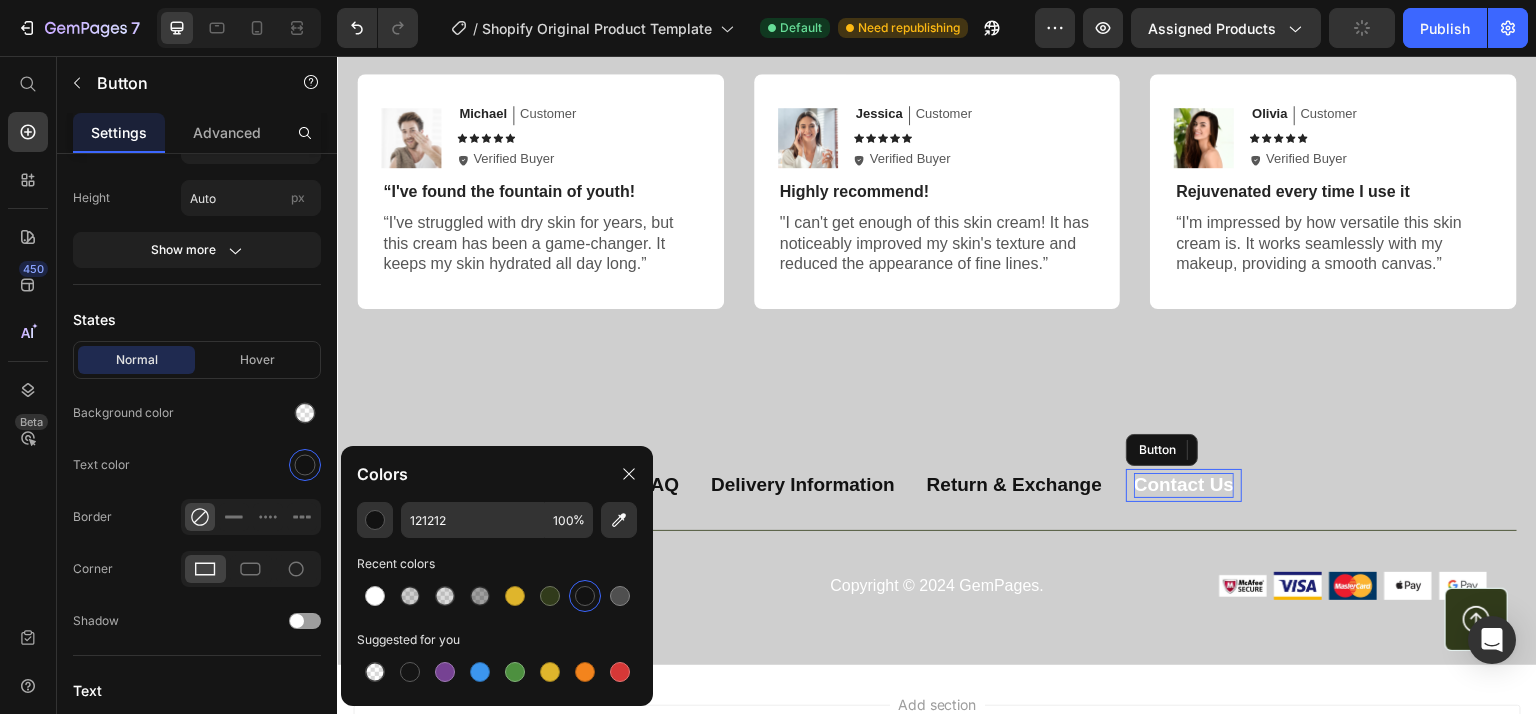 click on "Contact Us" at bounding box center [1184, 485] 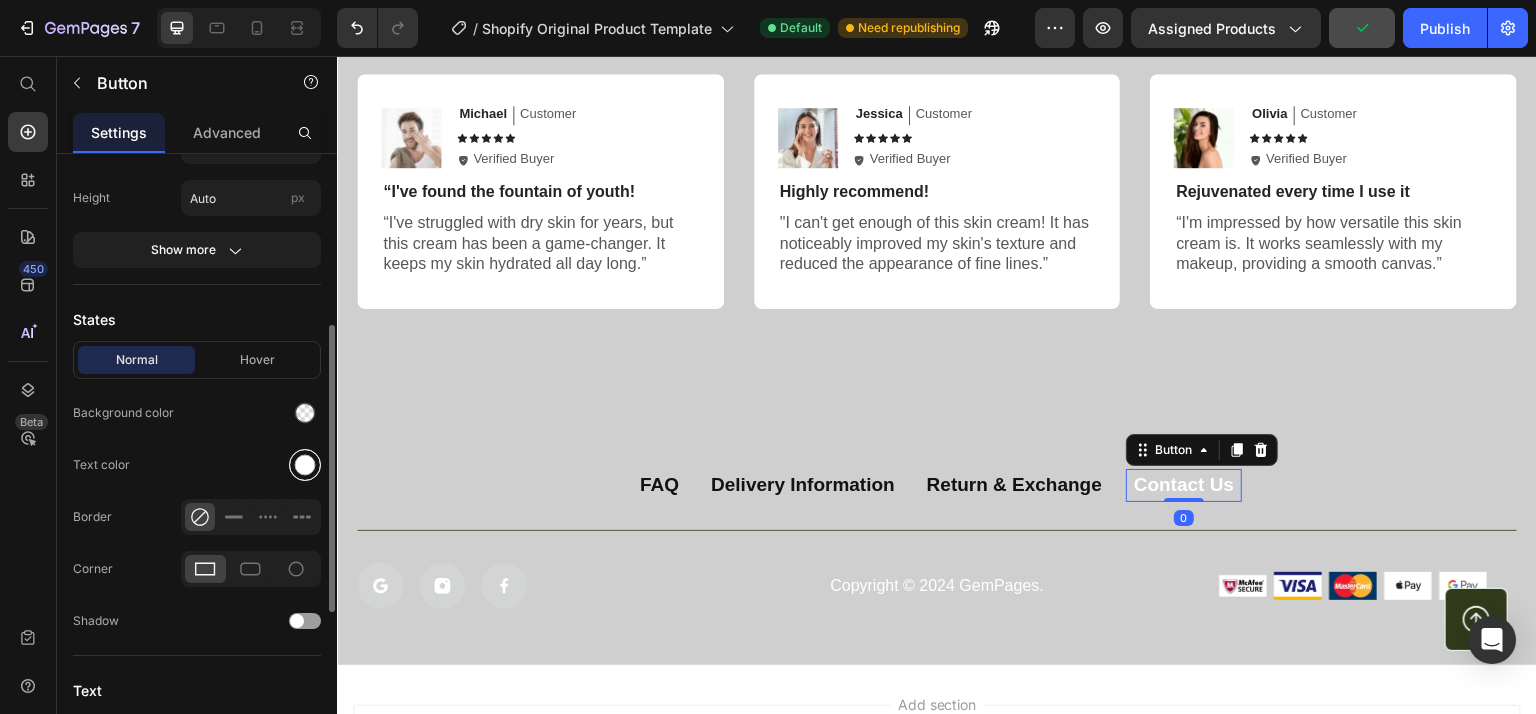 click at bounding box center (305, 465) 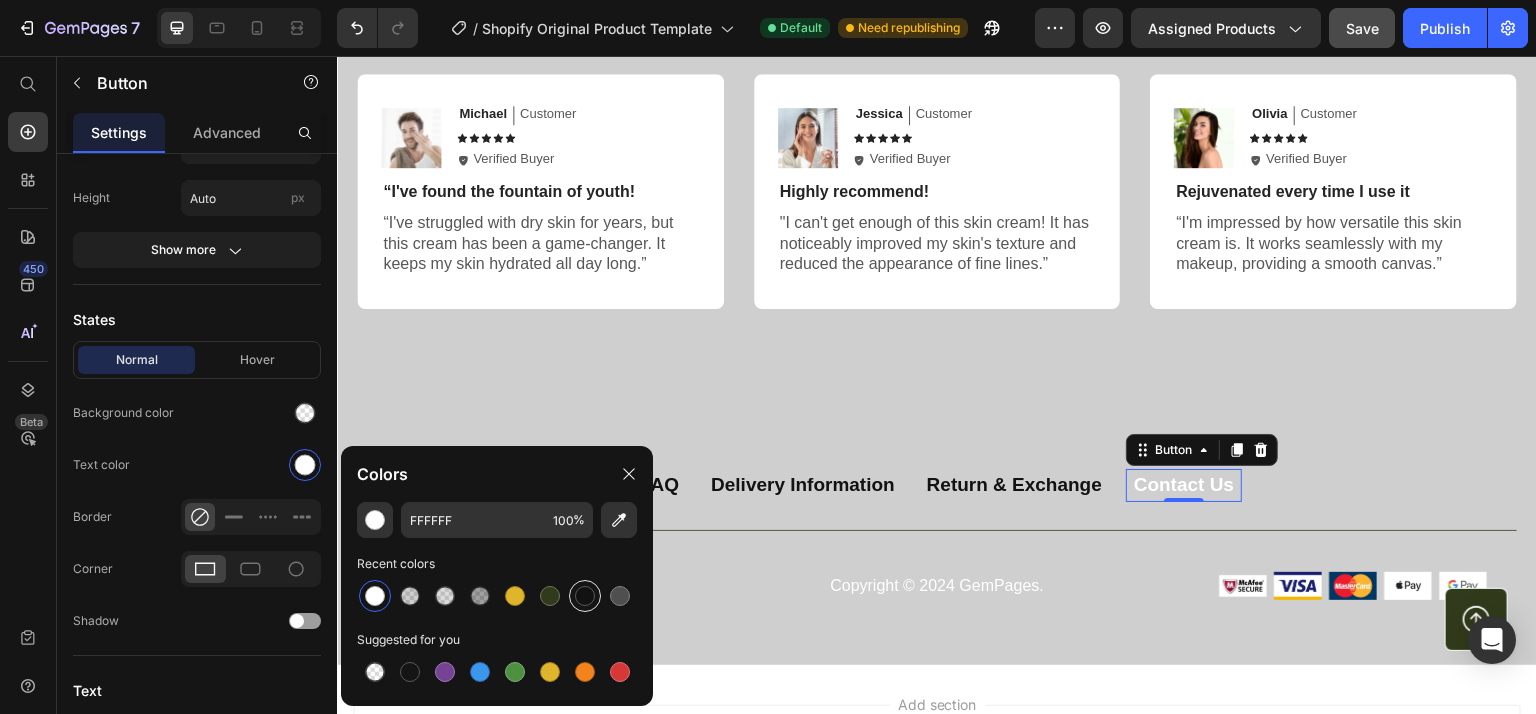 click at bounding box center (585, 596) 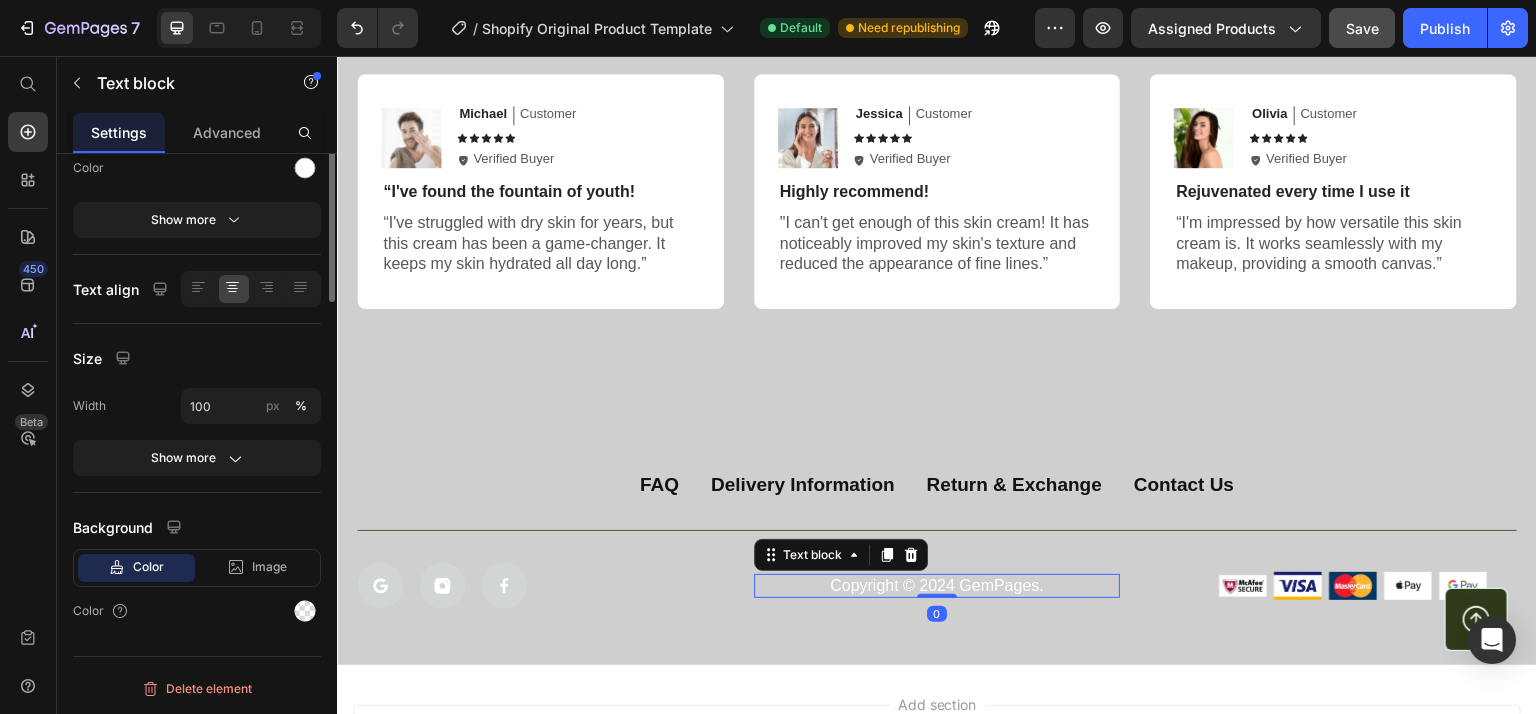scroll, scrollTop: 0, scrollLeft: 0, axis: both 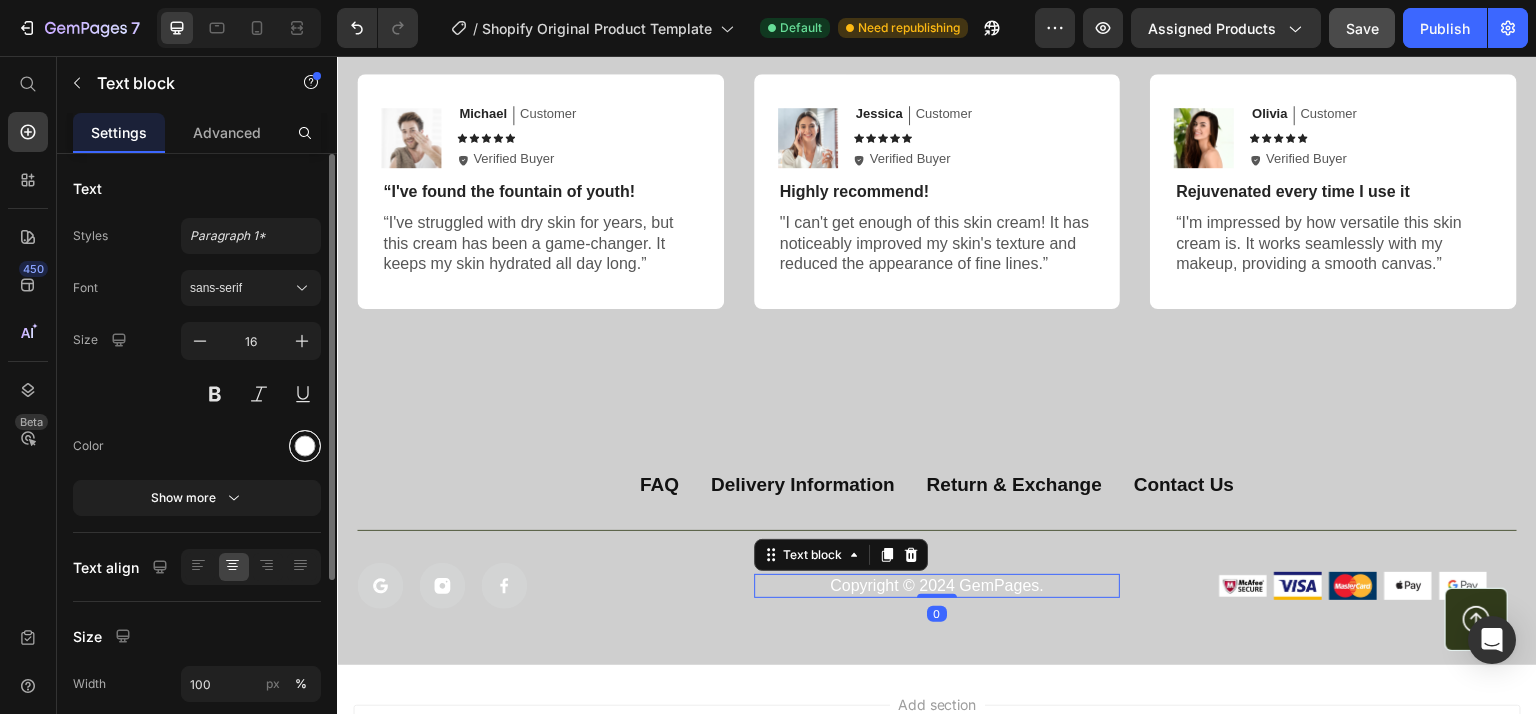 click at bounding box center (305, 446) 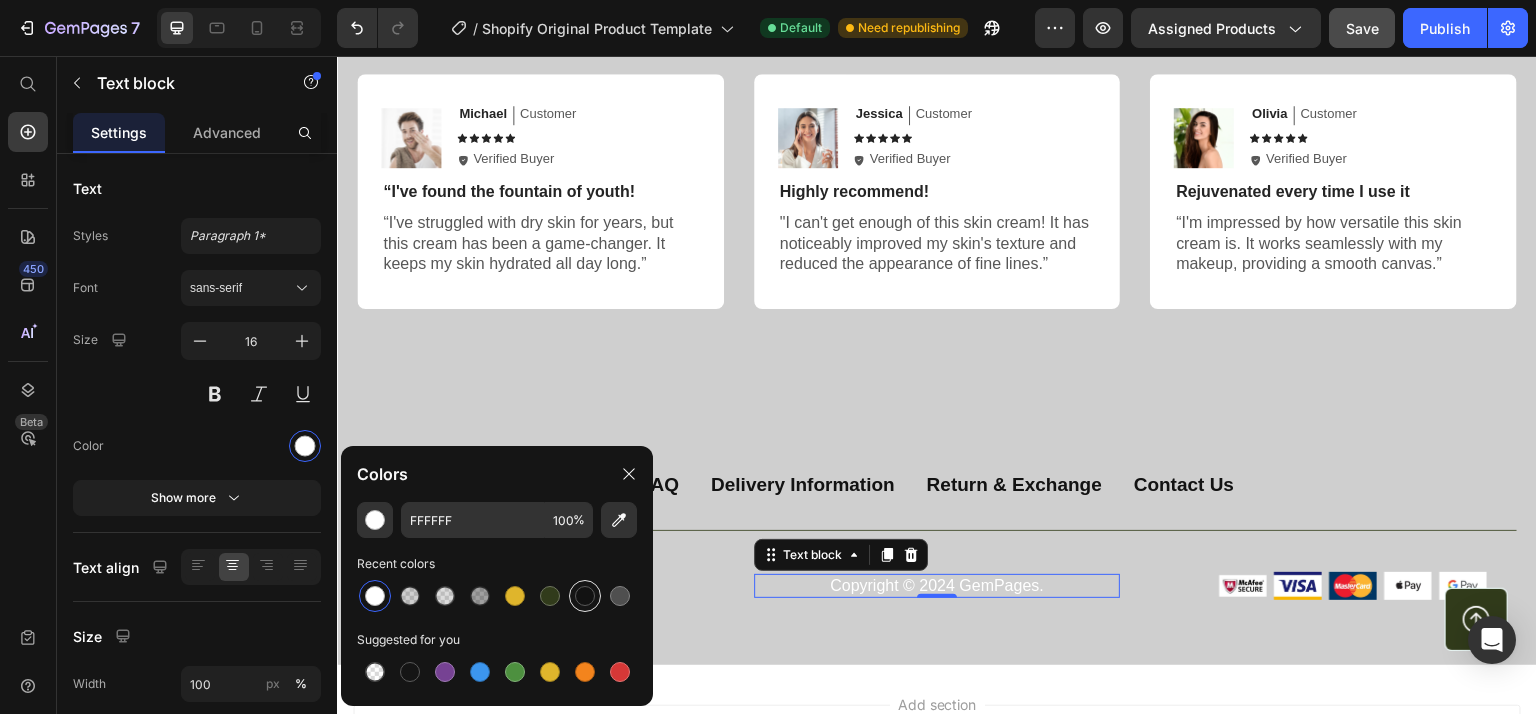 click at bounding box center [585, 596] 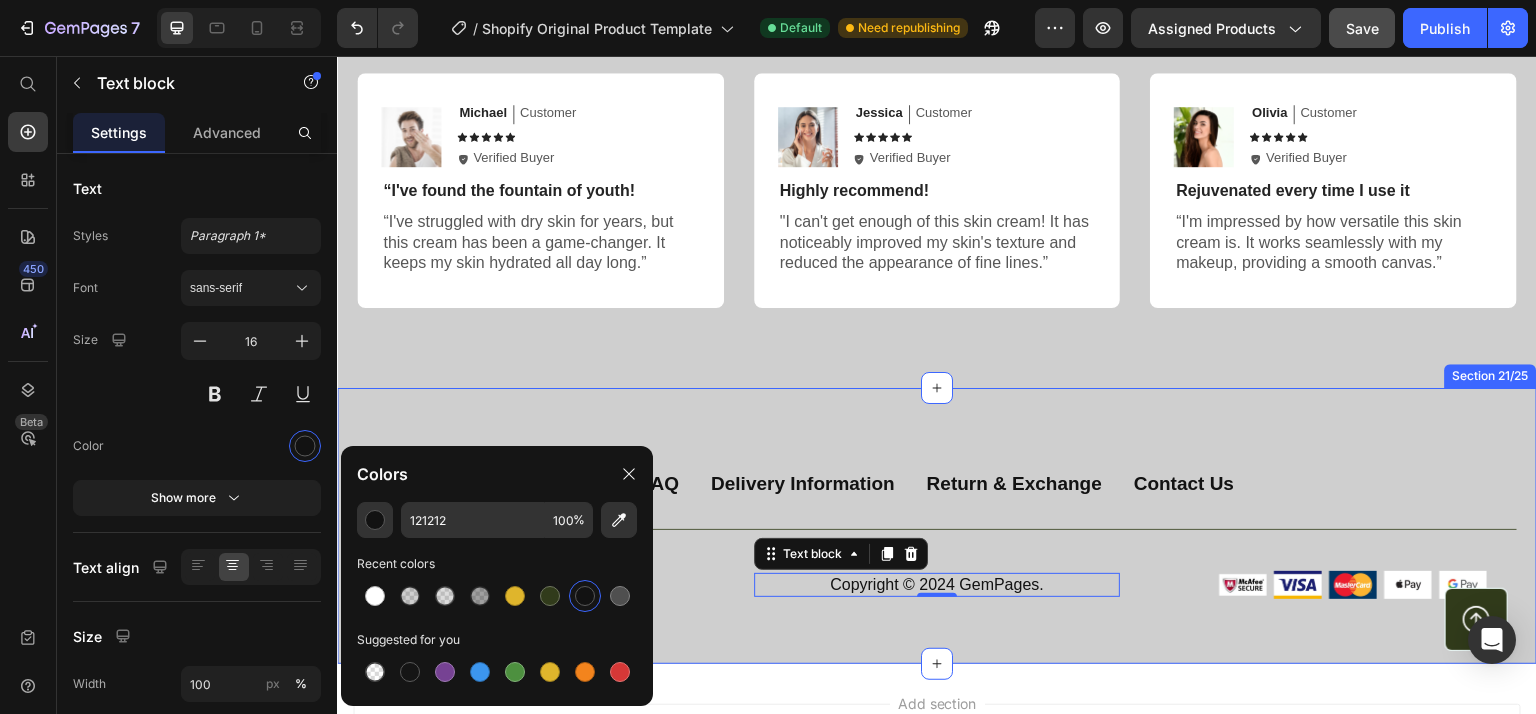scroll, scrollTop: 6734, scrollLeft: 0, axis: vertical 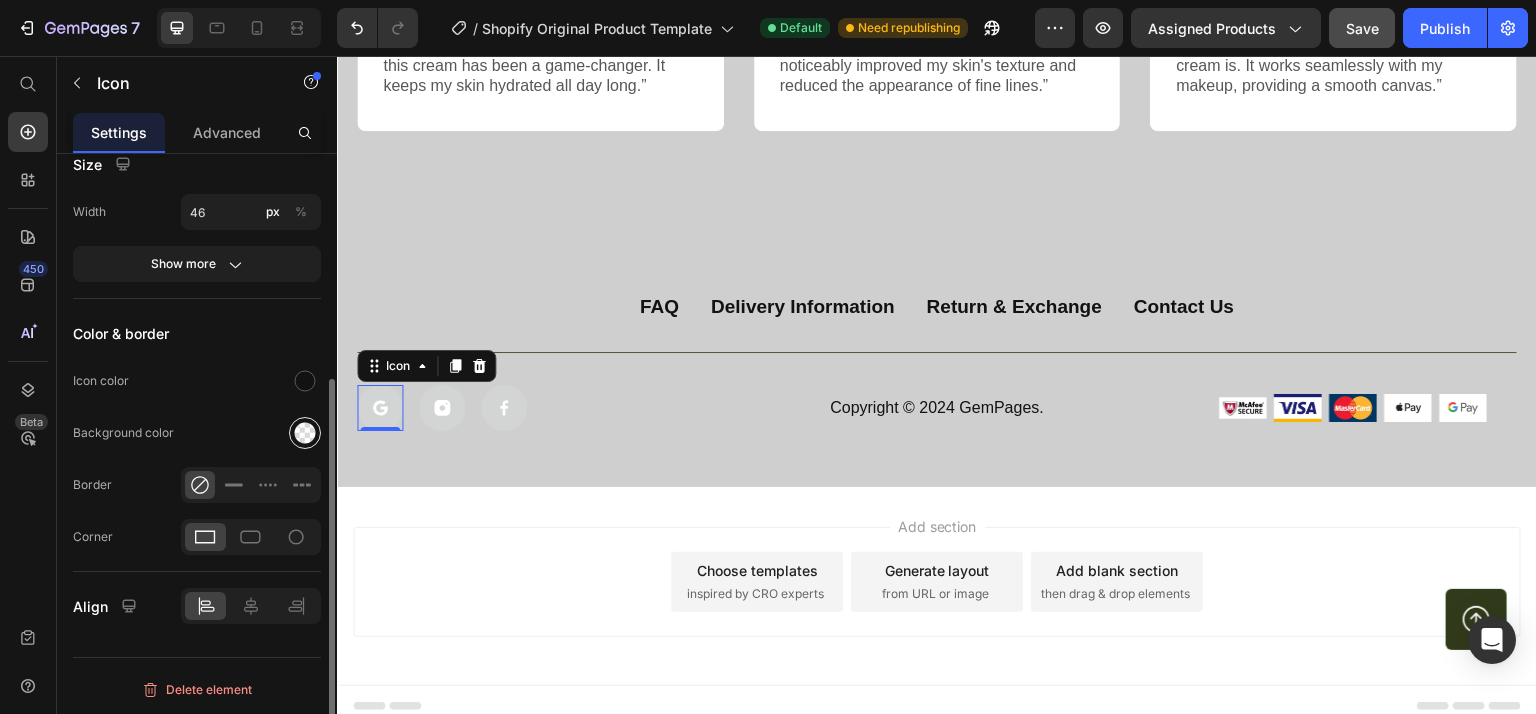 click at bounding box center [305, 433] 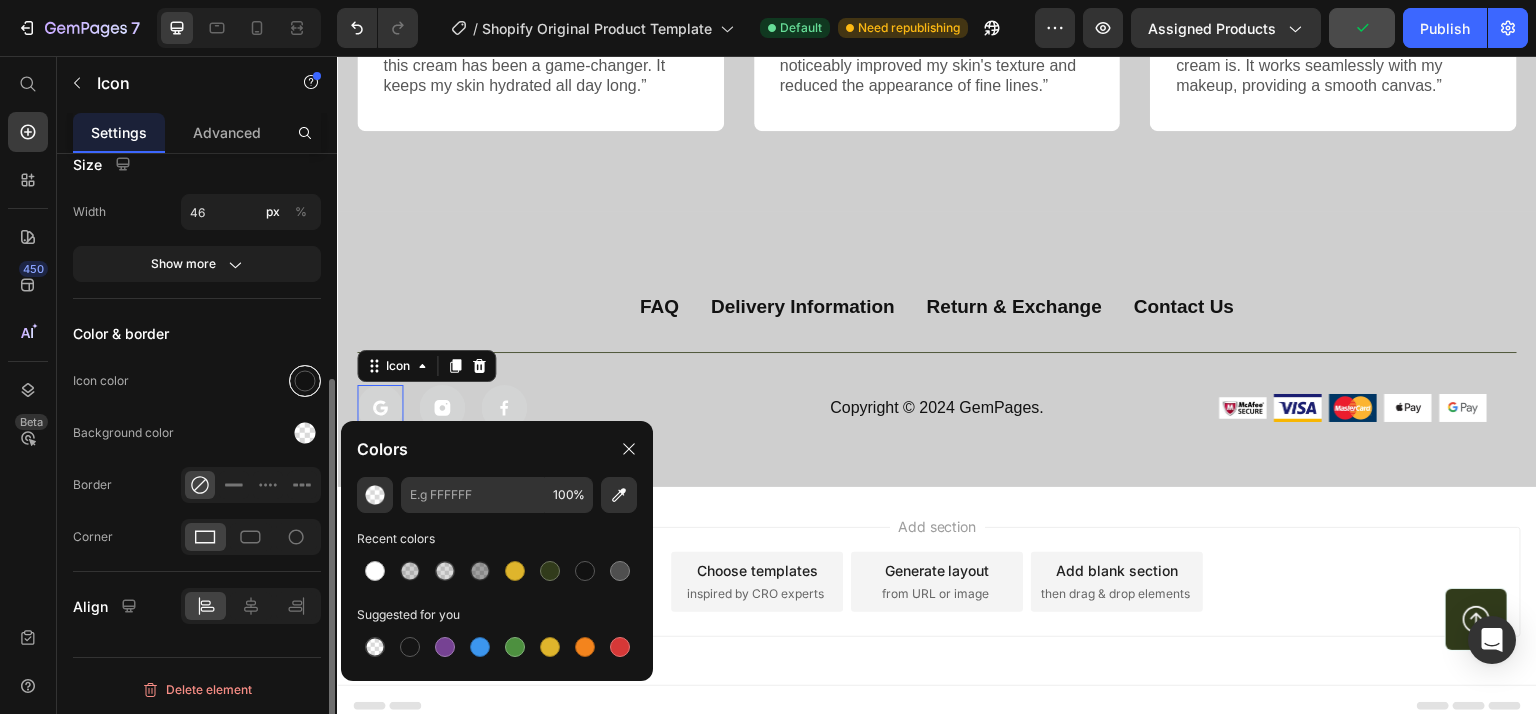 click at bounding box center [305, 381] 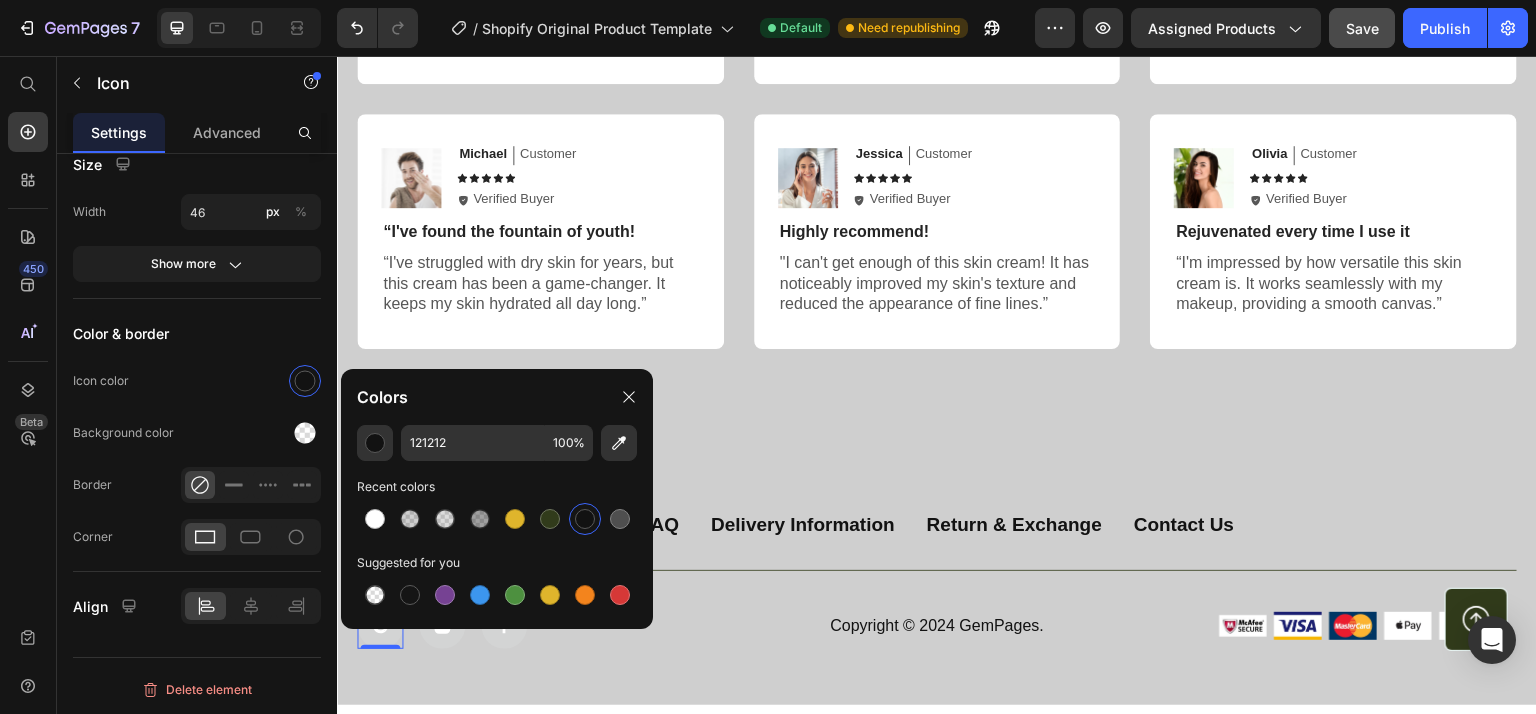 scroll, scrollTop: 6470, scrollLeft: 0, axis: vertical 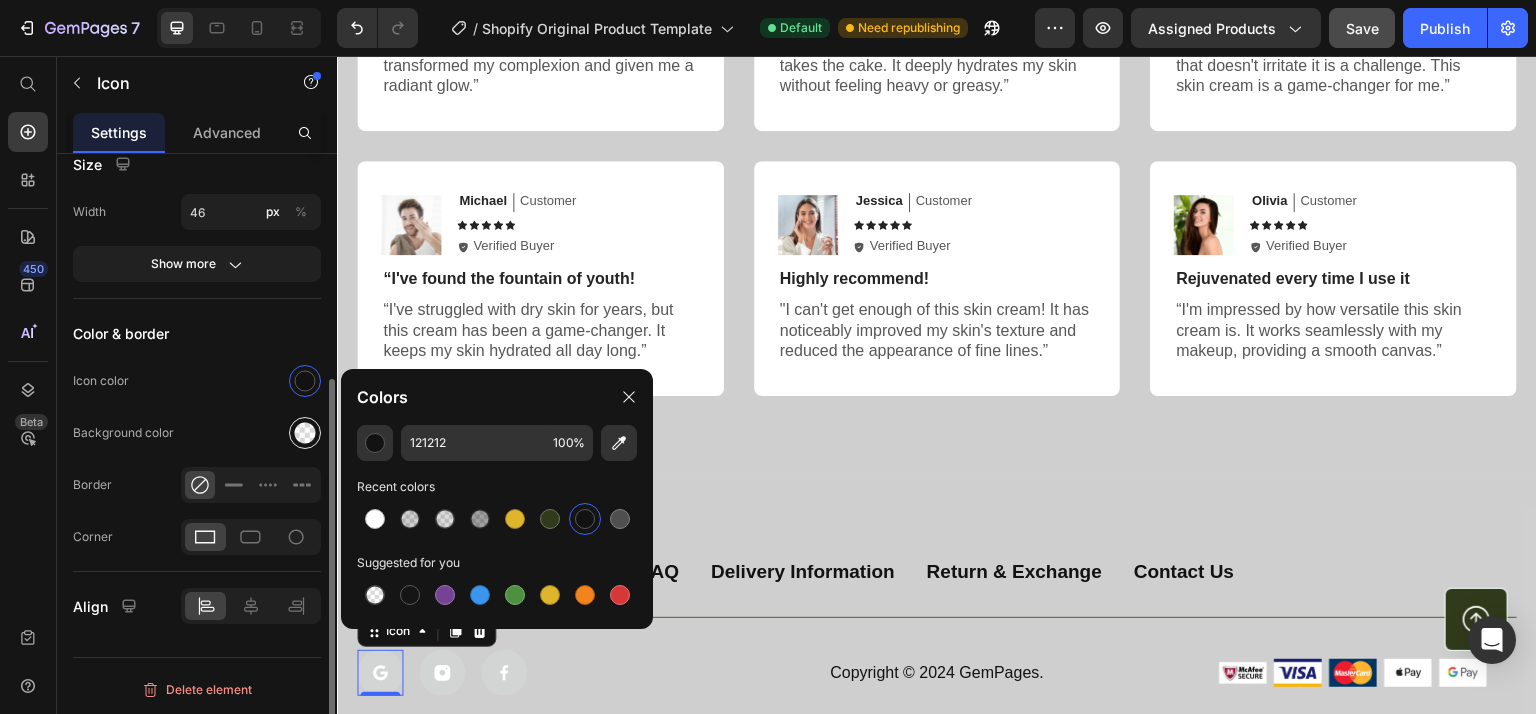 click at bounding box center [305, 433] 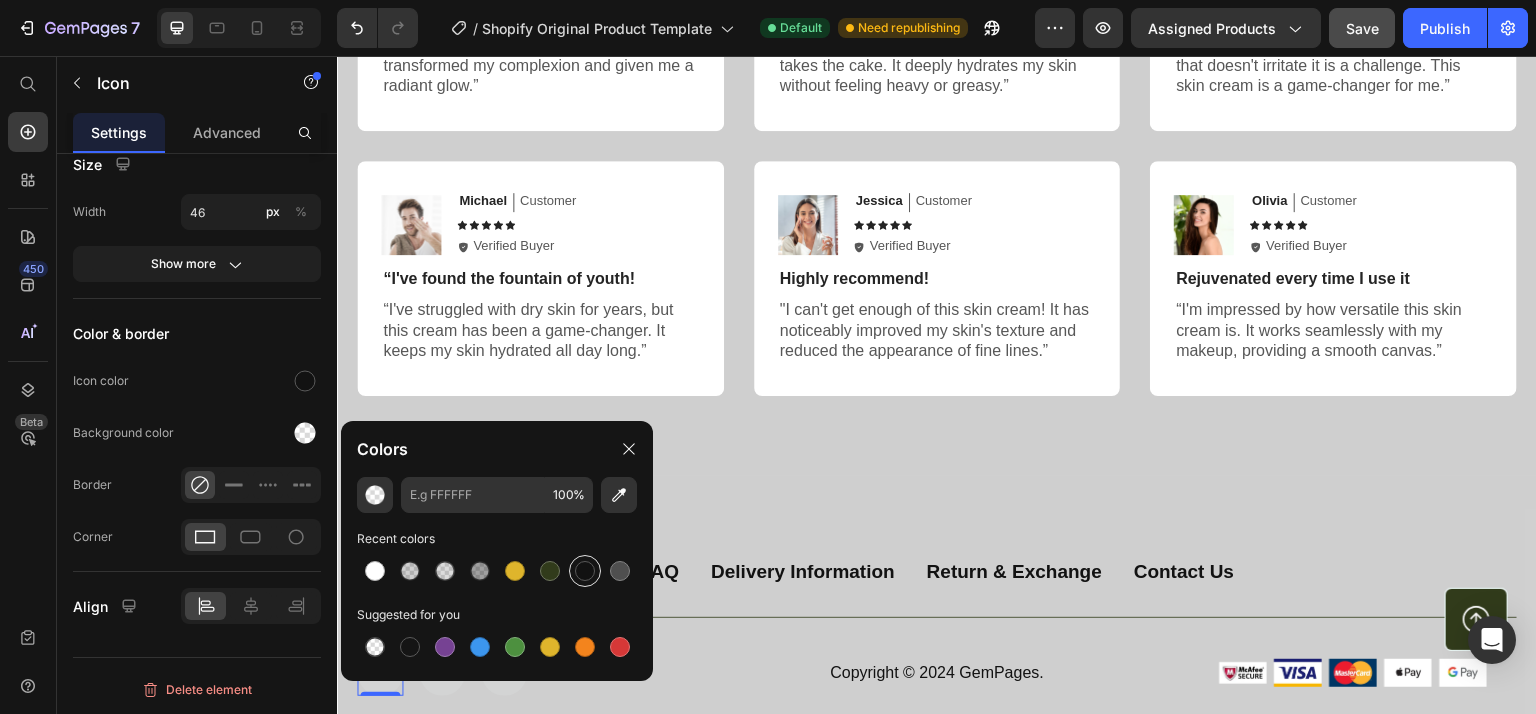click at bounding box center (585, 571) 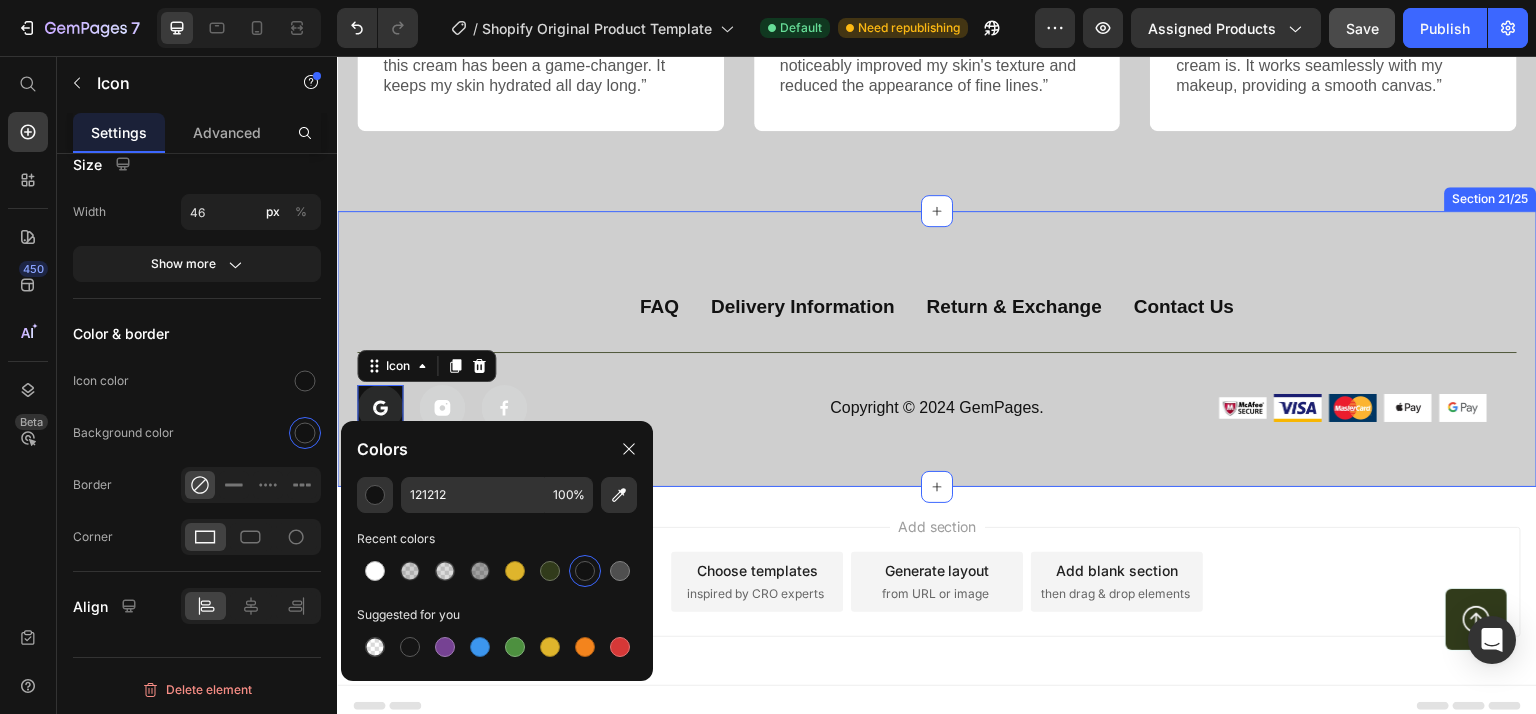 scroll, scrollTop: 6745, scrollLeft: 0, axis: vertical 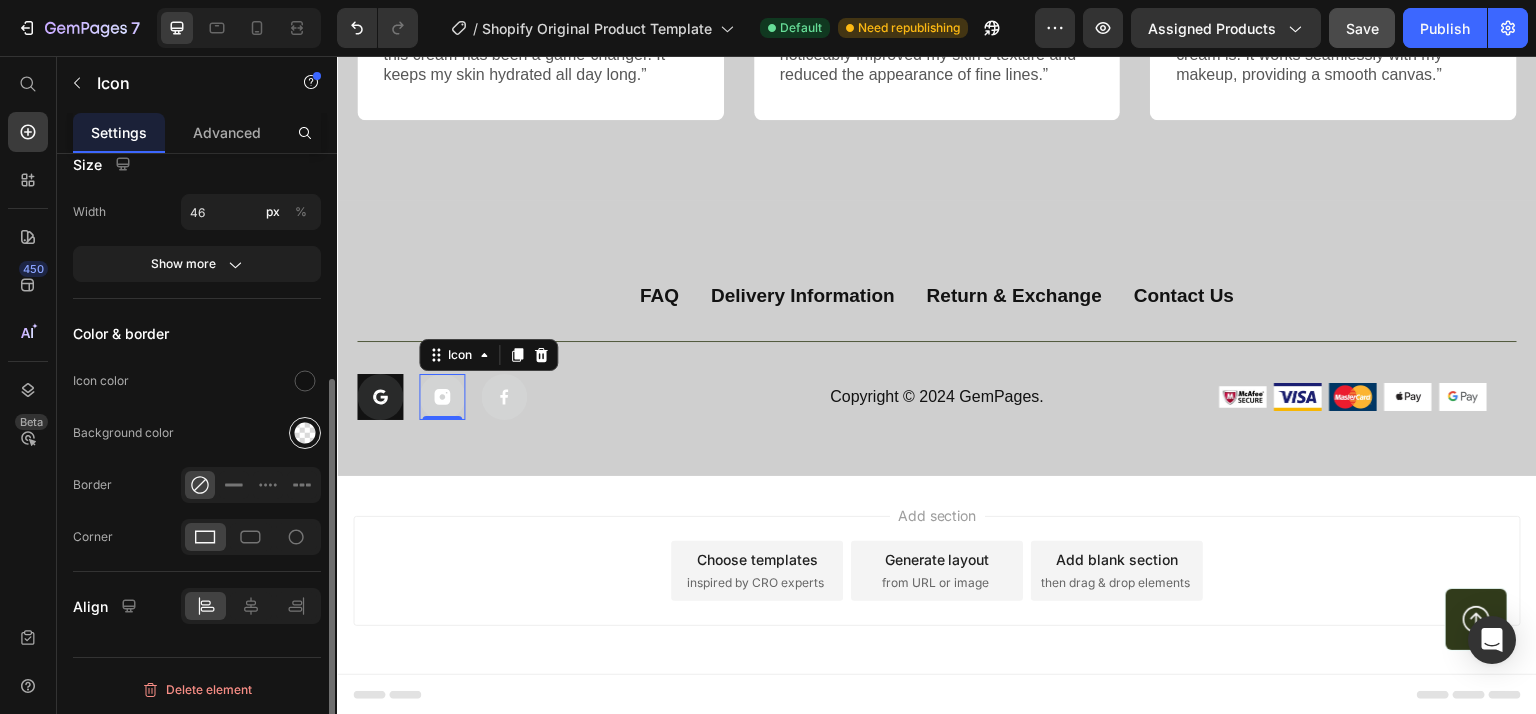 click at bounding box center (305, 433) 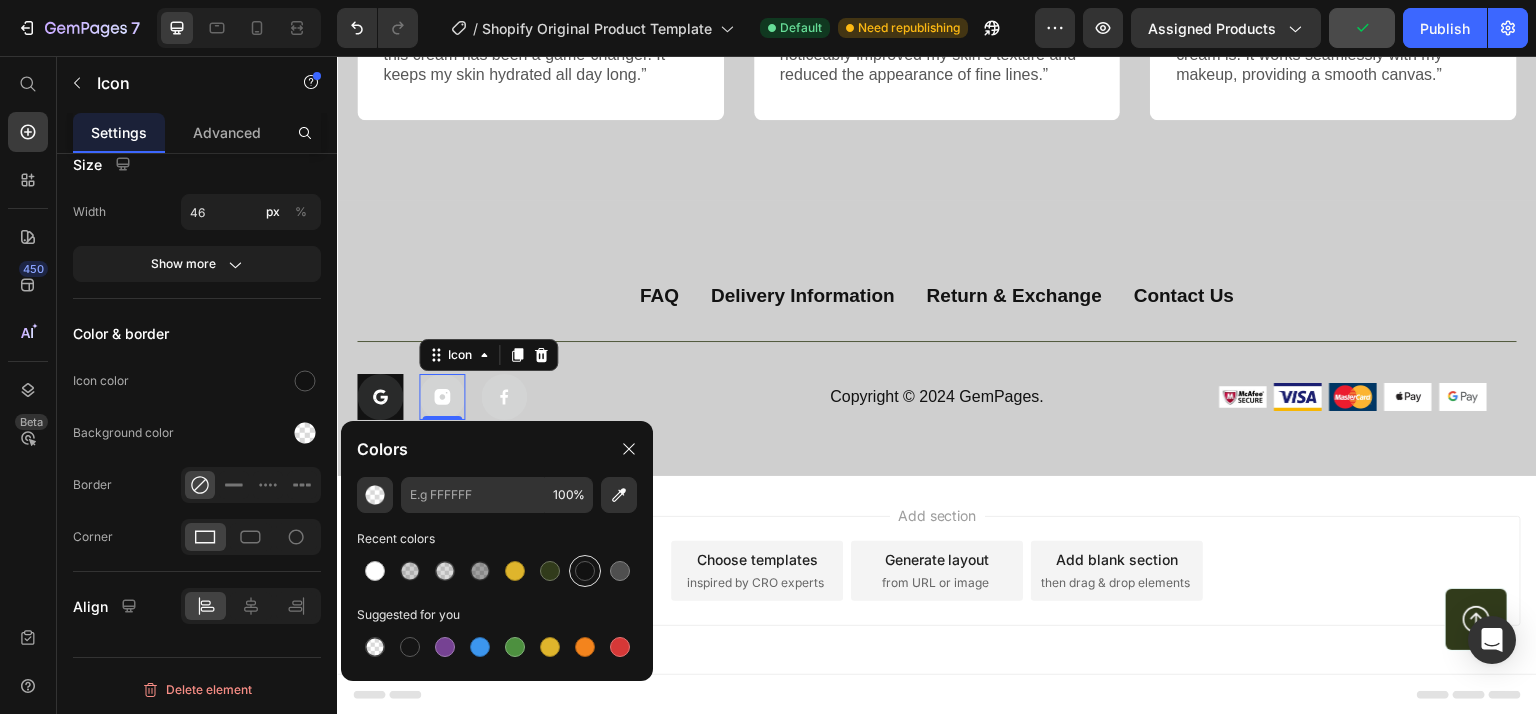 click at bounding box center (585, 571) 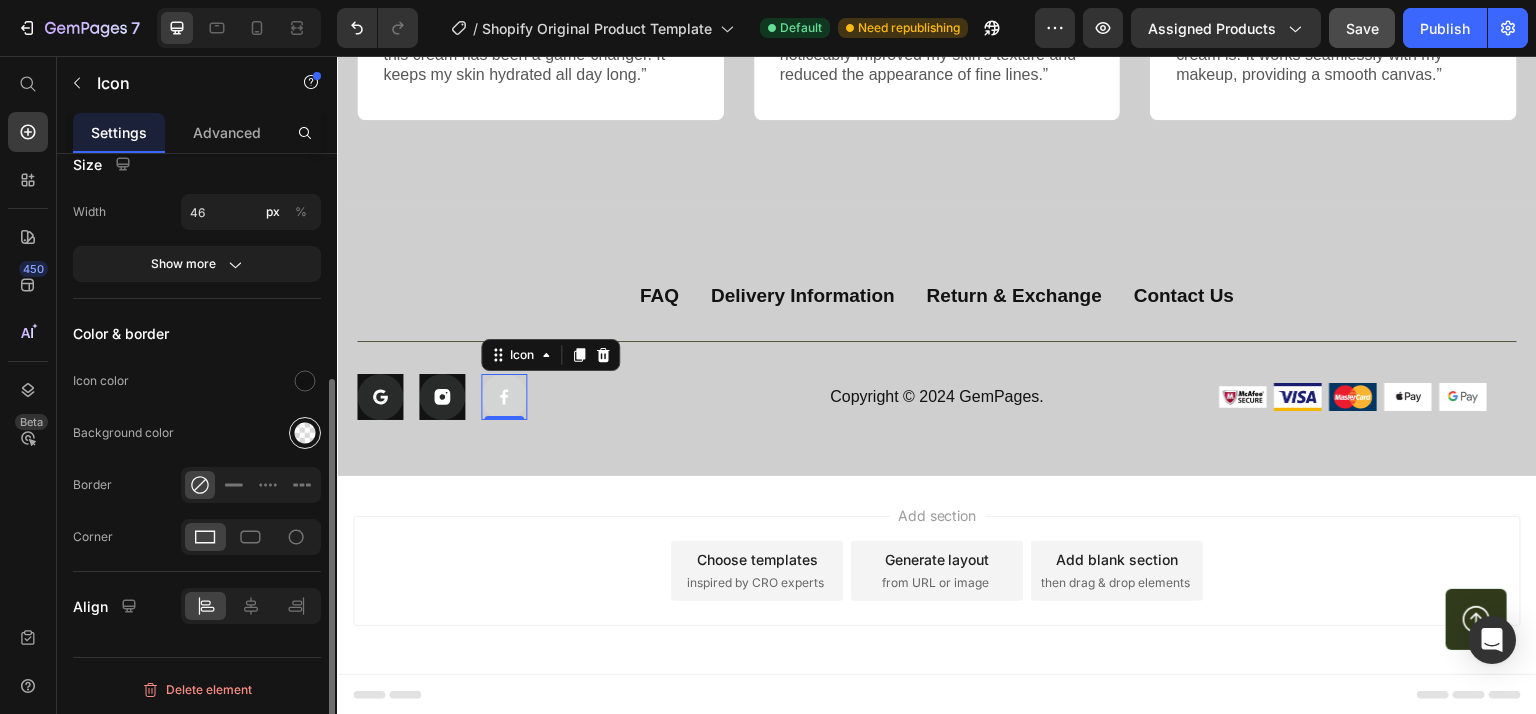 click at bounding box center (305, 433) 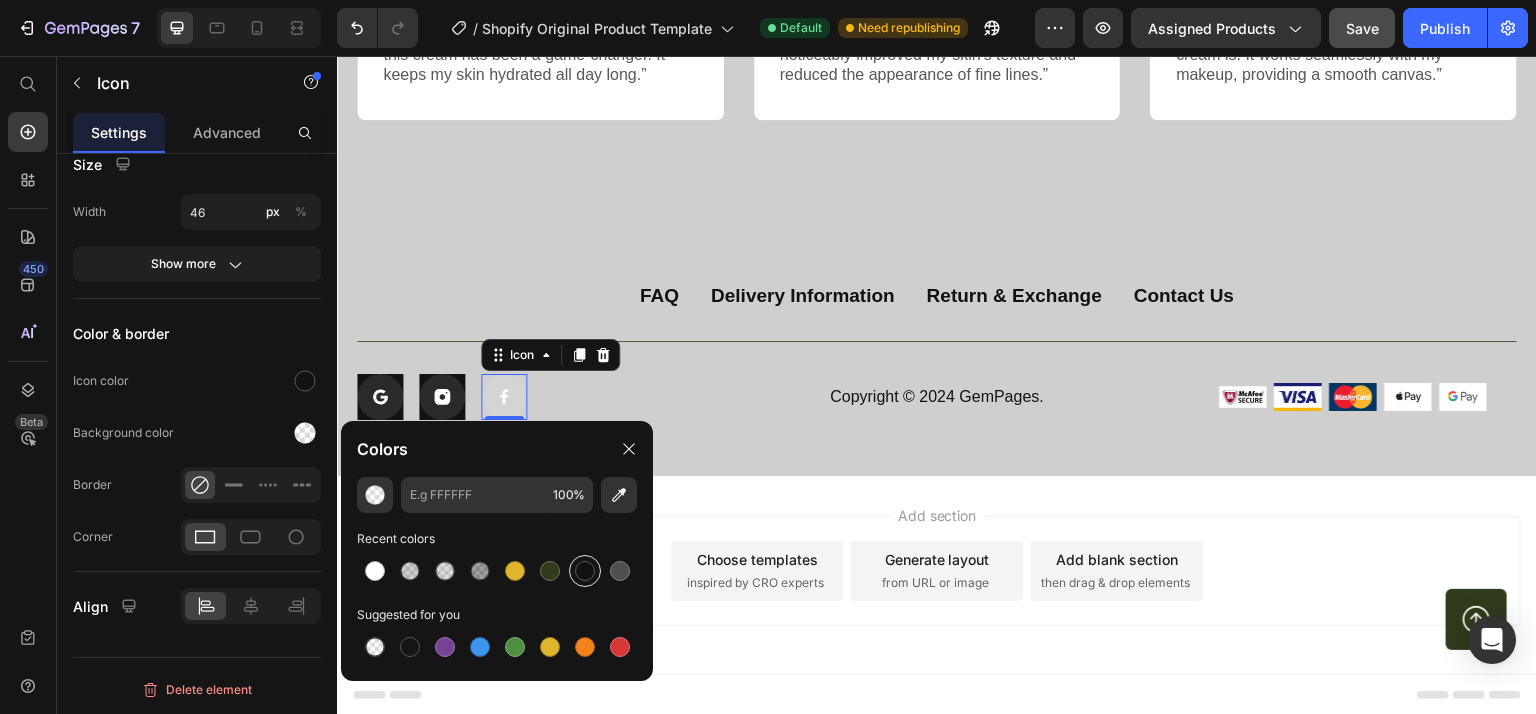 click at bounding box center [585, 571] 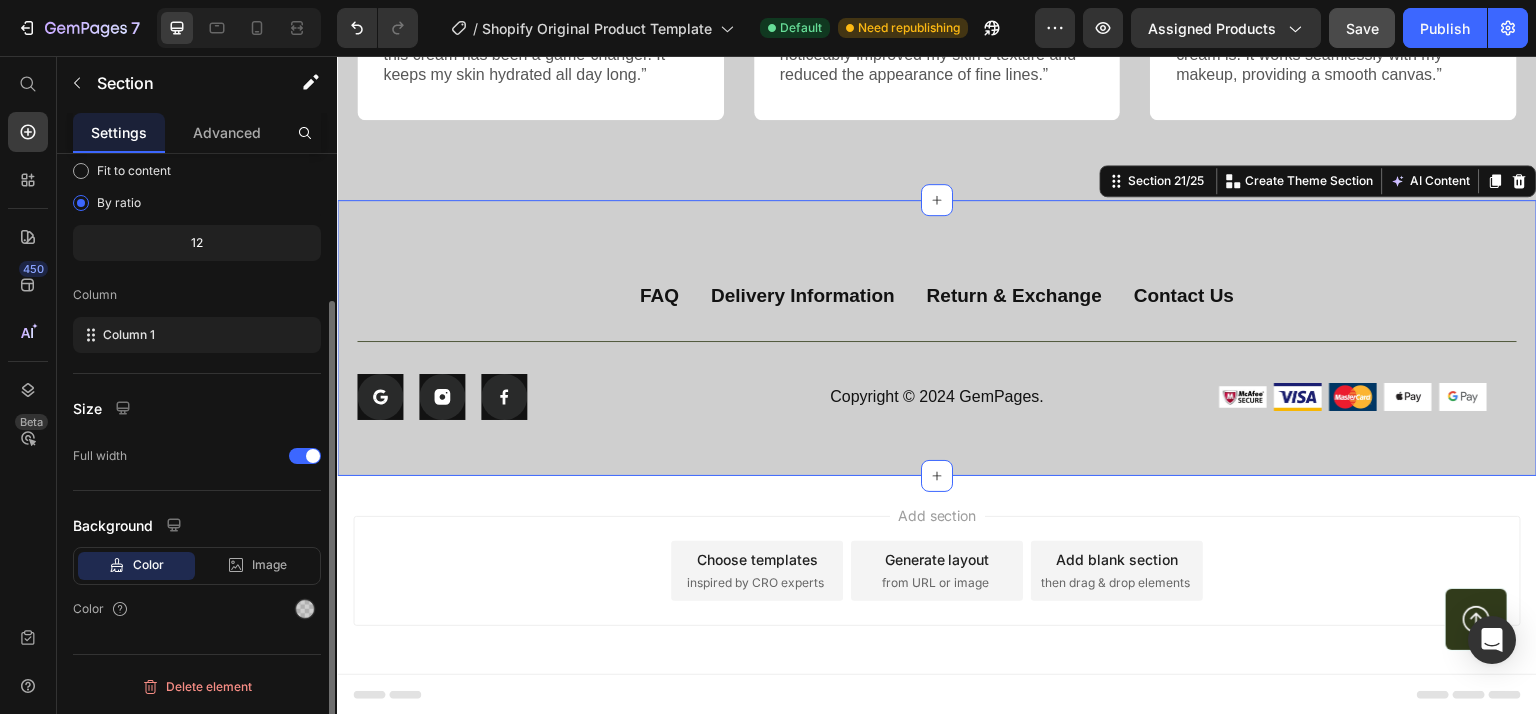 scroll, scrollTop: 0, scrollLeft: 0, axis: both 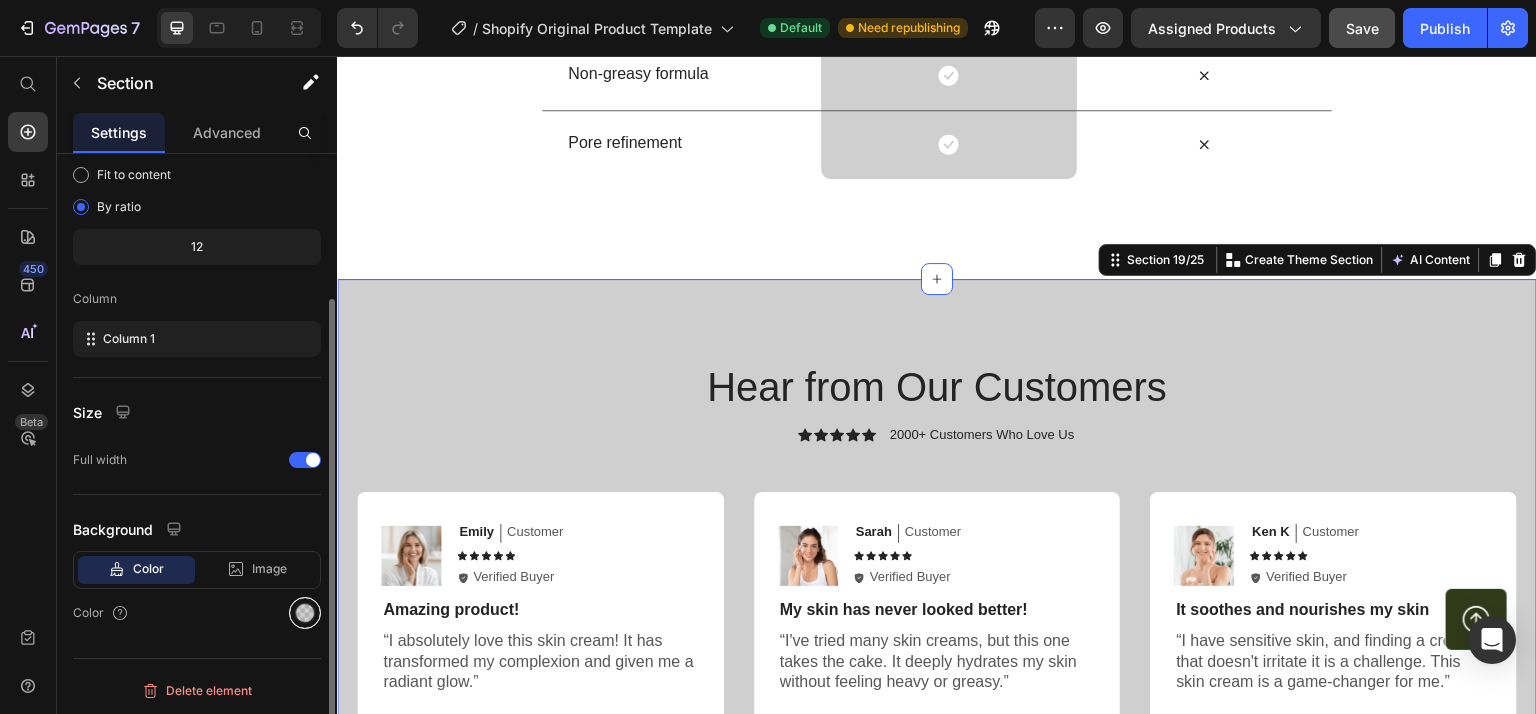 click at bounding box center [305, 613] 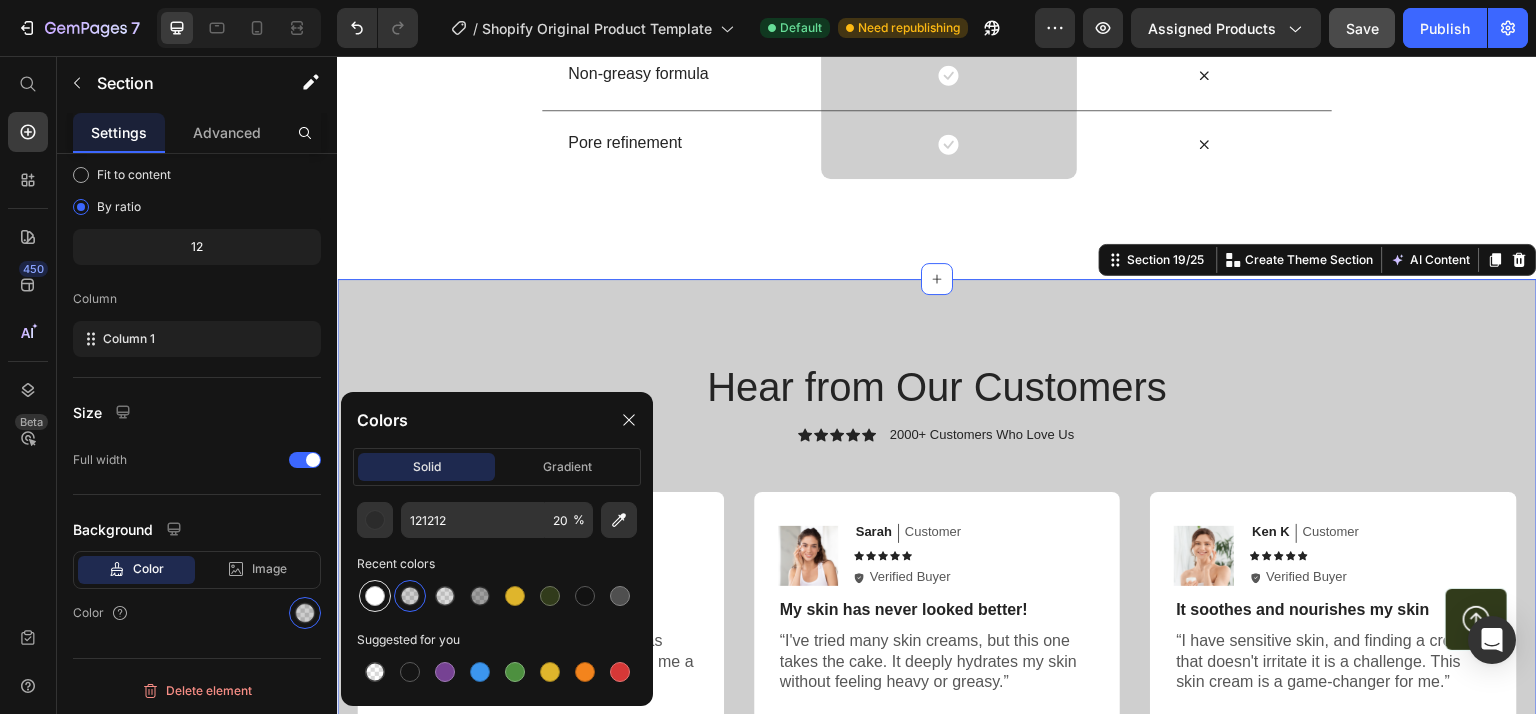 click at bounding box center [375, 596] 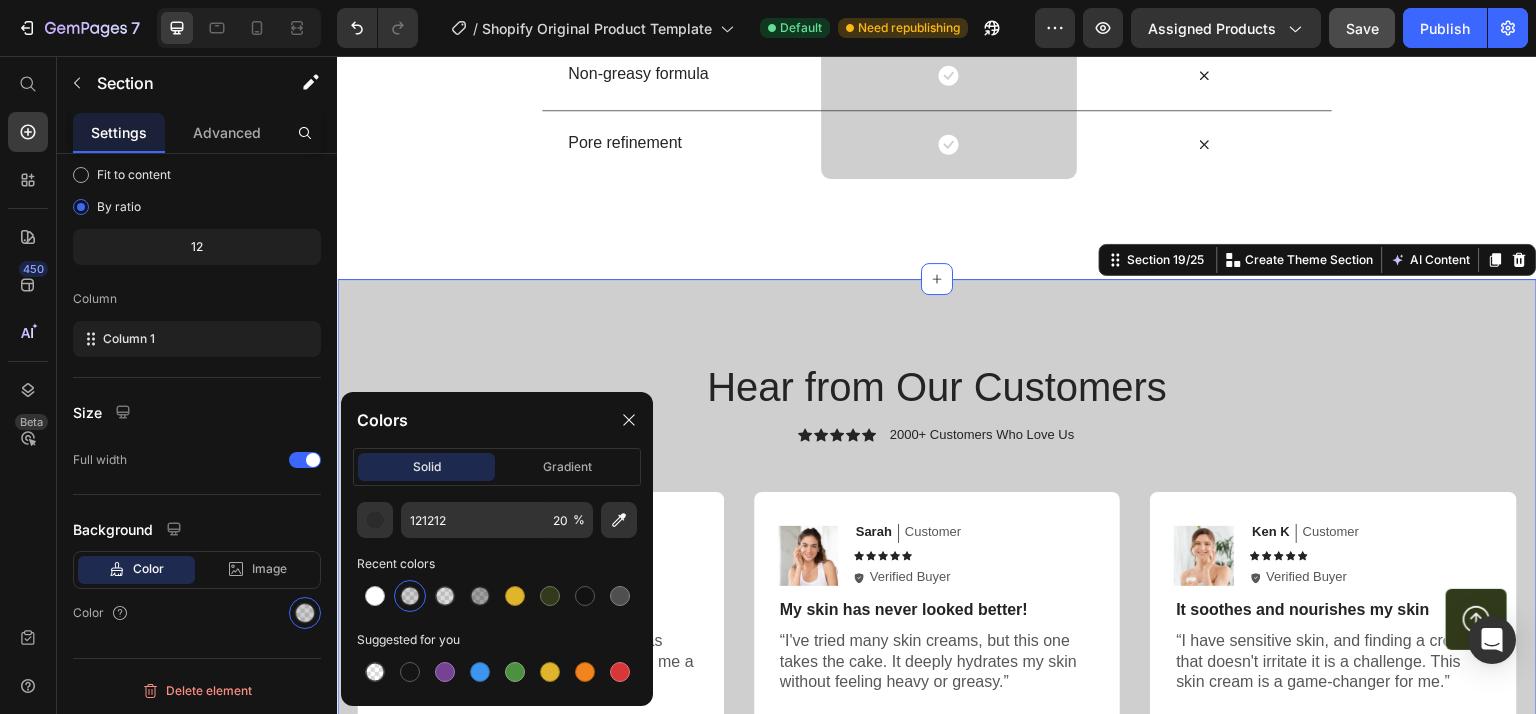 type on "FFFFFF" 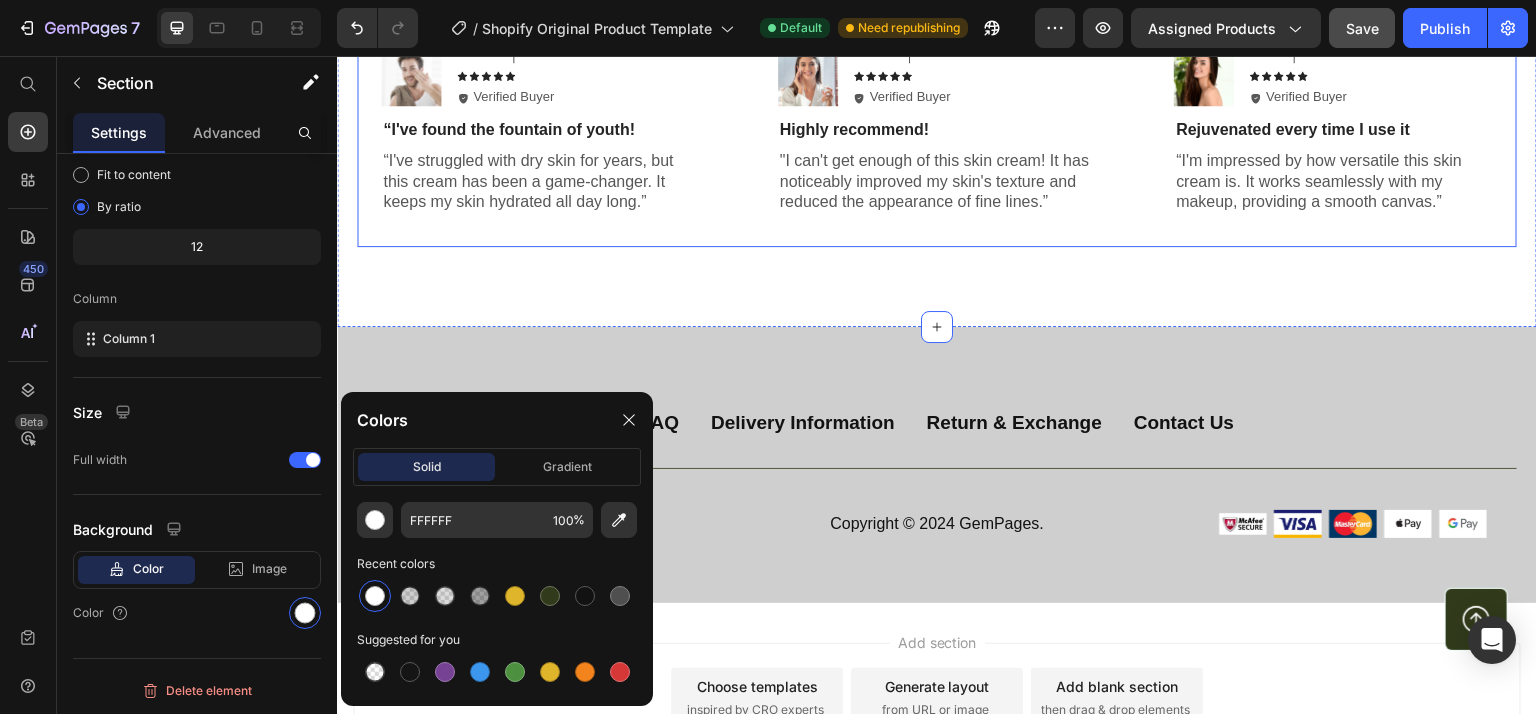 scroll, scrollTop: 6620, scrollLeft: 0, axis: vertical 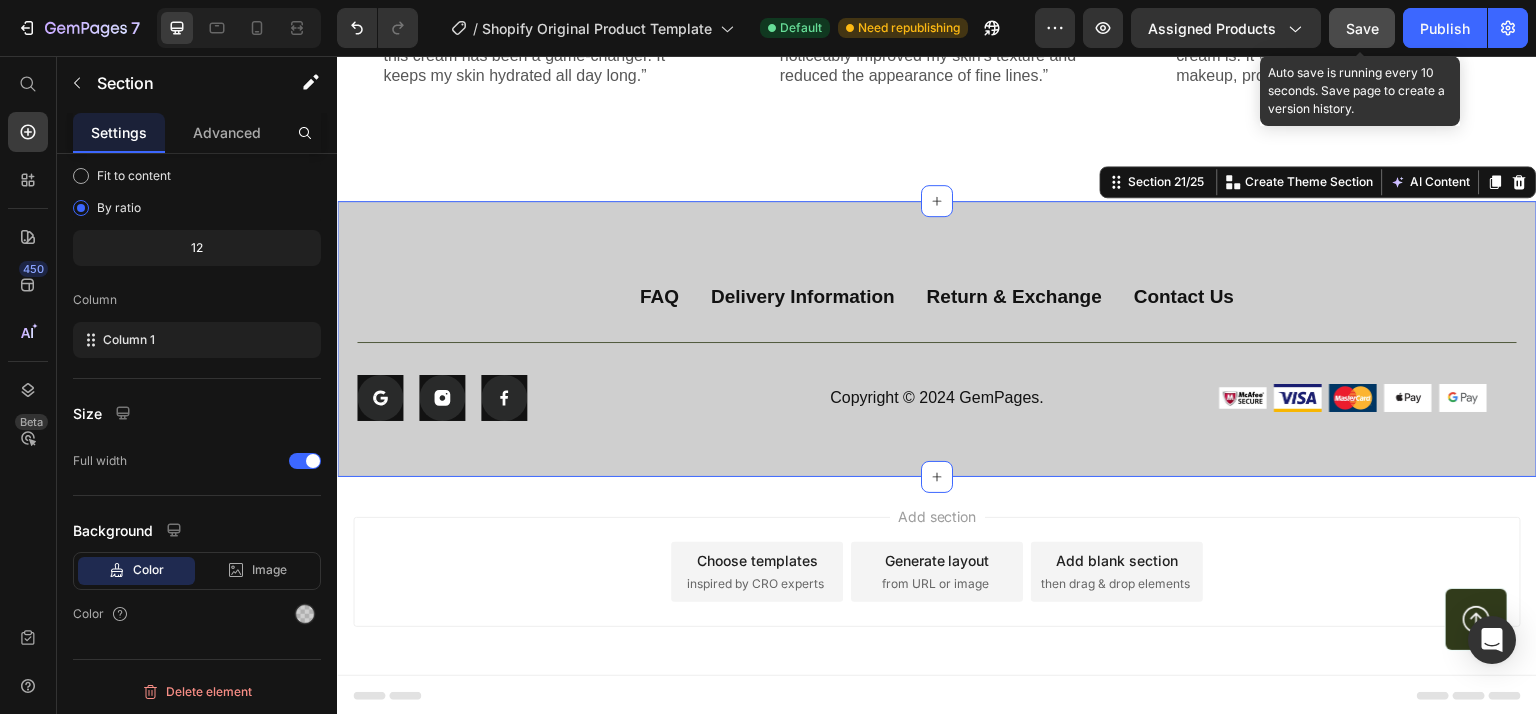 click on "Save" 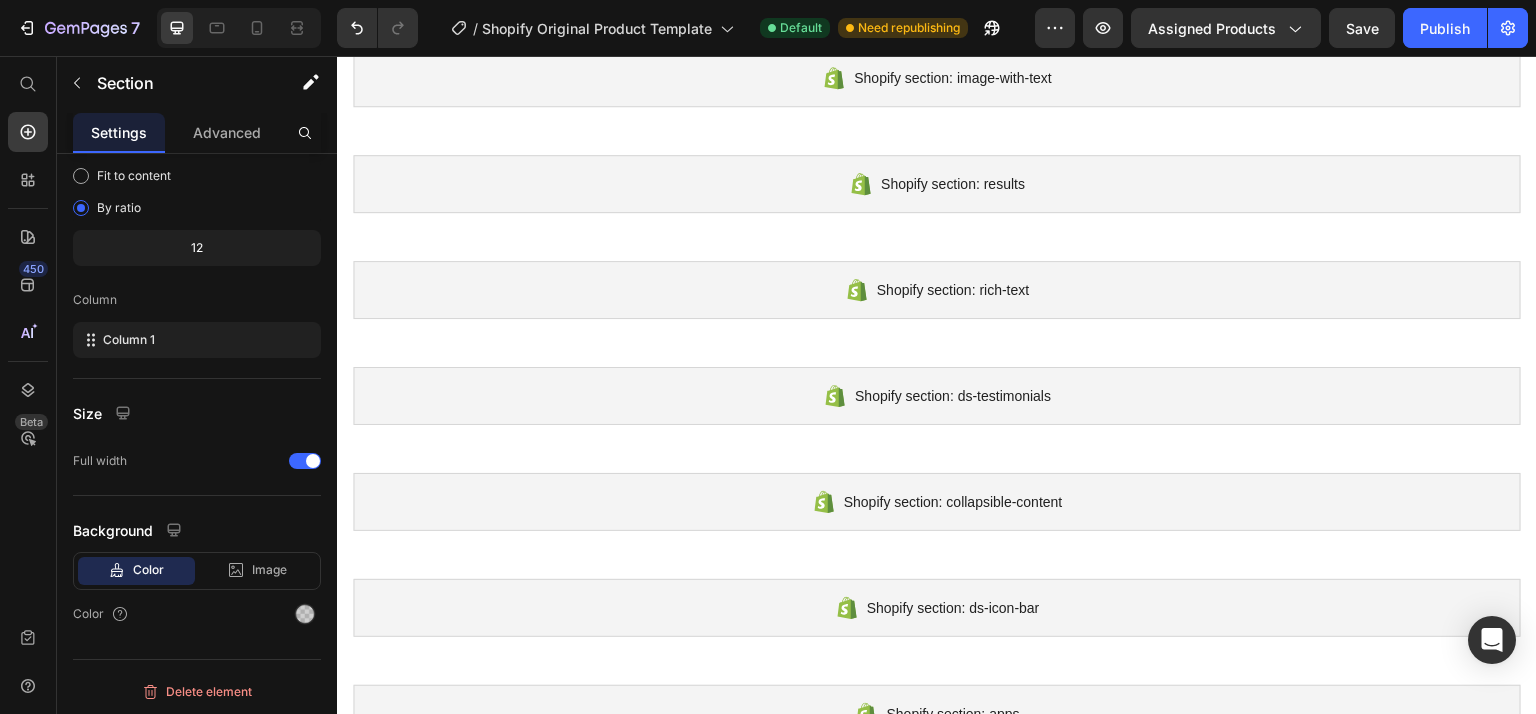 scroll, scrollTop: 288, scrollLeft: 0, axis: vertical 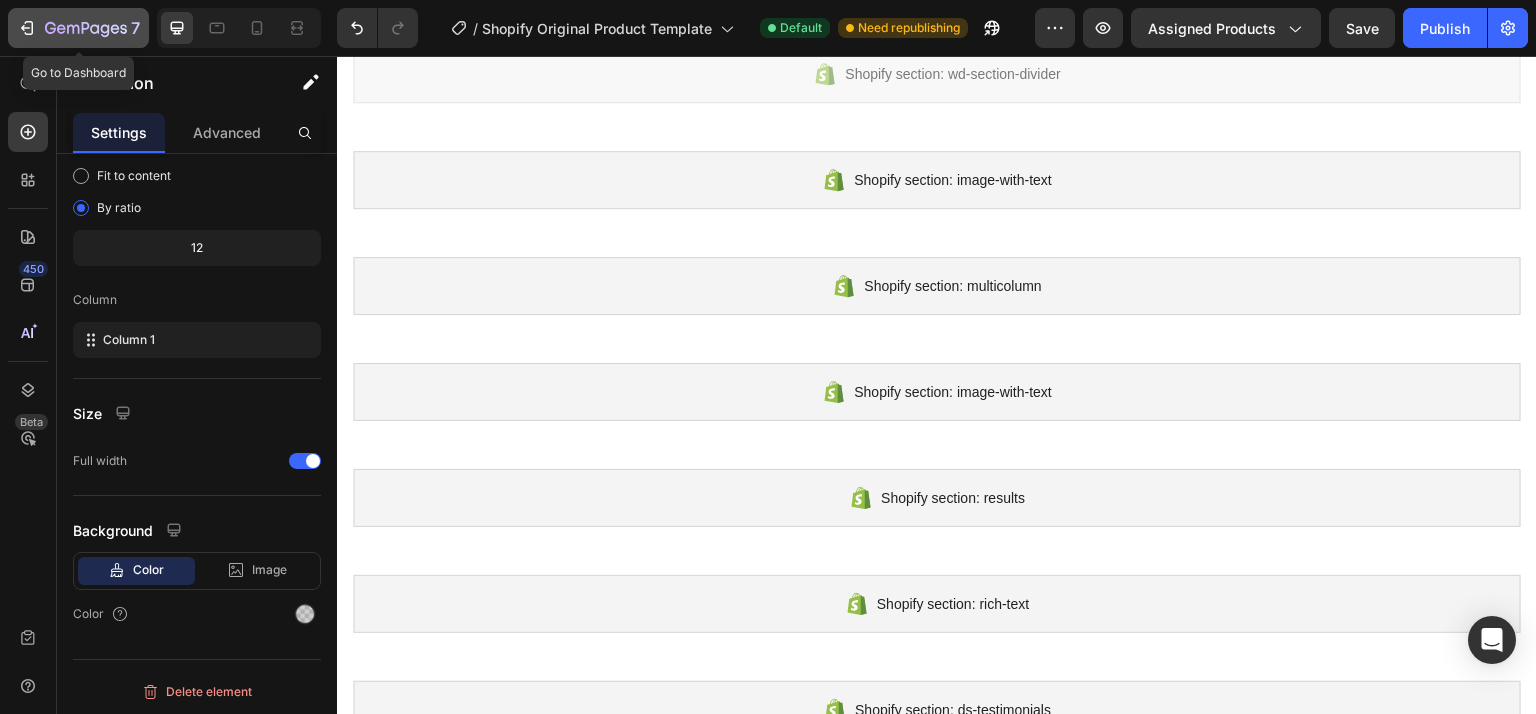 click 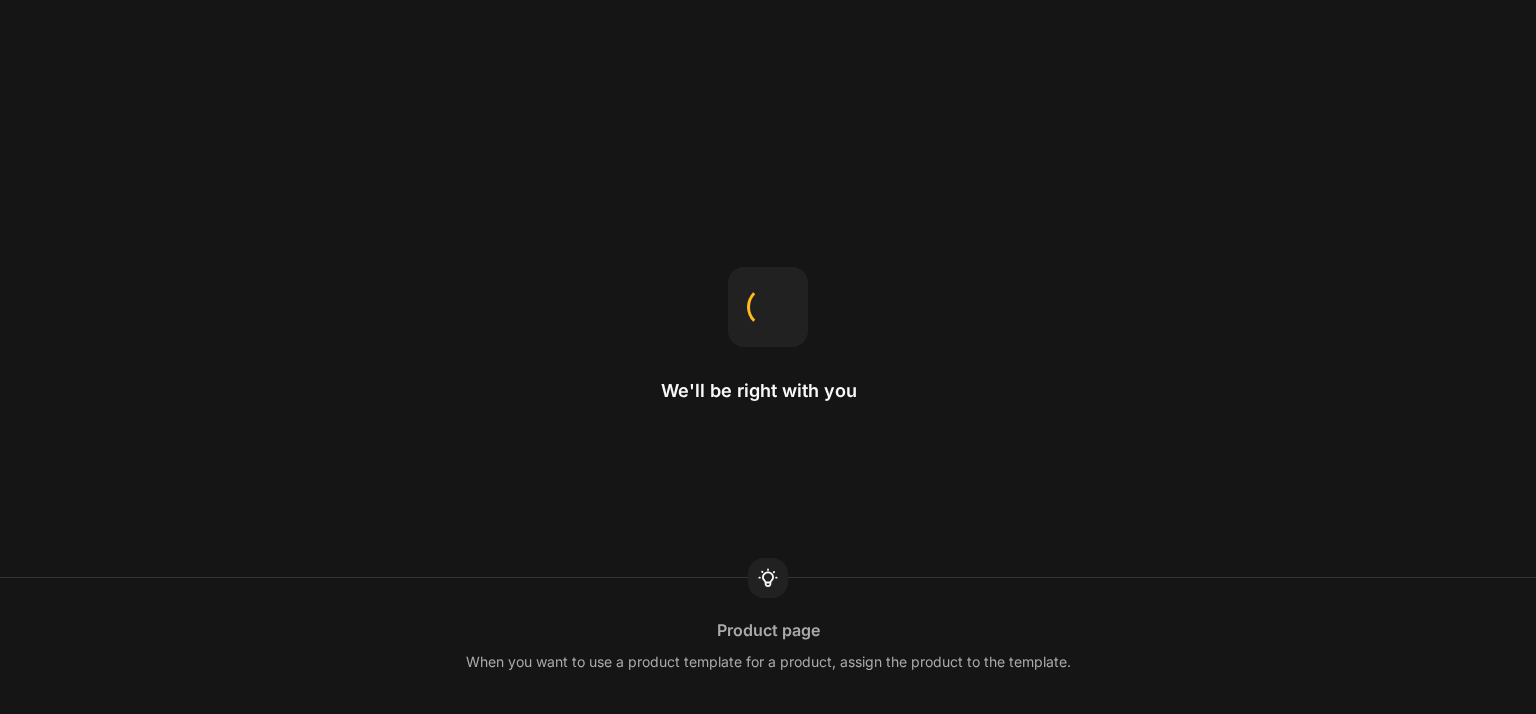 scroll, scrollTop: 0, scrollLeft: 0, axis: both 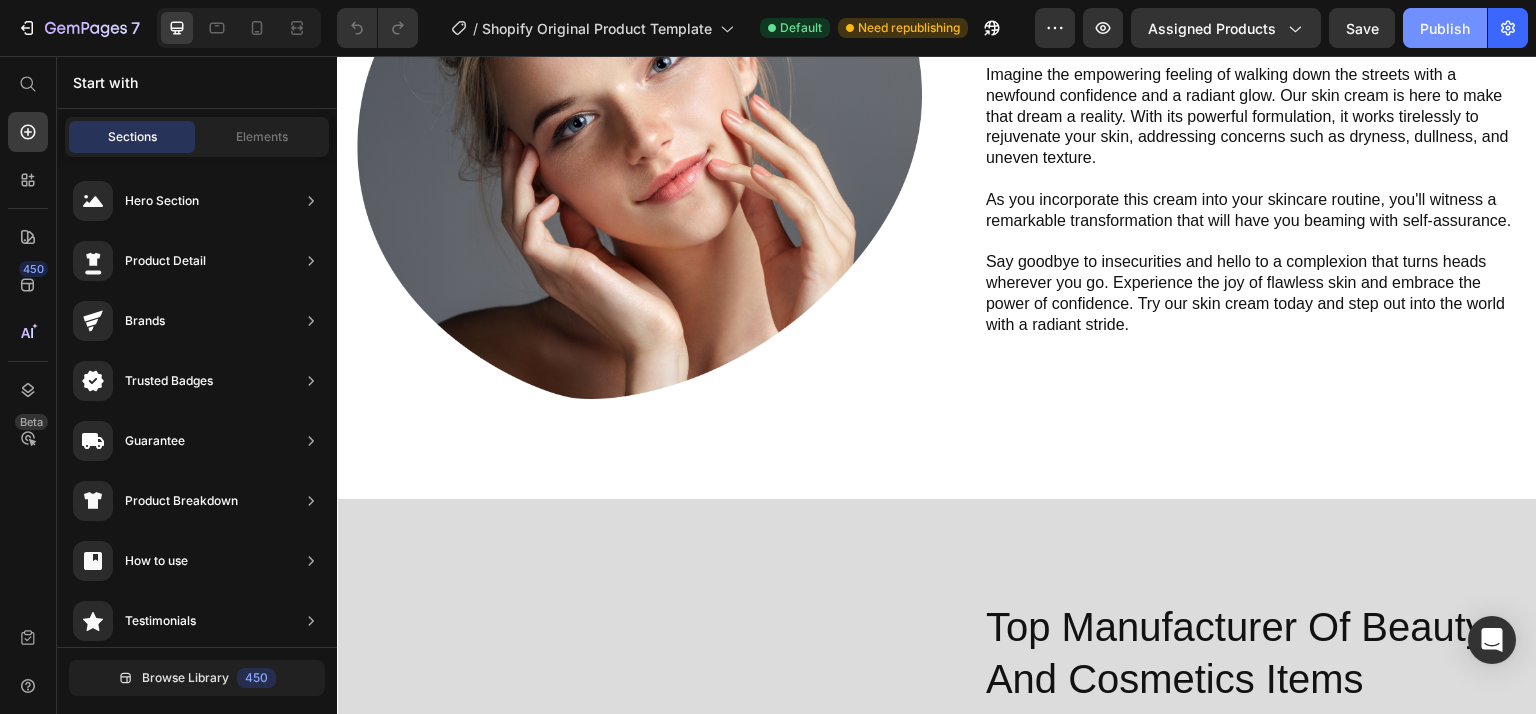click on "Publish" 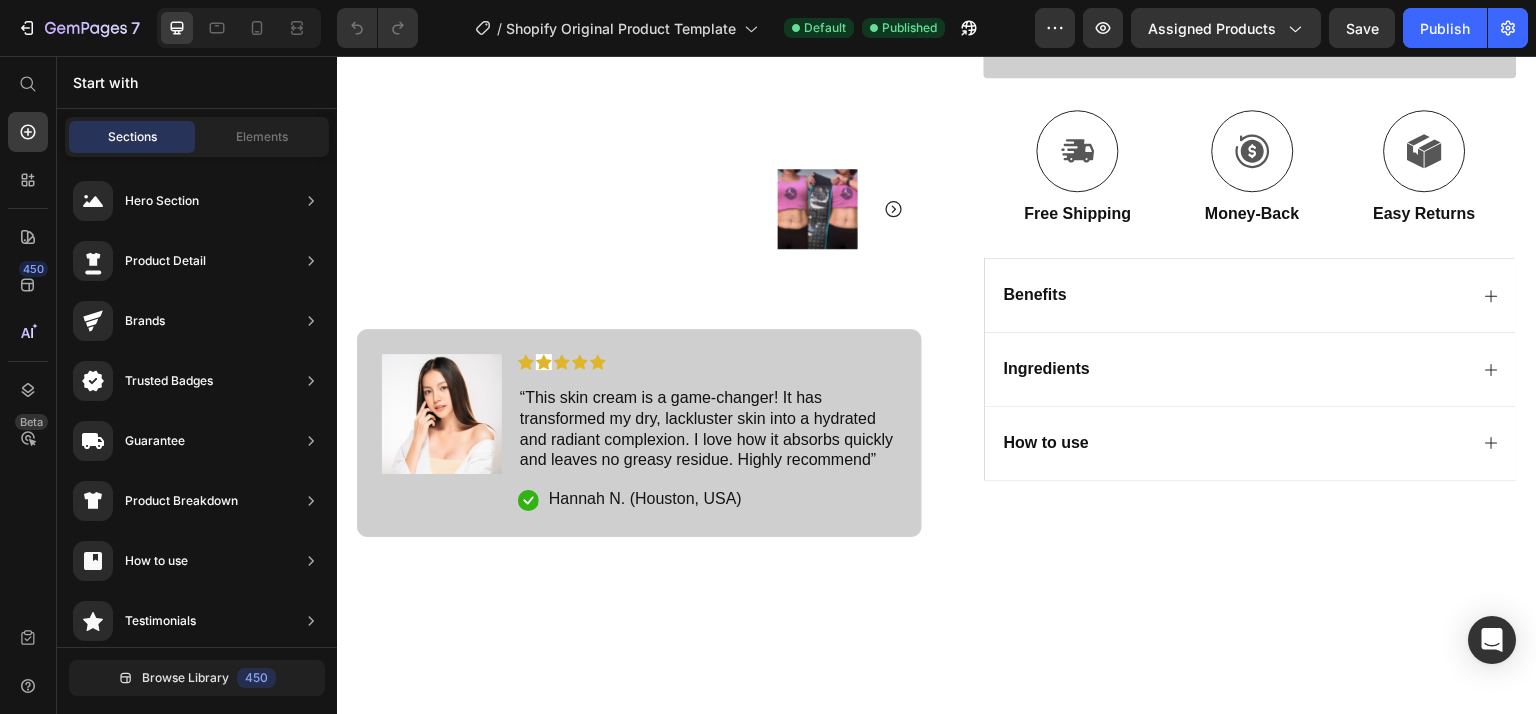 scroll, scrollTop: 1958, scrollLeft: 0, axis: vertical 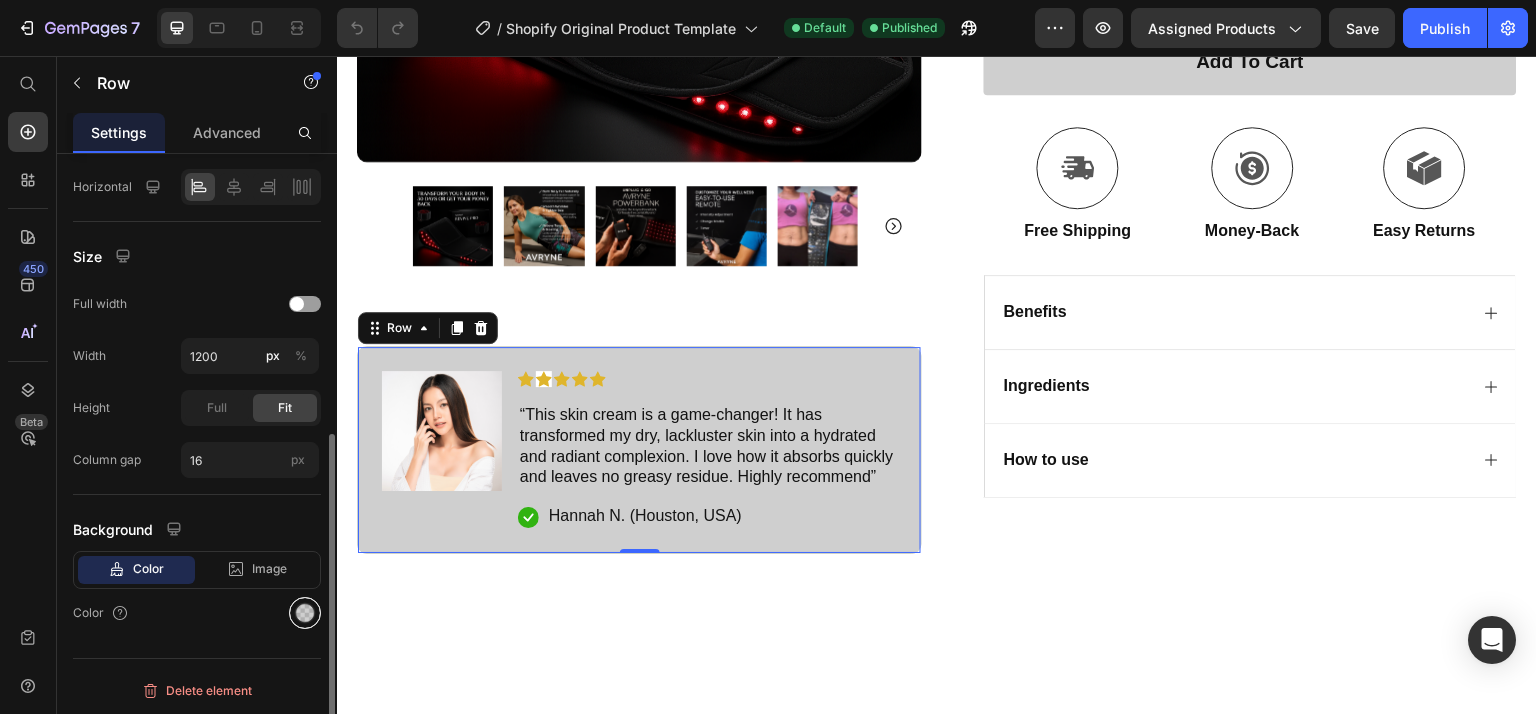 click at bounding box center (305, 613) 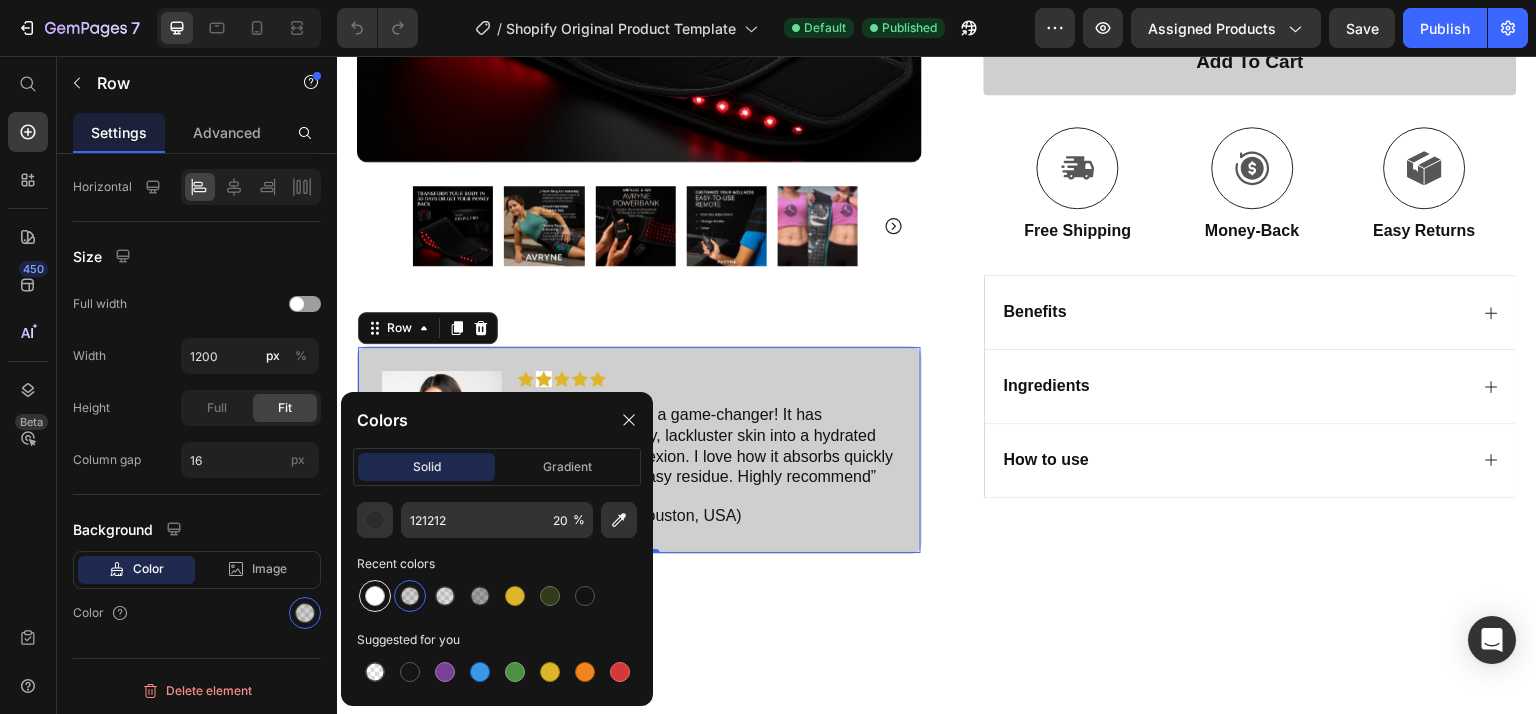 click at bounding box center [375, 596] 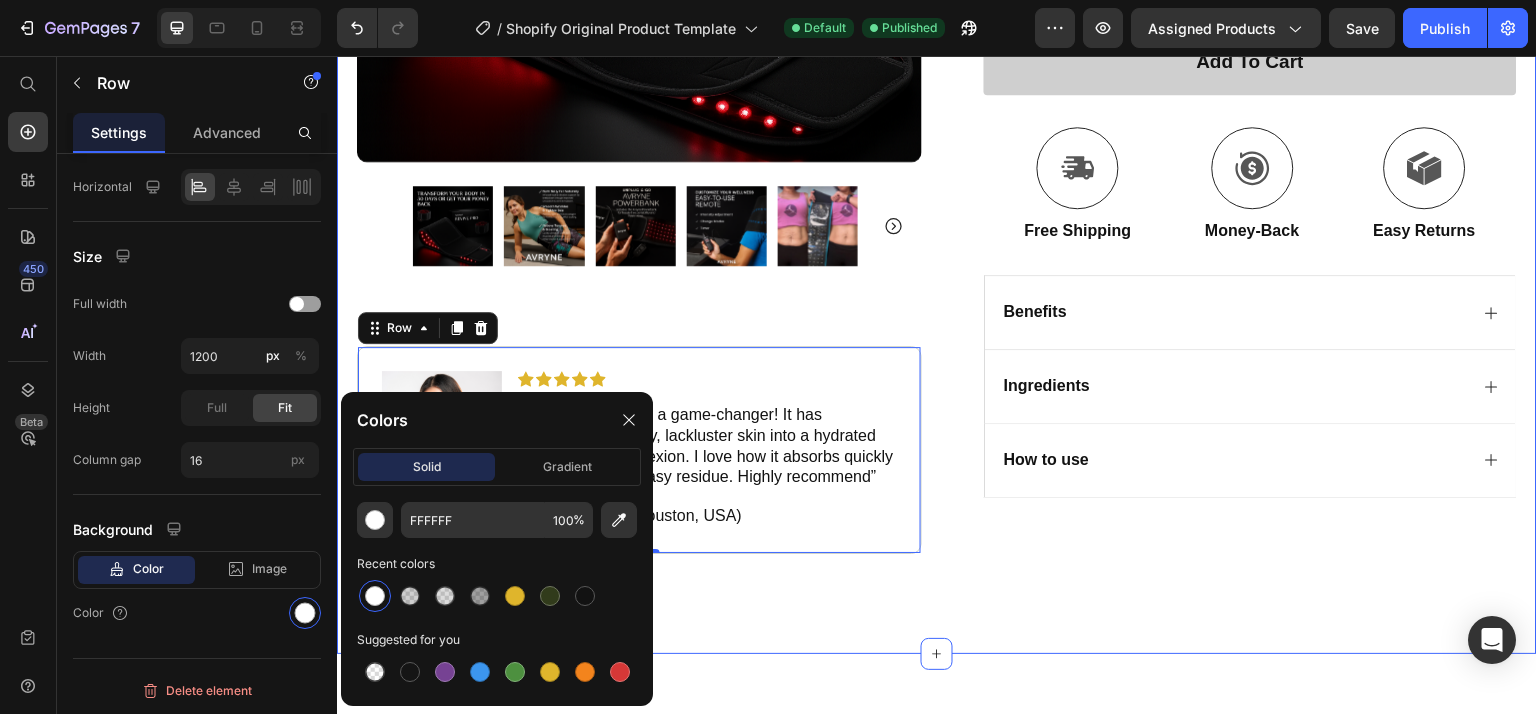 scroll, scrollTop: 0, scrollLeft: 0, axis: both 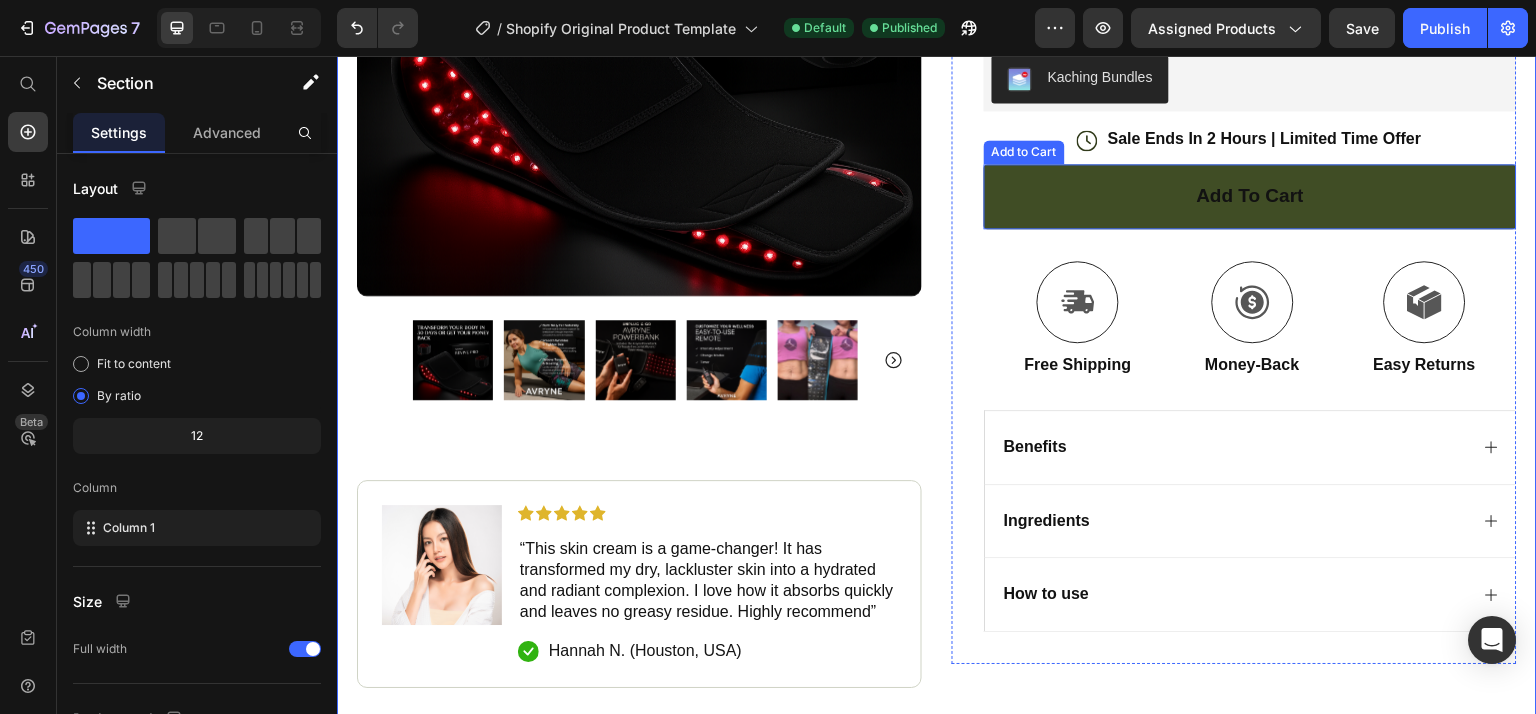 click on "add to cart" at bounding box center (1250, 196) 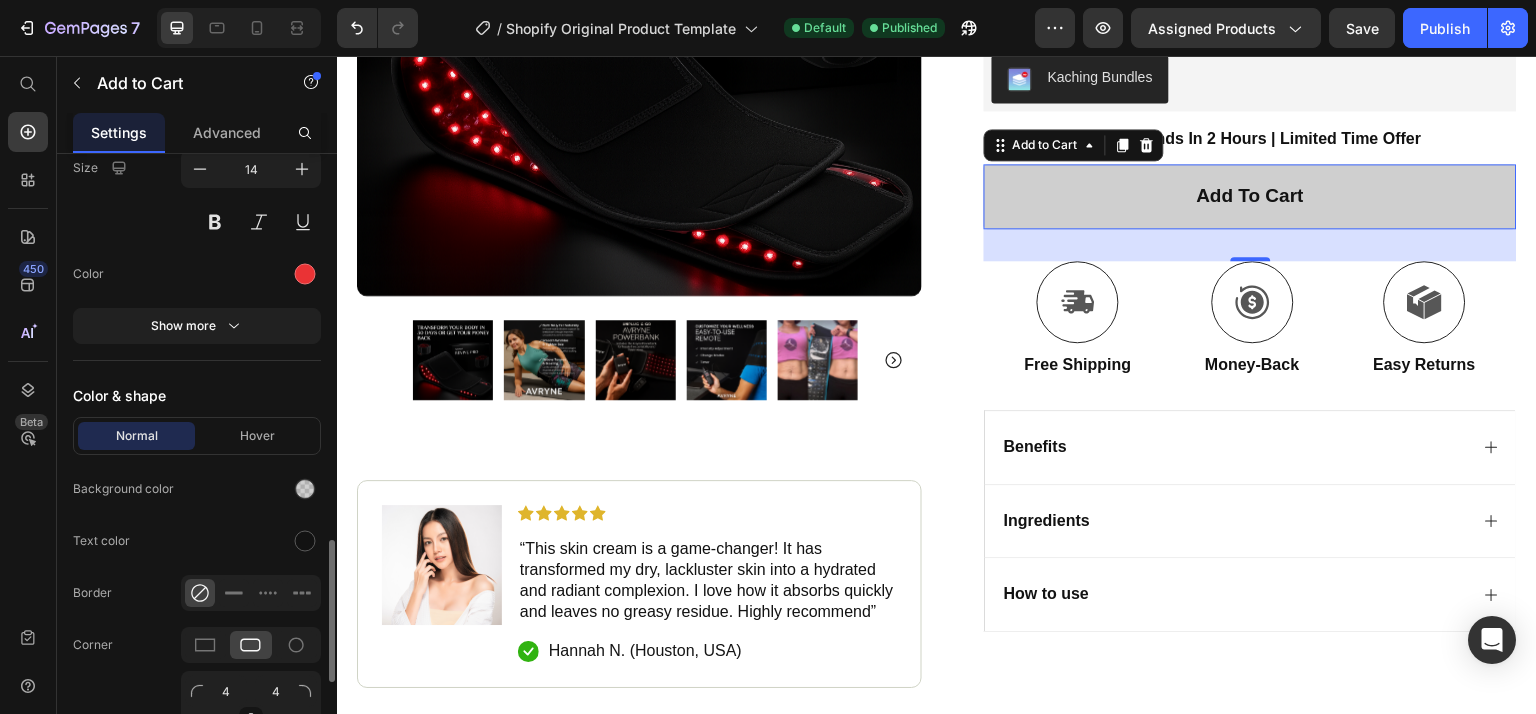 scroll, scrollTop: 1692, scrollLeft: 0, axis: vertical 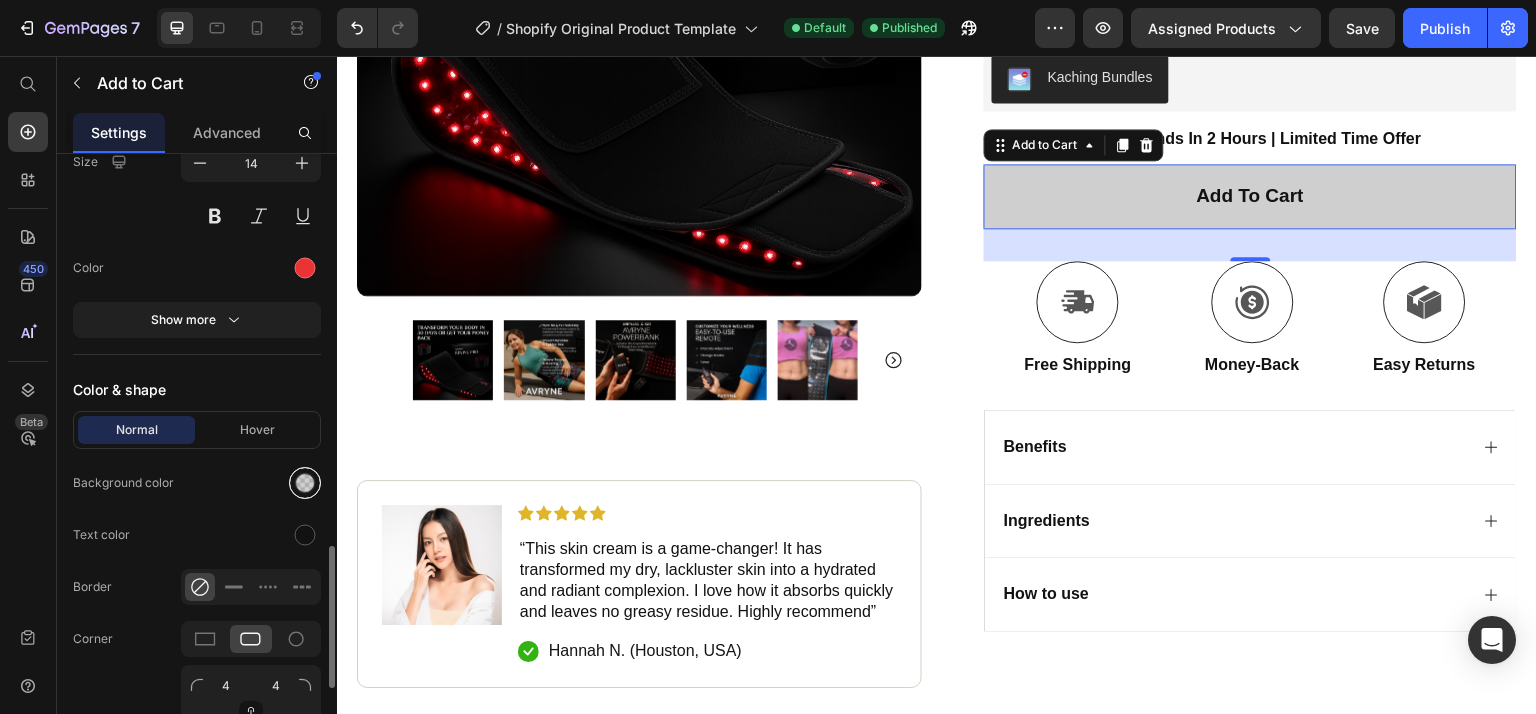 click at bounding box center [305, 483] 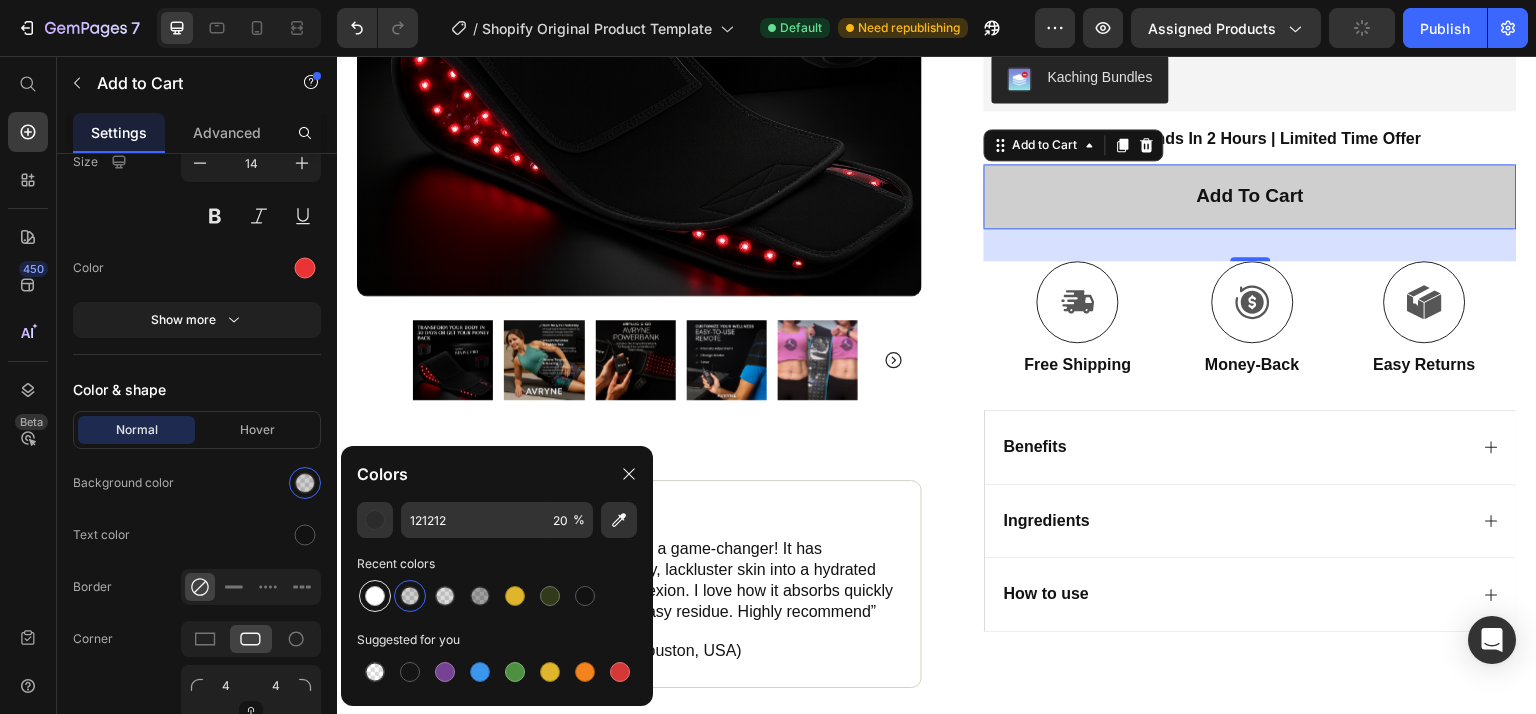 click at bounding box center (375, 596) 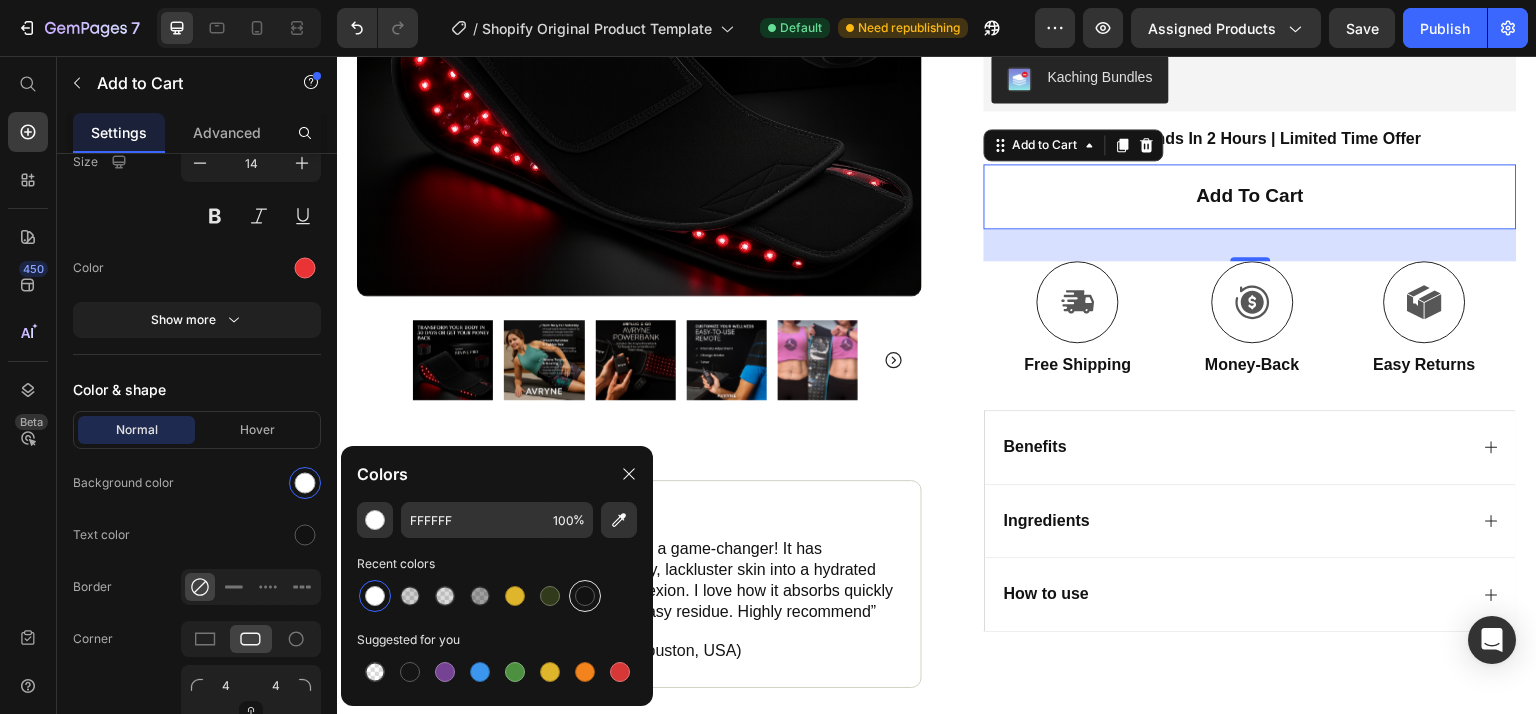 click at bounding box center (585, 596) 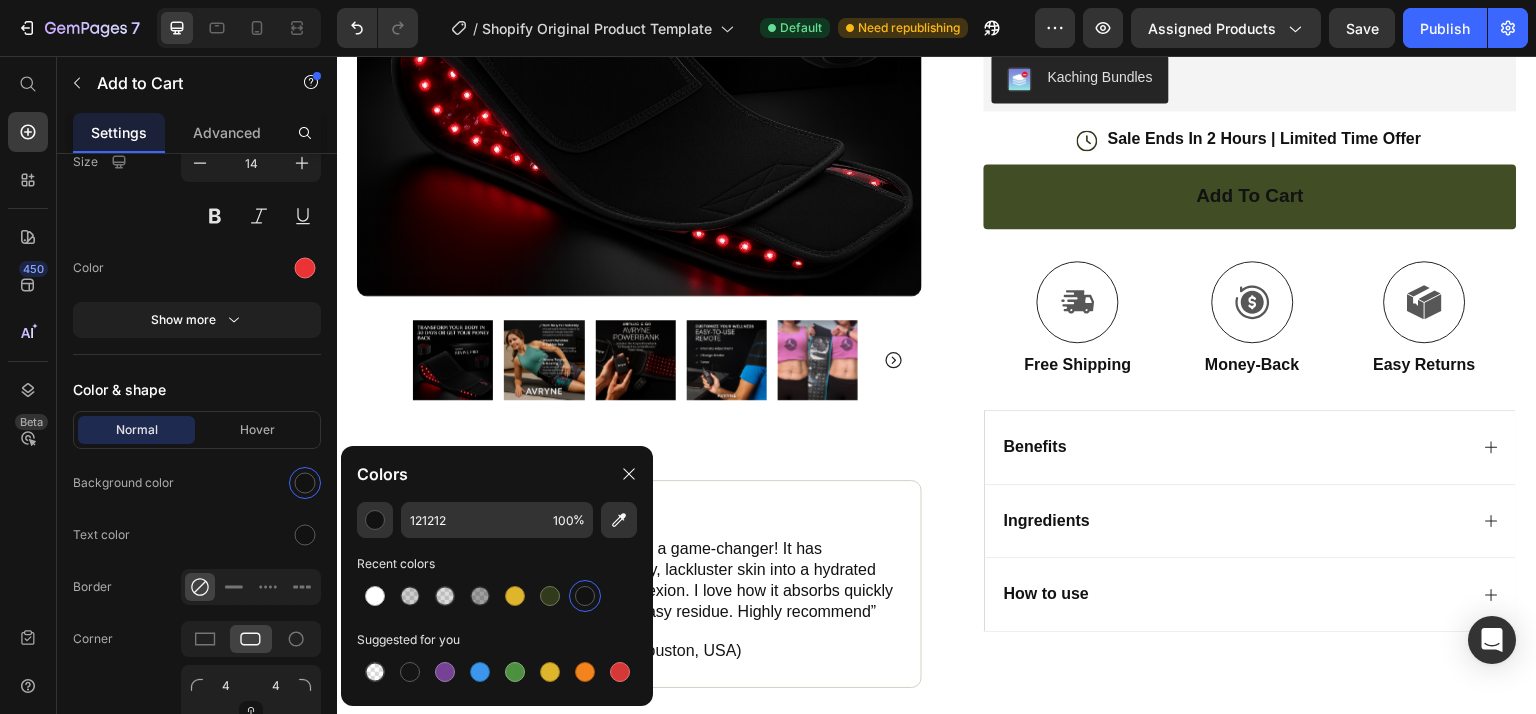 click on "add to cart" at bounding box center [1250, 196] 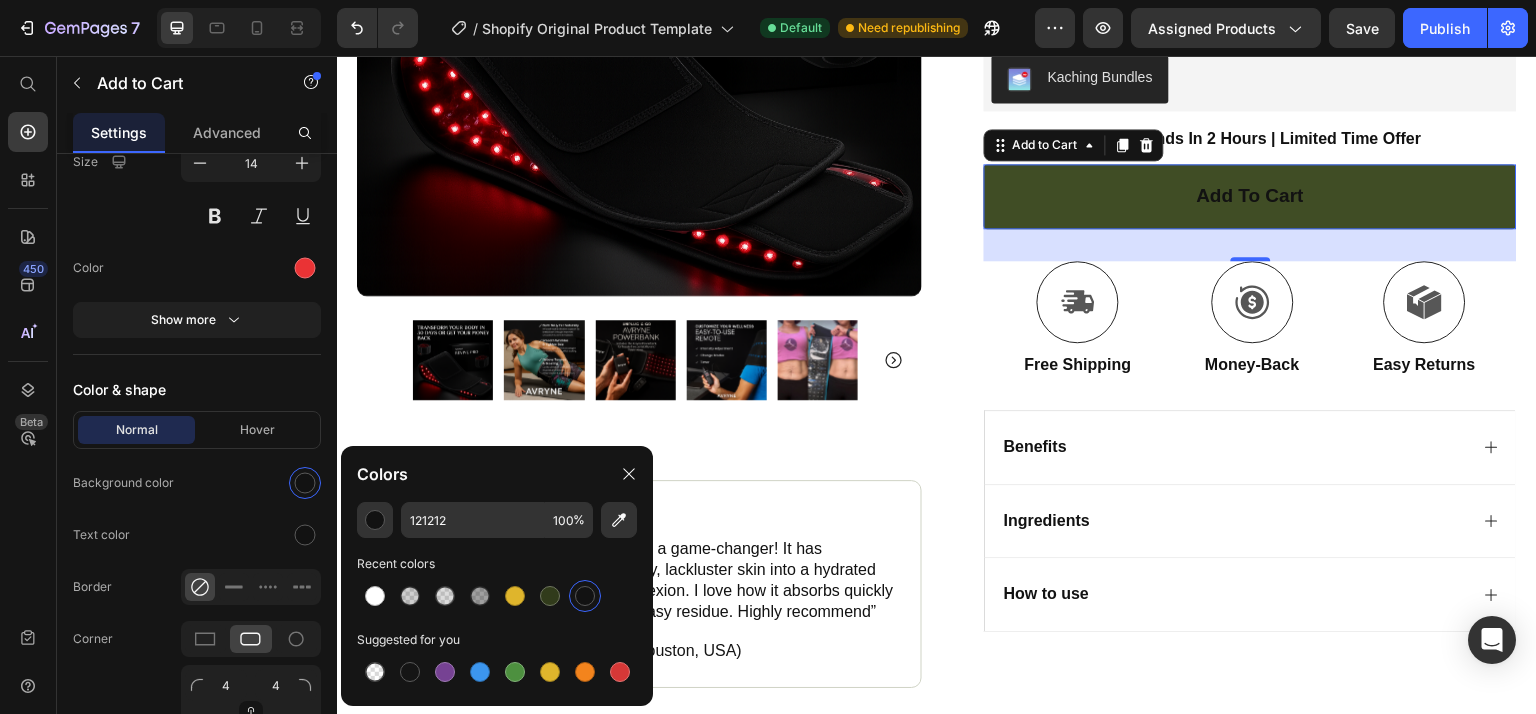 click on "add to cart" at bounding box center (1250, 196) 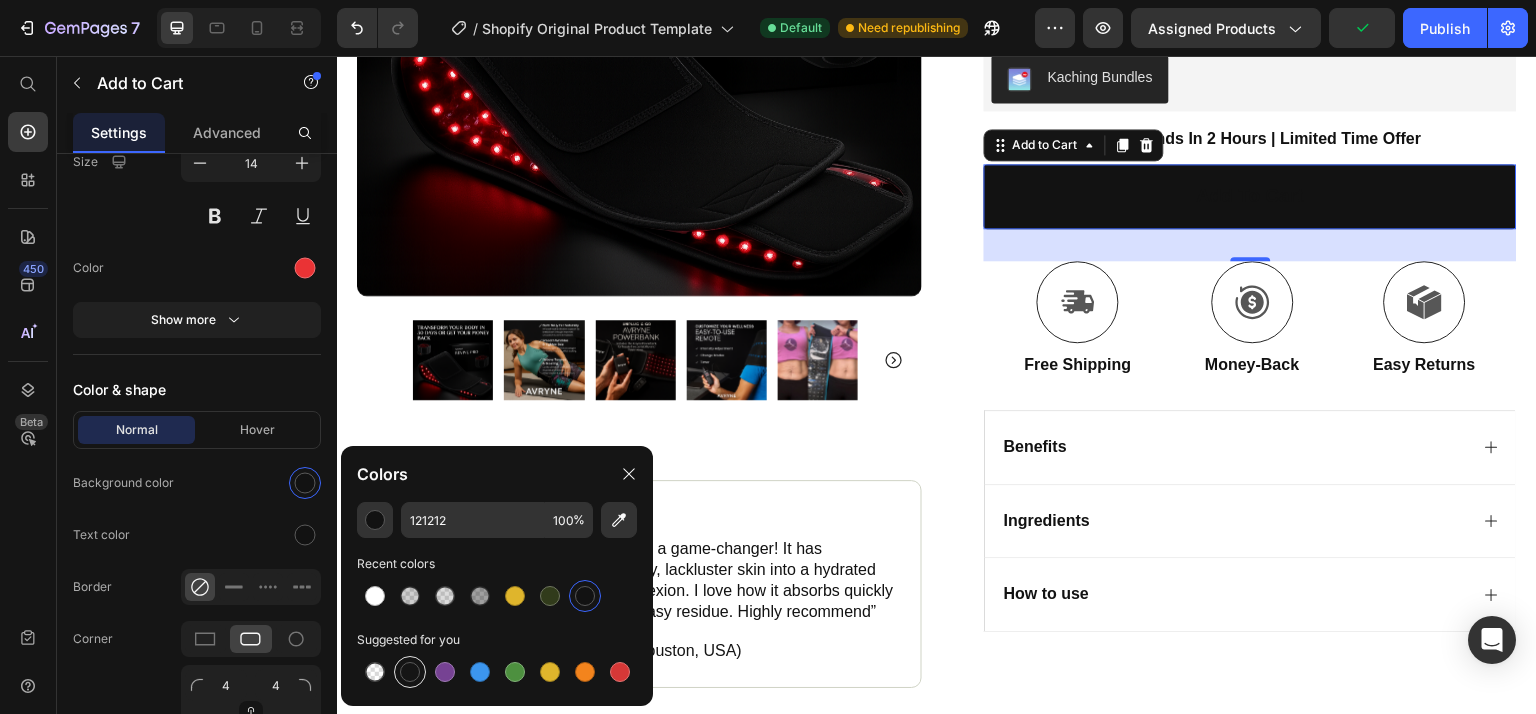 click at bounding box center (410, 672) 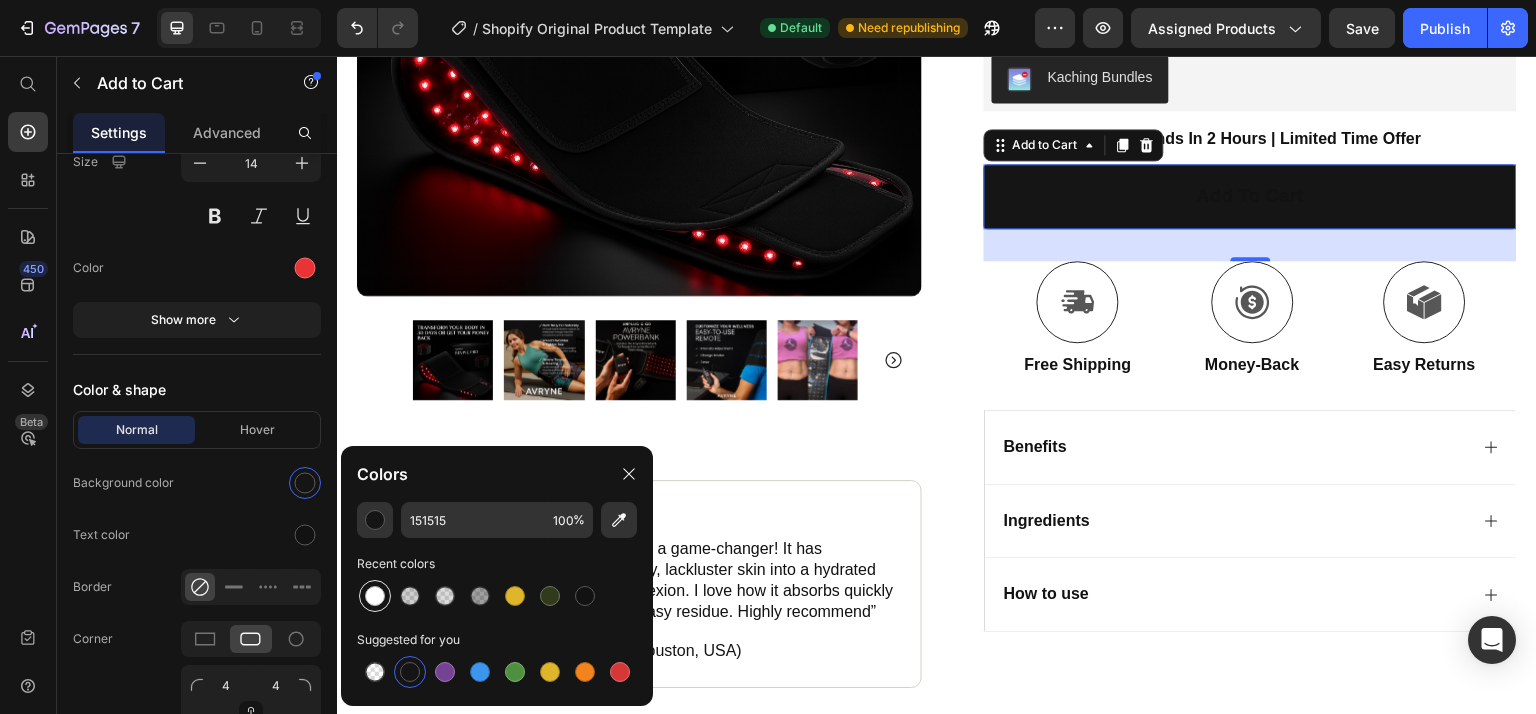 click at bounding box center [375, 596] 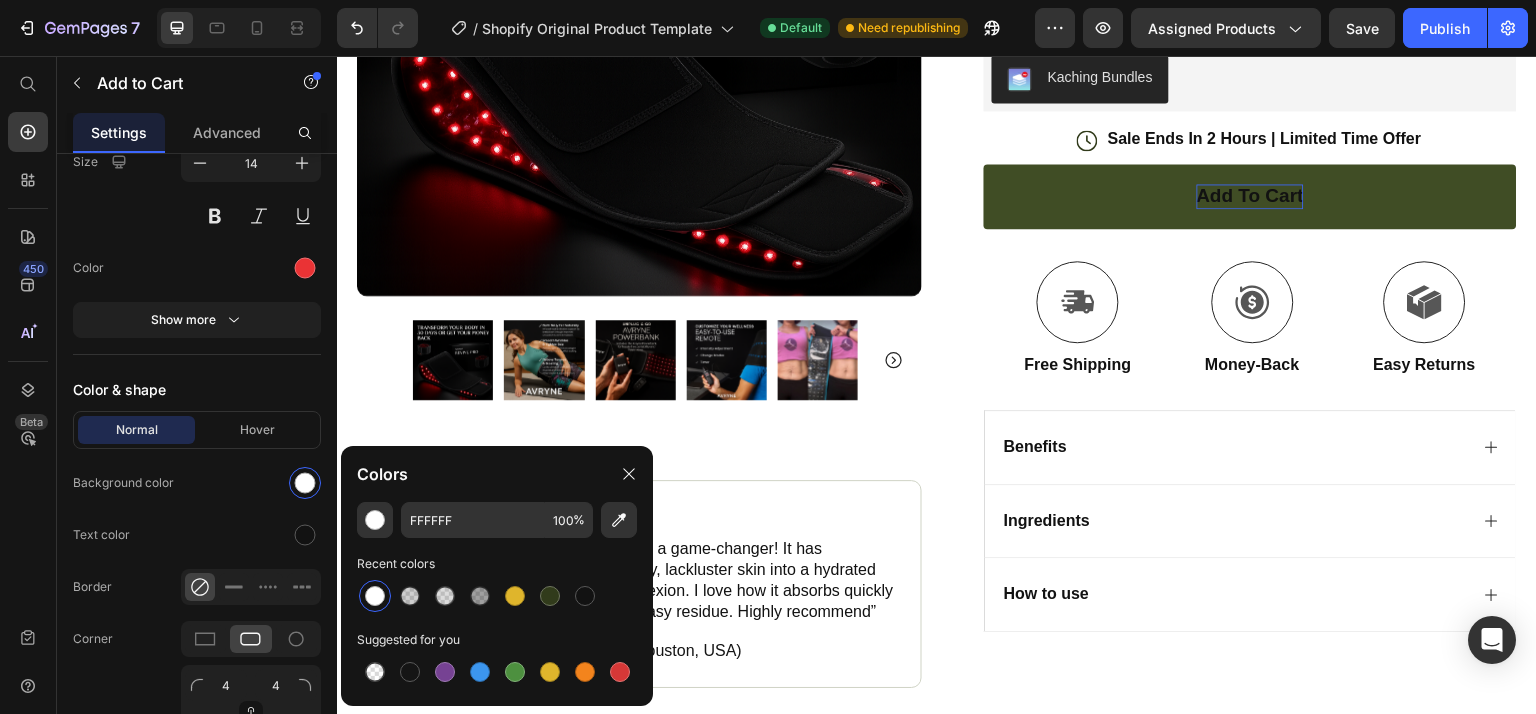 click on "add to cart" at bounding box center (1250, 196) 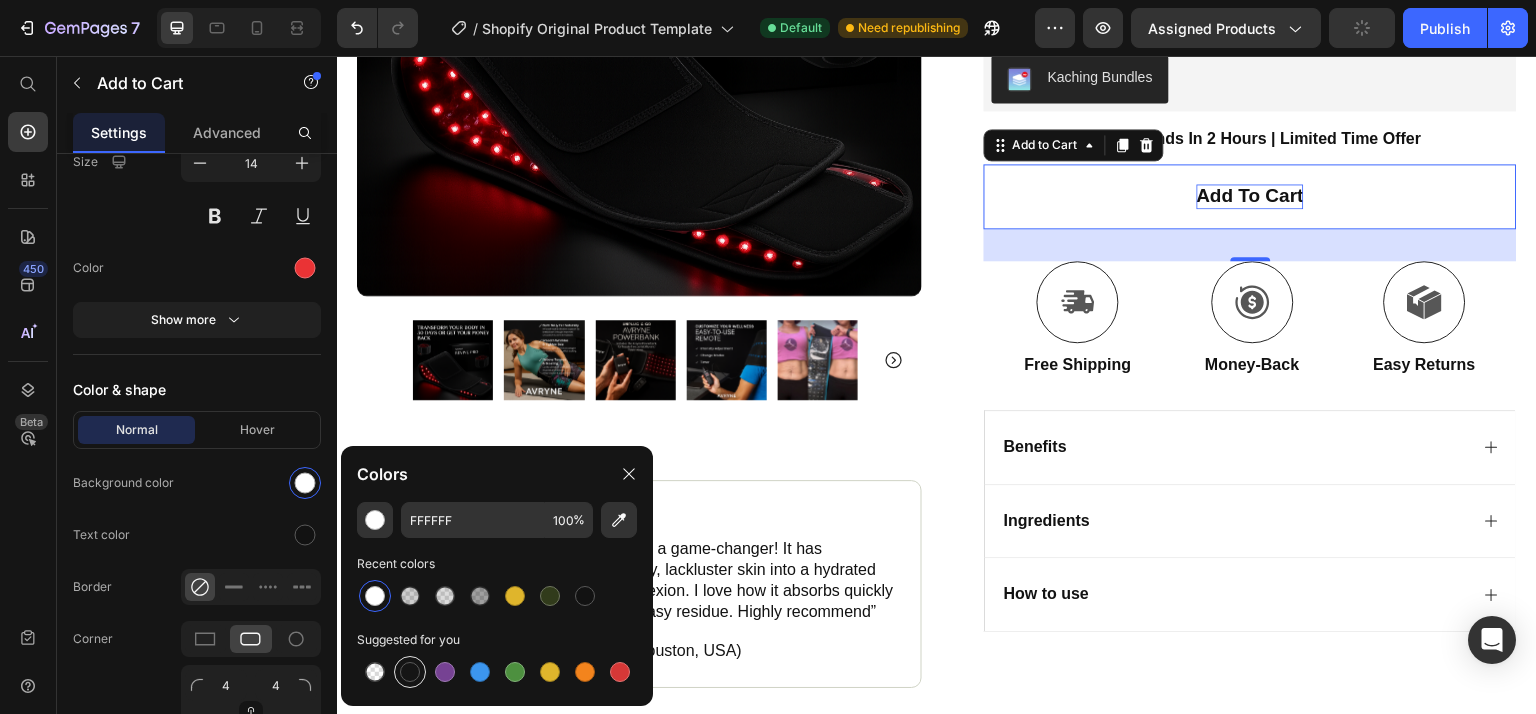 click at bounding box center [410, 672] 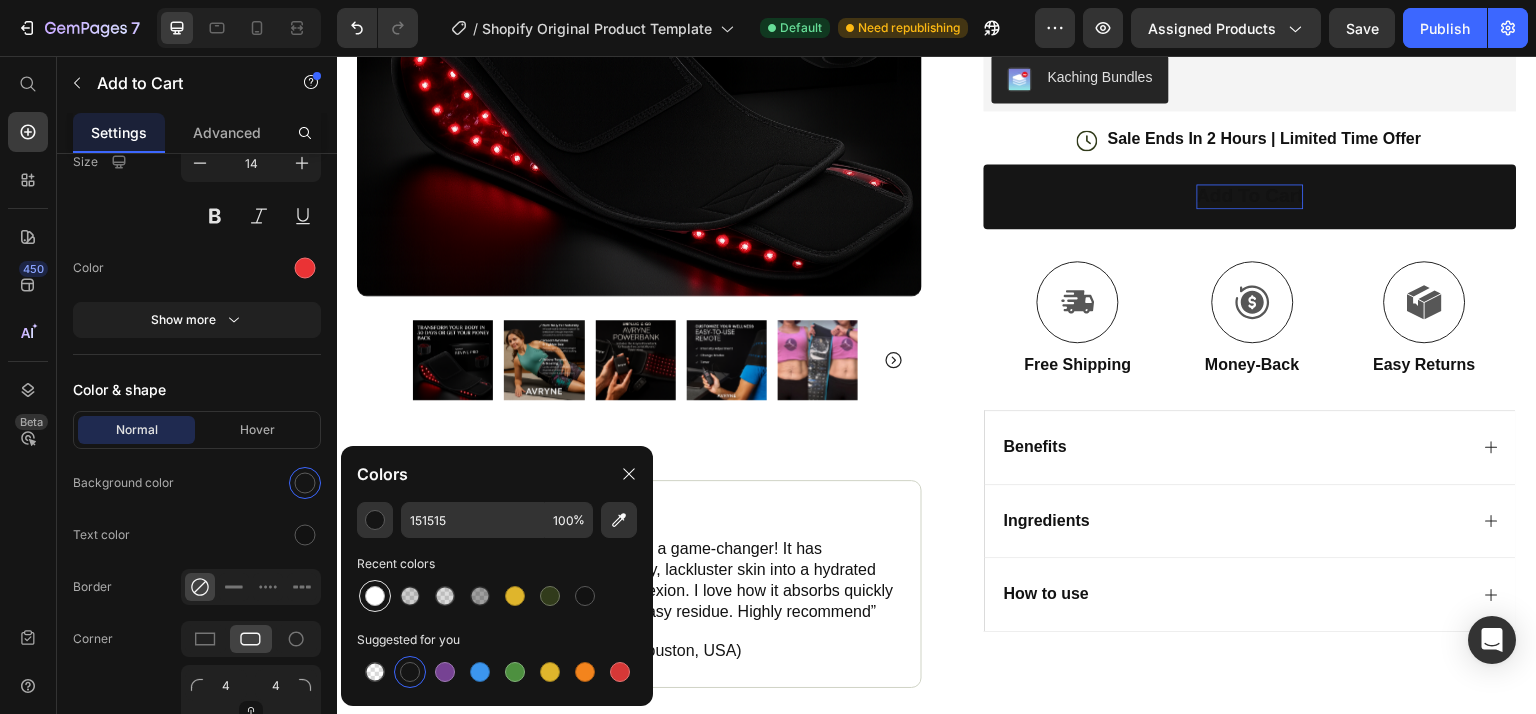 click at bounding box center [375, 596] 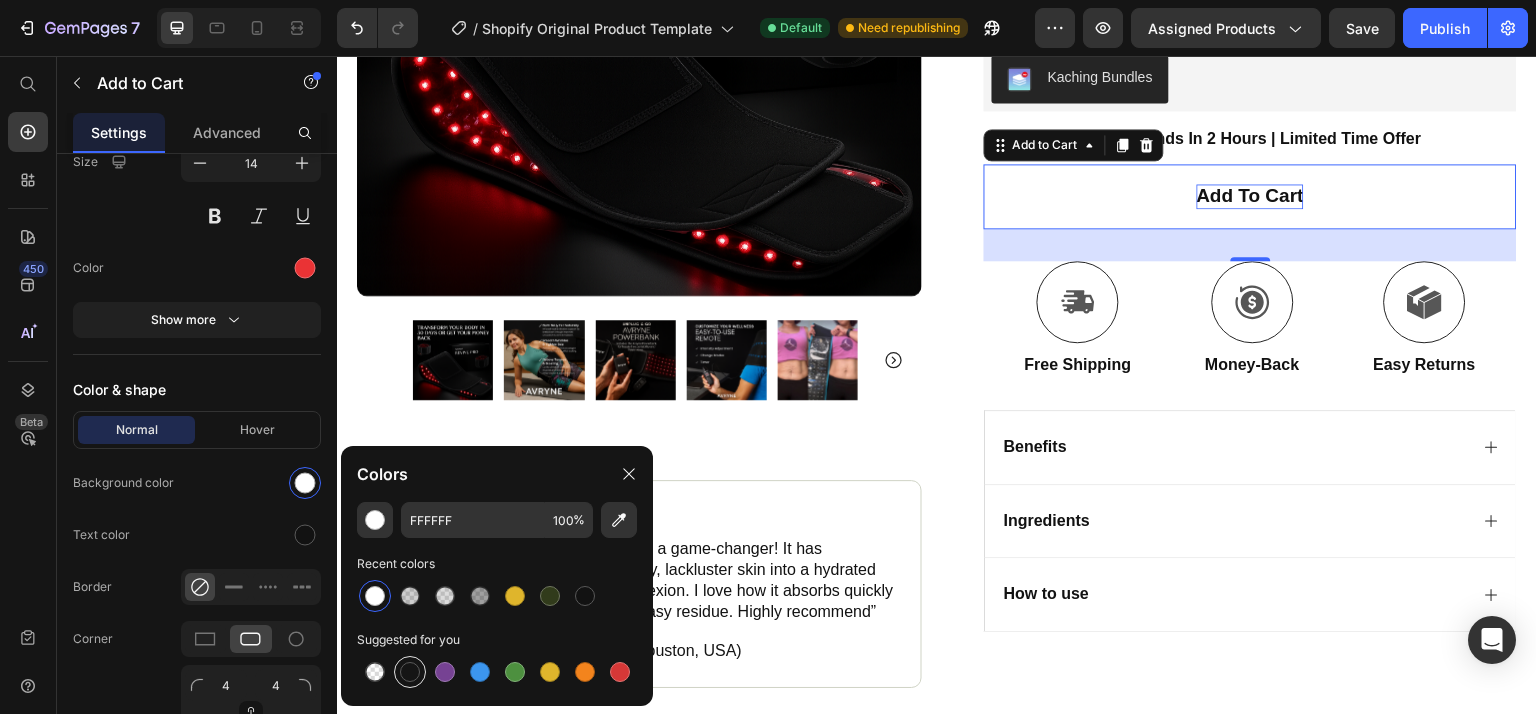 click at bounding box center [410, 672] 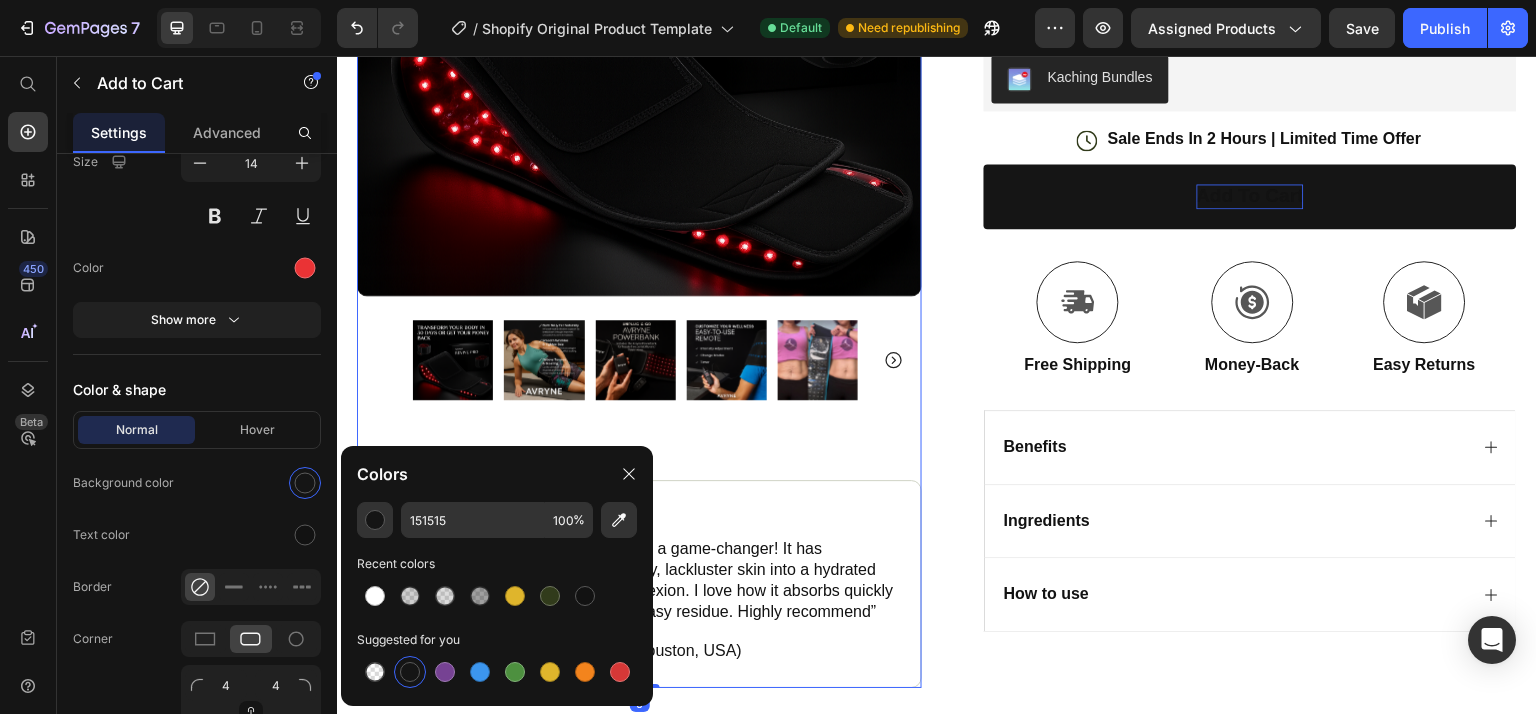 click on "Product Images Image Icon Icon Icon Icon Icon Icon List “This skin cream is a game-changer! It has transformed my dry, lackluster skin into a hydrated and radiant complexion. I love how it absorbs quickly and leaves no greasy residue. Highly recommend” Text Block
Icon [FIRST] [LAST] ([CITY], [COUNTRY]) Text Block Row Row" at bounding box center (639, 209) 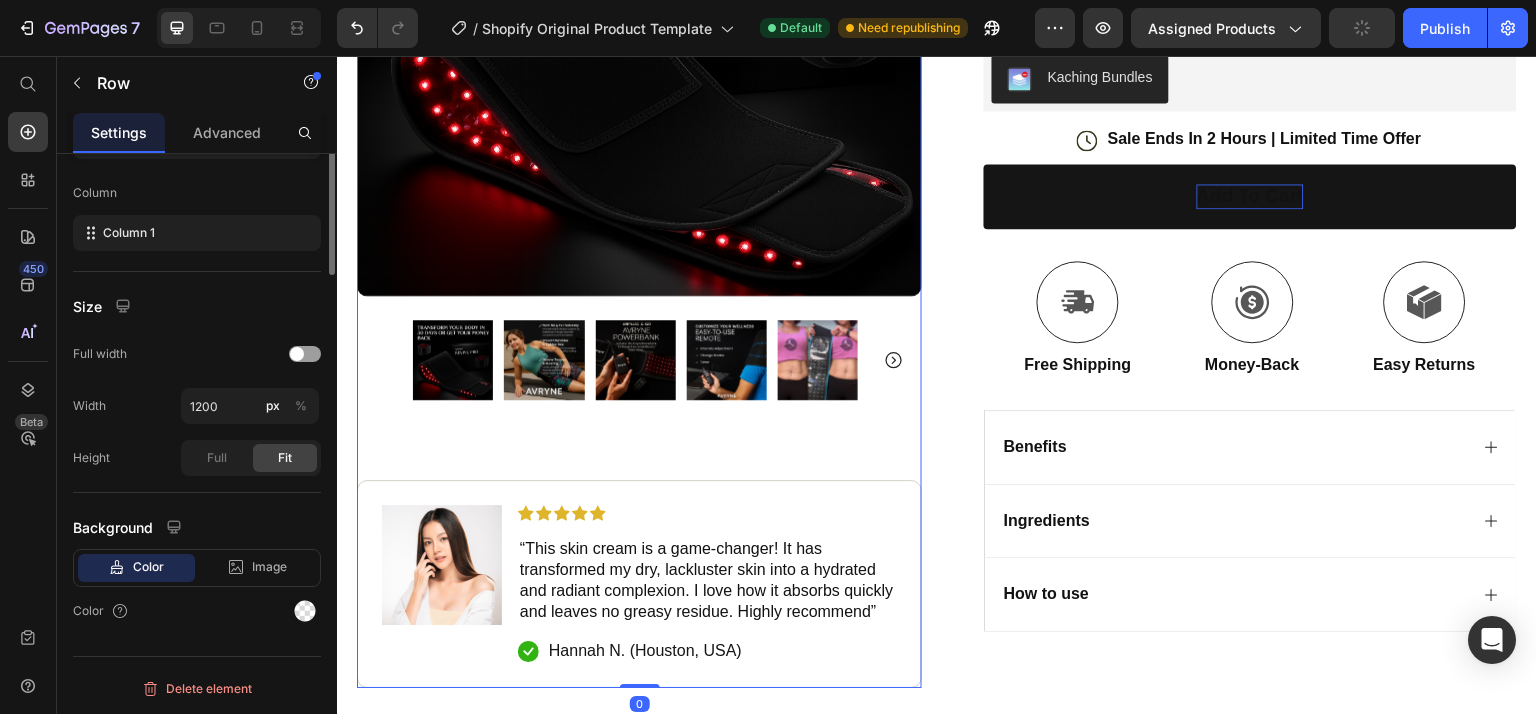 scroll, scrollTop: 0, scrollLeft: 0, axis: both 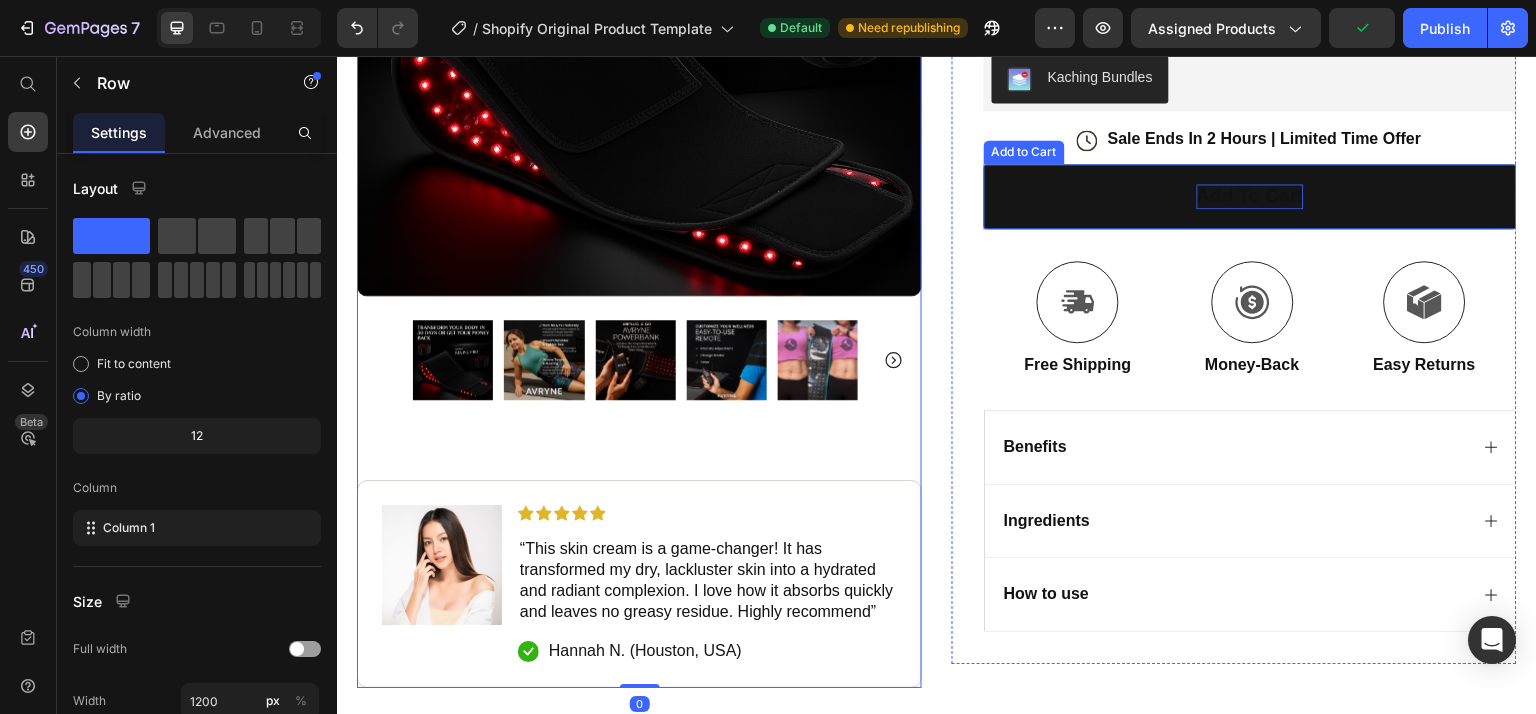 click on "add to cart" at bounding box center [1250, 196] 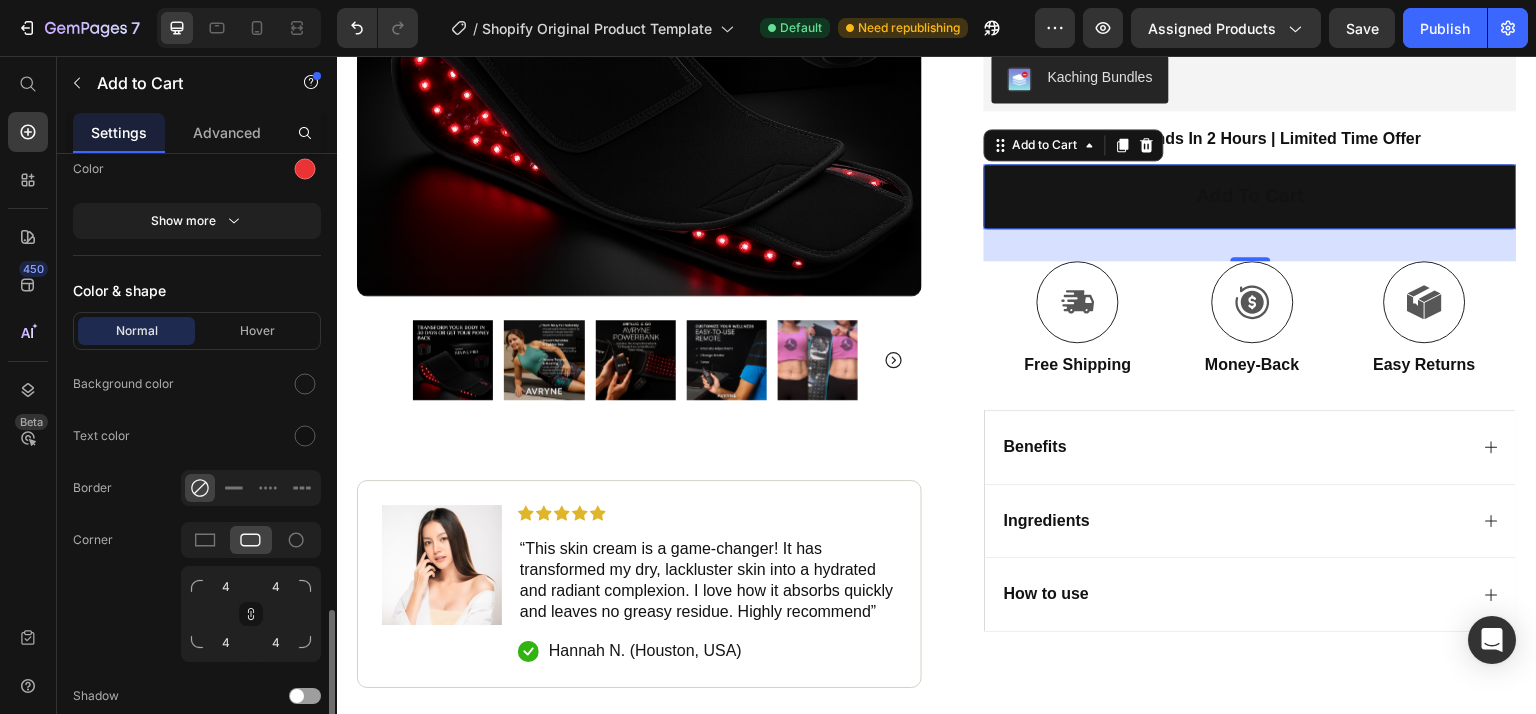 scroll, scrollTop: 1760, scrollLeft: 0, axis: vertical 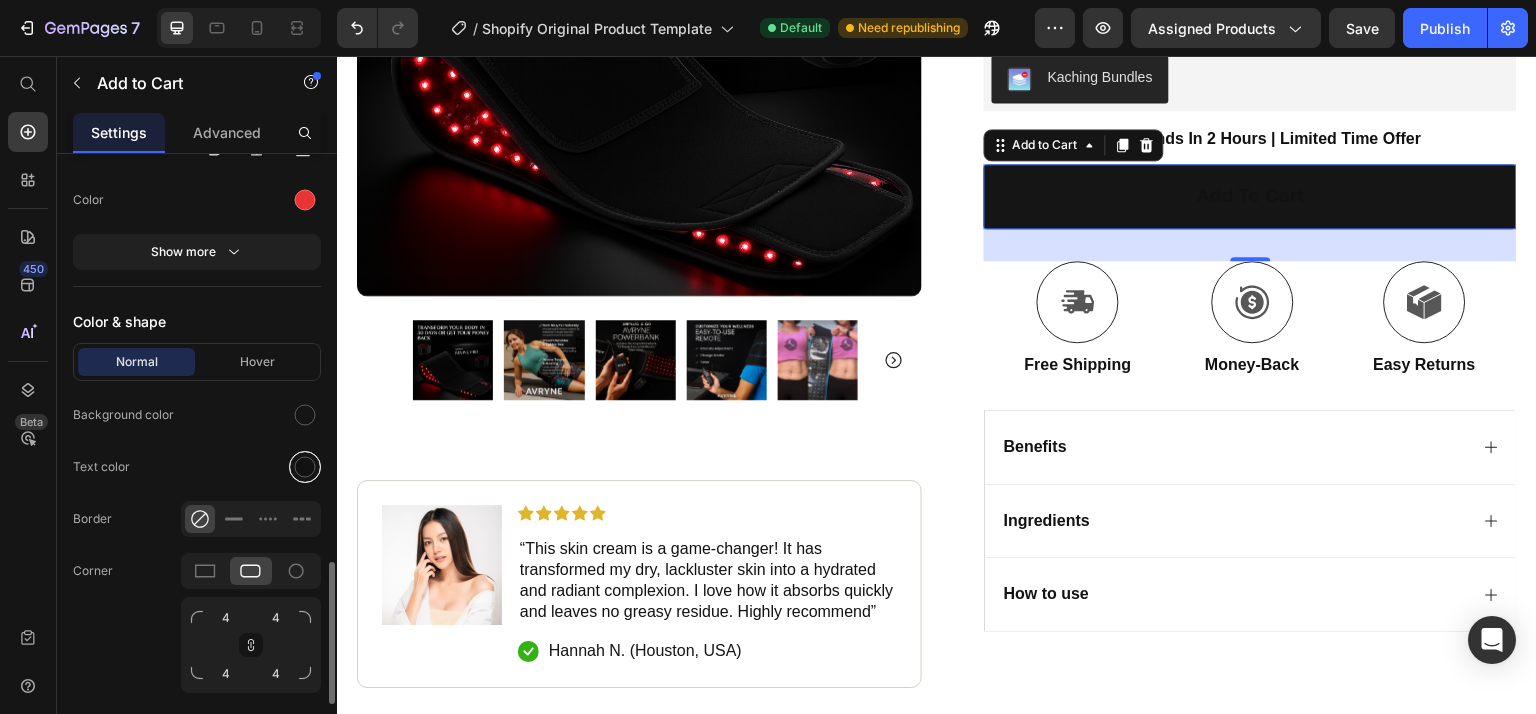 click at bounding box center (305, 467) 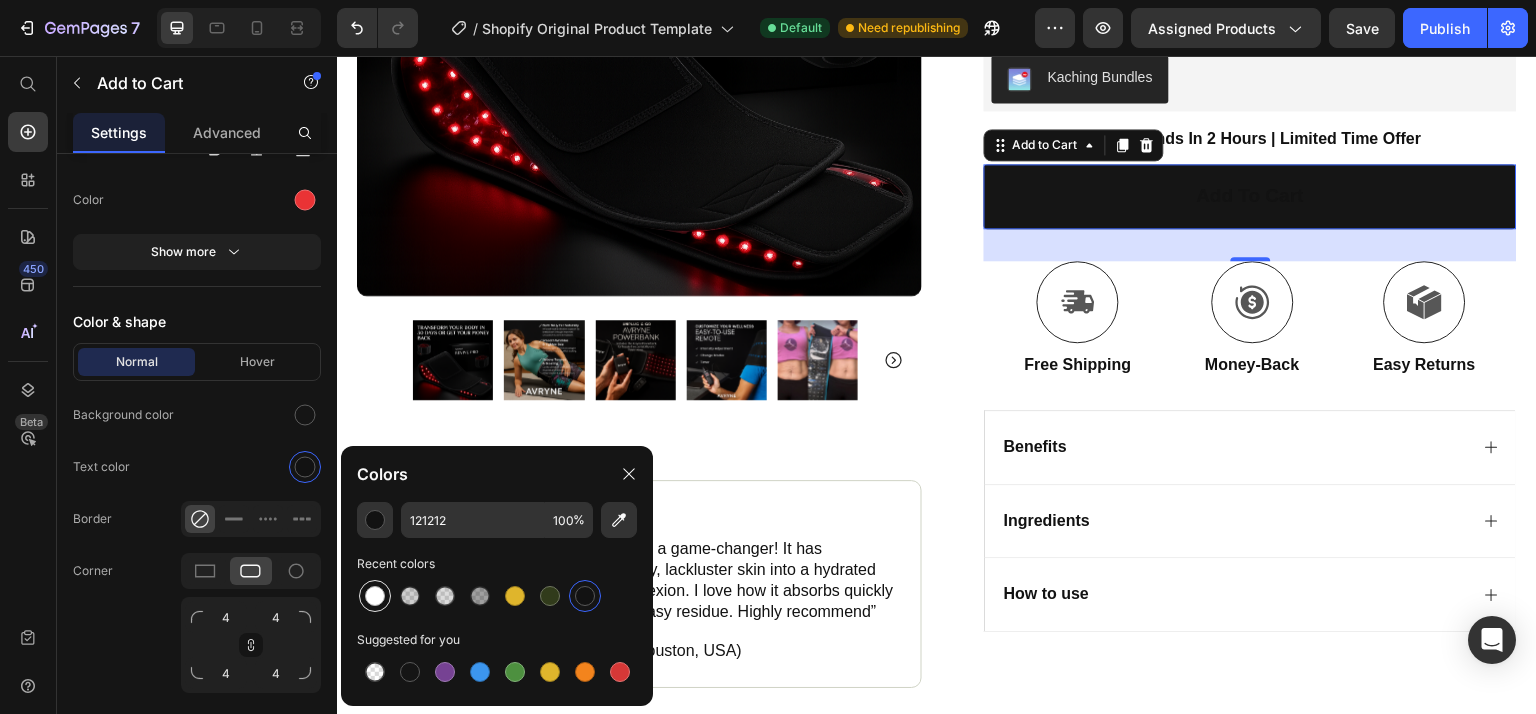 click at bounding box center (375, 596) 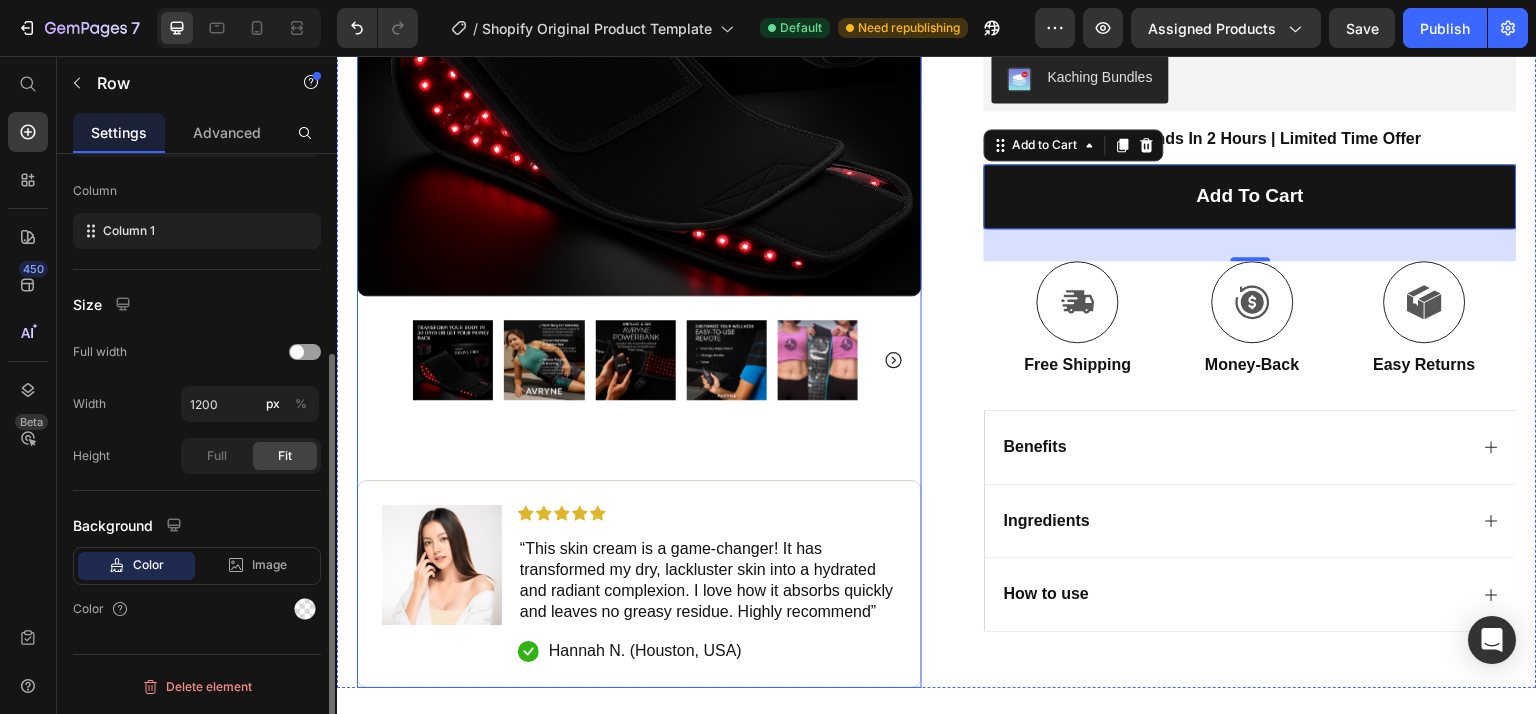 scroll, scrollTop: 0, scrollLeft: 0, axis: both 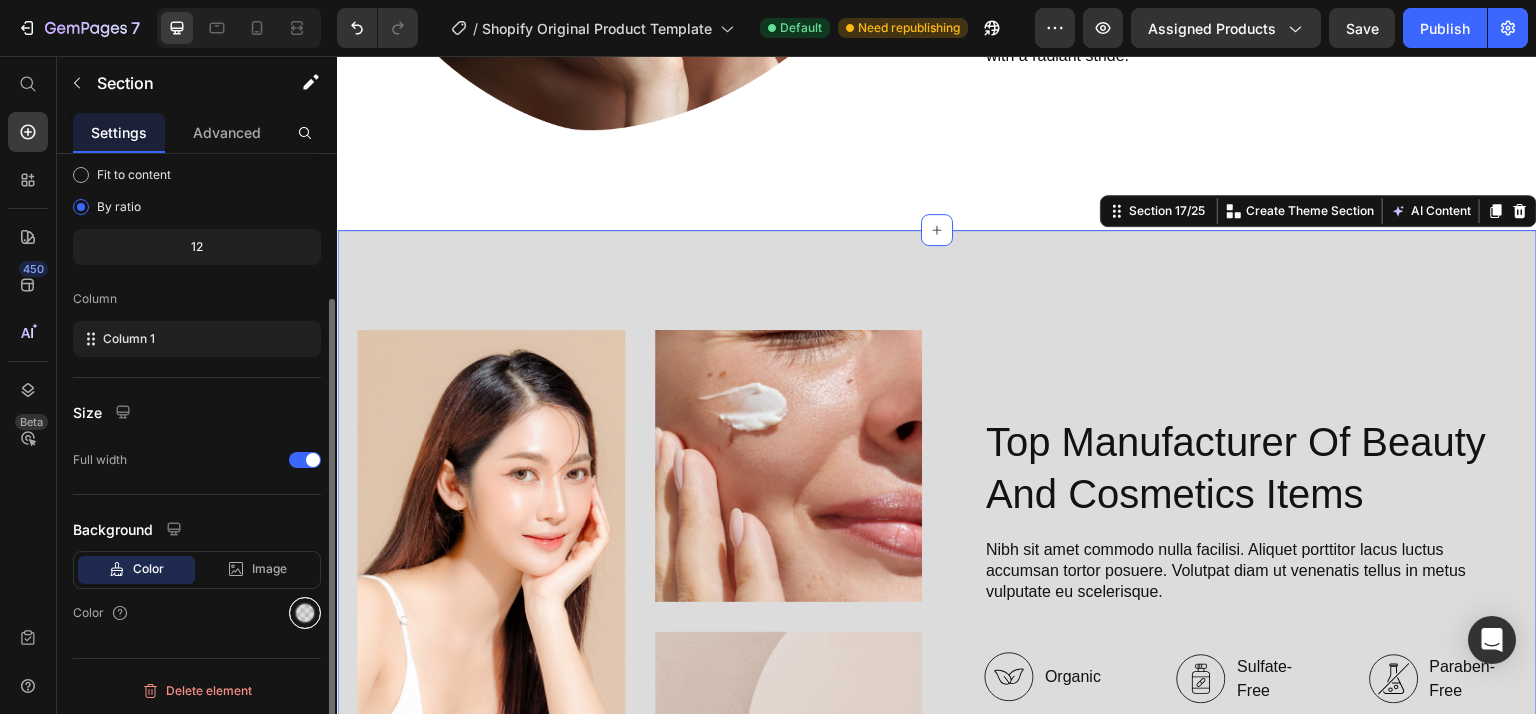 click at bounding box center (305, 613) 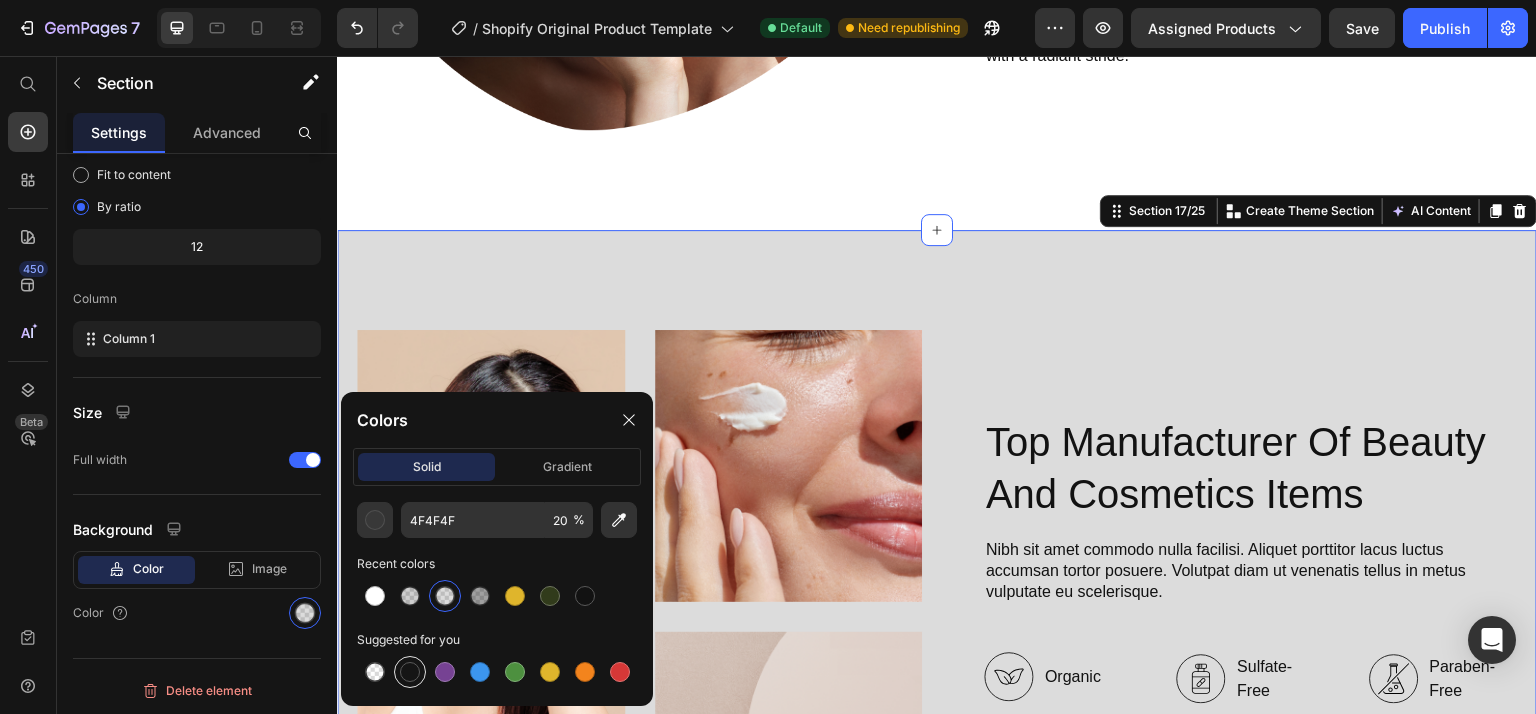 click at bounding box center (410, 672) 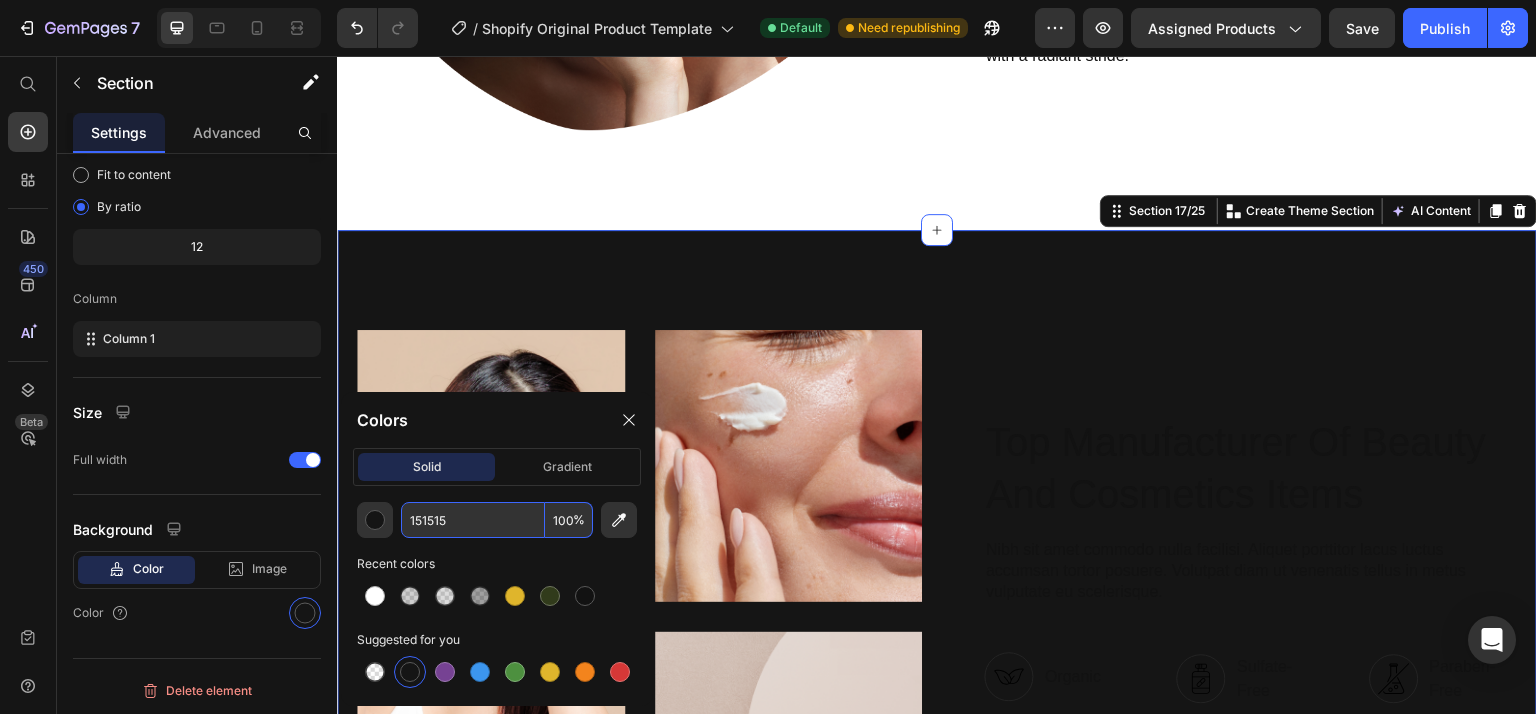 click on "100" at bounding box center [569, 520] 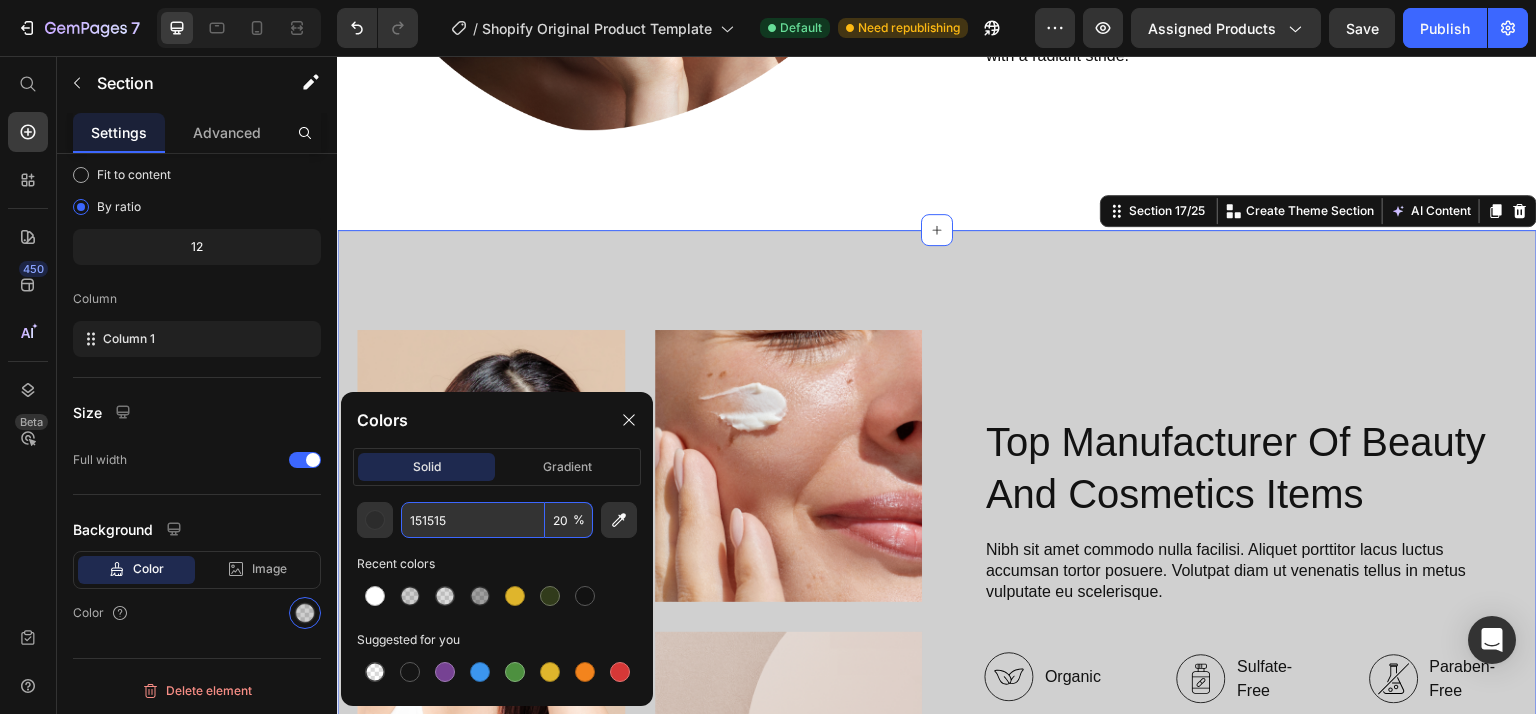 type on "20" 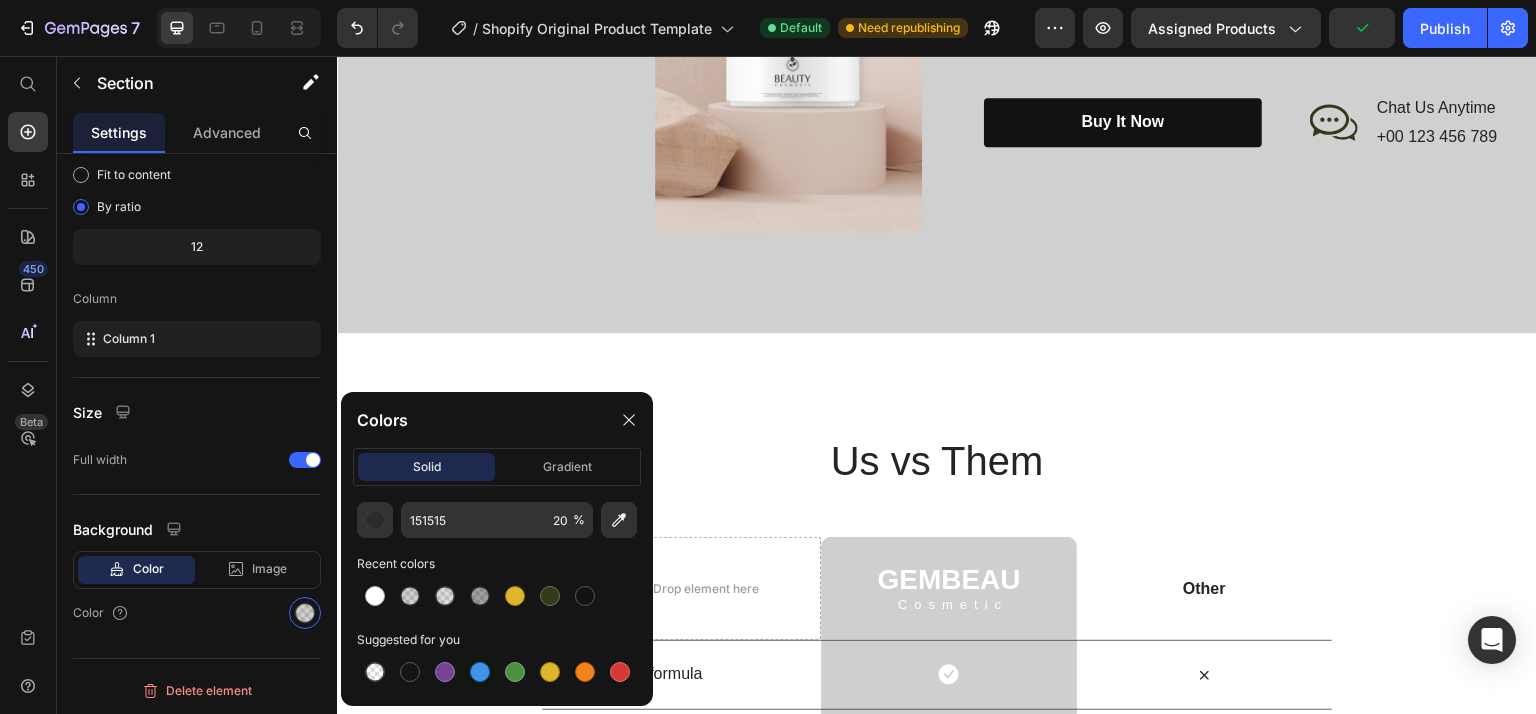 scroll, scrollTop: 5078, scrollLeft: 0, axis: vertical 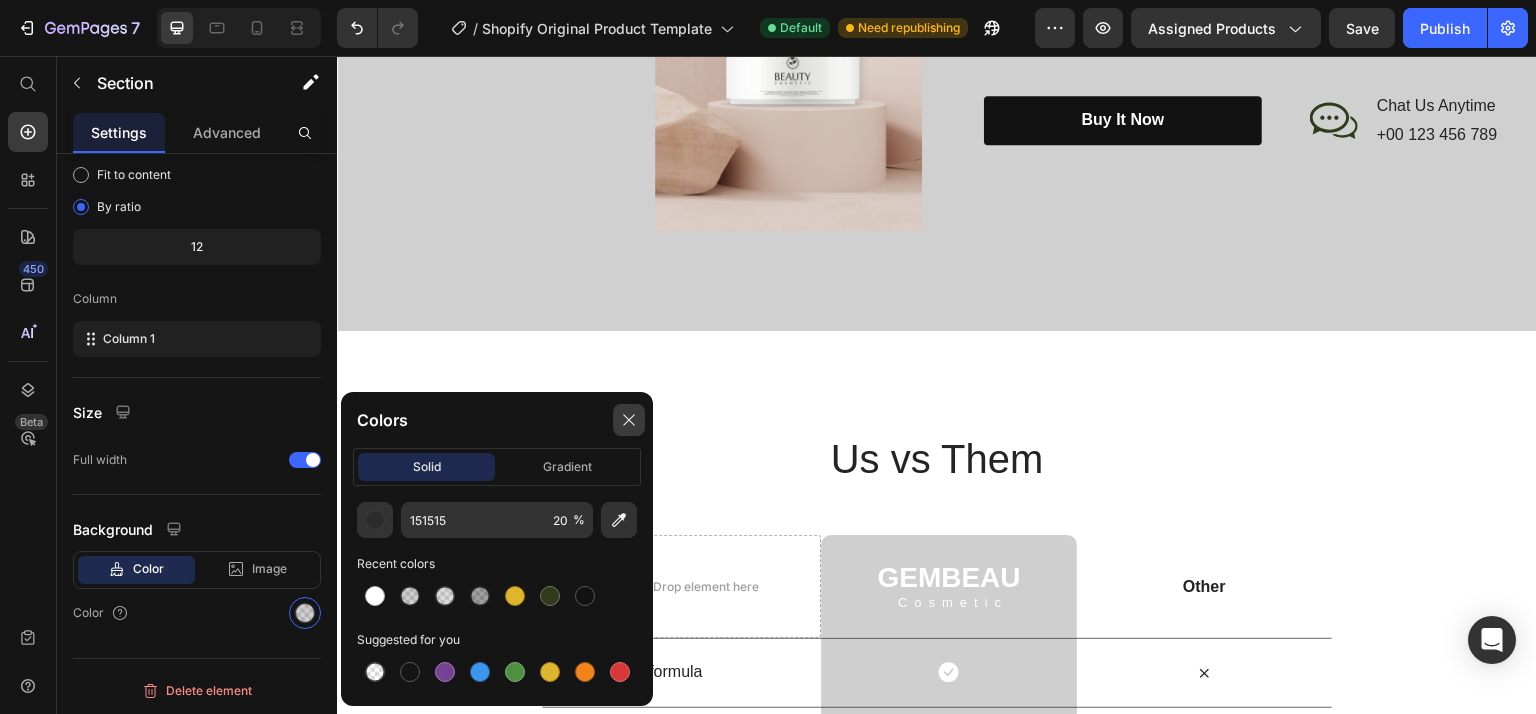 click at bounding box center (629, 420) 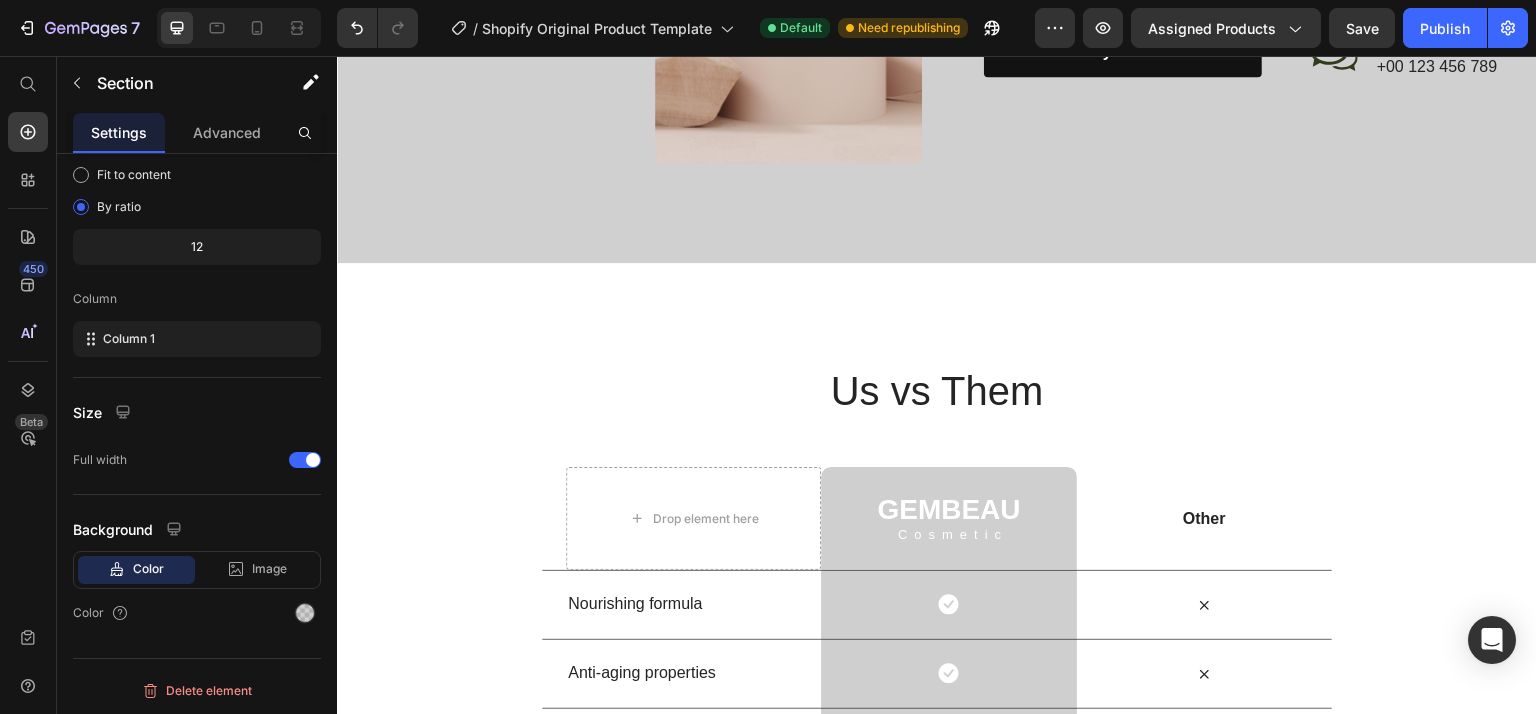scroll, scrollTop: 5089, scrollLeft: 0, axis: vertical 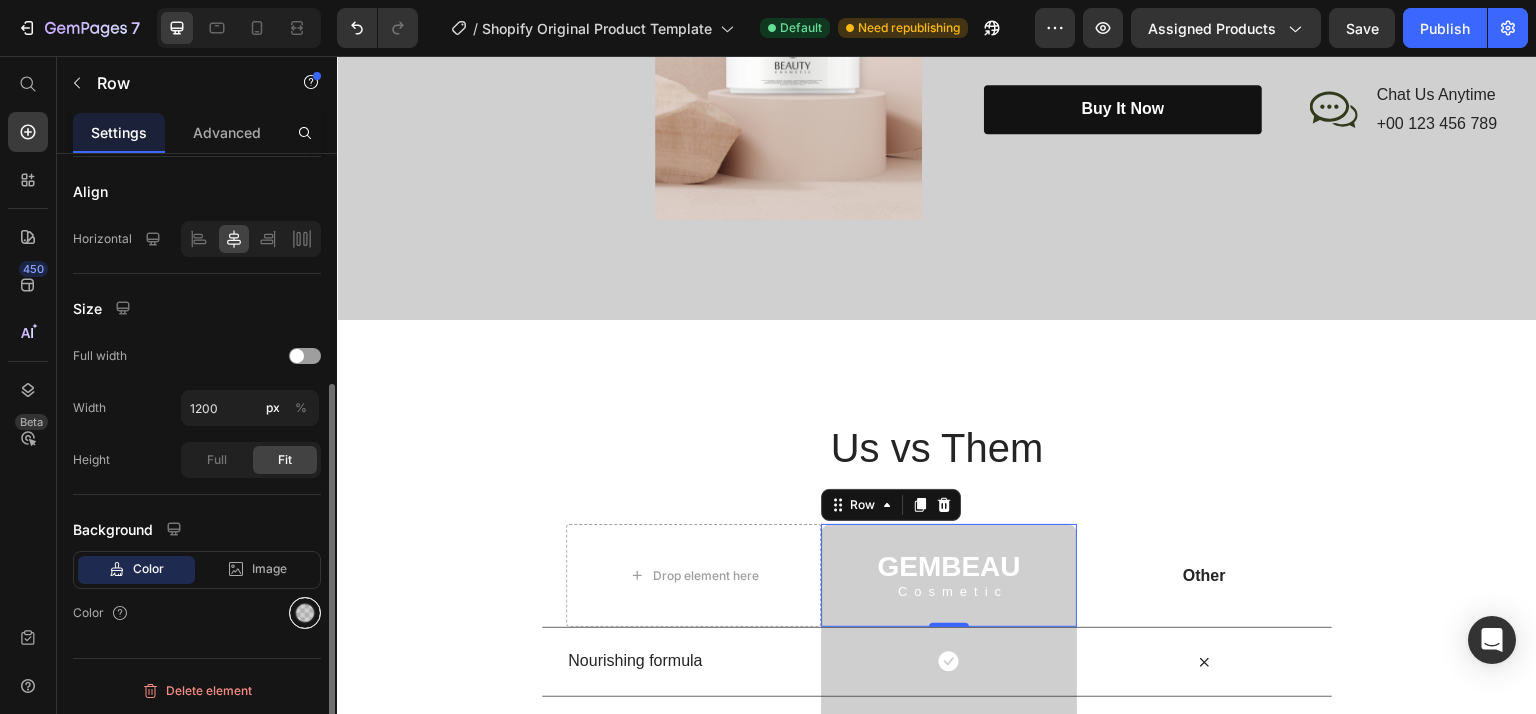 click at bounding box center (305, 613) 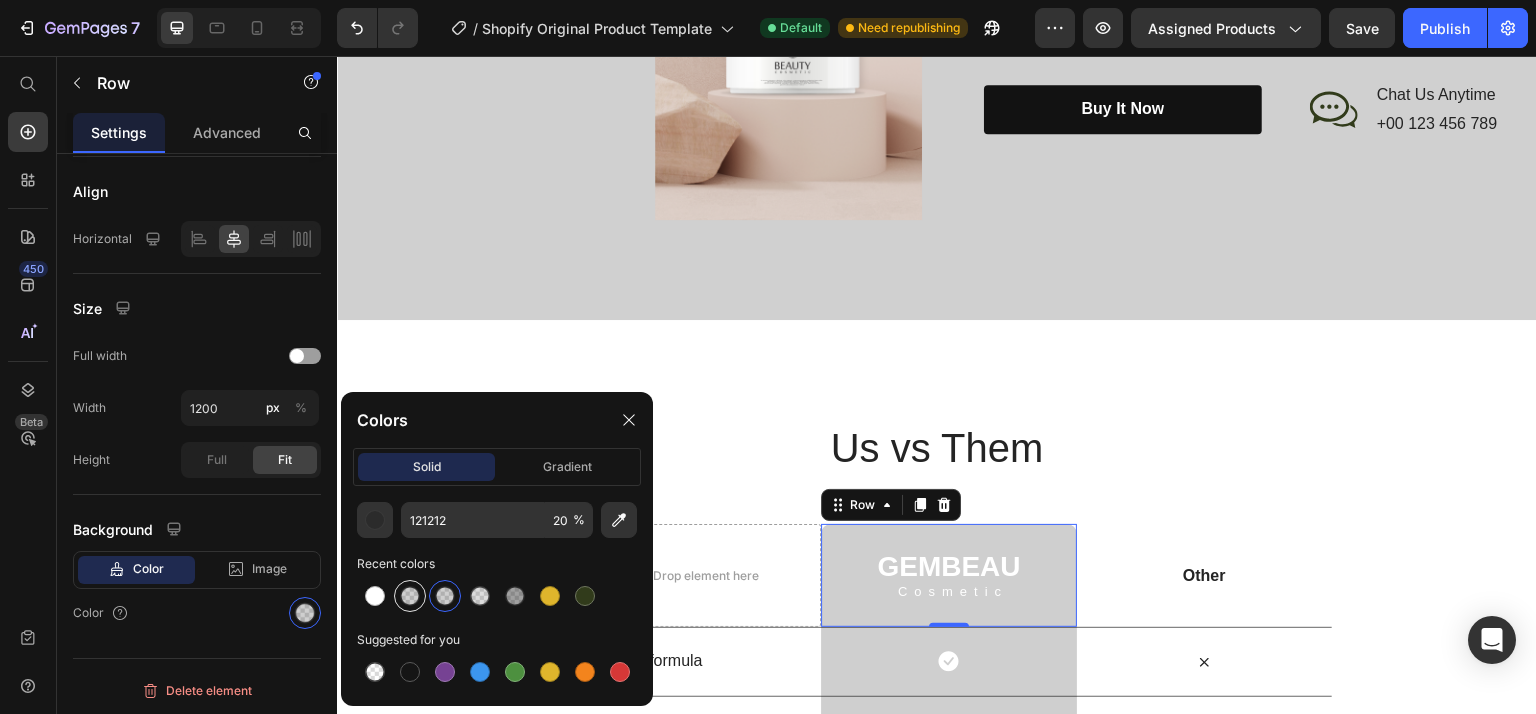click at bounding box center [410, 596] 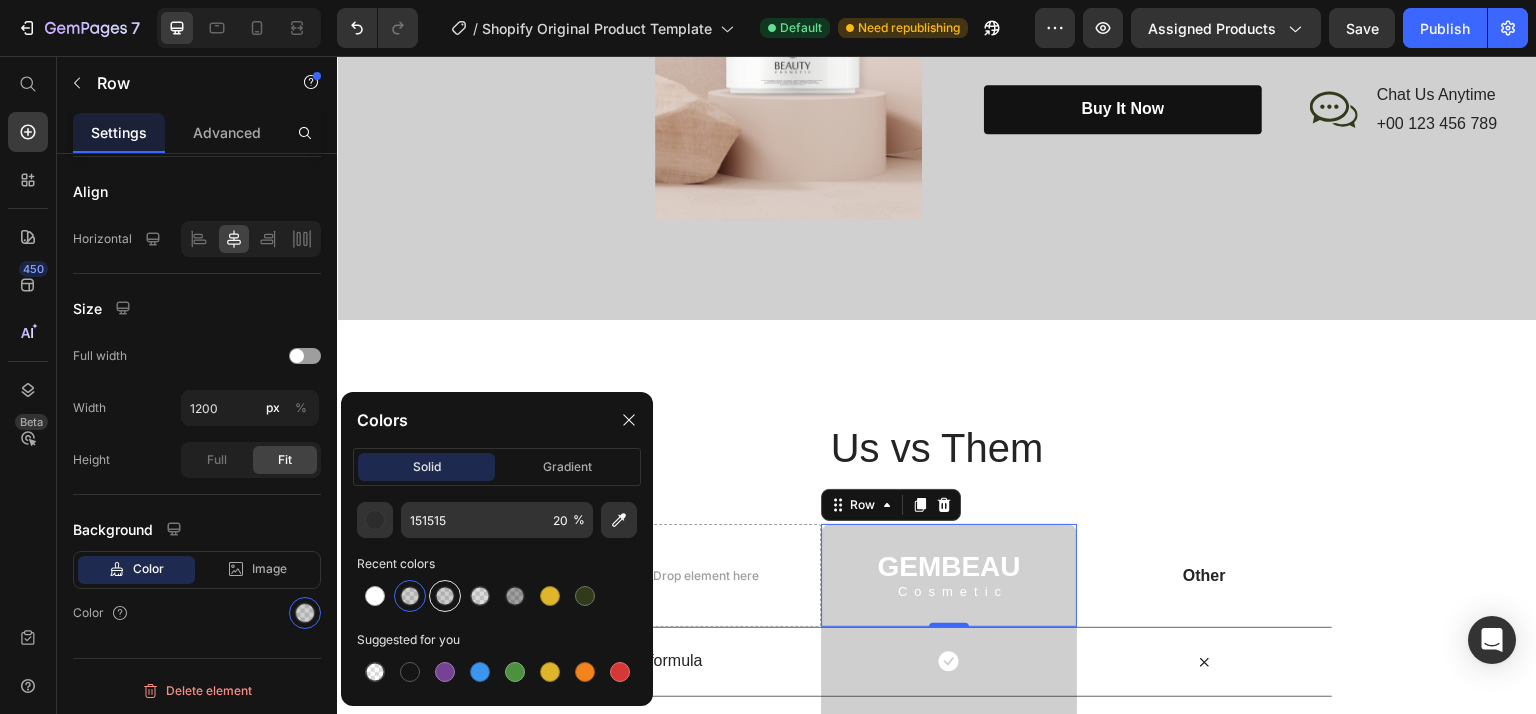 click at bounding box center (445, 596) 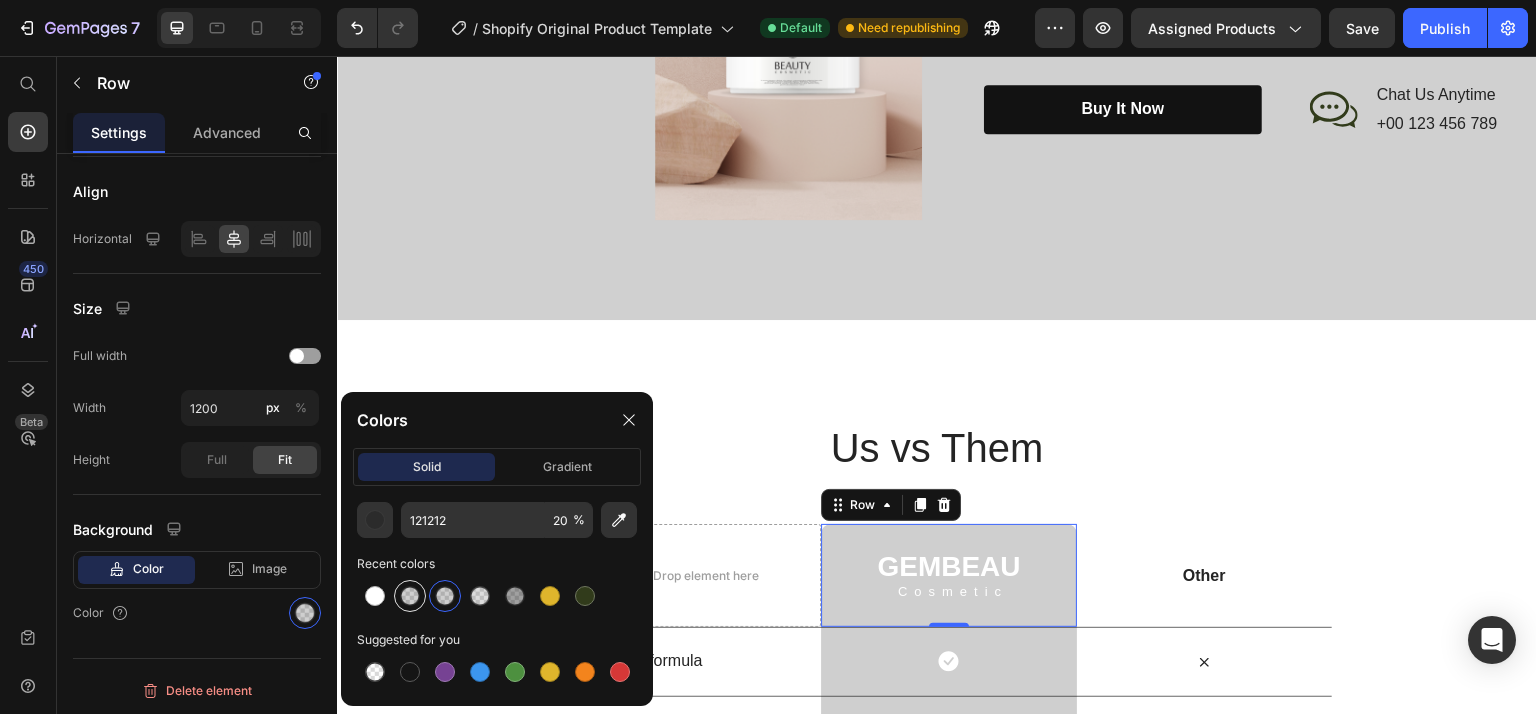 click at bounding box center (410, 596) 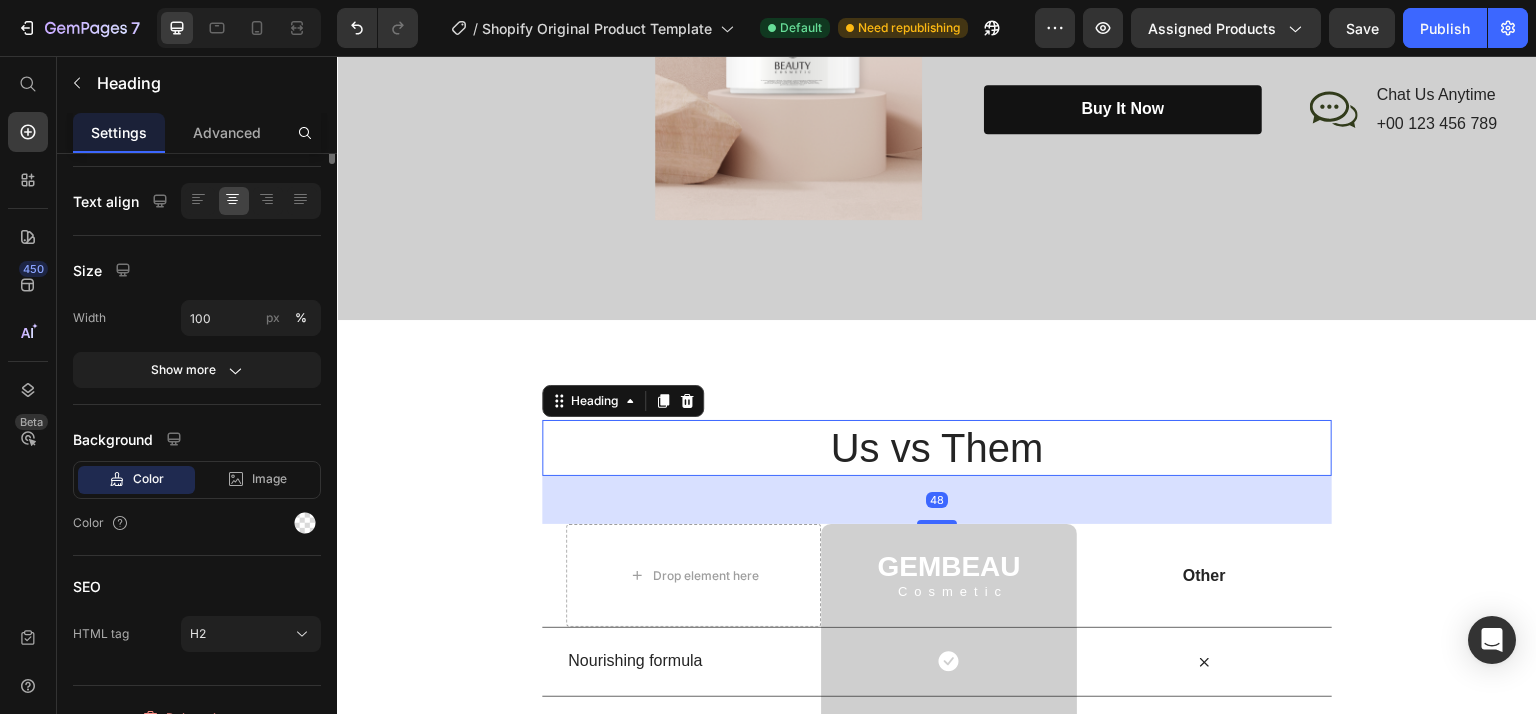 scroll, scrollTop: 0, scrollLeft: 0, axis: both 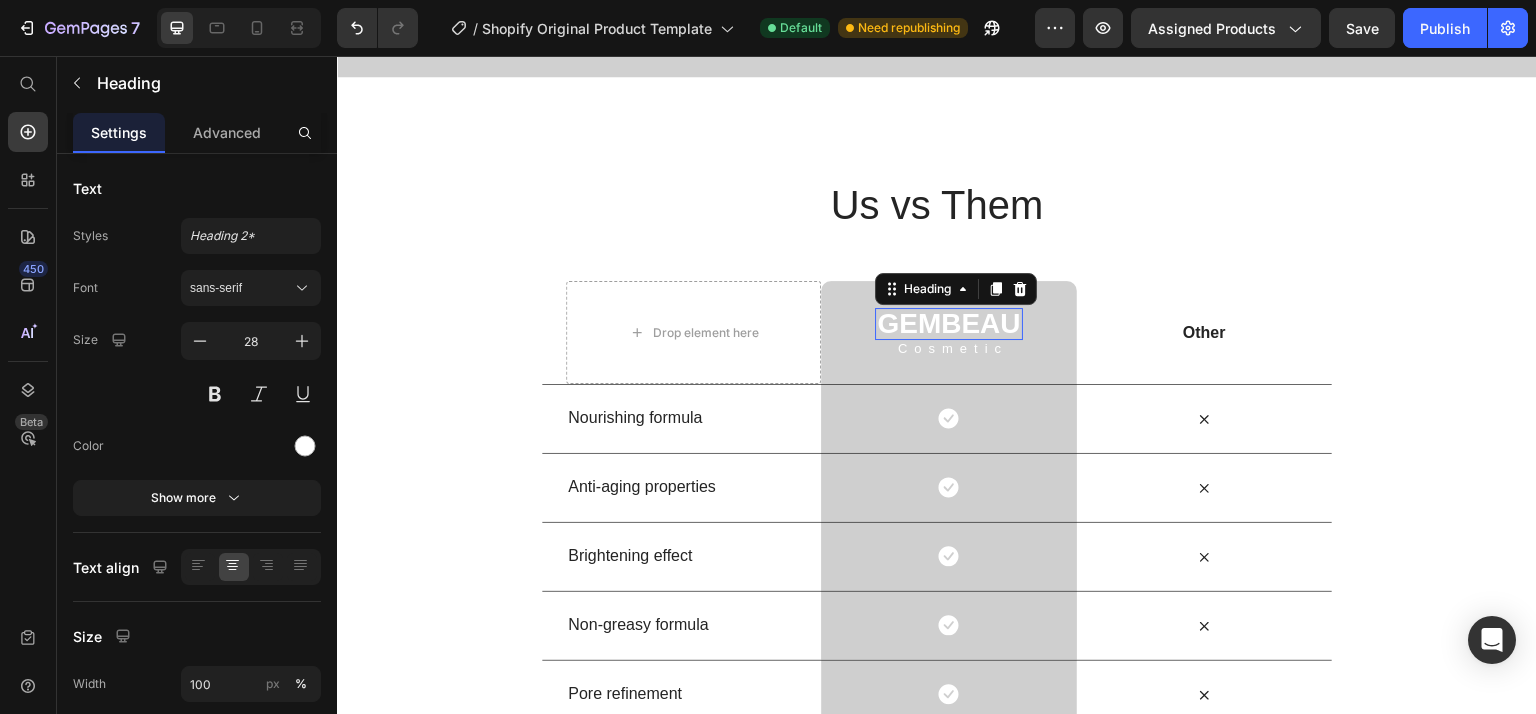 click on "GEMBEAU" at bounding box center (948, 324) 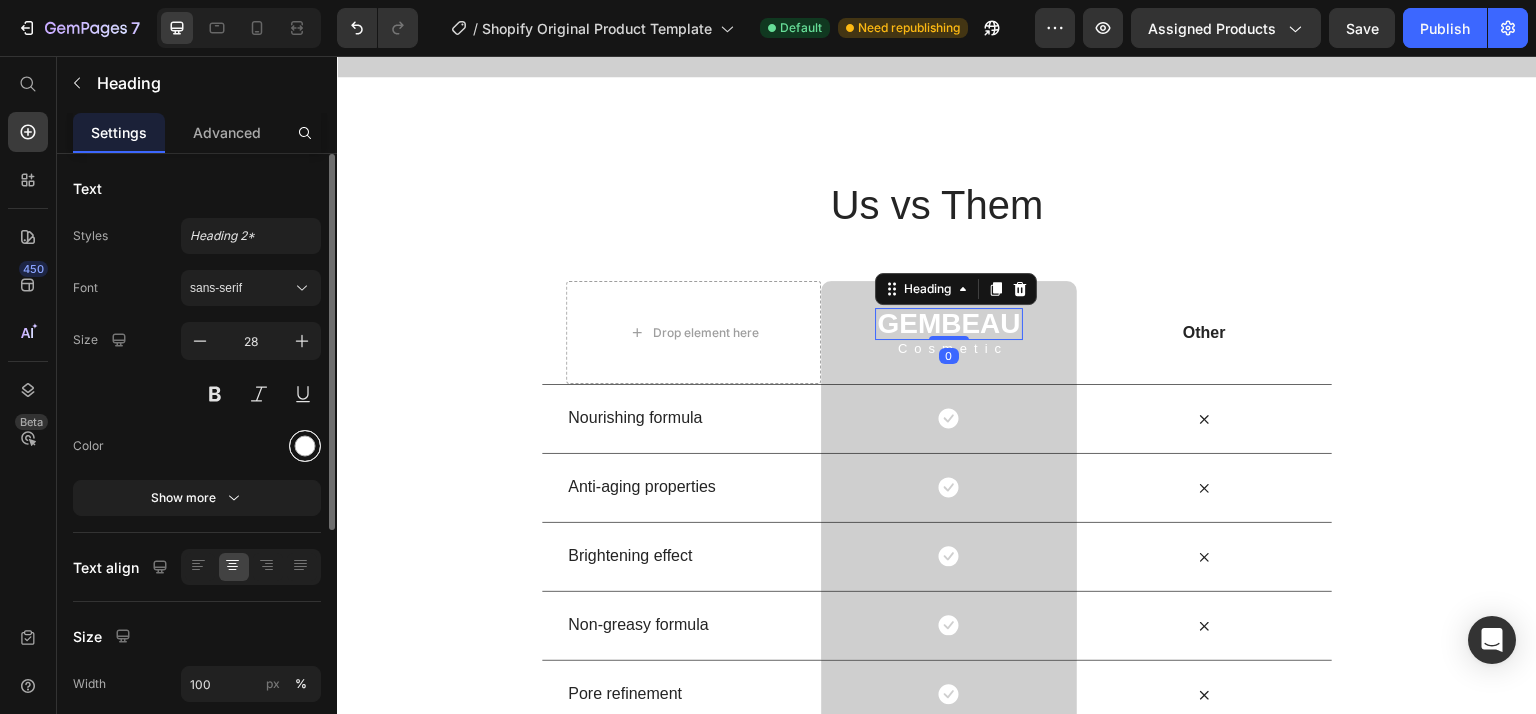 click at bounding box center [305, 446] 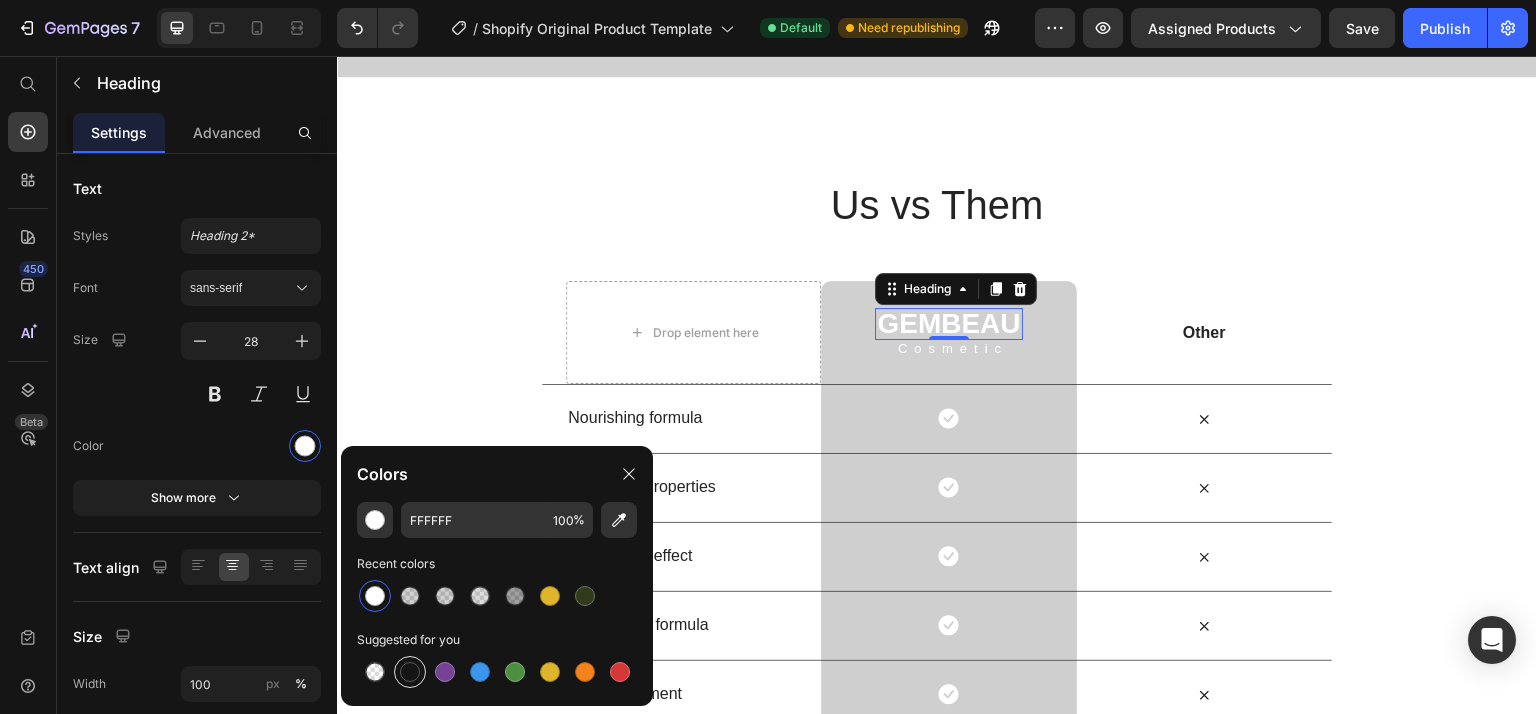 click at bounding box center [410, 672] 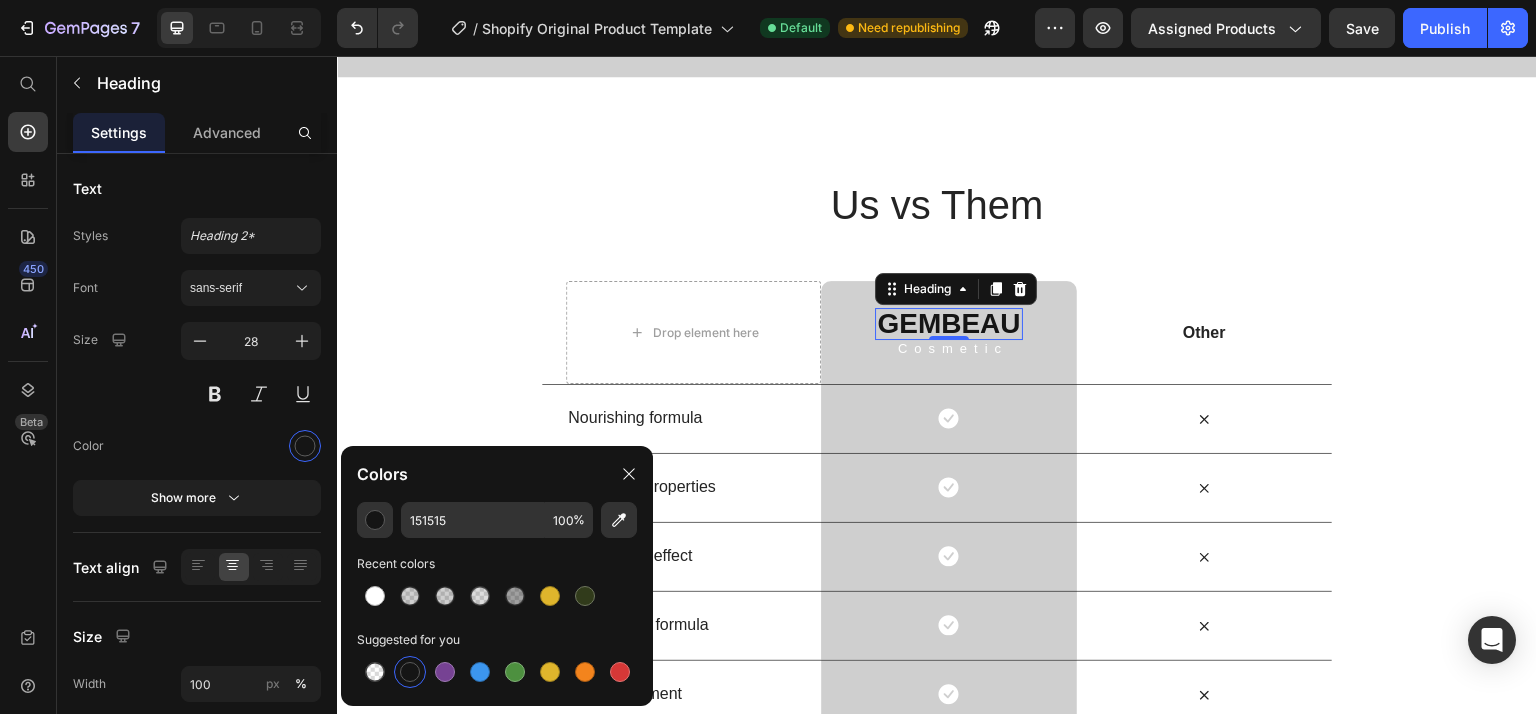 click on "0" at bounding box center (949, 356) 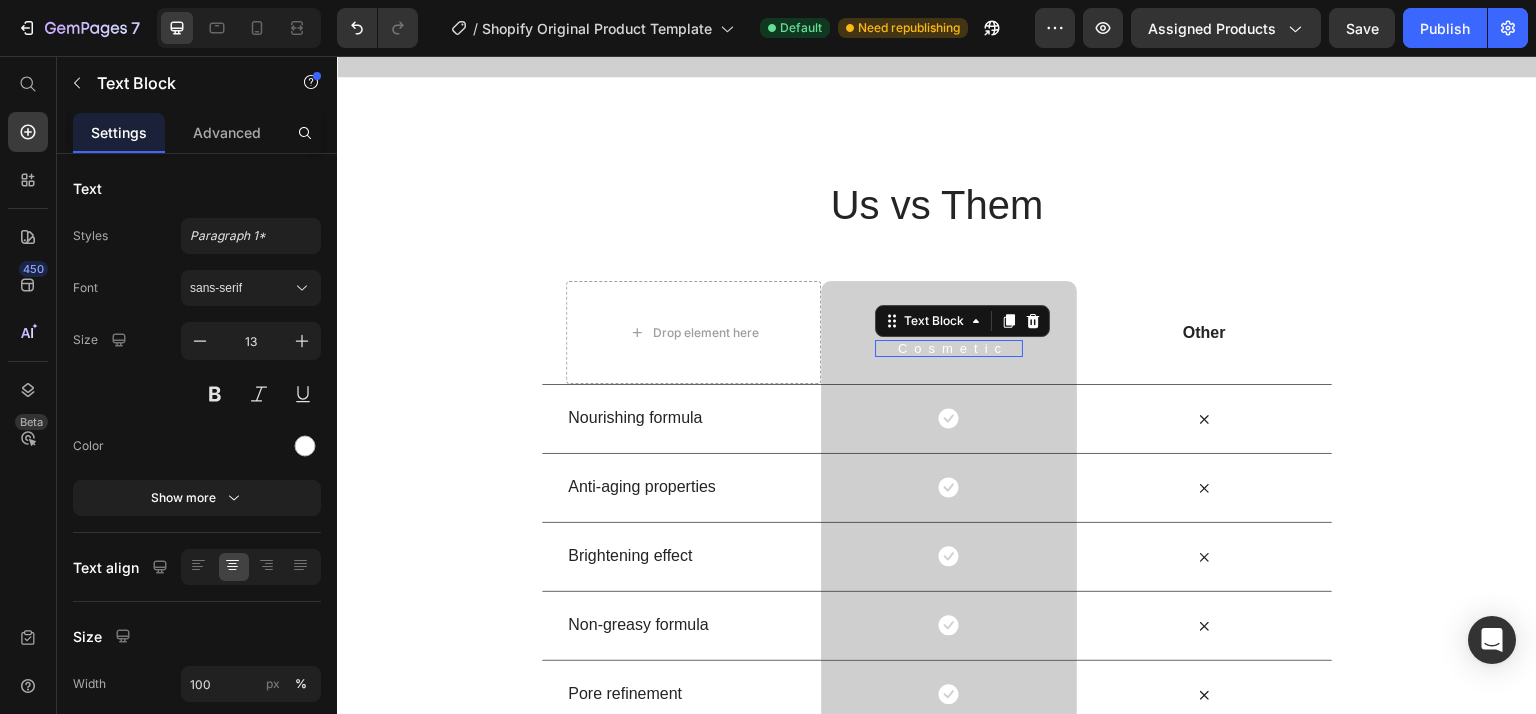 click on "Cosmetic" at bounding box center (952, 348) 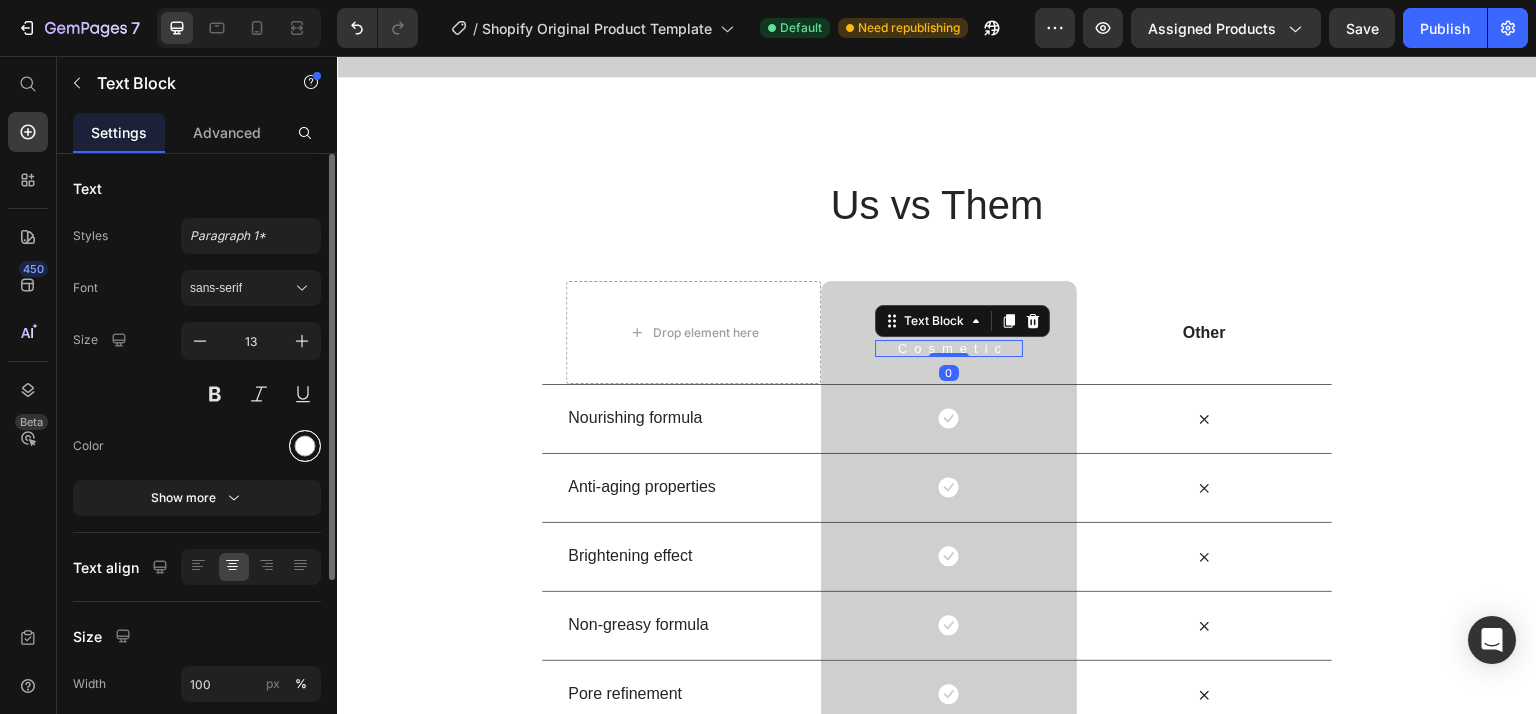 click at bounding box center [305, 446] 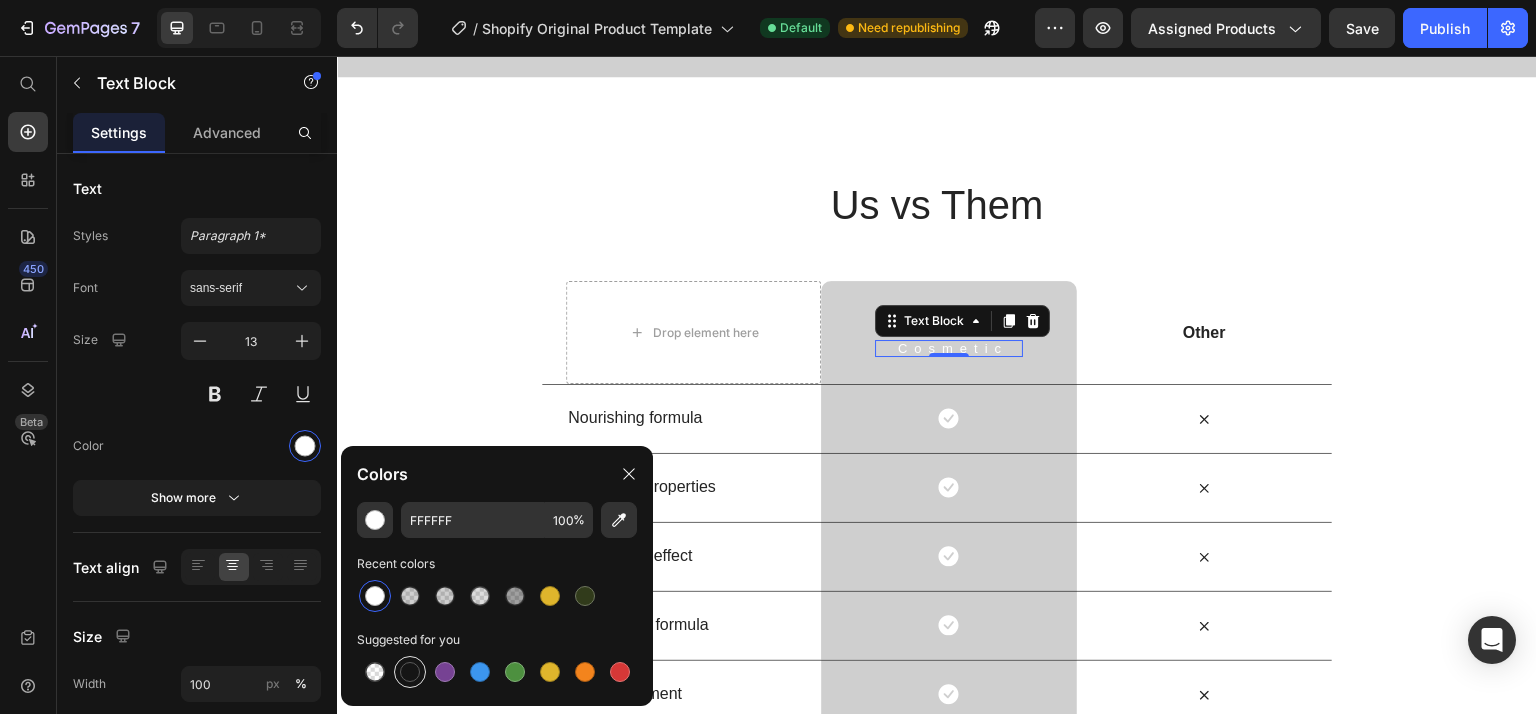 click at bounding box center [410, 672] 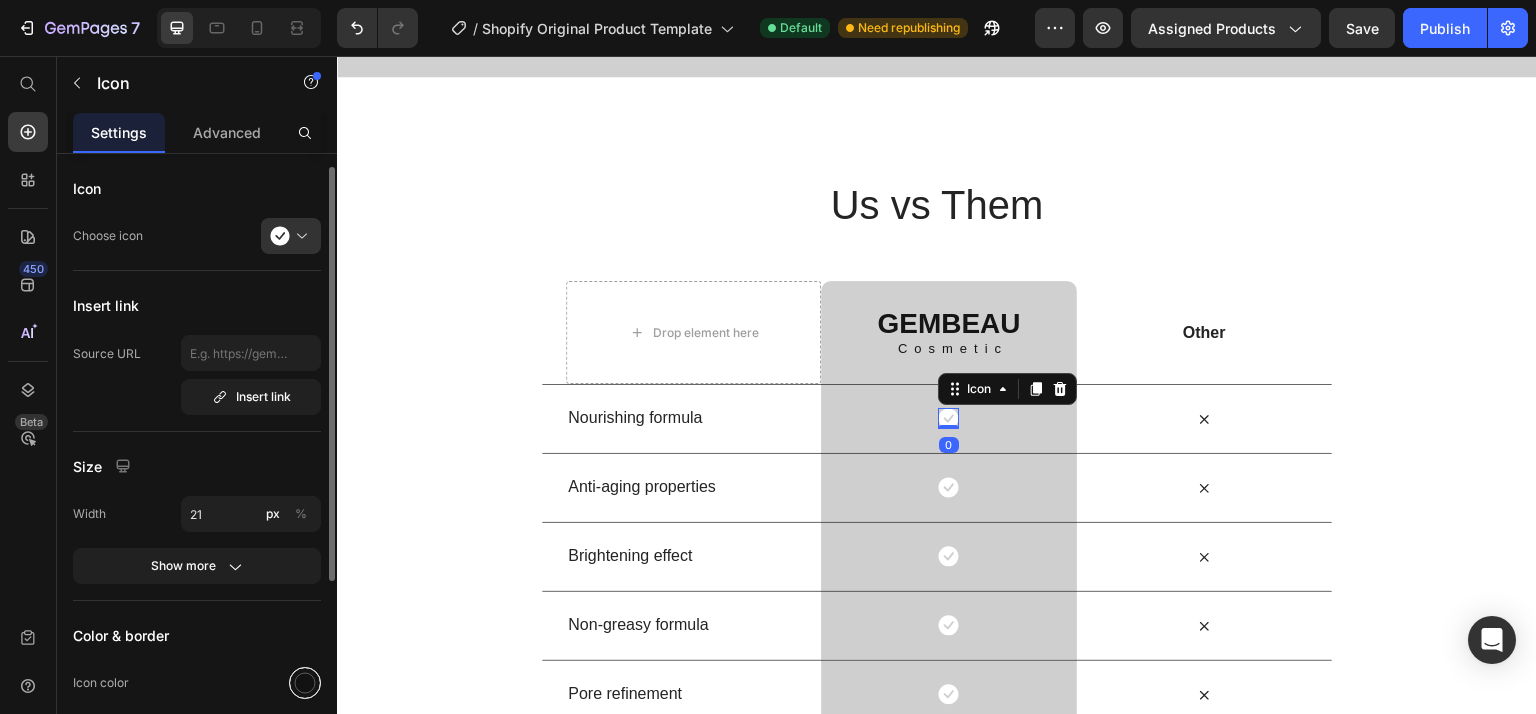 scroll, scrollTop: 235, scrollLeft: 0, axis: vertical 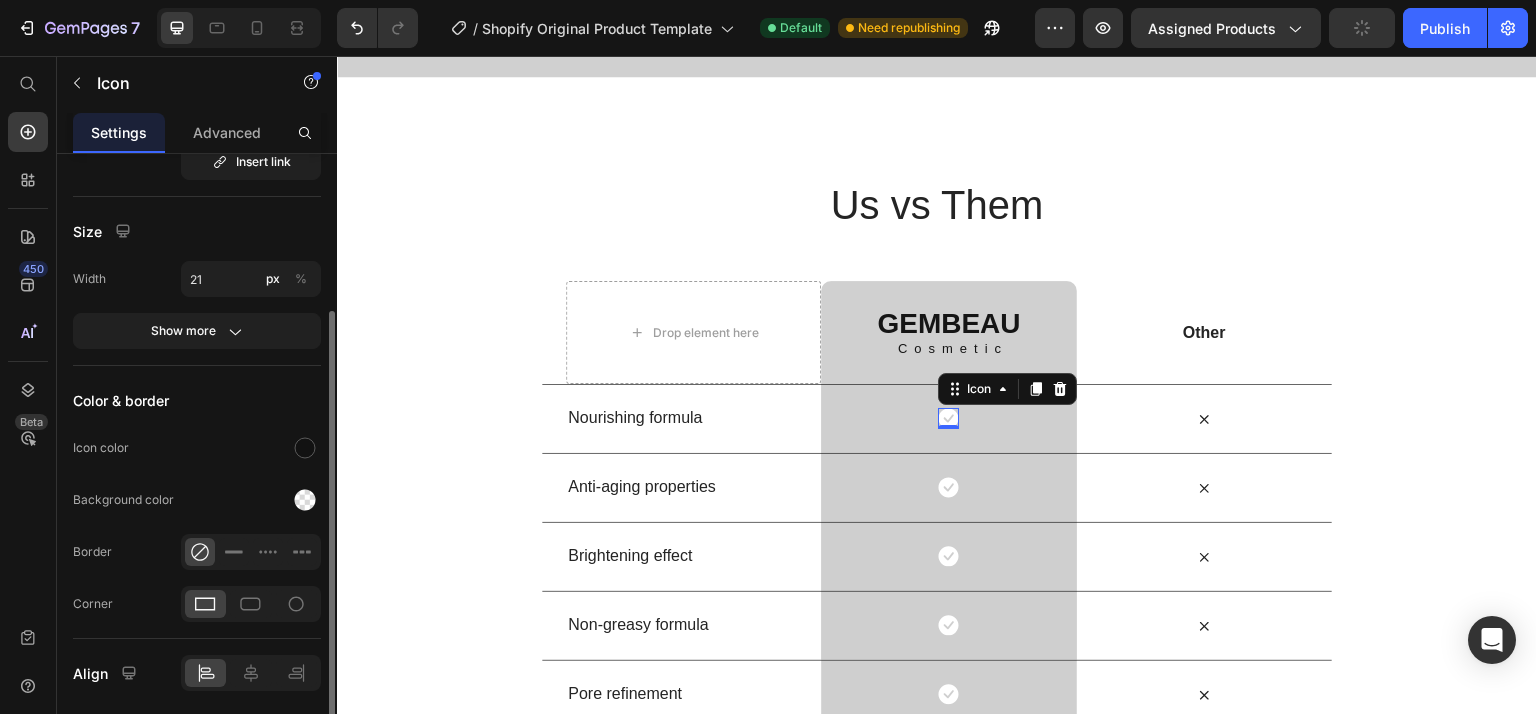 click at bounding box center [305, 500] 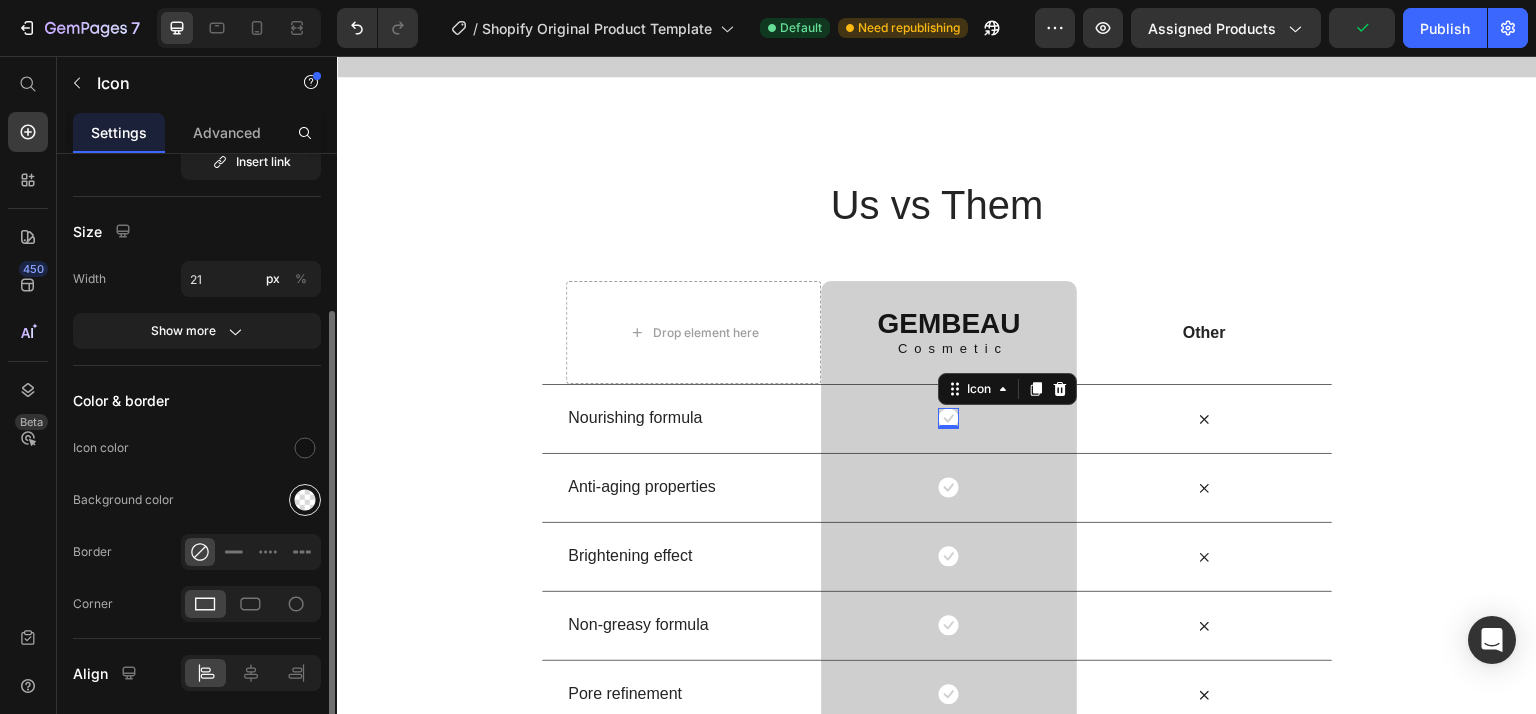 click 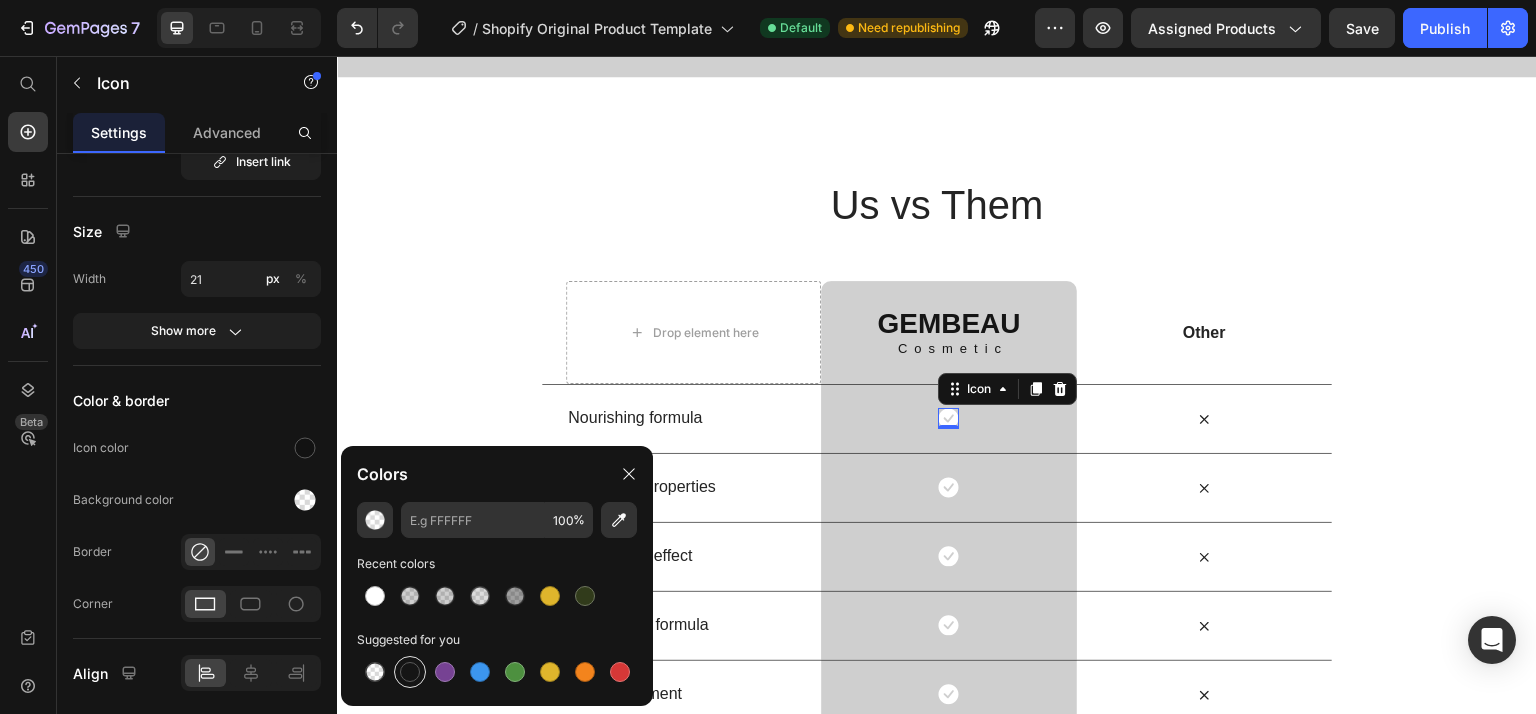 click at bounding box center (410, 672) 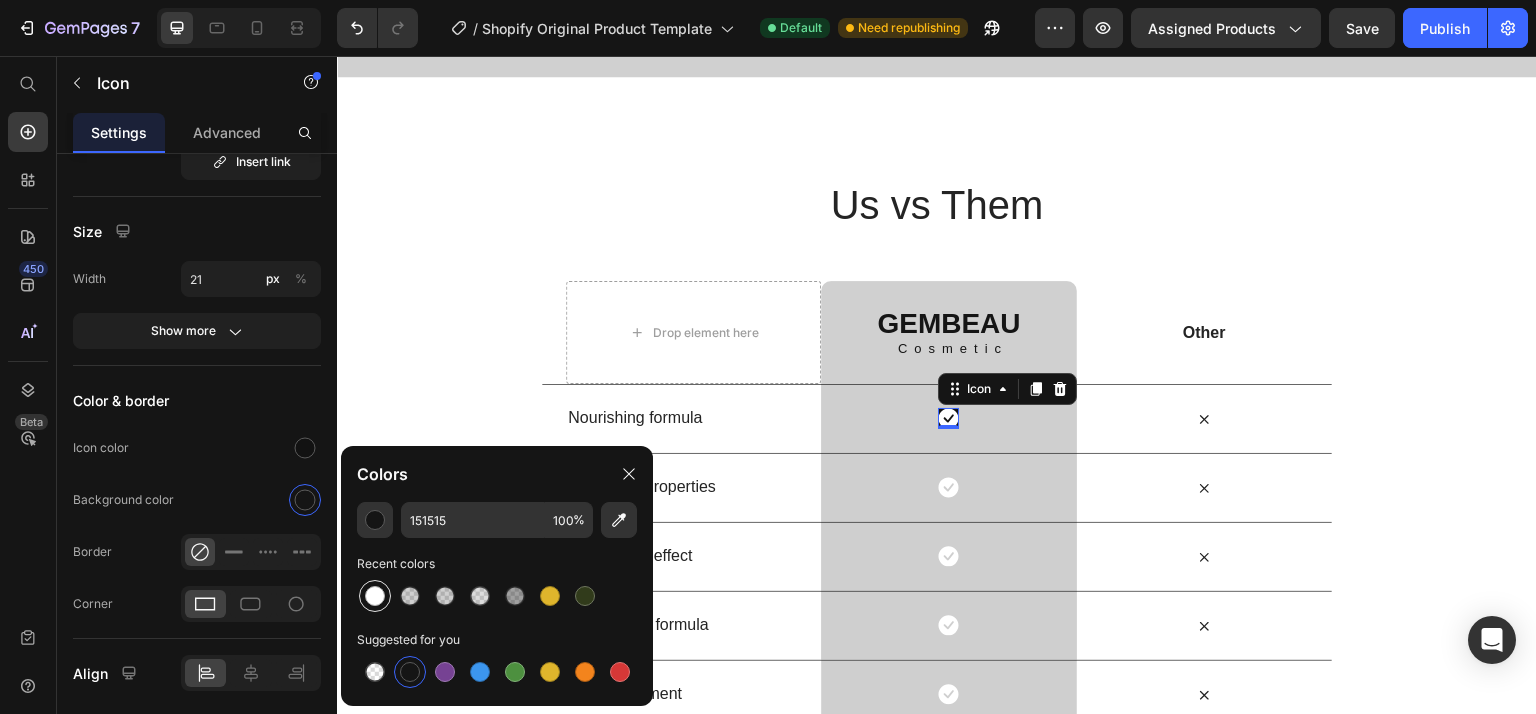 click at bounding box center [375, 596] 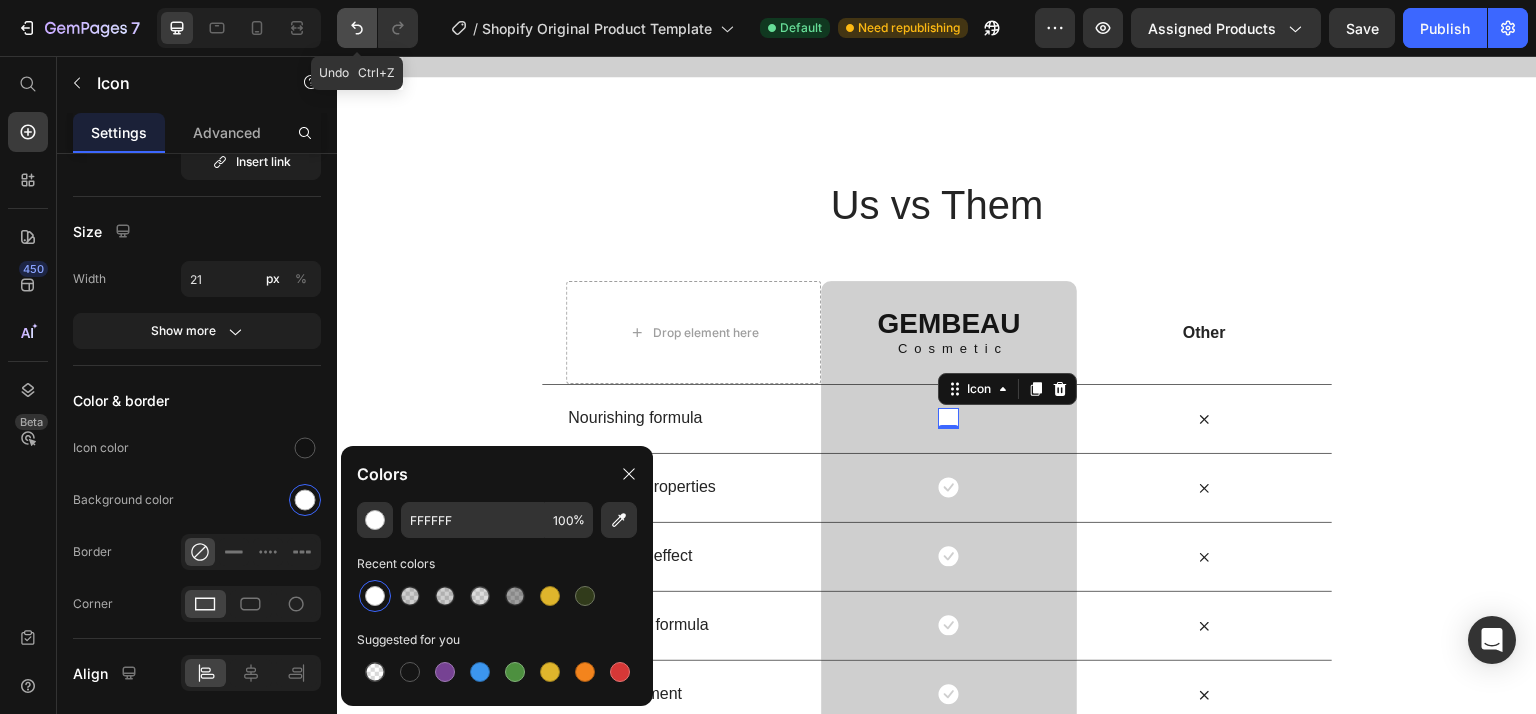 click 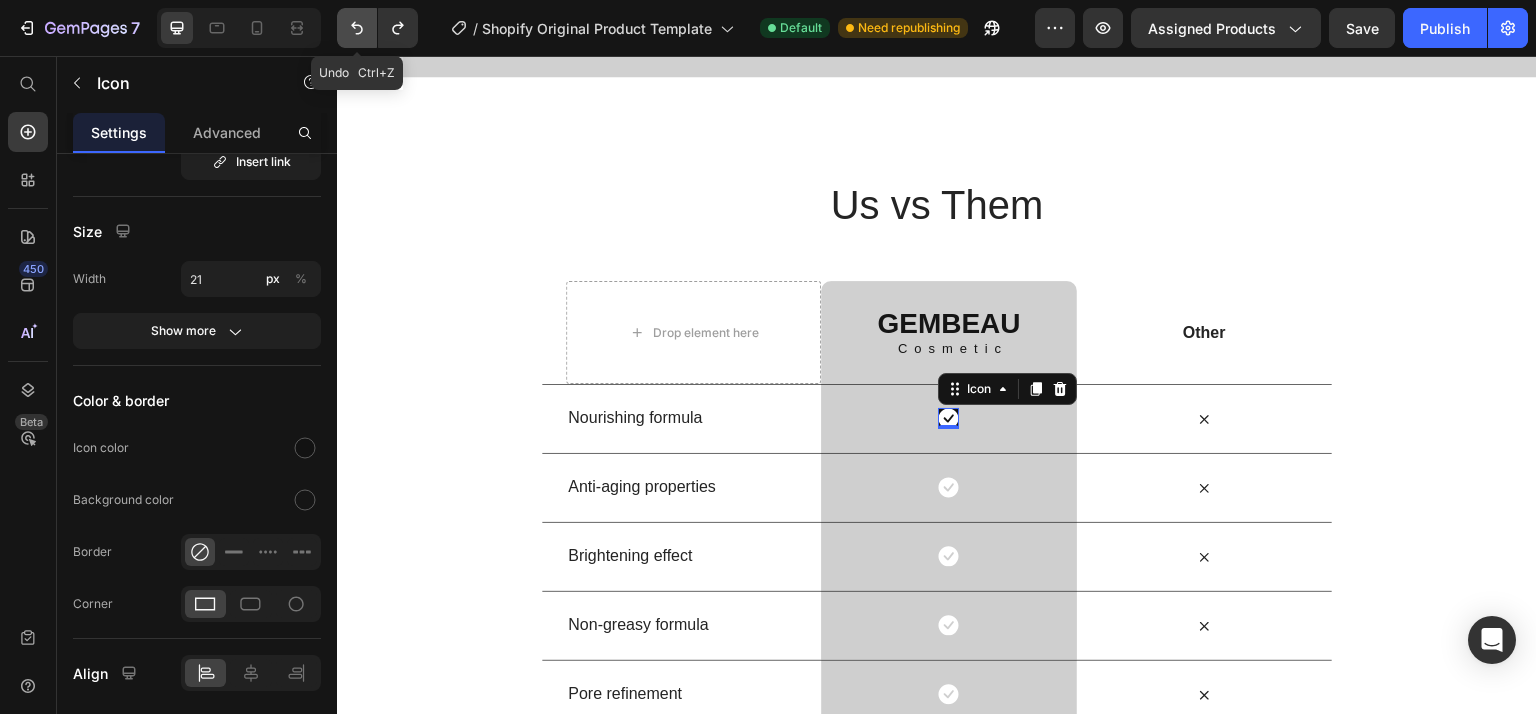 click 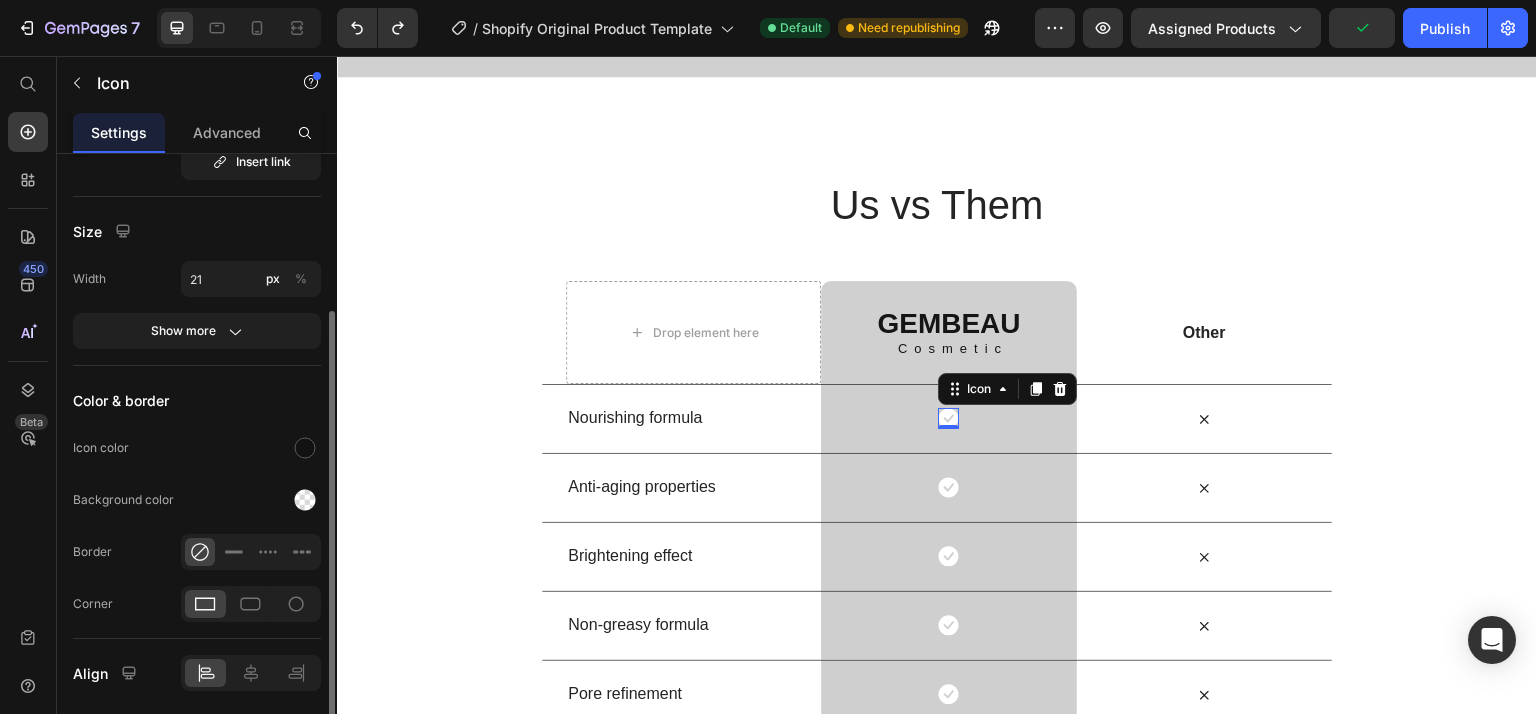 scroll, scrollTop: 0, scrollLeft: 0, axis: both 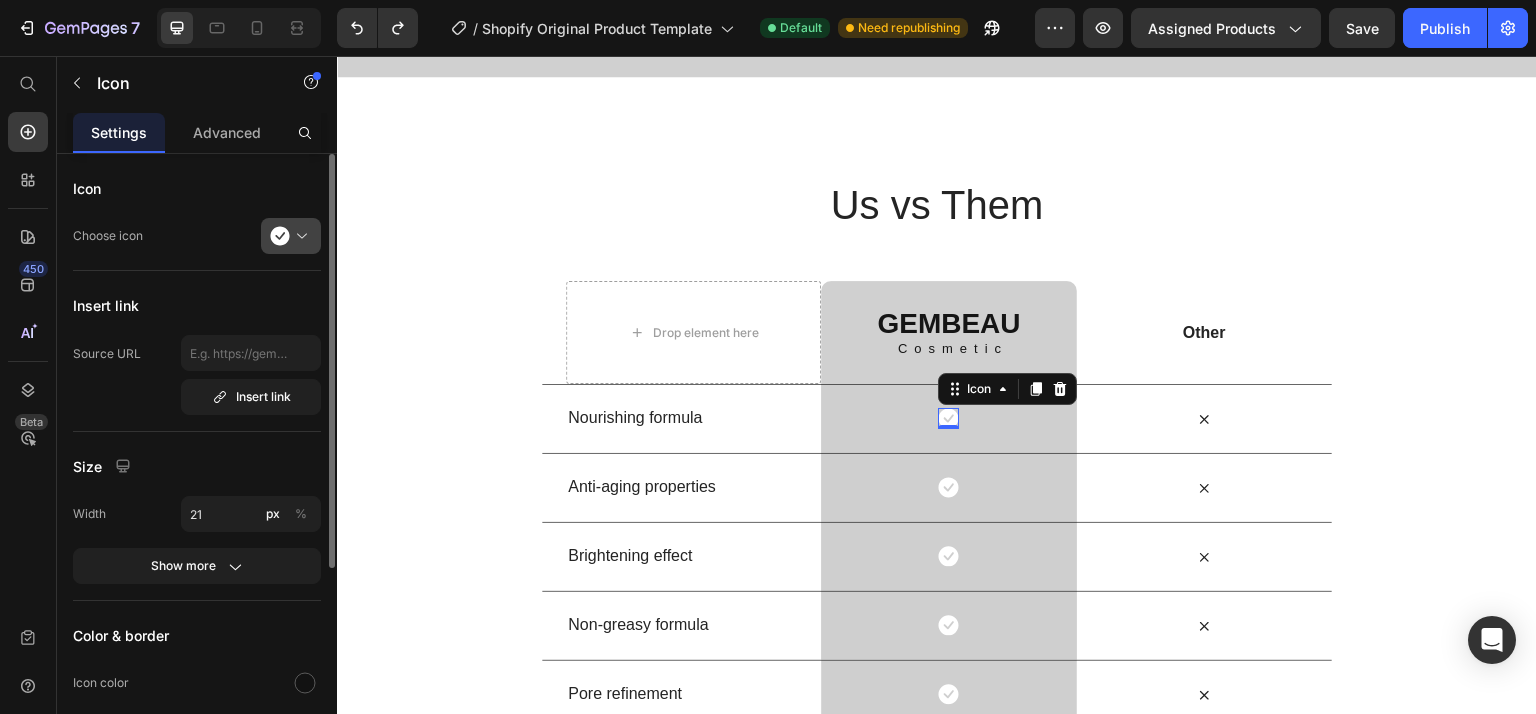 click at bounding box center [299, 236] 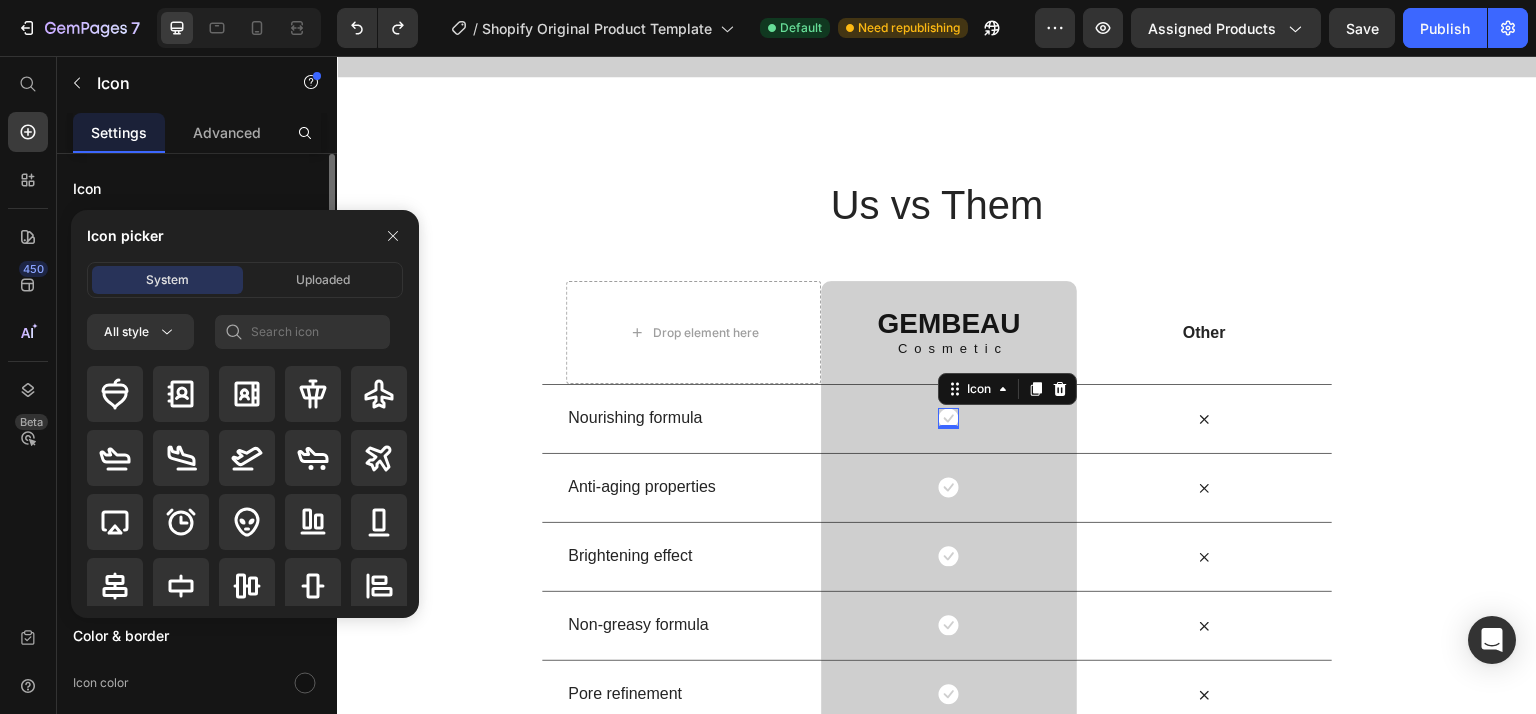 click on "Icon" at bounding box center [197, 188] 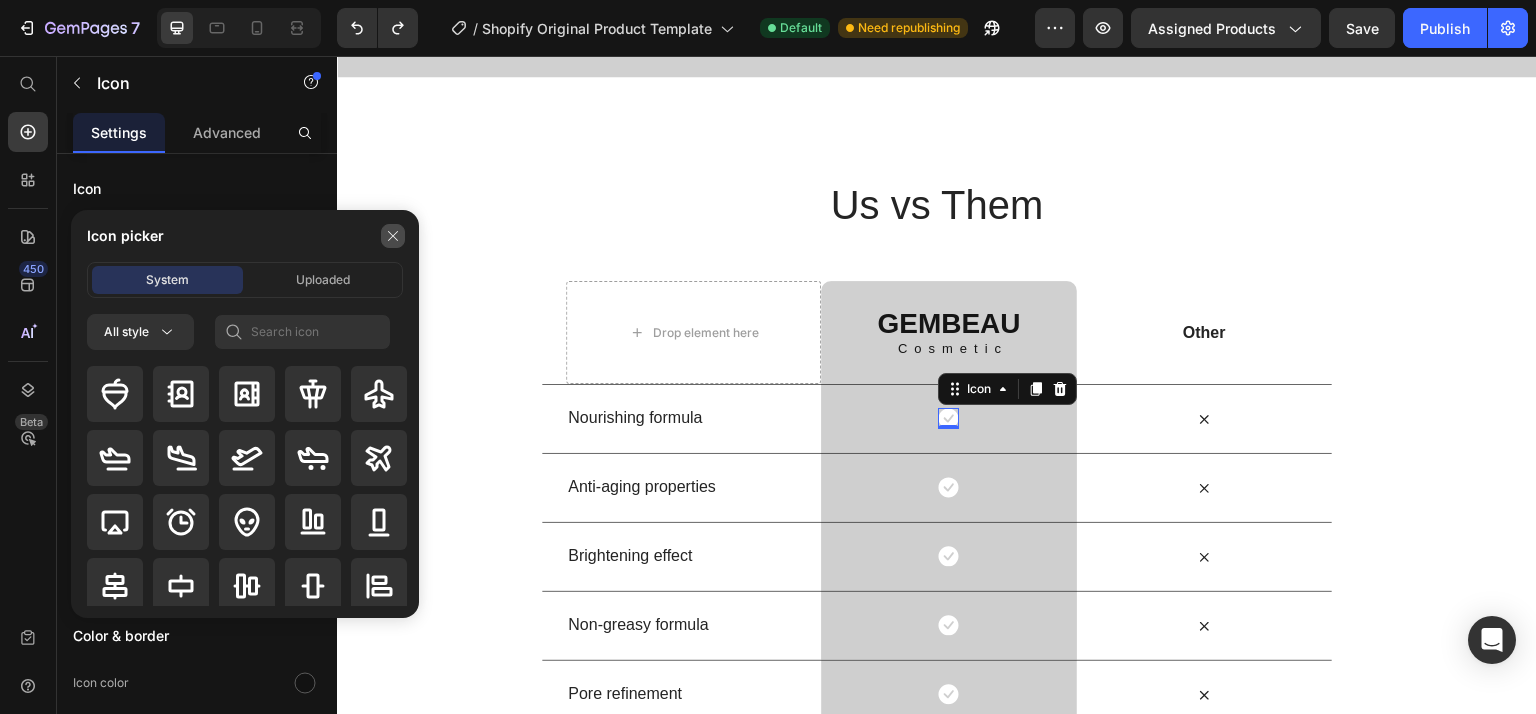 click at bounding box center [393, 236] 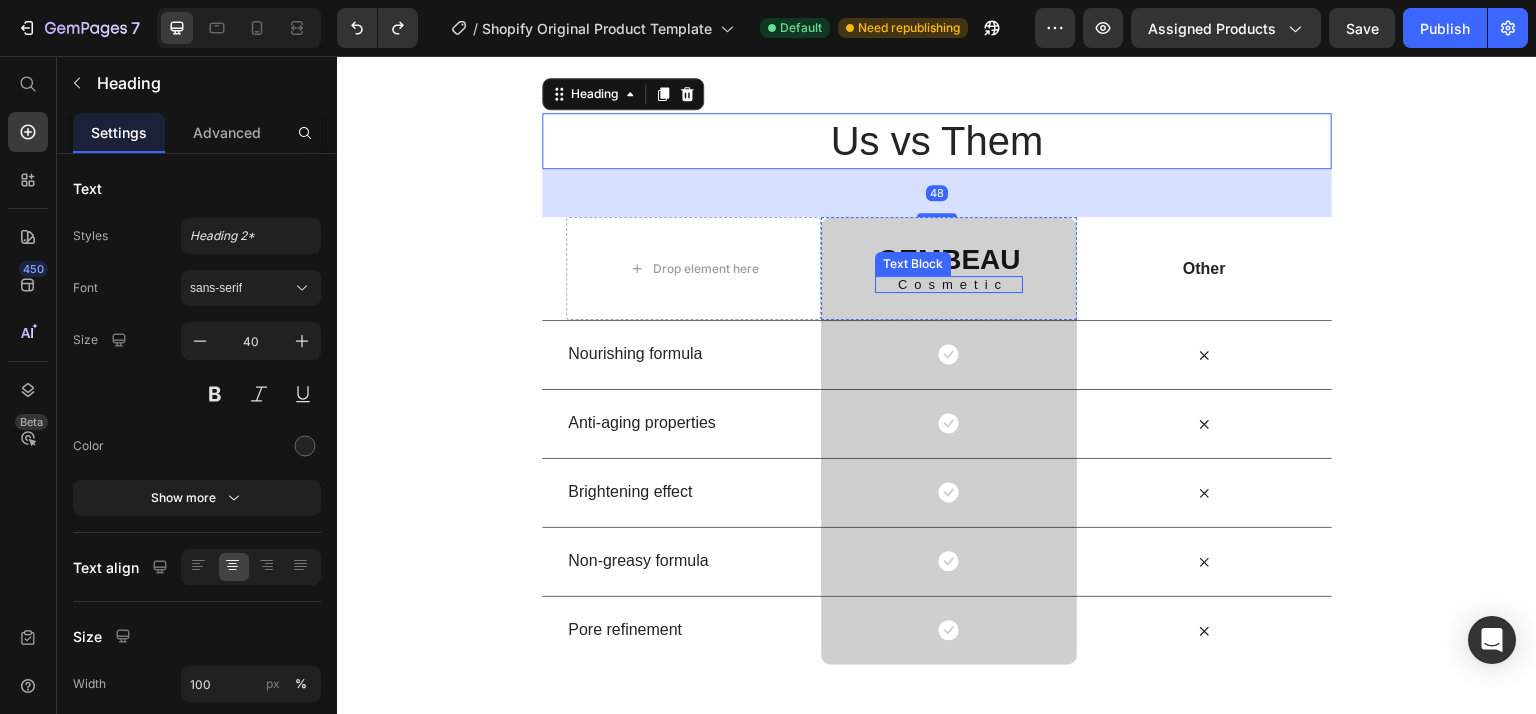 scroll, scrollTop: 5395, scrollLeft: 0, axis: vertical 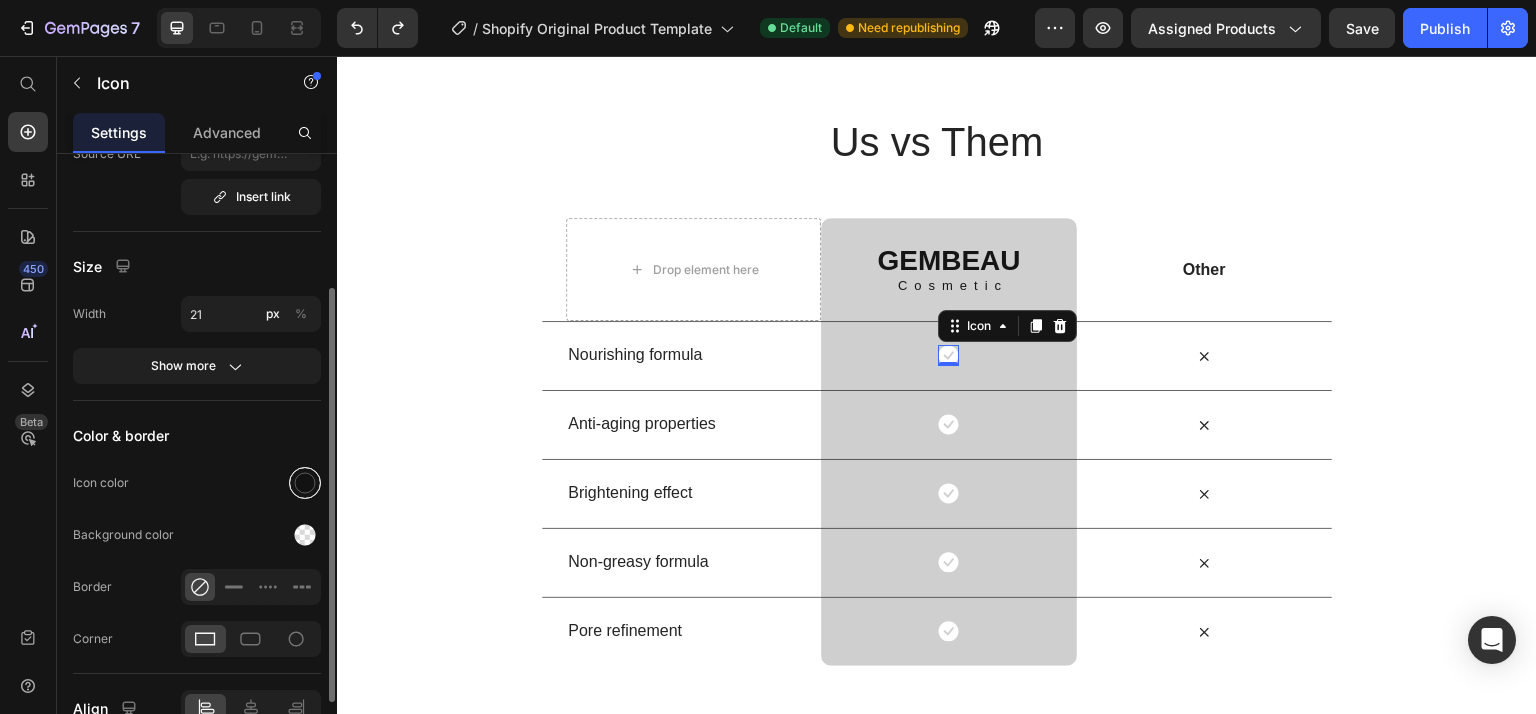 click at bounding box center (305, 483) 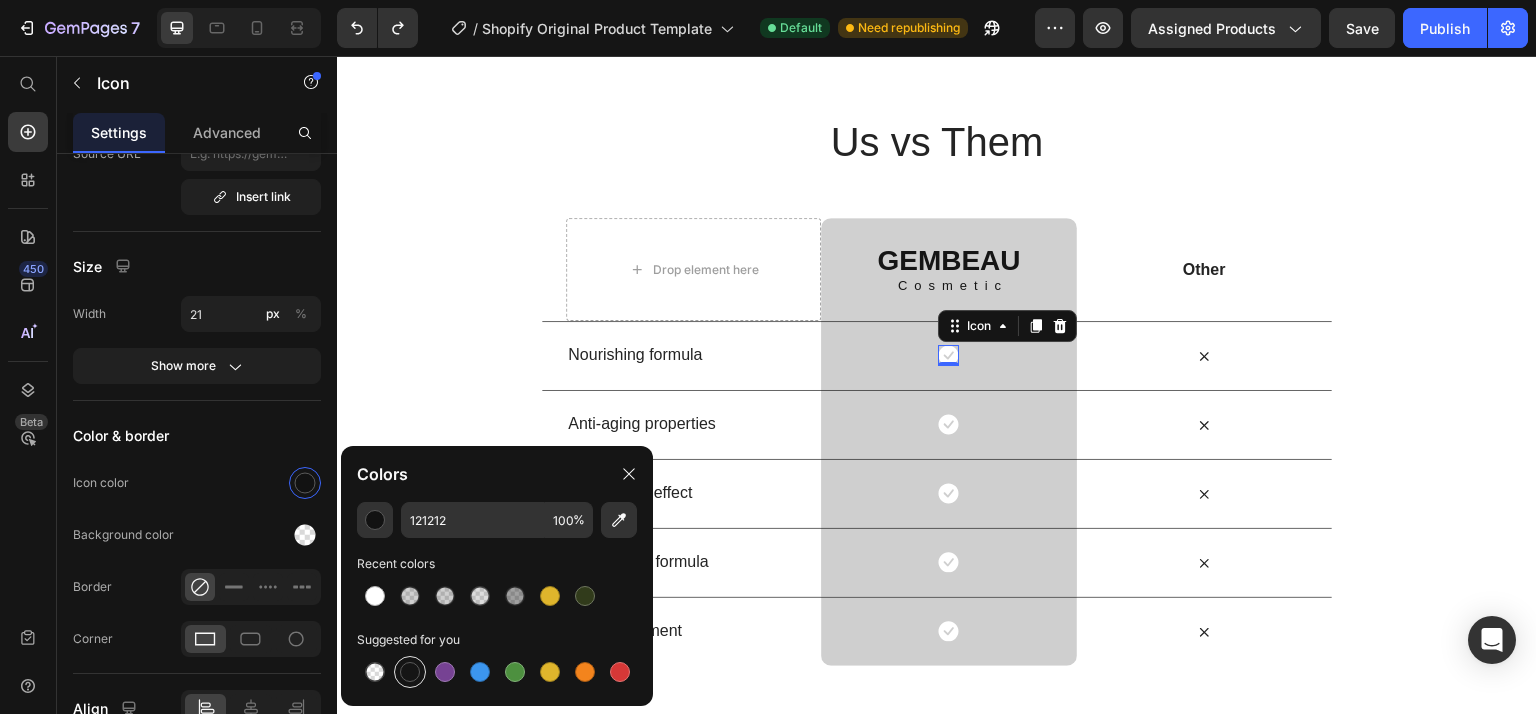 click at bounding box center (410, 672) 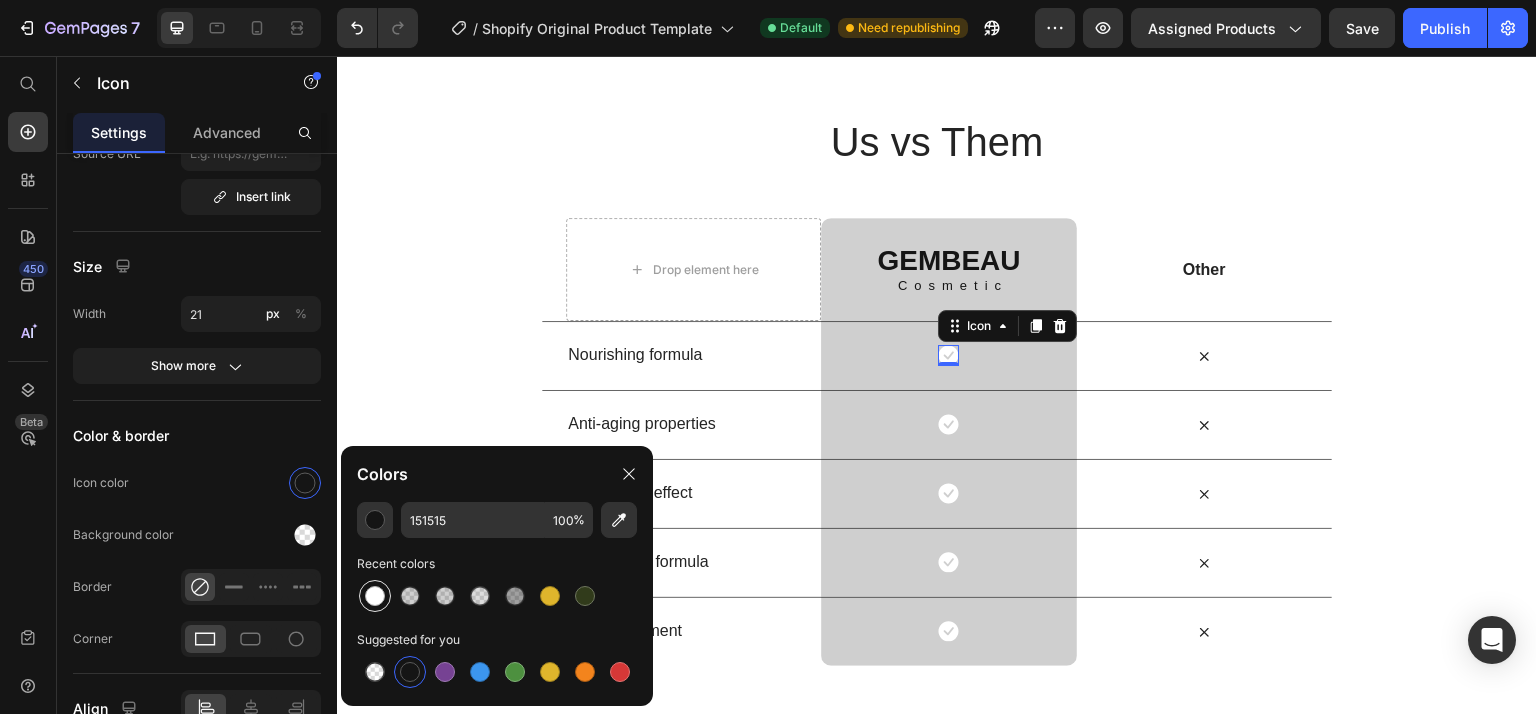 click at bounding box center (375, 596) 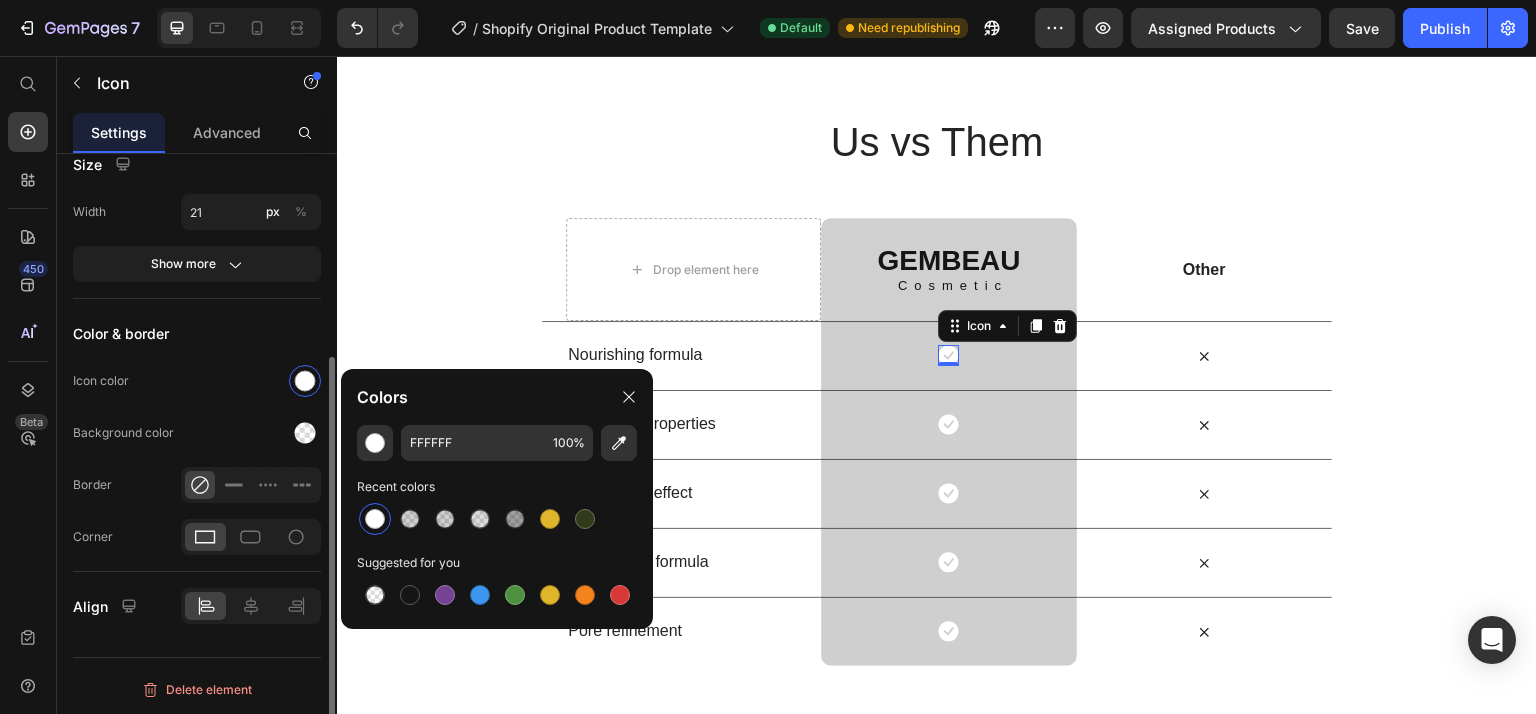 scroll, scrollTop: 294, scrollLeft: 0, axis: vertical 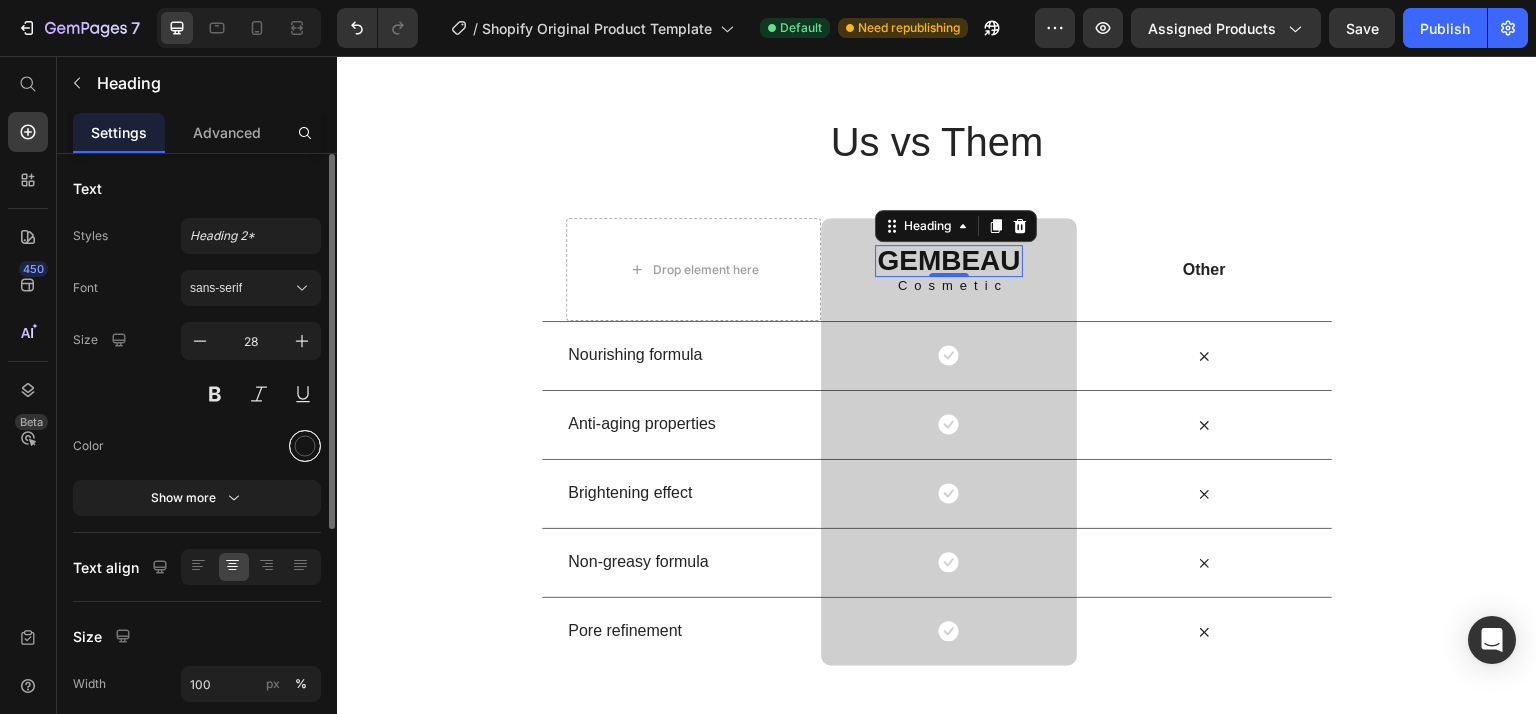 click at bounding box center [305, 446] 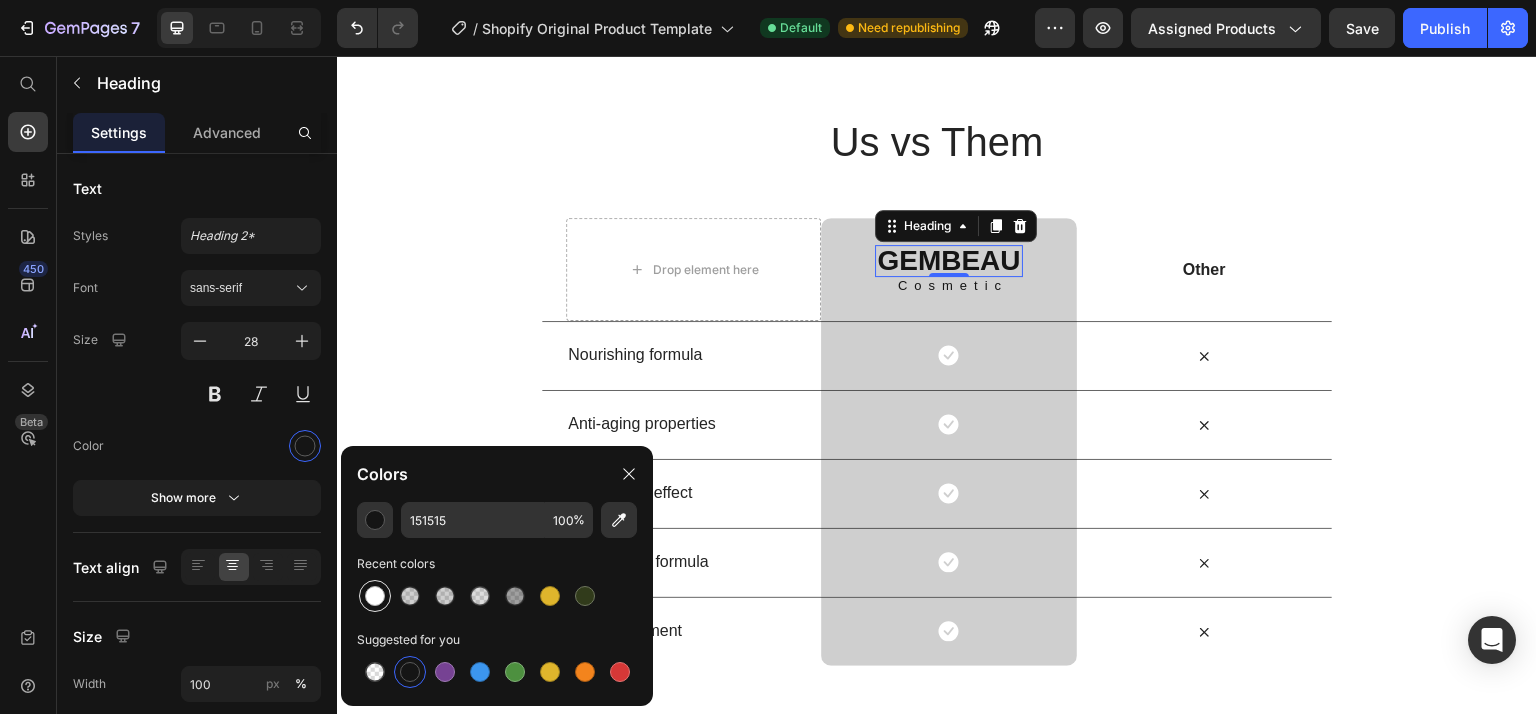 click at bounding box center [375, 596] 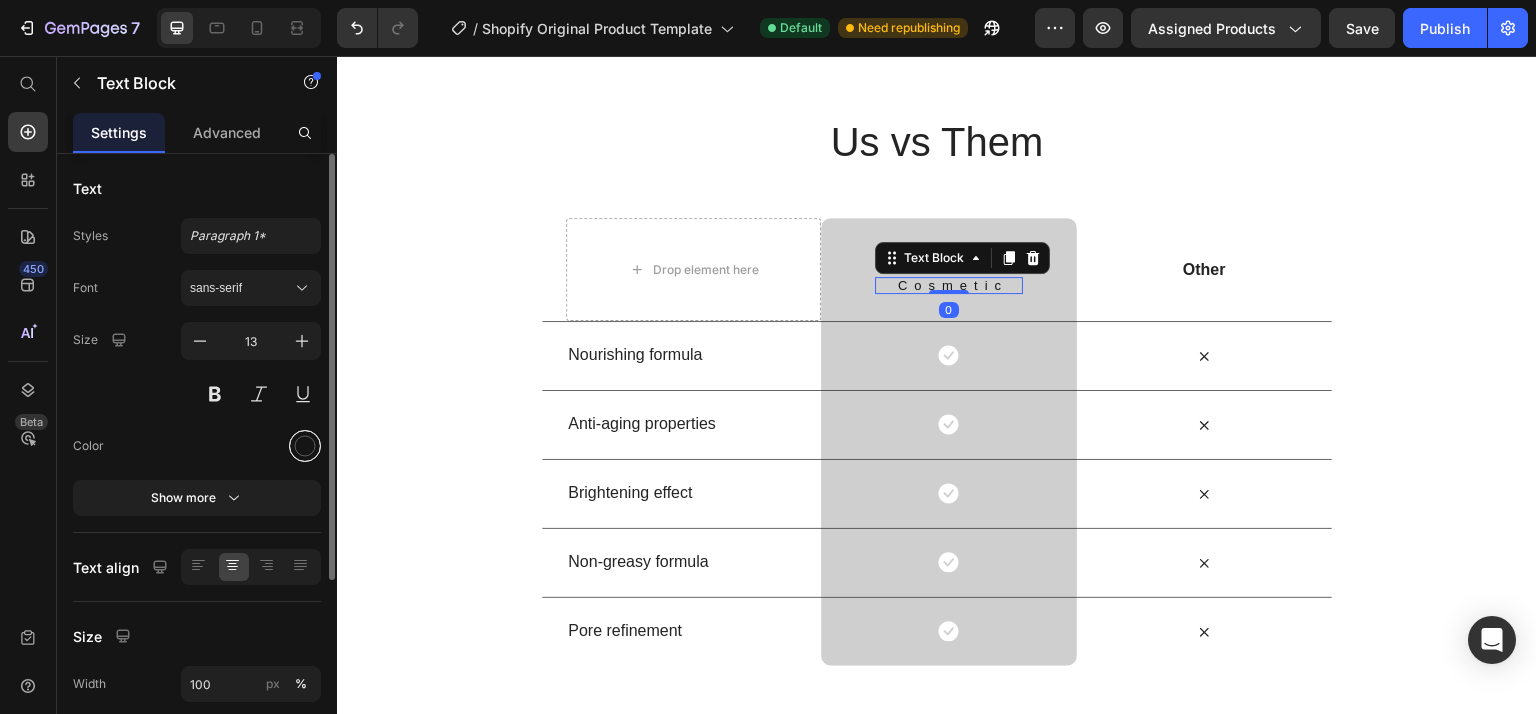 click at bounding box center (305, 446) 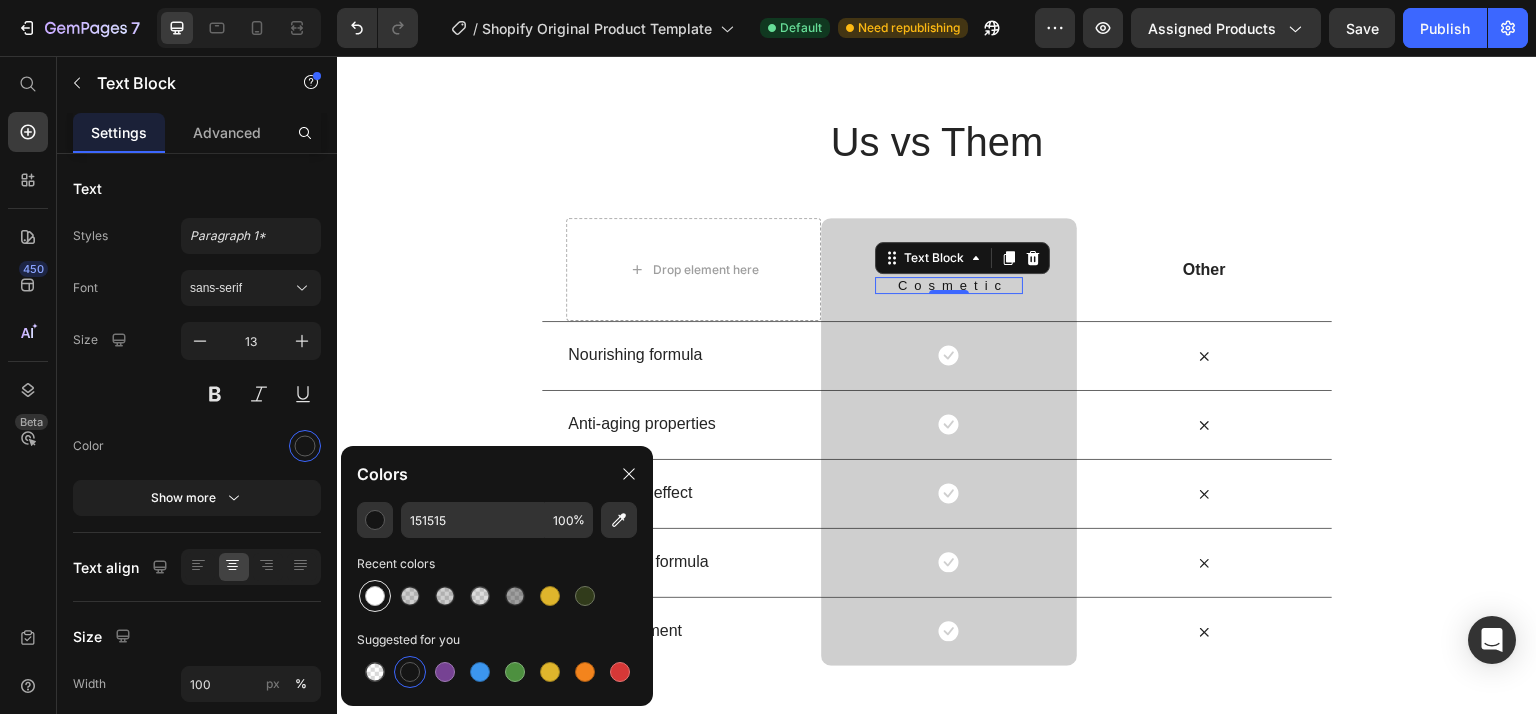 click at bounding box center (375, 596) 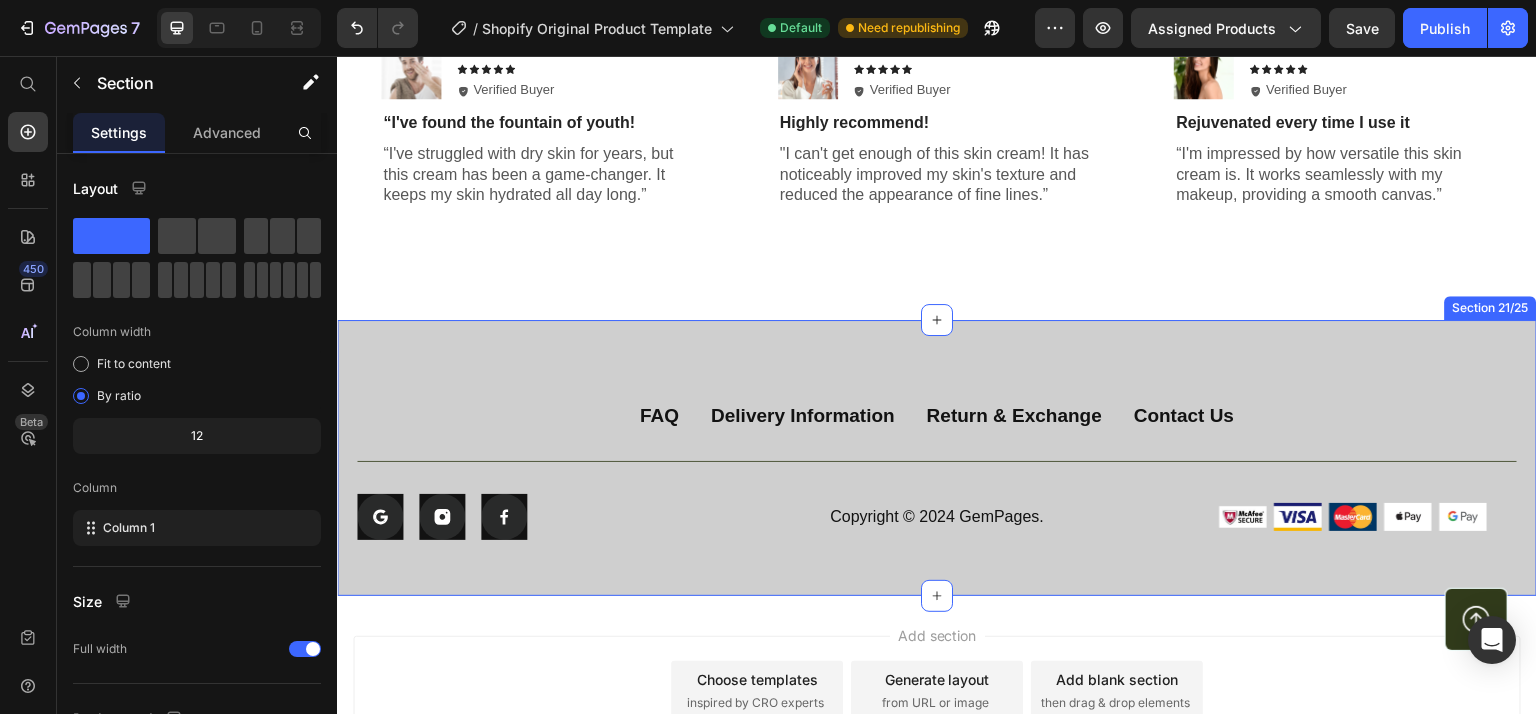 scroll, scrollTop: 6624, scrollLeft: 0, axis: vertical 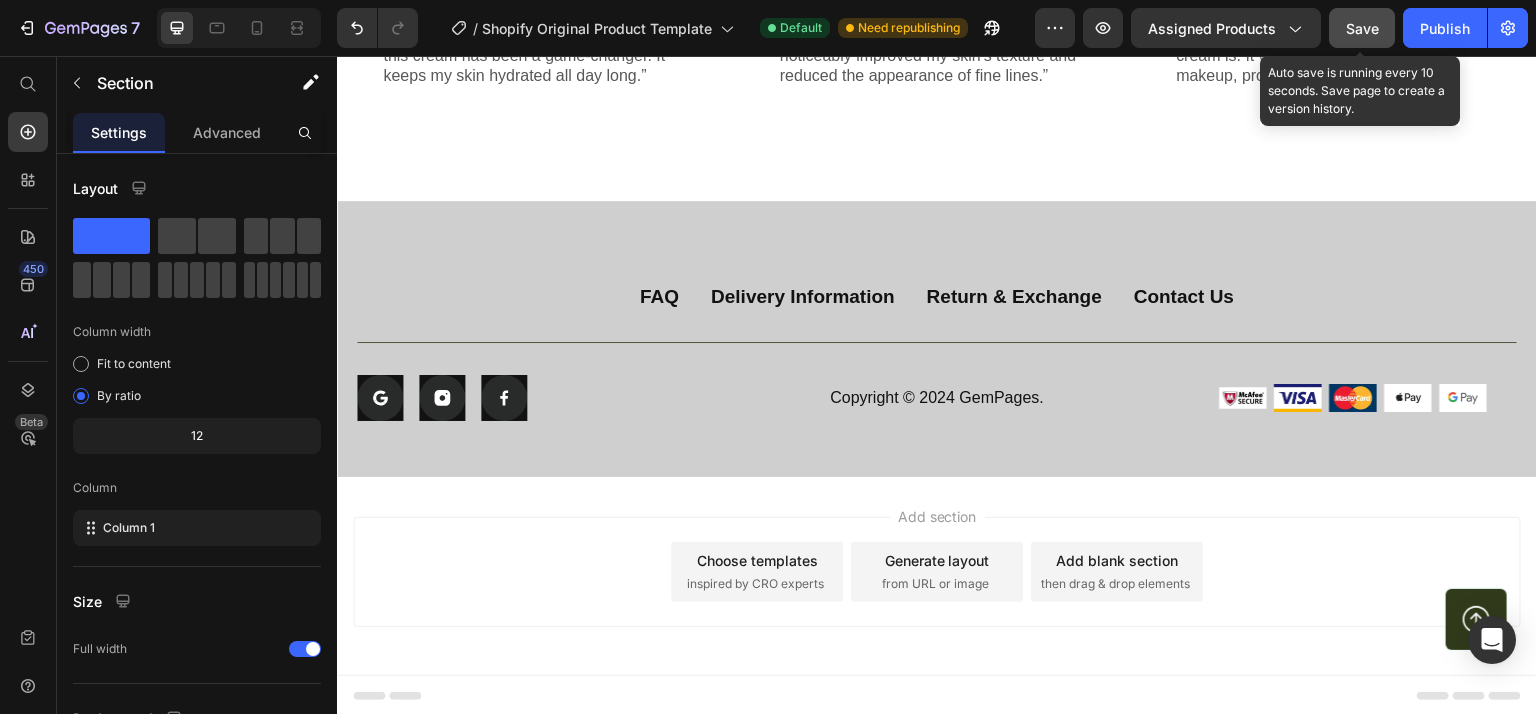 click on "Save" at bounding box center [1362, 28] 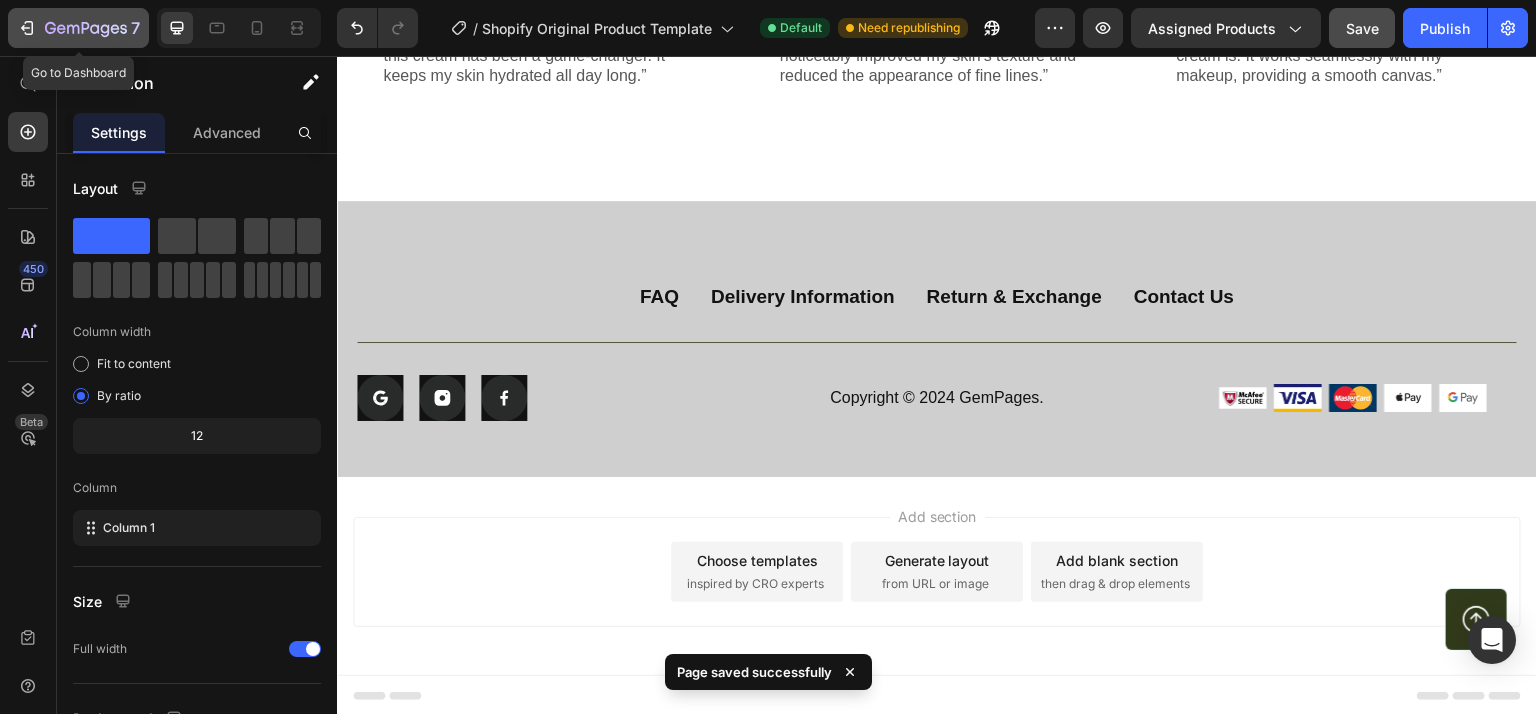 click 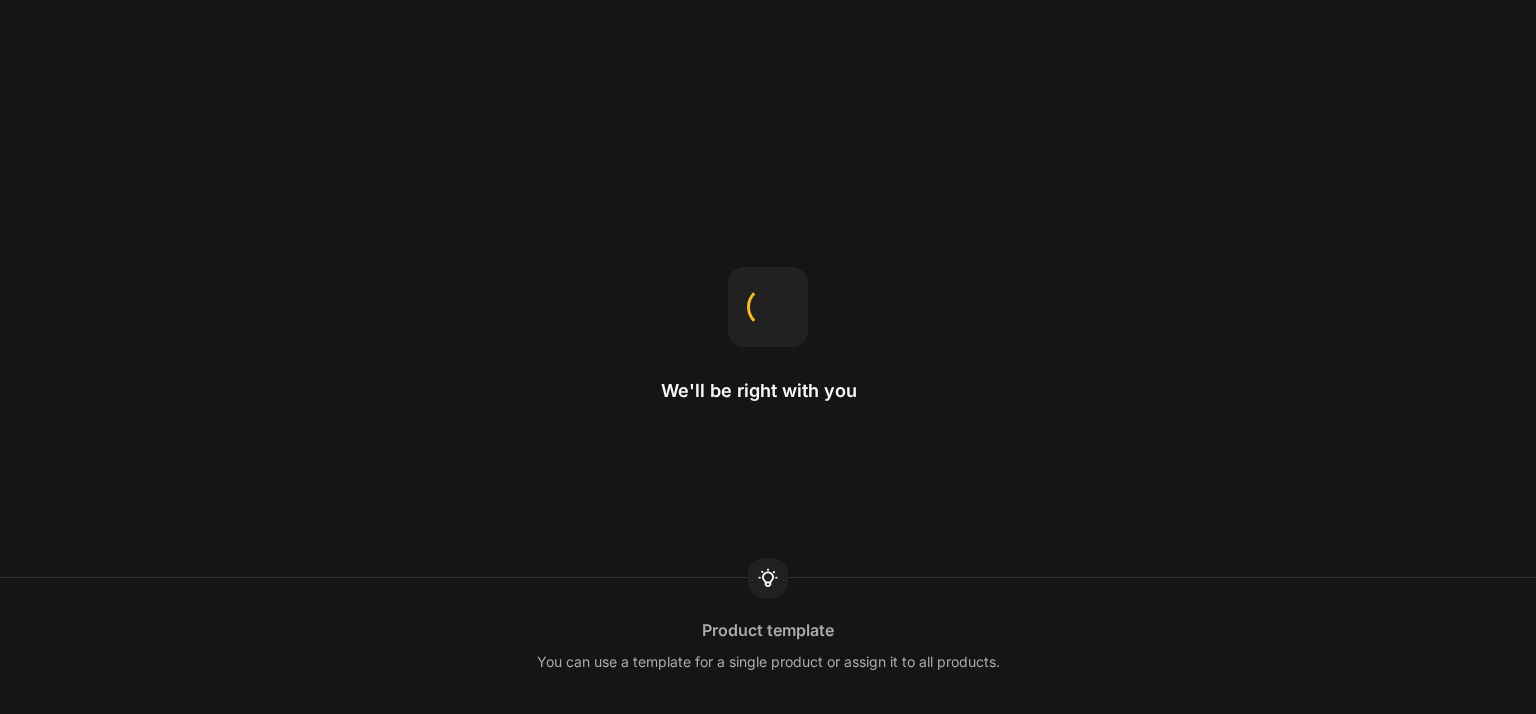 scroll, scrollTop: 0, scrollLeft: 0, axis: both 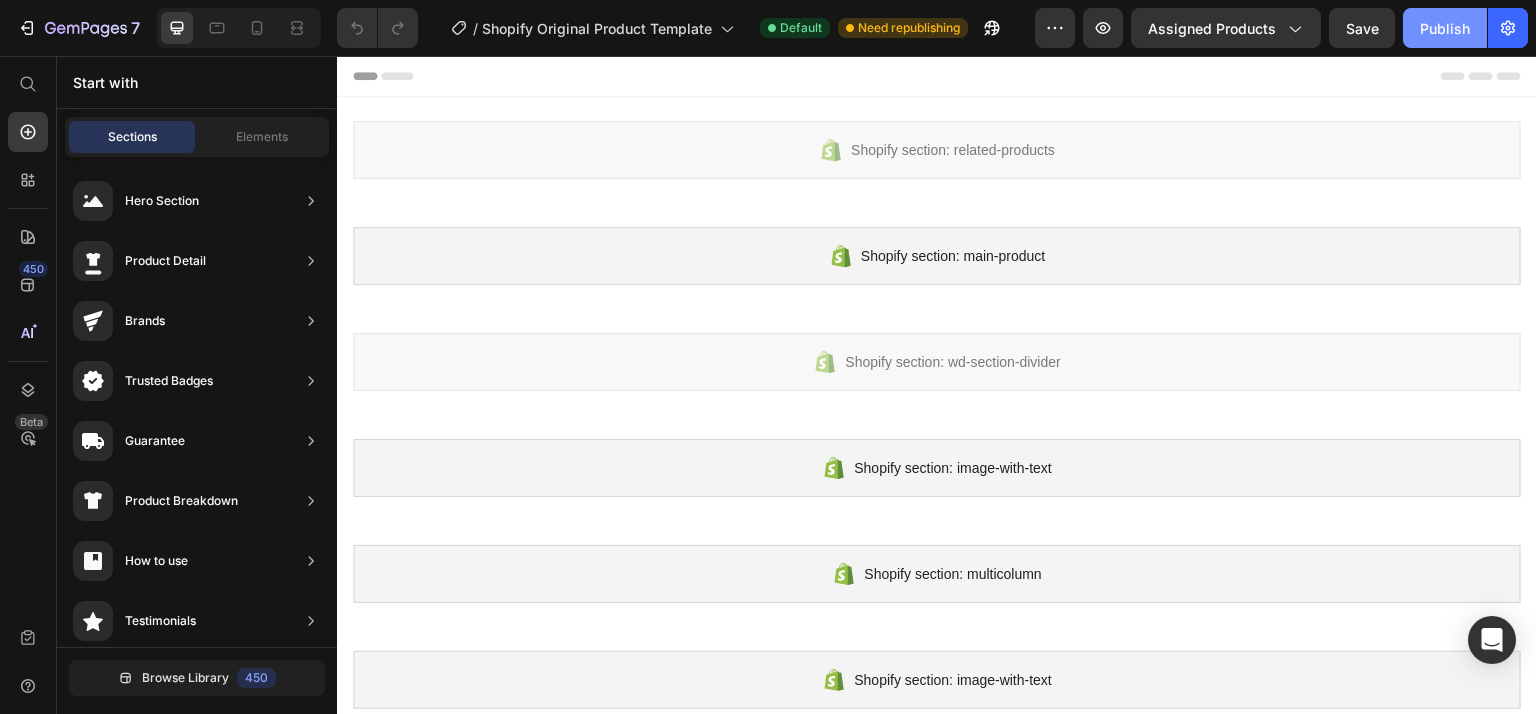 click on "Publish" at bounding box center [1445, 28] 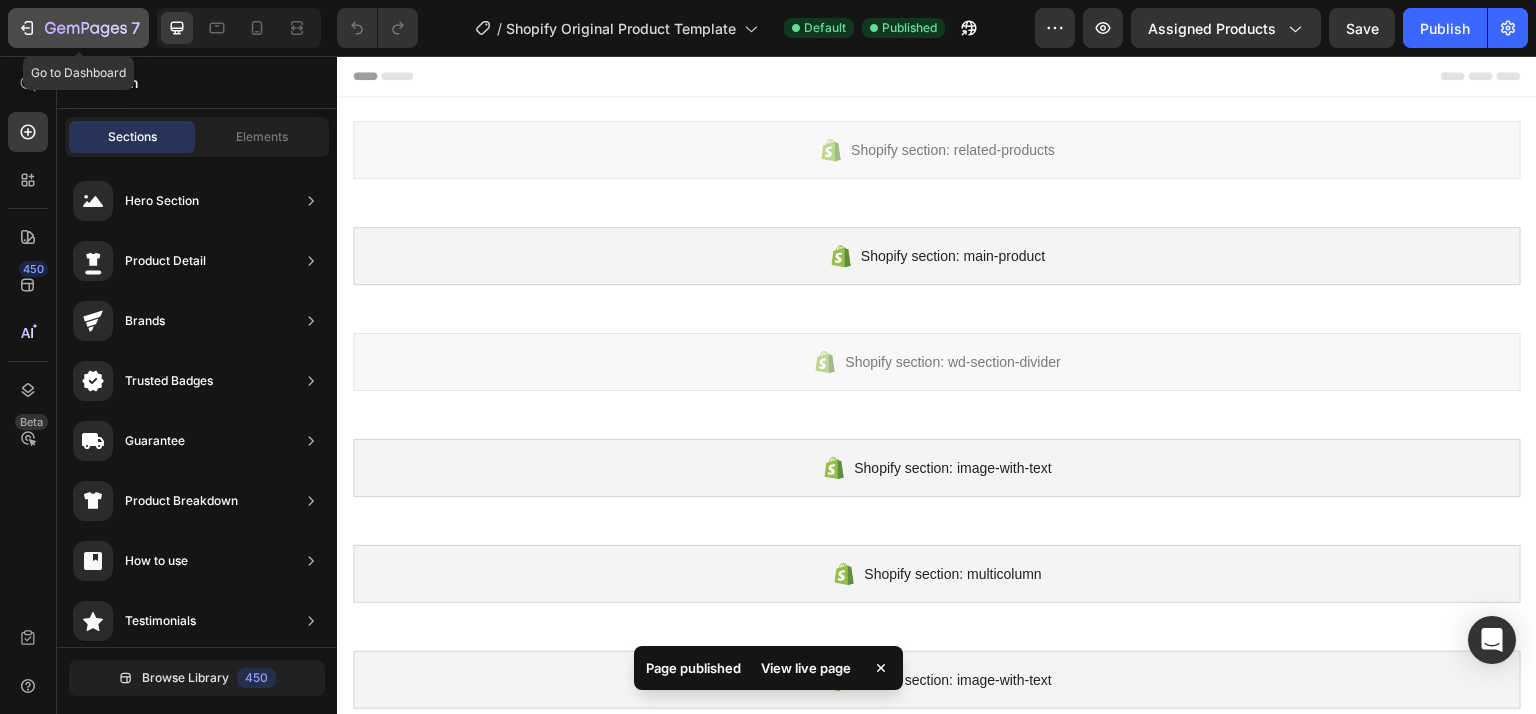 click on "7" 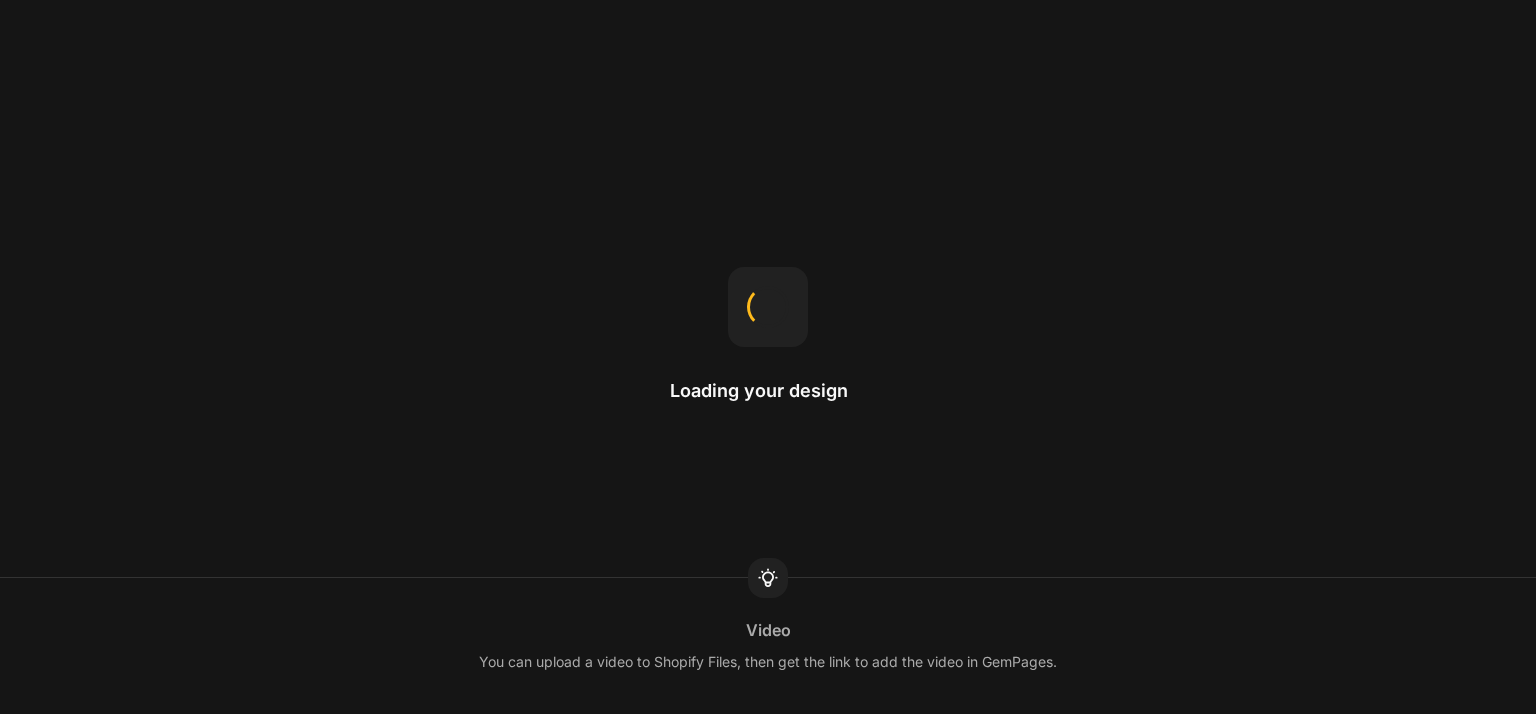 scroll, scrollTop: 0, scrollLeft: 0, axis: both 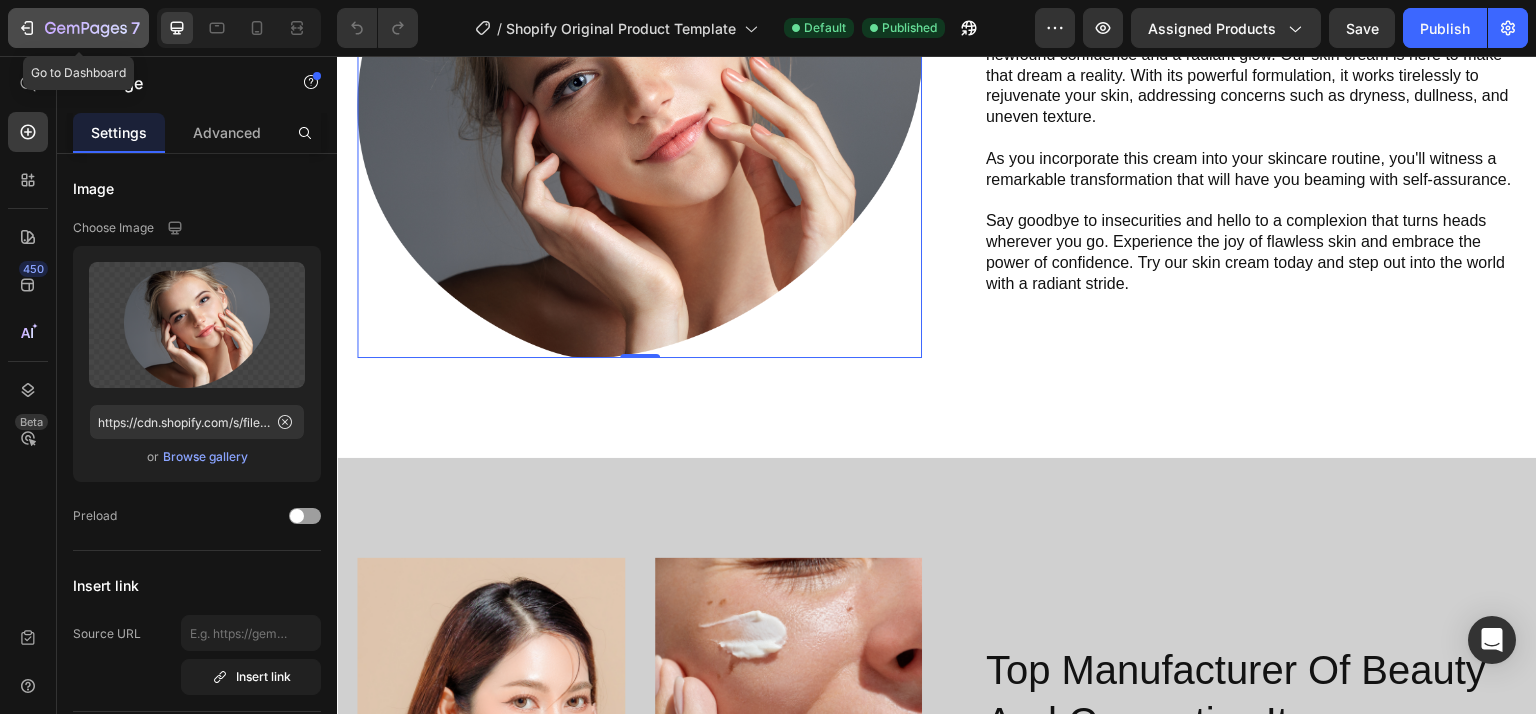 click on "7" 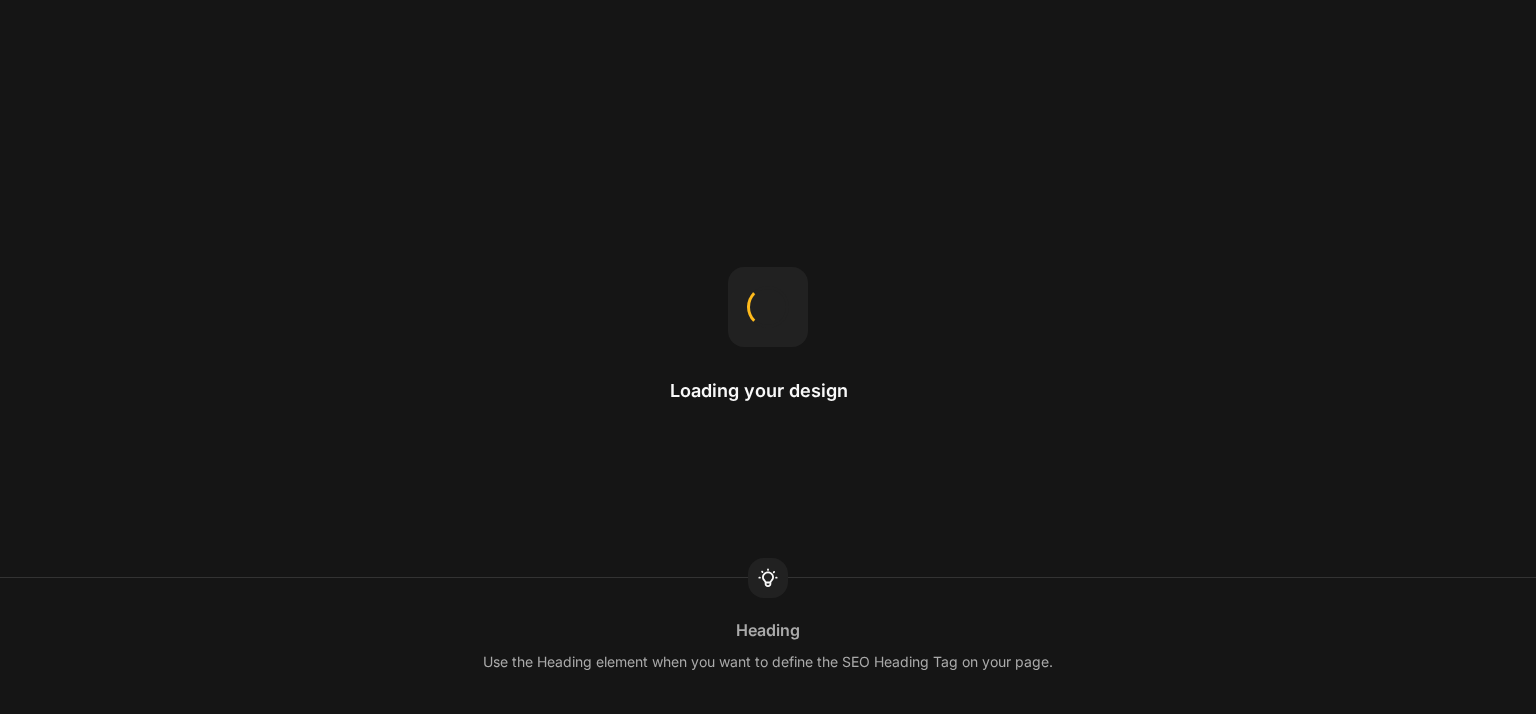 scroll, scrollTop: 0, scrollLeft: 0, axis: both 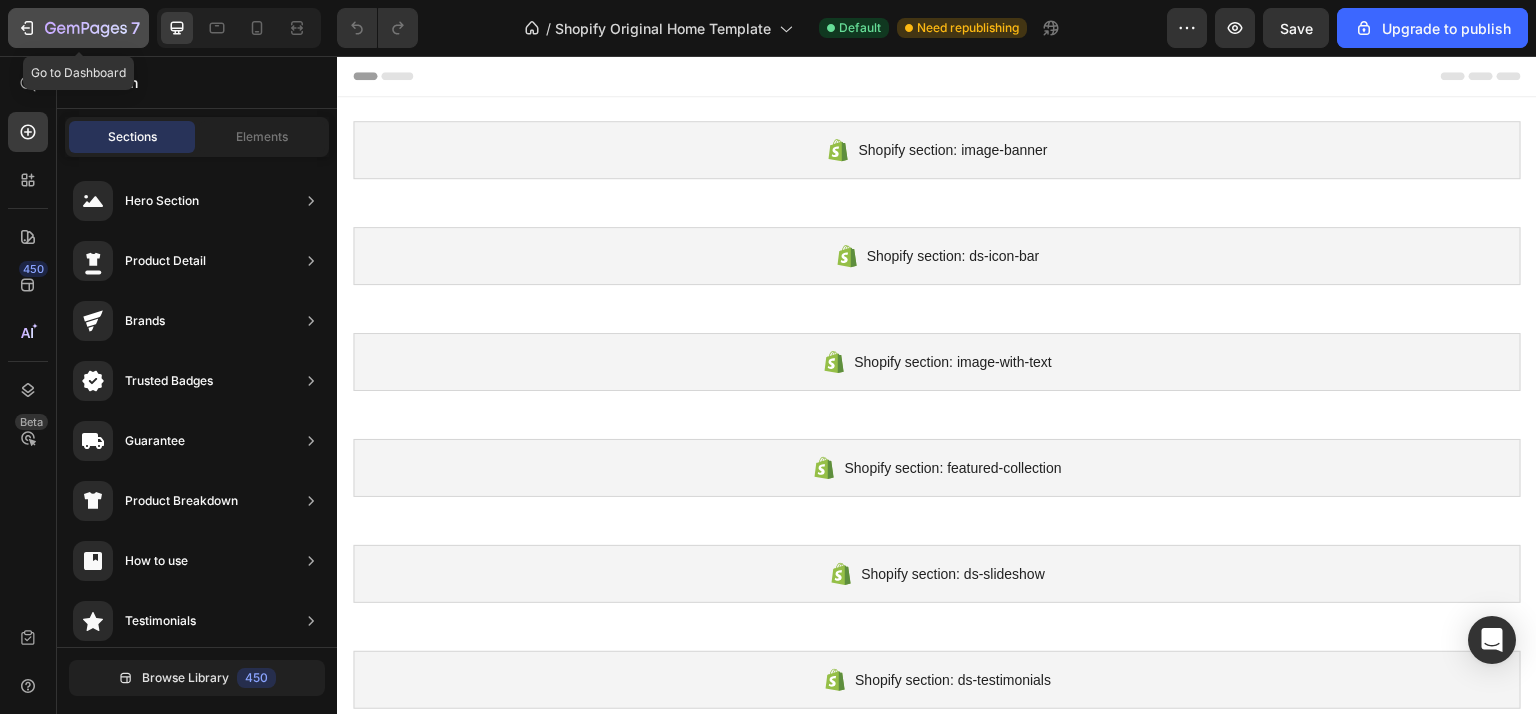 click 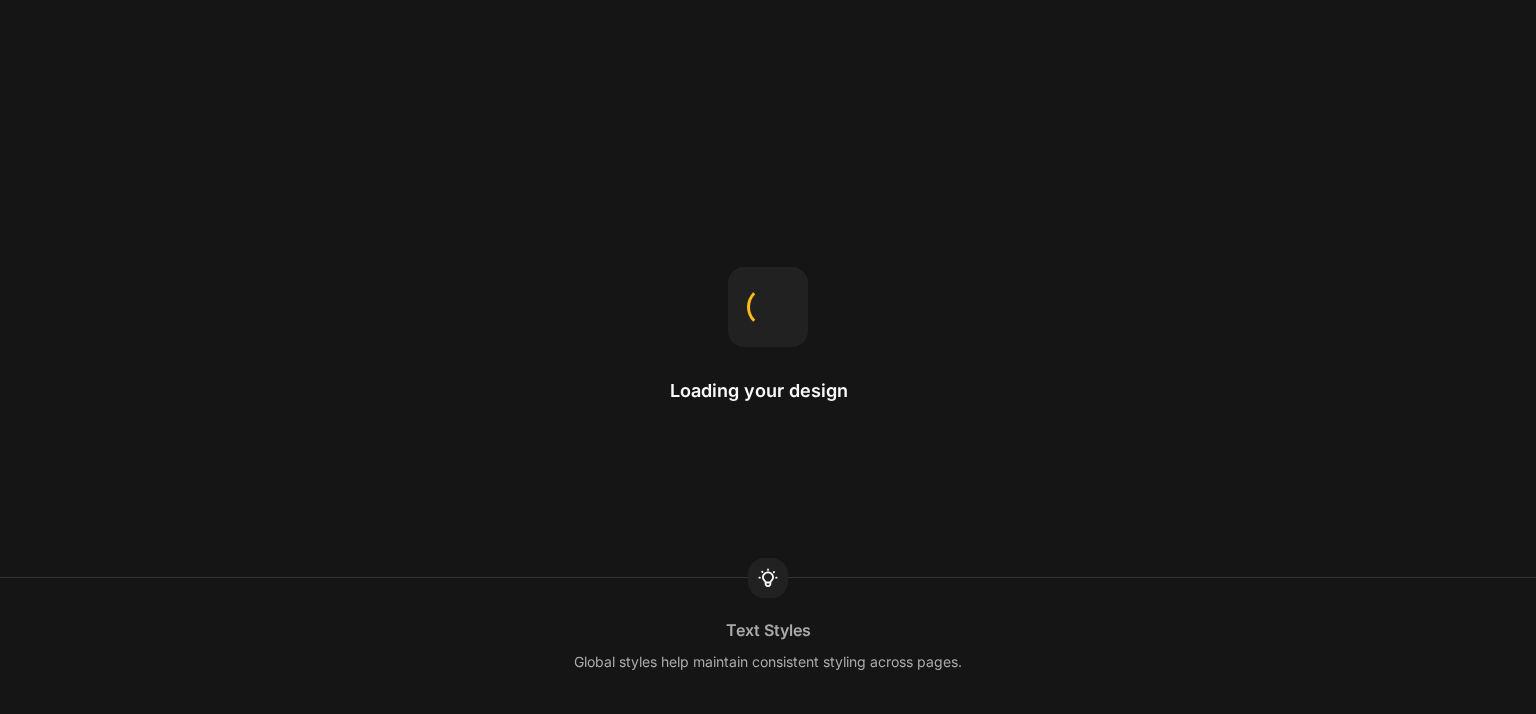 scroll, scrollTop: 0, scrollLeft: 0, axis: both 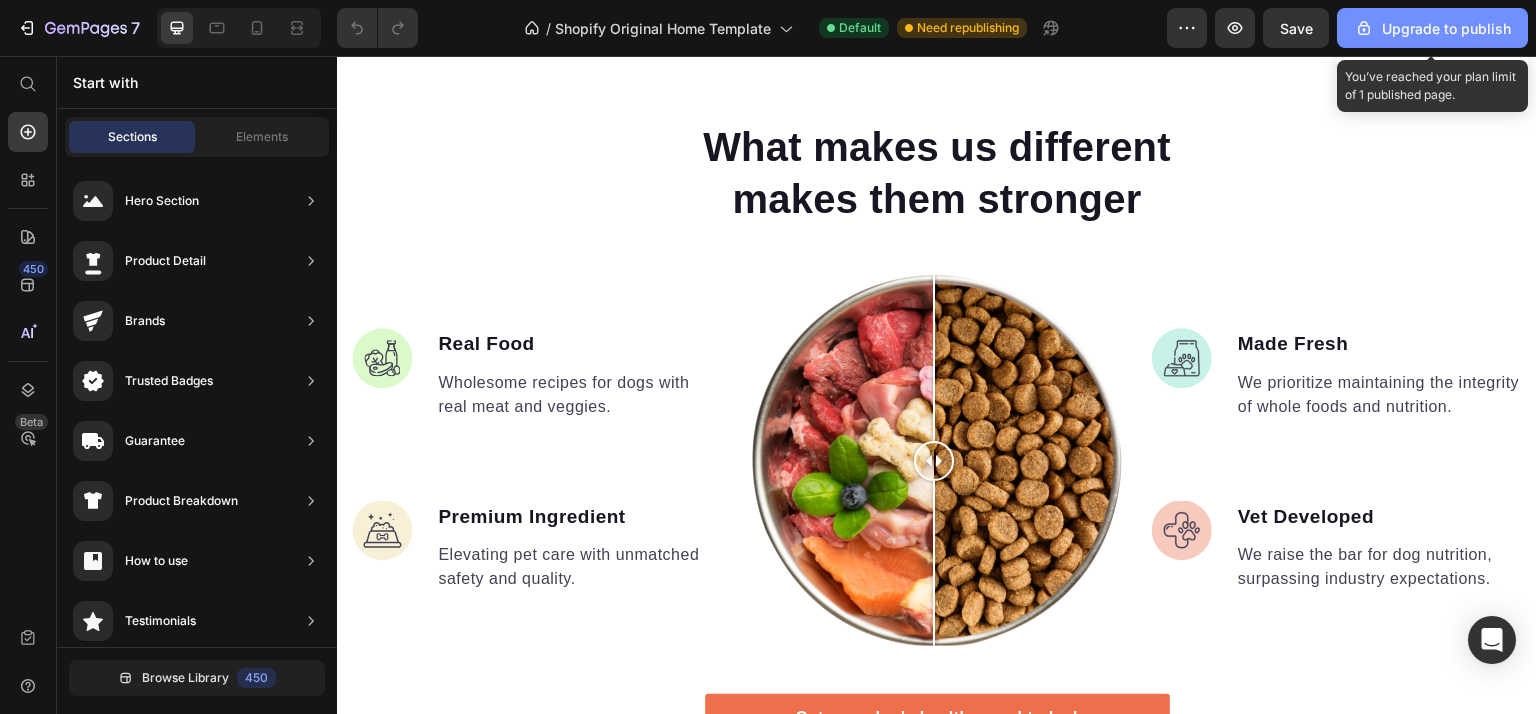 click on "Upgrade to publish" at bounding box center [1432, 28] 